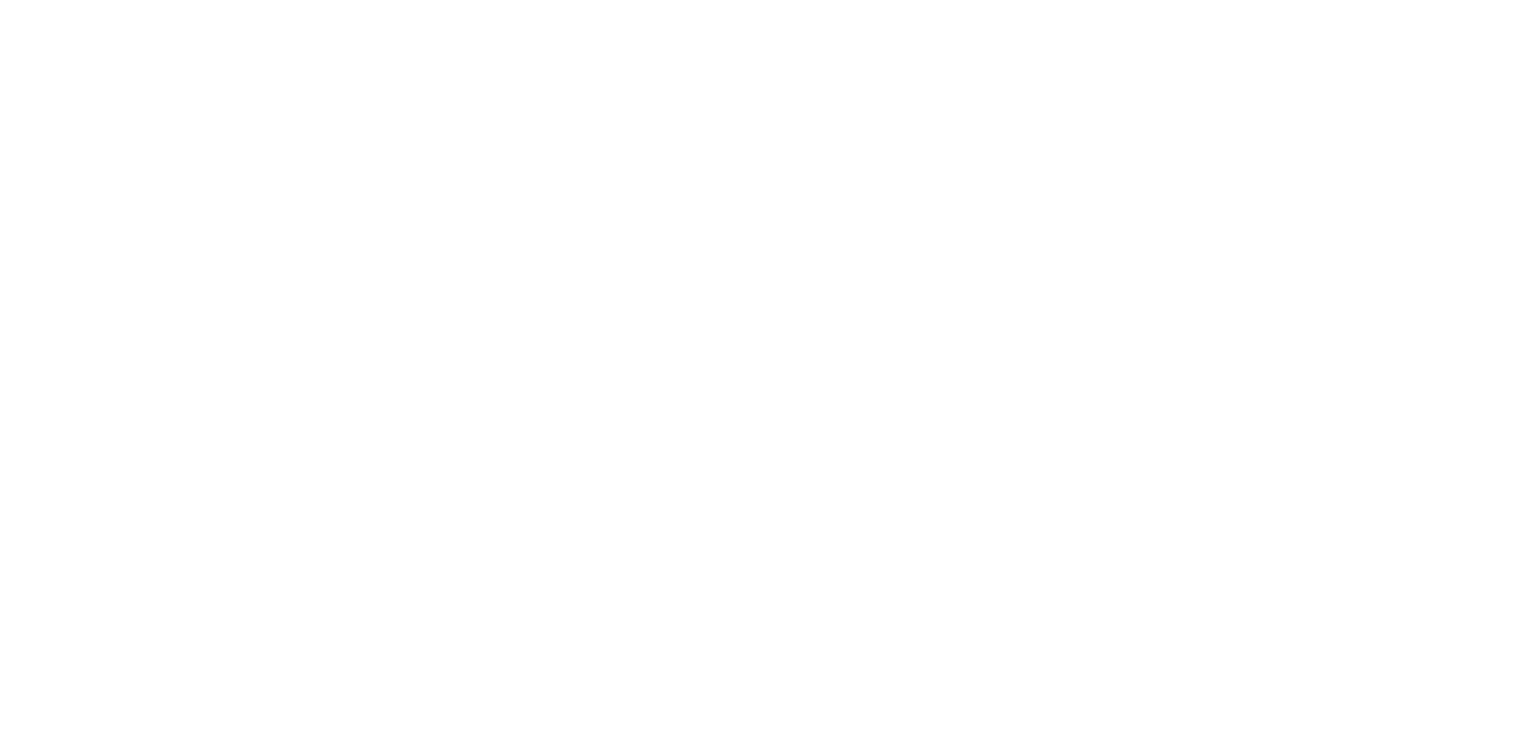 scroll, scrollTop: 0, scrollLeft: 0, axis: both 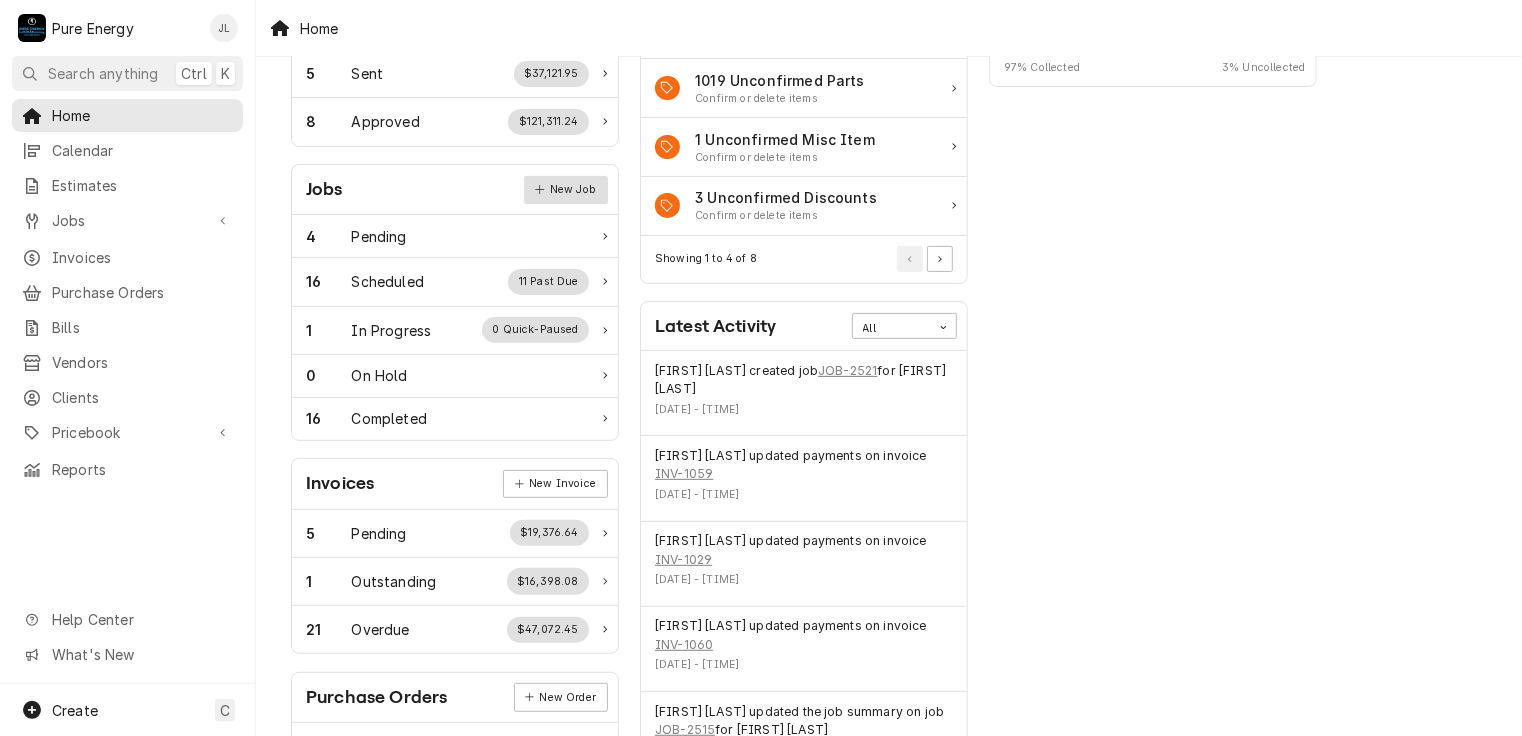 click on "New Job" at bounding box center [566, 190] 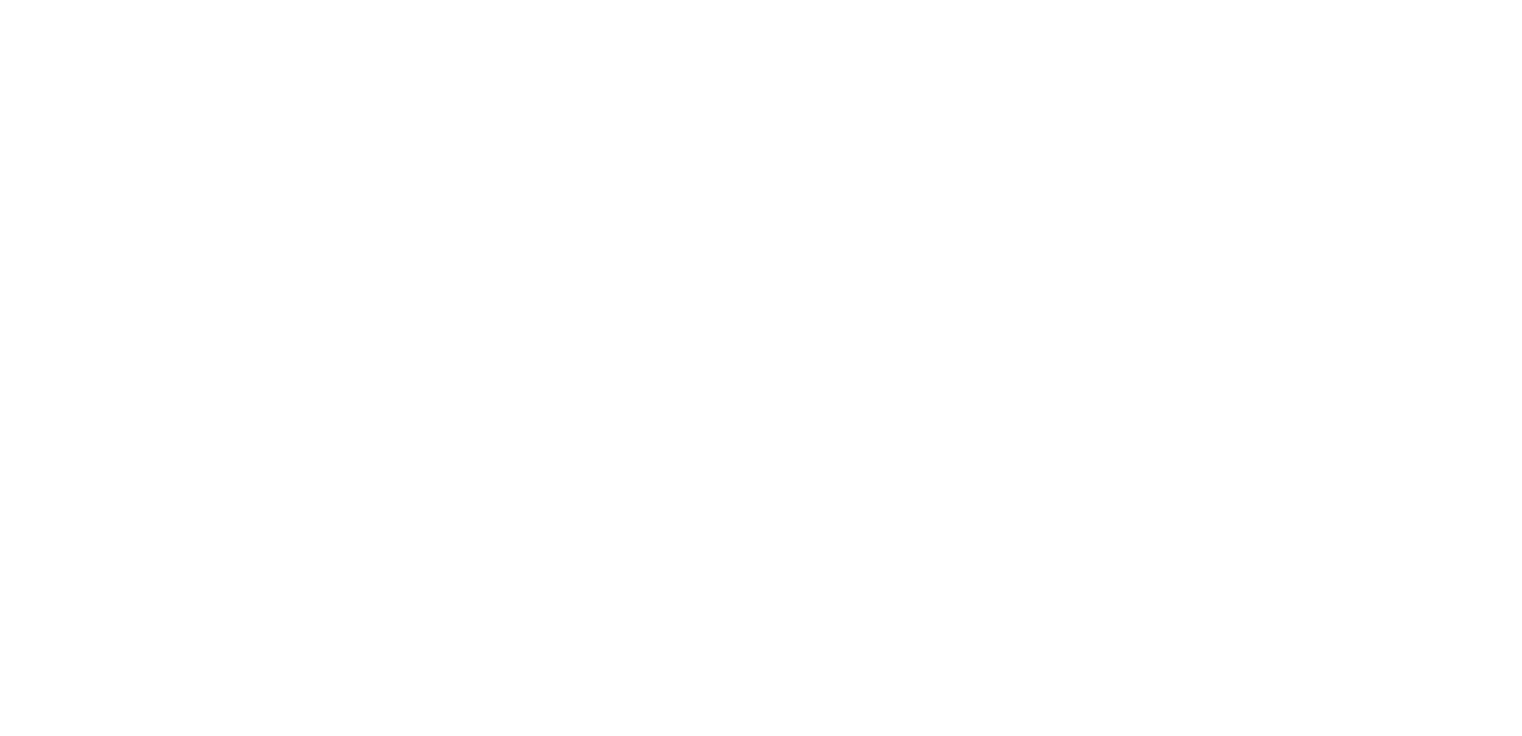 scroll, scrollTop: 0, scrollLeft: 0, axis: both 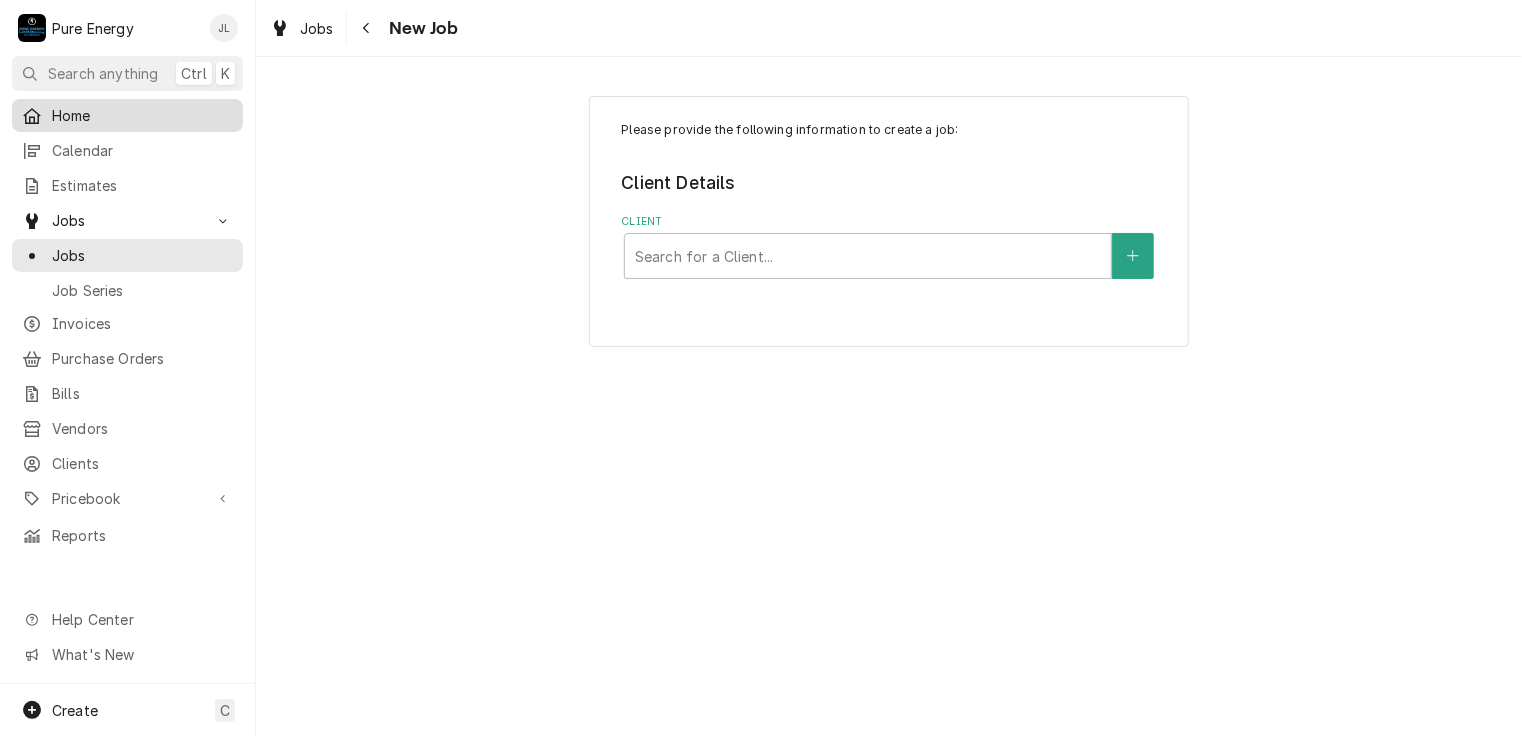 click on "Home" at bounding box center (142, 115) 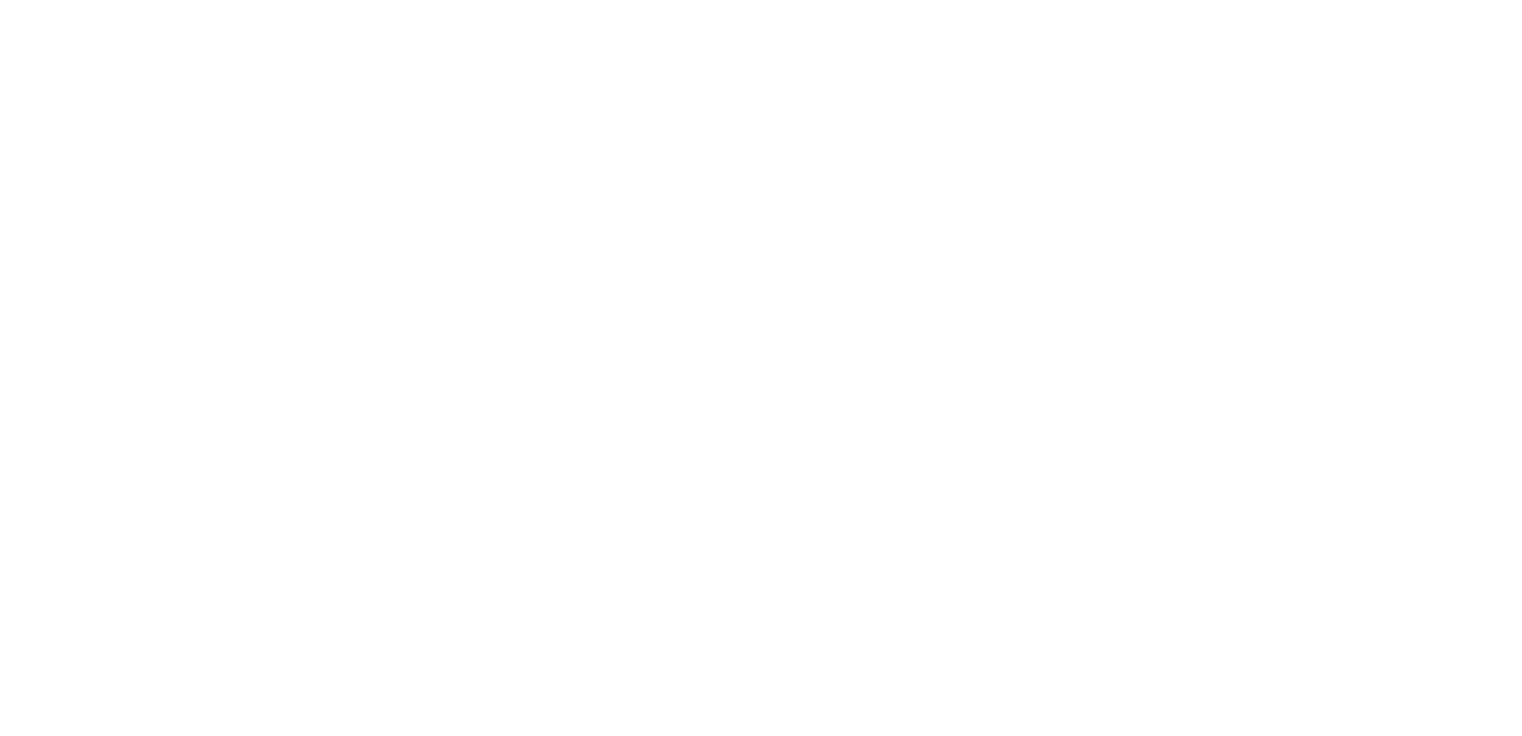 scroll, scrollTop: 0, scrollLeft: 0, axis: both 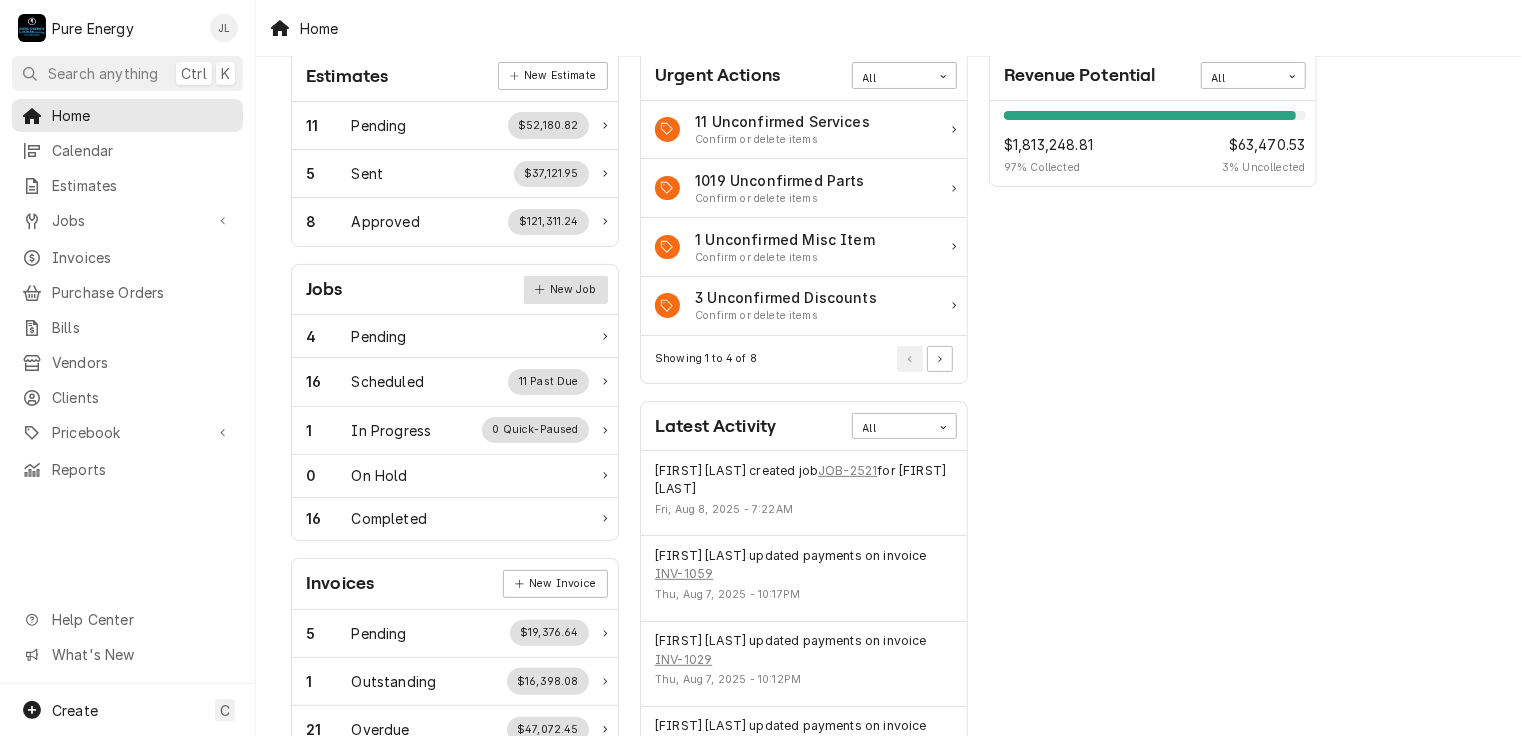 click on "New Job" at bounding box center (566, 290) 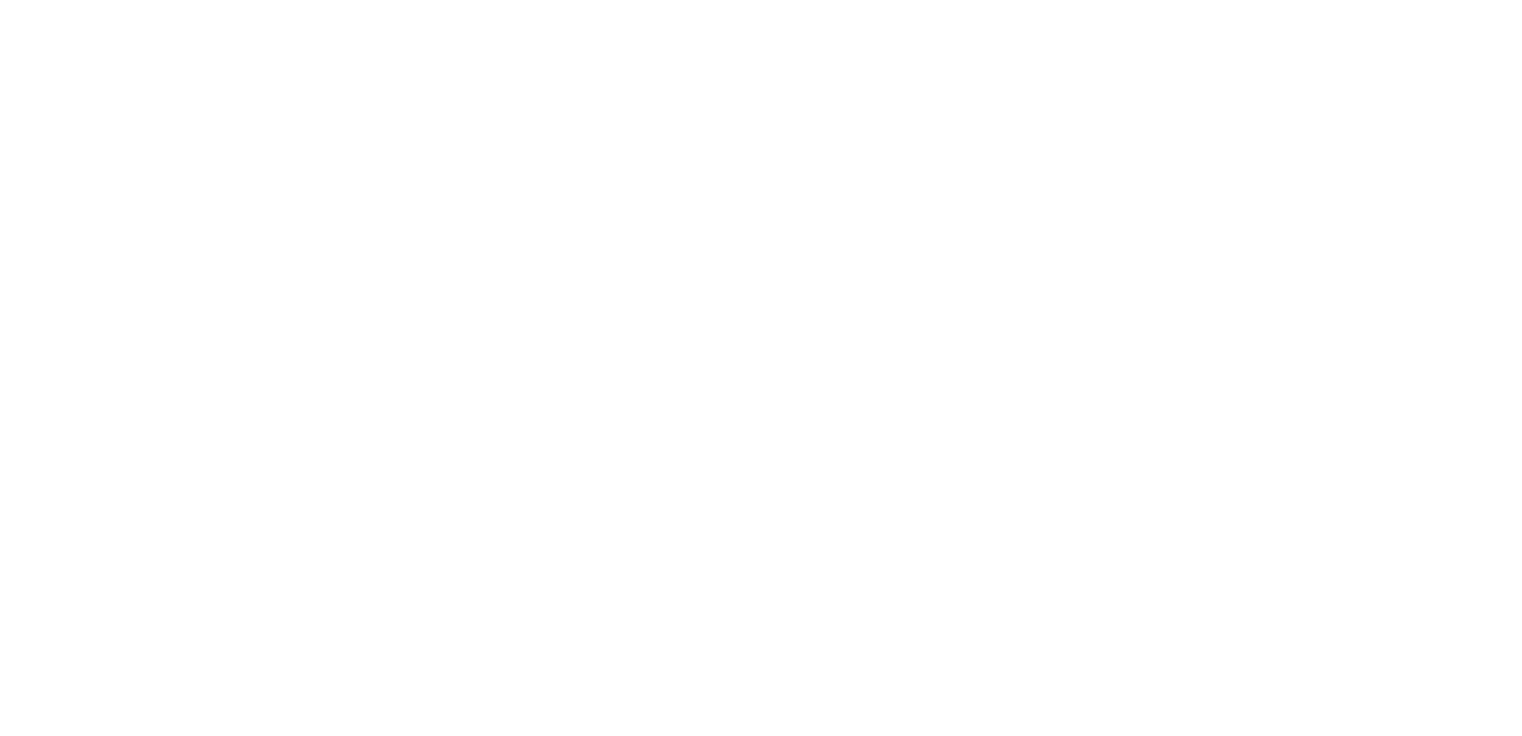 scroll, scrollTop: 0, scrollLeft: 0, axis: both 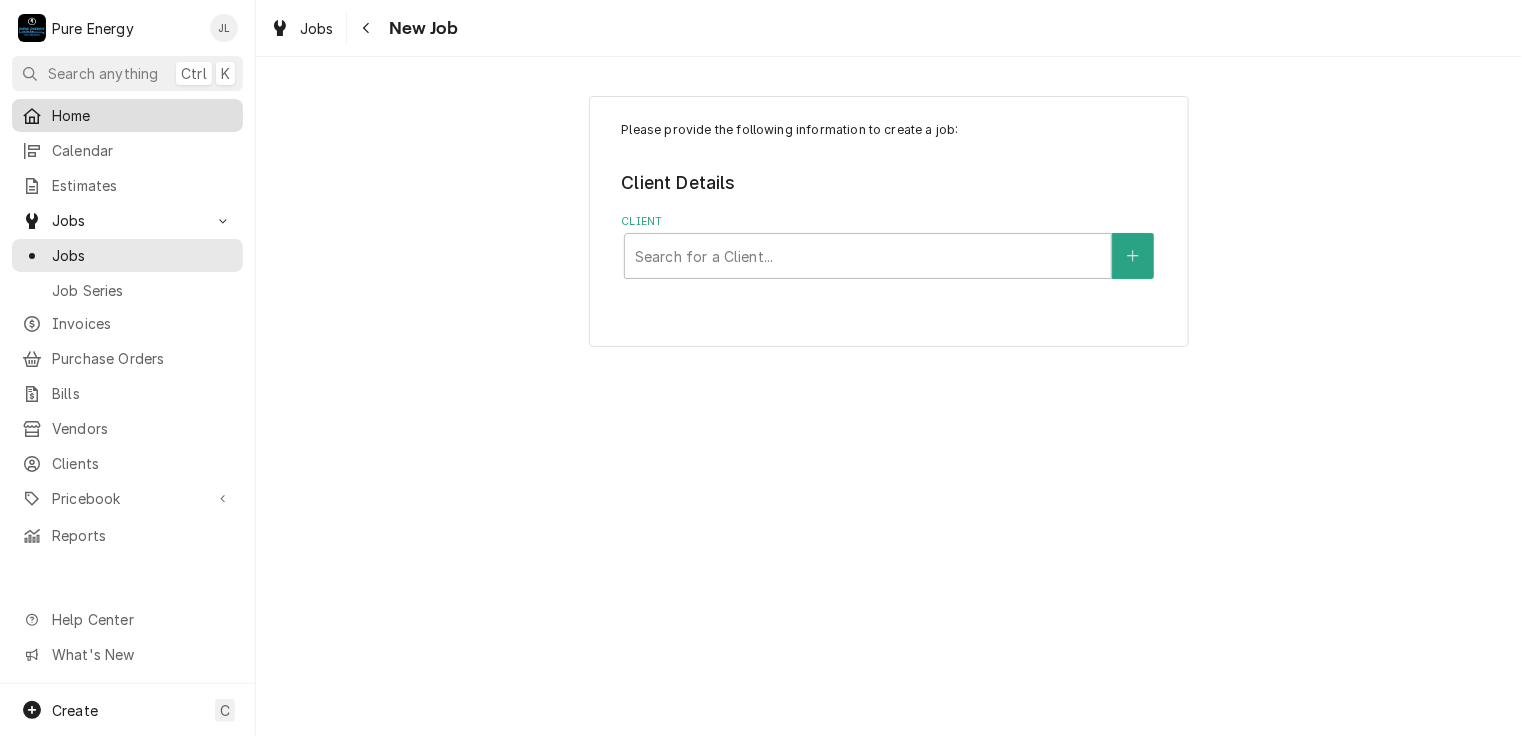 click on "Home" at bounding box center (142, 115) 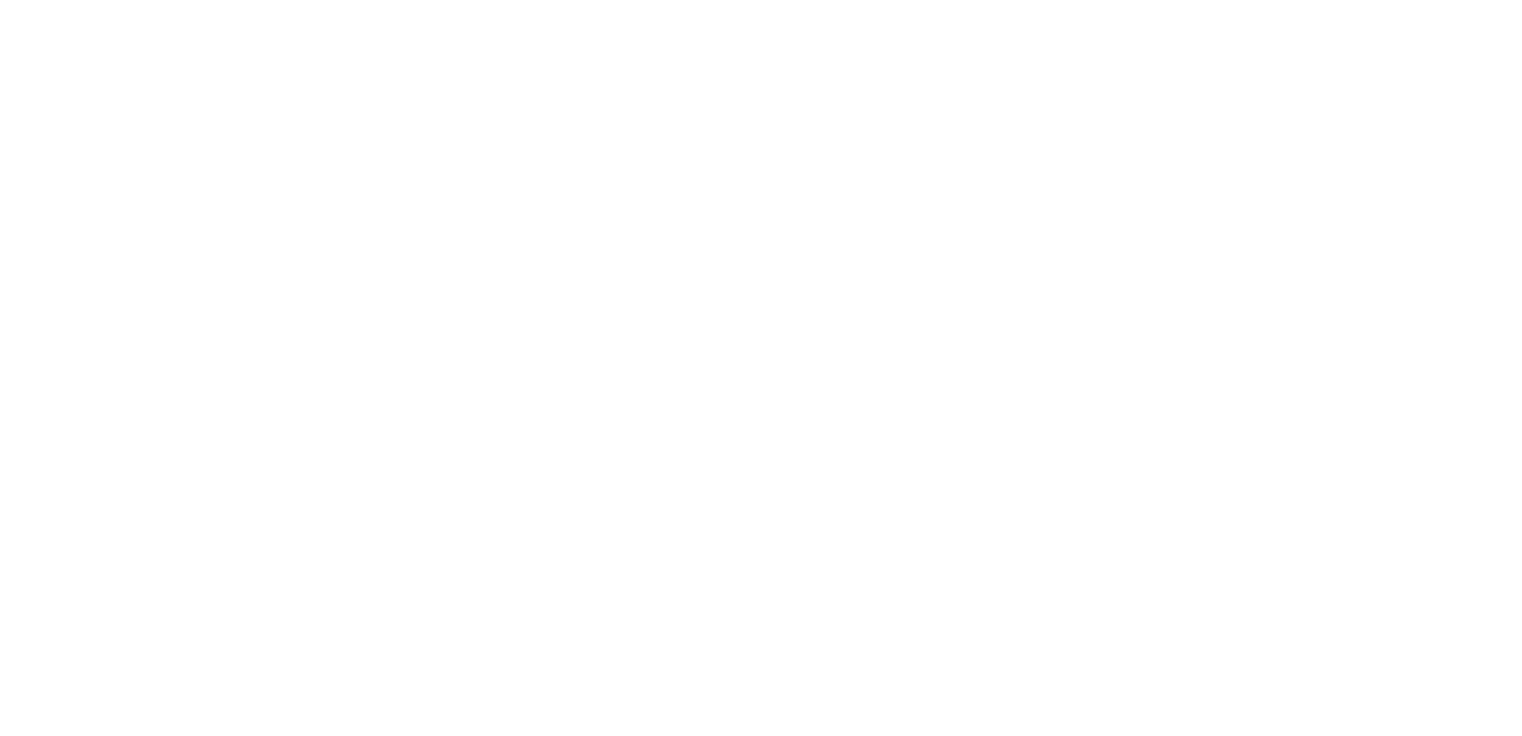 scroll, scrollTop: 0, scrollLeft: 0, axis: both 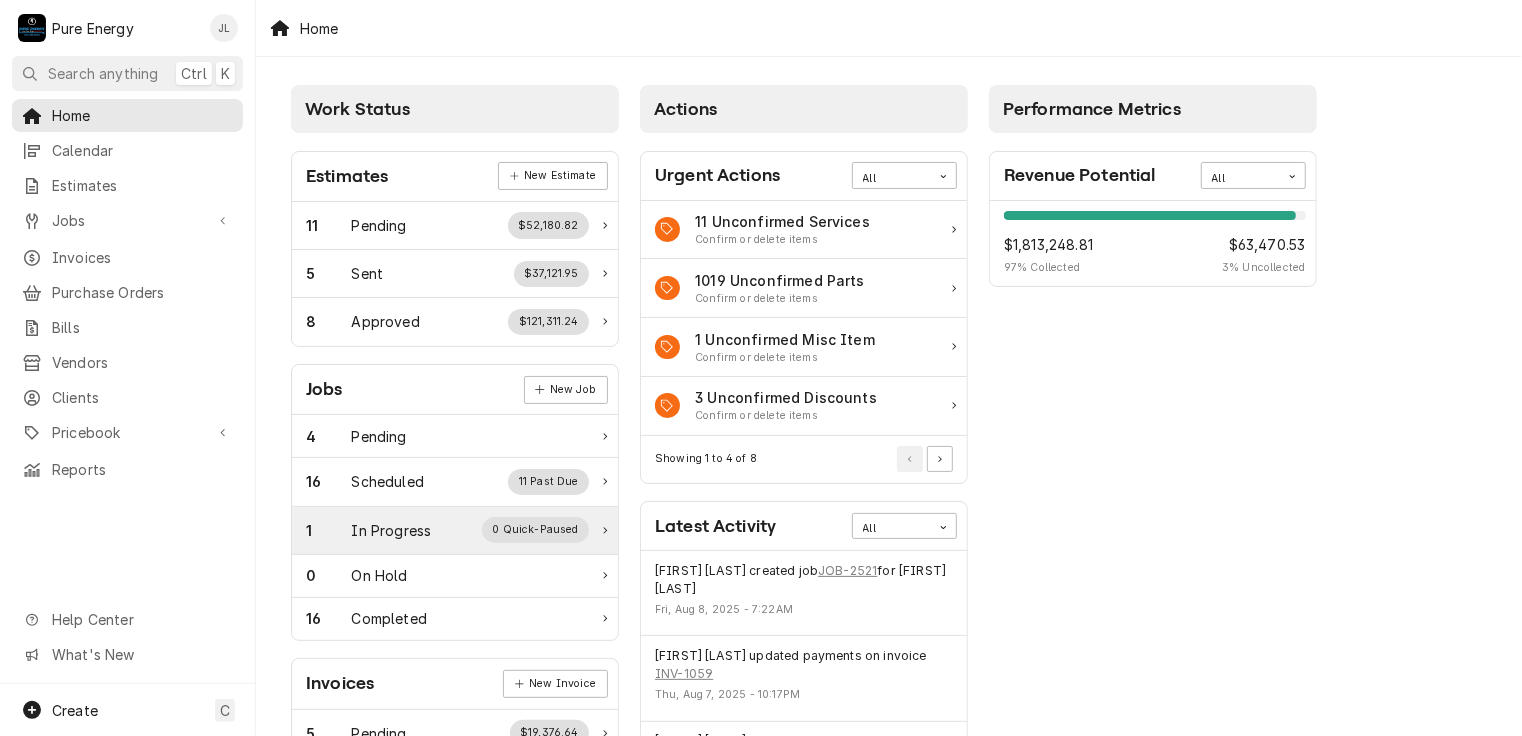 click on "In Progress" at bounding box center [392, 530] 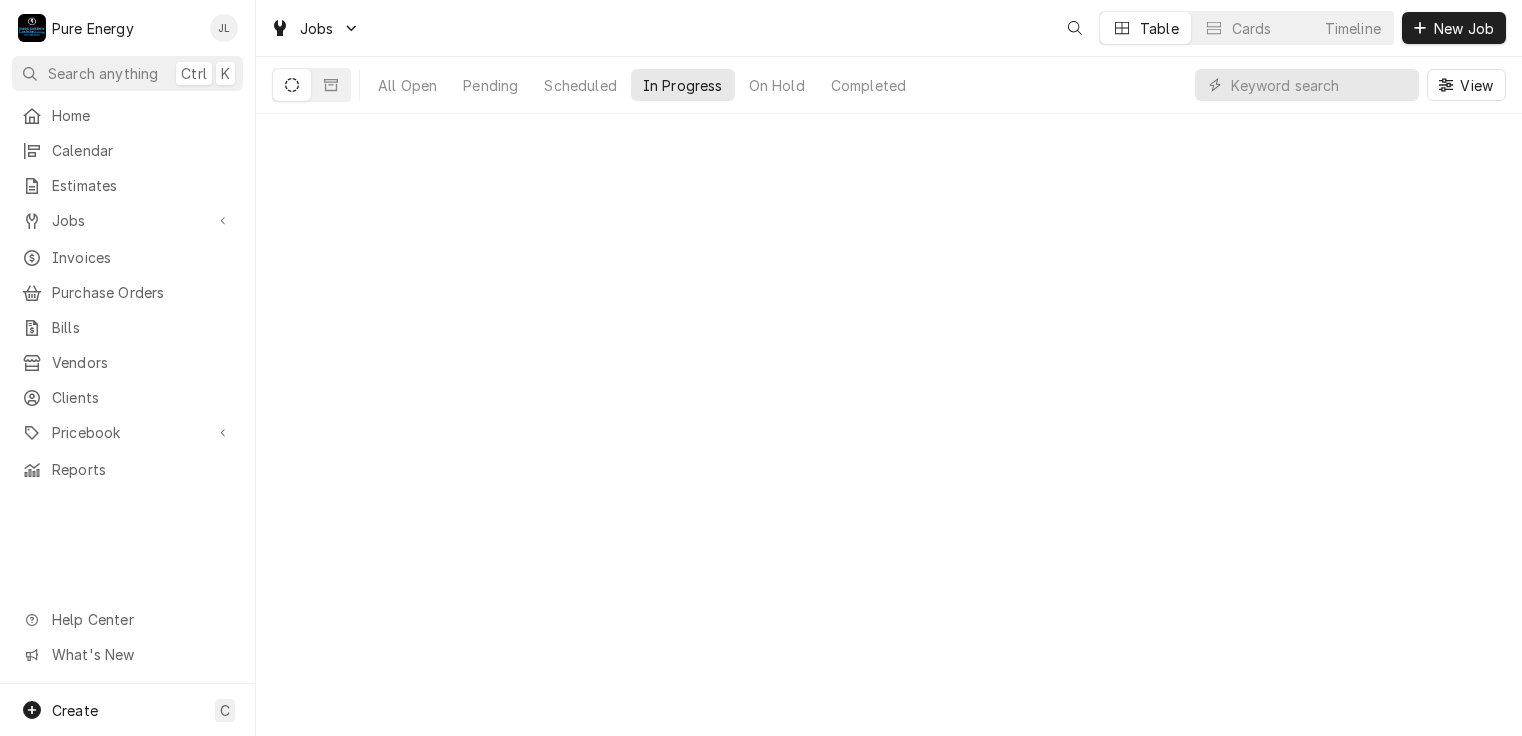 scroll, scrollTop: 0, scrollLeft: 0, axis: both 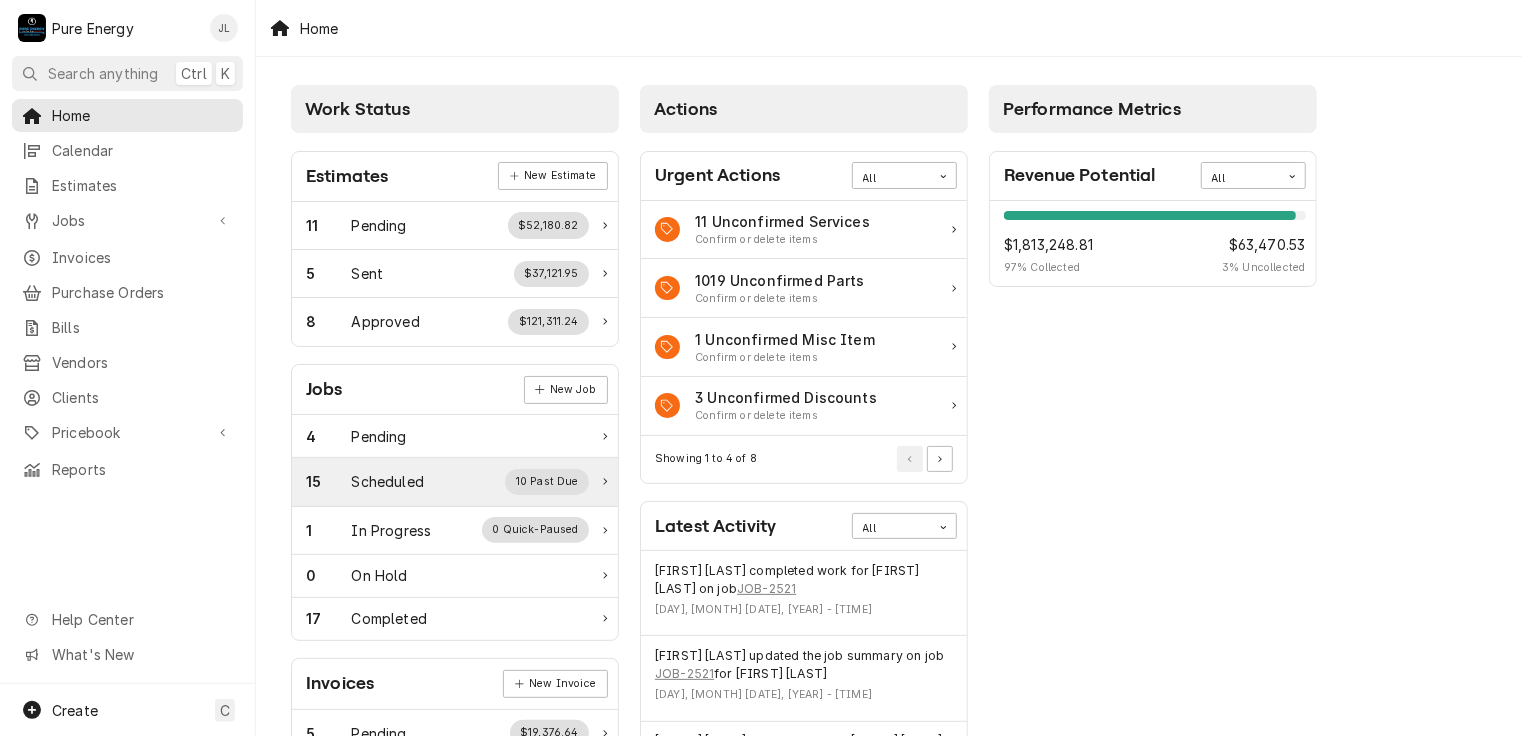 click on "15 Scheduled 10 Past Due" at bounding box center [455, 482] 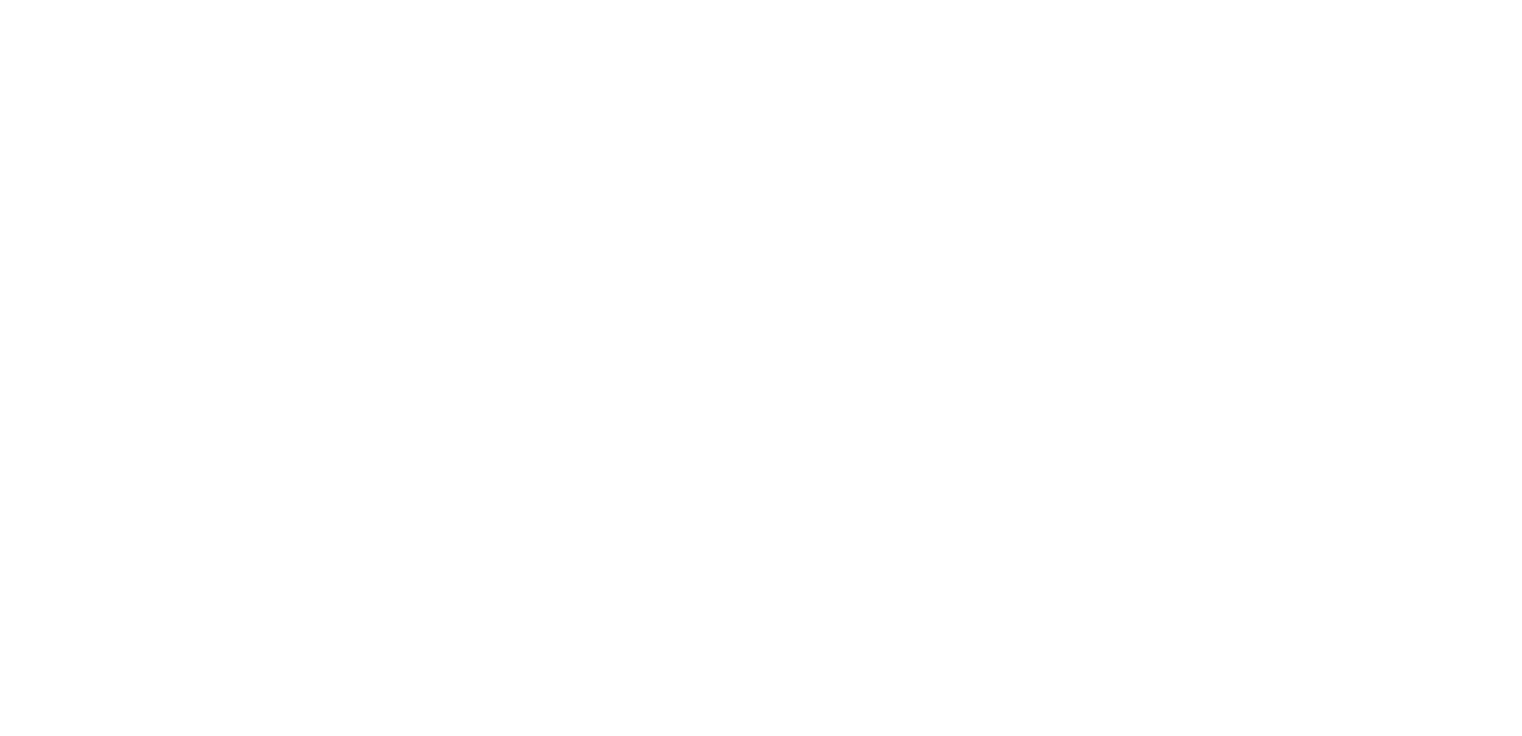 scroll, scrollTop: 0, scrollLeft: 0, axis: both 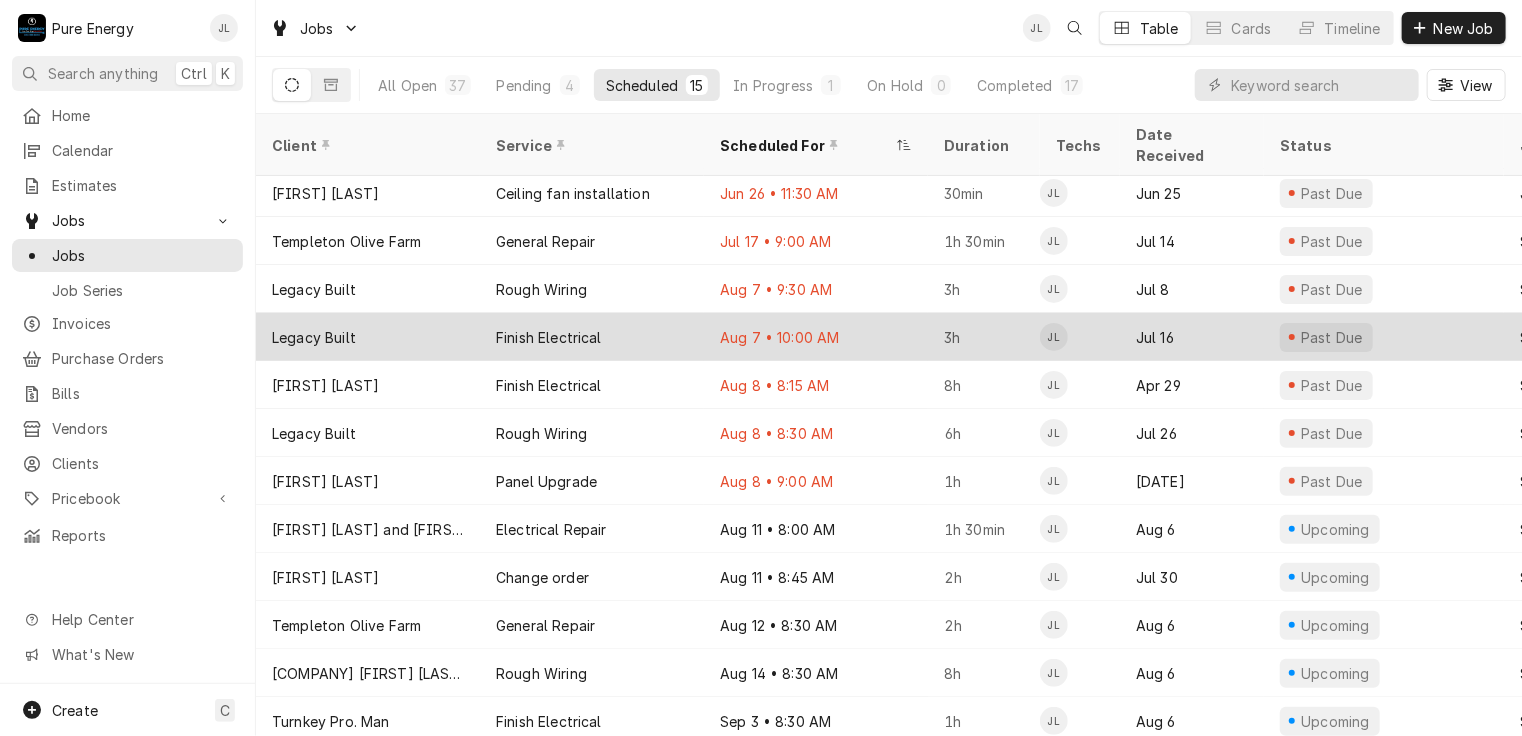 click on "Aug 7   • 10:00 AM" at bounding box center (816, 337) 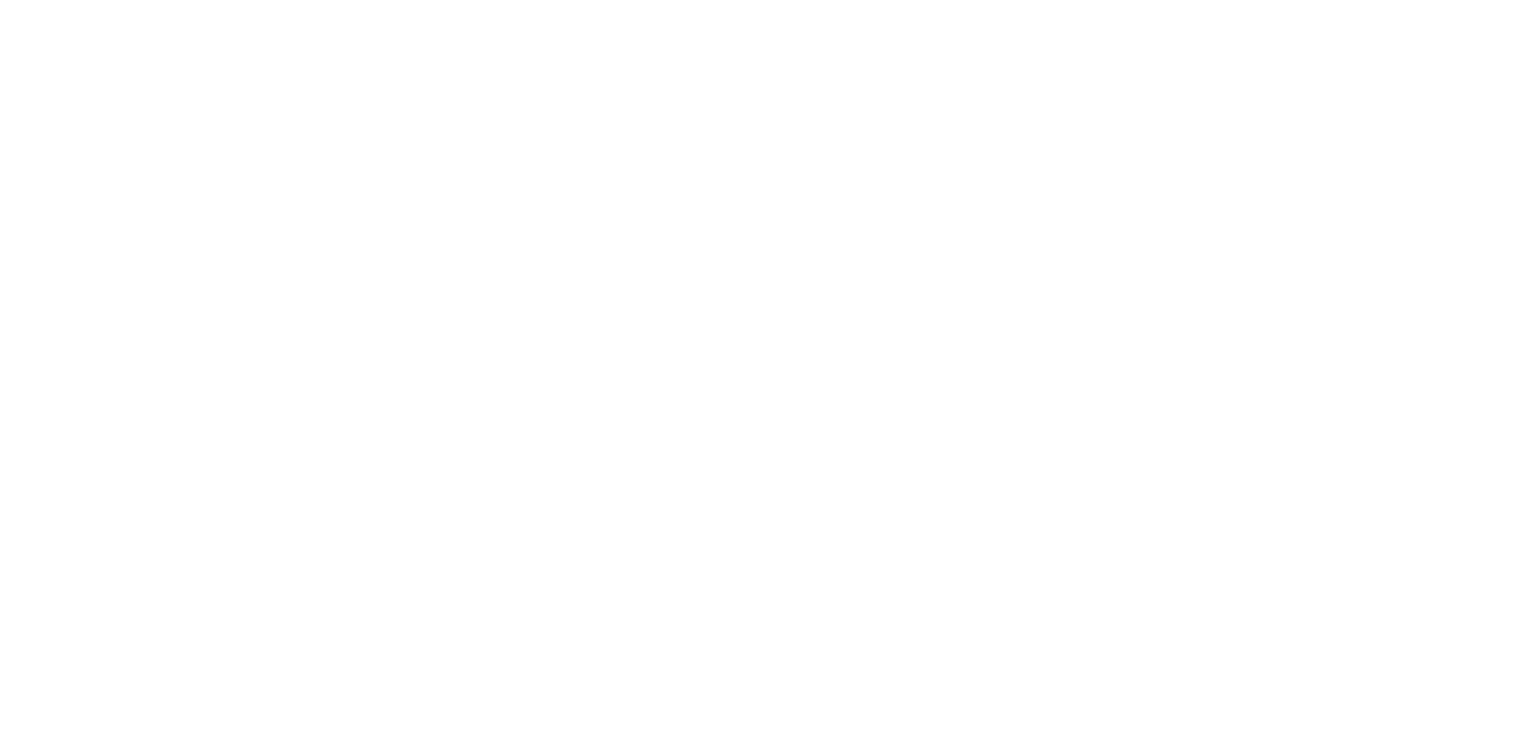 scroll, scrollTop: 0, scrollLeft: 0, axis: both 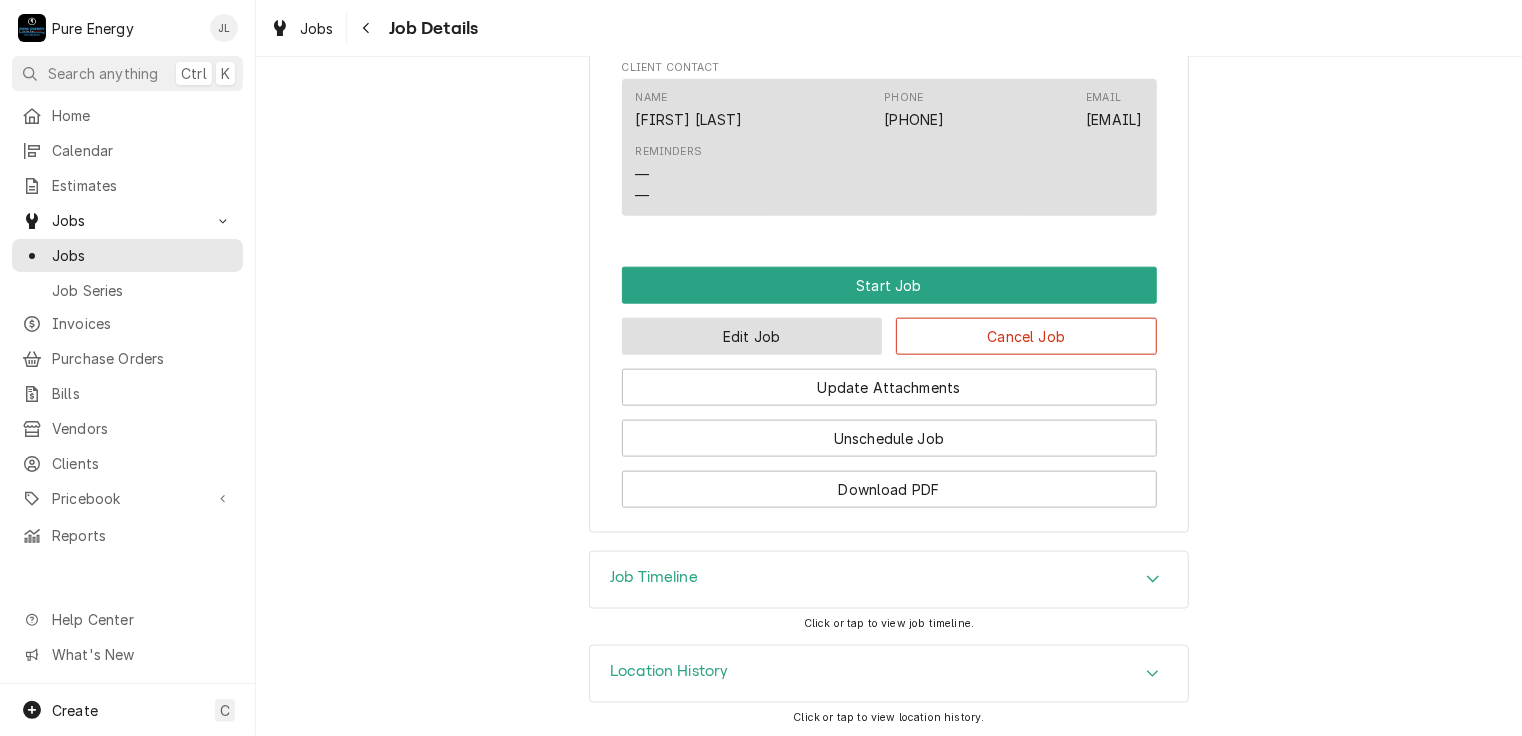 click on "Edit Job" at bounding box center [752, 336] 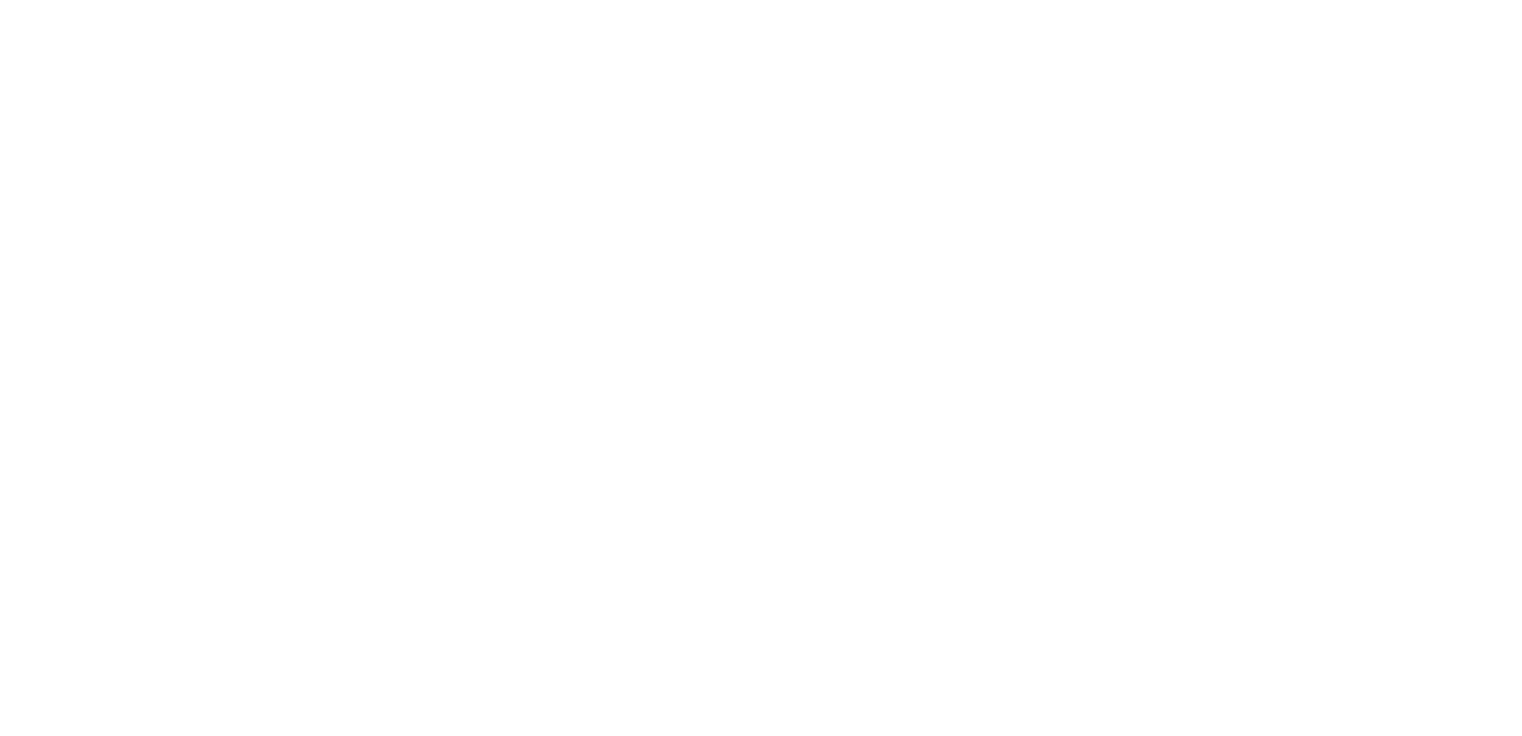 scroll, scrollTop: 0, scrollLeft: 0, axis: both 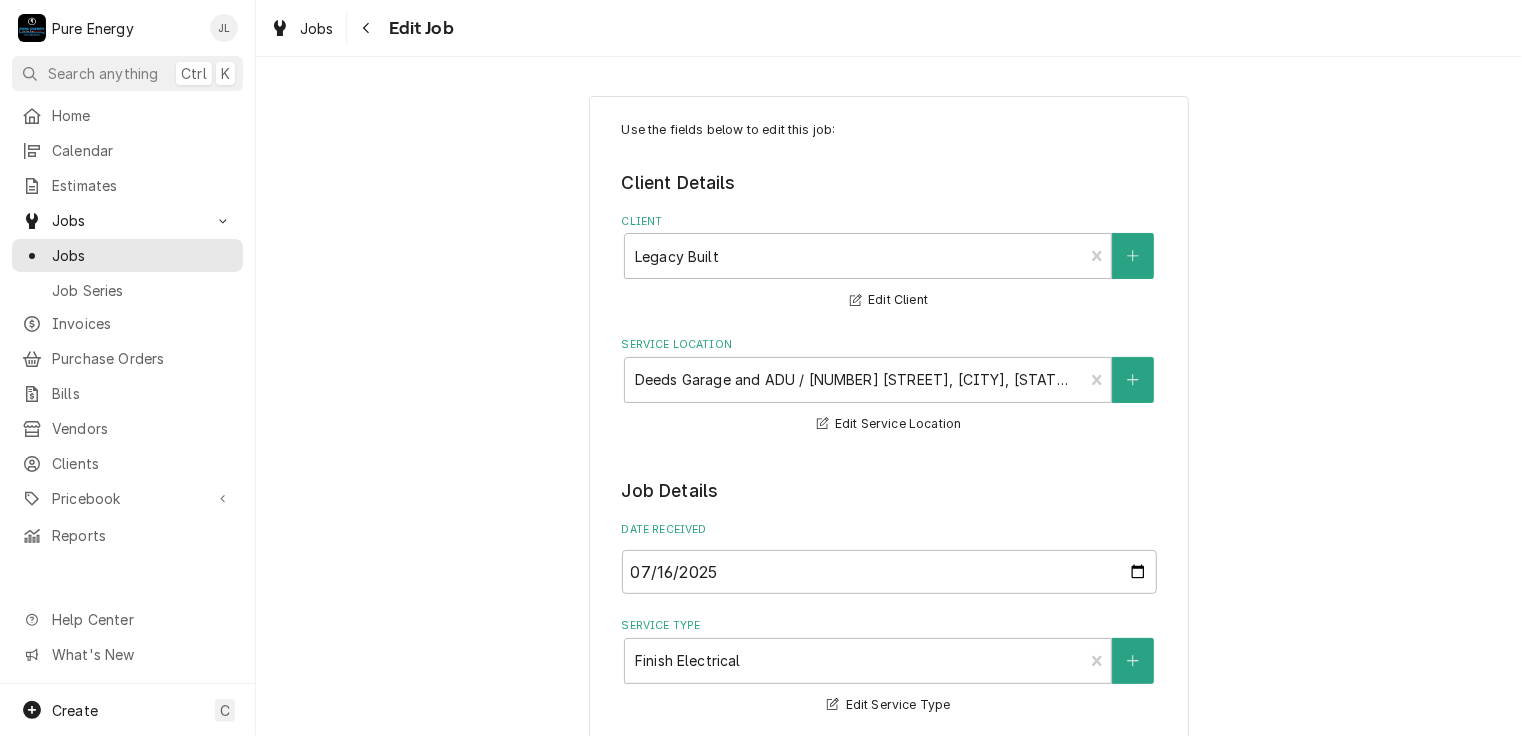 type on "x" 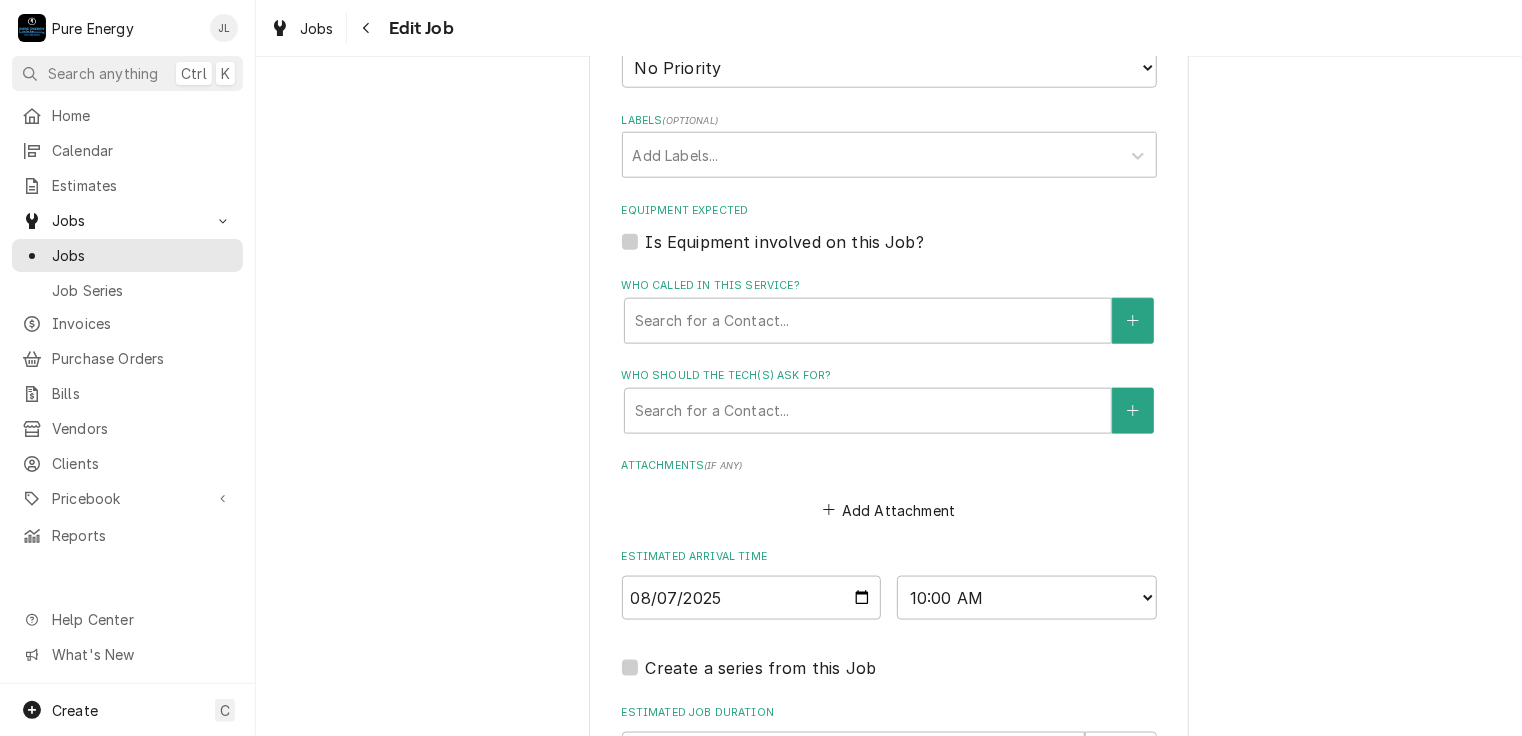 scroll, scrollTop: 1300, scrollLeft: 0, axis: vertical 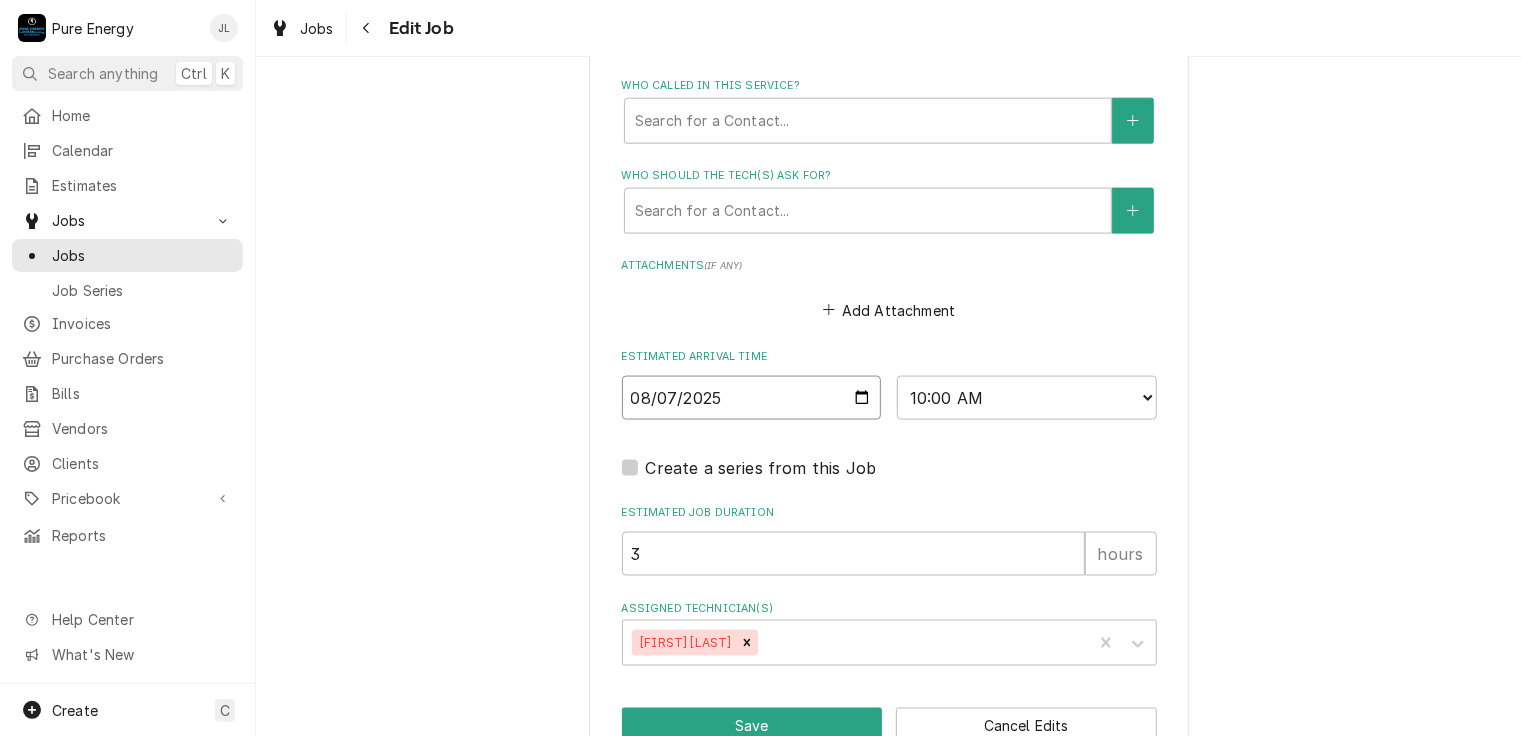 click on "2025-08-07" at bounding box center (752, 398) 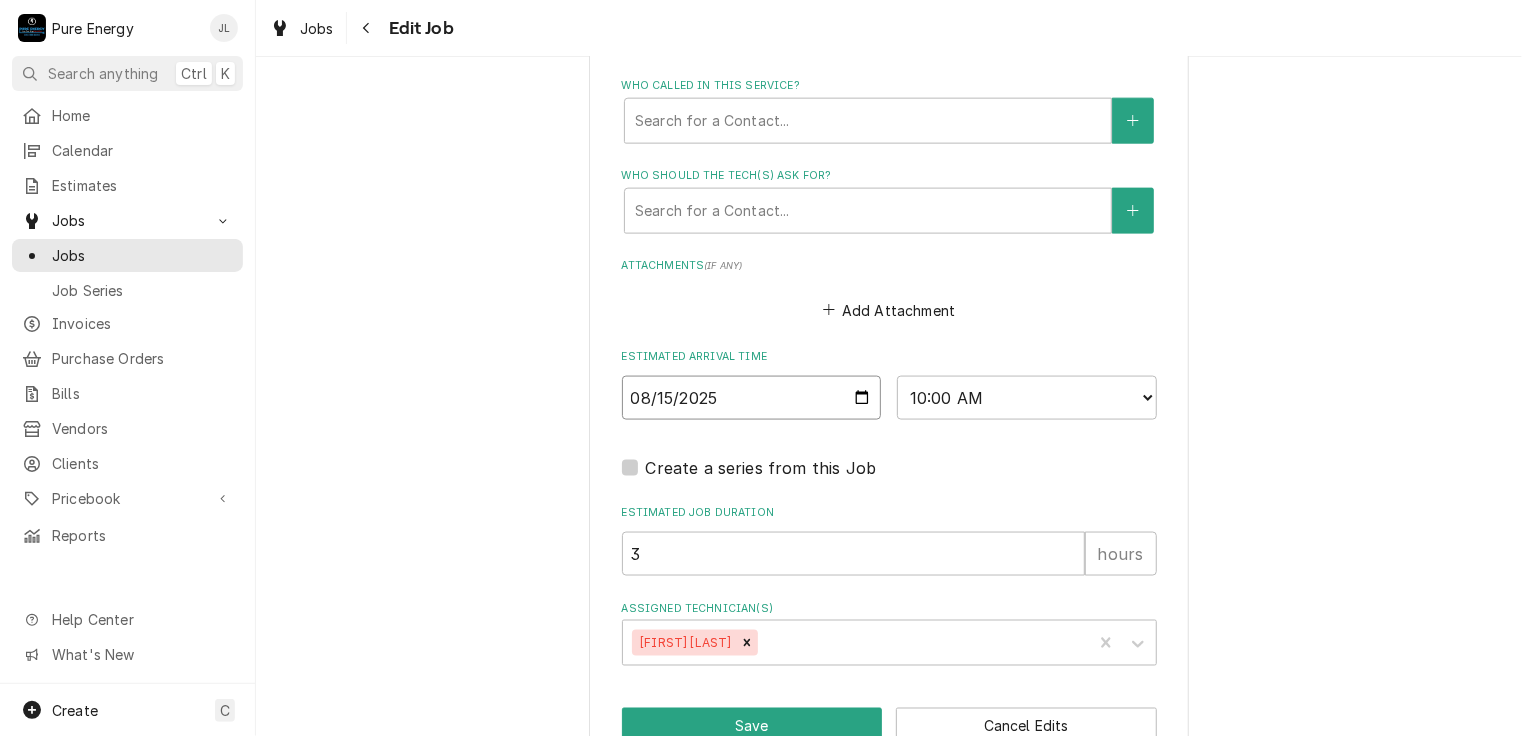 type on "x" 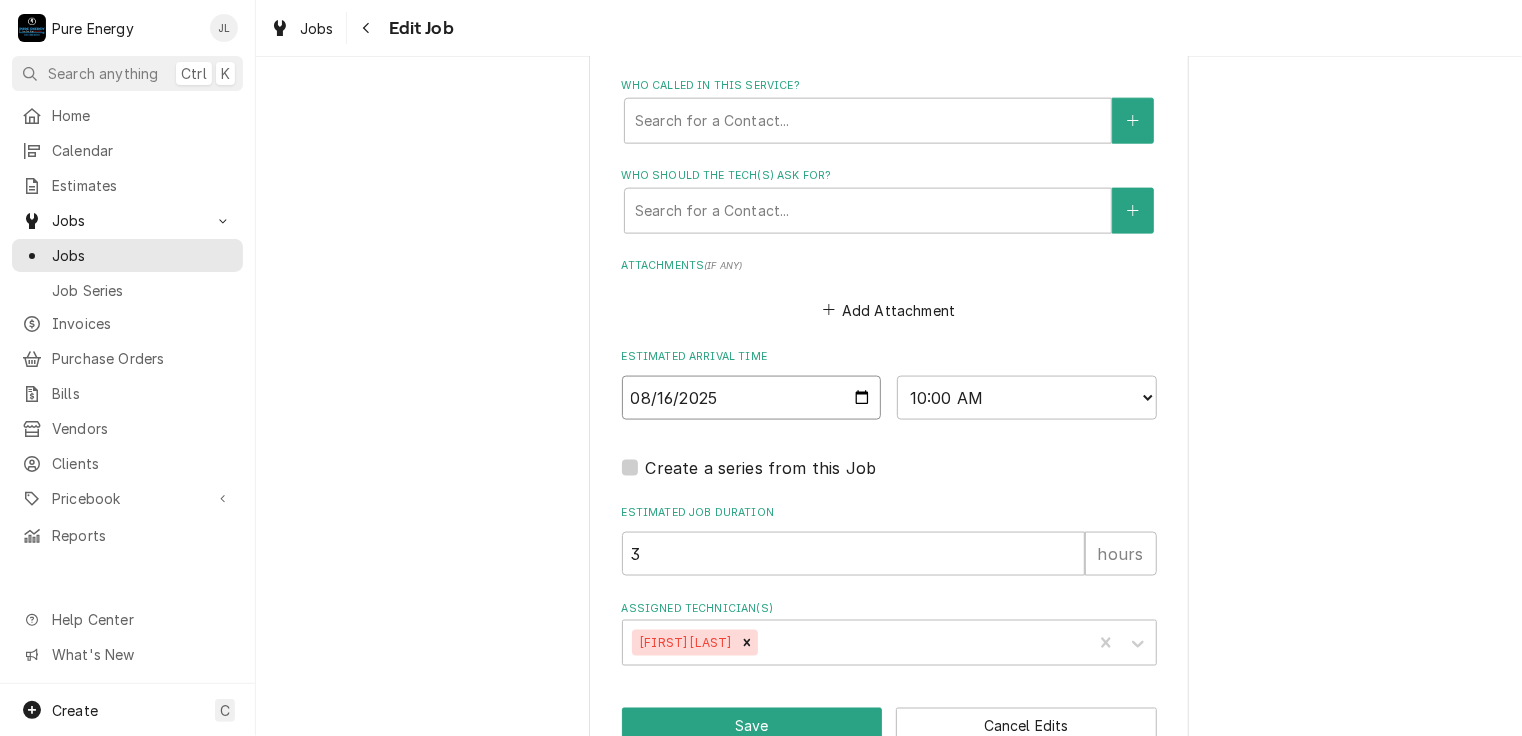 type on "x" 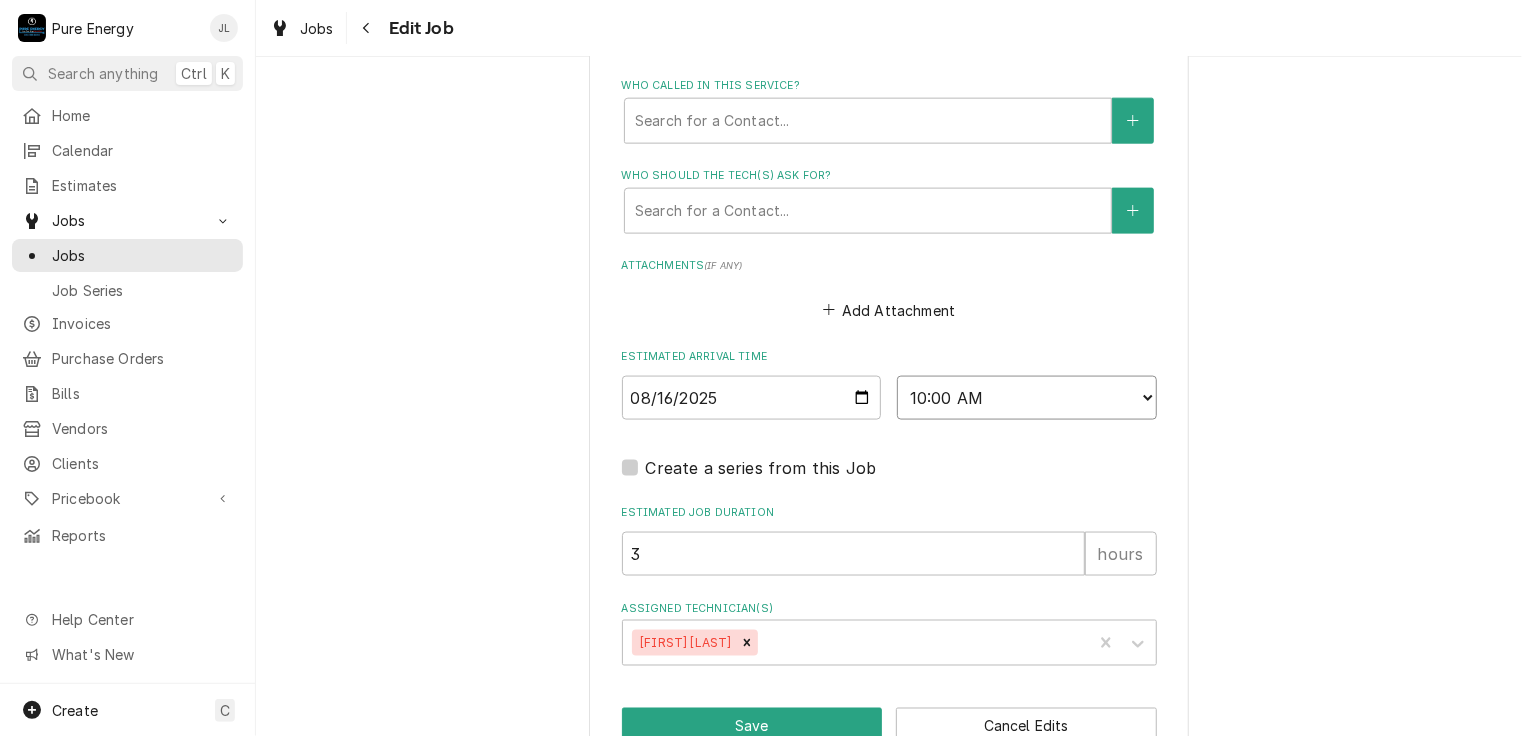 click on "AM / PM 6:00 AM 6:15 AM 6:30 AM 6:45 AM 7:00 AM 7:15 AM 7:30 AM 7:45 AM 8:00 AM 8:15 AM 8:30 AM 8:45 AM 9:00 AM 9:15 AM 9:30 AM 9:45 AM 10:00 AM 10:15 AM 10:30 AM 10:45 AM 11:00 AM 11:15 AM 11:30 AM 11:45 AM 12:00 PM 12:15 PM 12:30 PM 12:45 PM 1:00 PM 1:15 PM 1:30 PM 1:45 PM 2:00 PM 2:15 PM 2:30 PM 2:45 PM 3:00 PM 3:15 PM 3:30 PM 3:45 PM 4:00 PM 4:15 PM 4:30 PM 4:45 PM 5:00 PM 5:15 PM 5:30 PM 5:45 PM 6:00 PM 6:15 PM 6:30 PM 6:45 PM 7:00 PM 7:15 PM 7:30 PM 7:45 PM 8:00 PM 8:15 PM 8:30 PM 8:45 PM 9:00 PM 9:15 PM 9:30 PM 9:45 PM 10:00 PM 10:15 PM 10:30 PM 10:45 PM 11:00 PM 11:15 PM 11:30 PM 11:45 PM 12:00 AM 12:15 AM 12:30 AM 12:45 AM 1:00 AM 1:15 AM 1:30 AM 1:45 AM 2:00 AM 2:15 AM 2:30 AM 2:45 AM 3:00 AM 3:15 AM 3:30 AM 3:45 AM 4:00 AM 4:15 AM 4:30 AM 4:45 AM 5:00 AM 5:15 AM 5:30 AM 5:45 AM" at bounding box center (1027, 398) 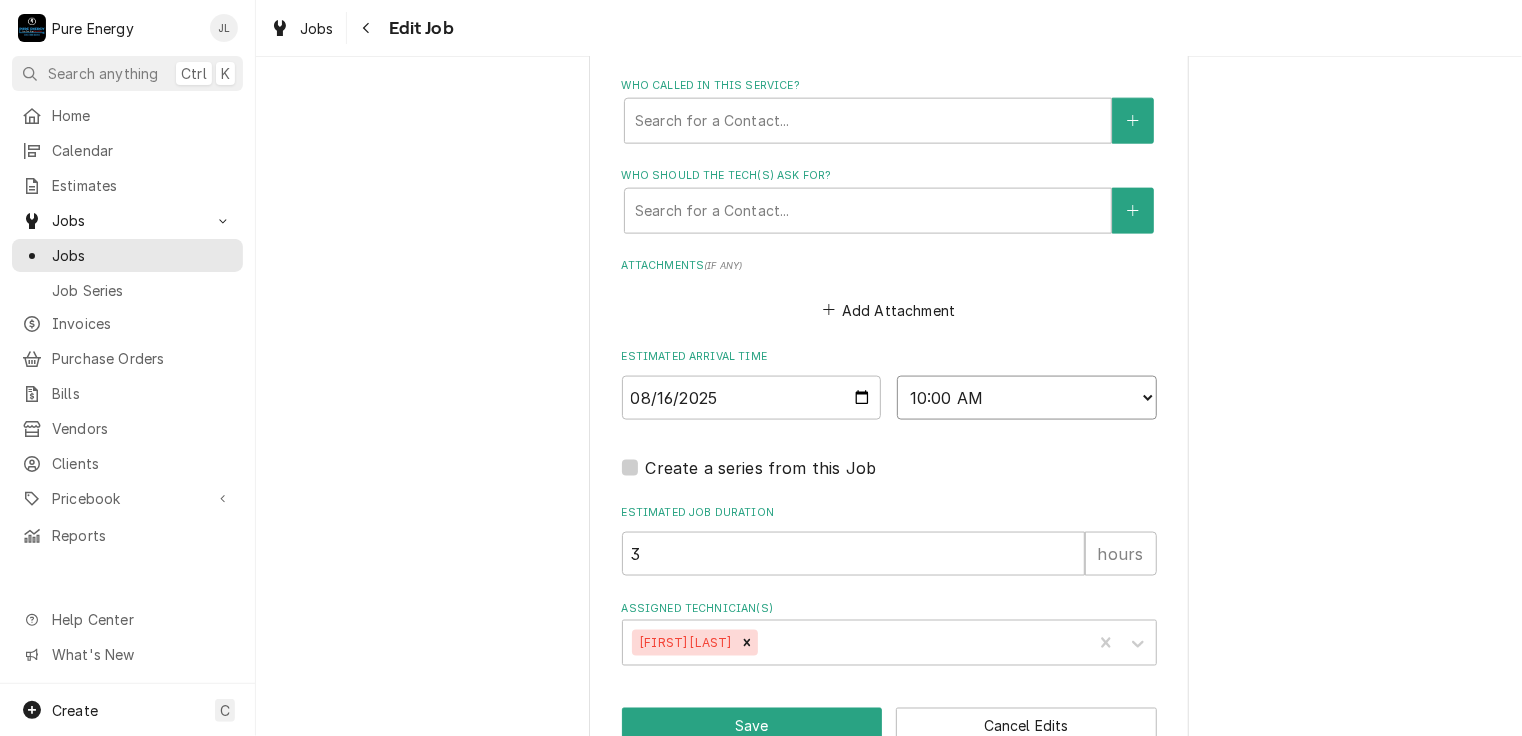 select on "08:00:00" 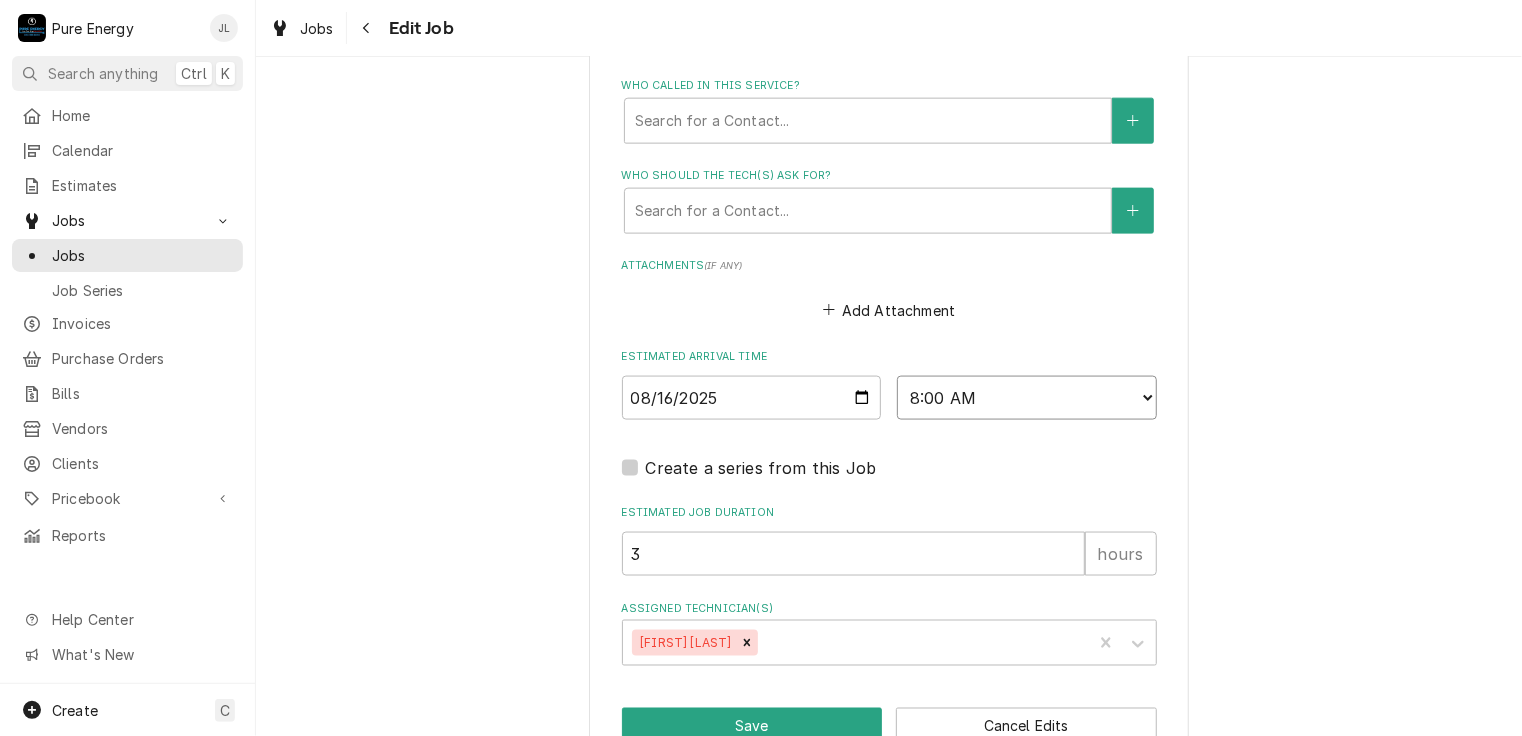 click on "AM / PM 6:00 AM 6:15 AM 6:30 AM 6:45 AM 7:00 AM 7:15 AM 7:30 AM 7:45 AM 8:00 AM 8:15 AM 8:30 AM 8:45 AM 9:00 AM 9:15 AM 9:30 AM 9:45 AM 10:00 AM 10:15 AM 10:30 AM 10:45 AM 11:00 AM 11:15 AM 11:30 AM 11:45 AM 12:00 PM 12:15 PM 12:30 PM 12:45 PM 1:00 PM 1:15 PM 1:30 PM 1:45 PM 2:00 PM 2:15 PM 2:30 PM 2:45 PM 3:00 PM 3:15 PM 3:30 PM 3:45 PM 4:00 PM 4:15 PM 4:30 PM 4:45 PM 5:00 PM 5:15 PM 5:30 PM 5:45 PM 6:00 PM 6:15 PM 6:30 PM 6:45 PM 7:00 PM 7:15 PM 7:30 PM 7:45 PM 8:00 PM 8:15 PM 8:30 PM 8:45 PM 9:00 PM 9:15 PM 9:30 PM 9:45 PM 10:00 PM 10:15 PM 10:30 PM 10:45 PM 11:00 PM 11:15 PM 11:30 PM 11:45 PM 12:00 AM 12:15 AM 12:30 AM 12:45 AM 1:00 AM 1:15 AM 1:30 AM 1:45 AM 2:00 AM 2:15 AM 2:30 AM 2:45 AM 3:00 AM 3:15 AM 3:30 AM 3:45 AM 4:00 AM 4:15 AM 4:30 AM 4:45 AM 5:00 AM 5:15 AM 5:30 AM 5:45 AM" at bounding box center (1027, 398) 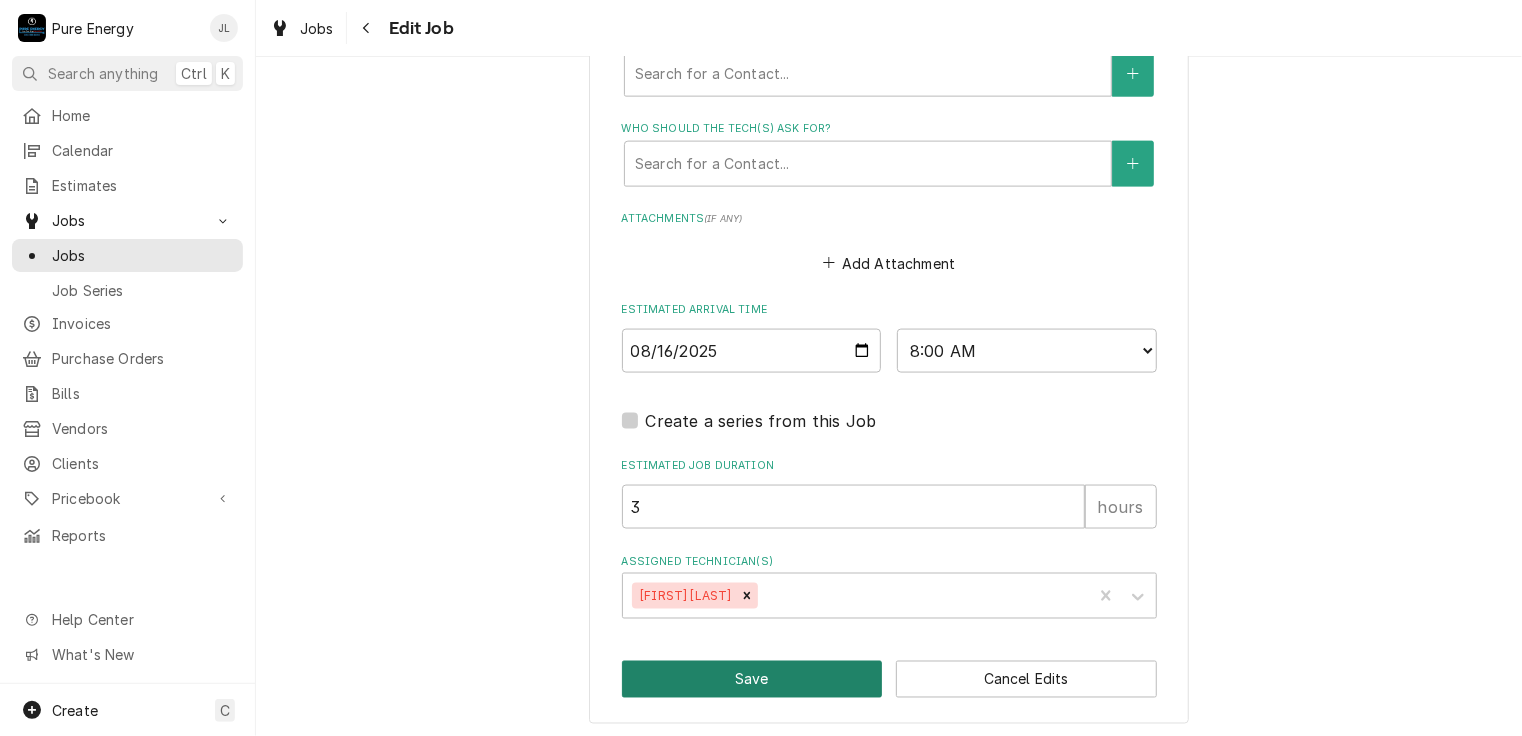 click on "Save" at bounding box center [752, 679] 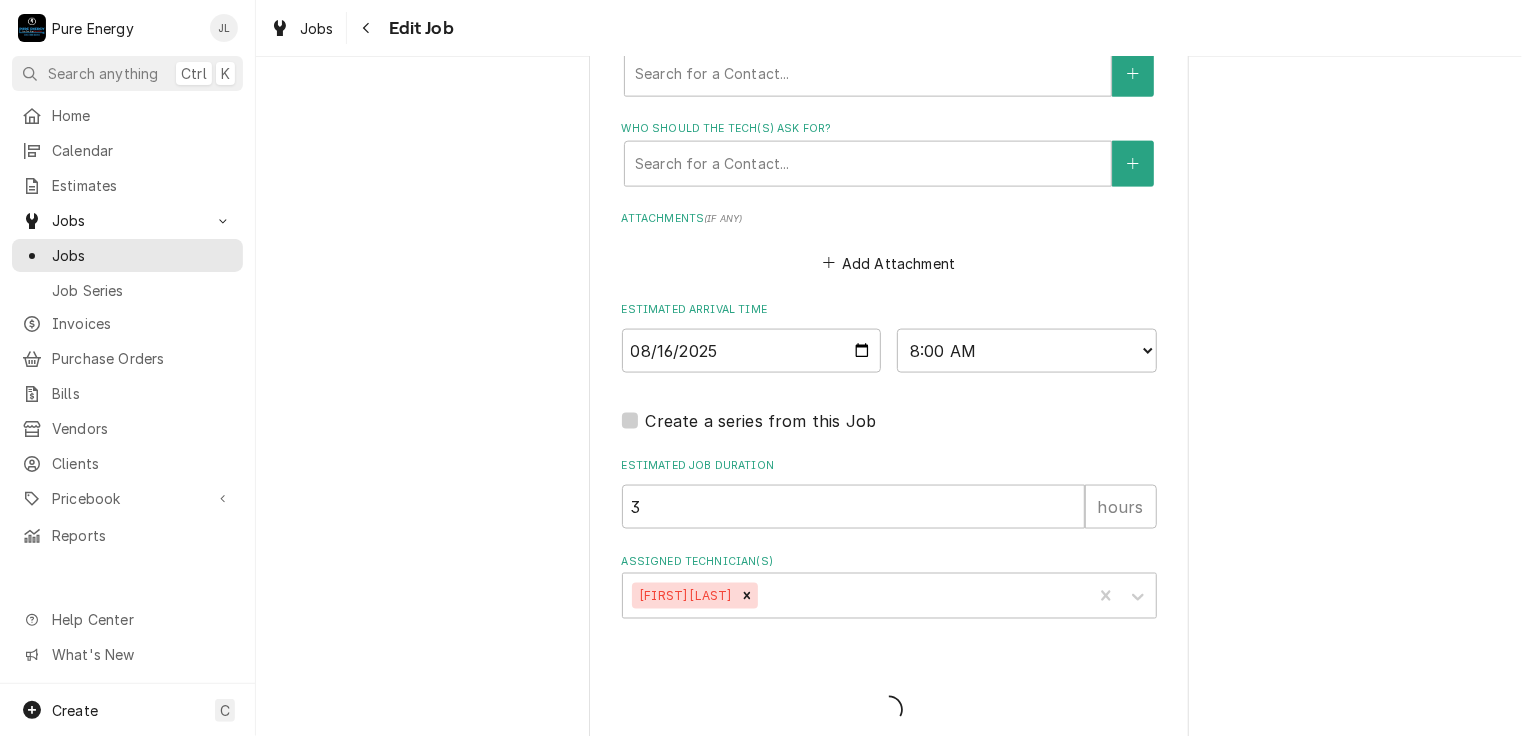 type on "x" 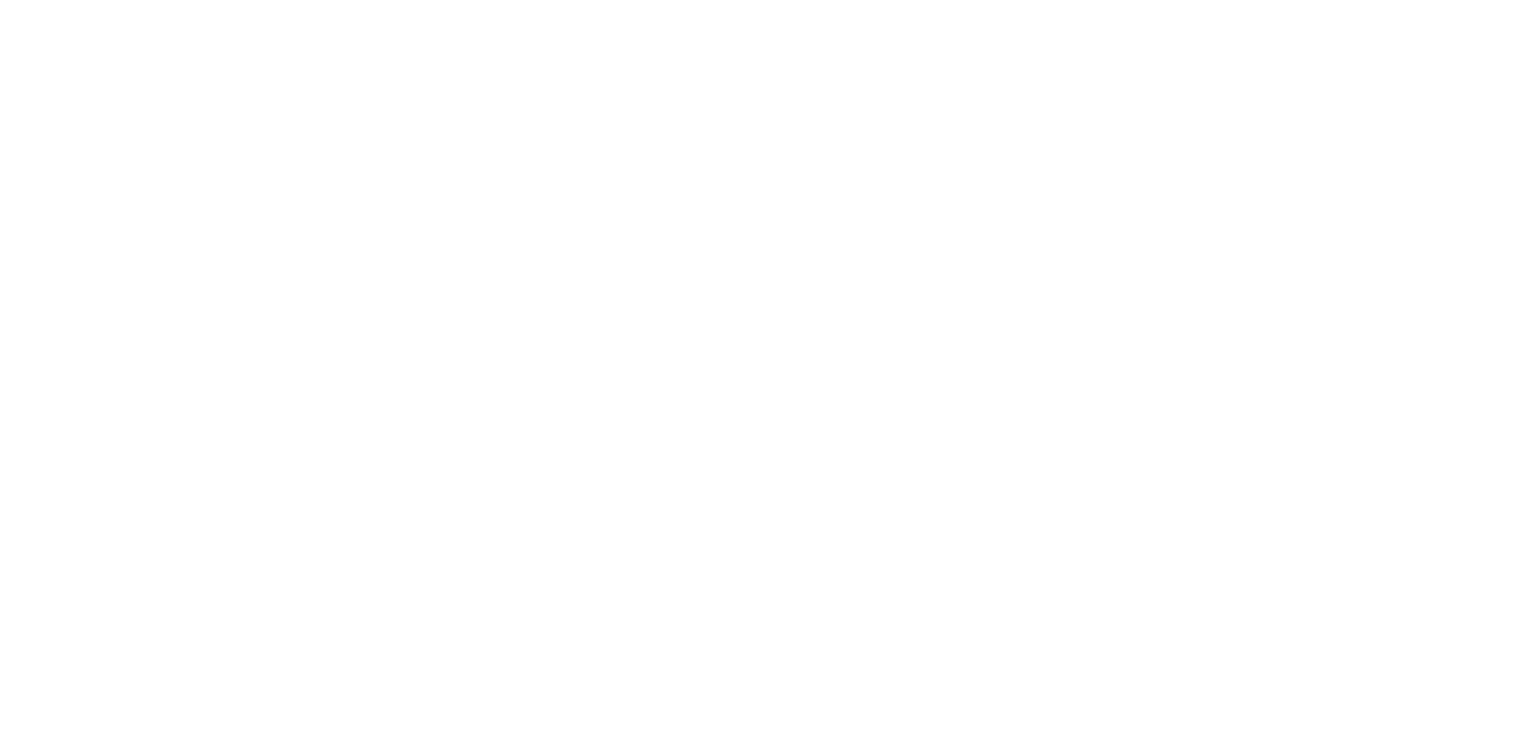 scroll, scrollTop: 0, scrollLeft: 0, axis: both 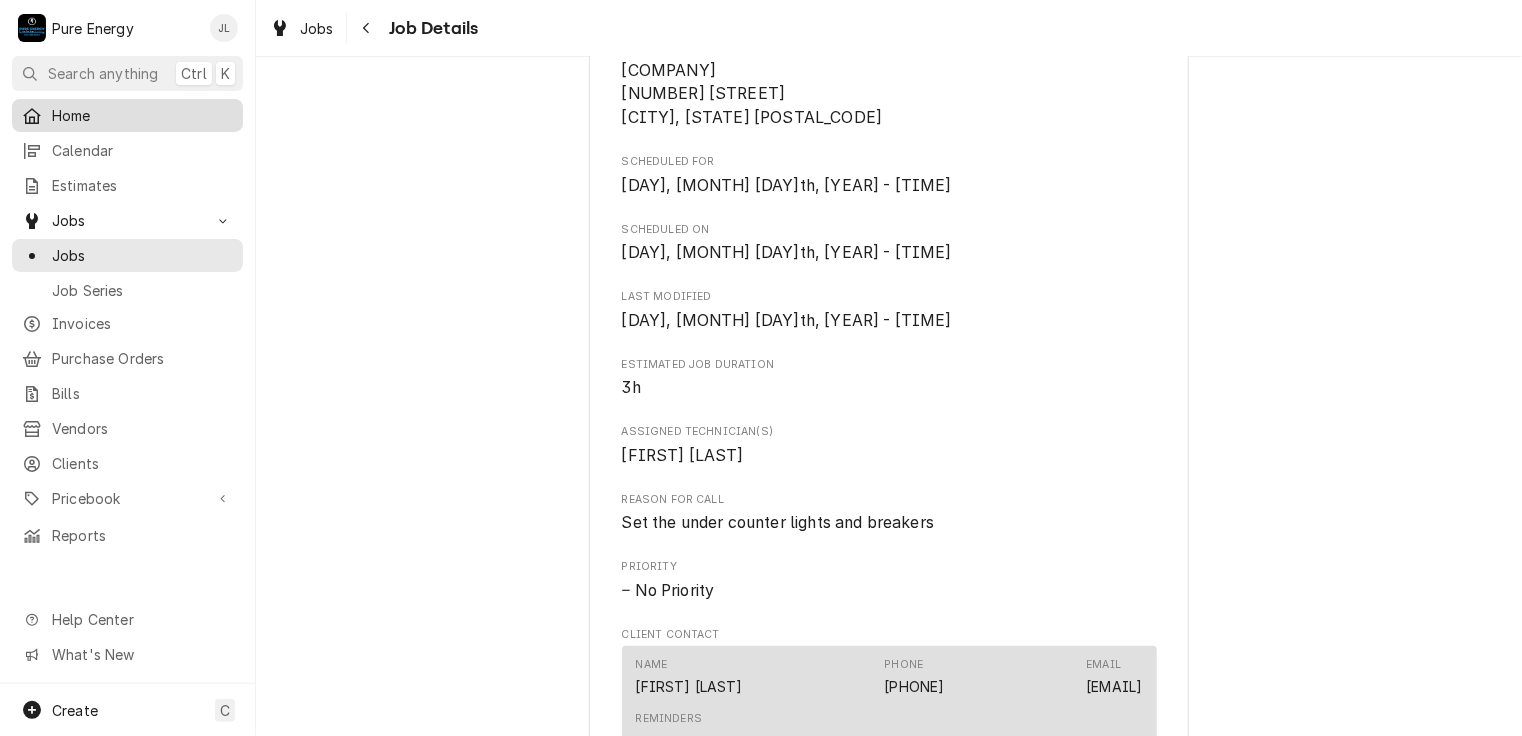 click on "Home" at bounding box center (142, 115) 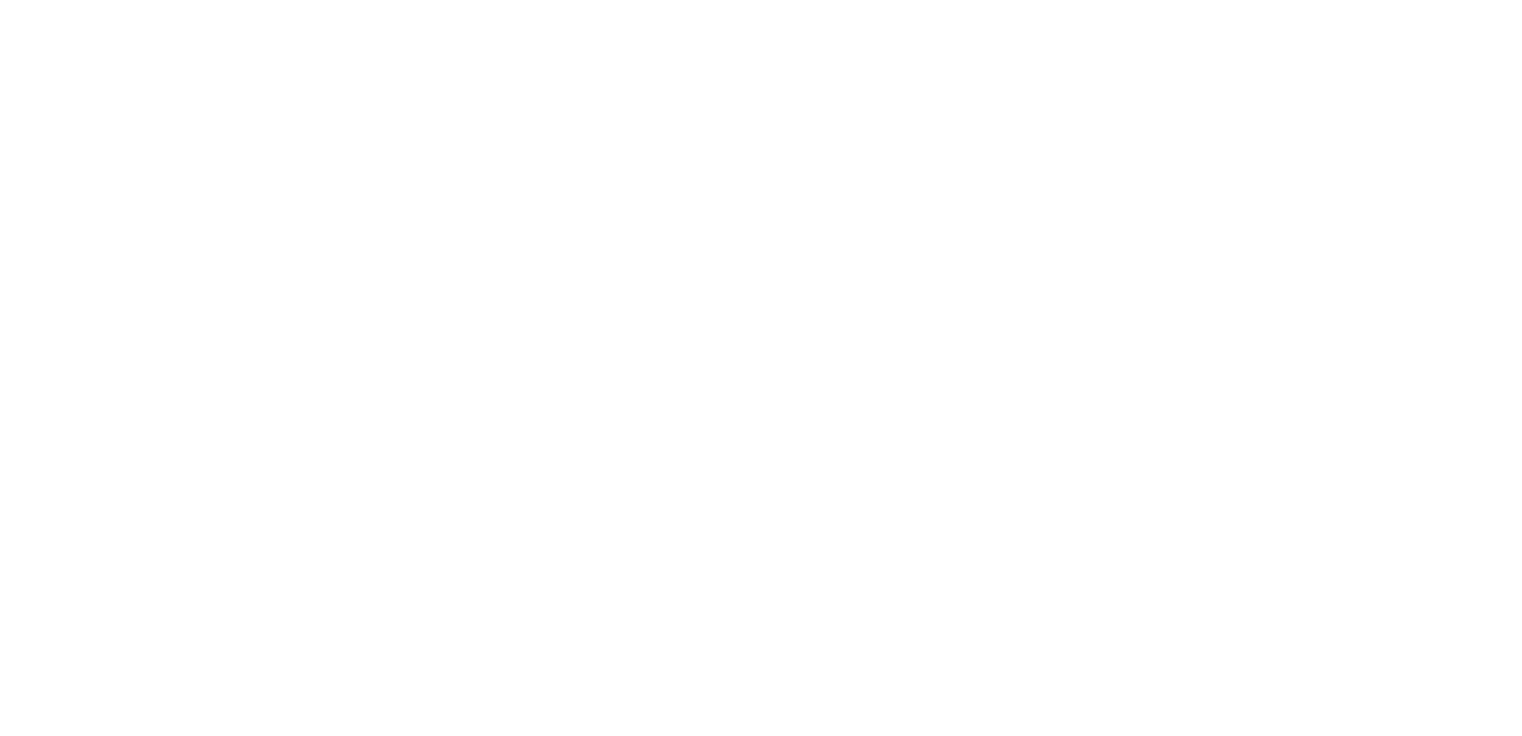 scroll, scrollTop: 0, scrollLeft: 0, axis: both 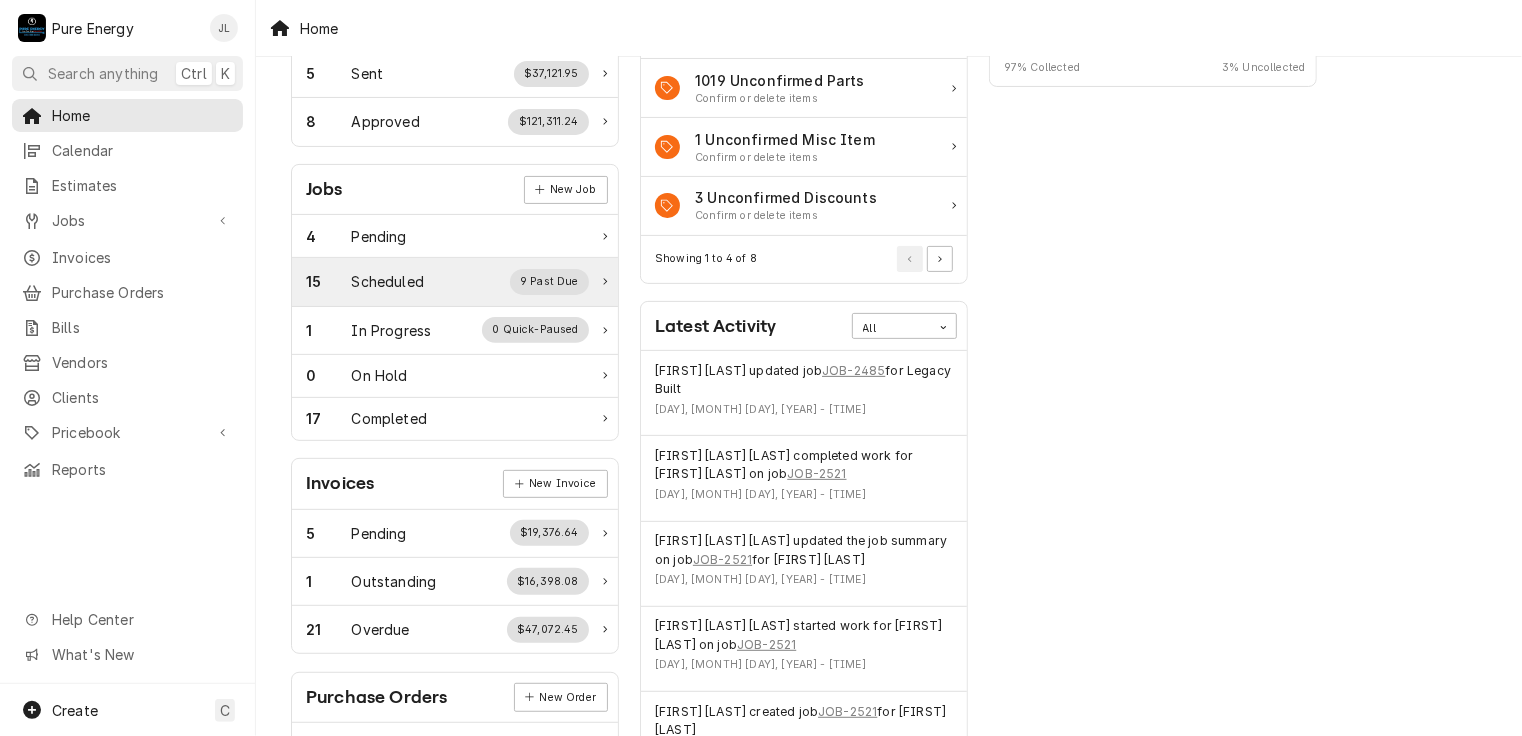click on "Scheduled" at bounding box center (388, 281) 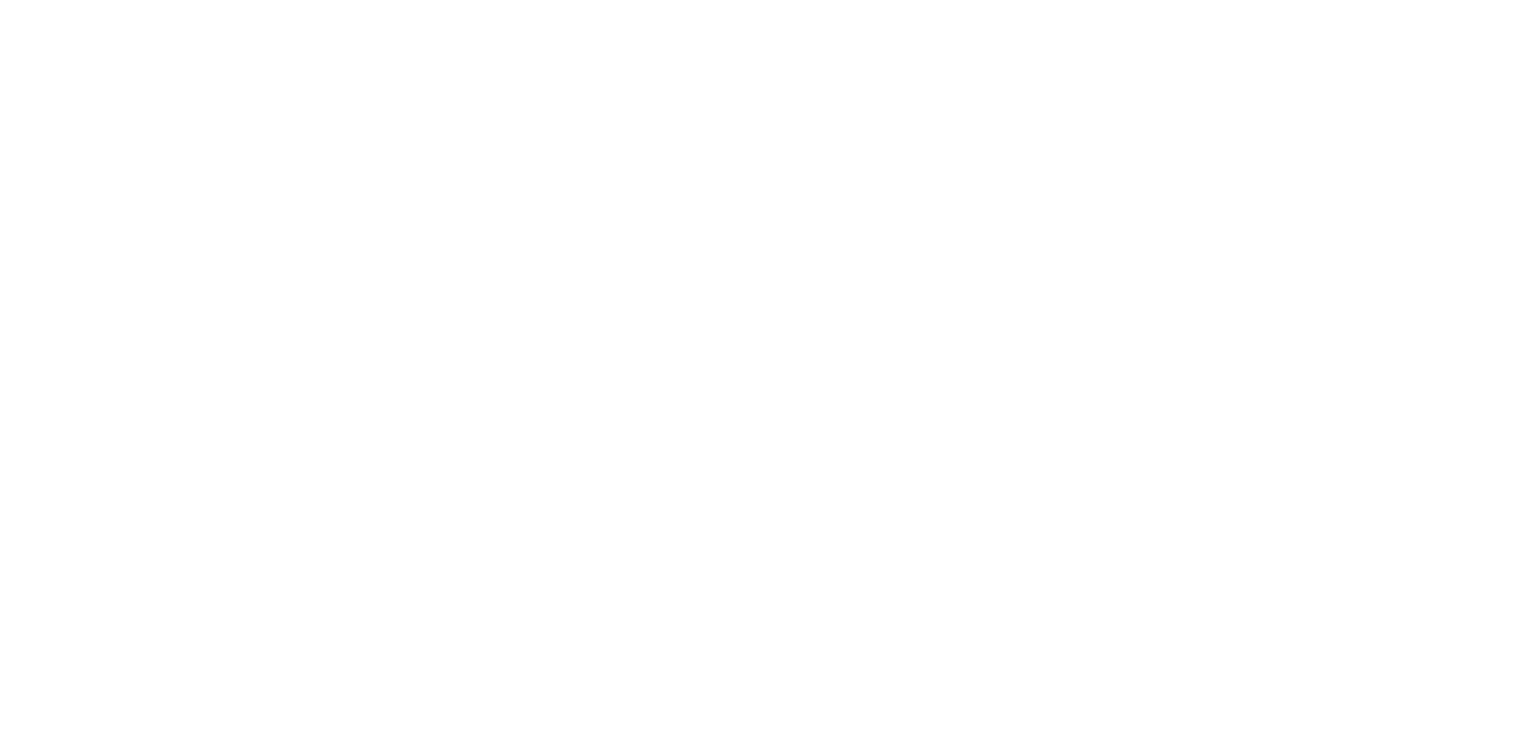 scroll, scrollTop: 0, scrollLeft: 0, axis: both 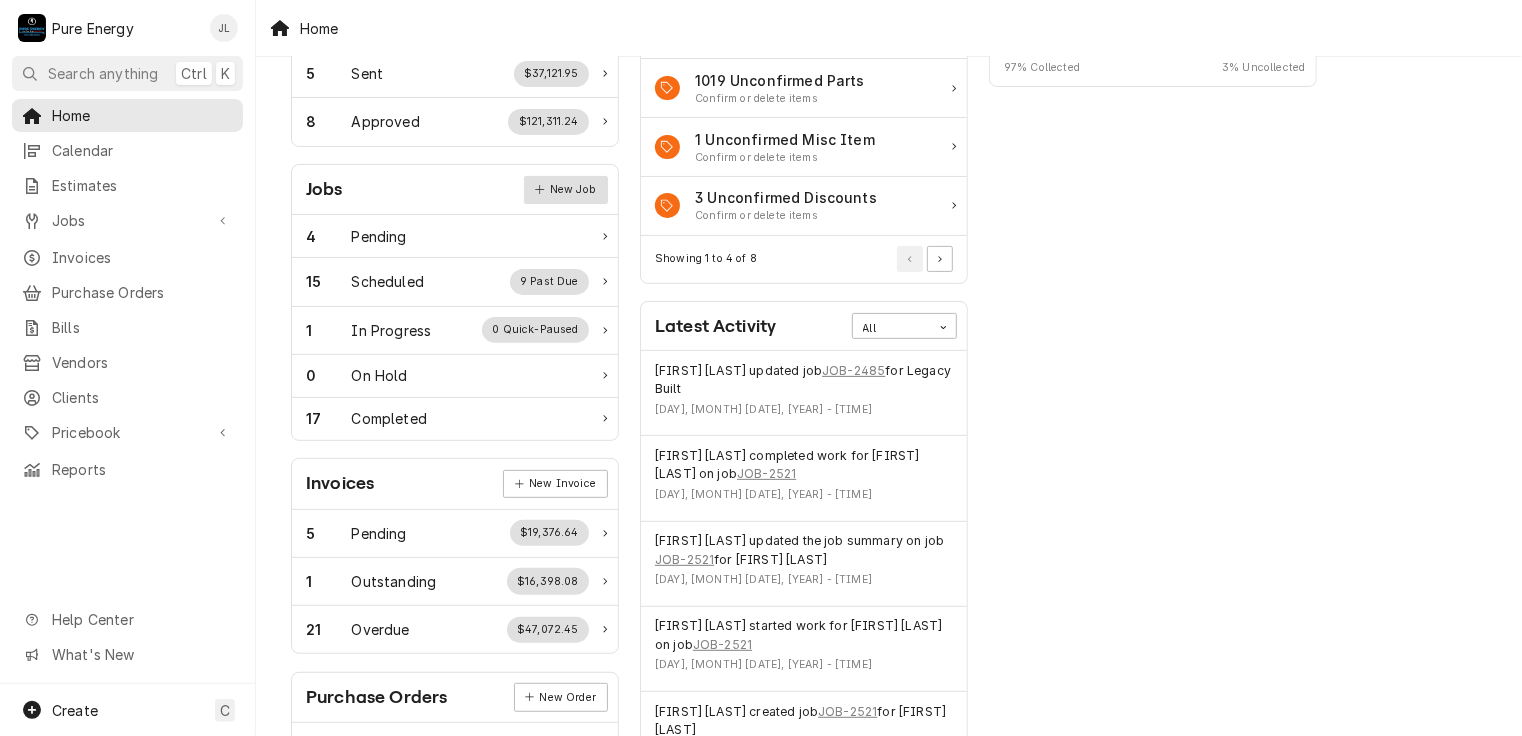 click on "New Job" at bounding box center [566, 190] 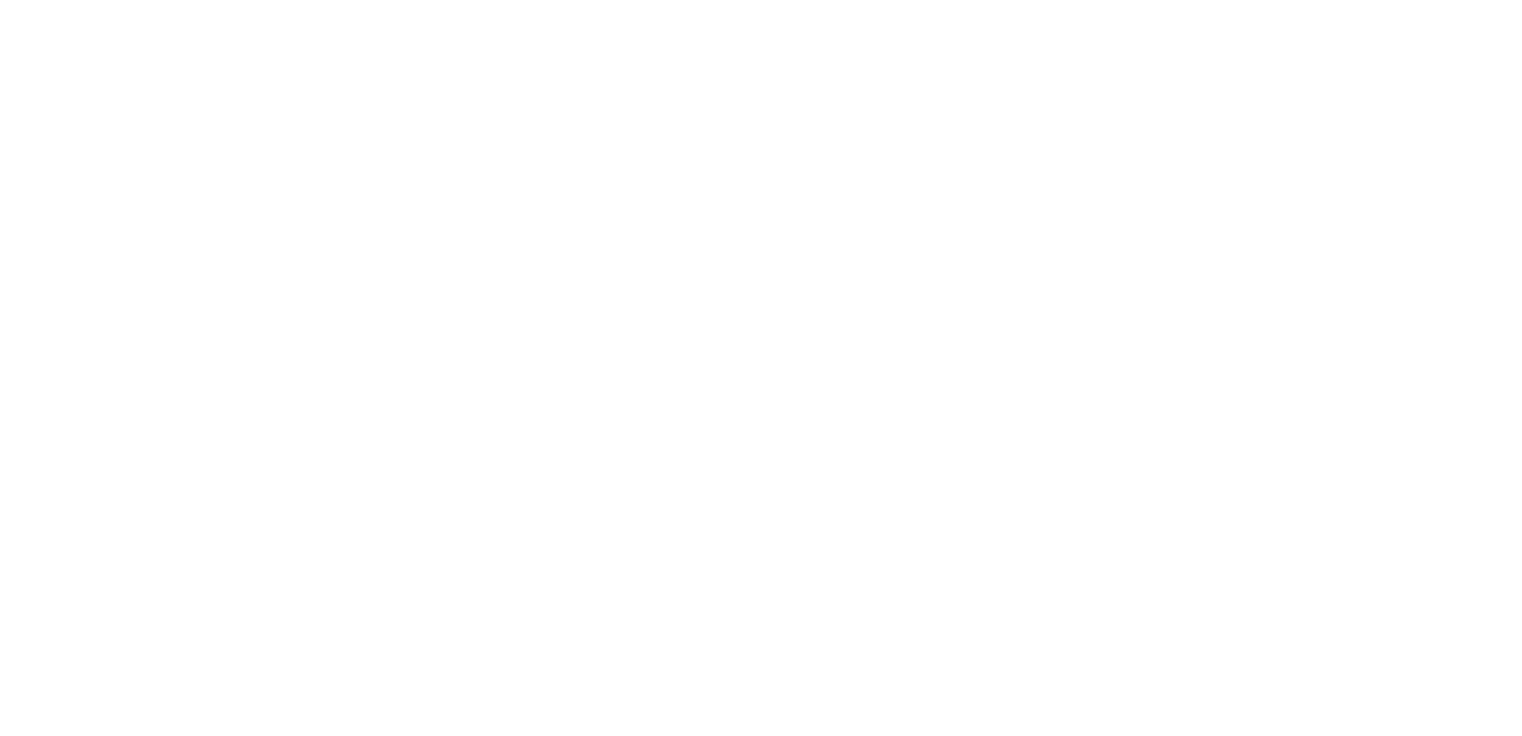 scroll, scrollTop: 0, scrollLeft: 0, axis: both 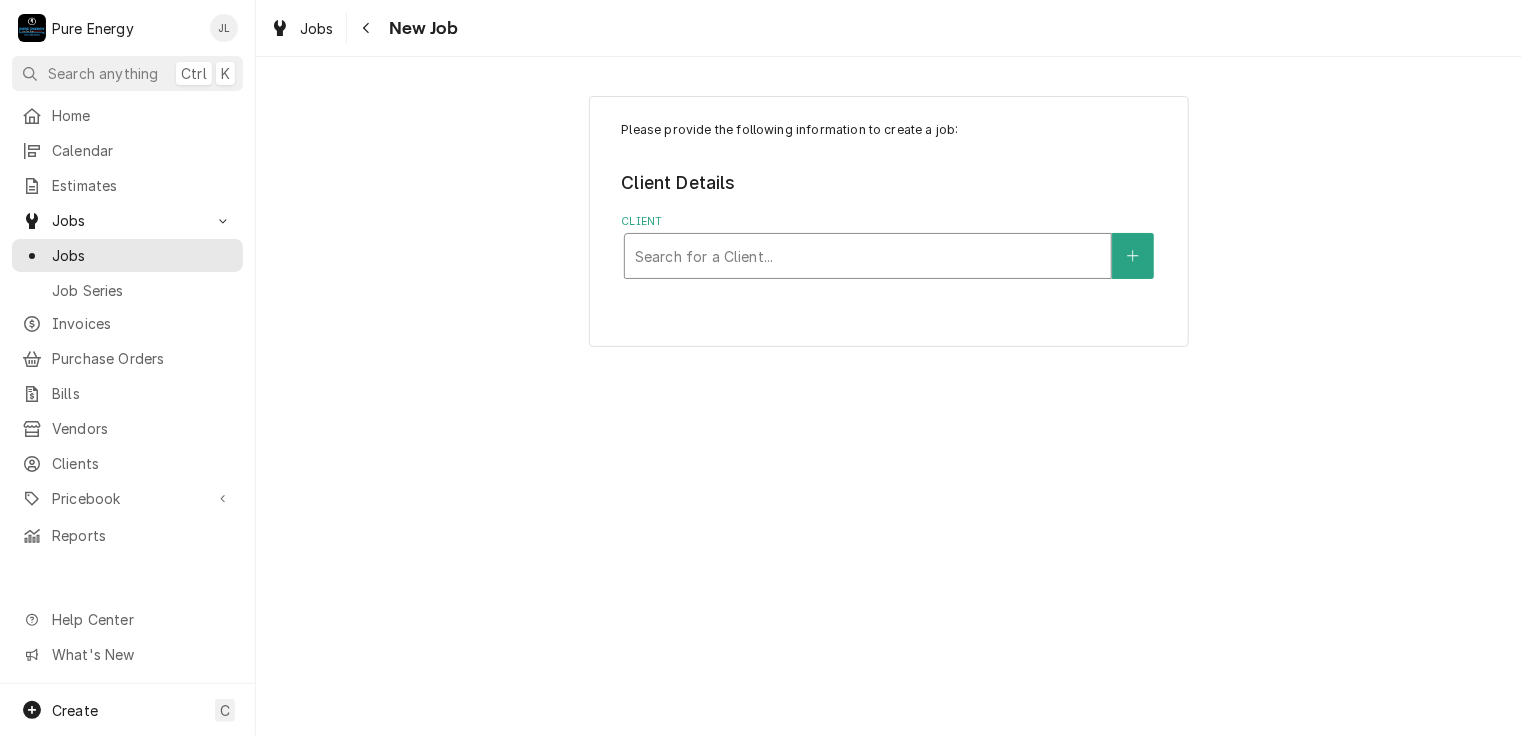 click at bounding box center [868, 256] 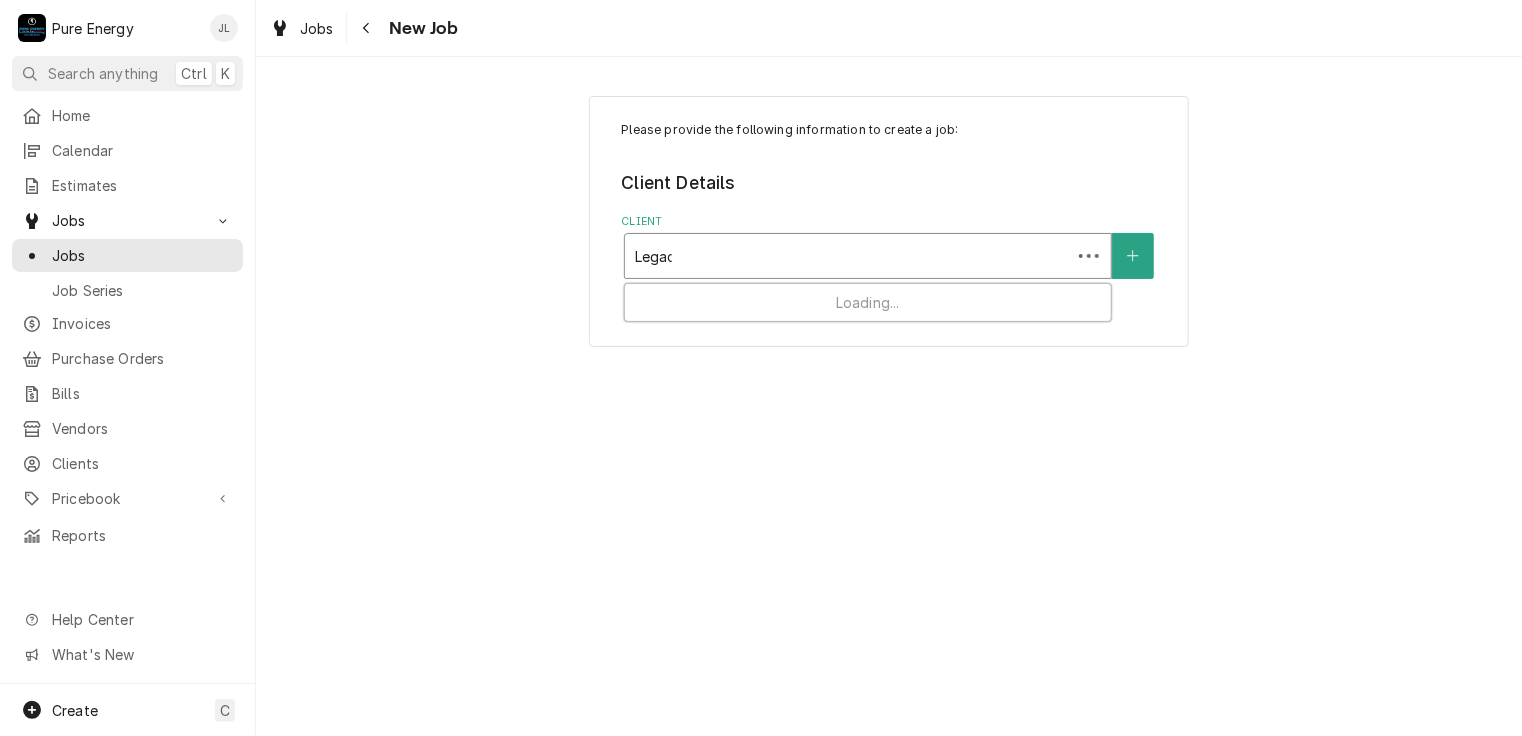 type on "Legacy" 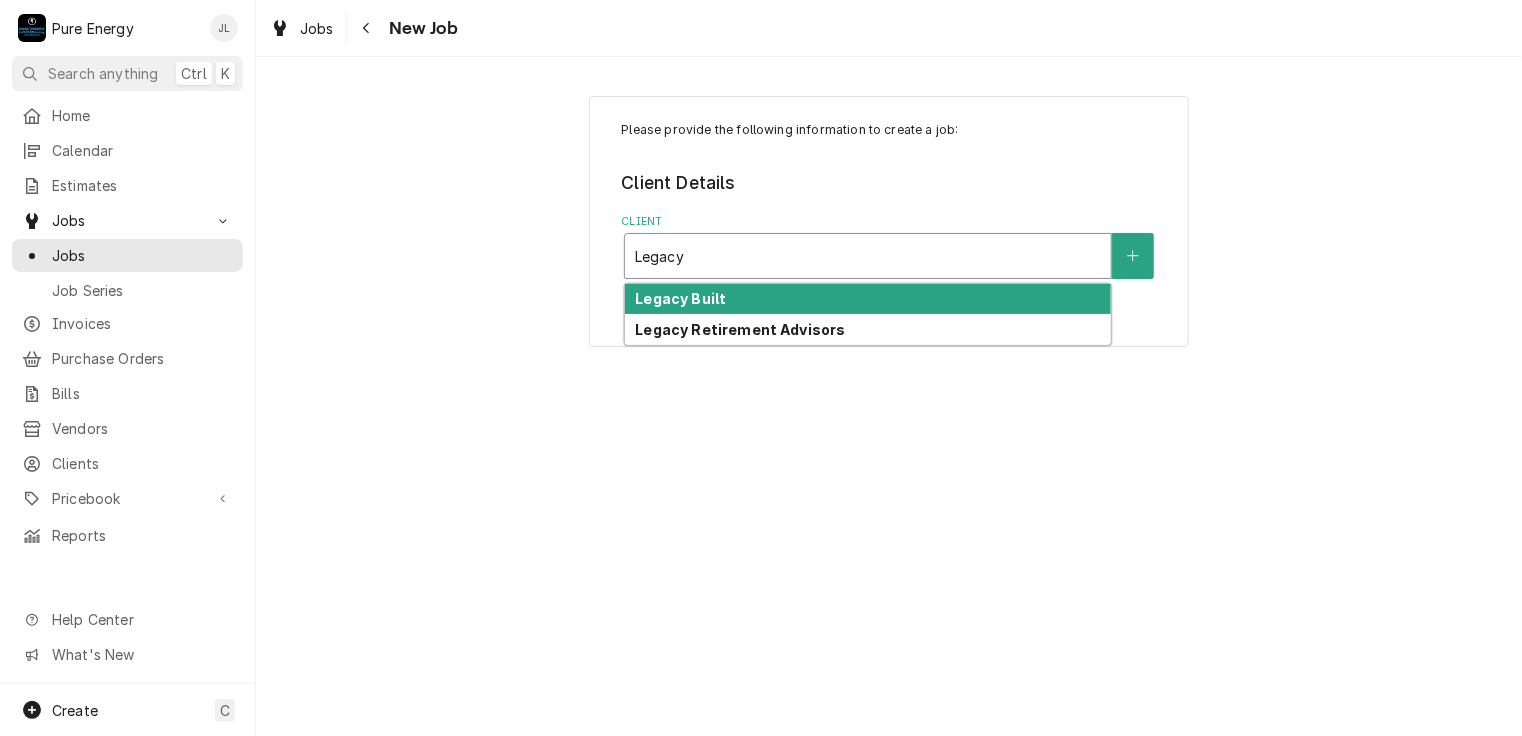 click on "Legacy Built" at bounding box center (868, 299) 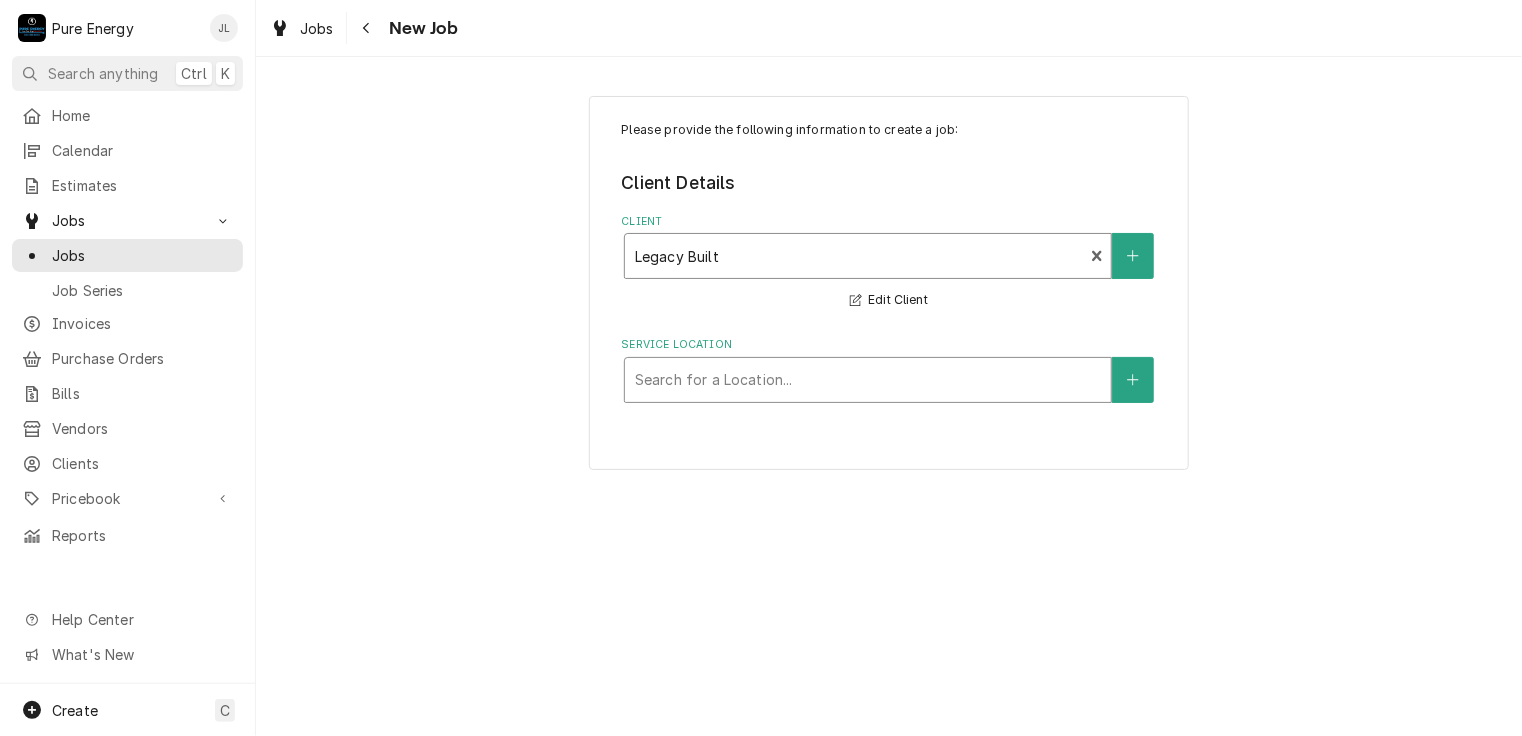 click at bounding box center [868, 380] 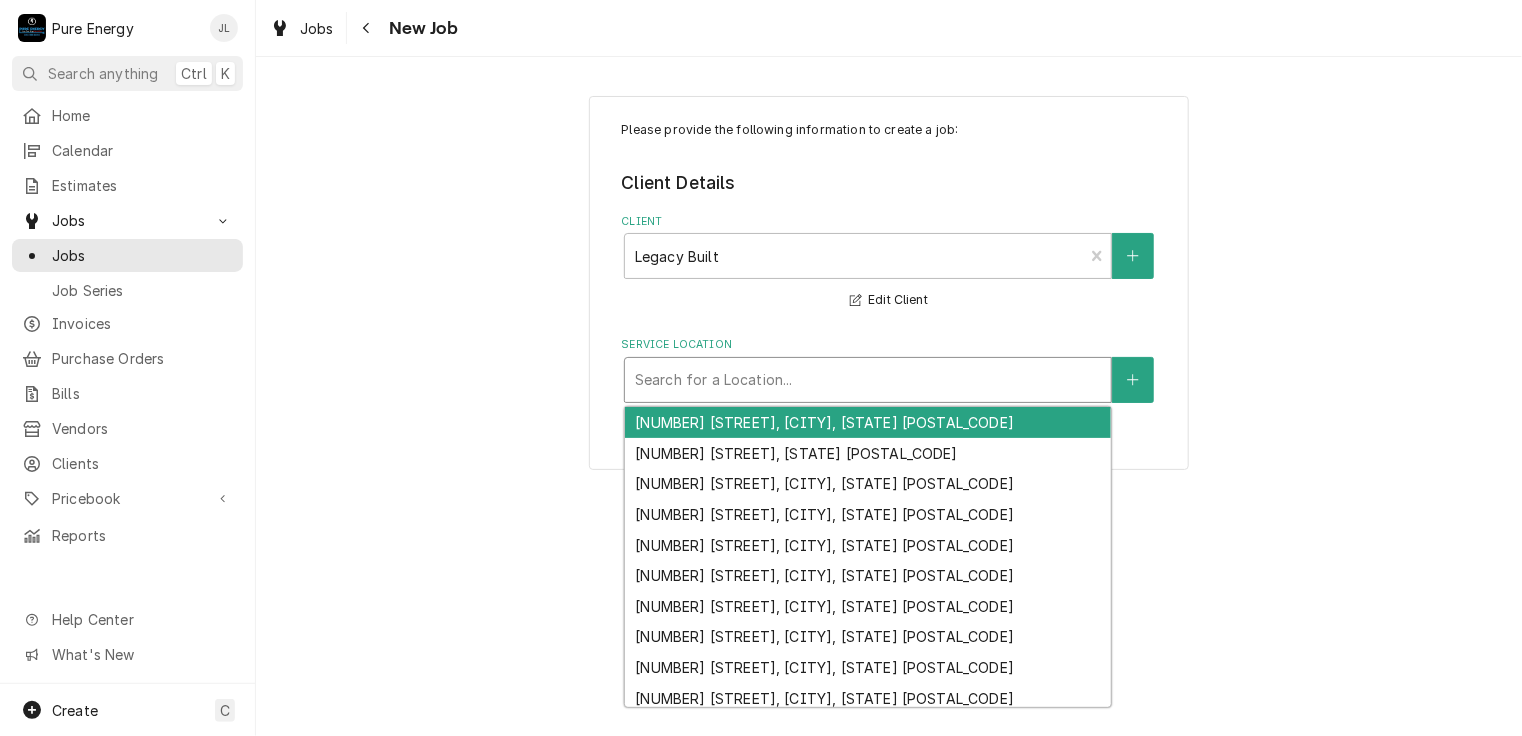 click at bounding box center [868, 380] 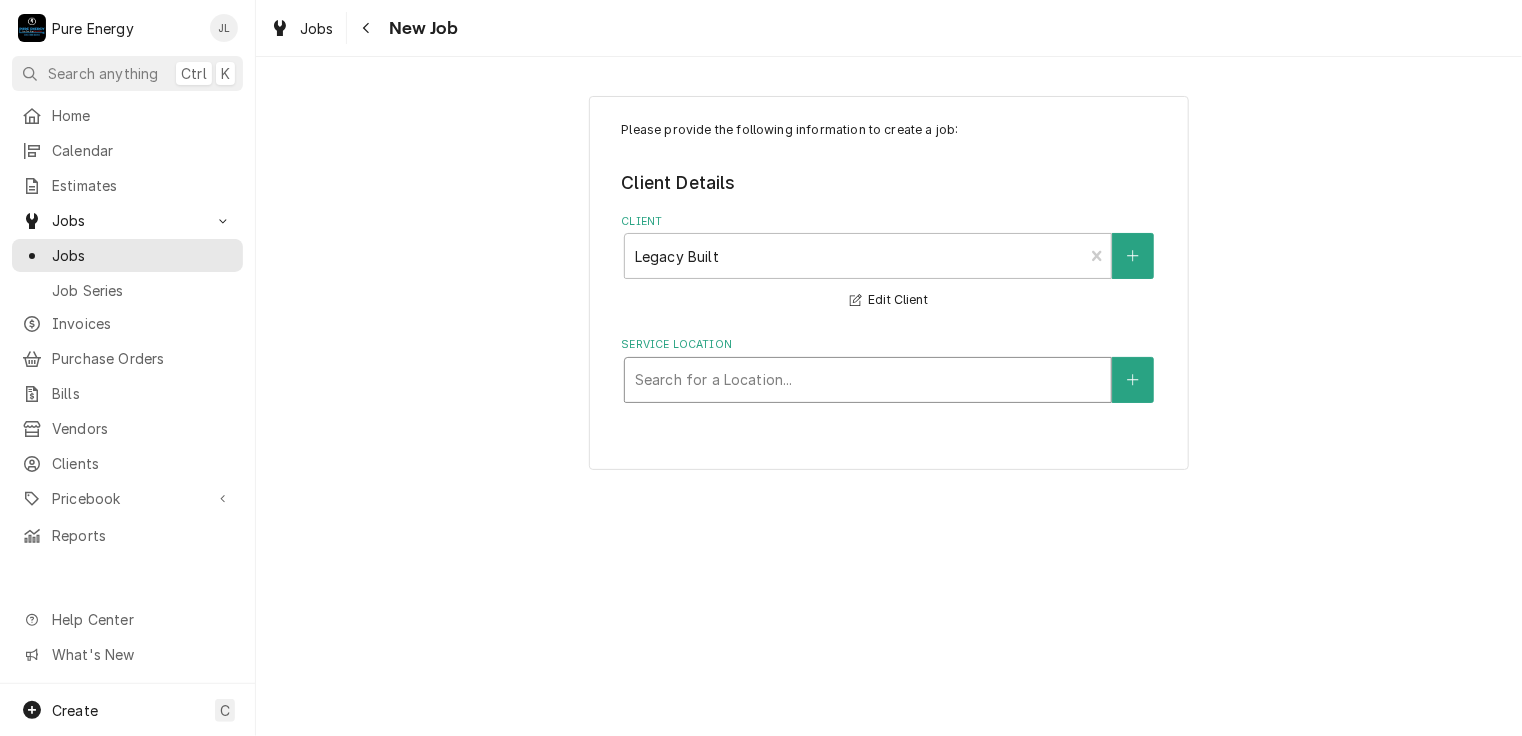 click at bounding box center [868, 380] 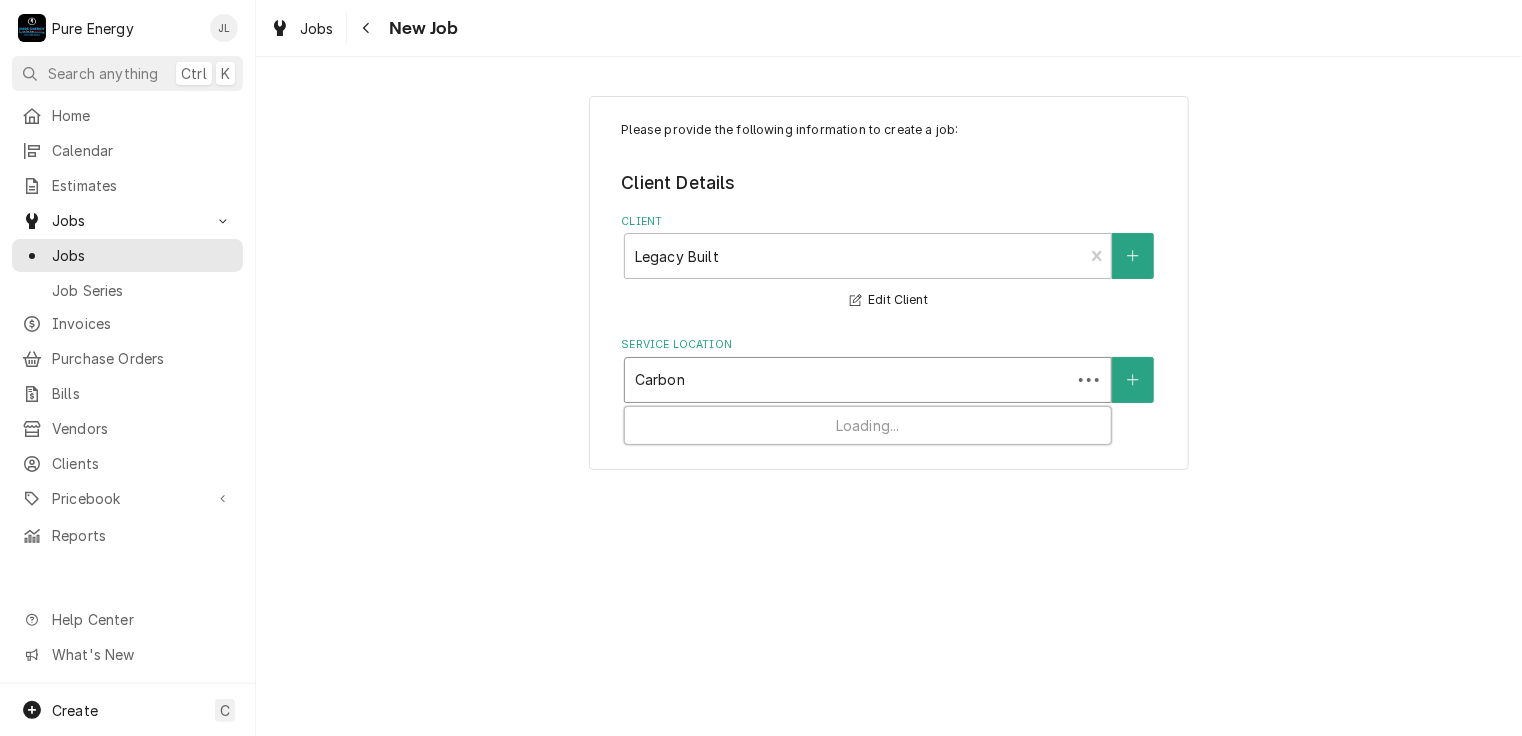 type on "Carbon" 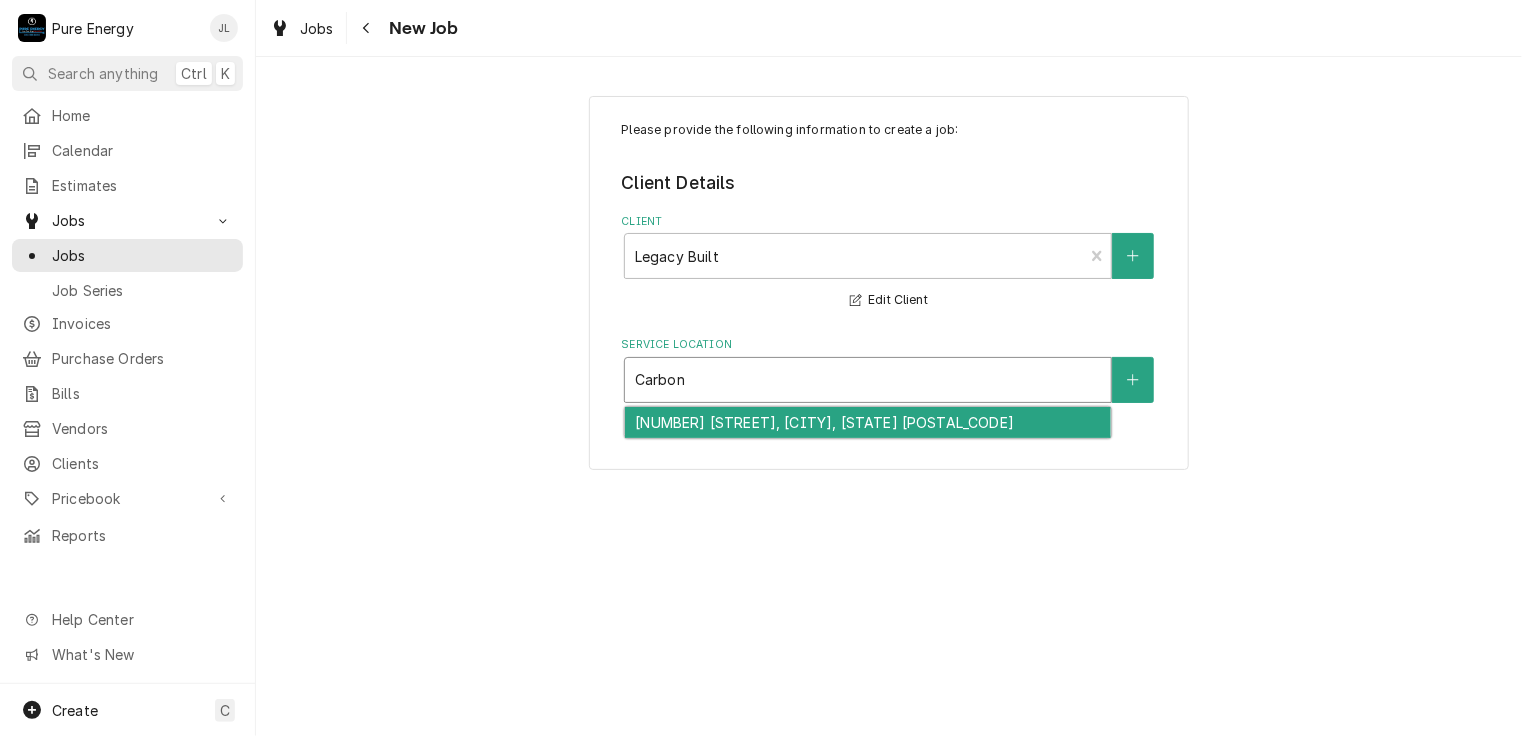 click on "1550 Carbon Canyon Ln, Templeton, CA 93465" at bounding box center (868, 422) 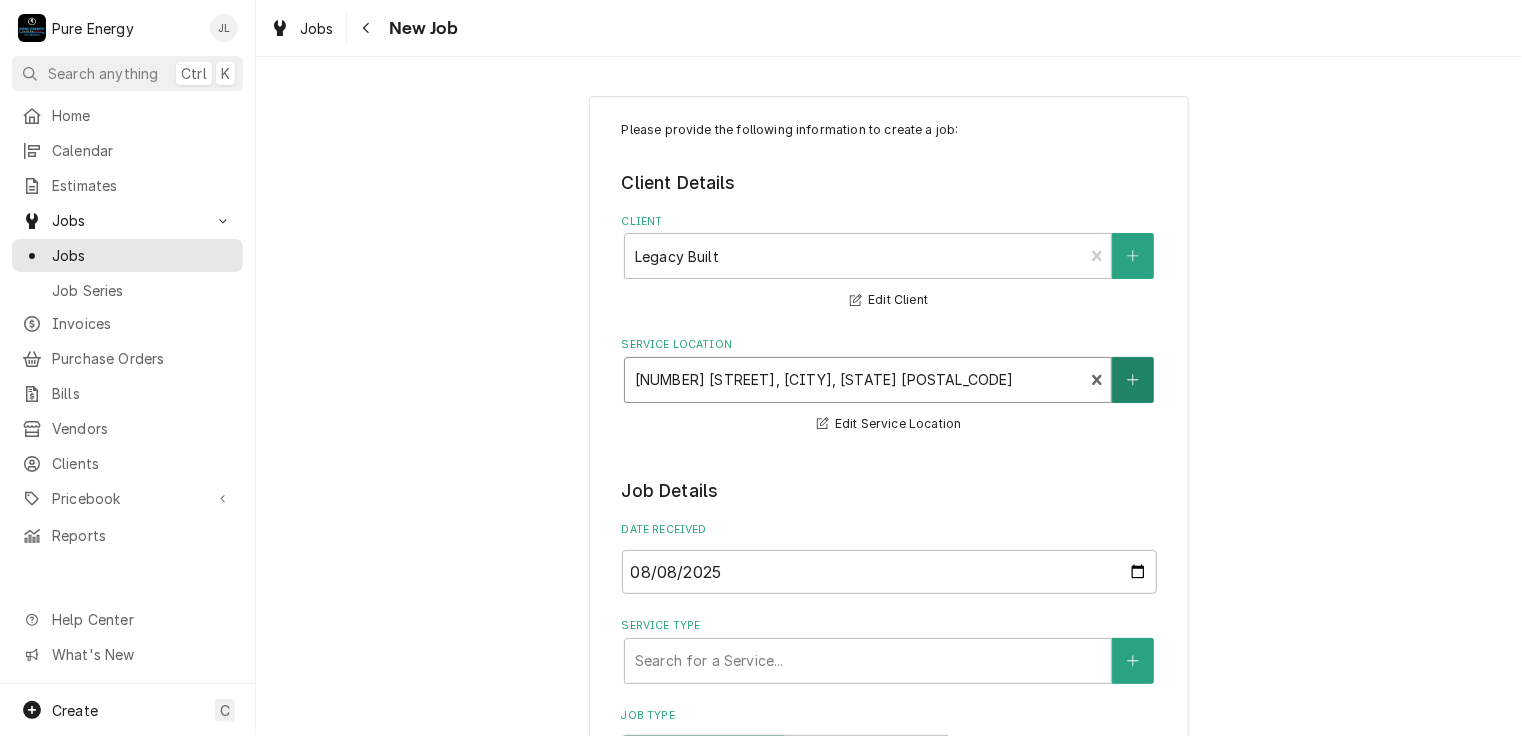 scroll, scrollTop: 200, scrollLeft: 0, axis: vertical 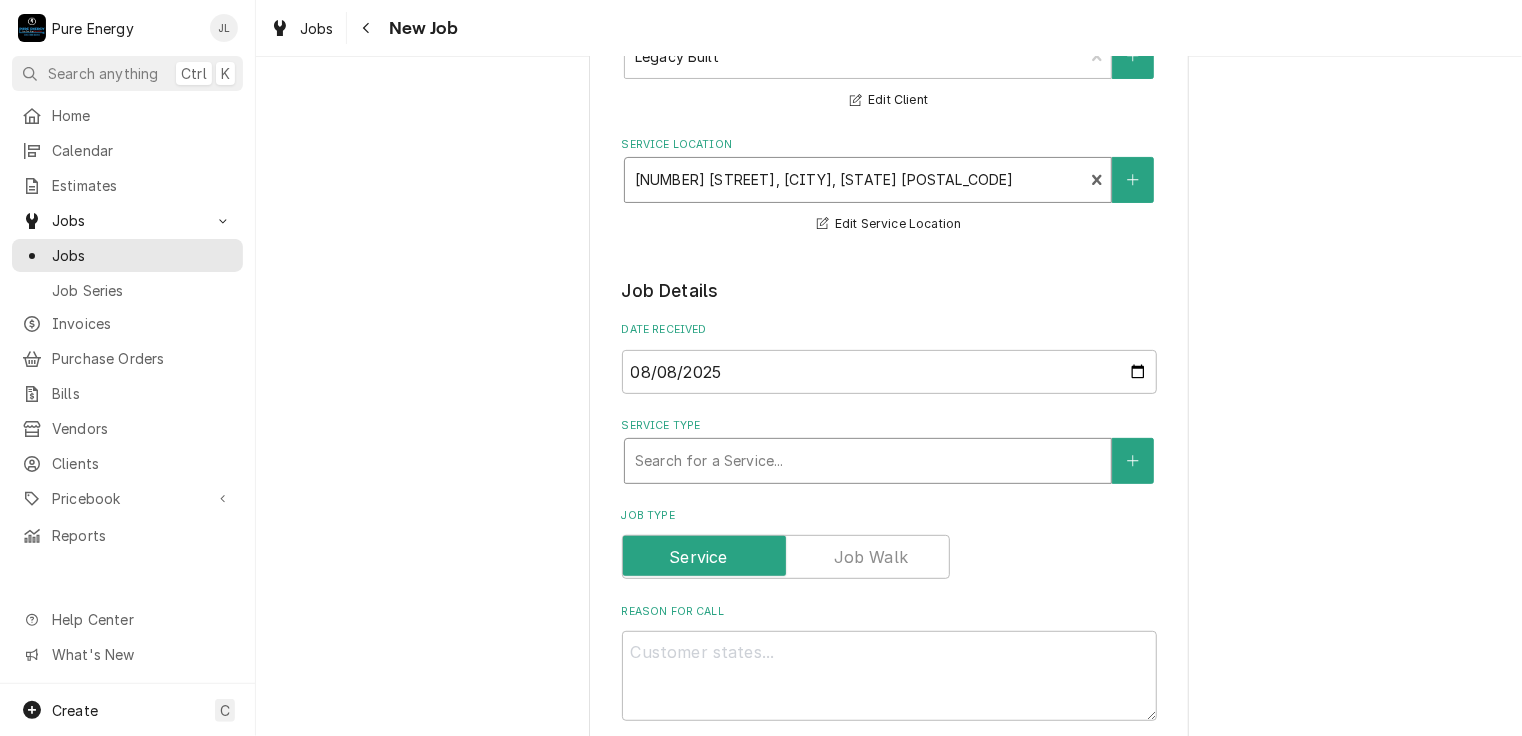 click at bounding box center [868, 461] 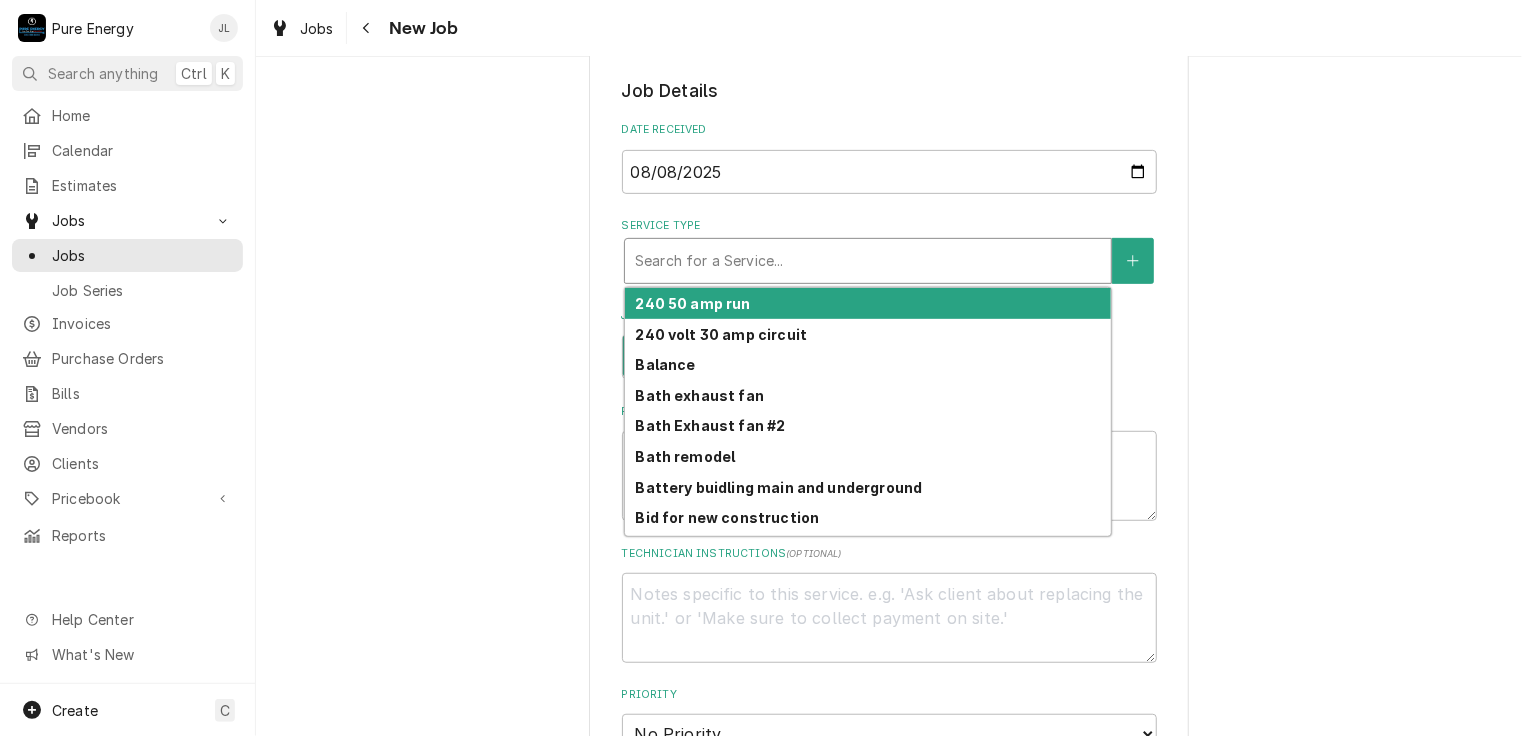 scroll, scrollTop: 600, scrollLeft: 0, axis: vertical 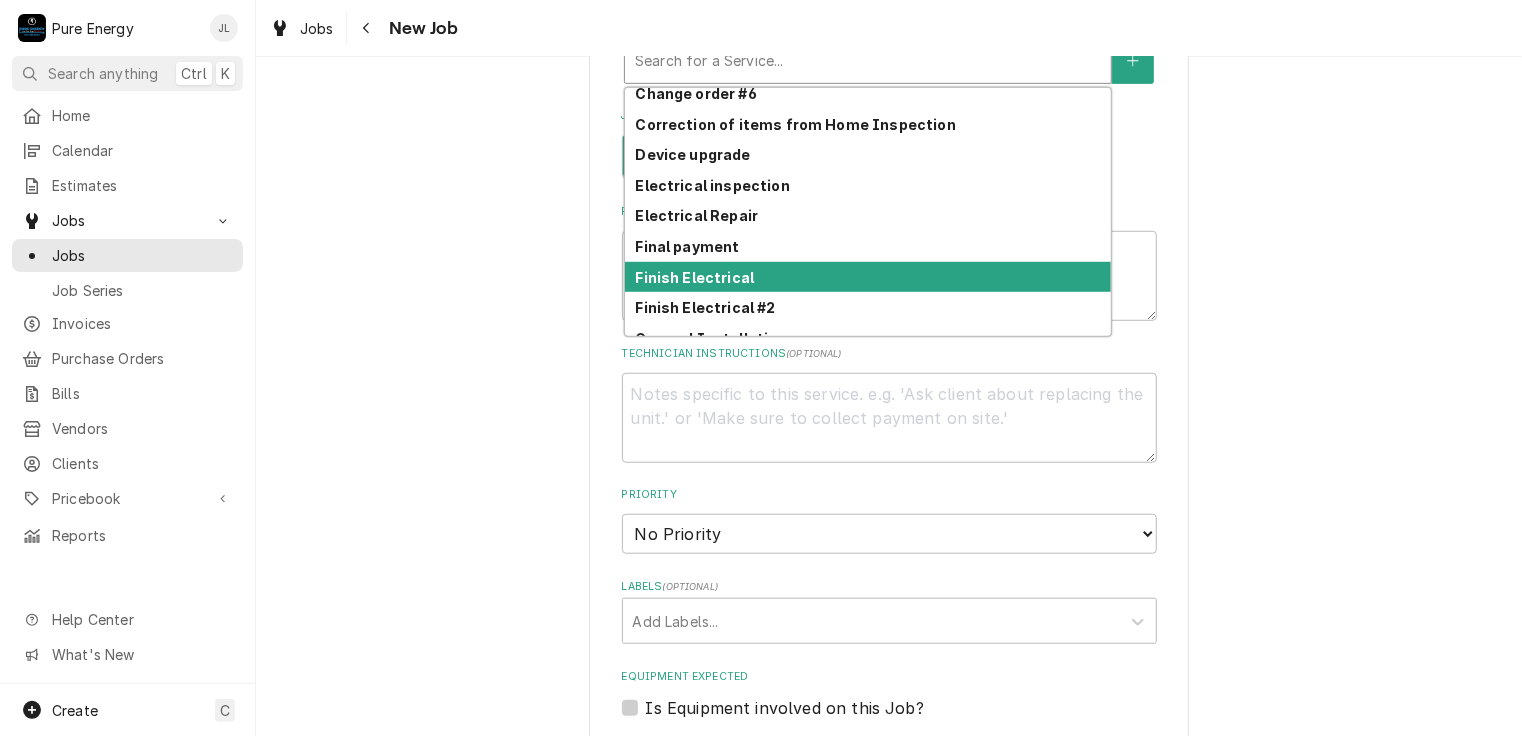 click on "Finish Electrical" at bounding box center (694, 277) 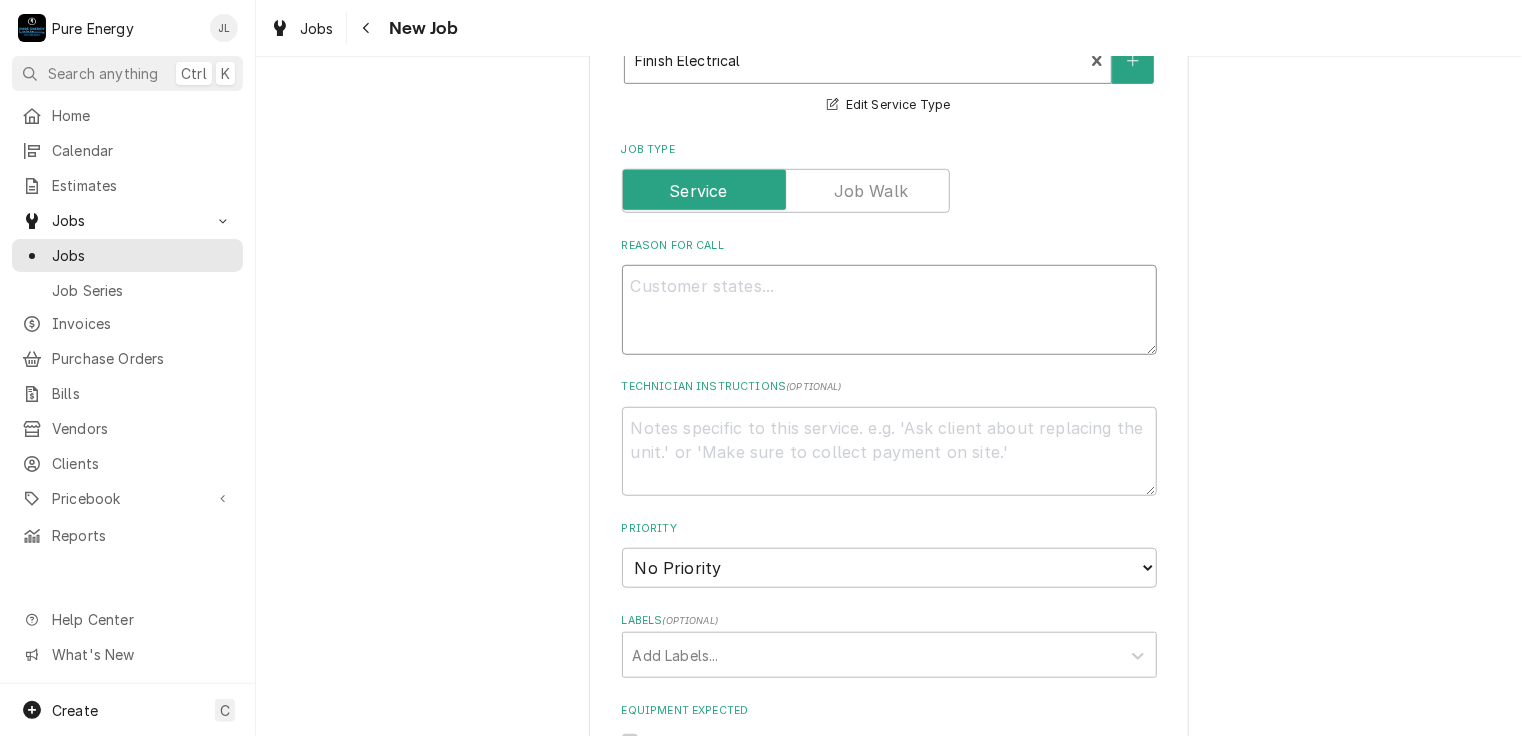 click on "Reason For Call" at bounding box center (889, 310) 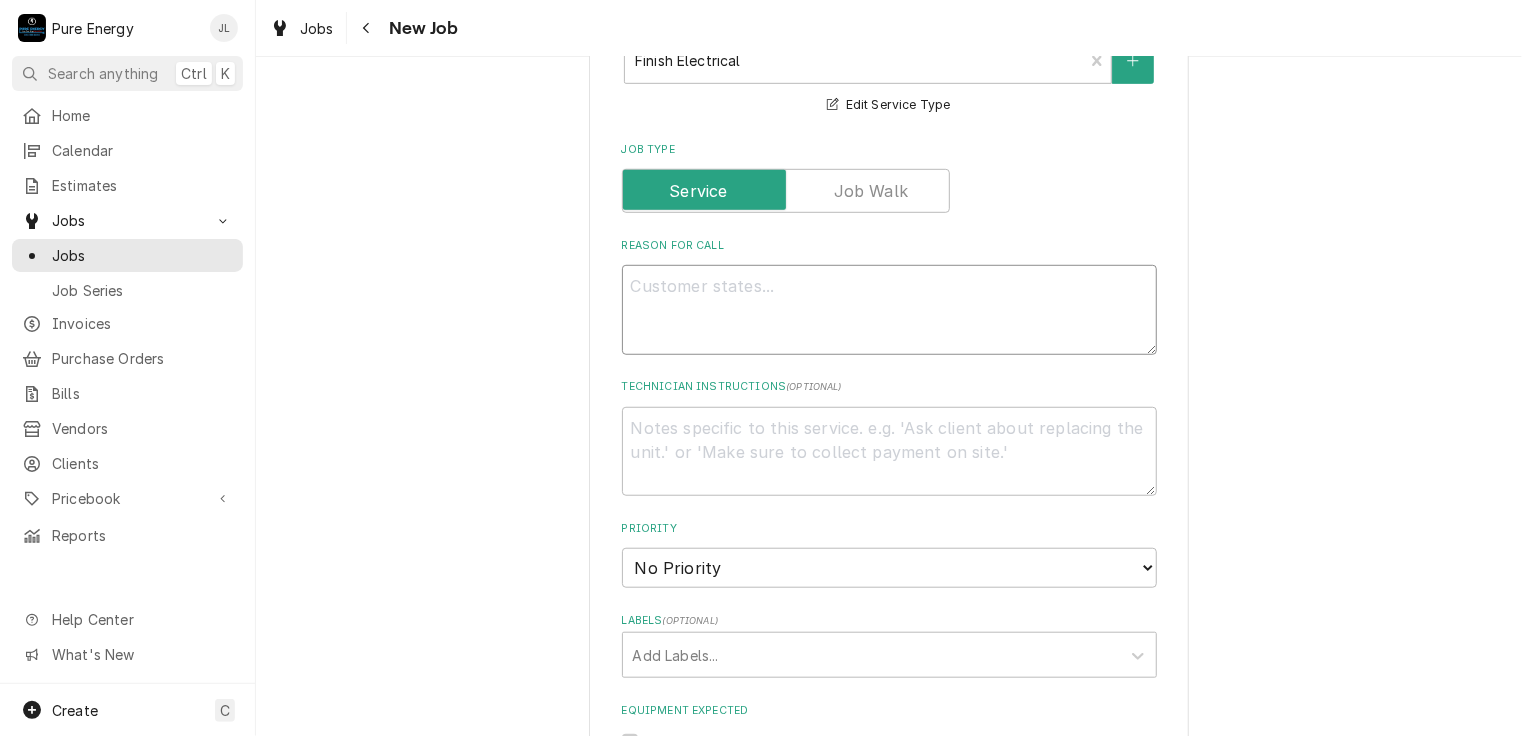 type on "x" 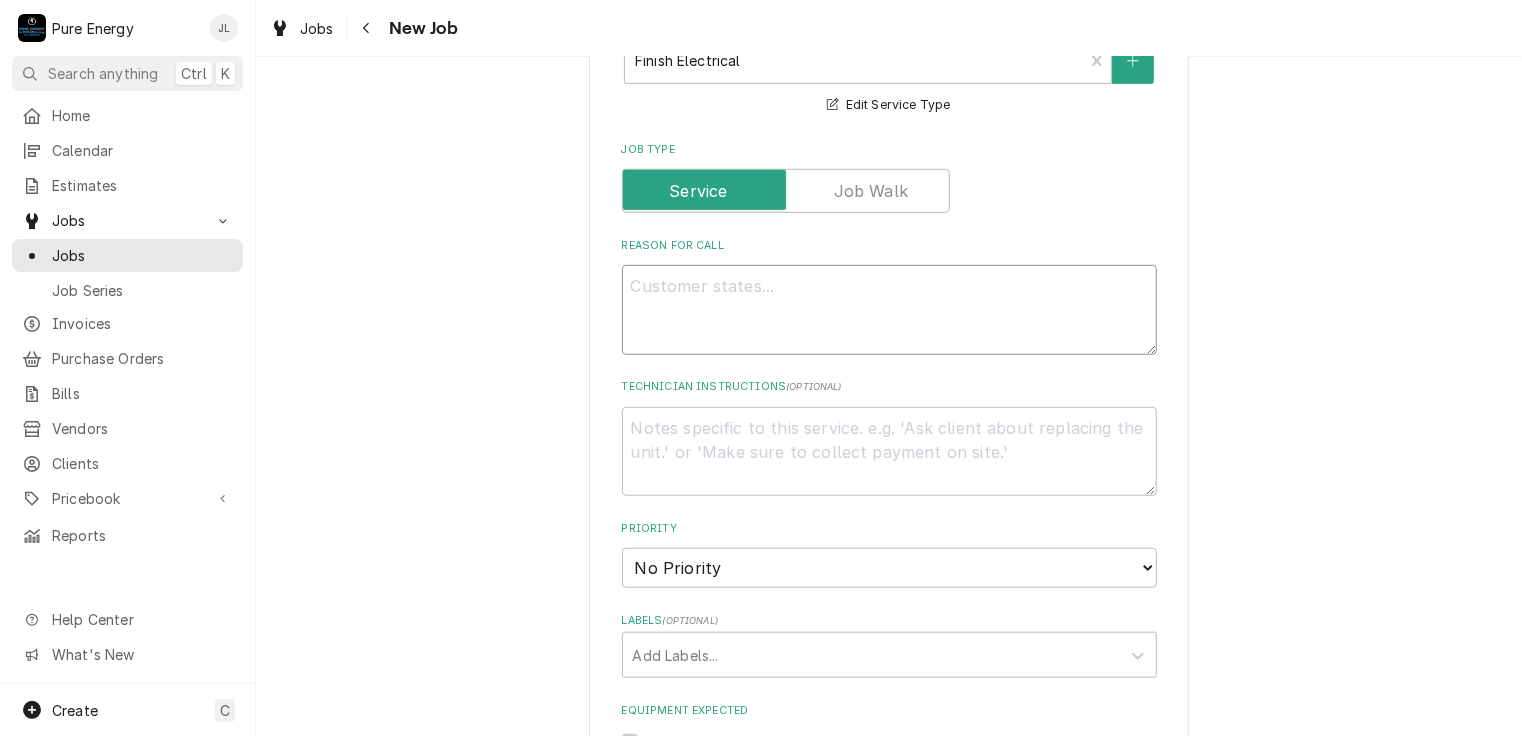 type on "W" 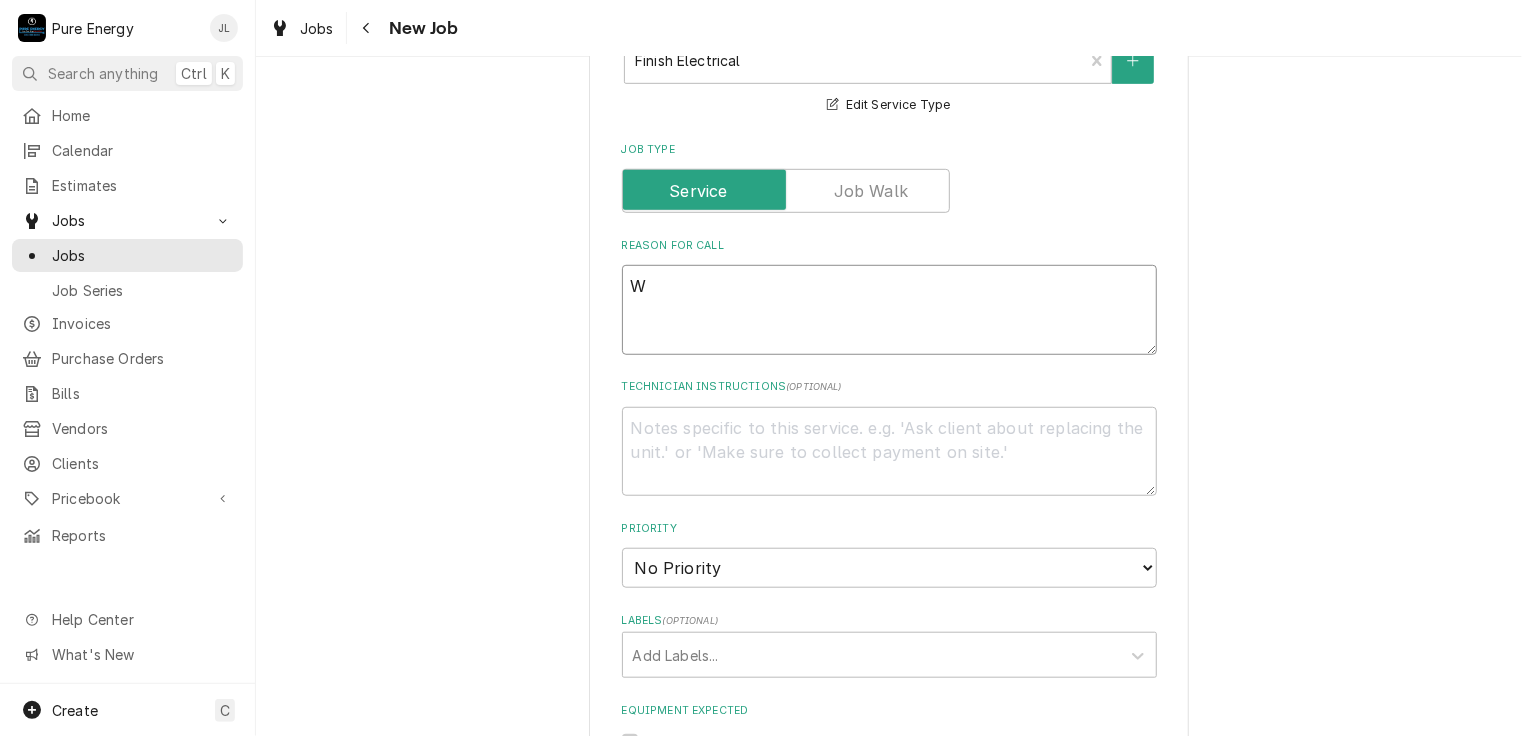type on "x" 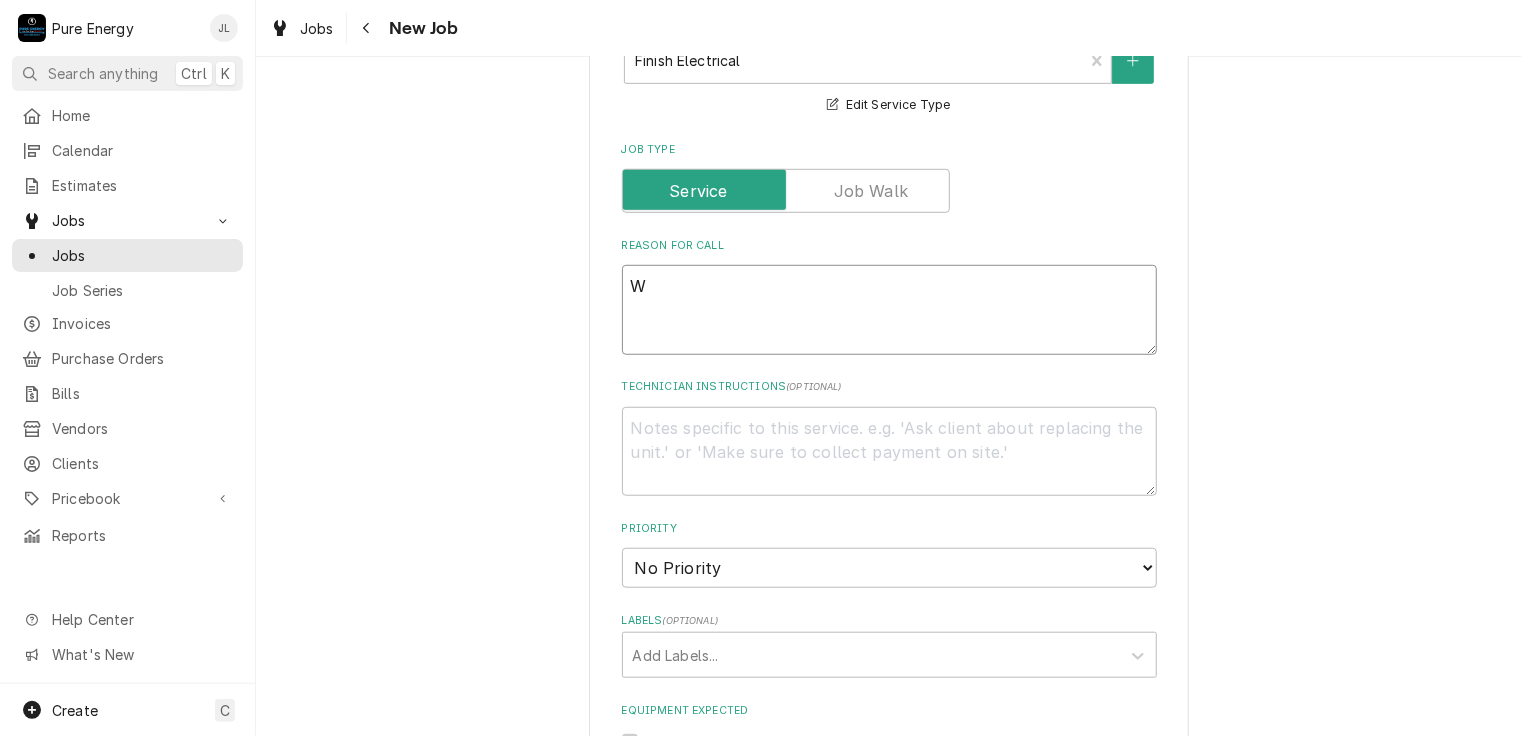 type on "We" 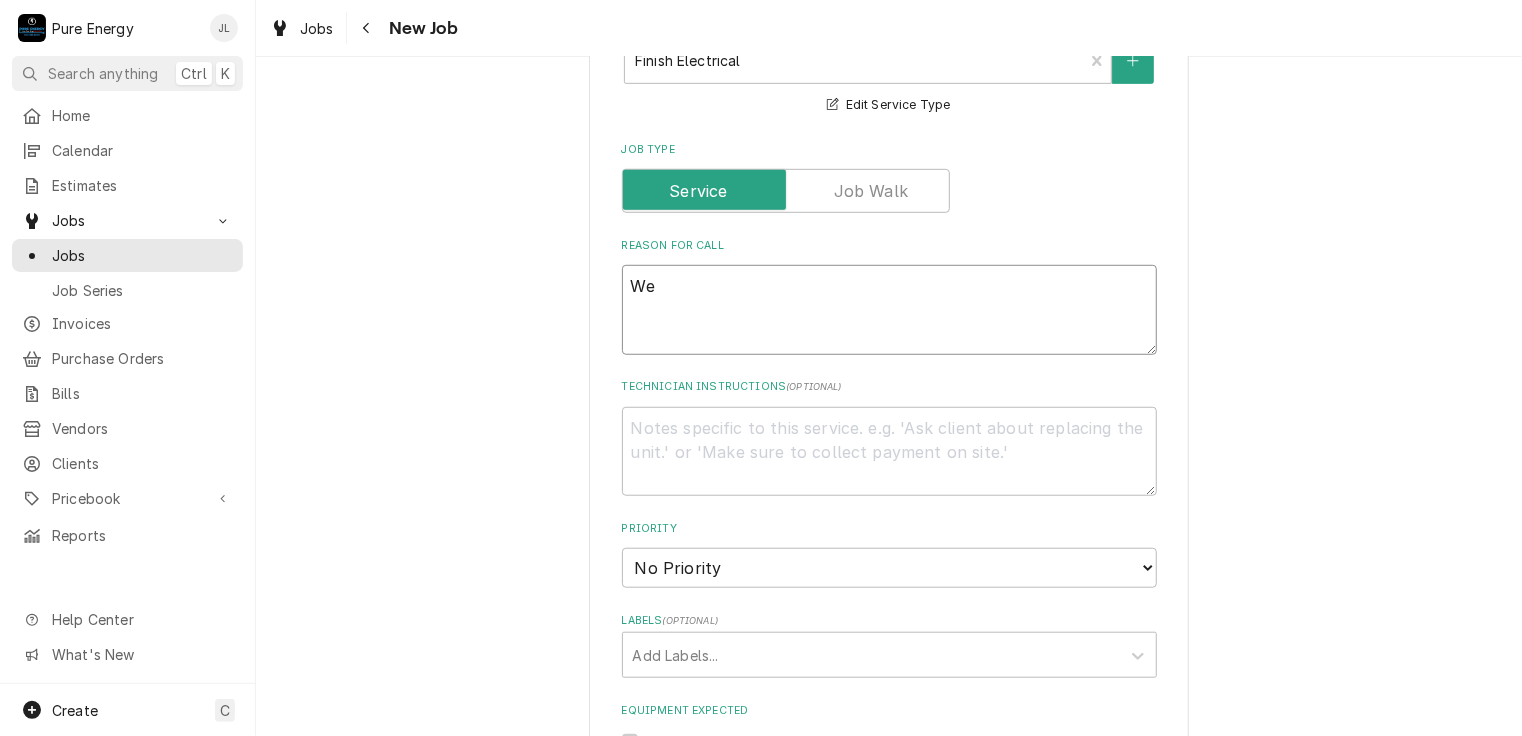 type on "x" 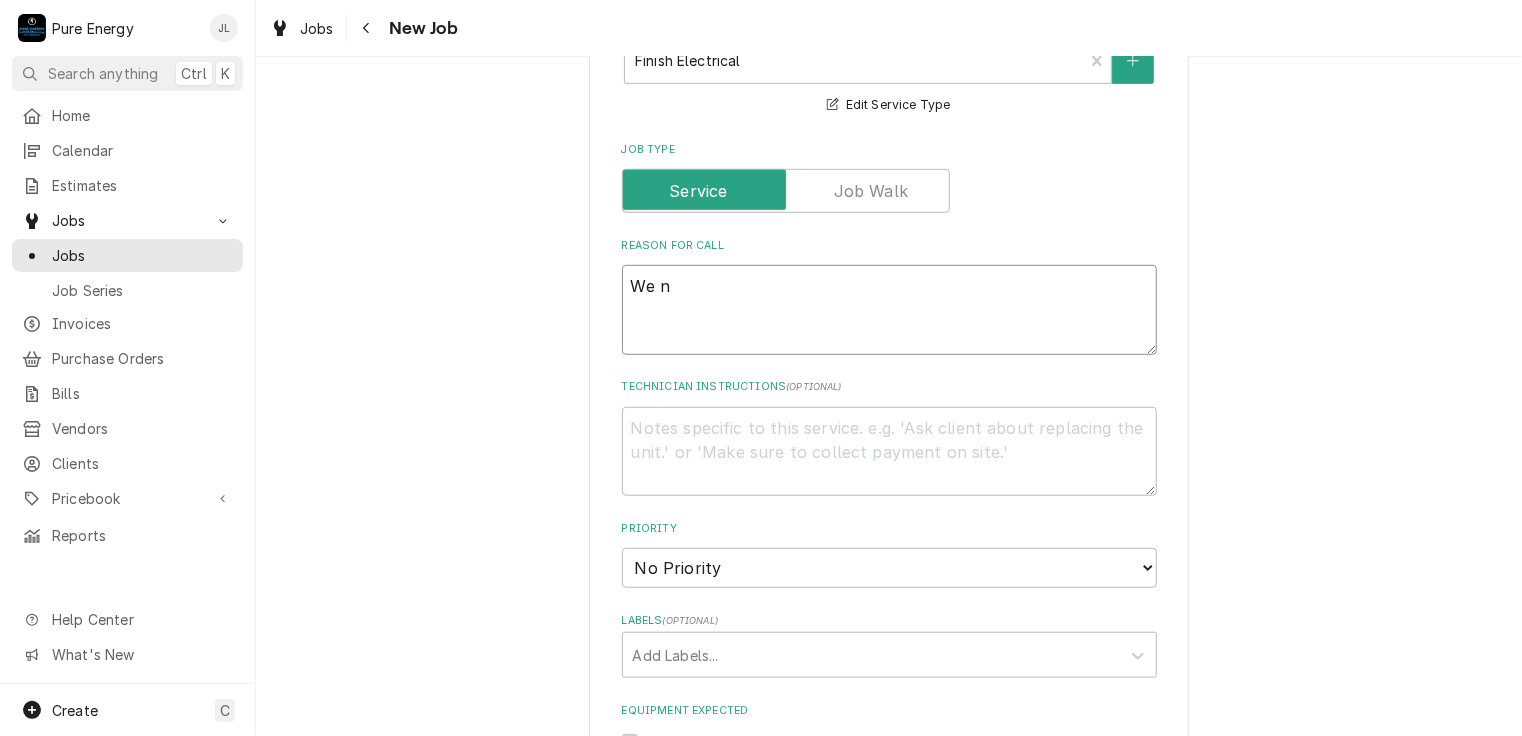 type on "x" 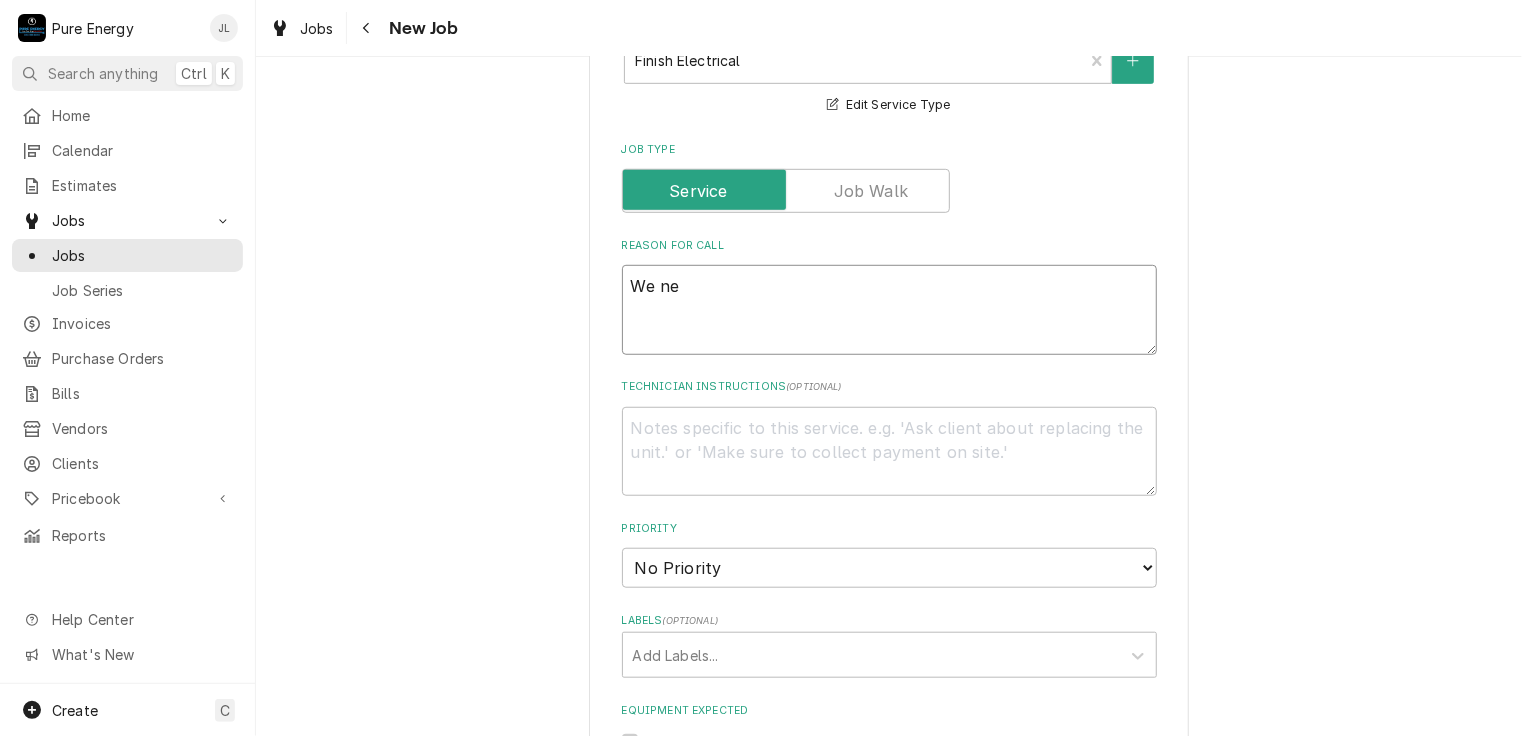 type on "x" 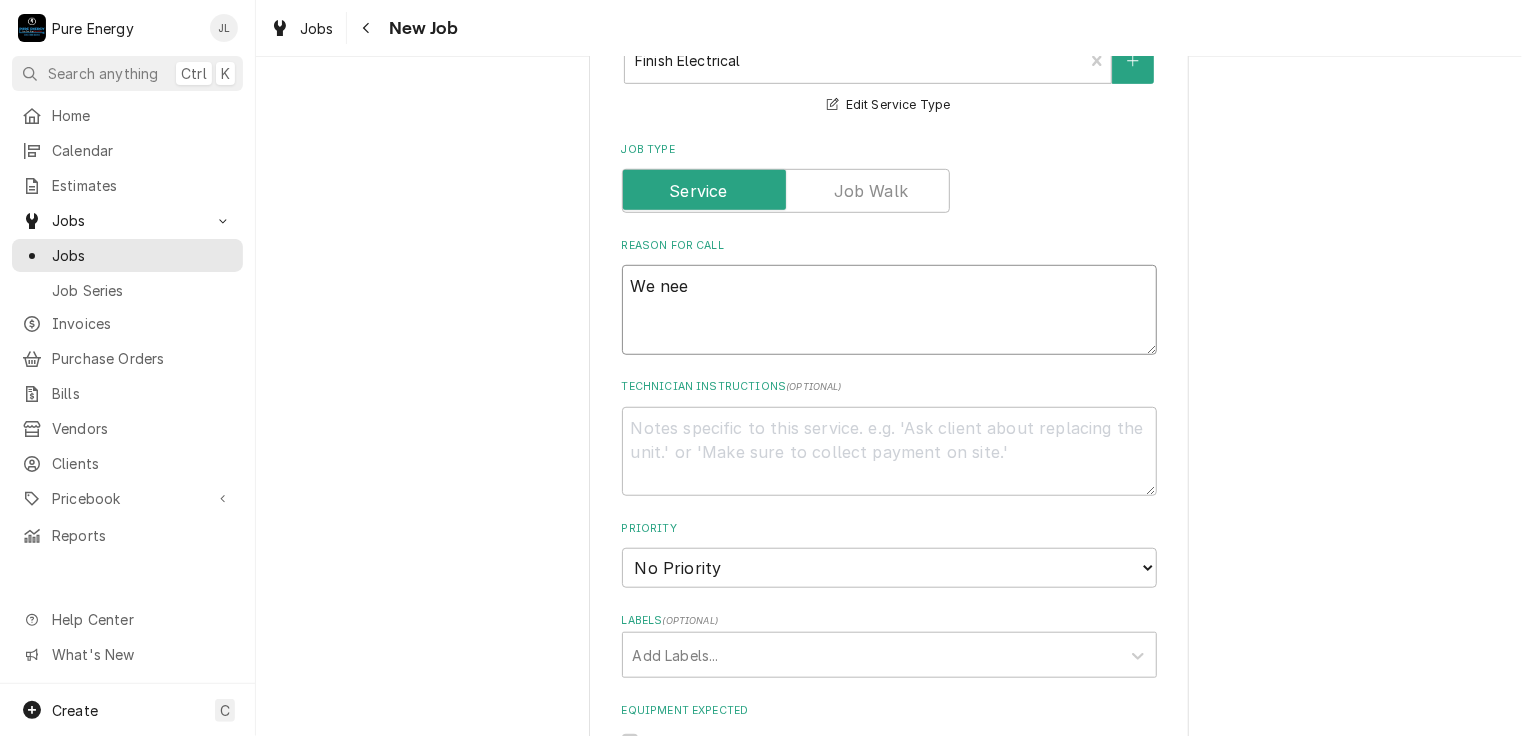 type on "x" 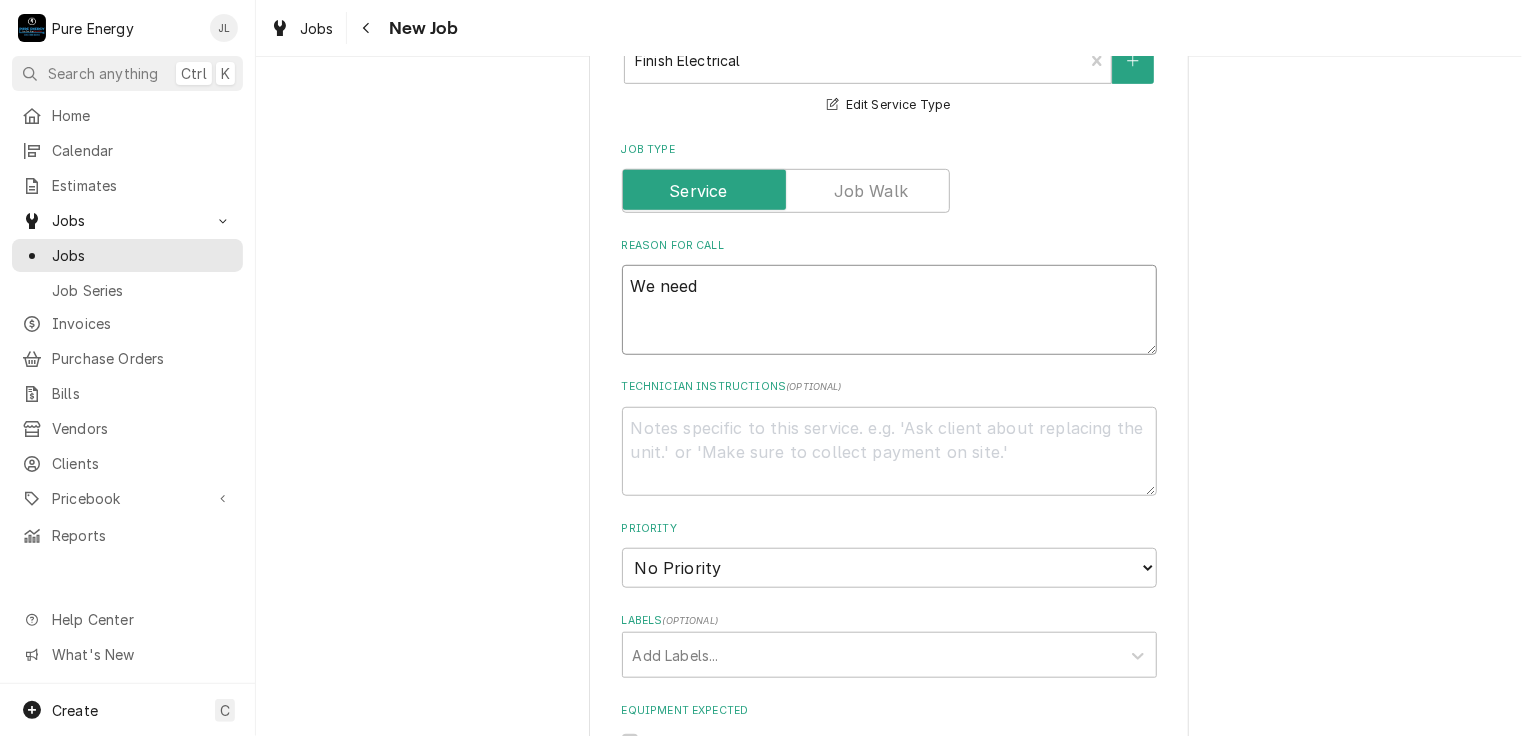 type on "We need" 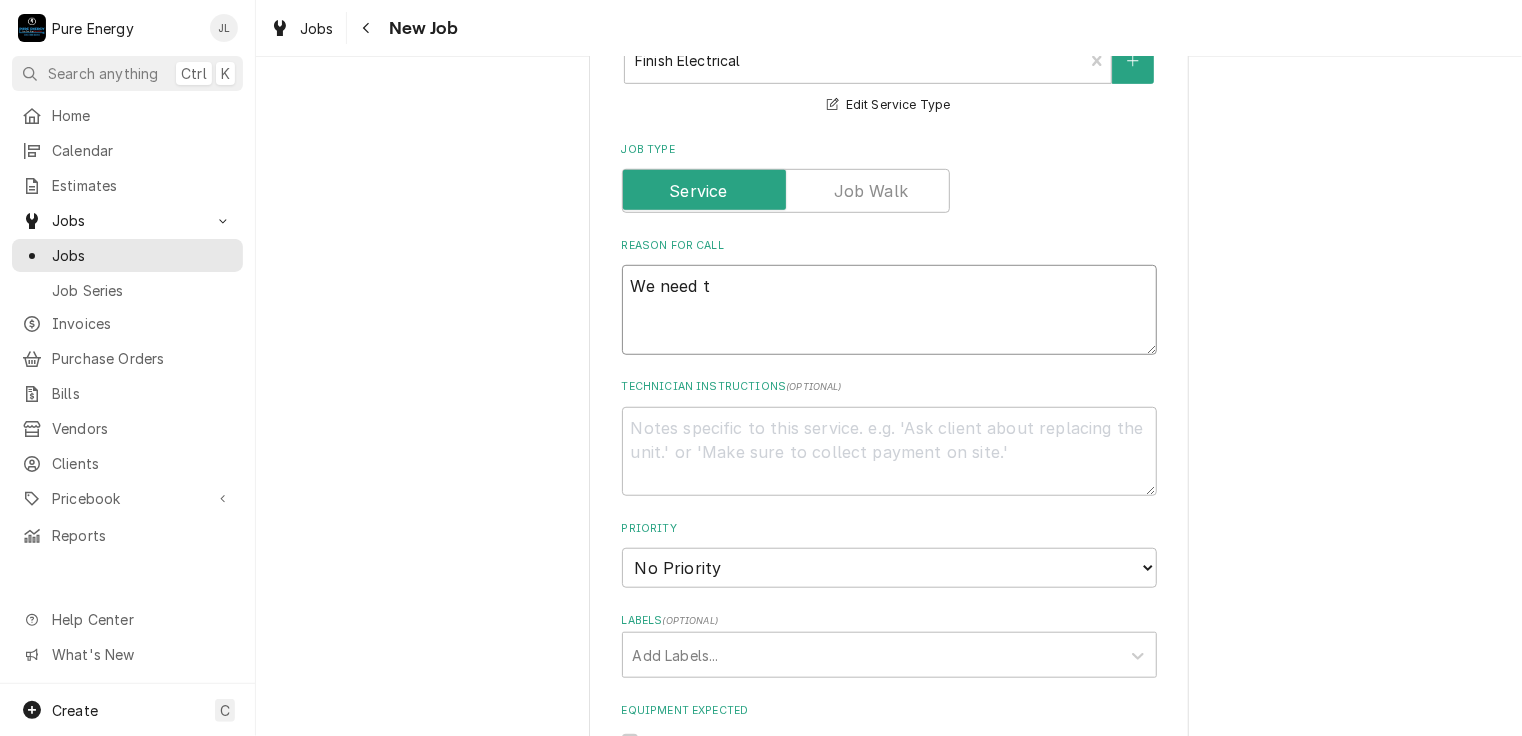 type on "x" 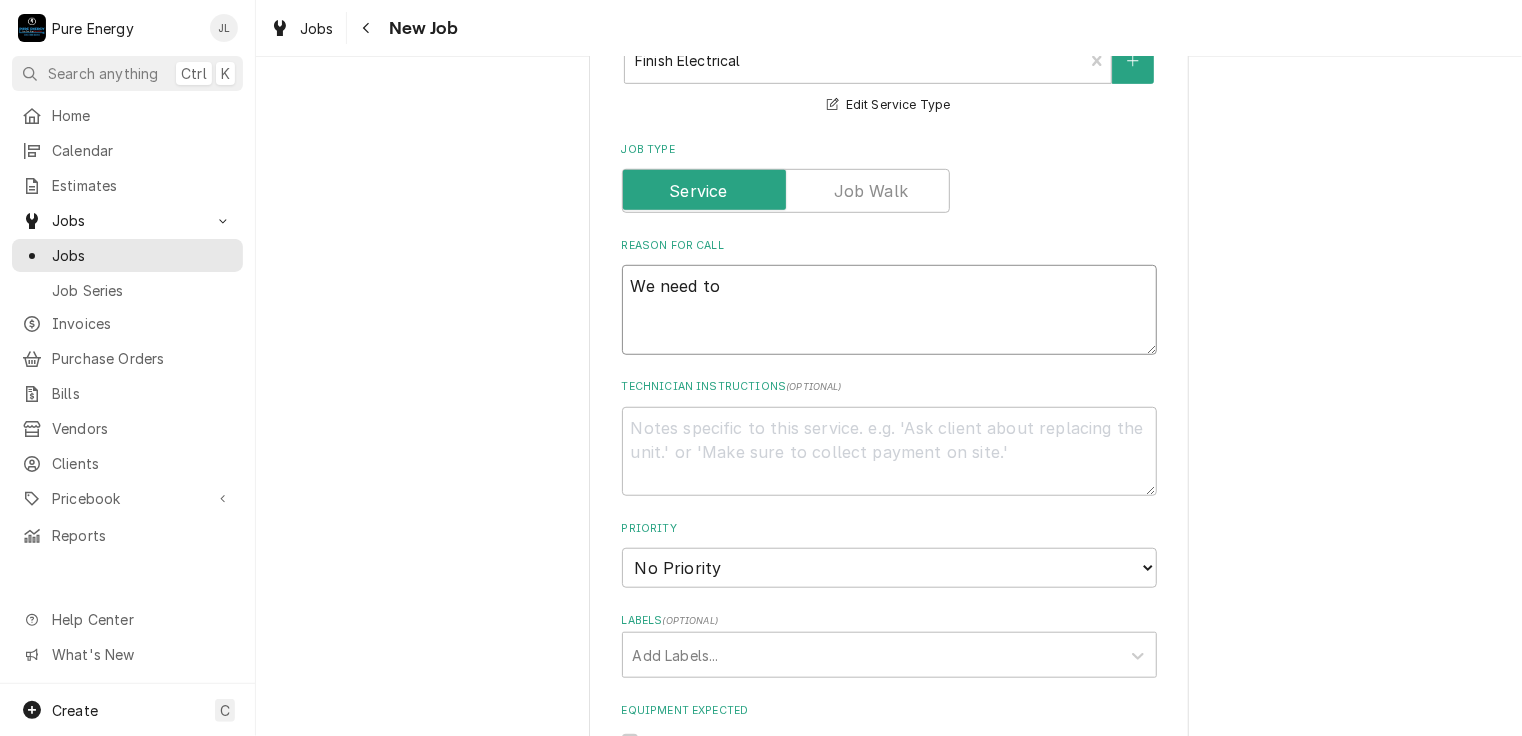 type on "x" 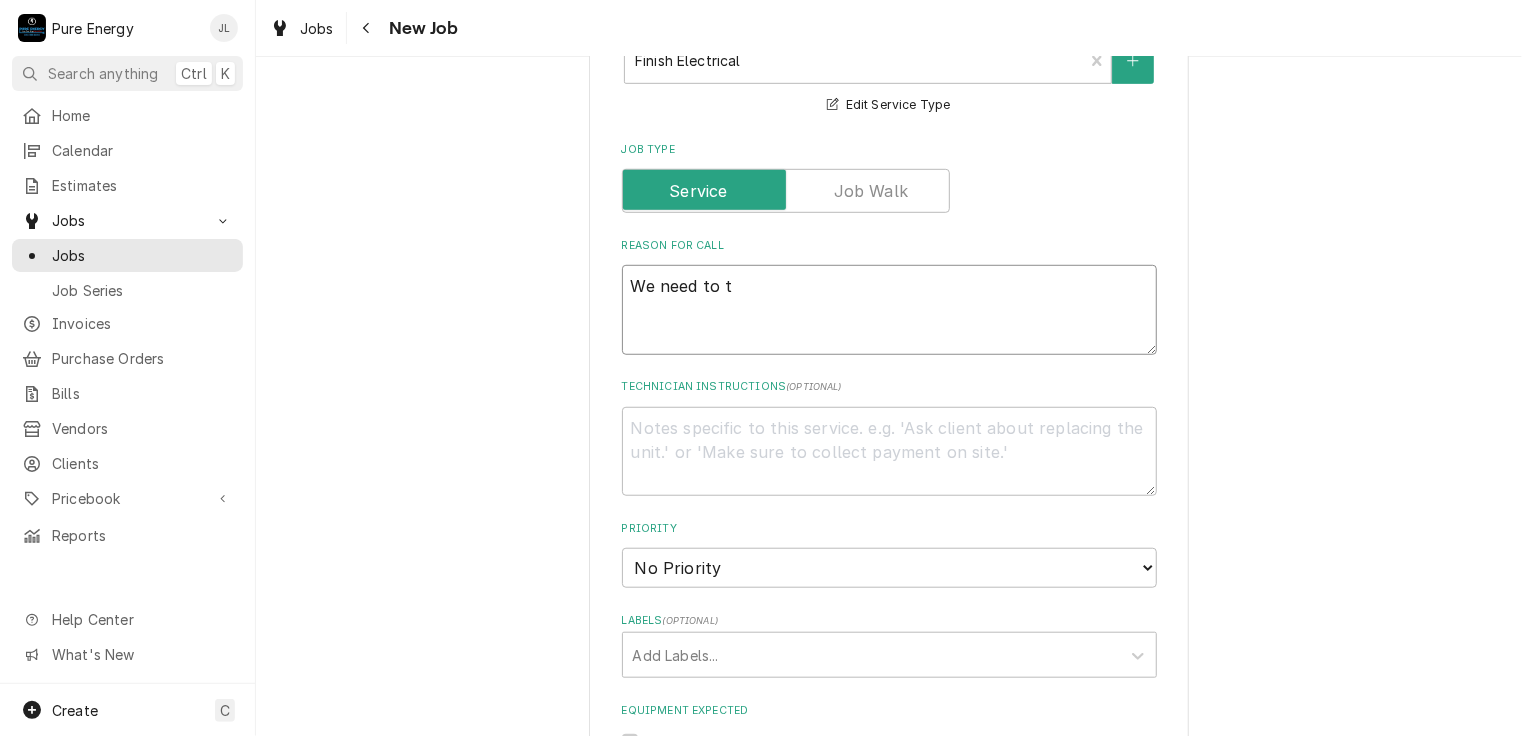 type on "x" 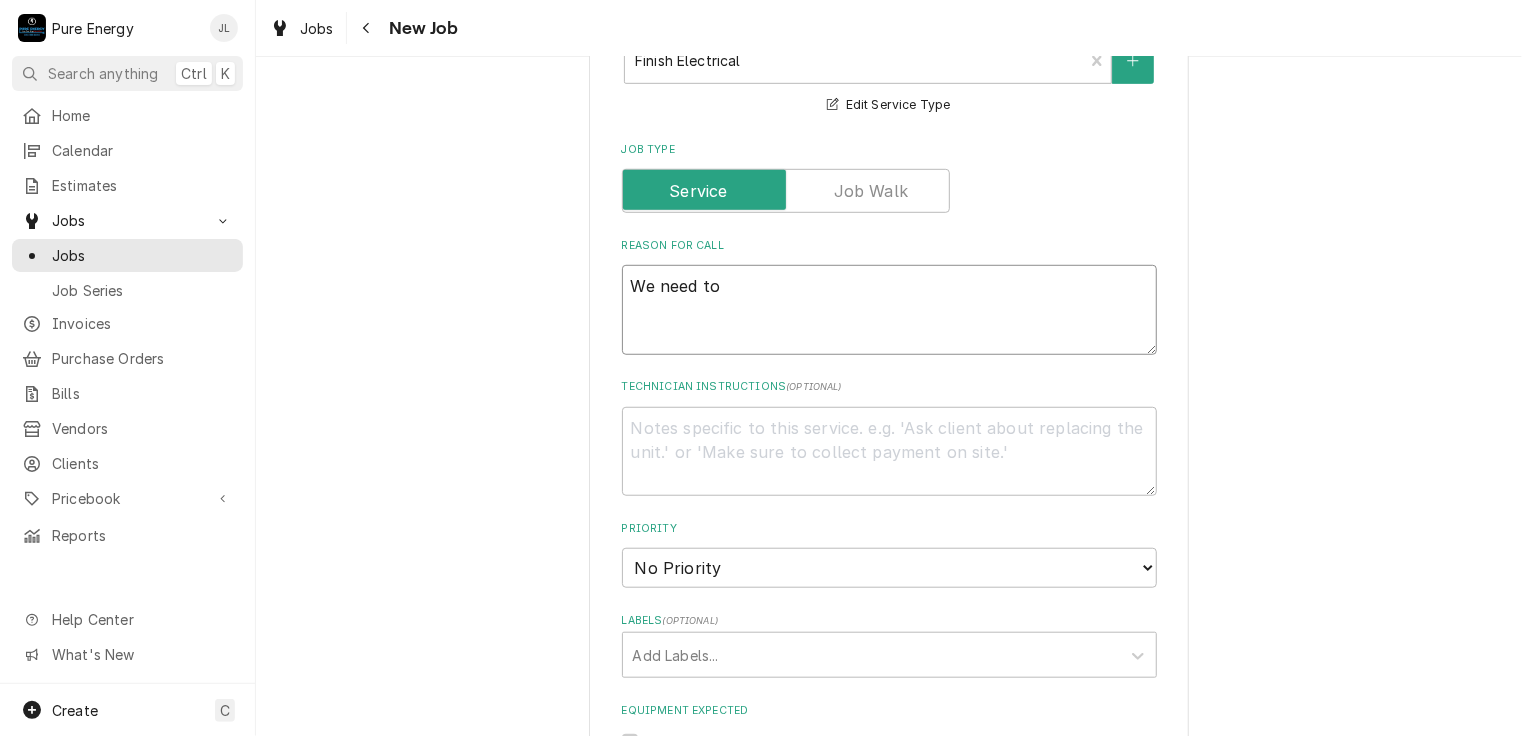 type on "x" 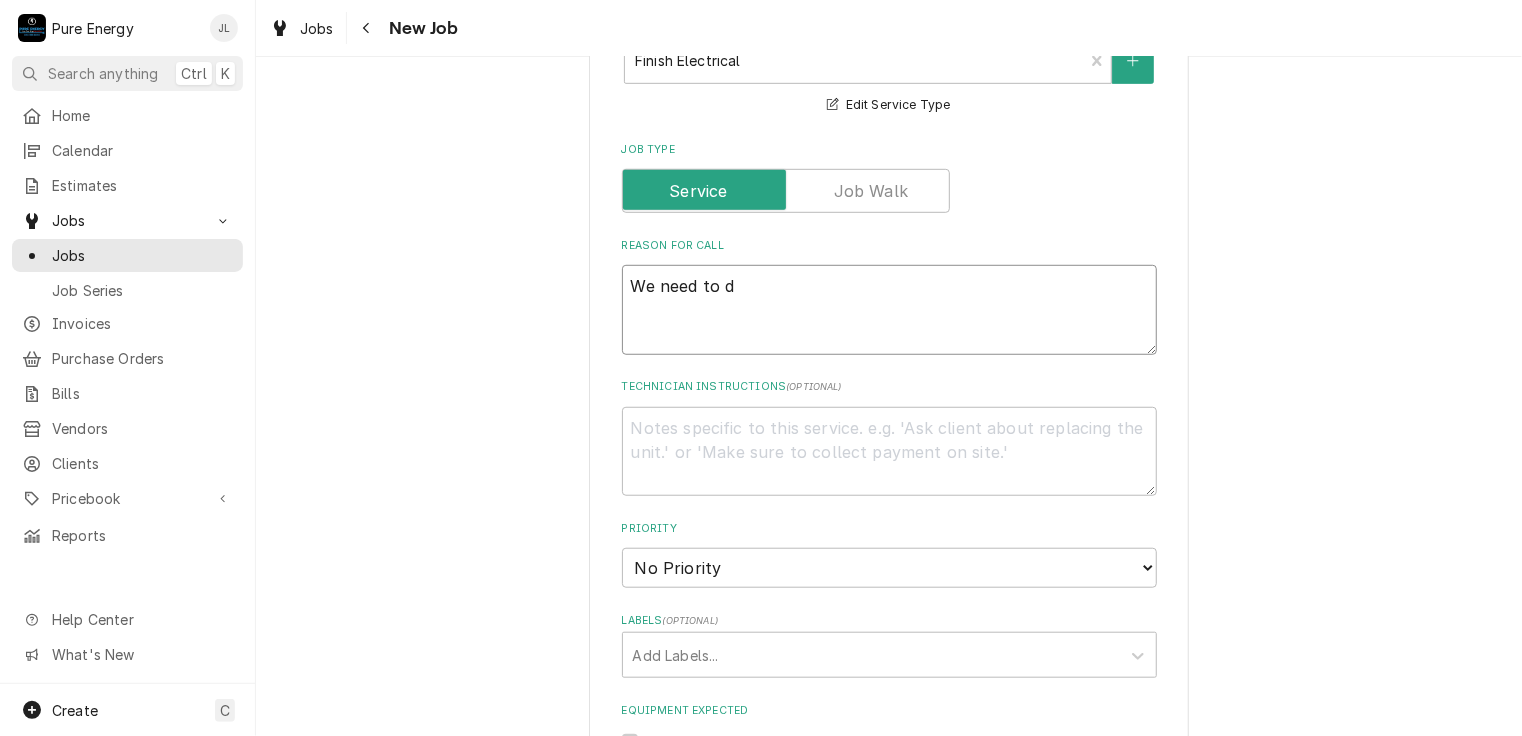type on "x" 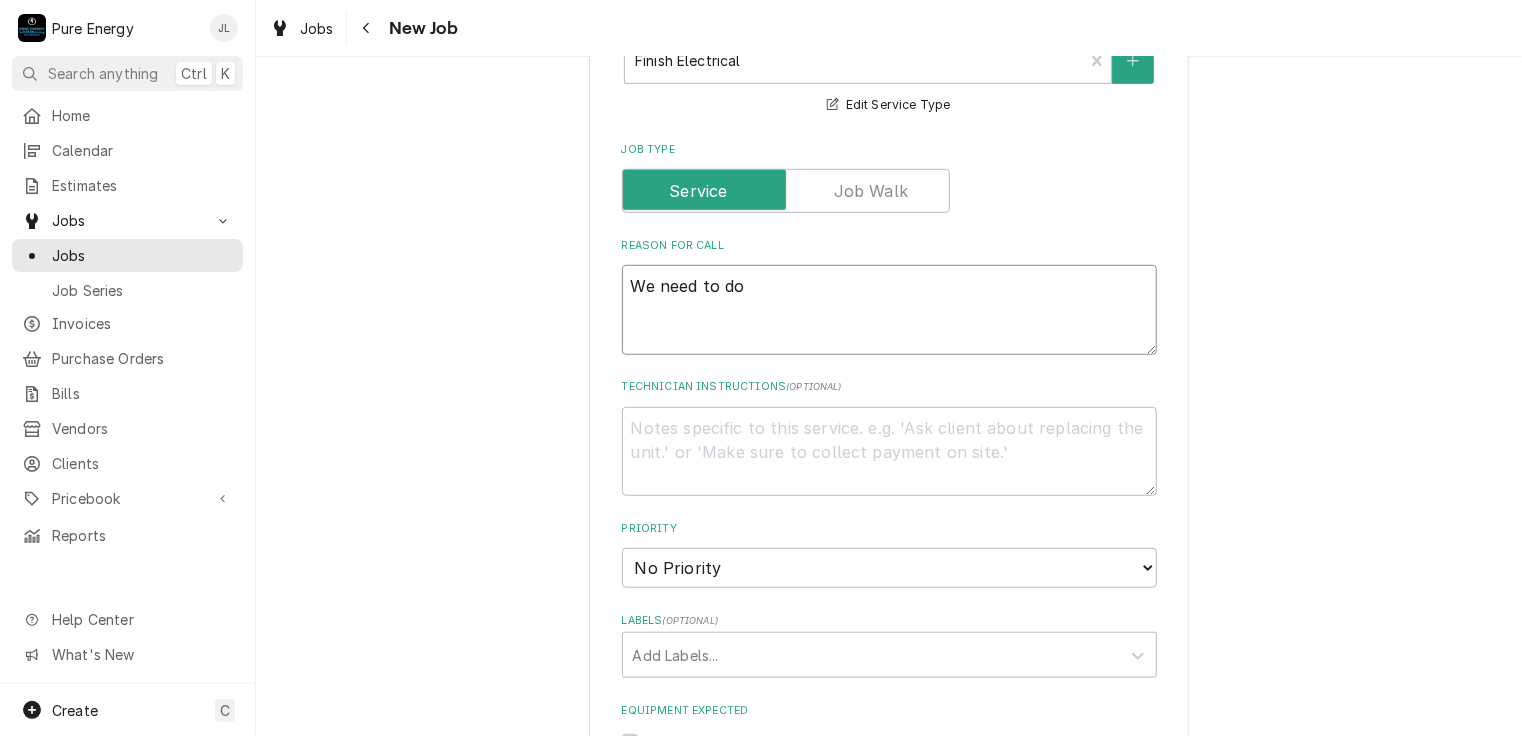 type on "x" 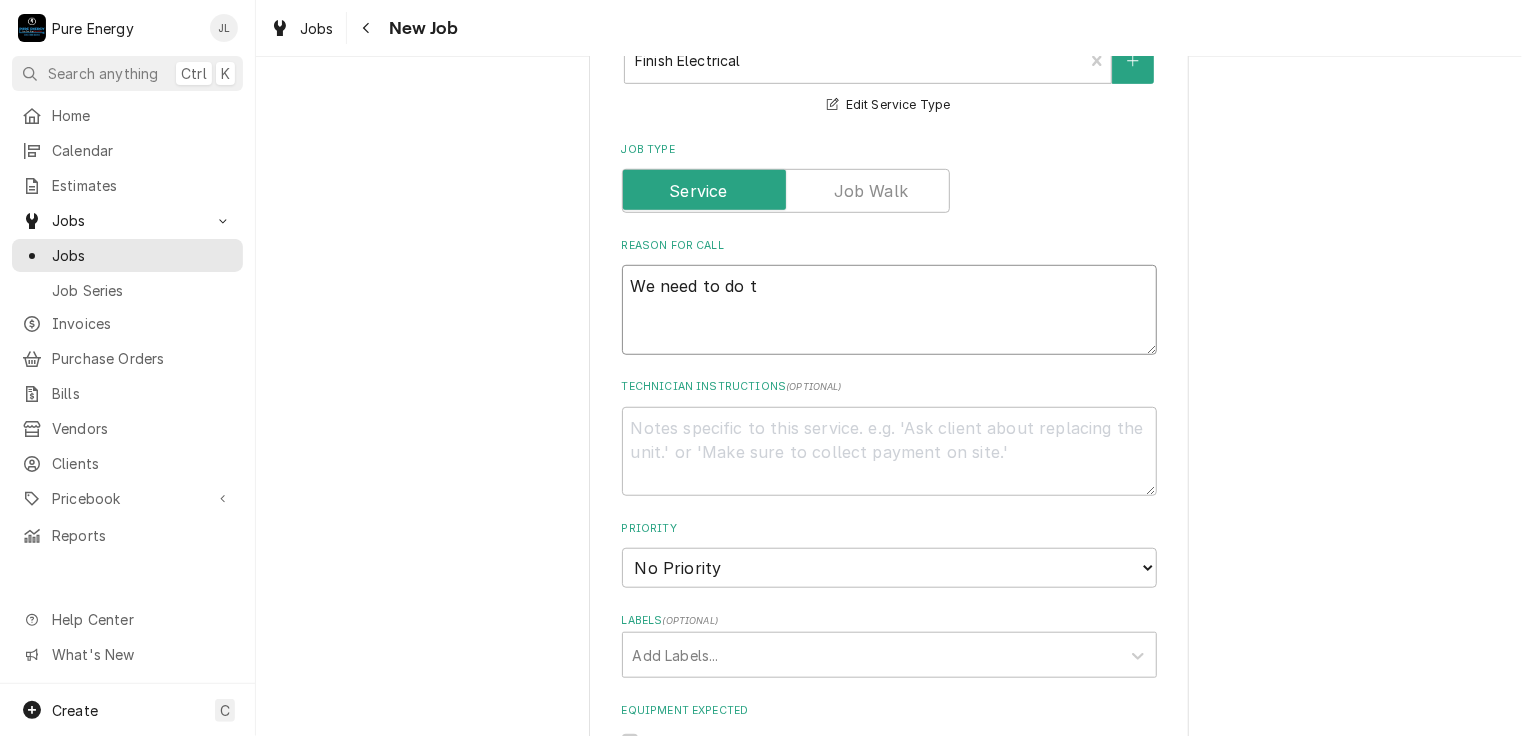 type on "x" 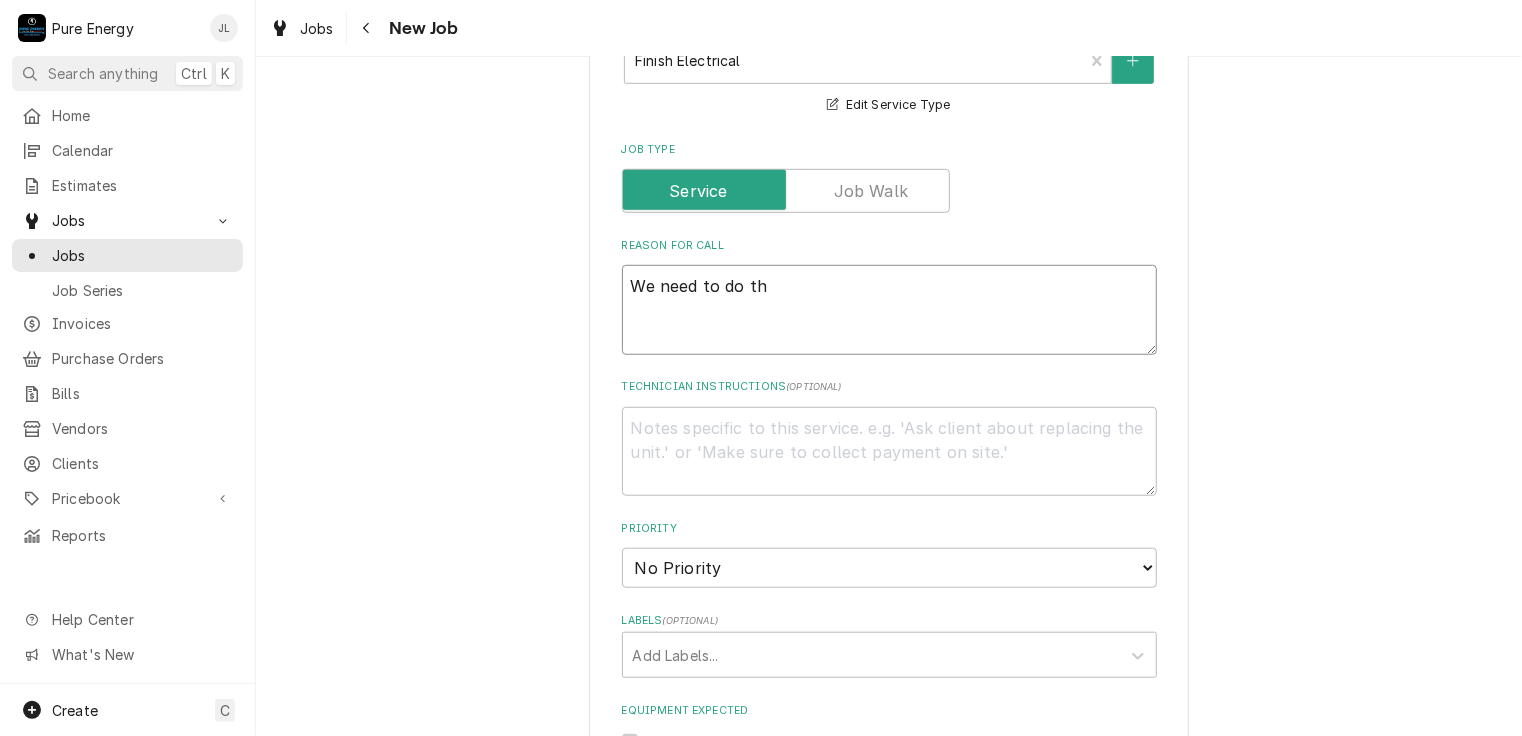 type on "x" 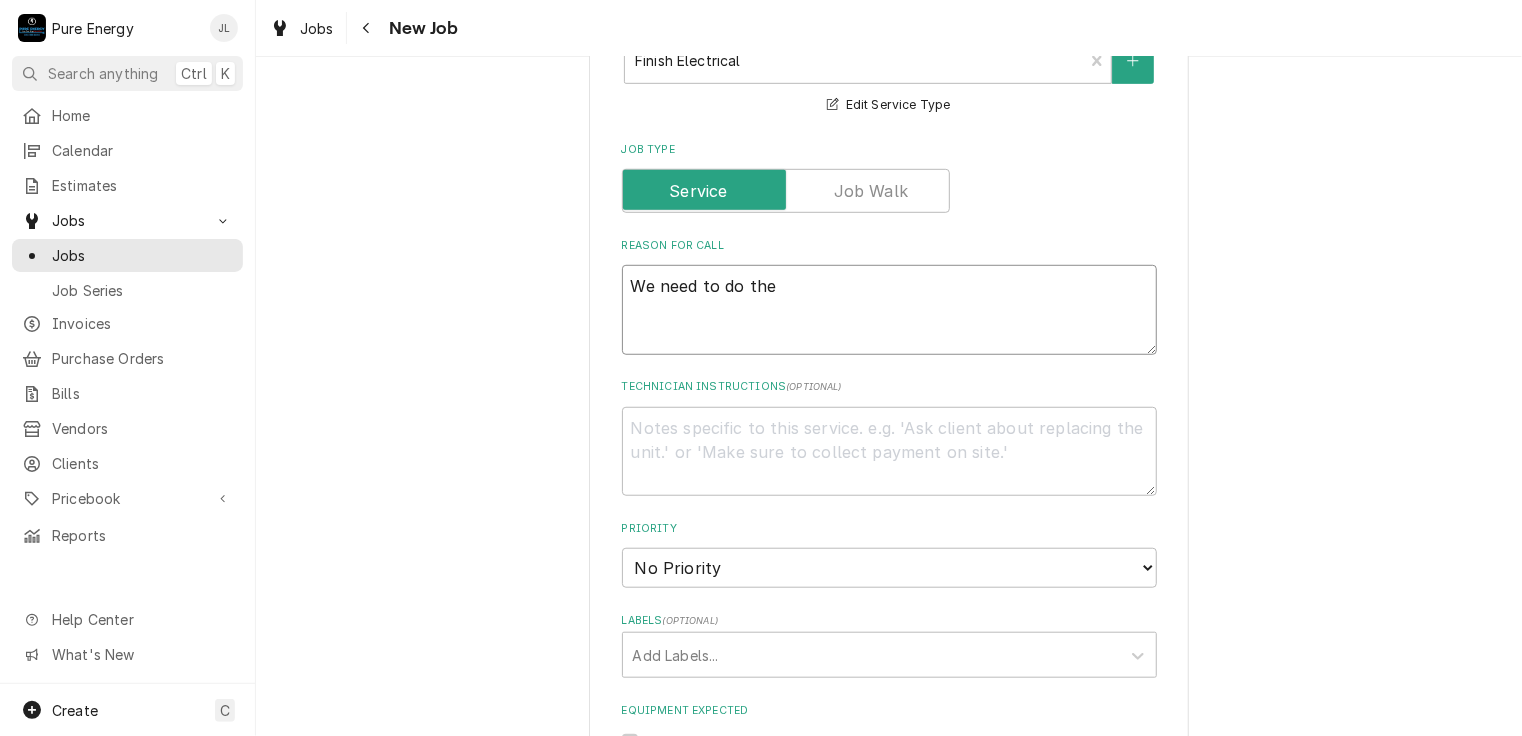 type on "We need to do the" 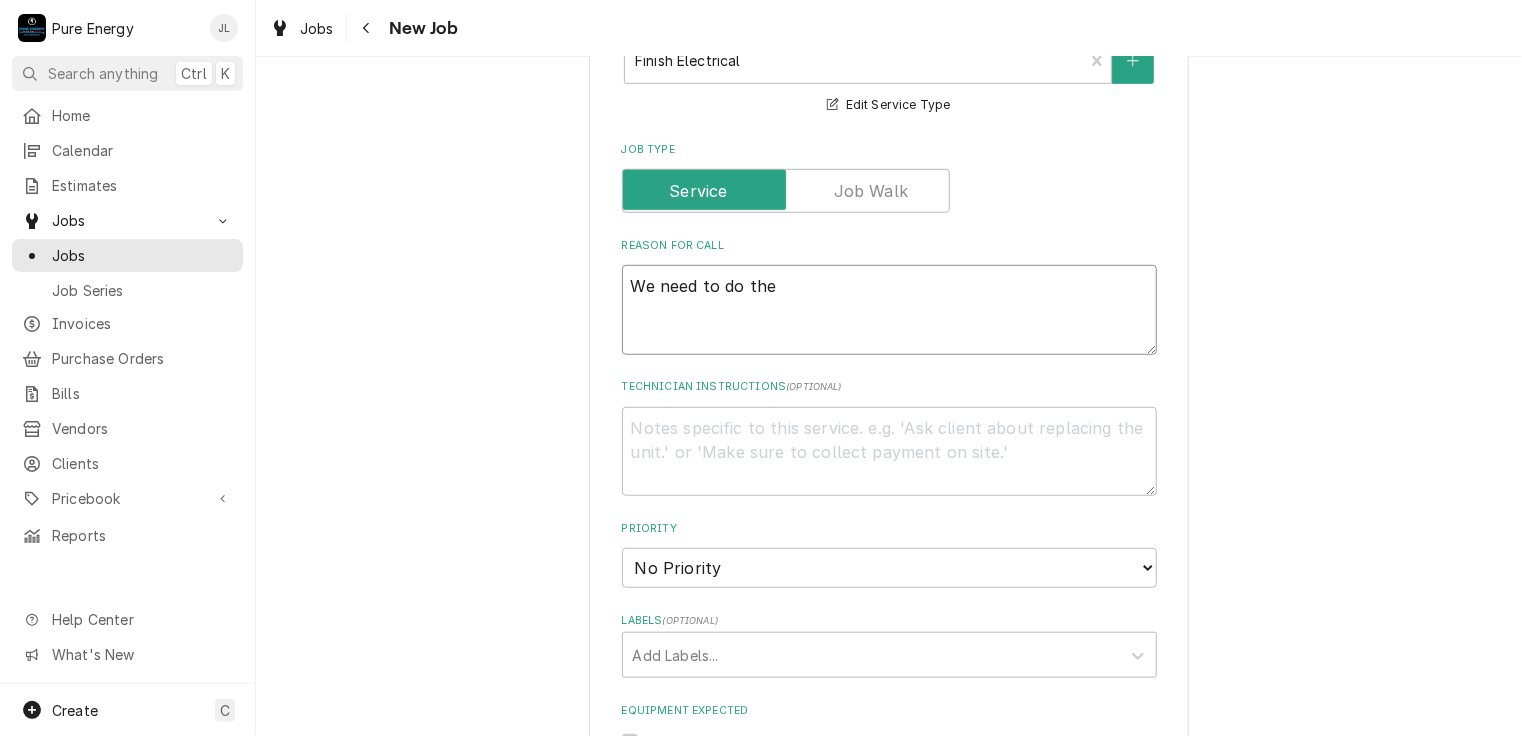 type on "x" 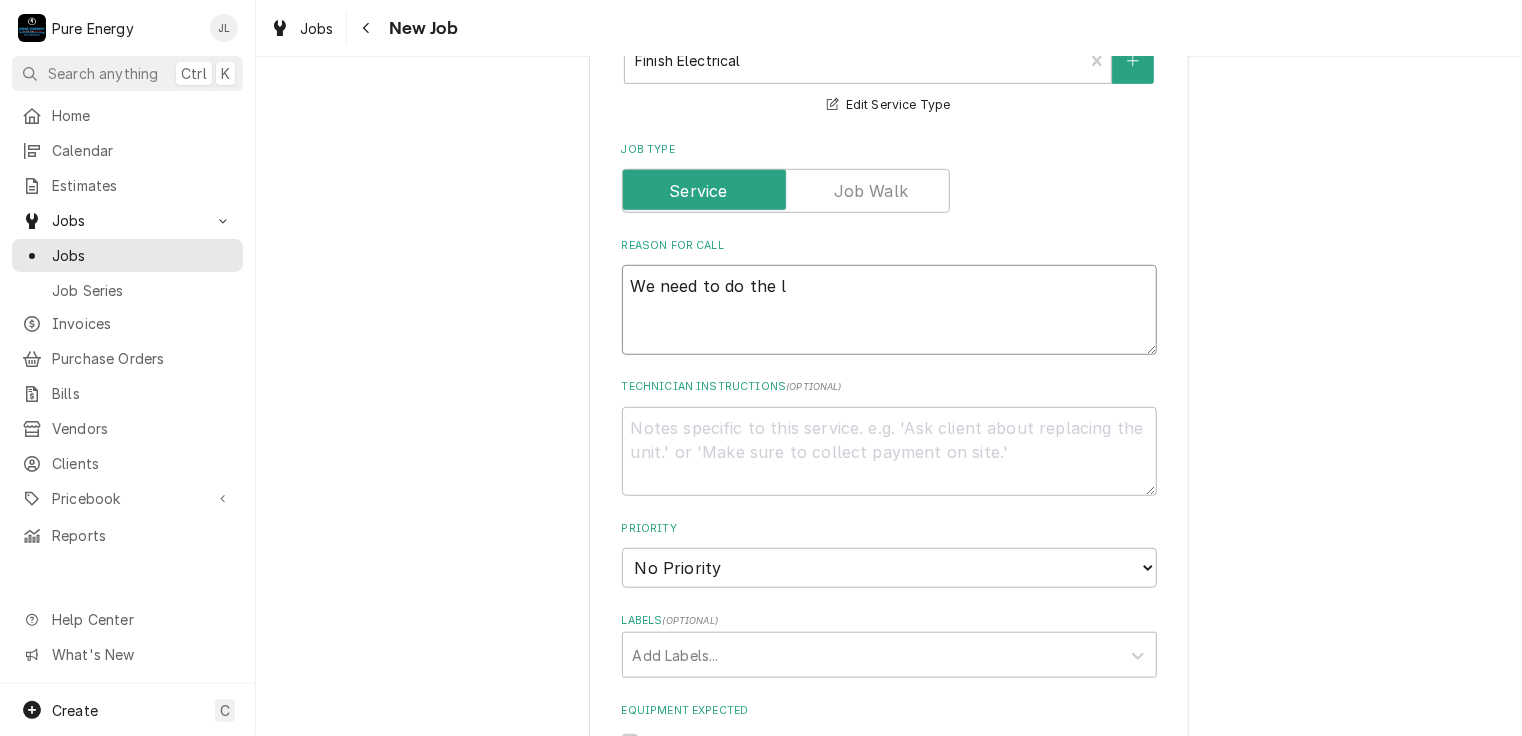 type on "x" 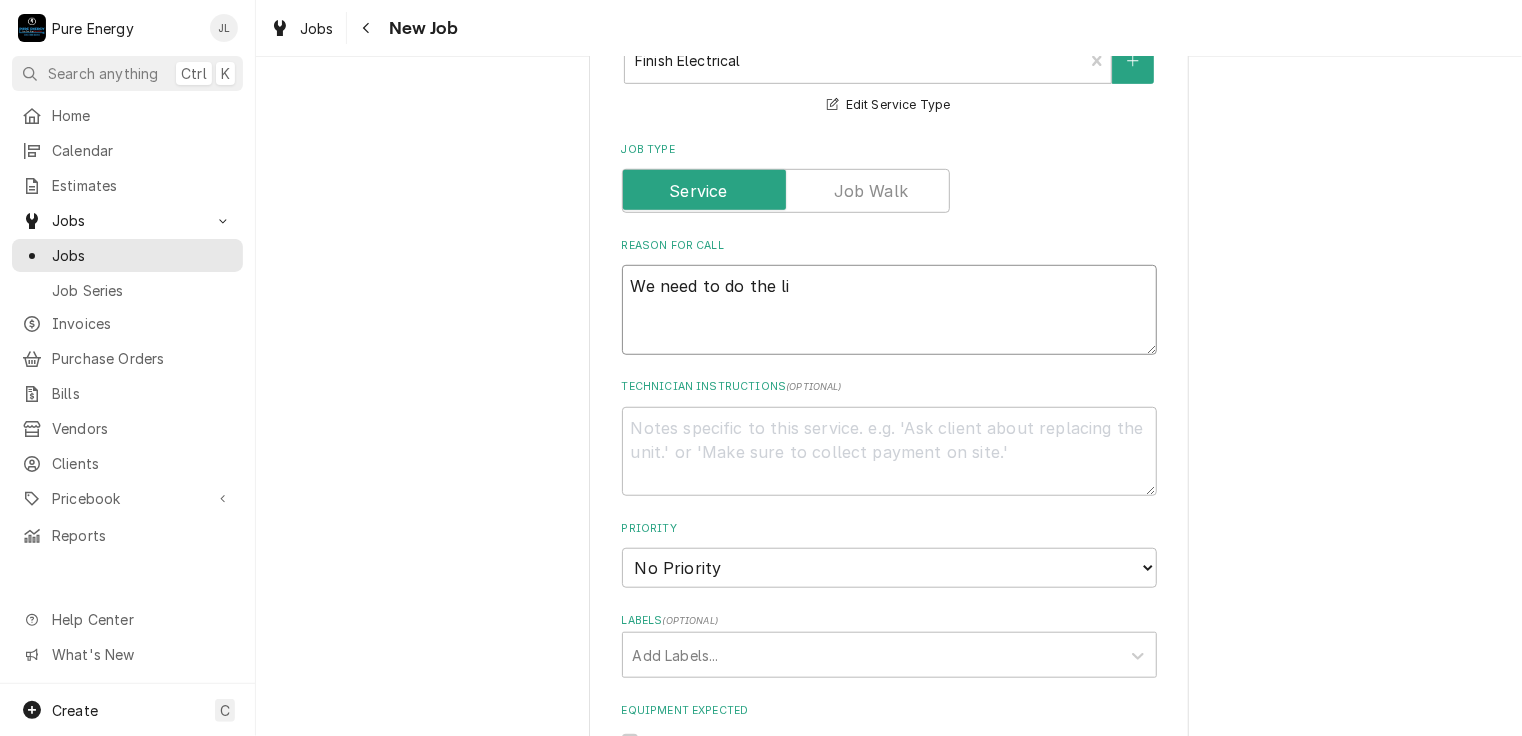type on "x" 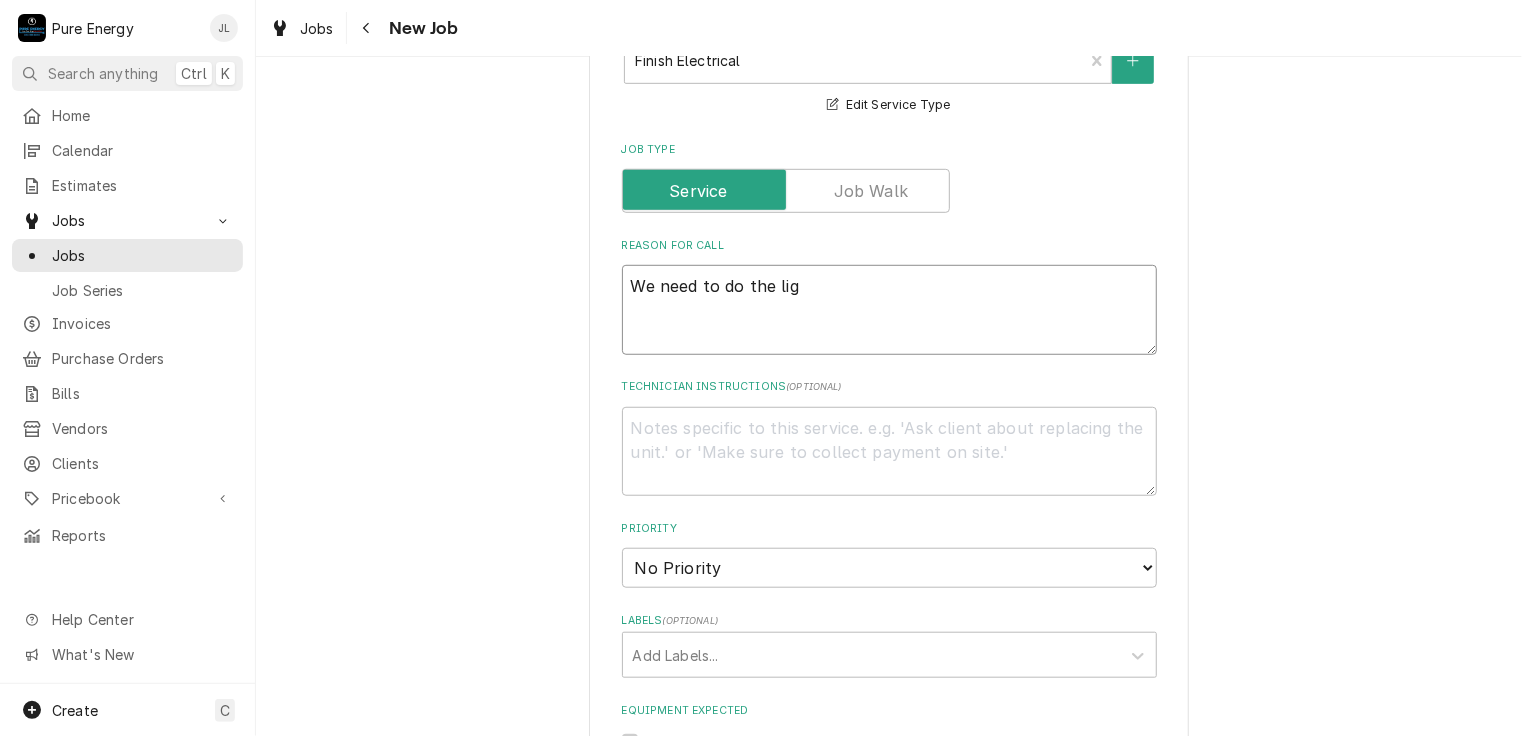 type on "We need to do the ligh" 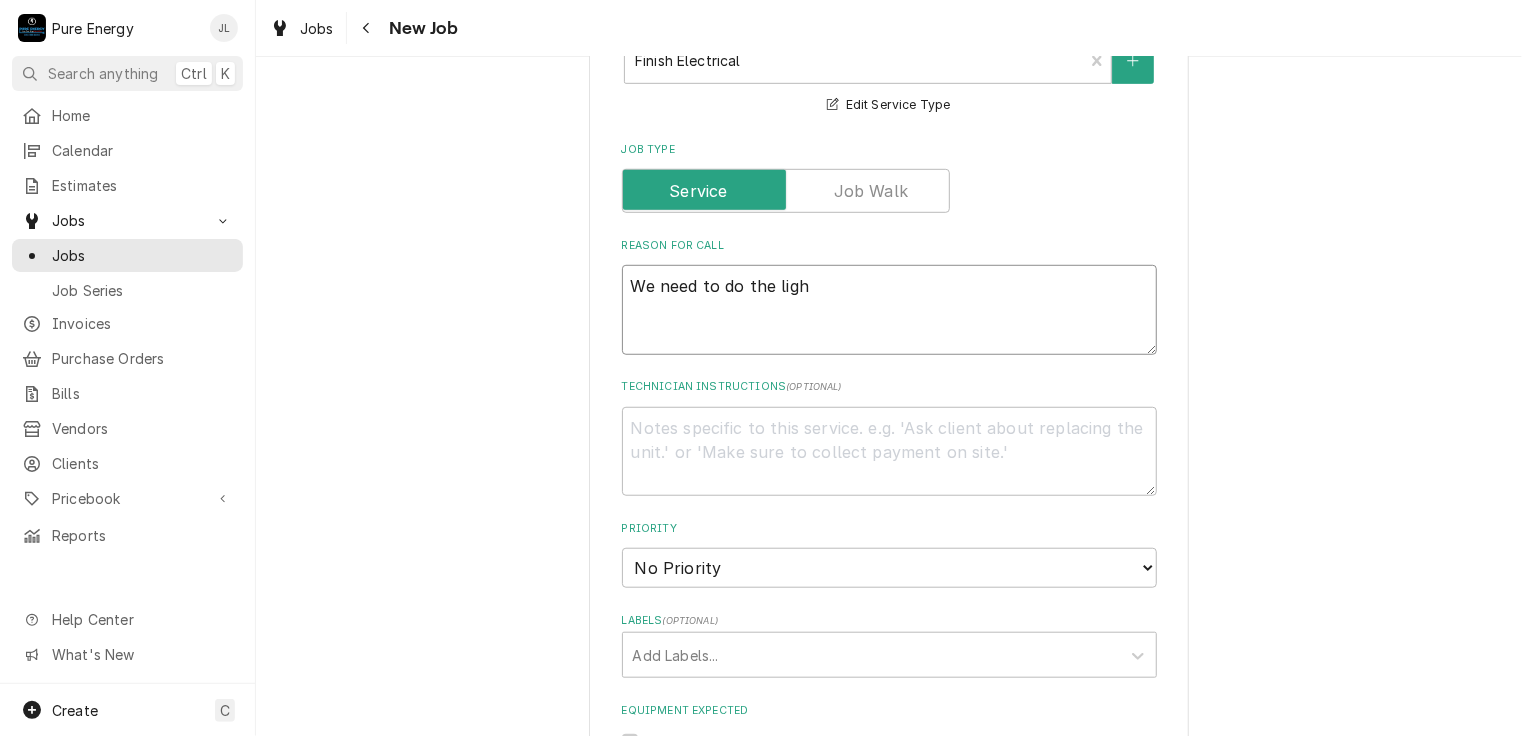 type on "x" 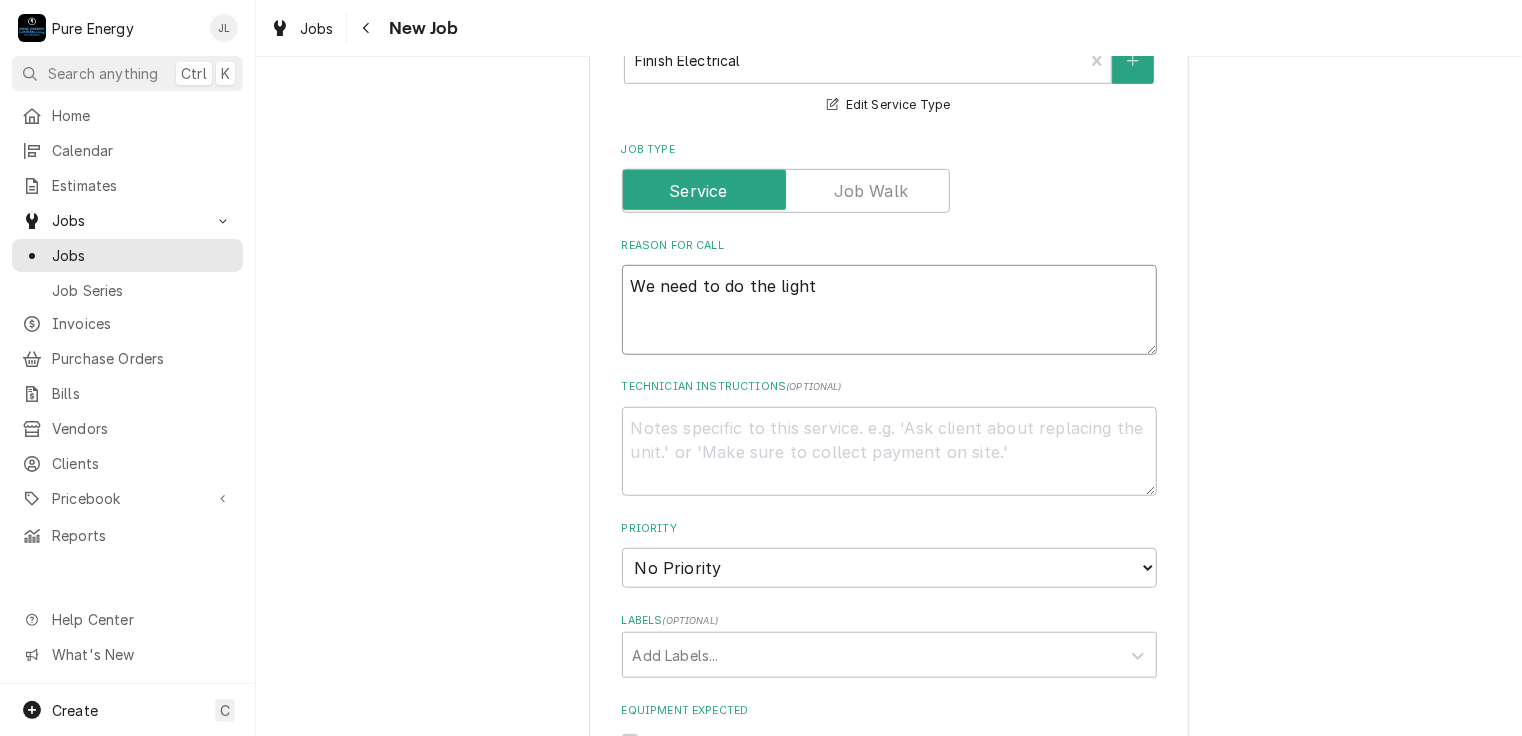 type on "x" 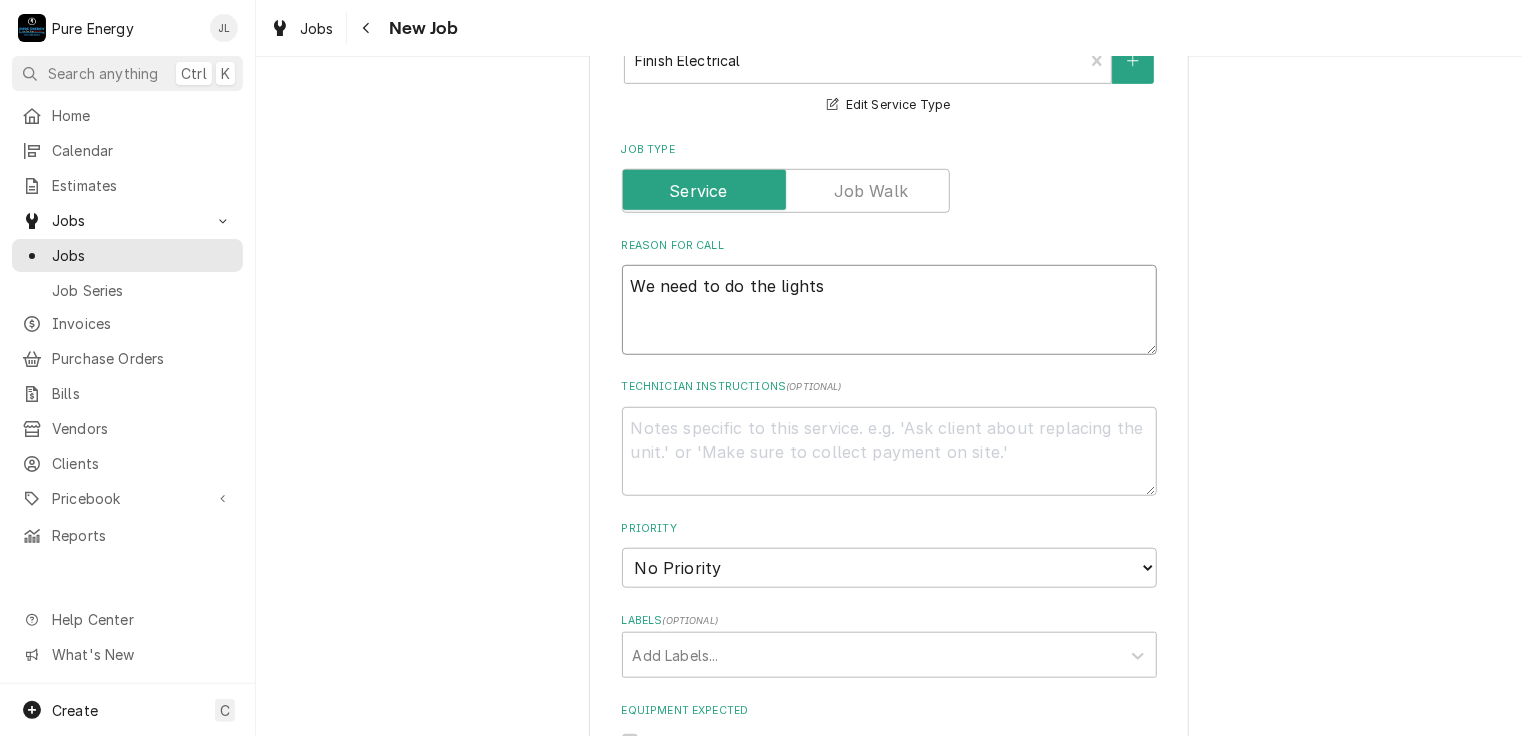 type on "x" 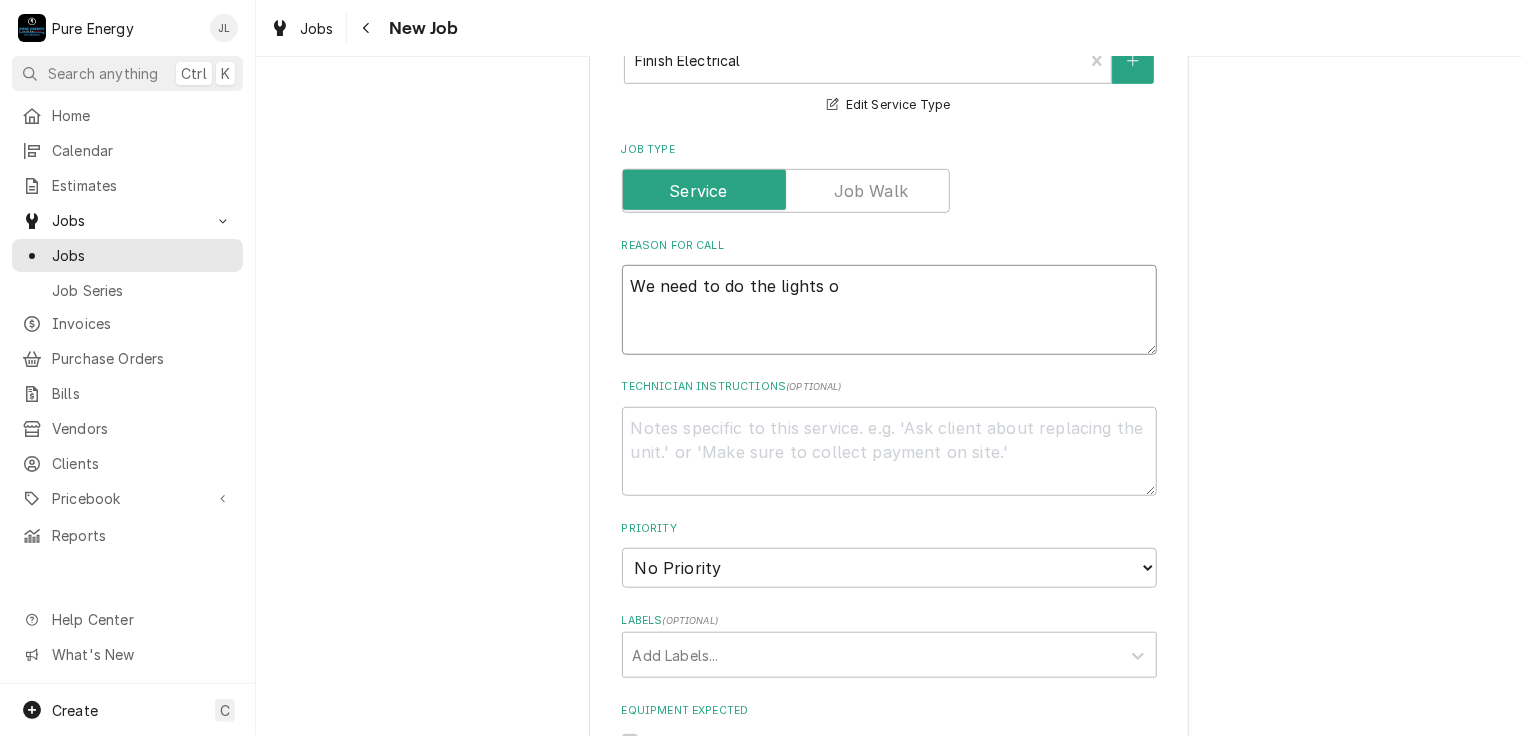 type on "x" 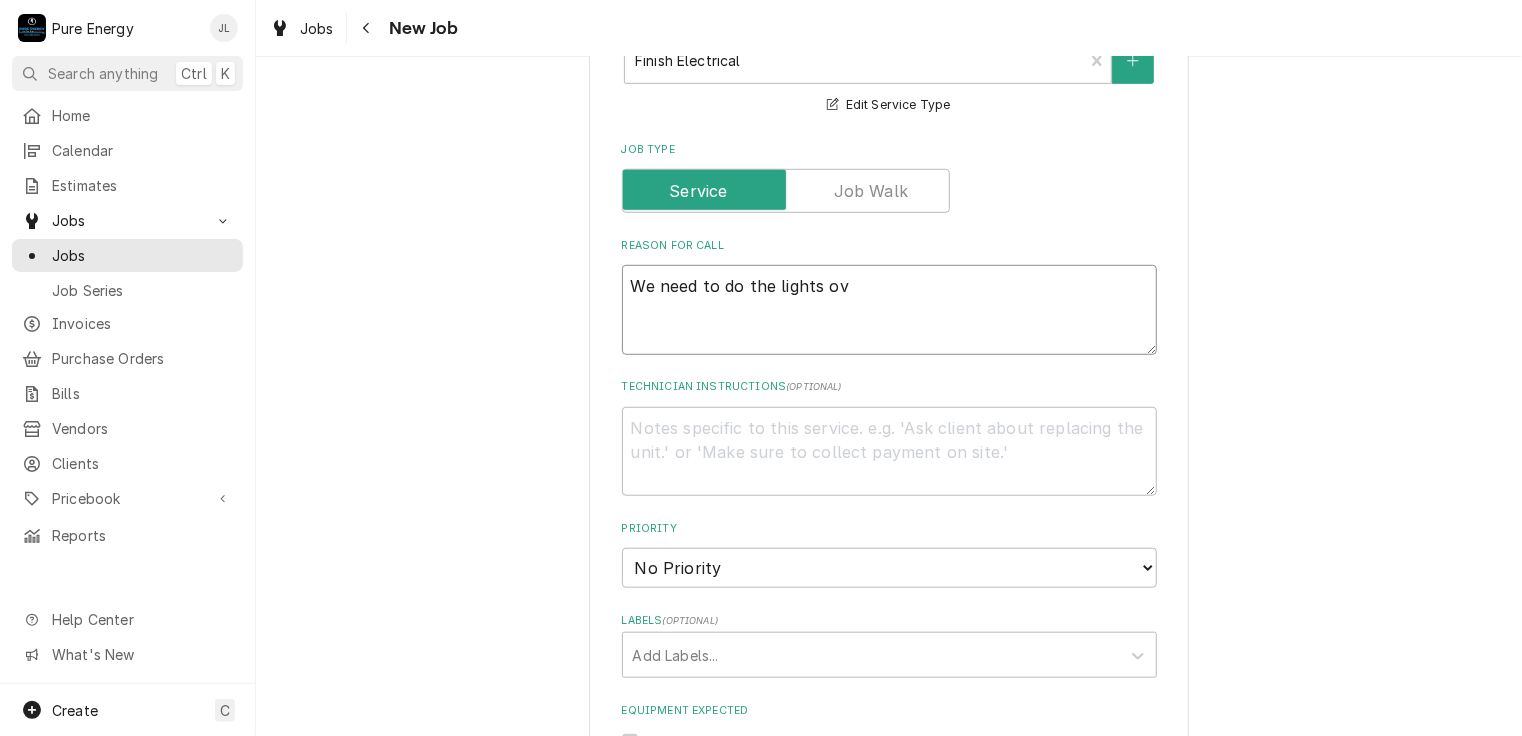 type on "x" 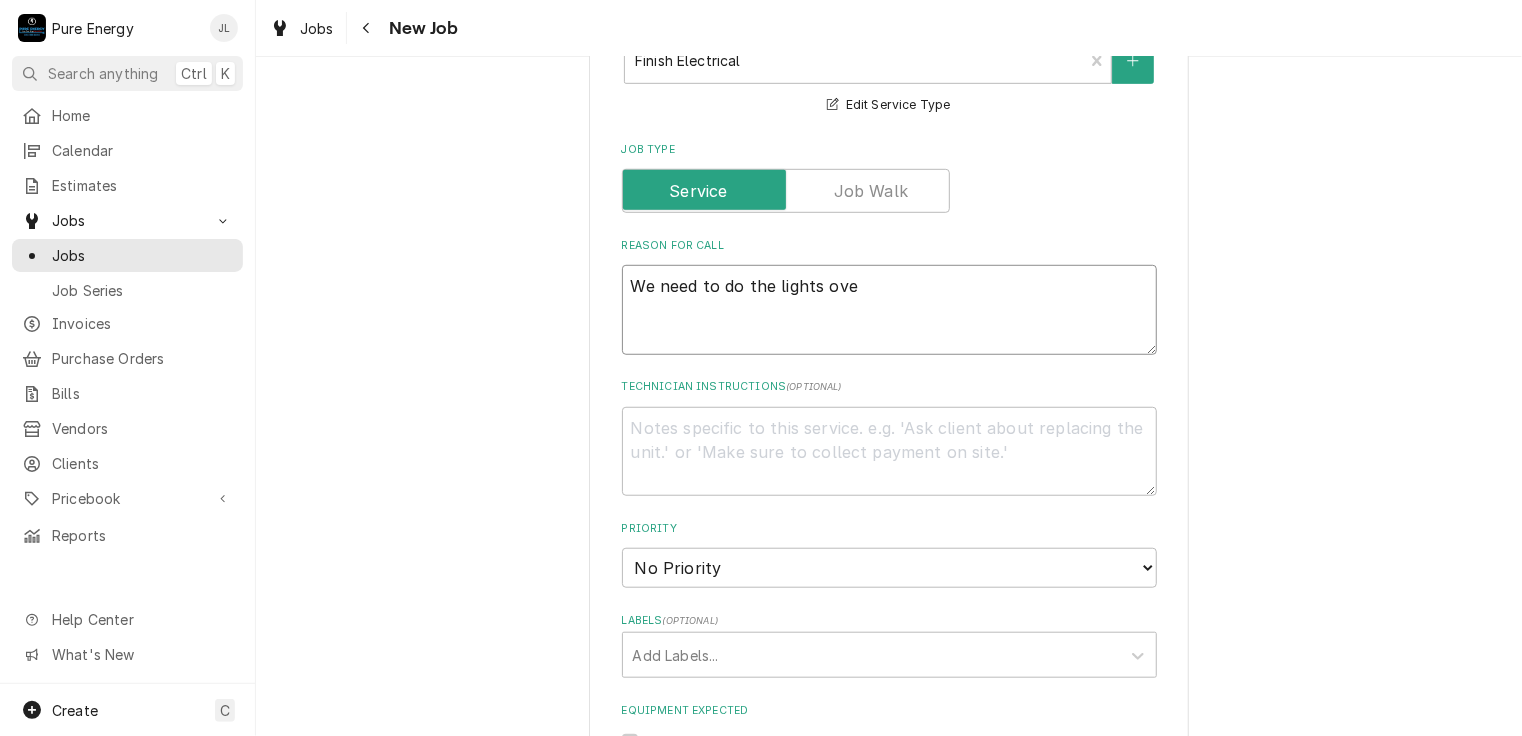 type on "x" 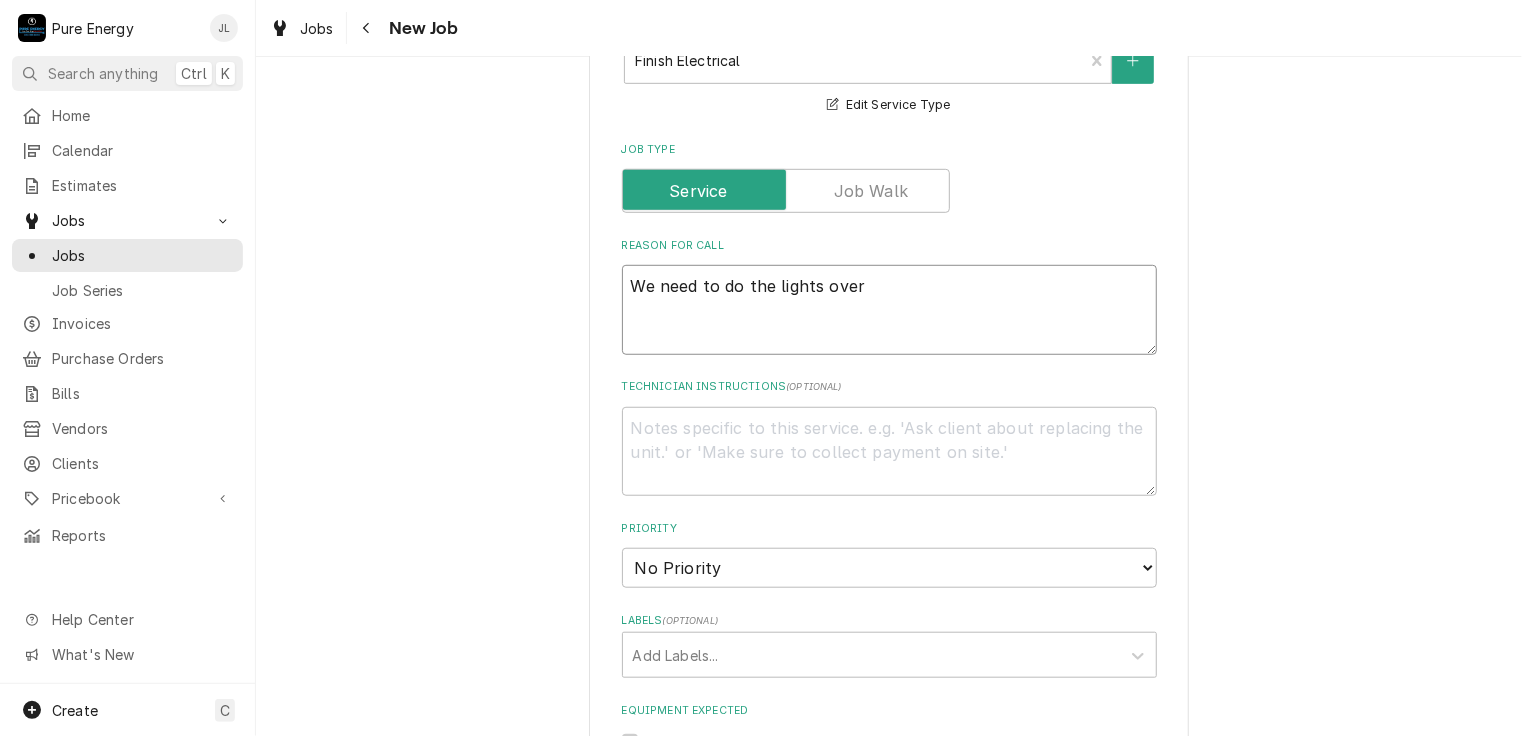 type on "We need to do the lights over" 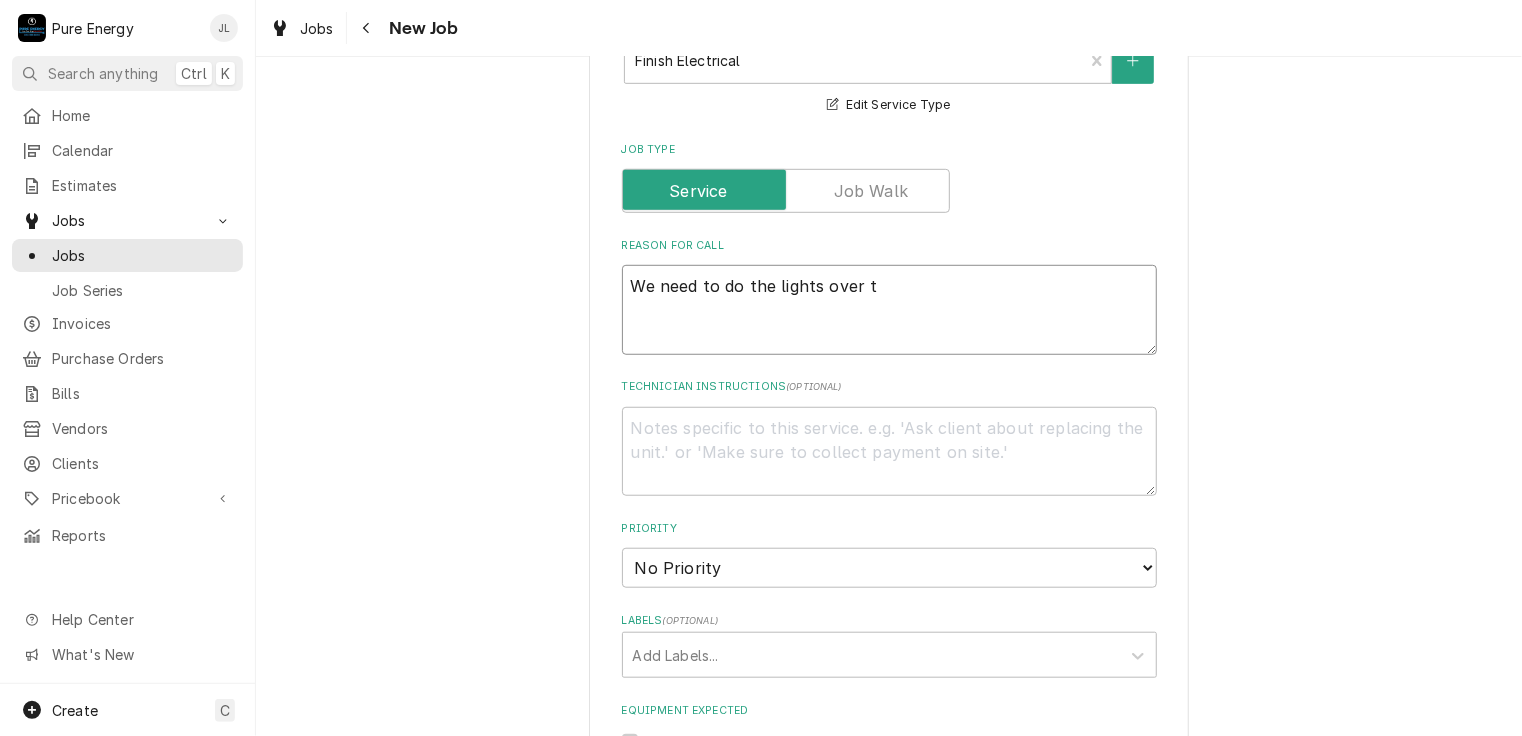 type on "We need to do the lights over th" 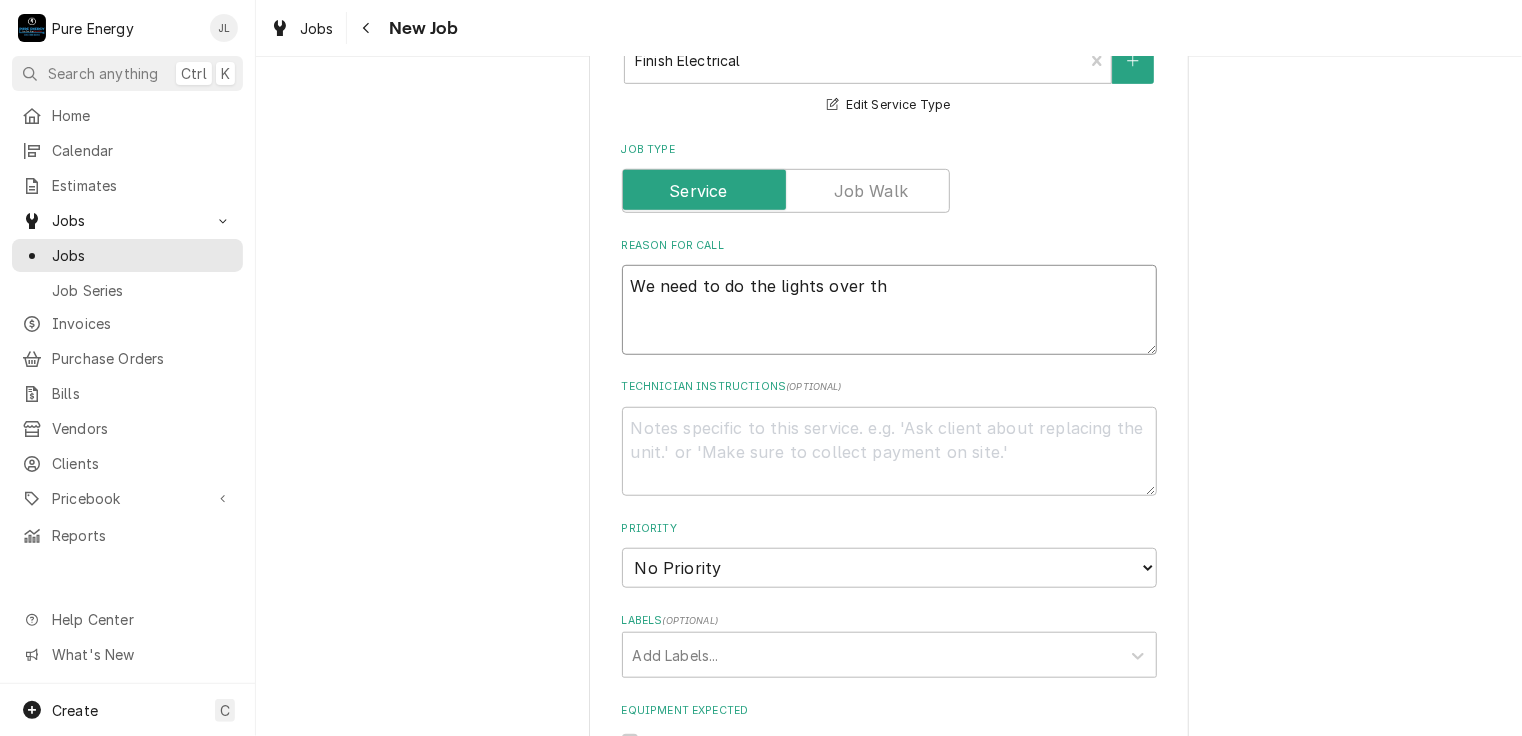 type on "x" 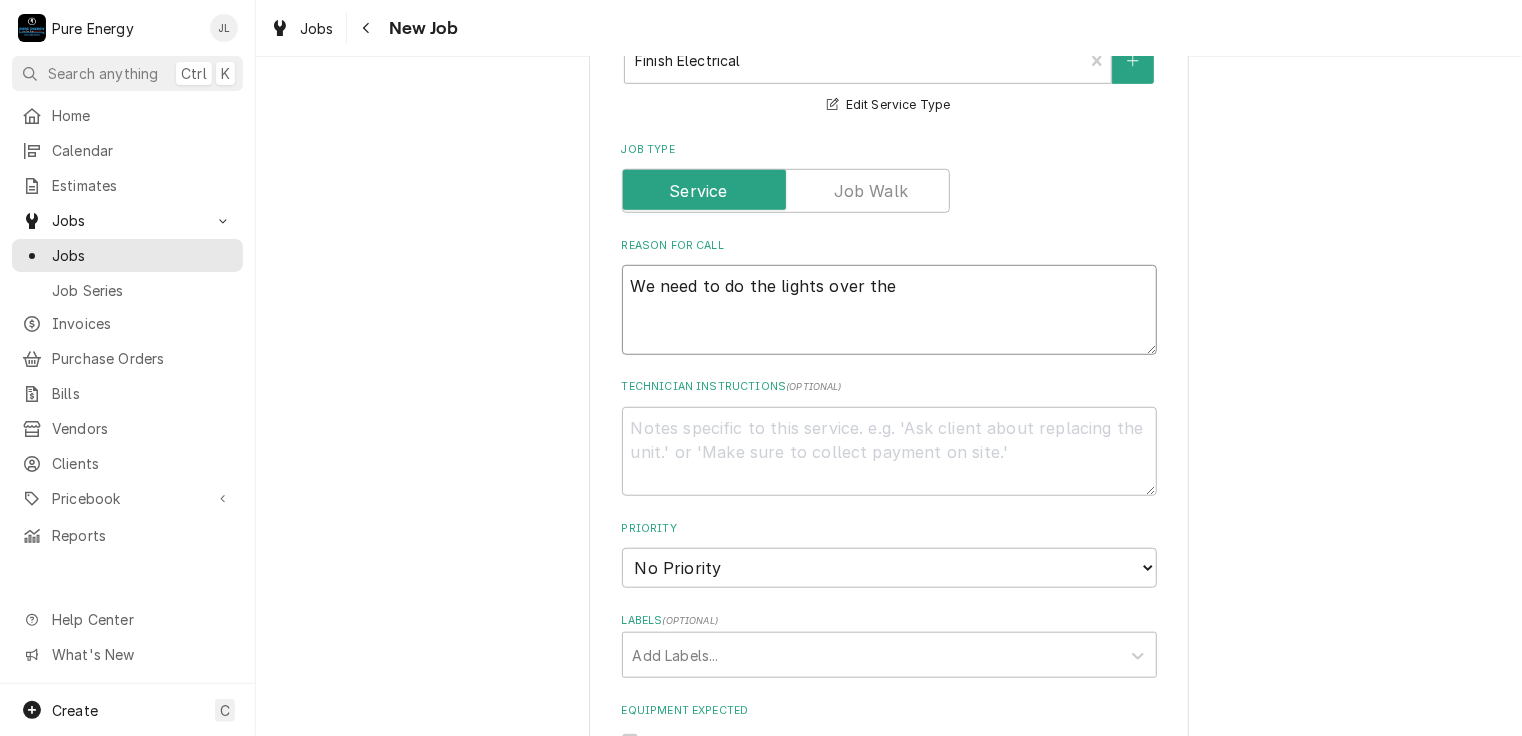 type on "We need to do the lights over the" 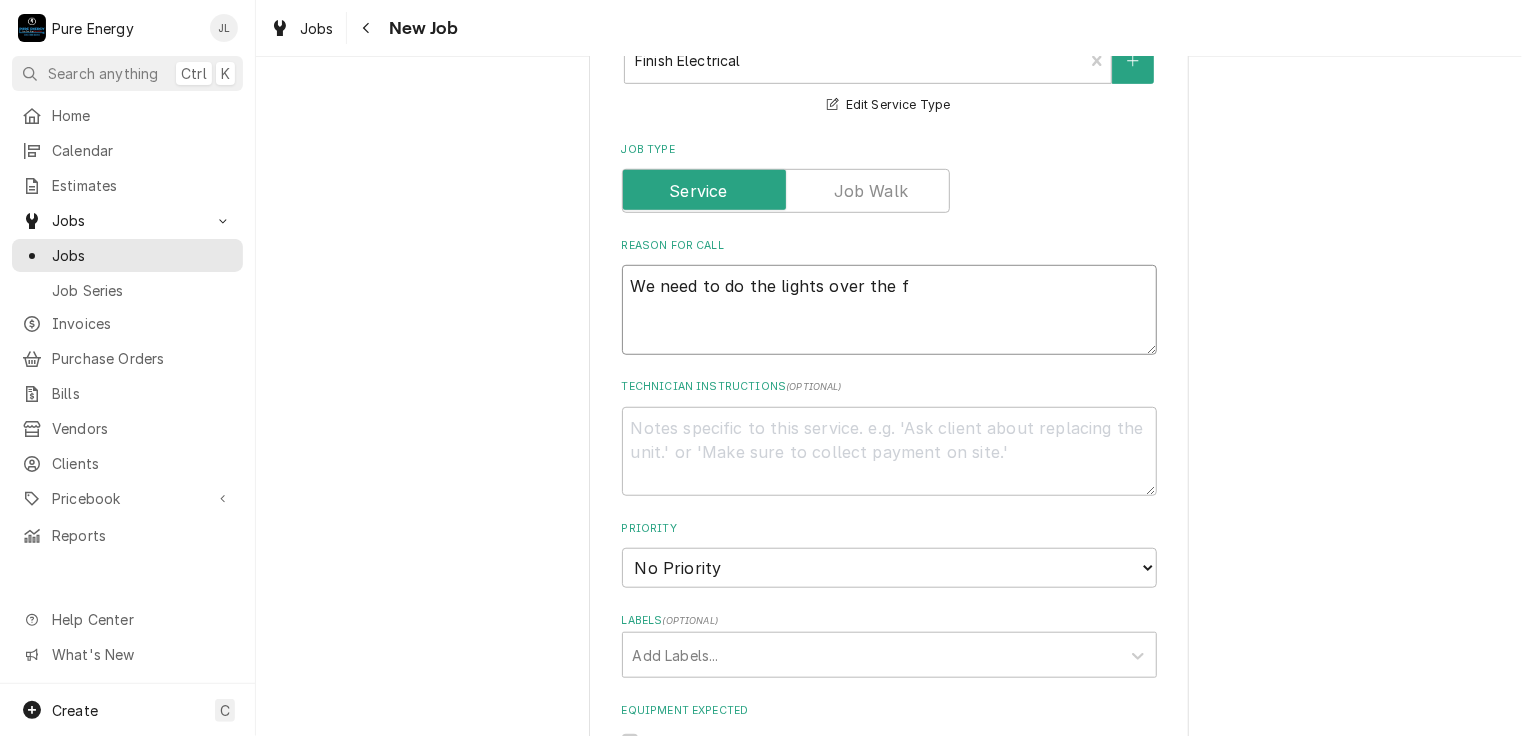 type on "We need to do the lights over the fi" 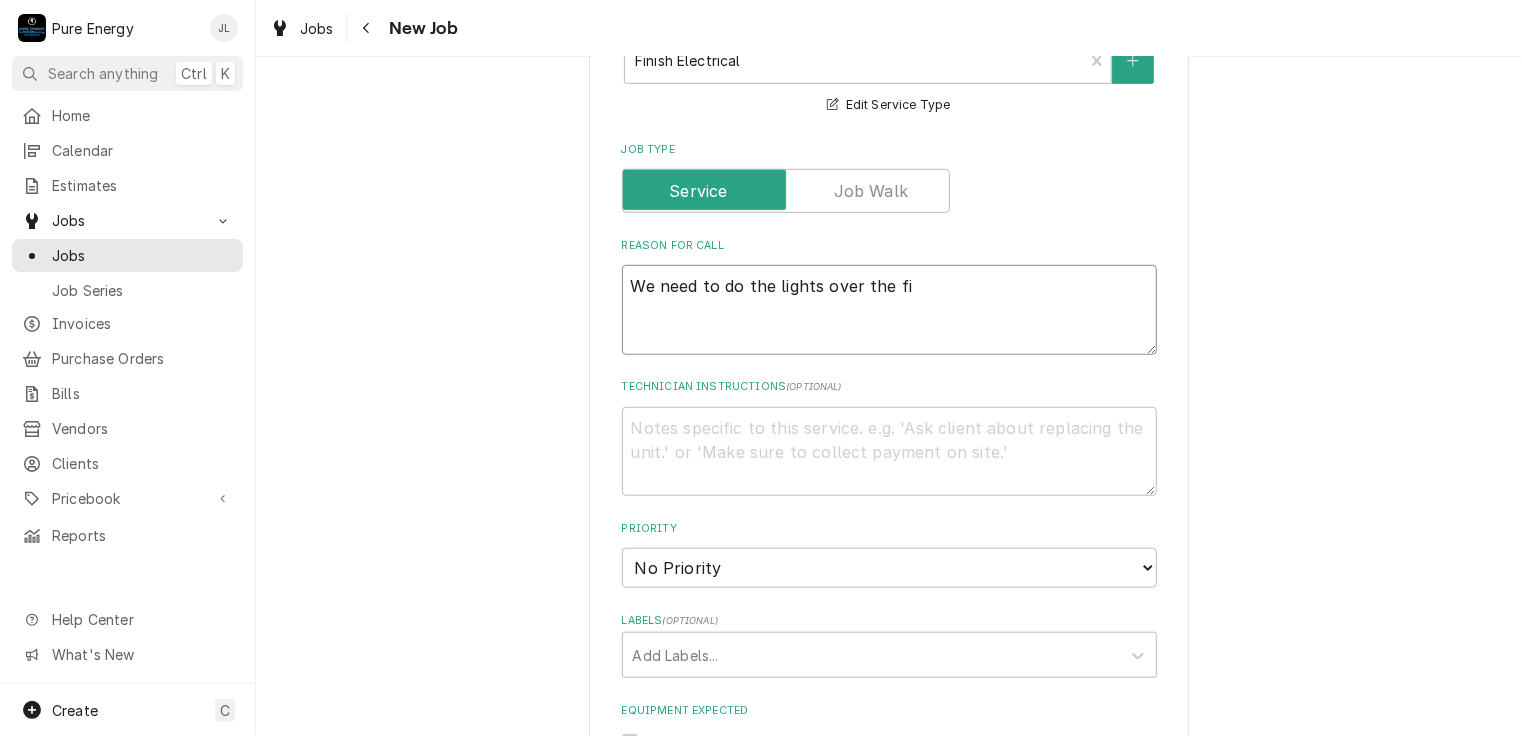 type on "x" 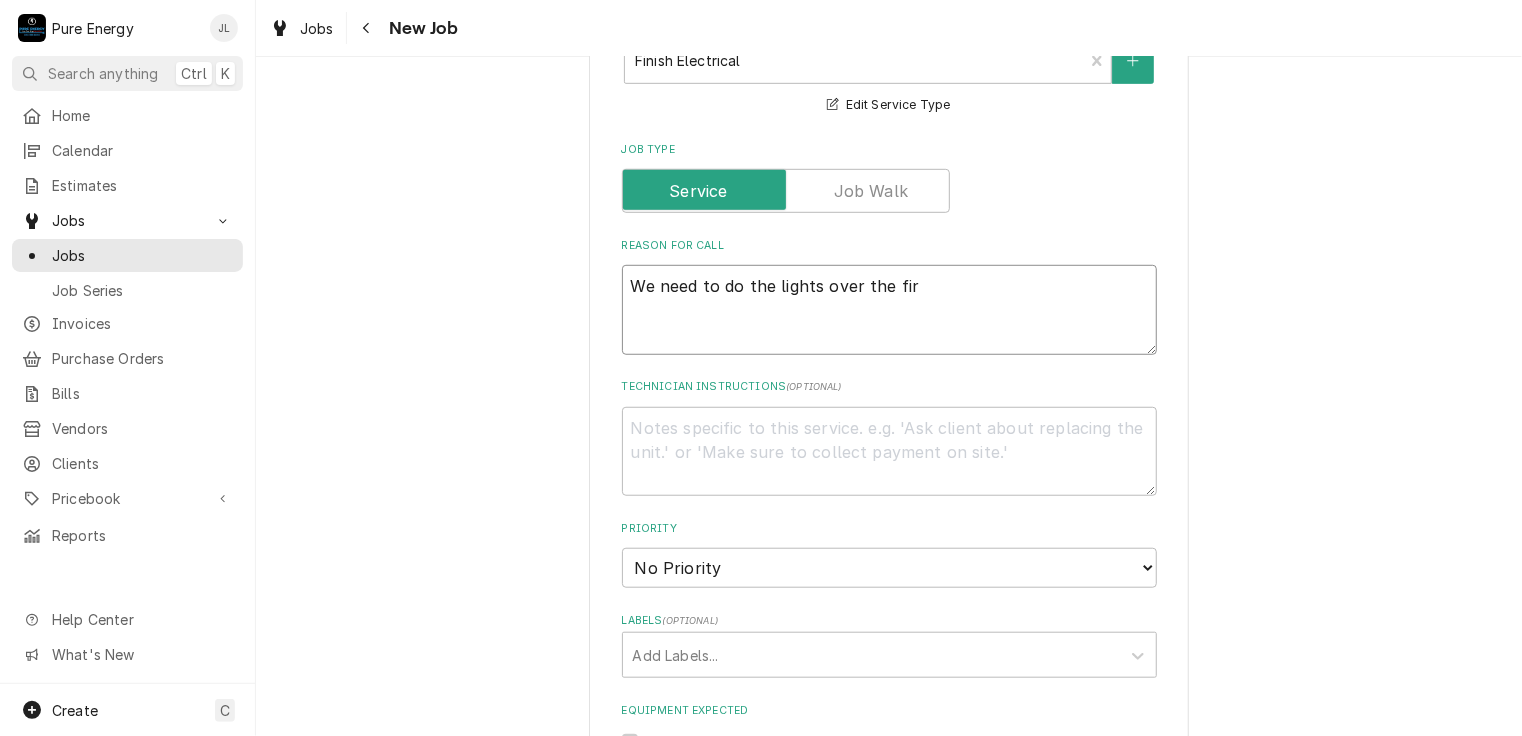 type on "We need to do the lights over the fire" 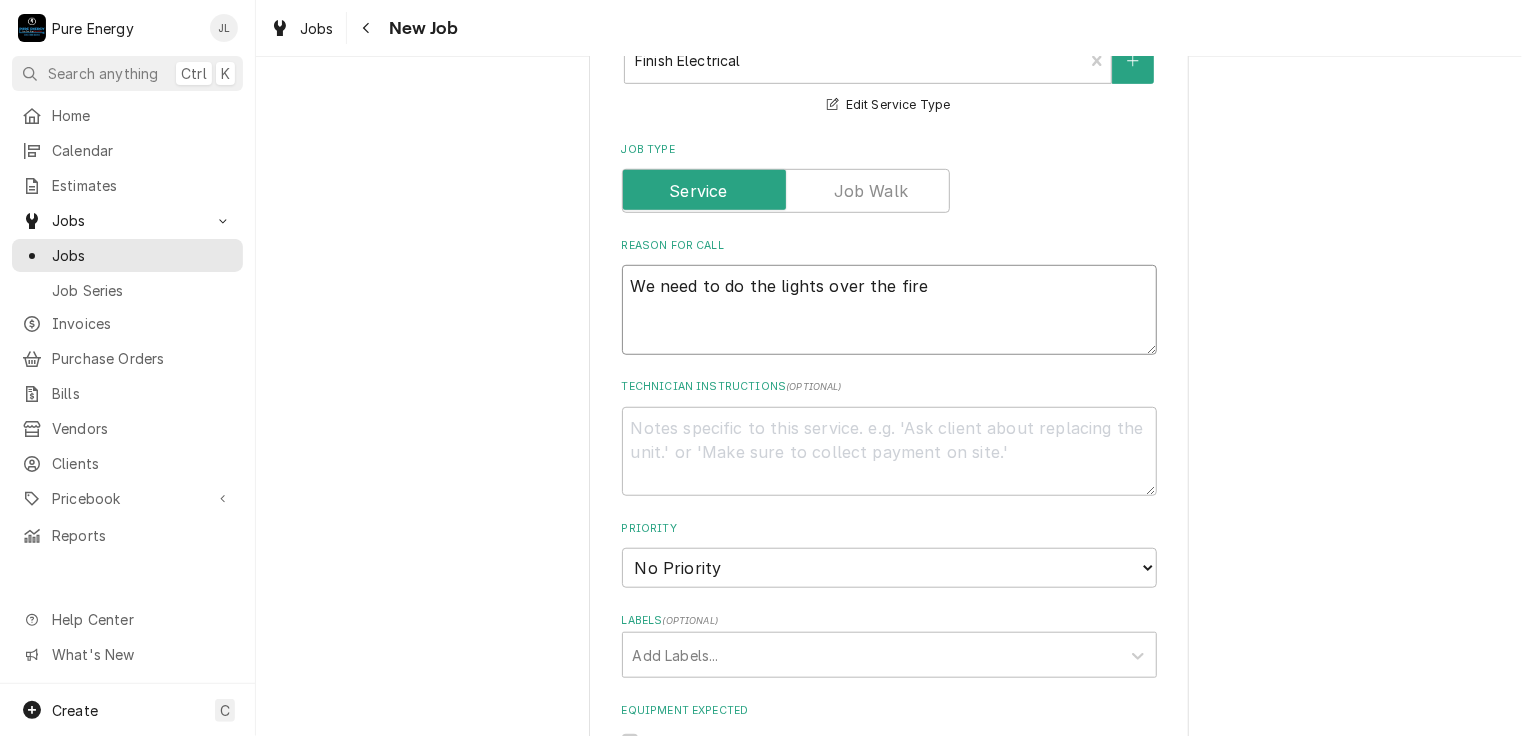 type on "x" 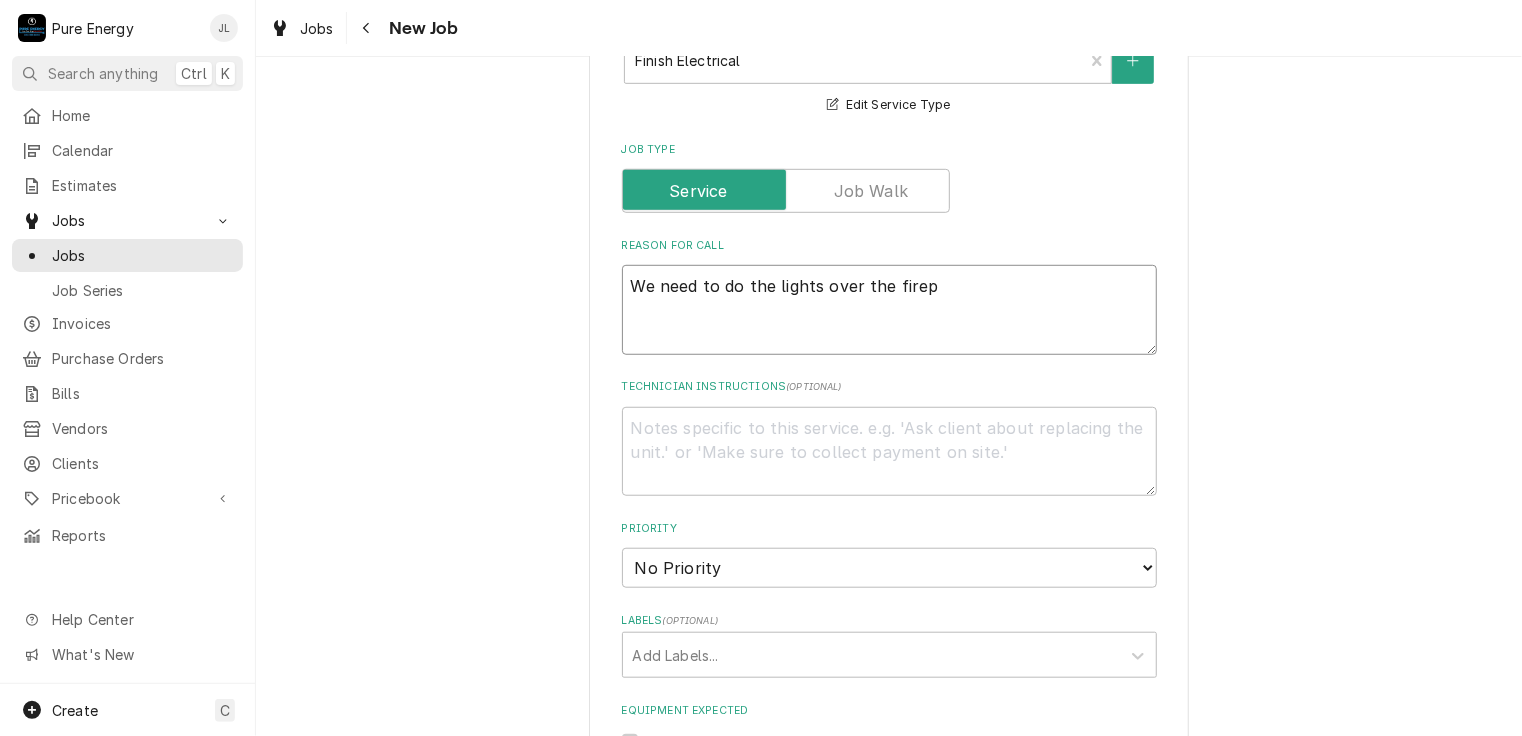 type on "x" 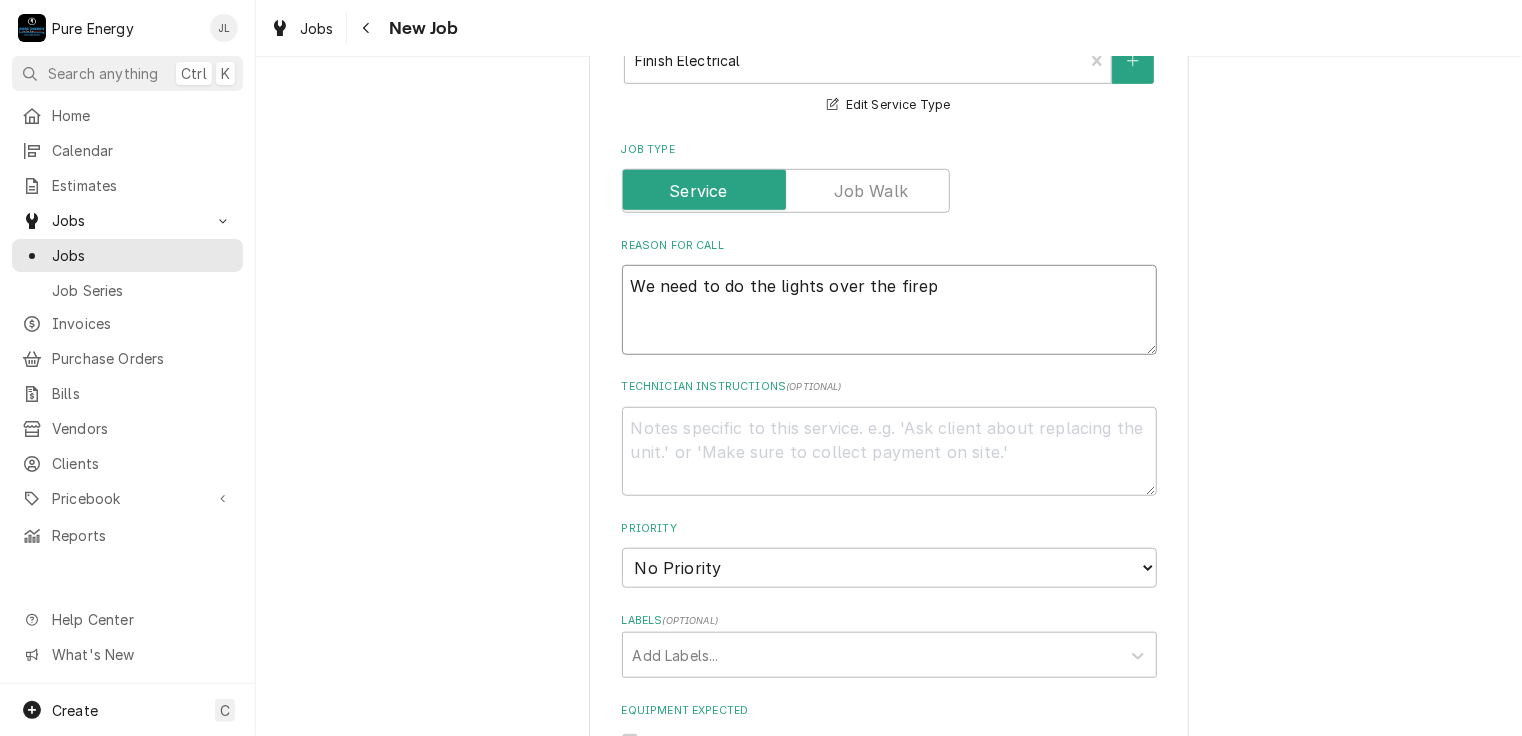 type on "We need to do the lights over the firepl" 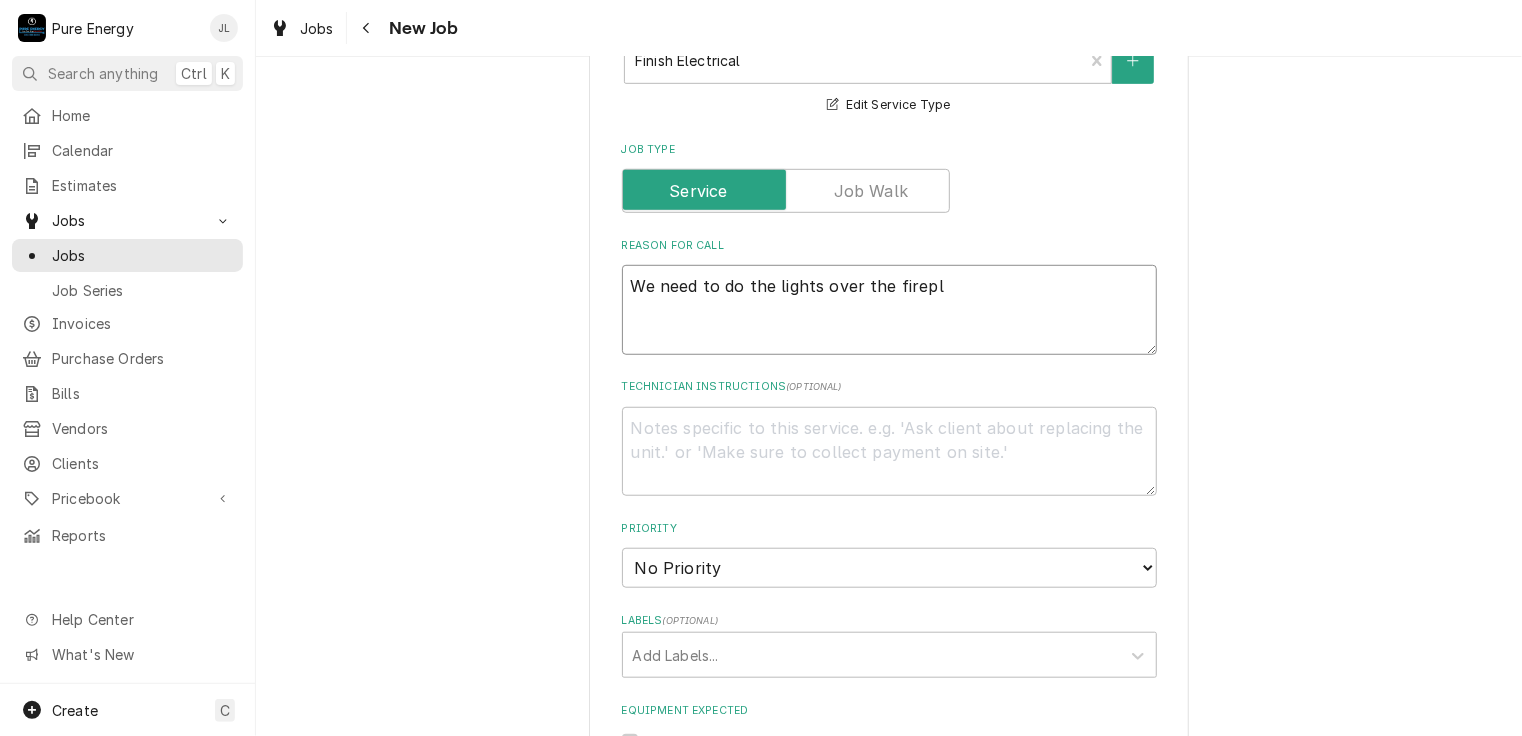 type on "x" 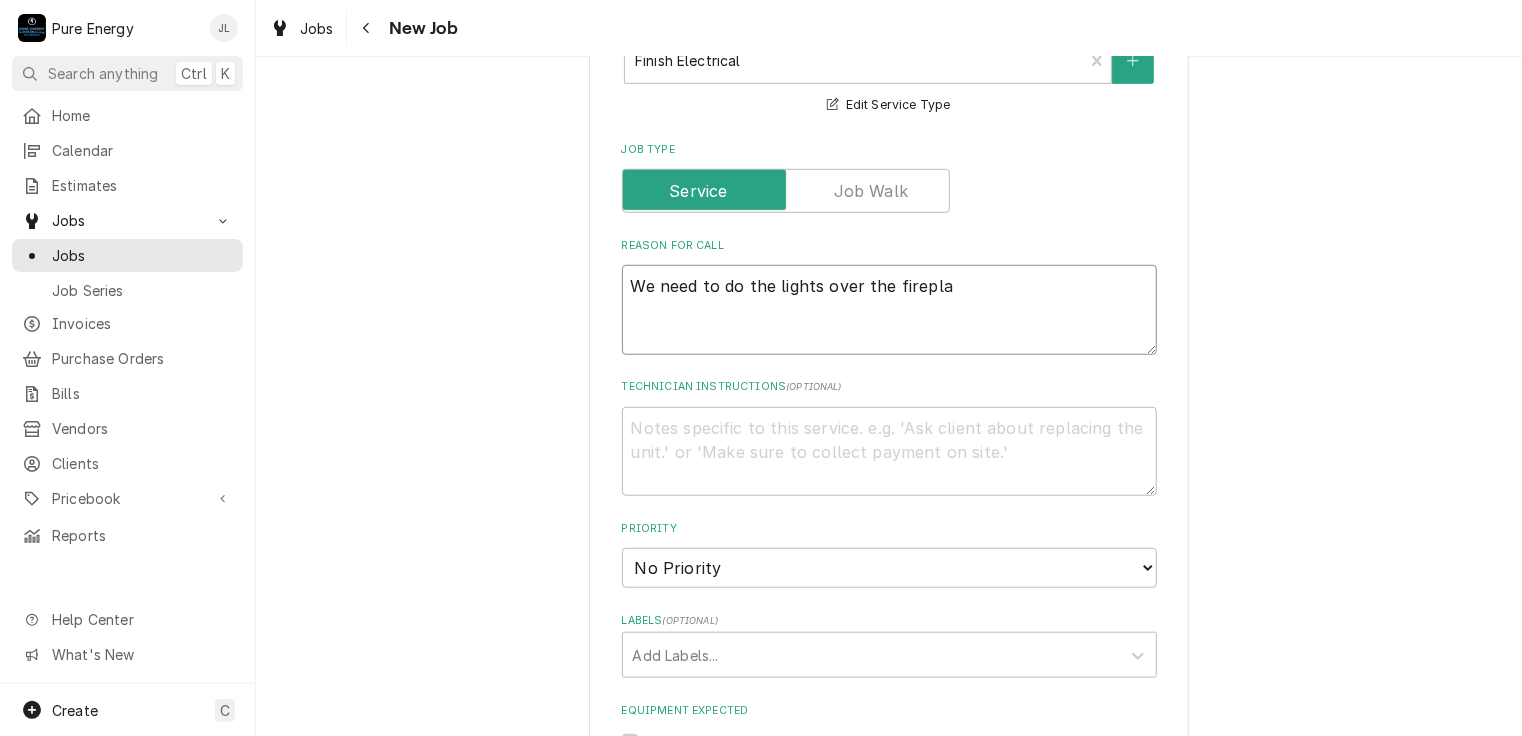 type on "x" 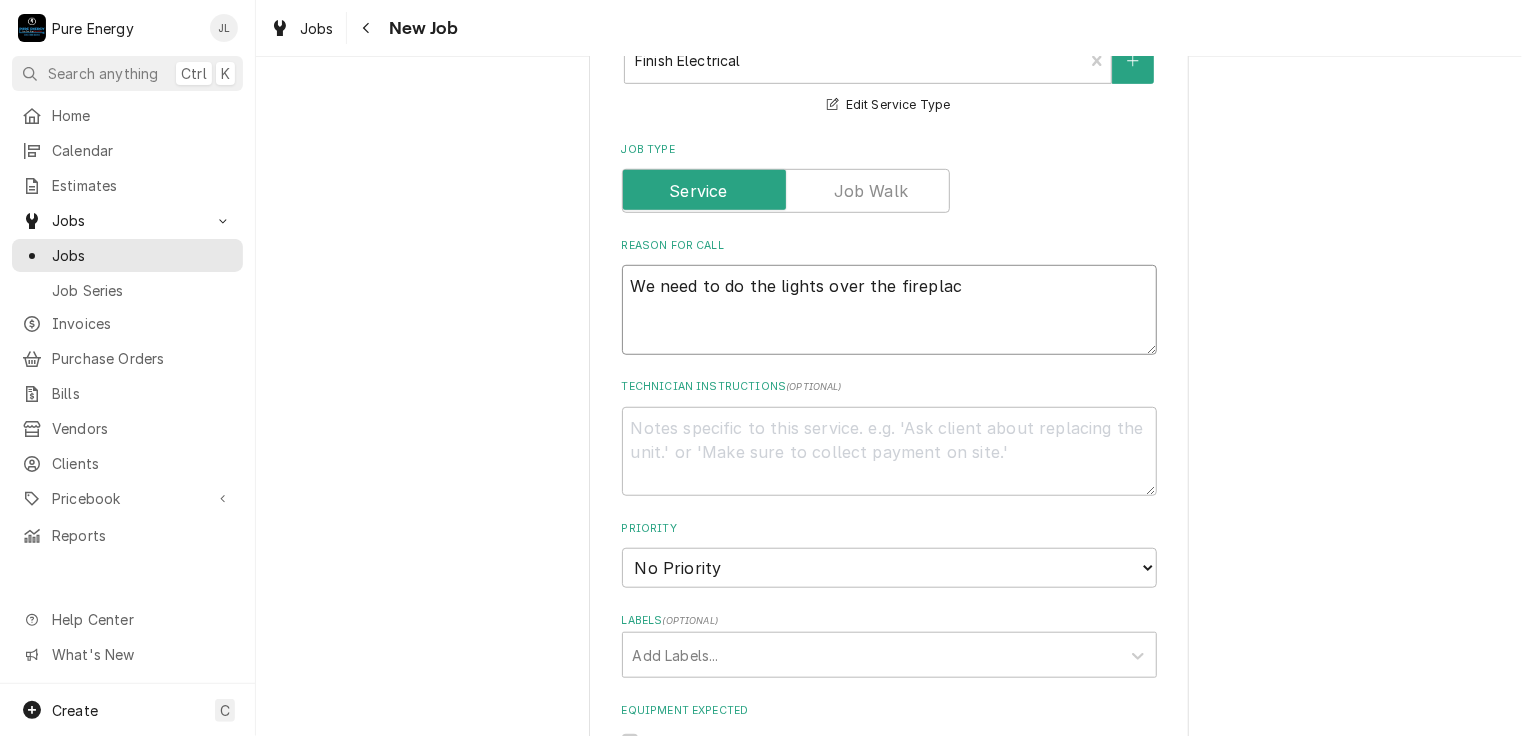 type on "x" 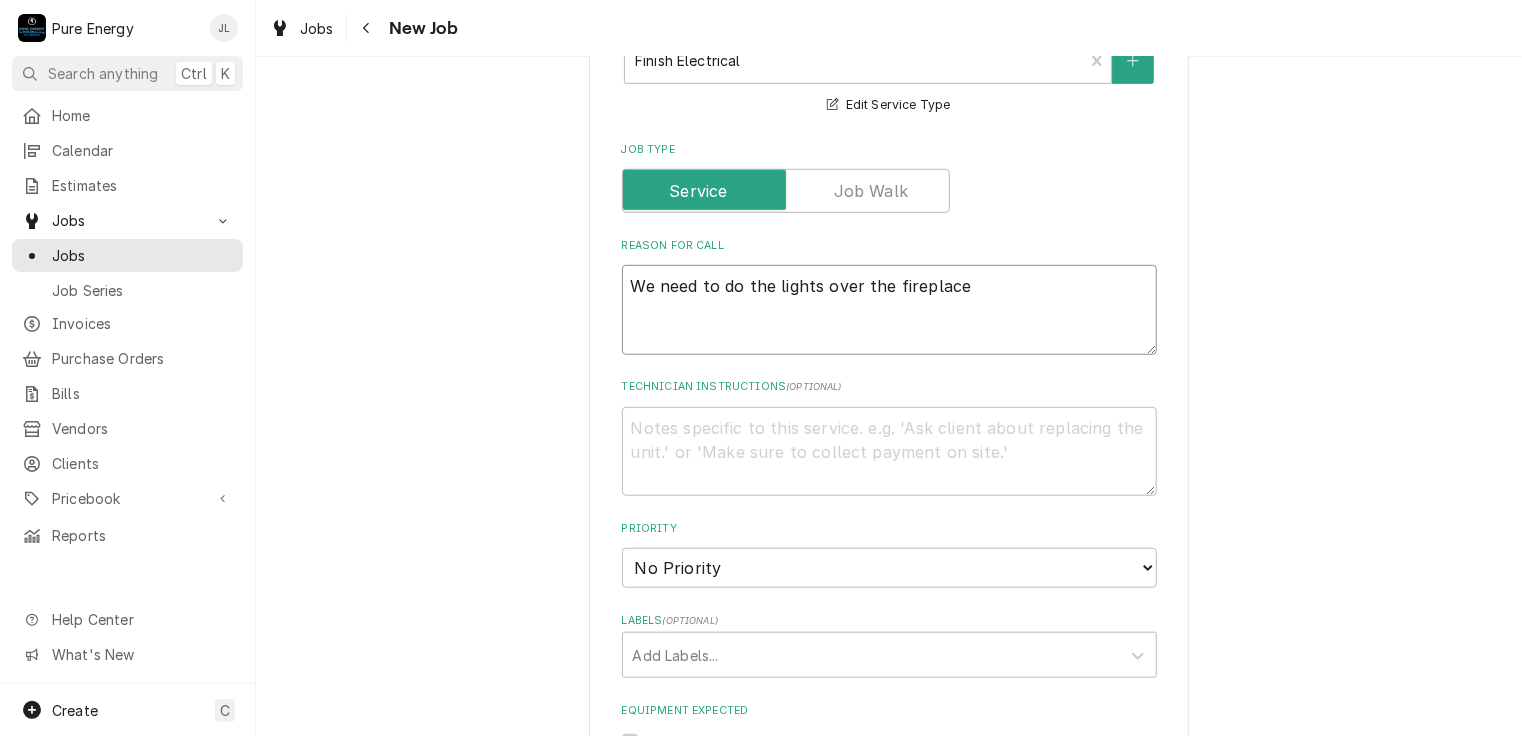 type on "x" 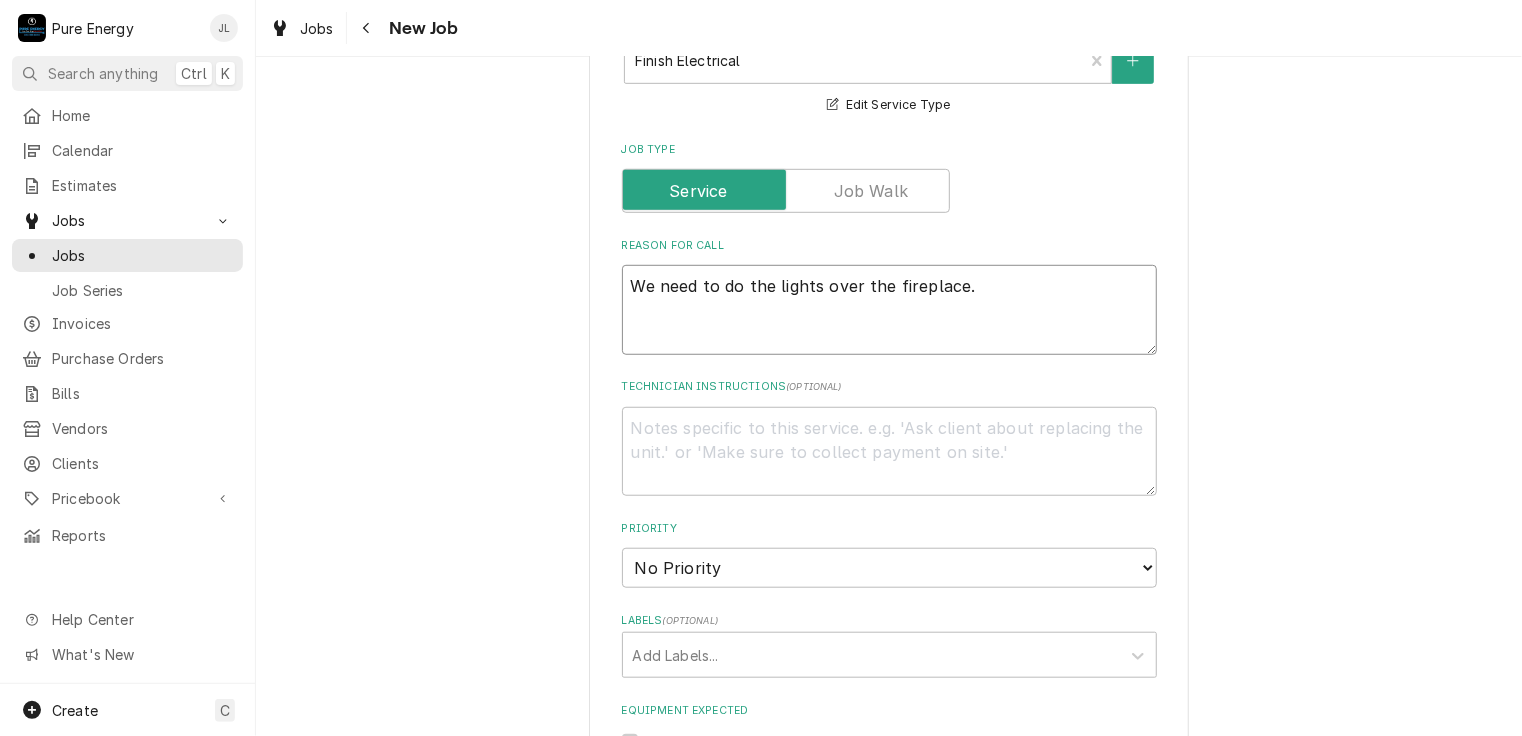 type on "We need to do the lights over the fireplace." 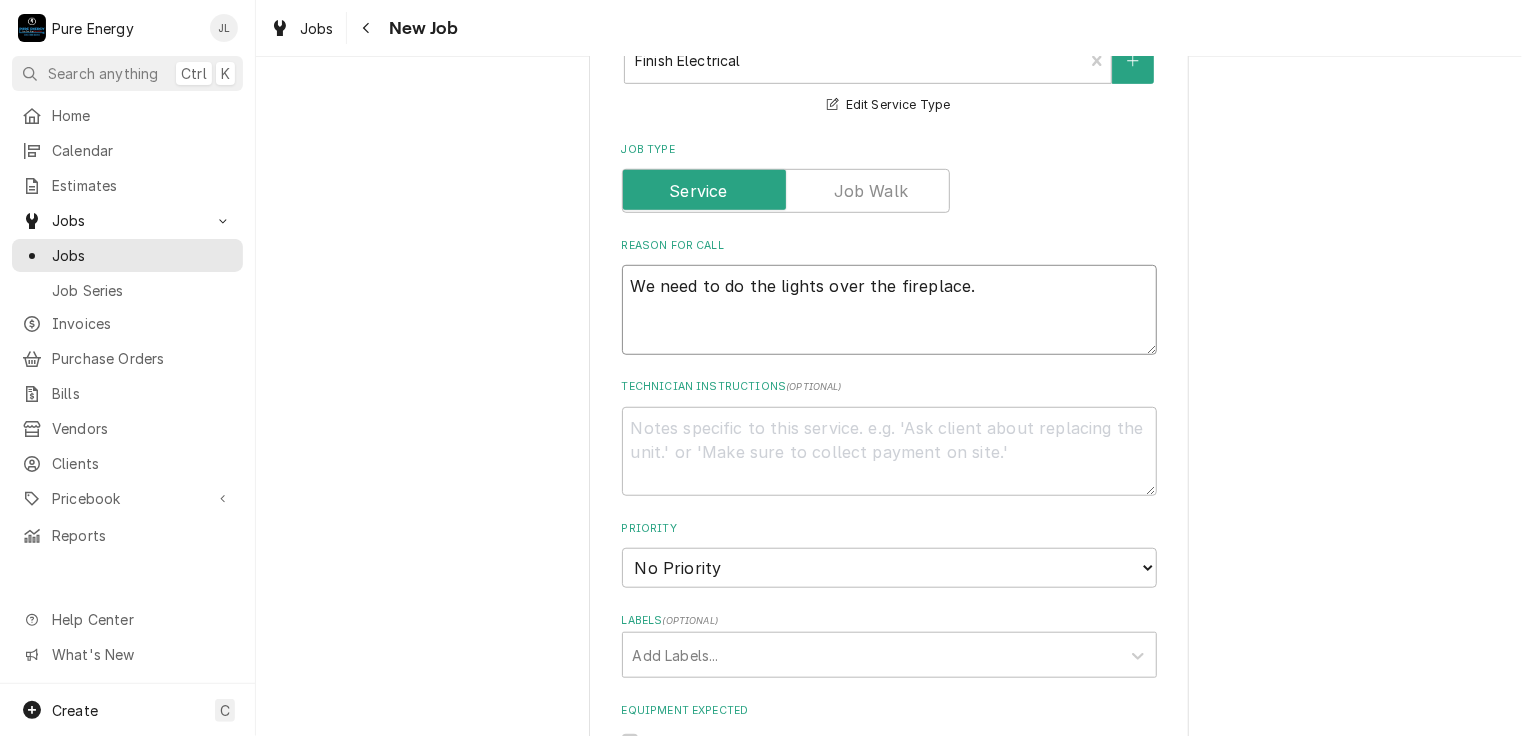 type on "x" 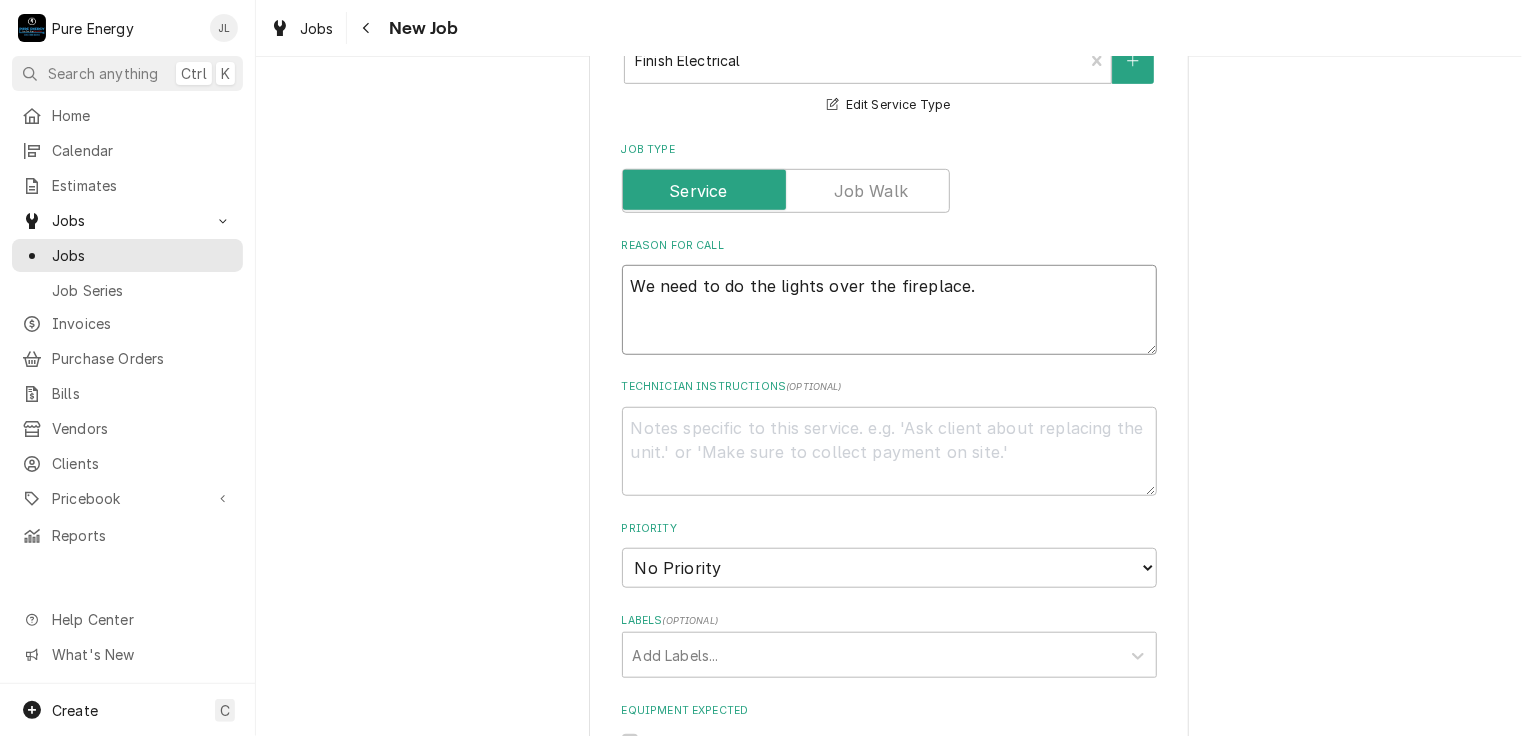 type on "We need to do the lights over the fireplace." 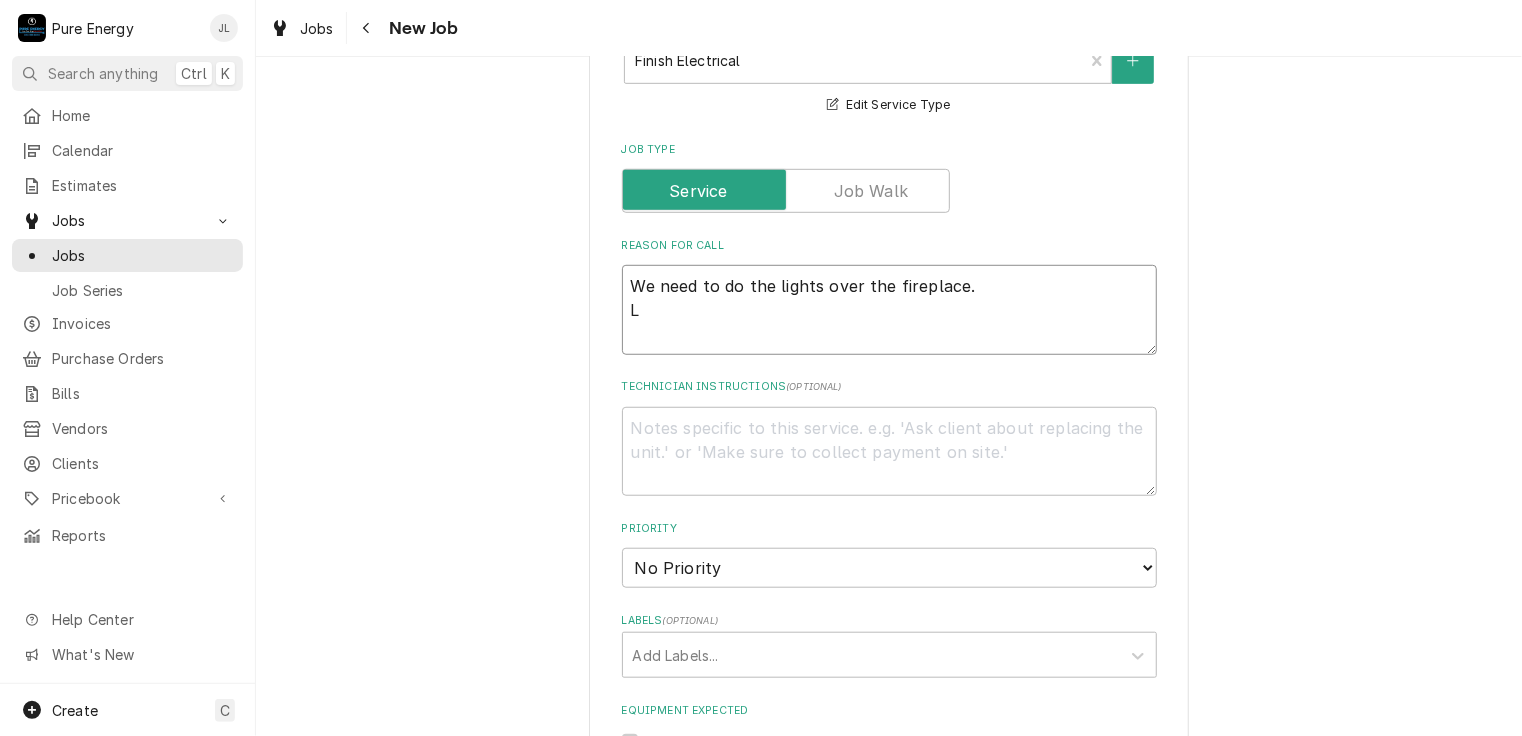 type on "x" 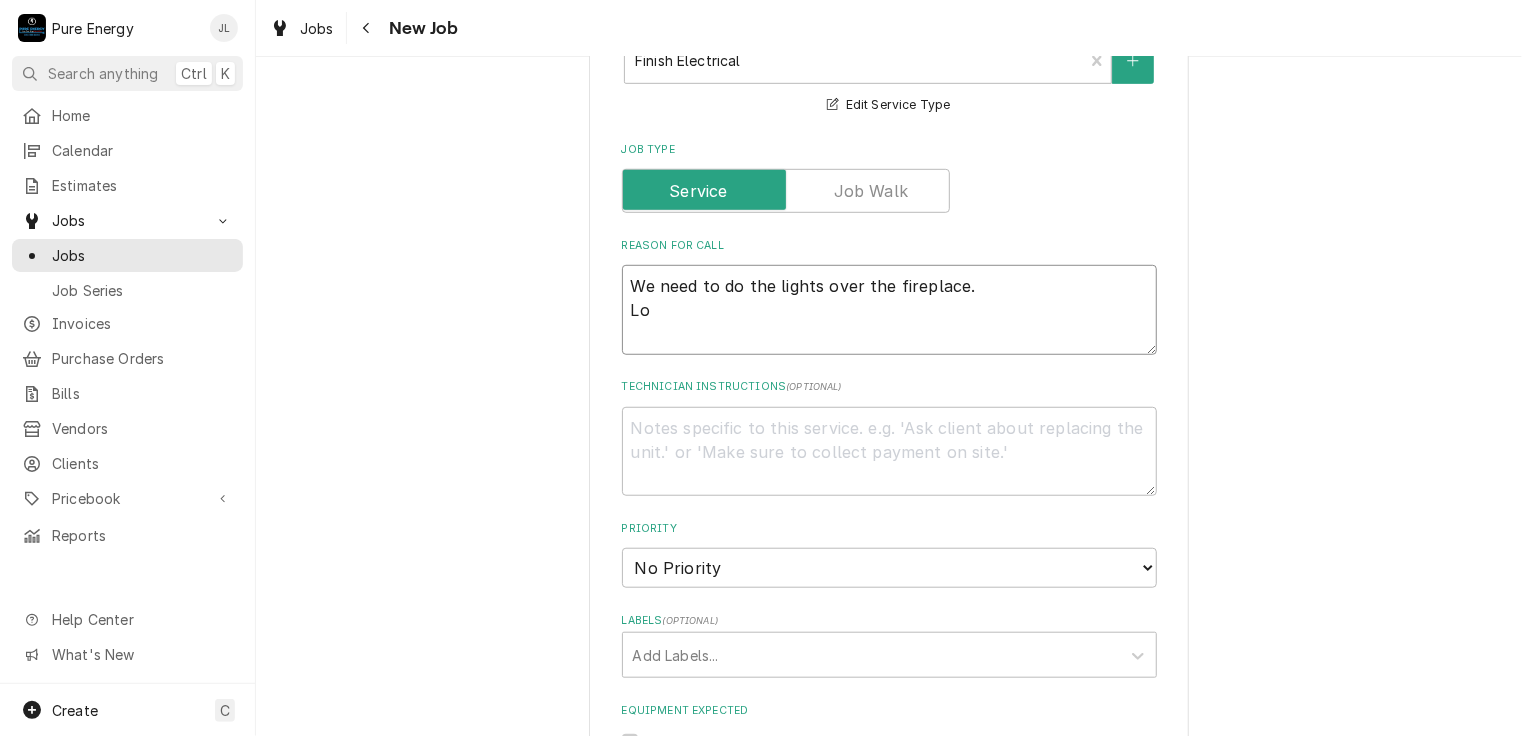 type on "x" 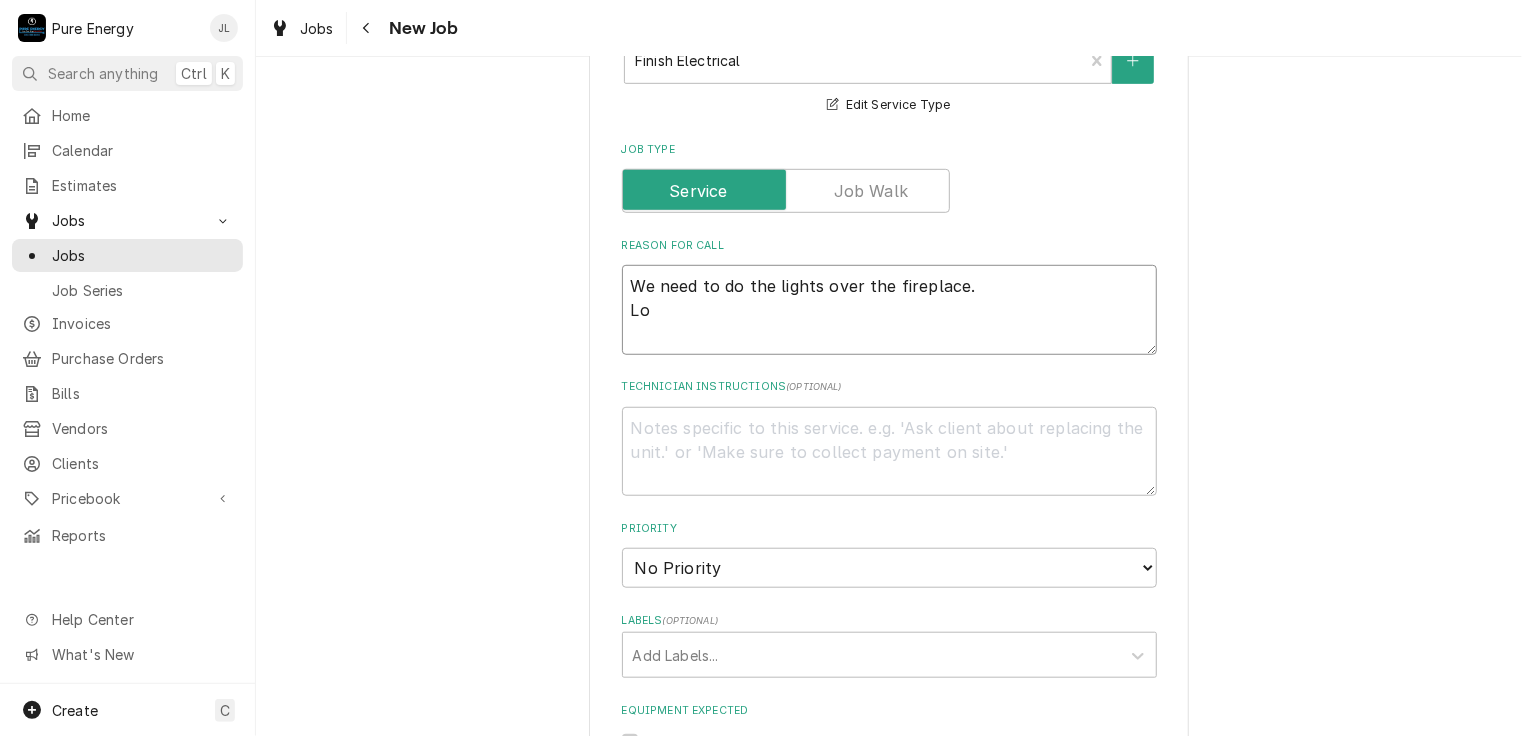 type on "We need to do the lights over the fireplace.
L" 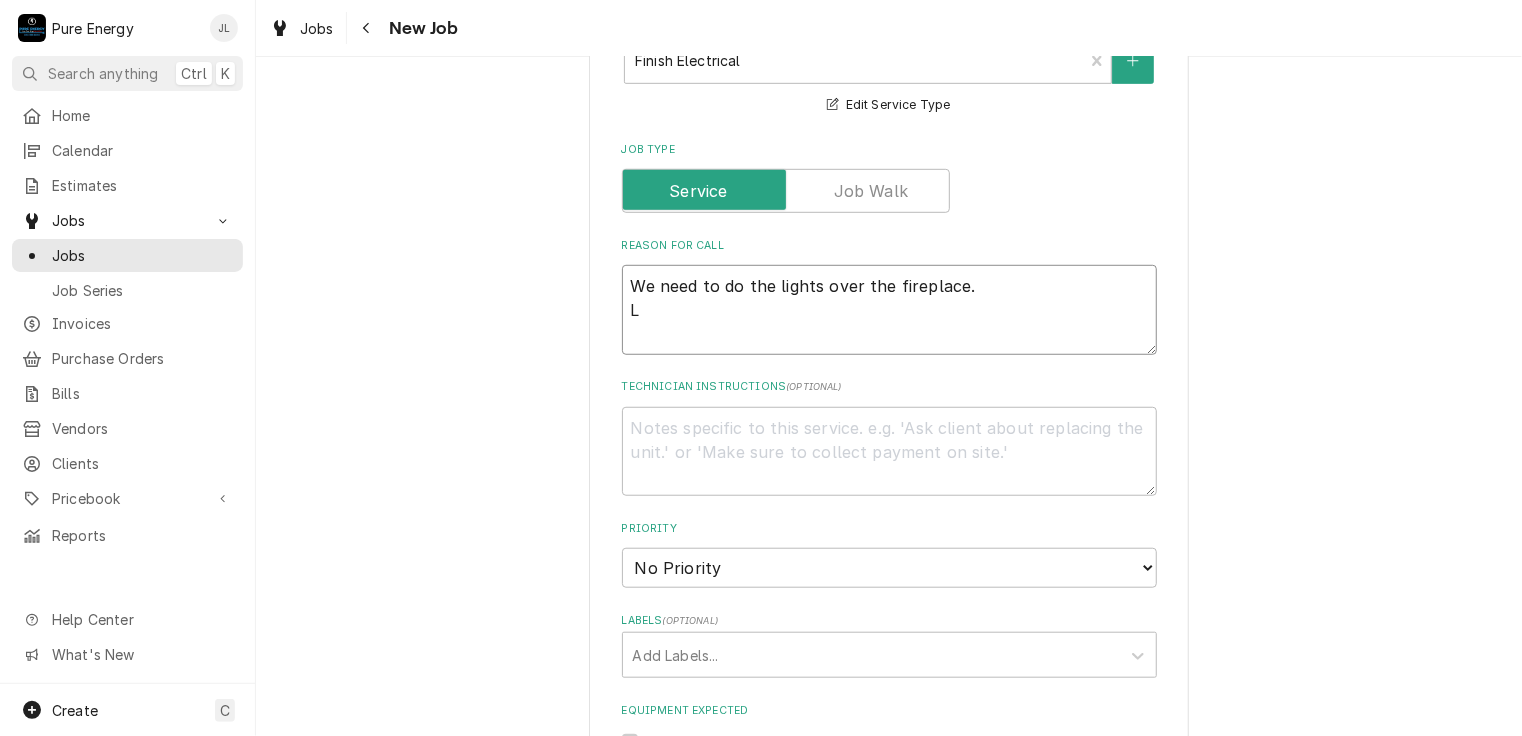 type on "x" 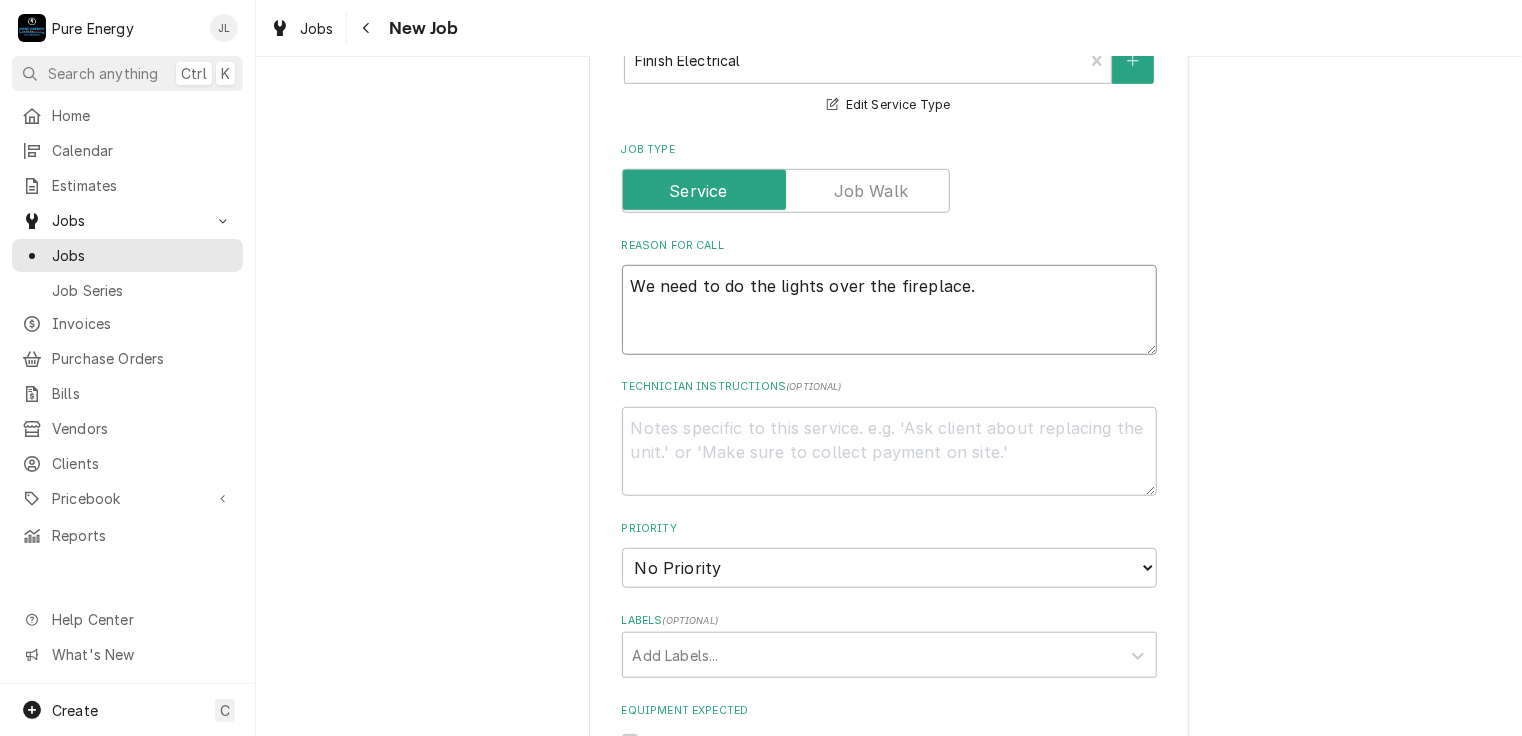 type on "x" 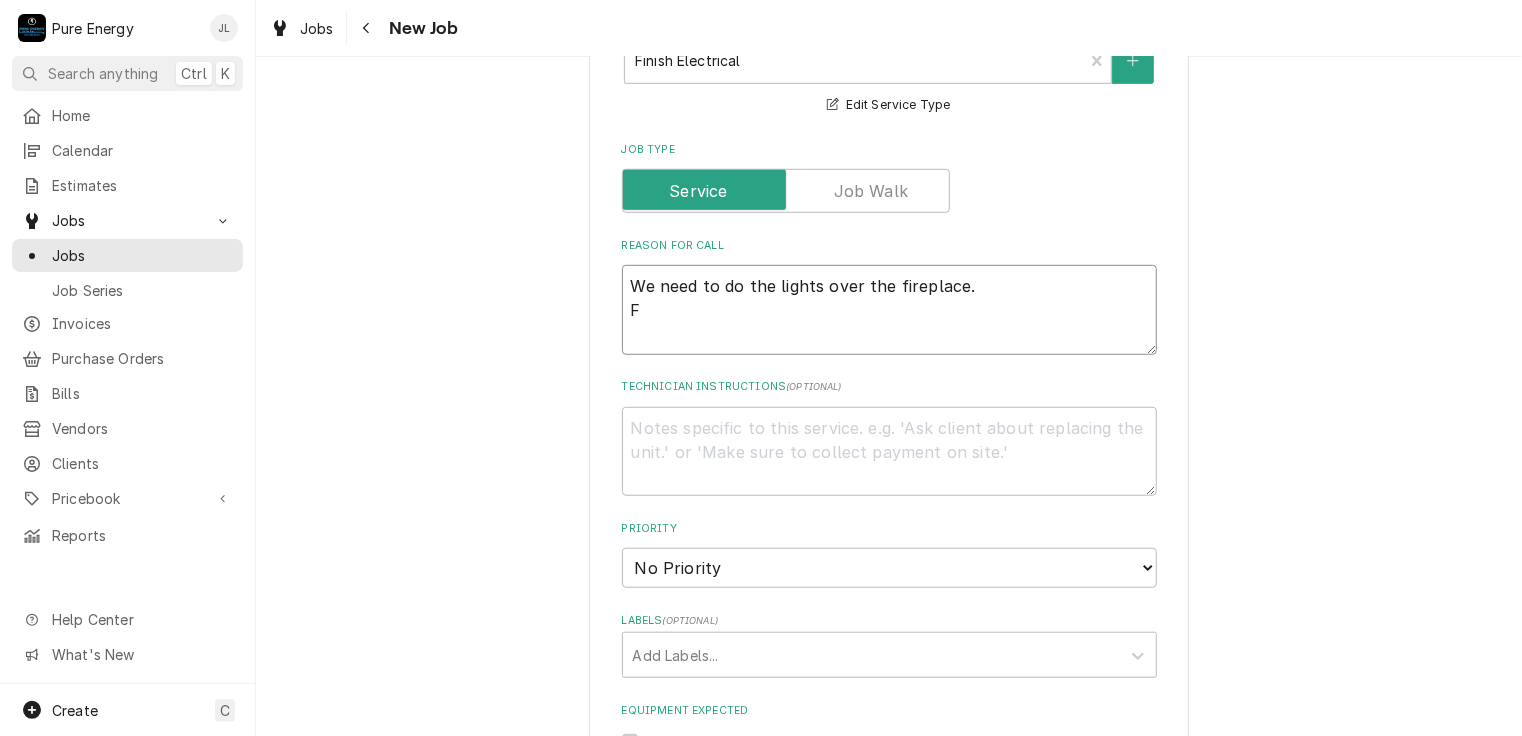 type on "x" 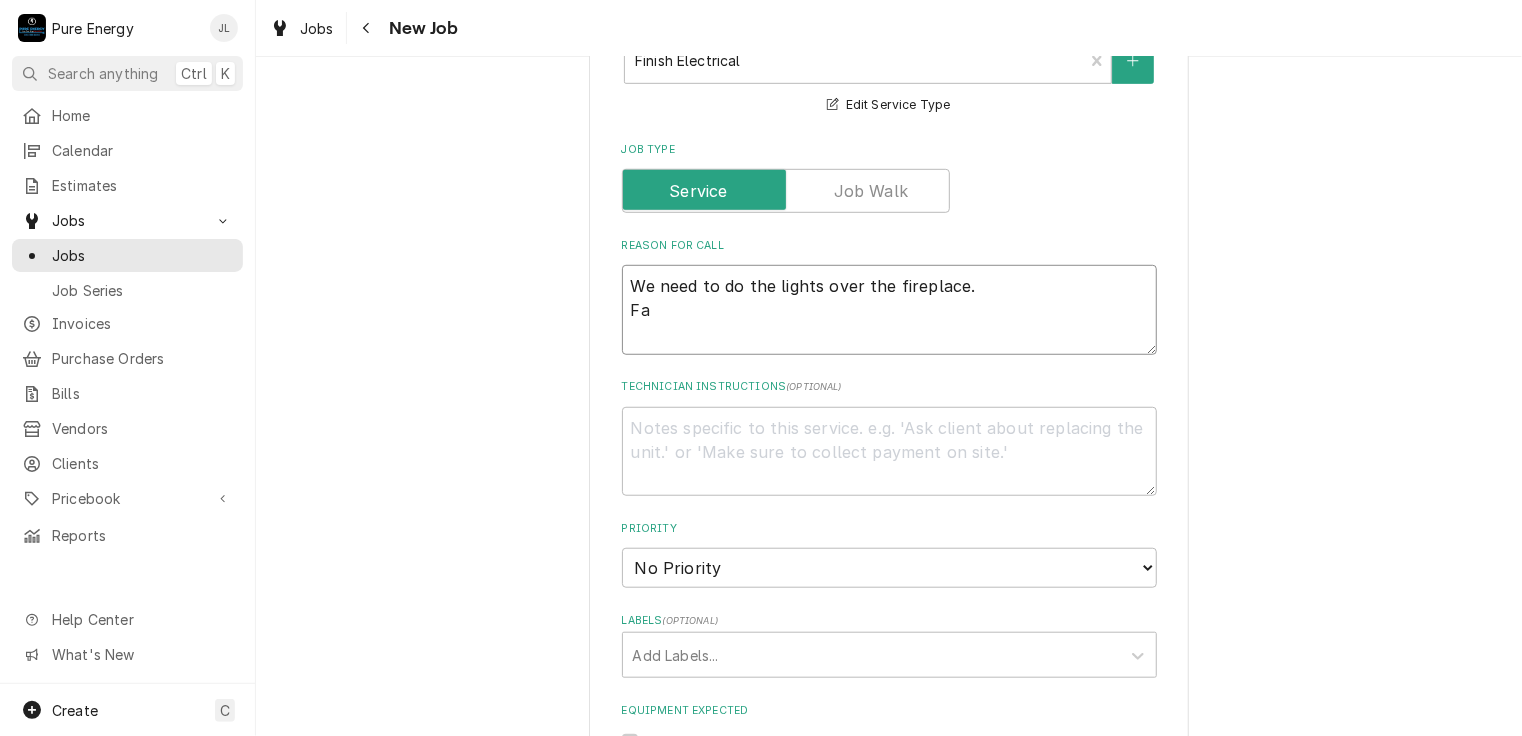 type on "We need to do the lights over the fireplace.
Fan" 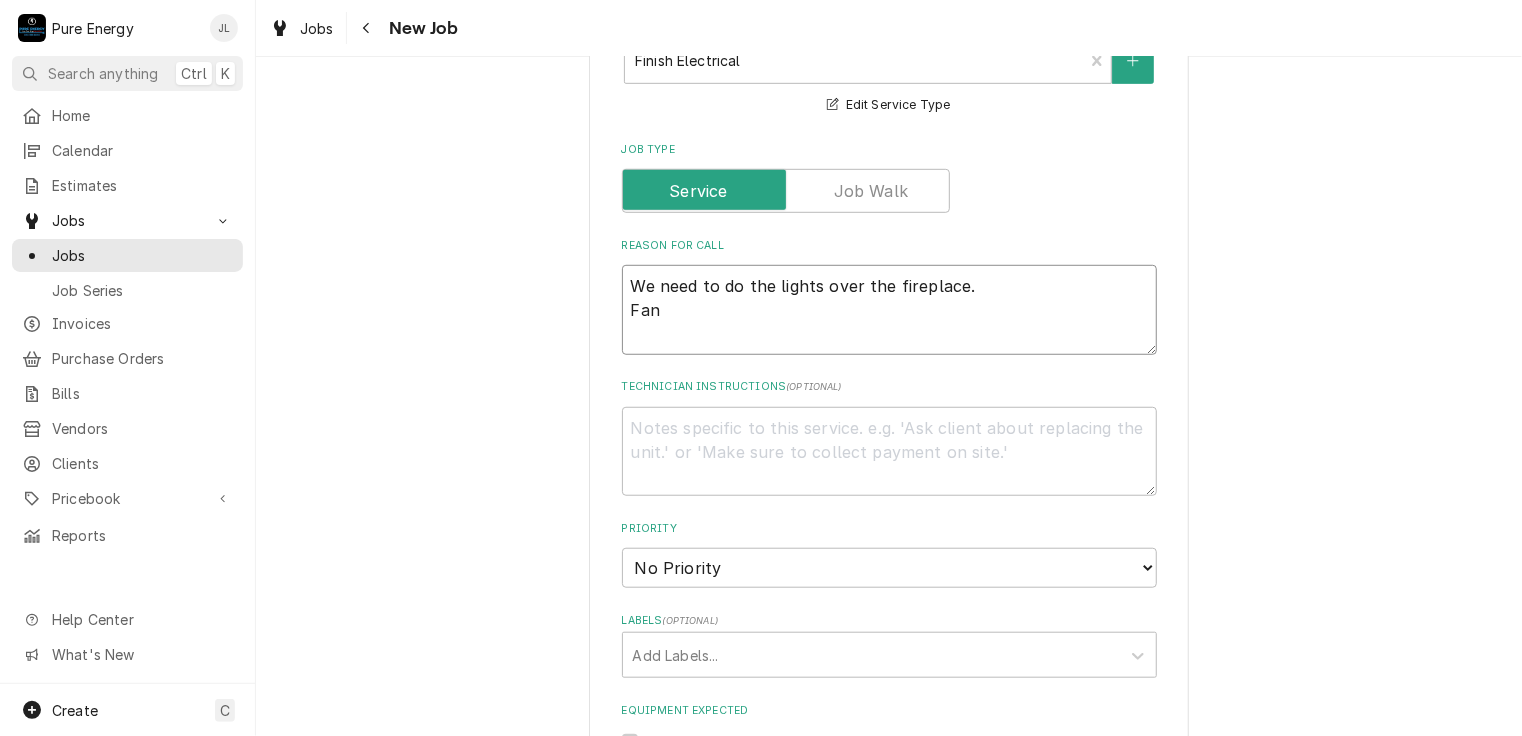 type on "x" 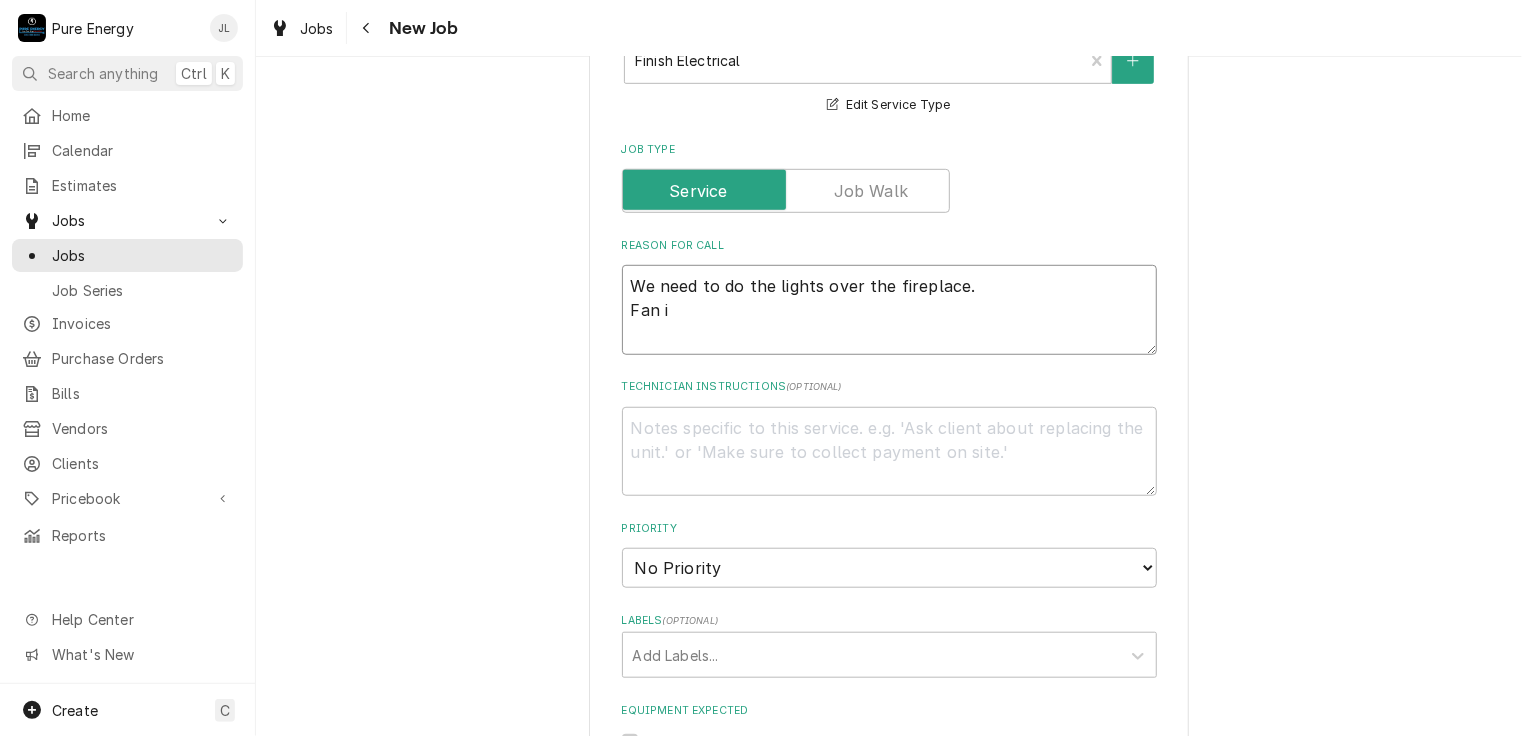 type on "x" 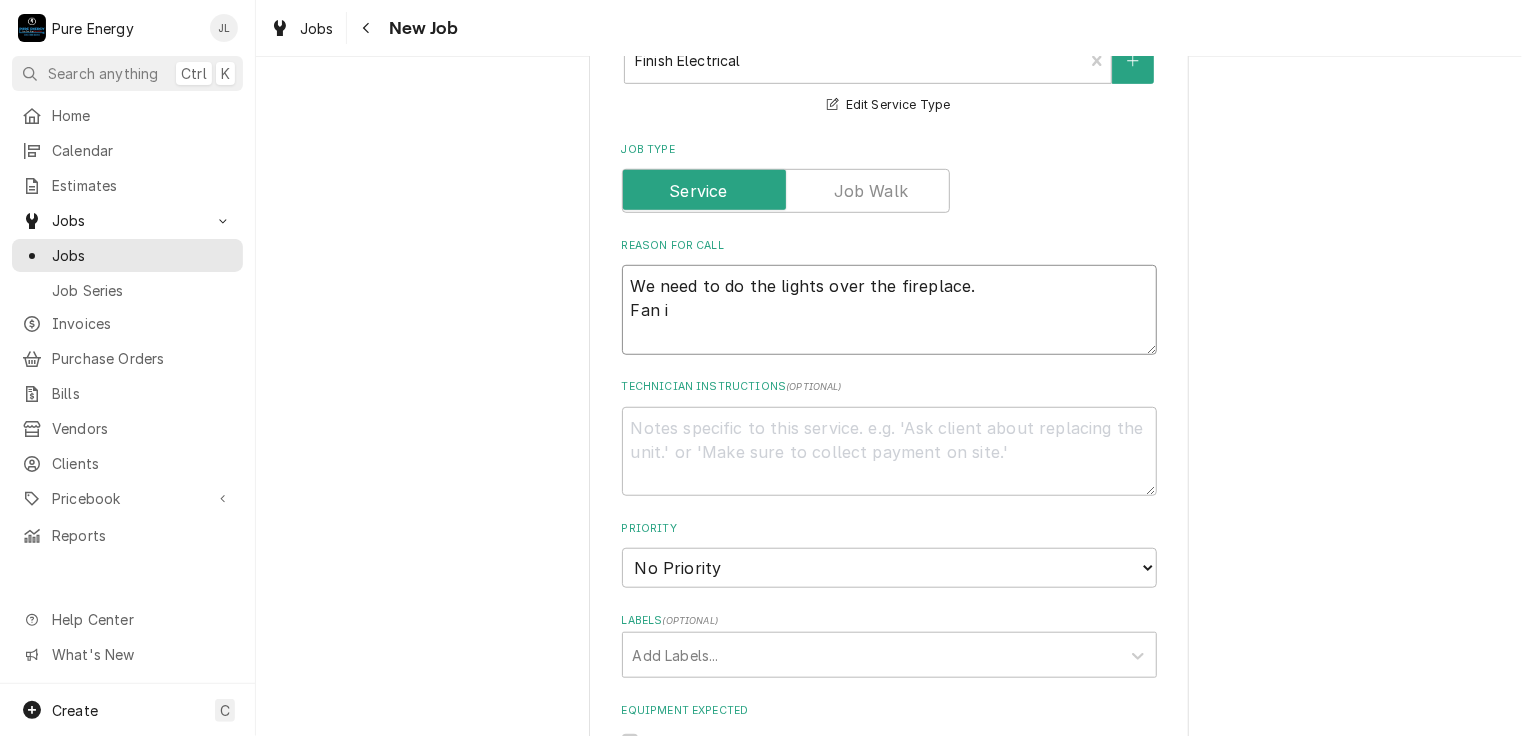 type on "We need to do the lights over the fireplace.
Fan in" 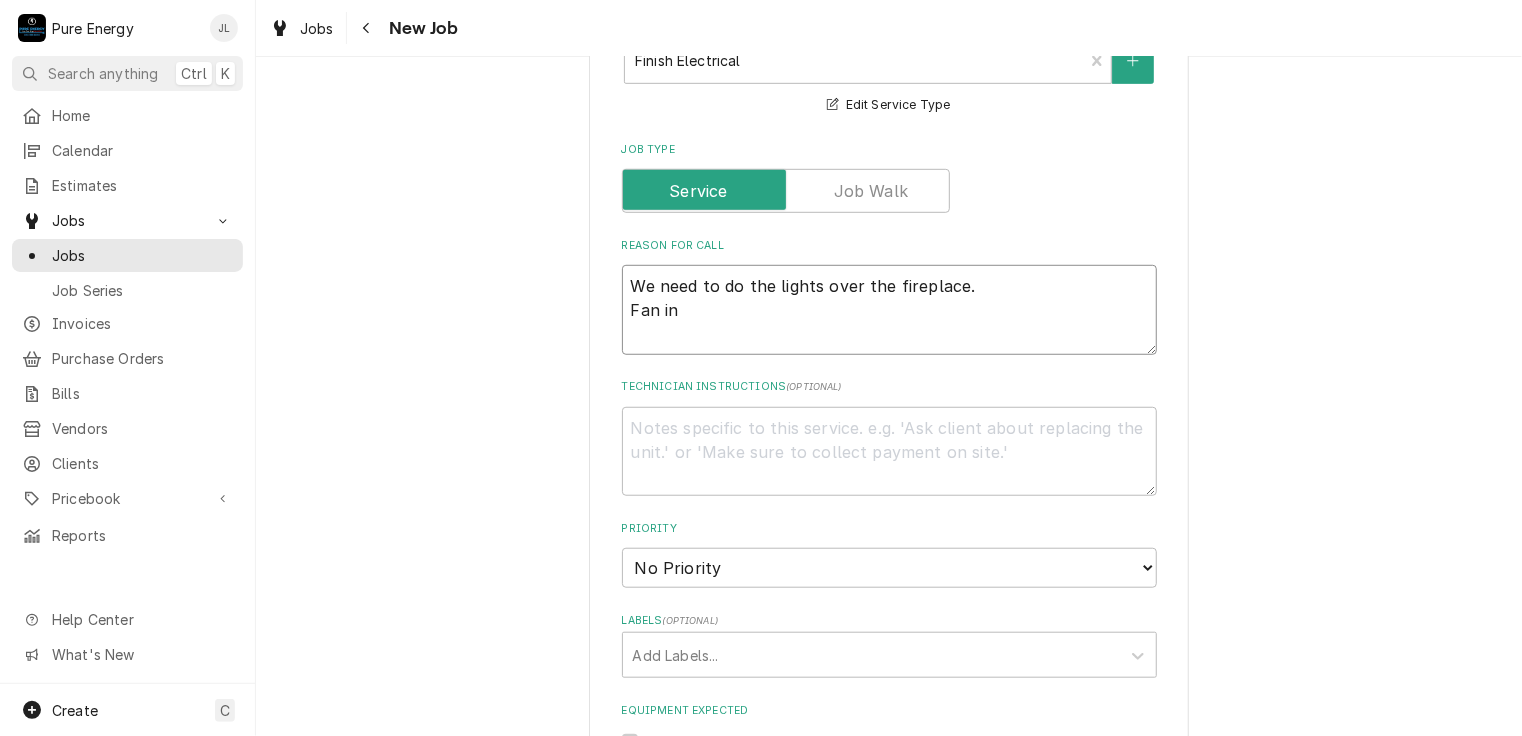 type on "x" 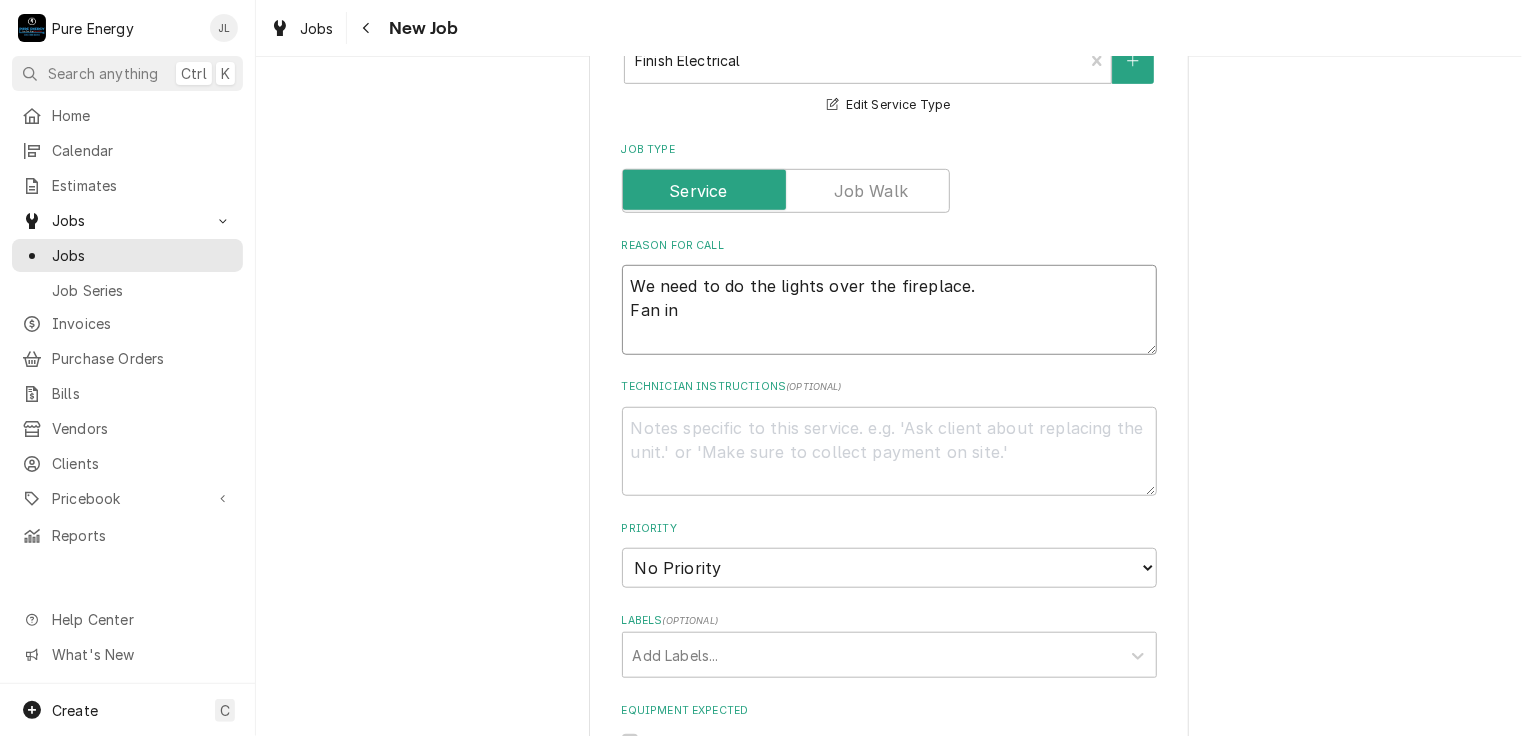 type on "We need to do the lights over the fireplace.
Fan in" 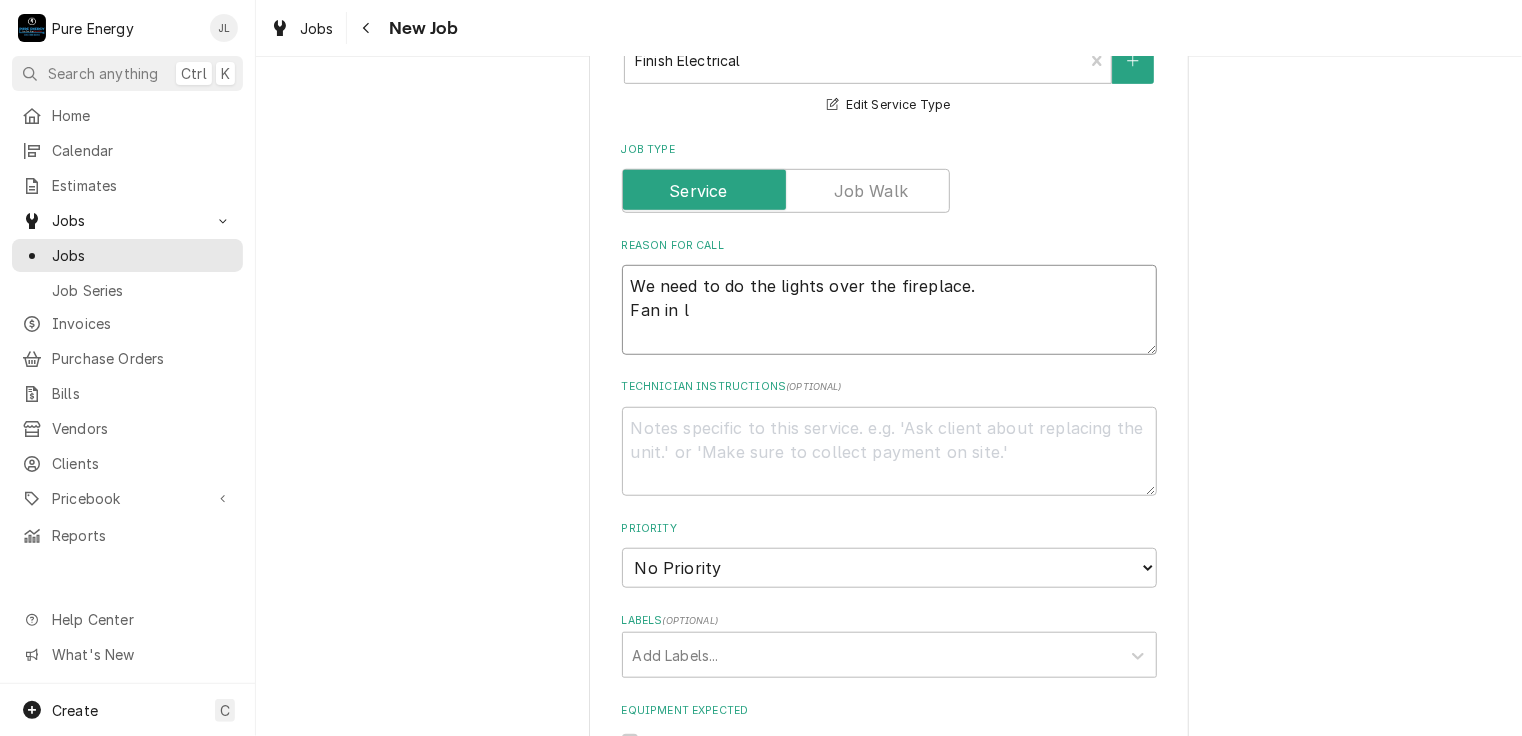 type on "x" 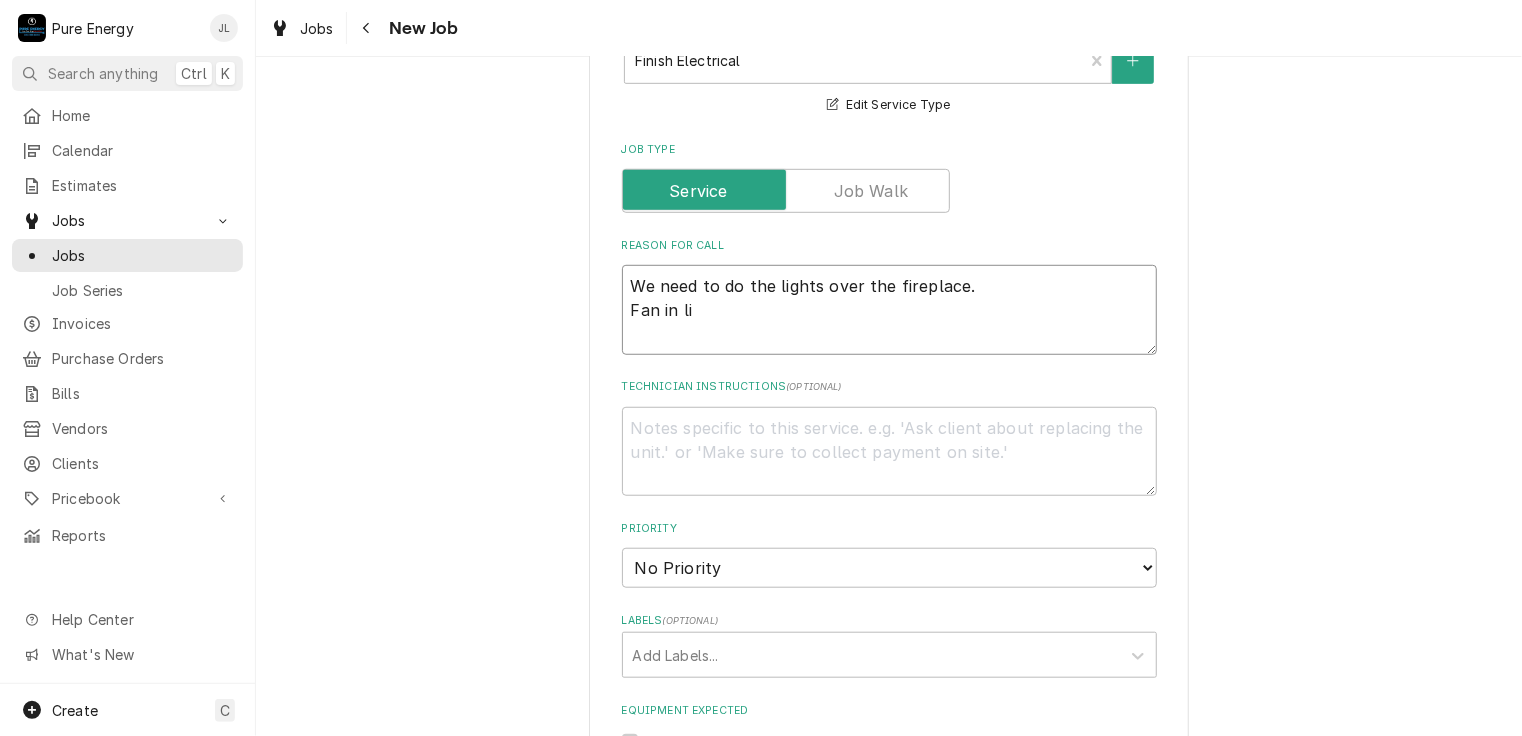 type on "x" 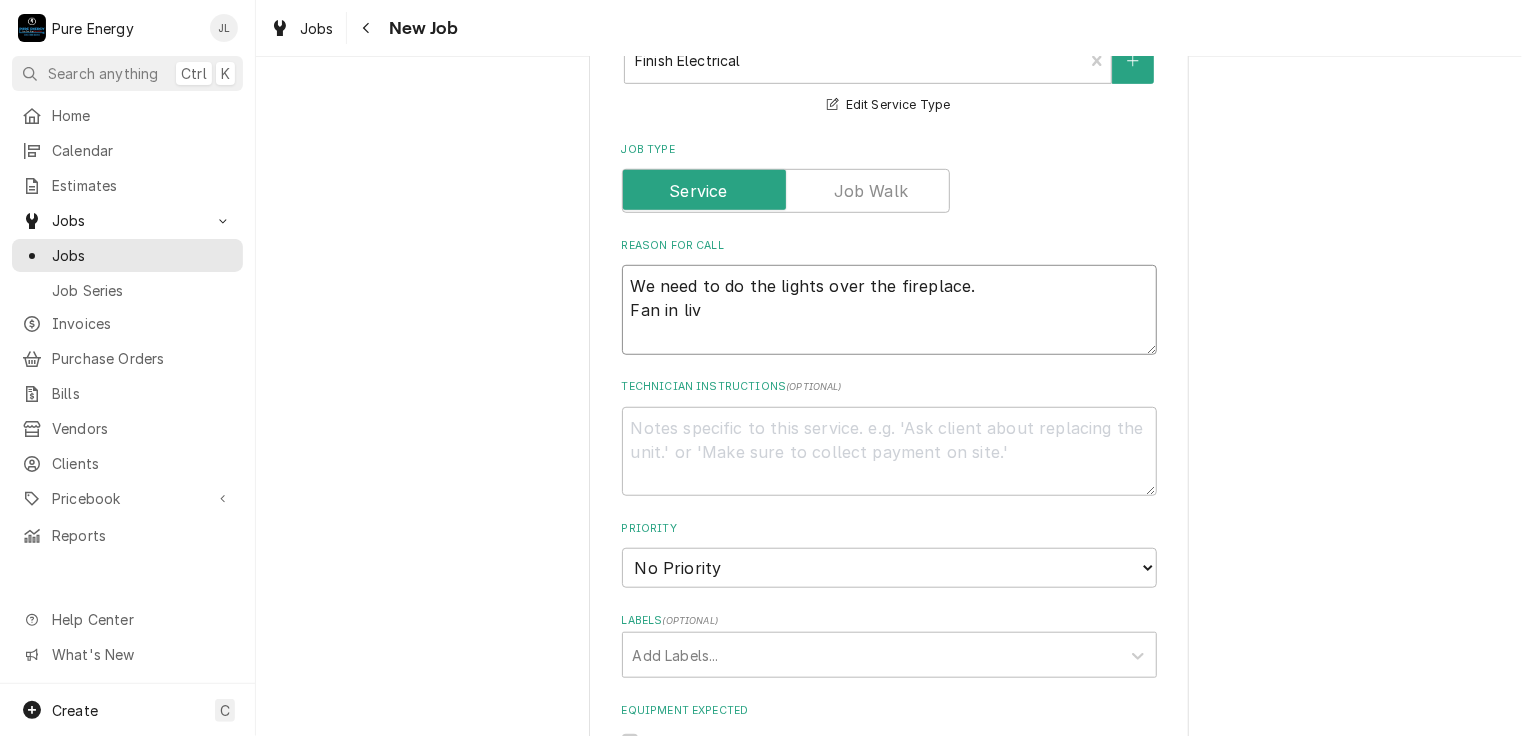 type on "x" 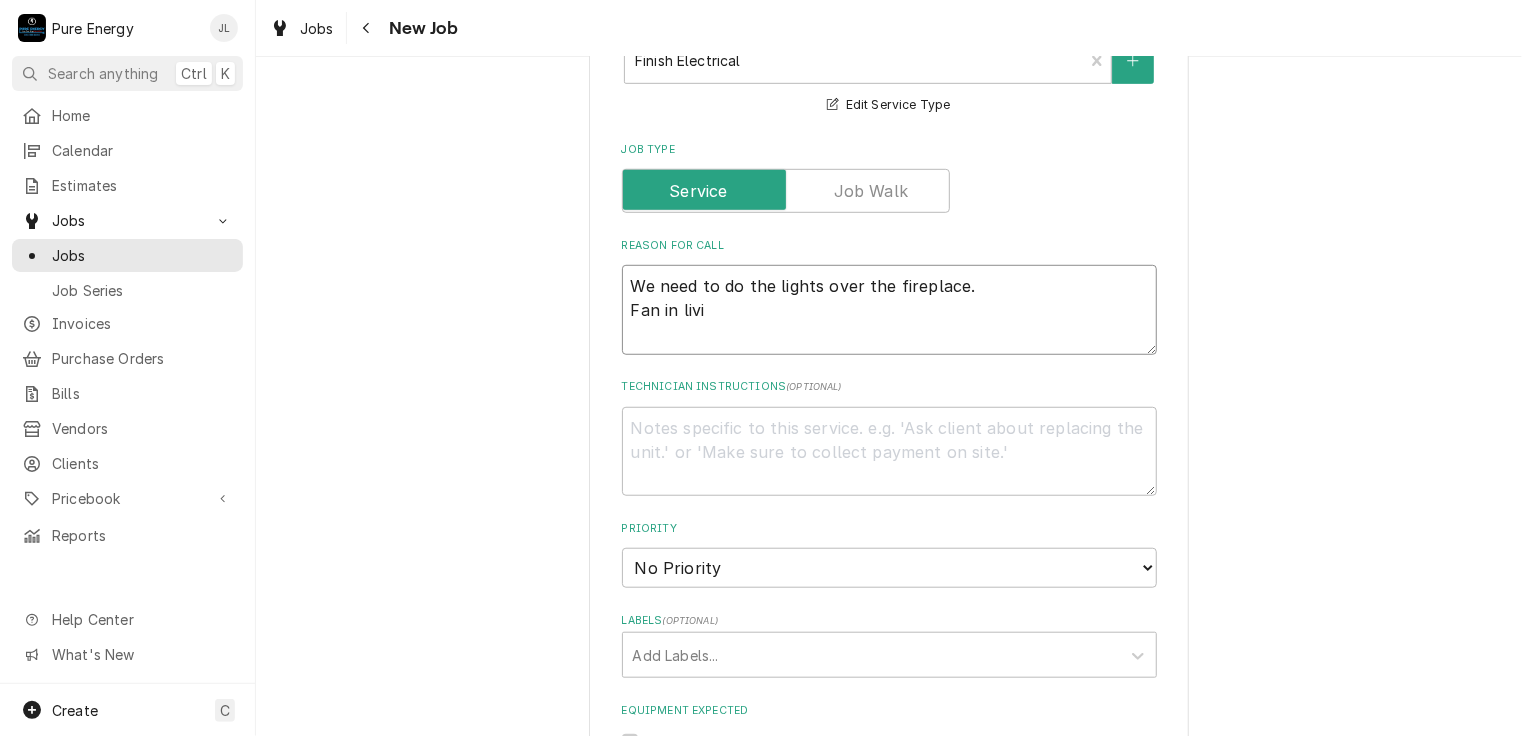type on "x" 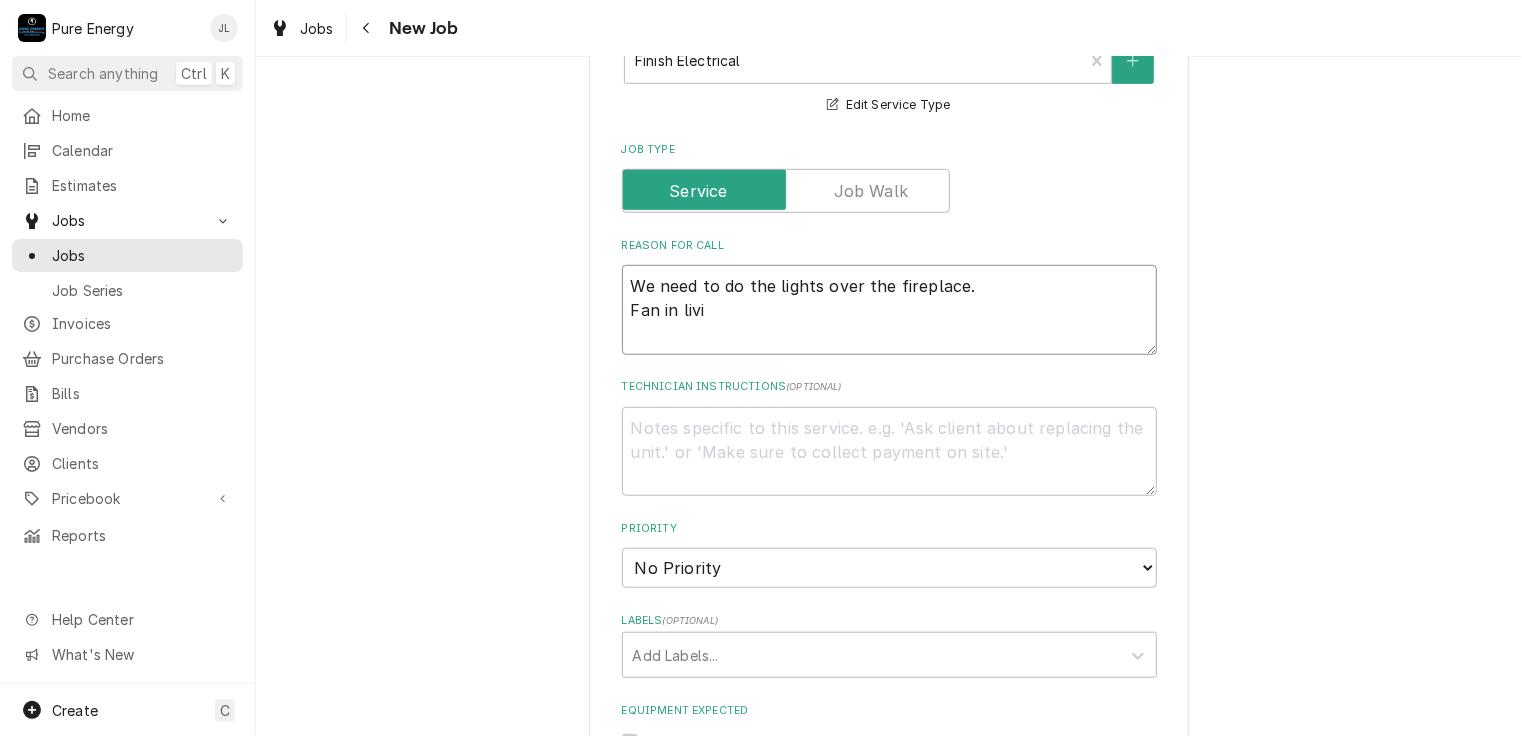 type on "We need to do the lights over the fireplace.
Fan in livin" 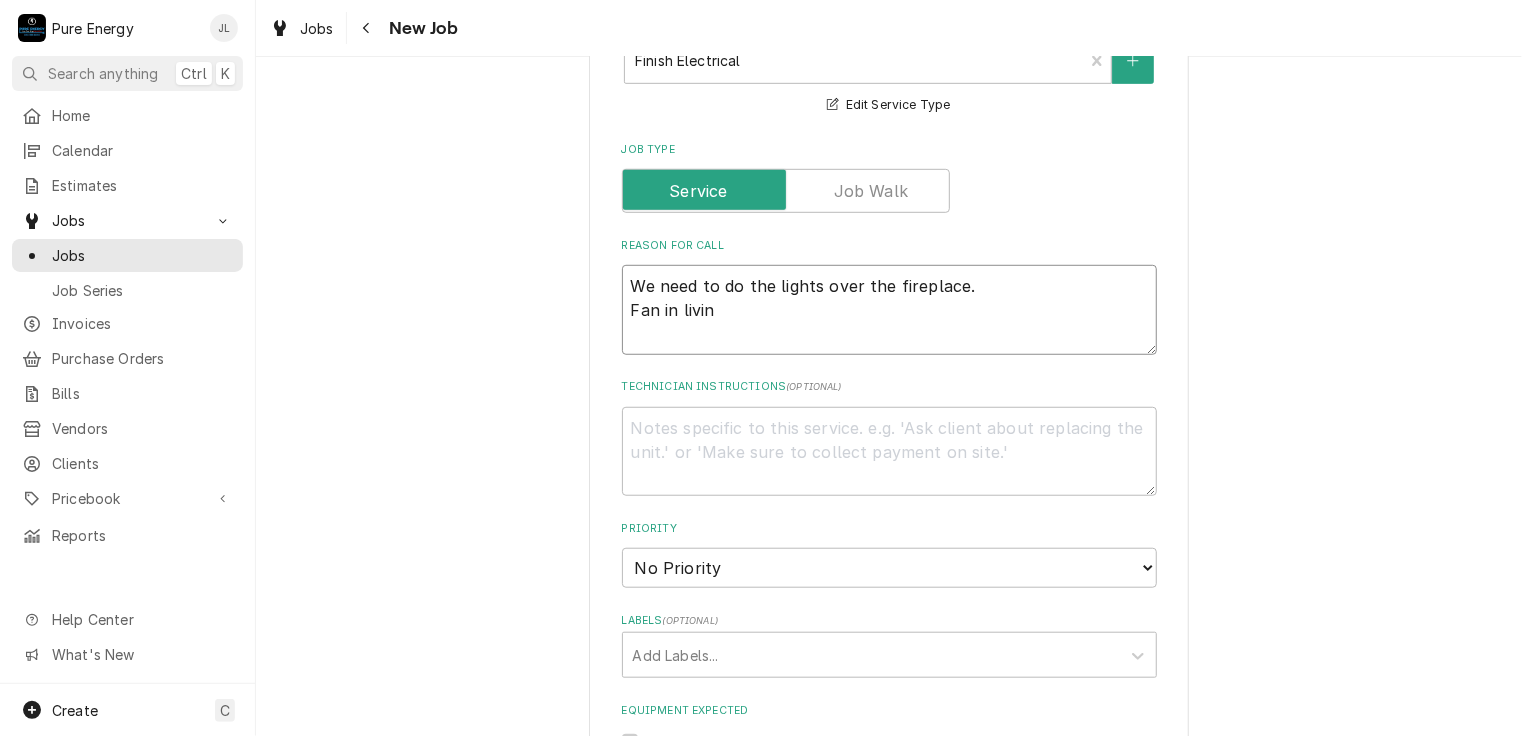type on "x" 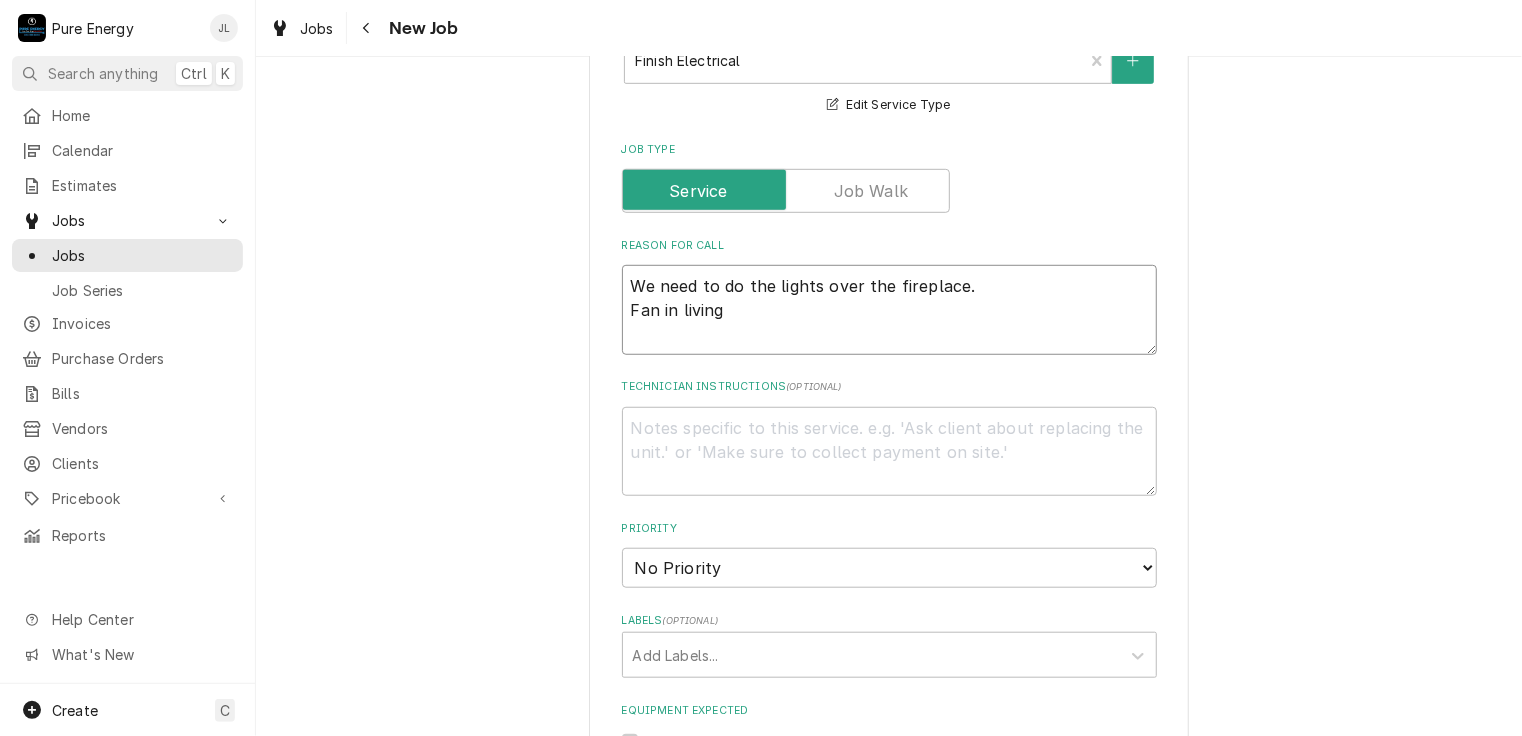 type on "x" 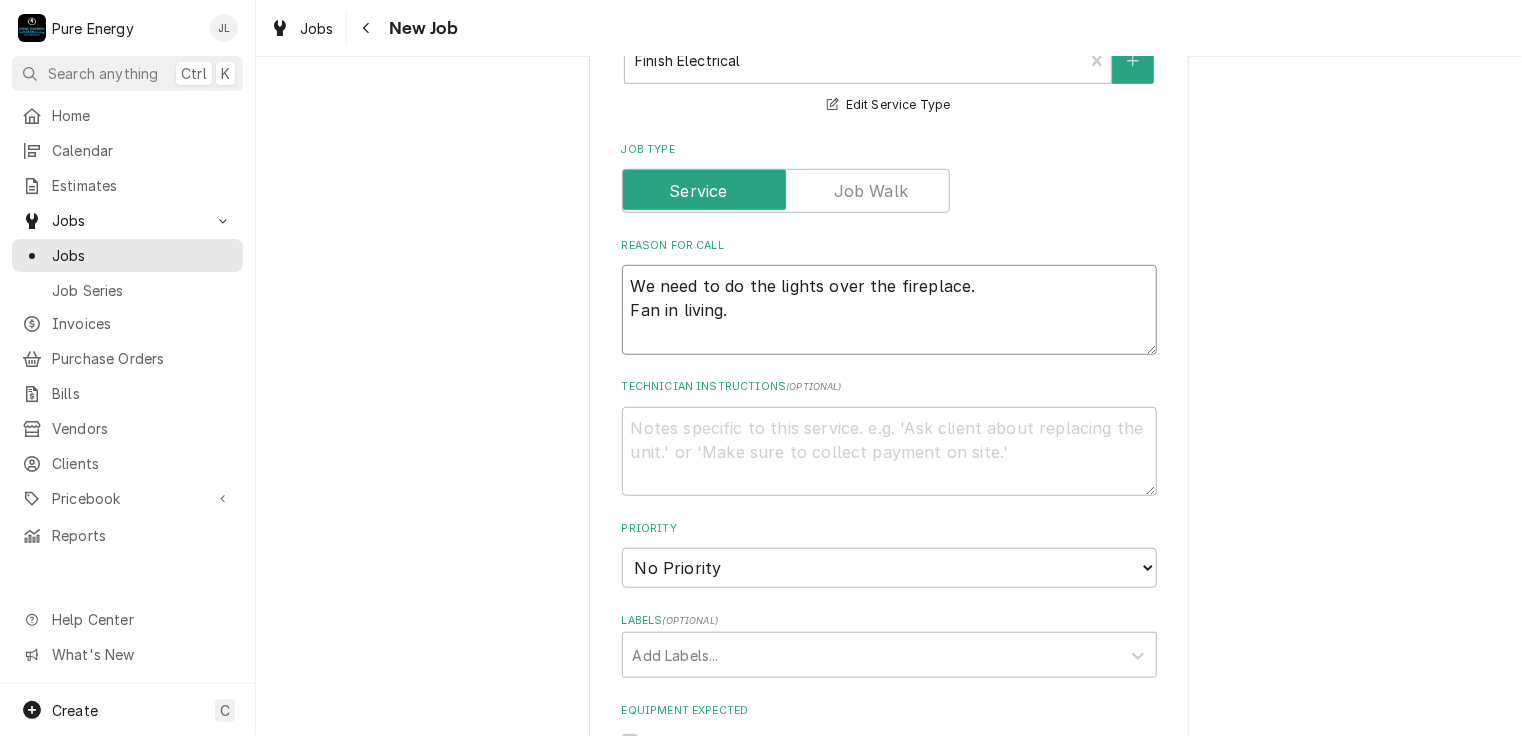 type on "We need to do the lights over the fireplace.
Fan in living." 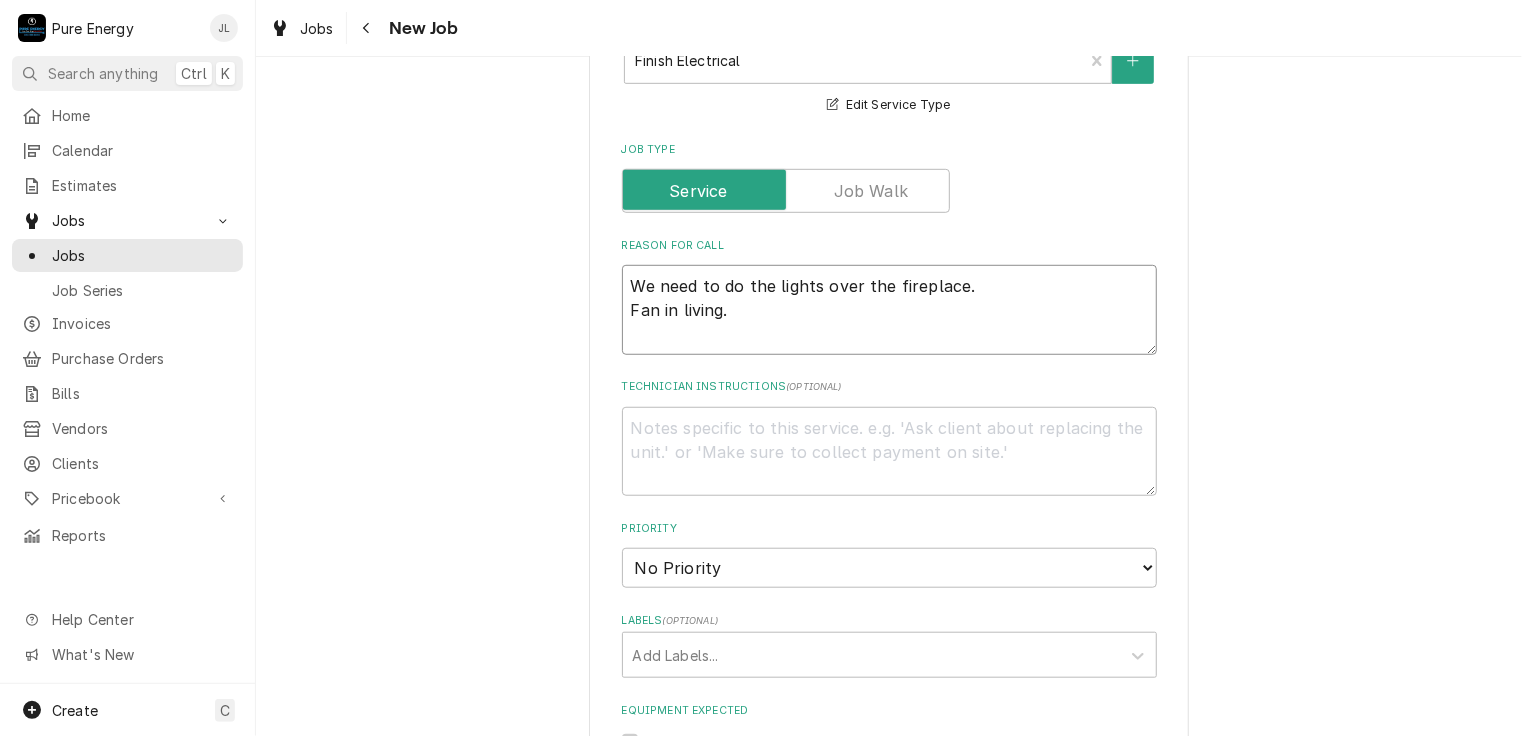 type on "We need to do the lights over the fireplace.
Fan in living.
F" 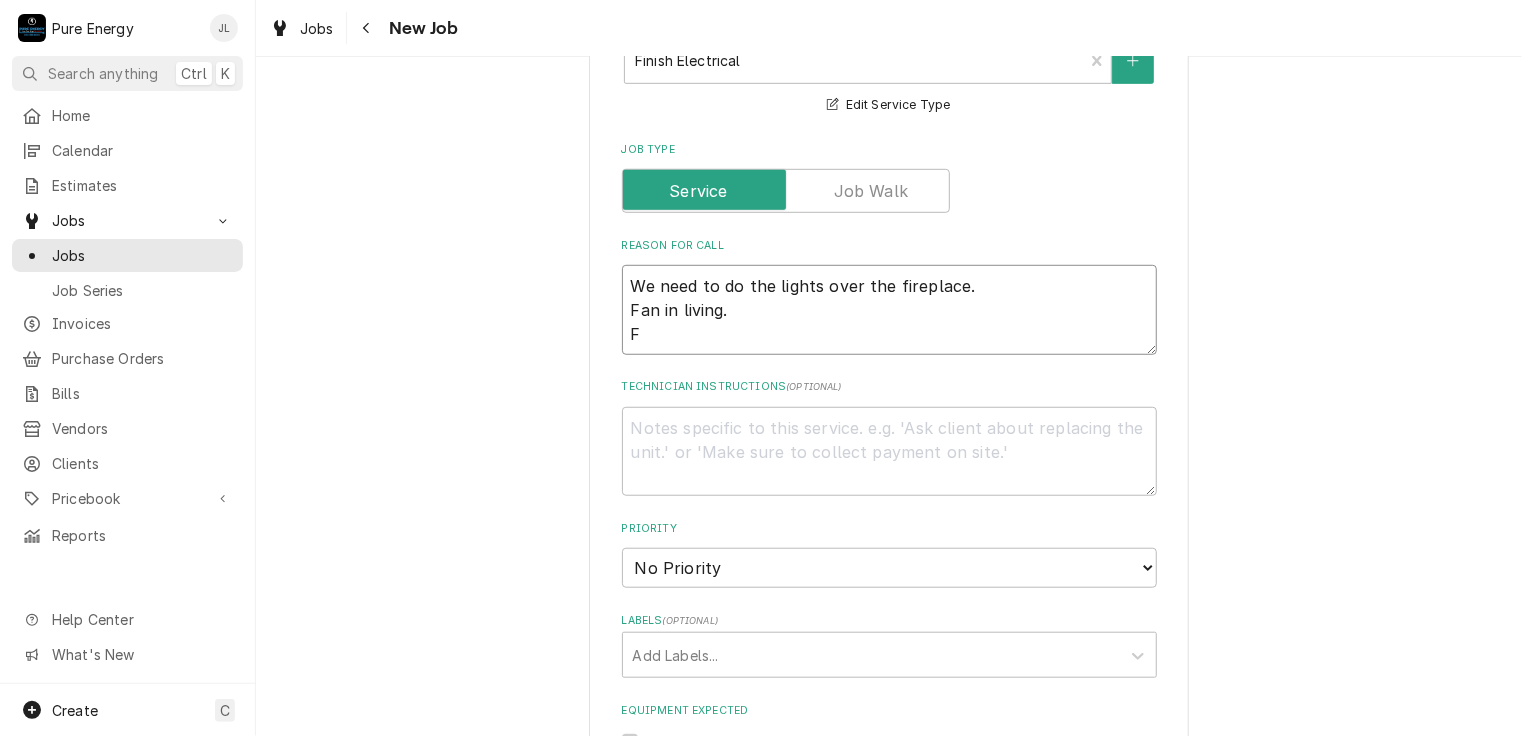 type on "x" 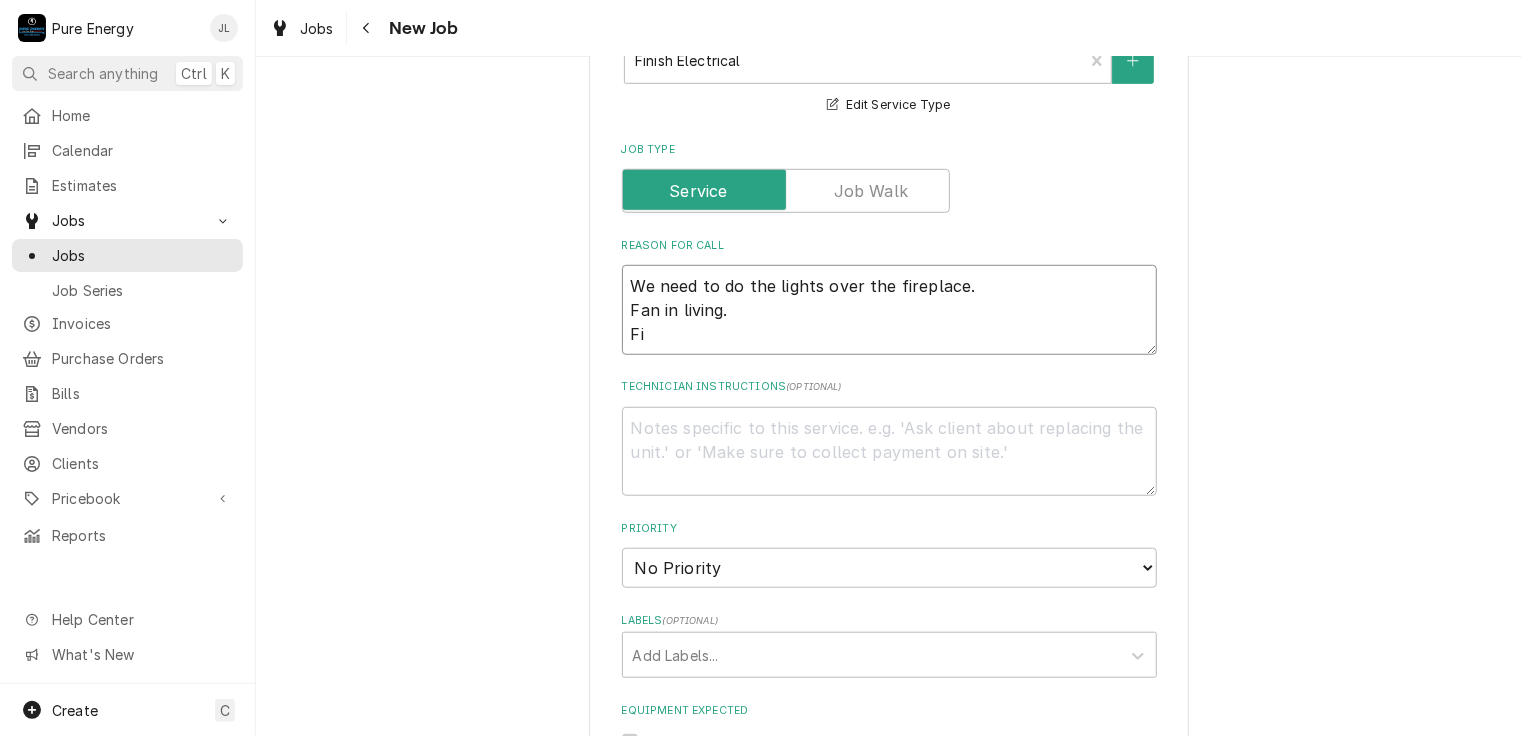 type on "x" 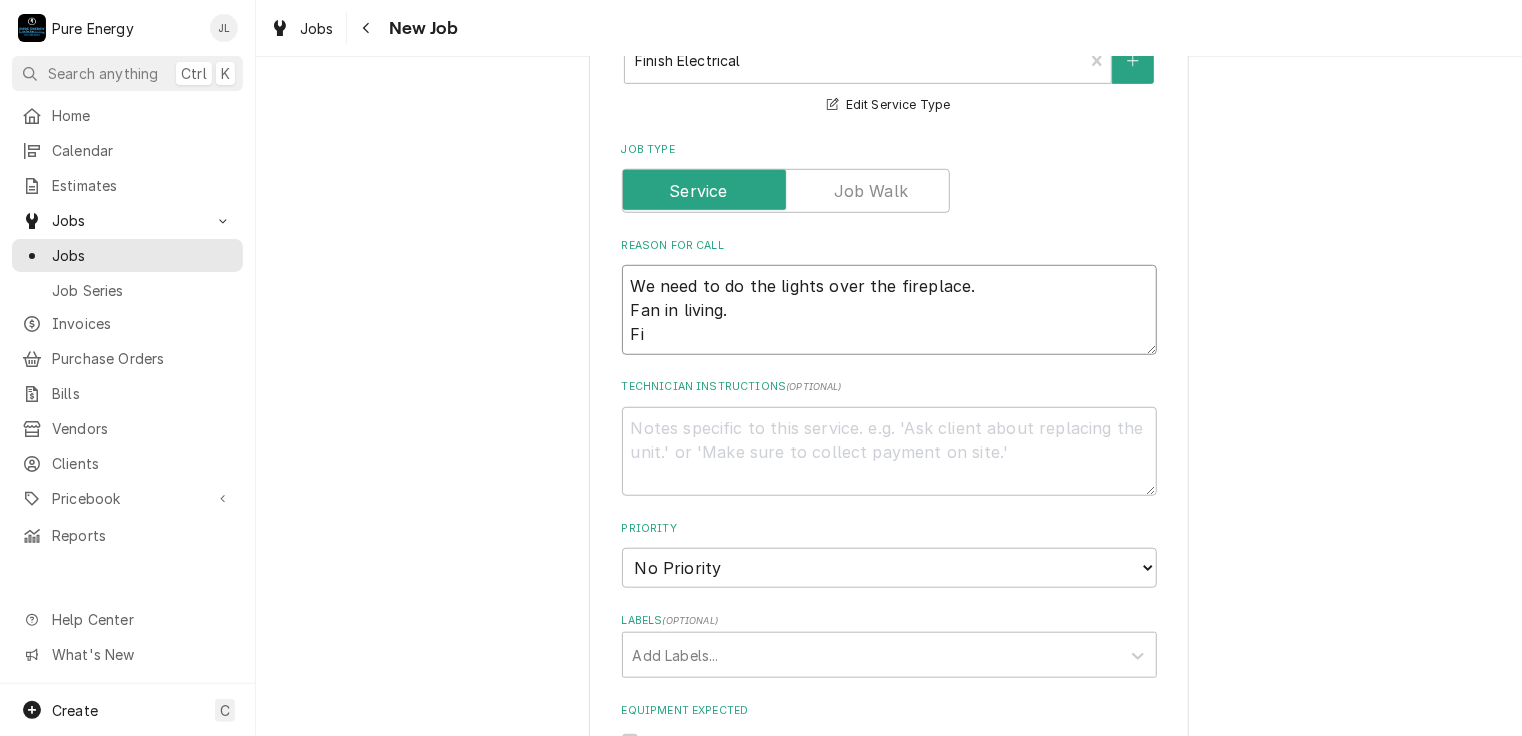 type on "We need to do the lights over the fireplace.
Fan in living.
Fic" 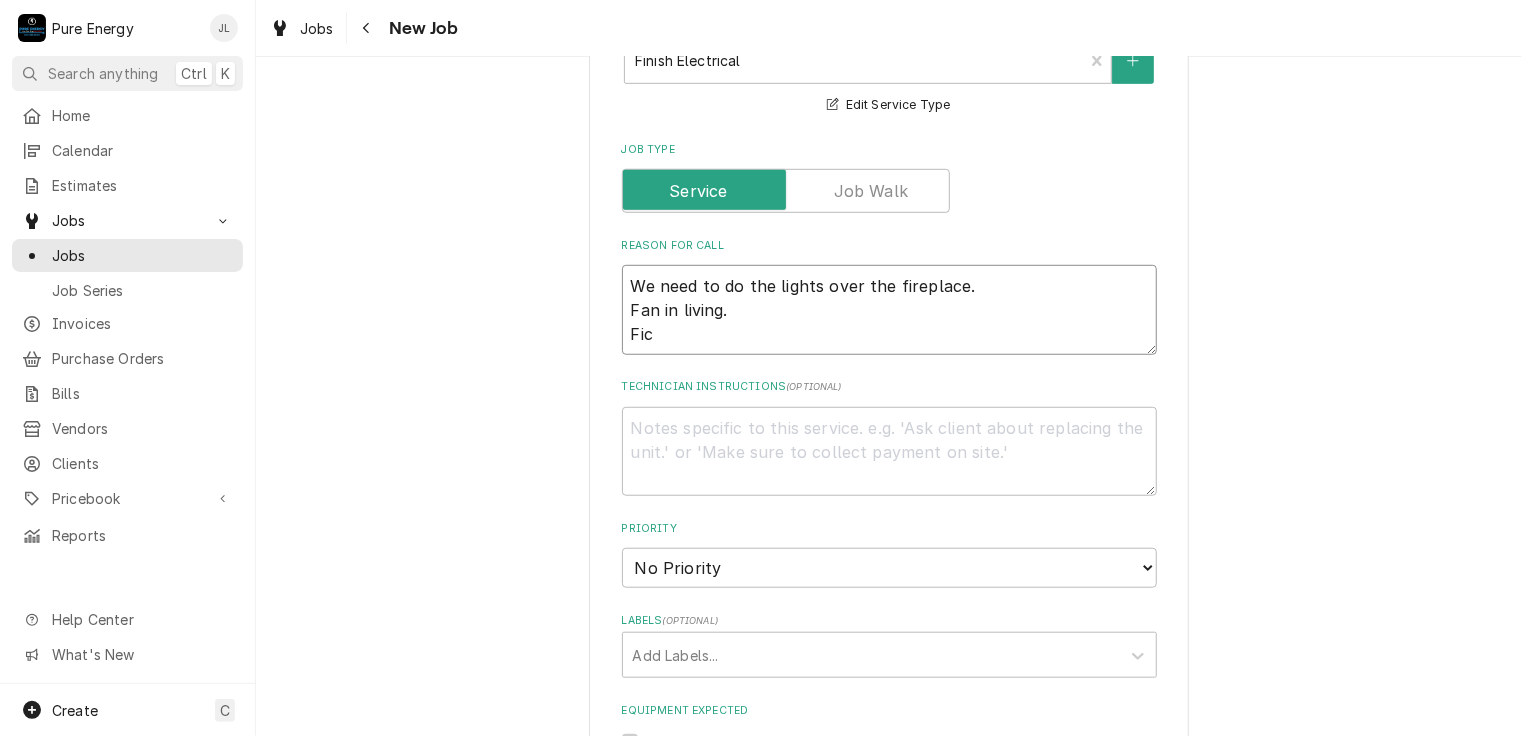 type on "x" 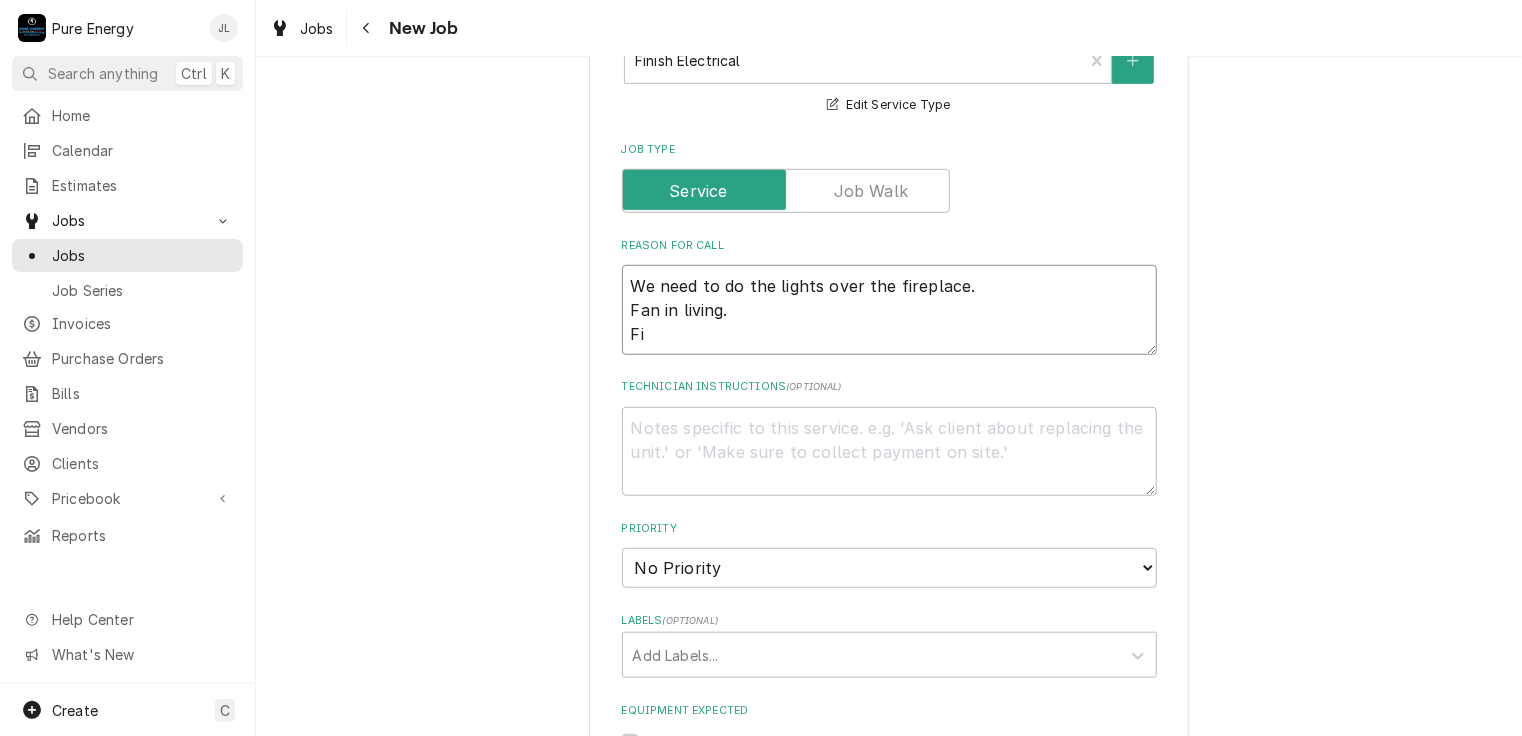type on "x" 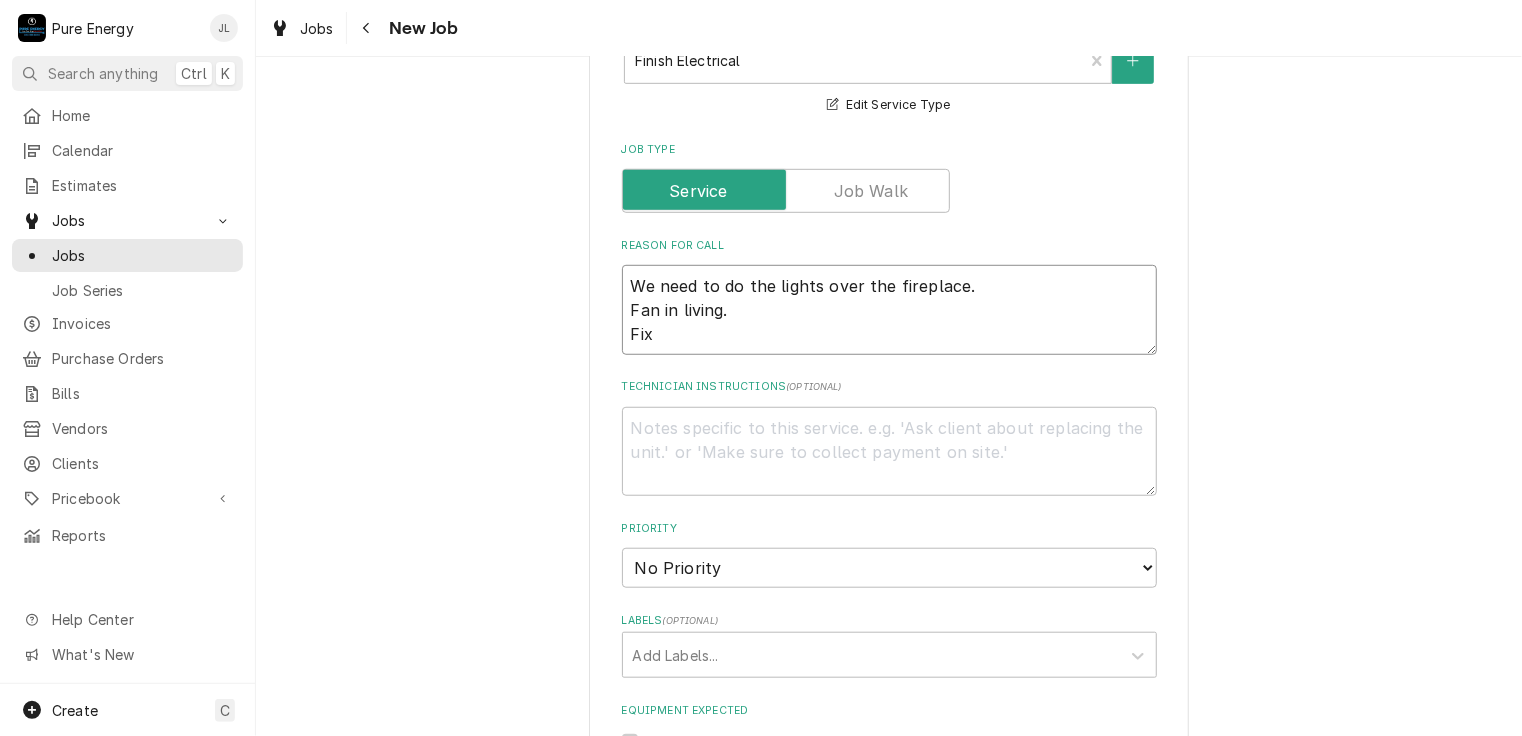 type on "x" 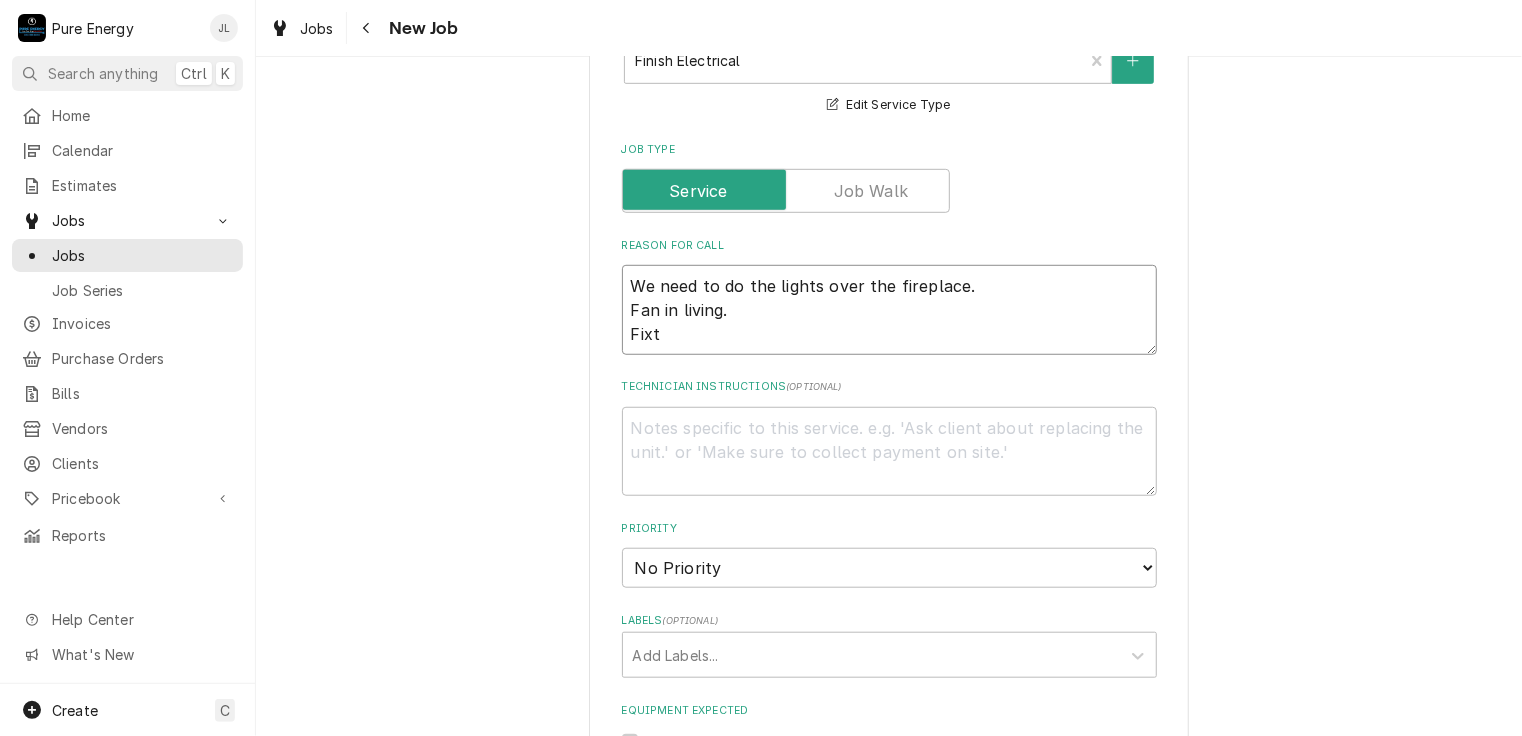 type on "We need to do the lights over the fireplace.
Fan in living.
Fixtu" 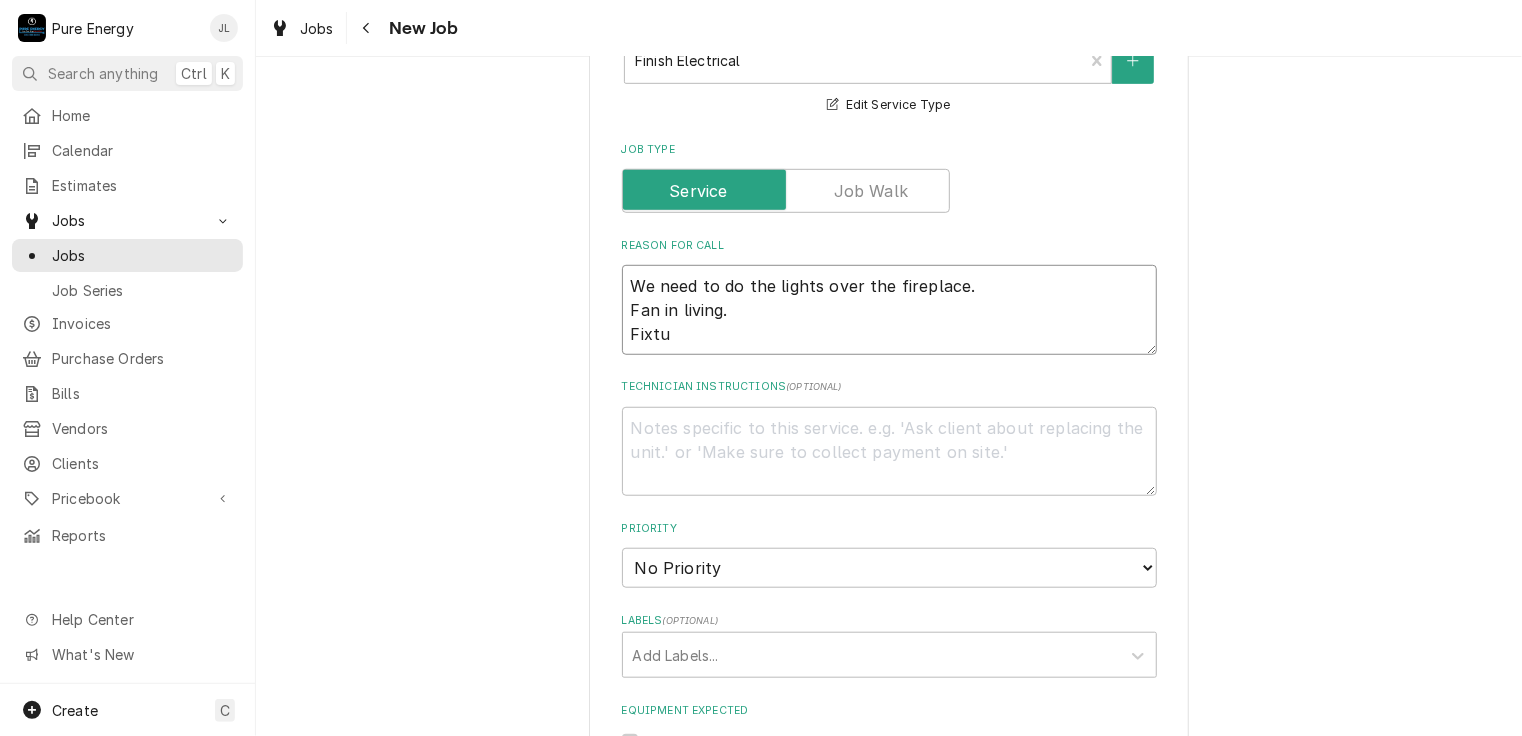 type on "x" 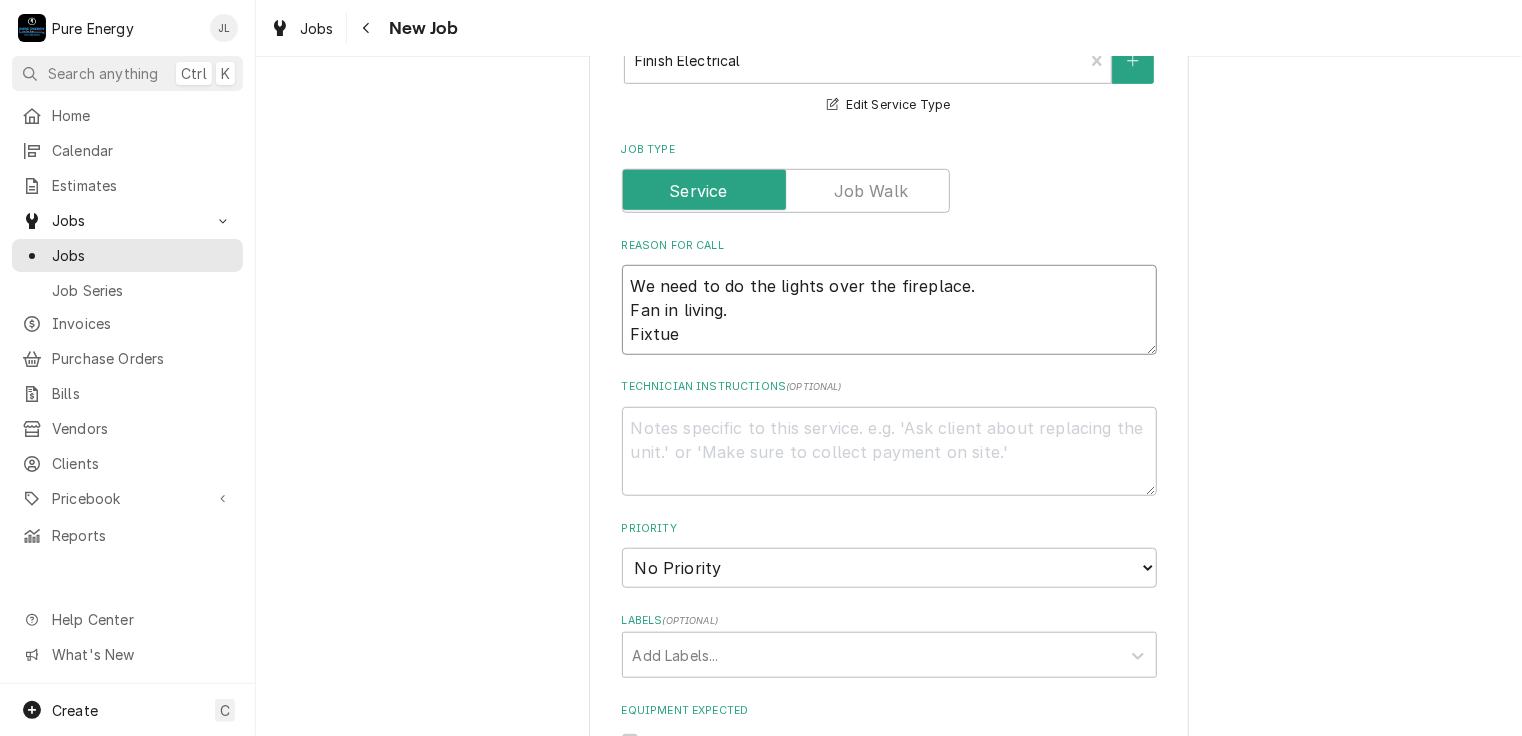 type on "x" 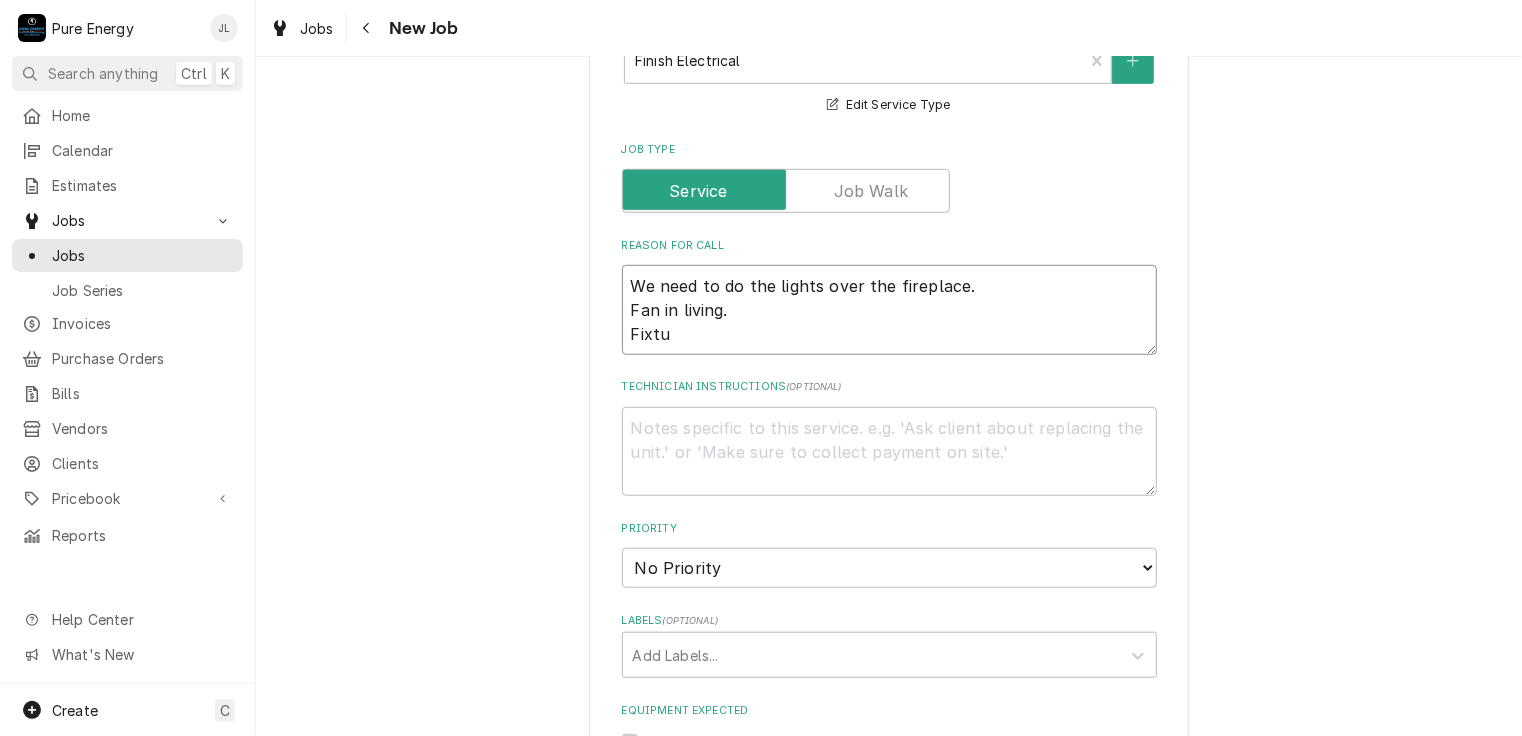 type on "x" 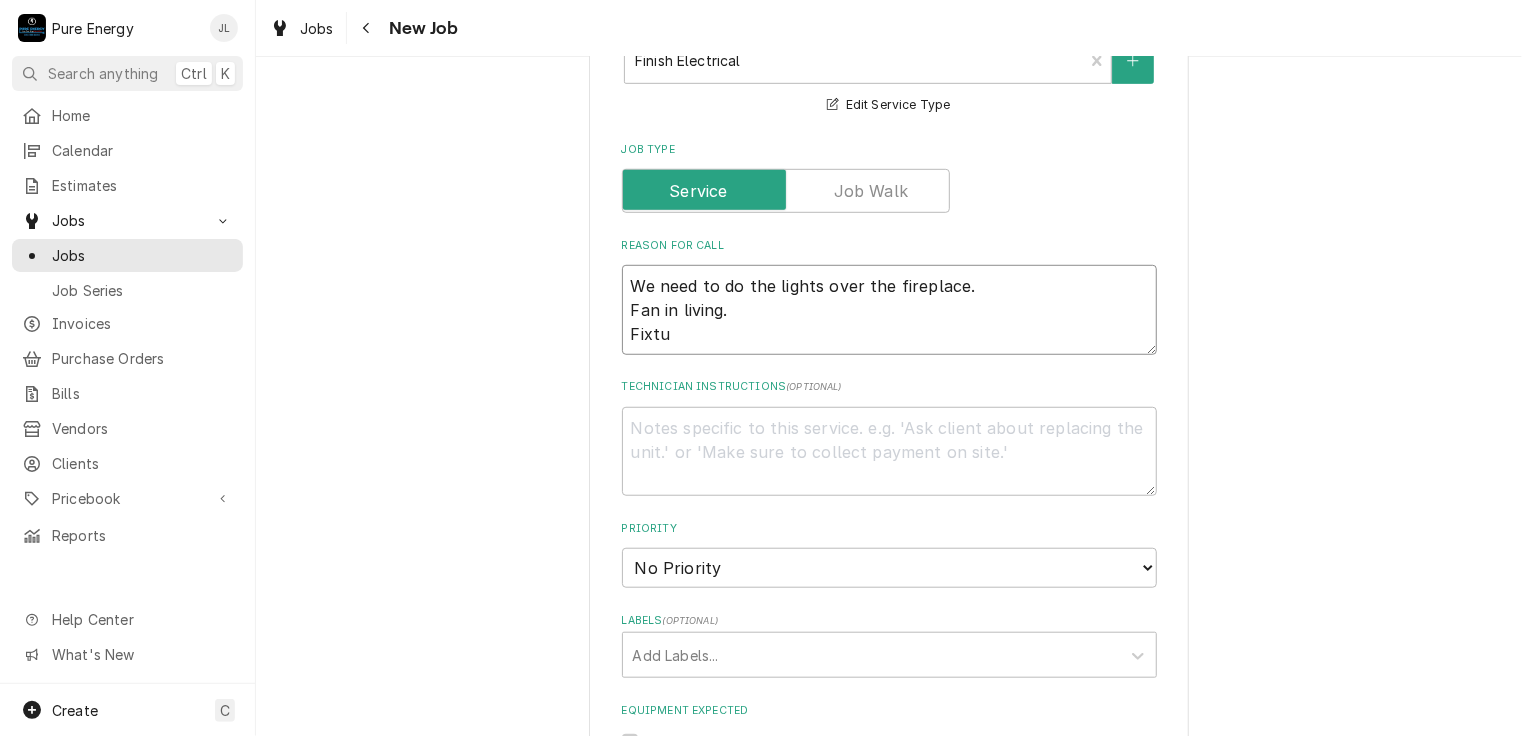 type on "We need to do the lights over the fireplace.
Fan in living.
Fixtur" 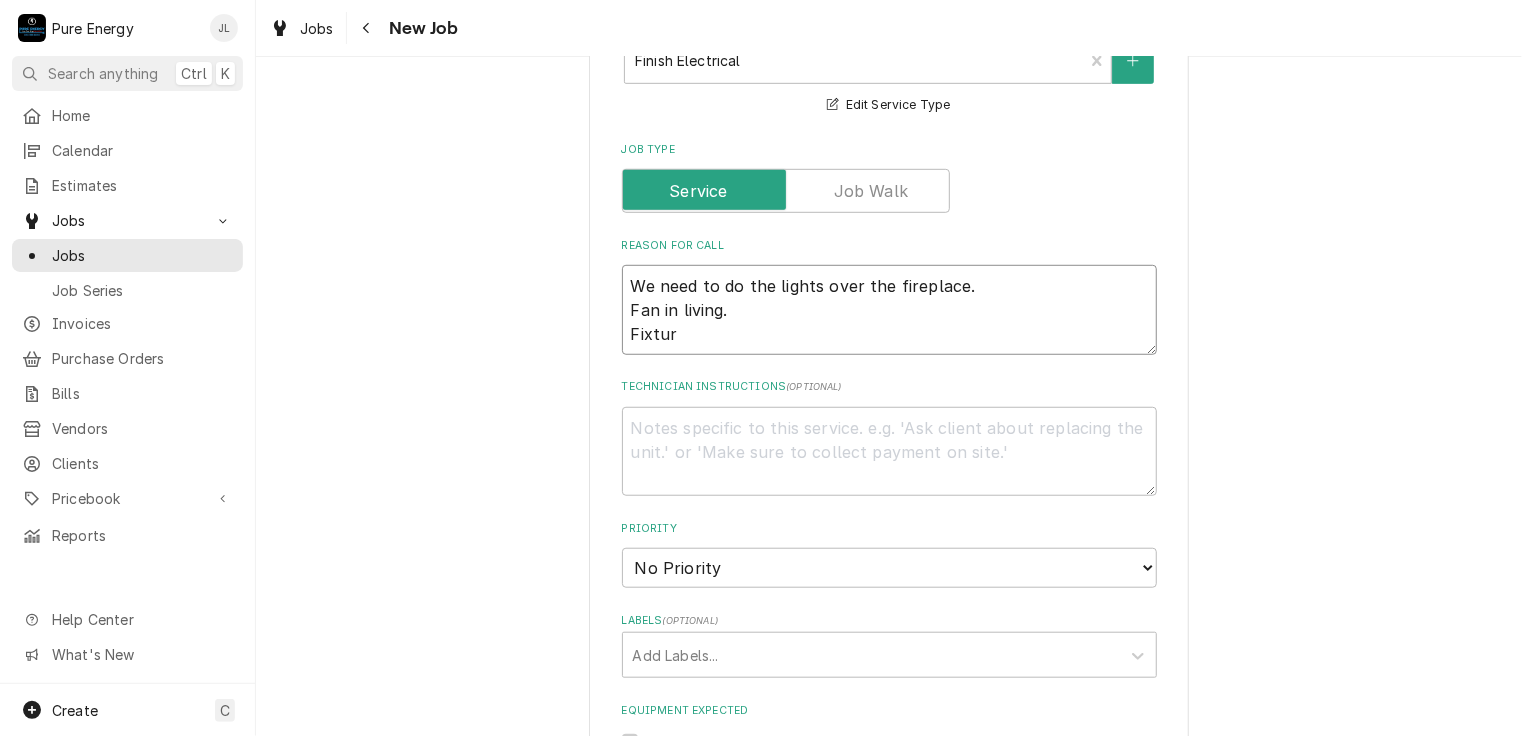 type on "x" 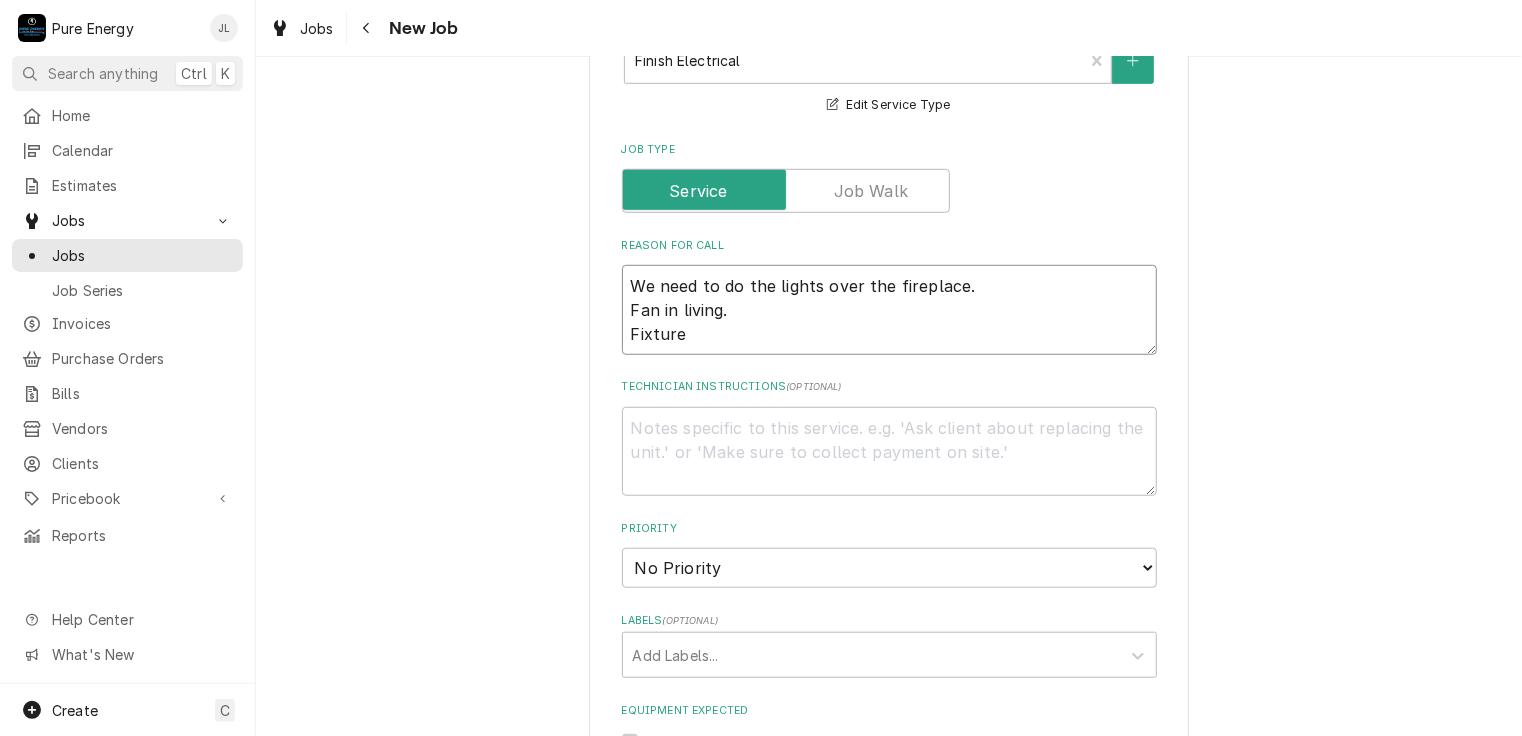 type on "x" 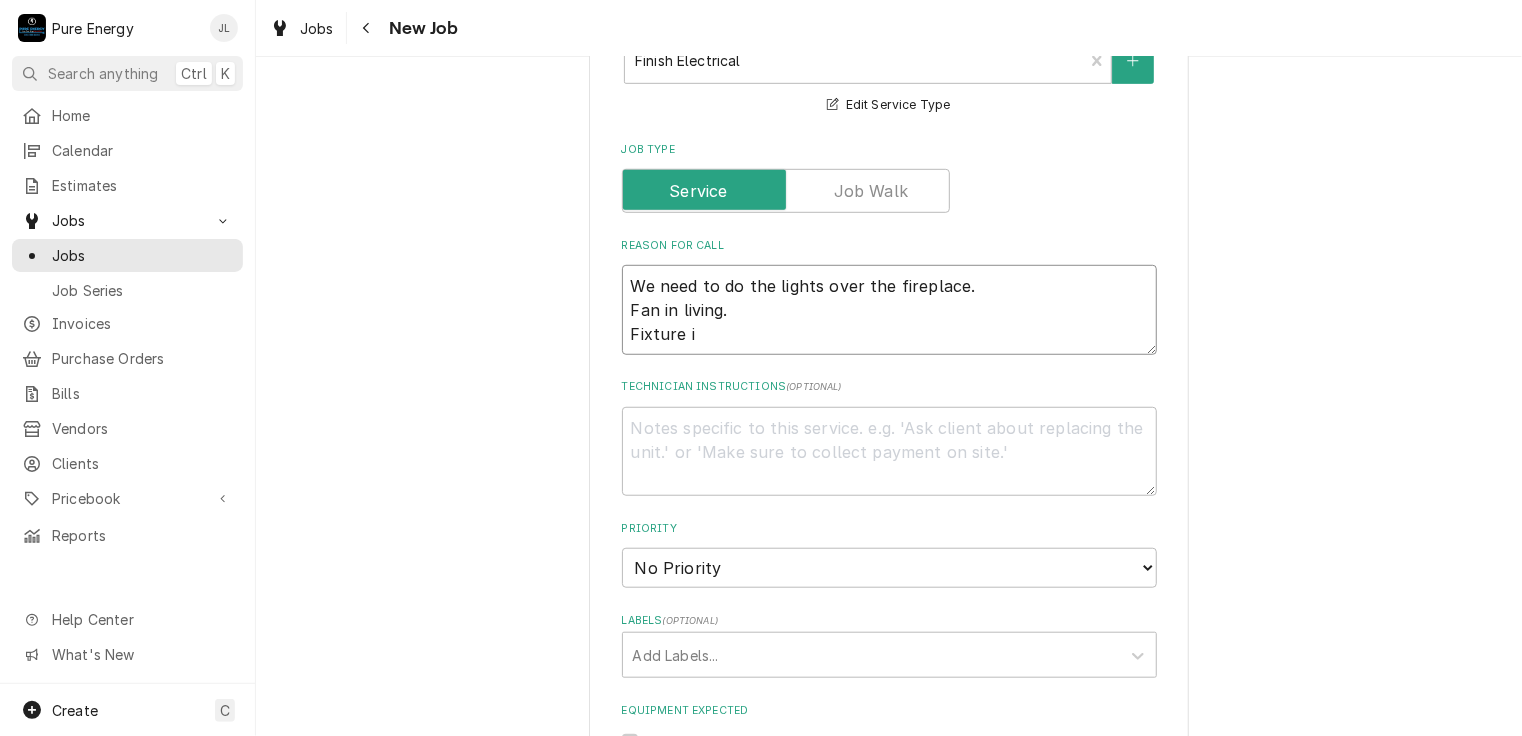 type on "x" 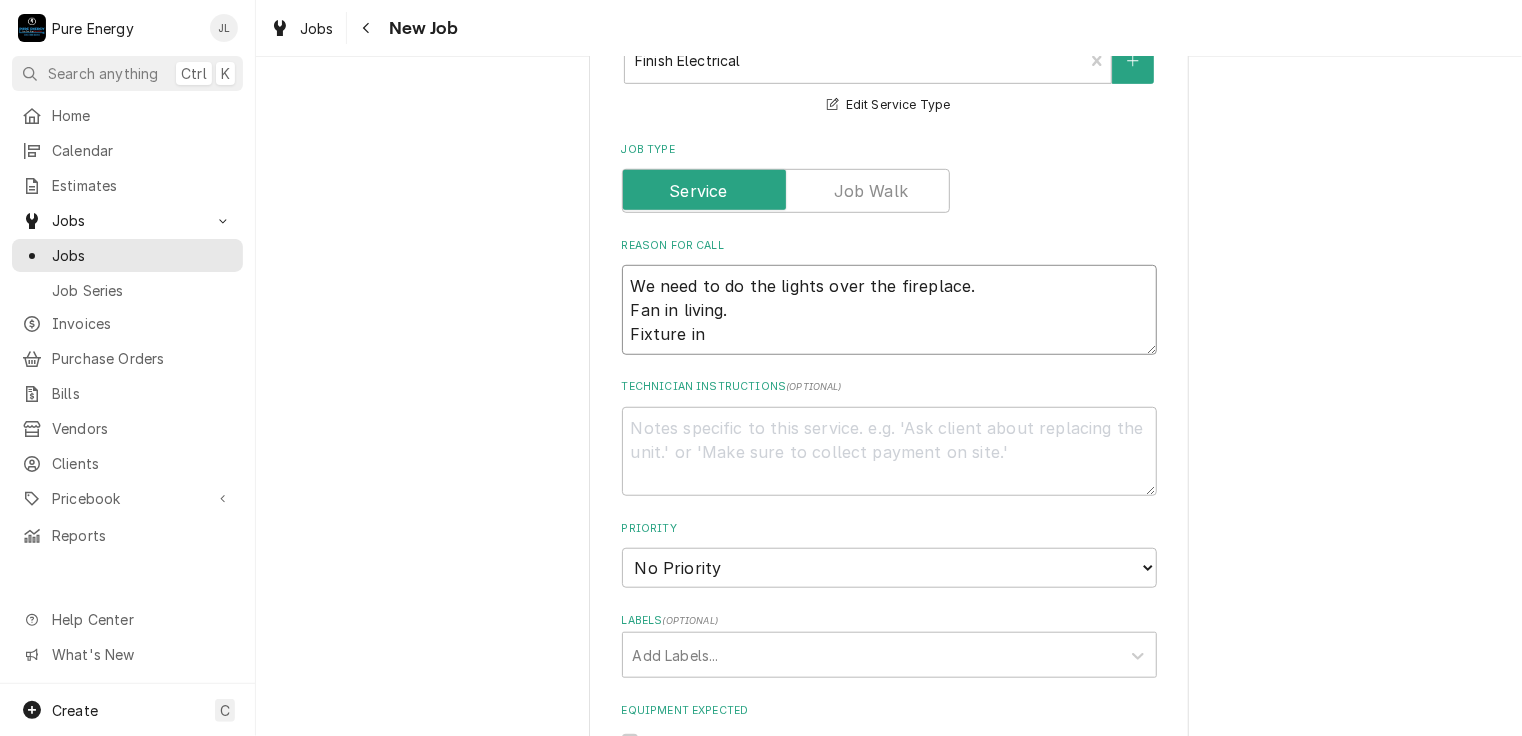 type on "We need to do the lights over the fireplace.
Fan in living.
Fixture in" 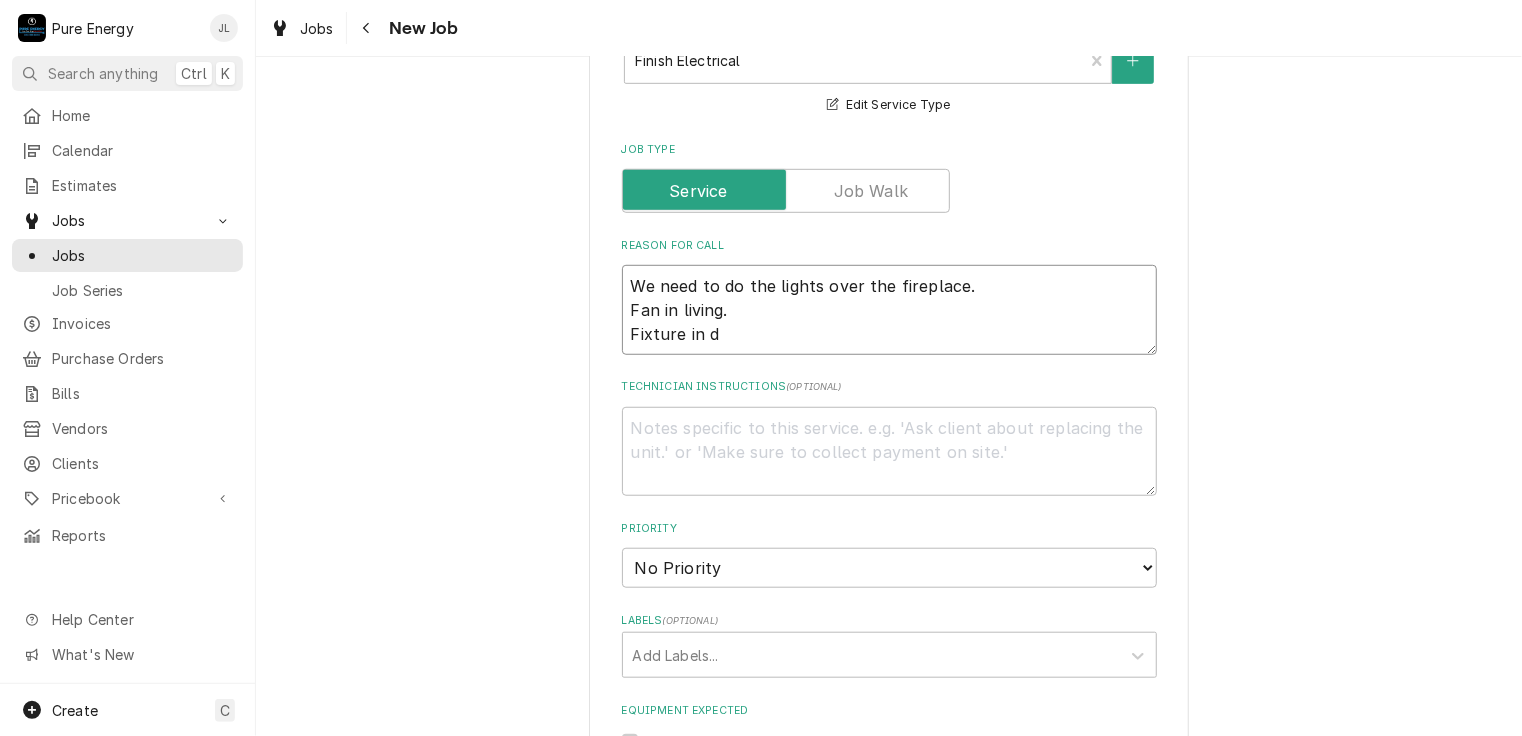 type on "x" 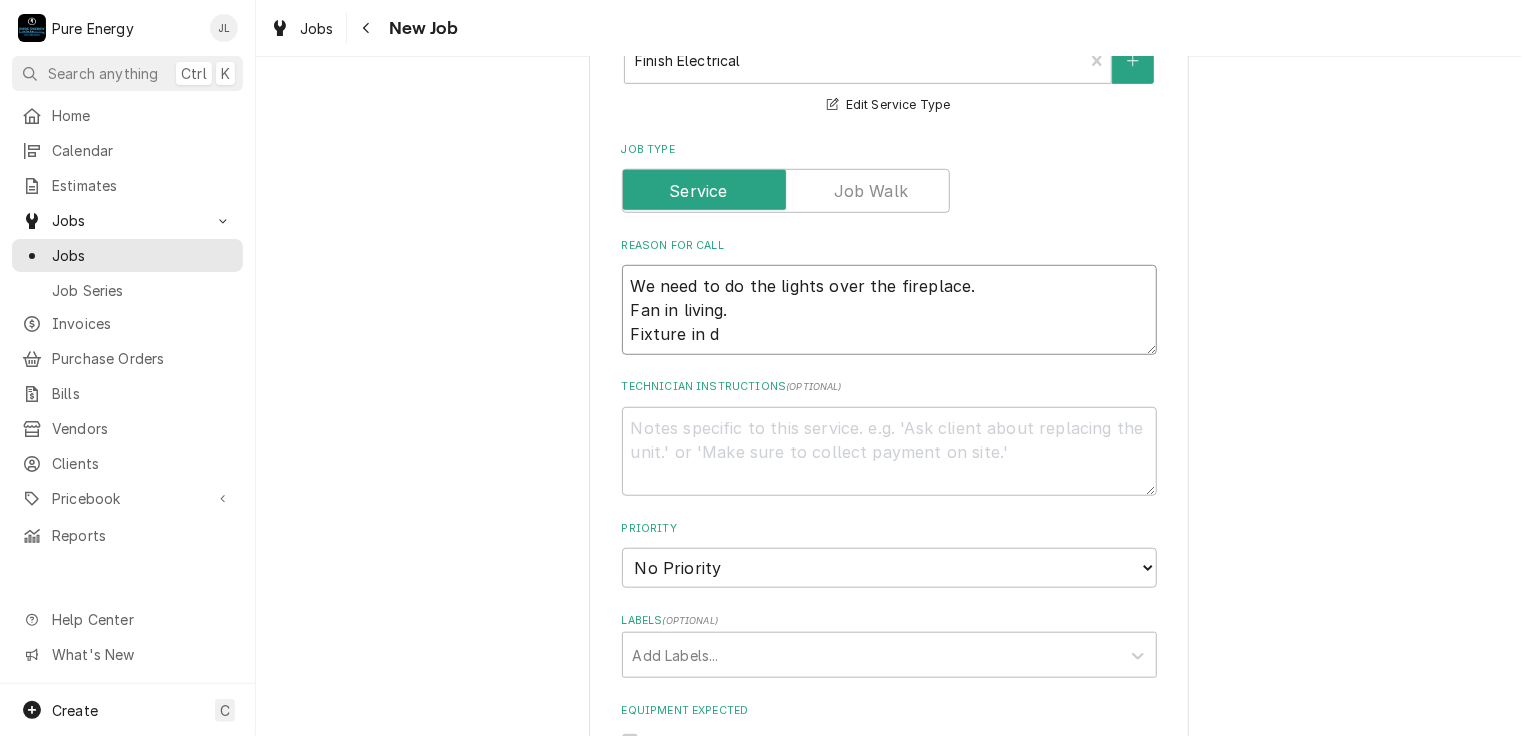 type on "We need to do the lights over the fireplace.
Fan in living.
Fixture in di" 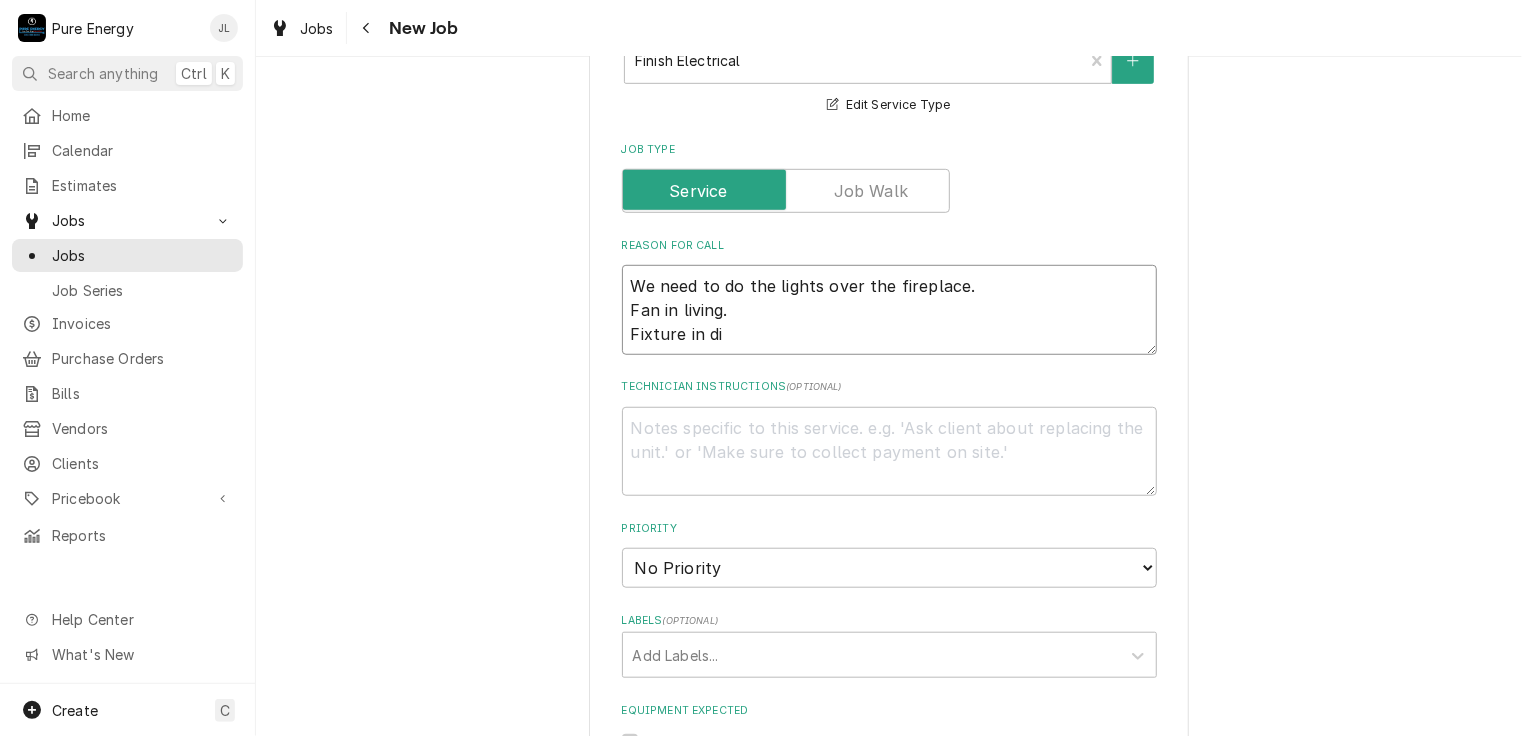 type on "x" 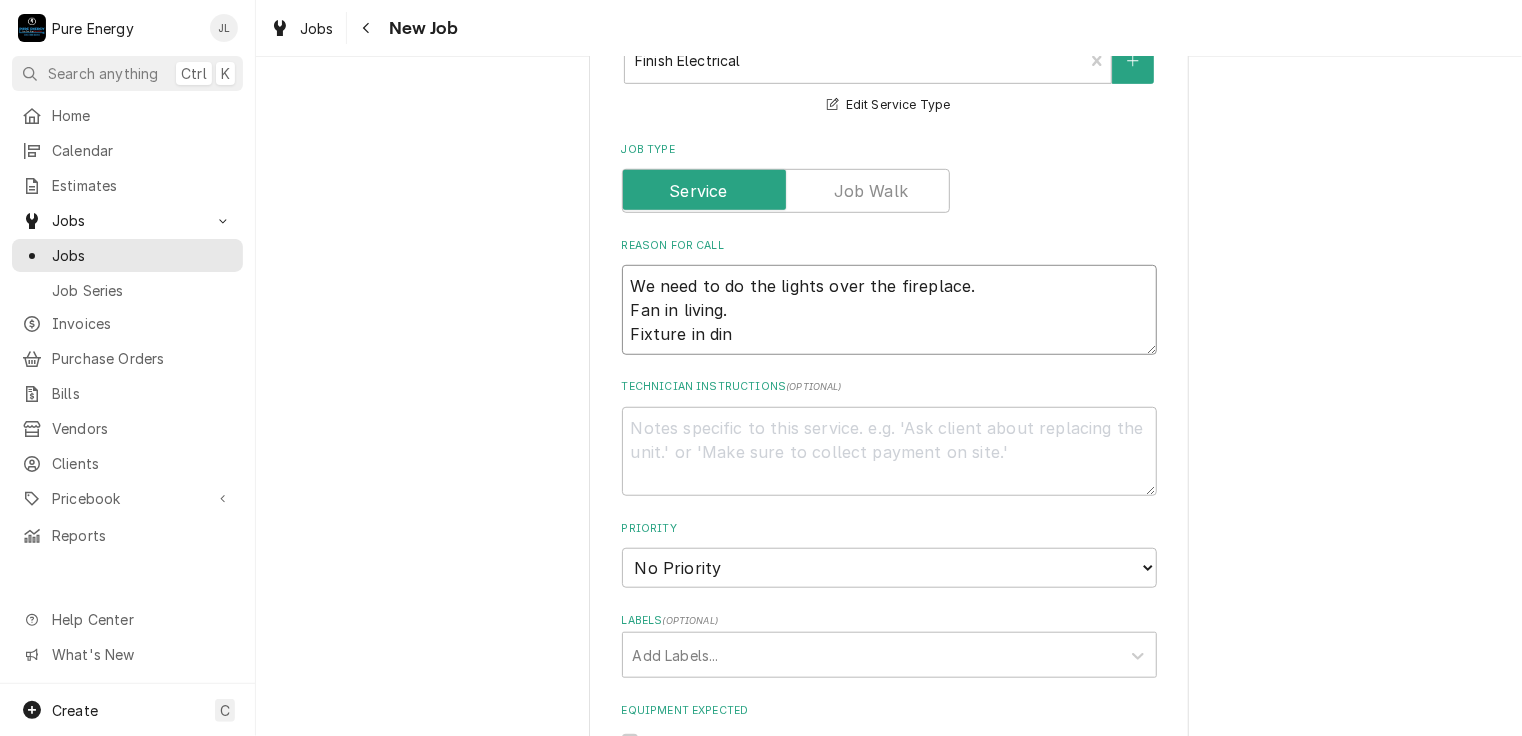type on "x" 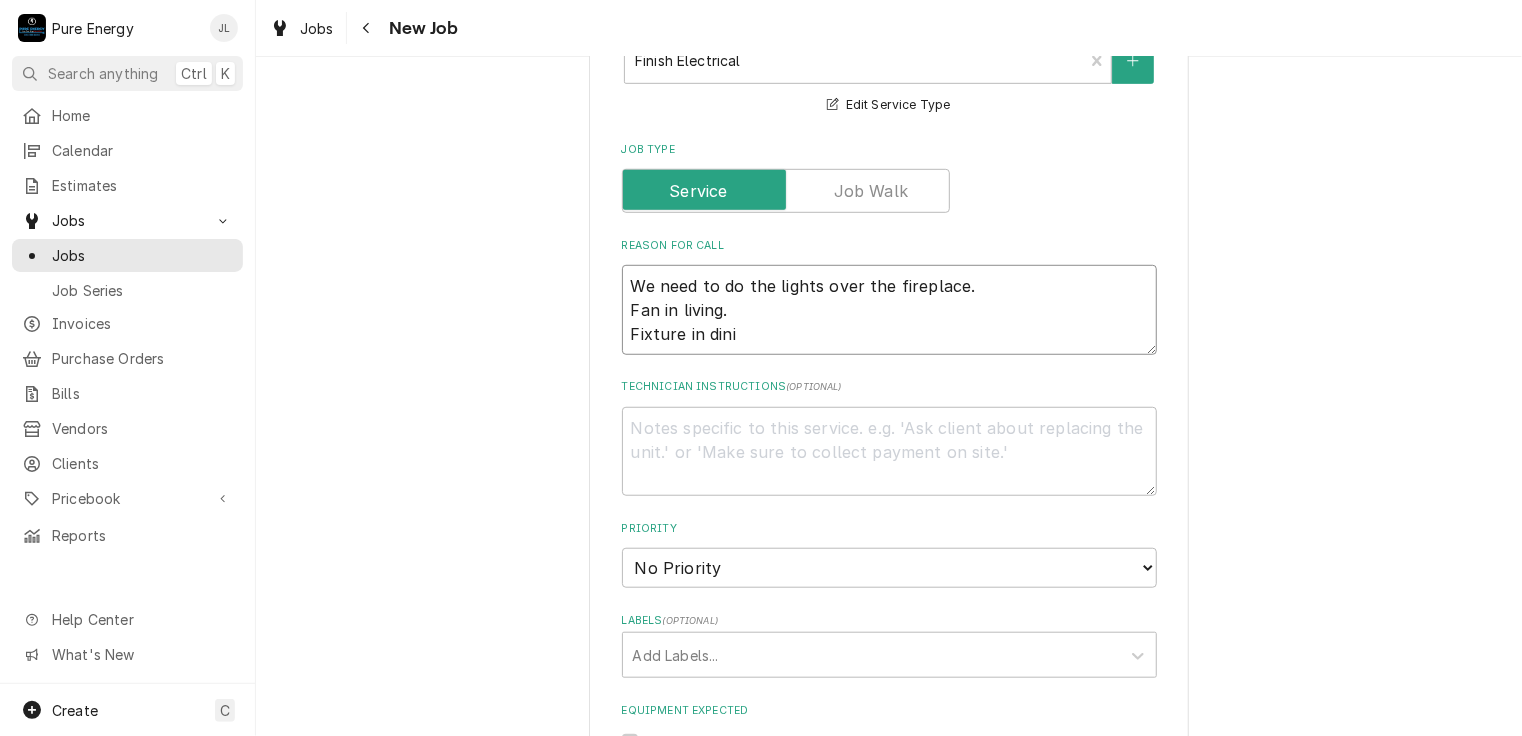 type on "x" 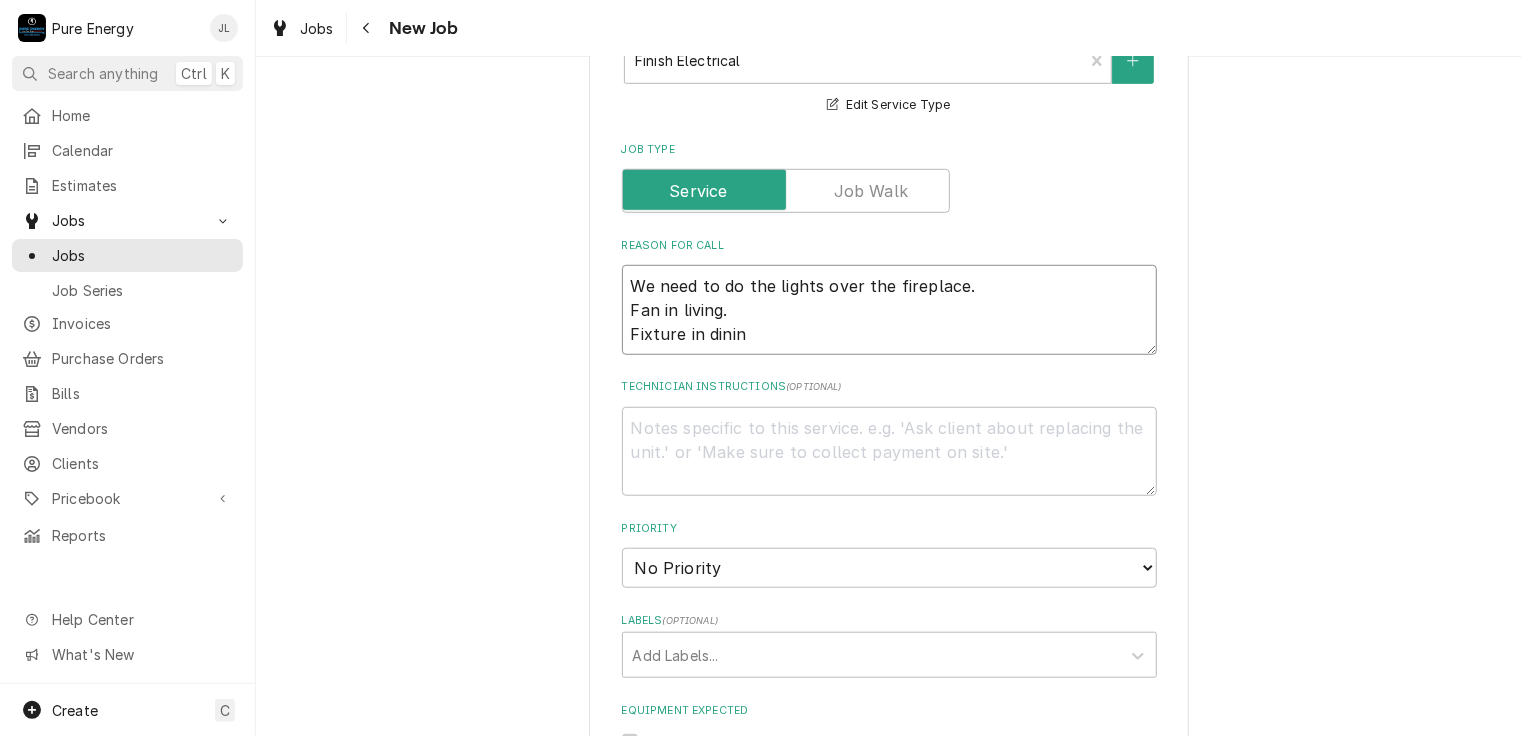 type on "x" 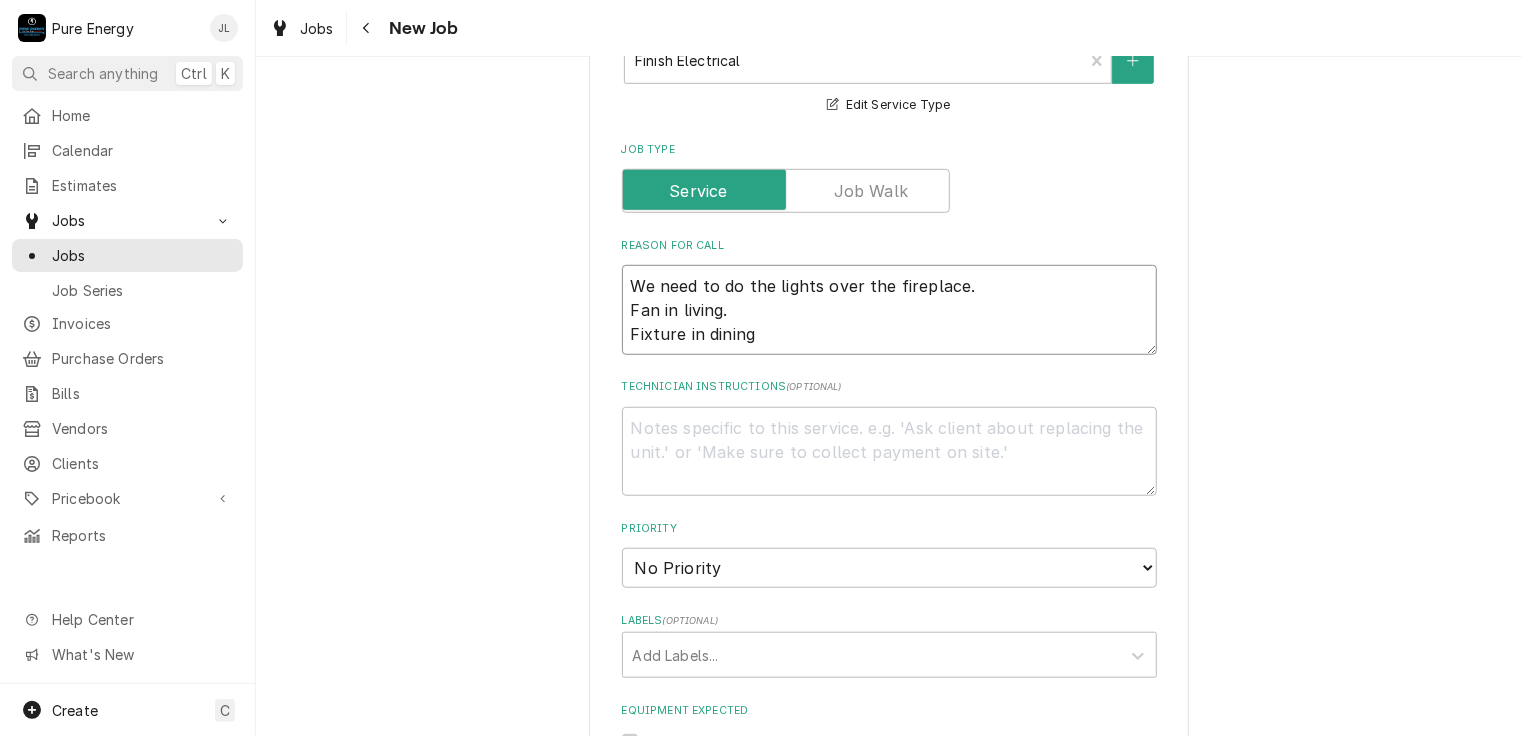 type on "x" 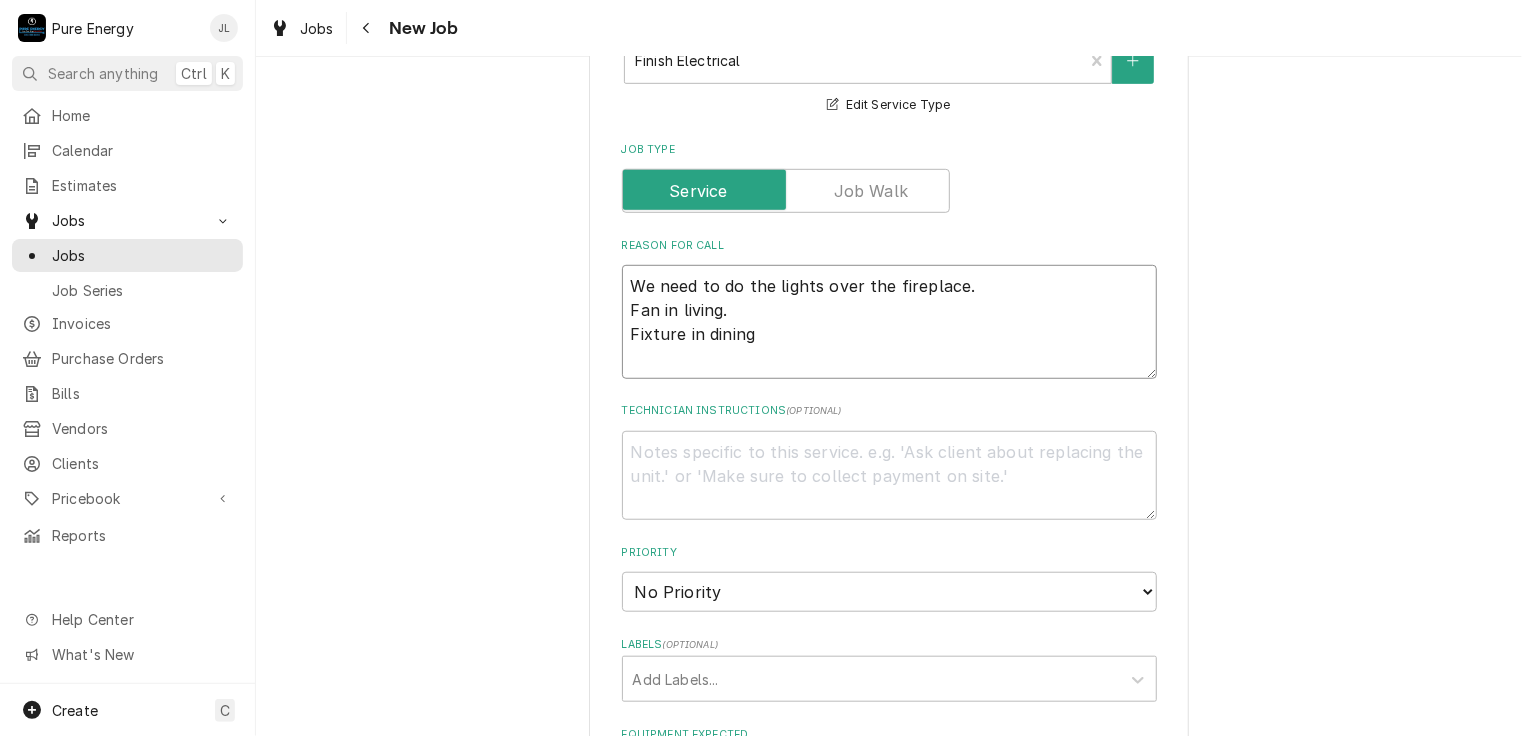 type on "x" 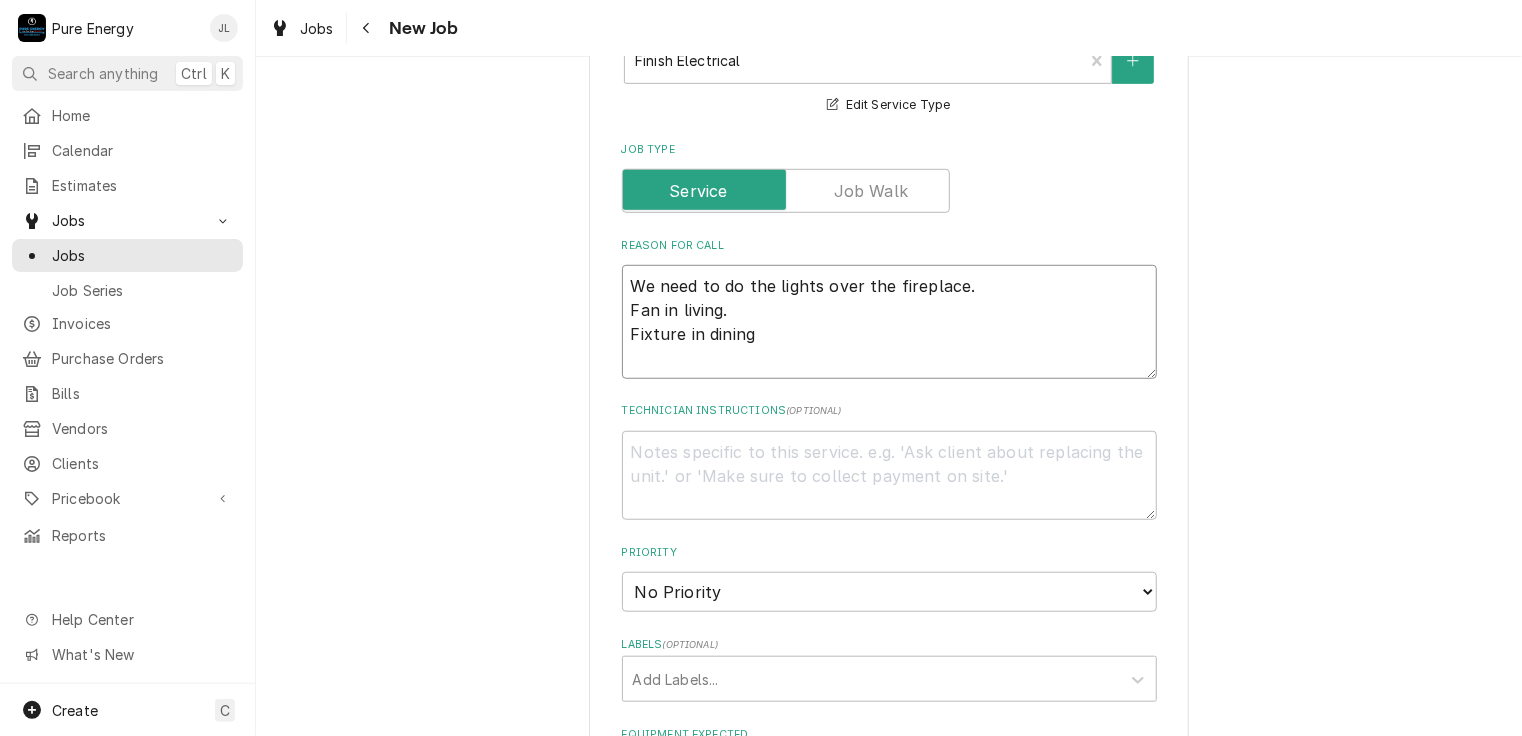 type on "We need to do the lights over the fireplace.
Fan in living.
Fixture in dining
F" 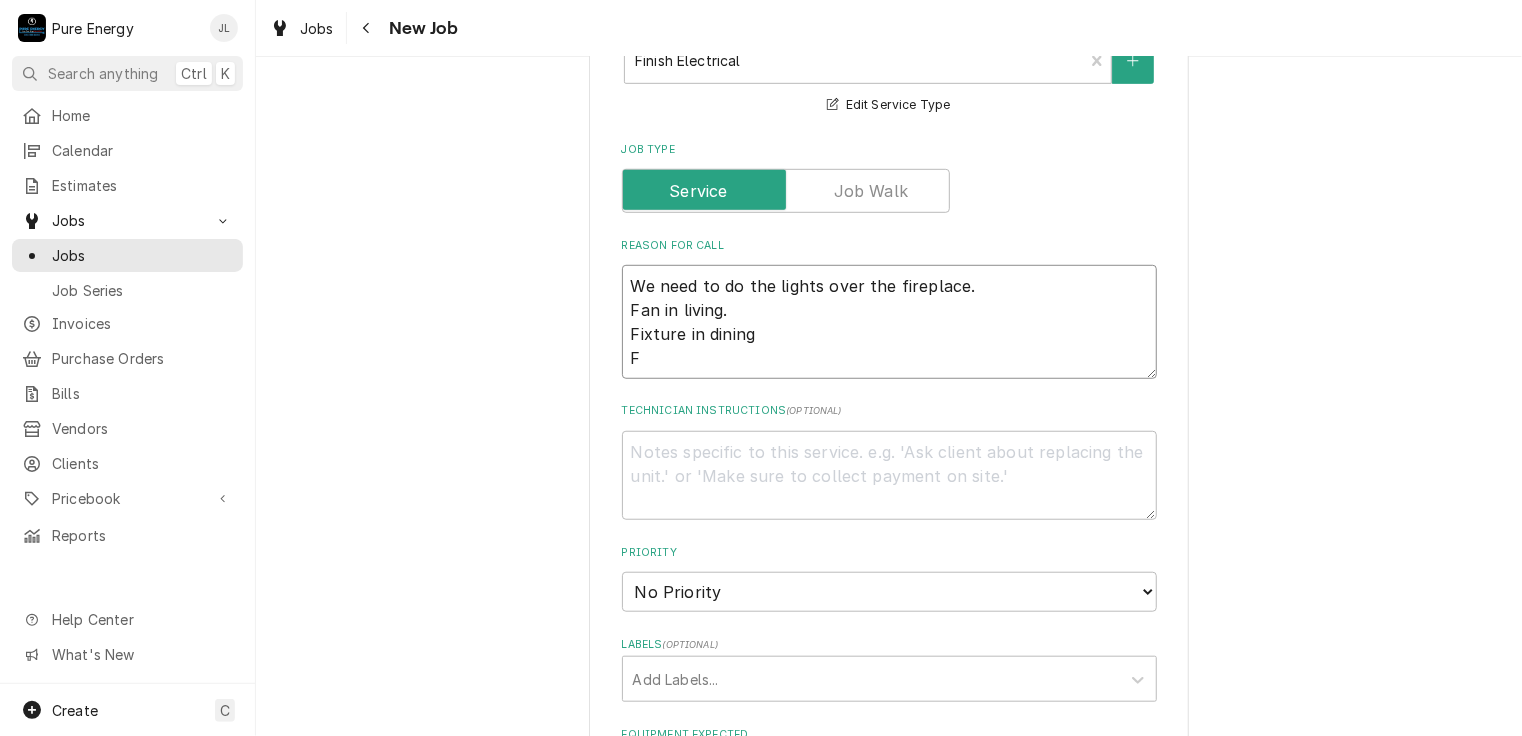 type on "x" 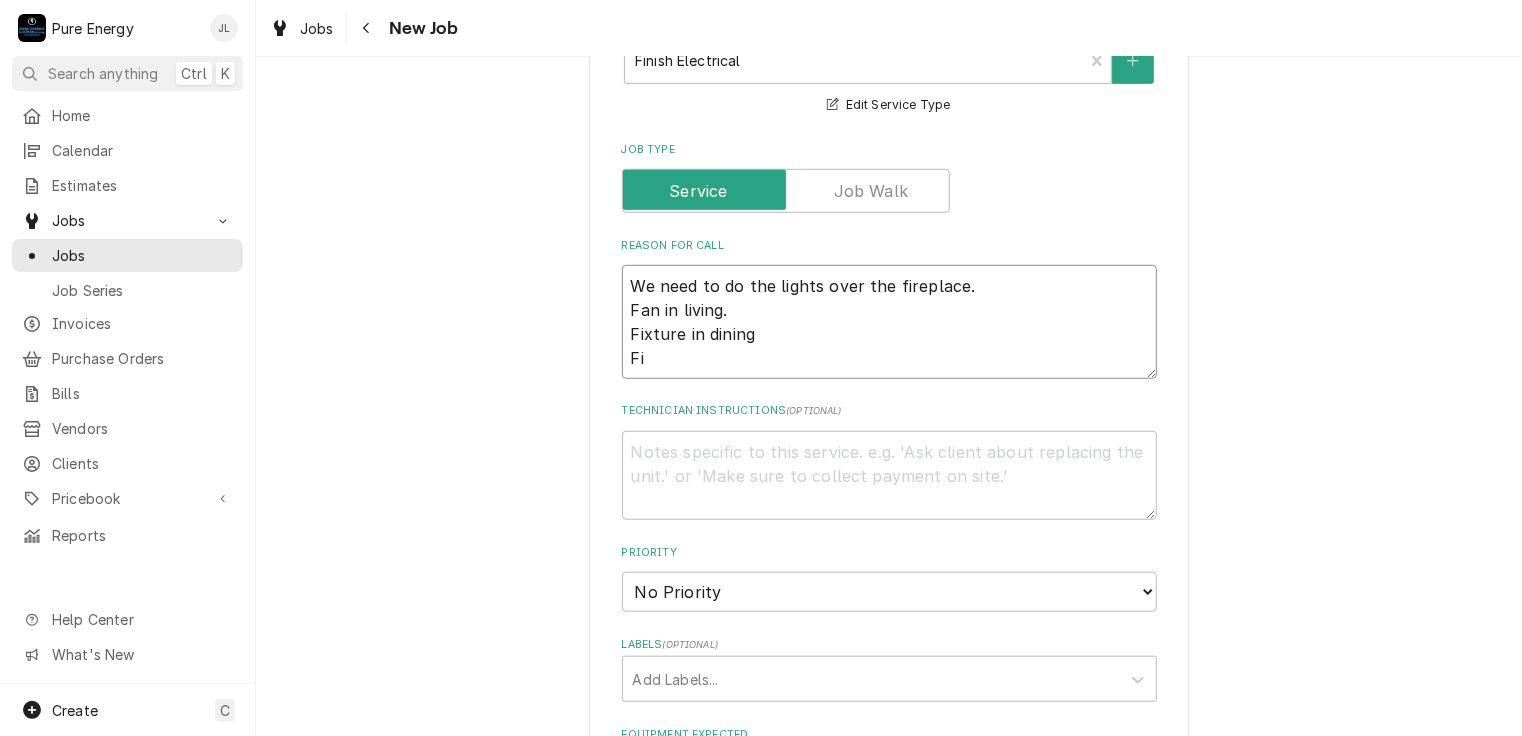 type on "x" 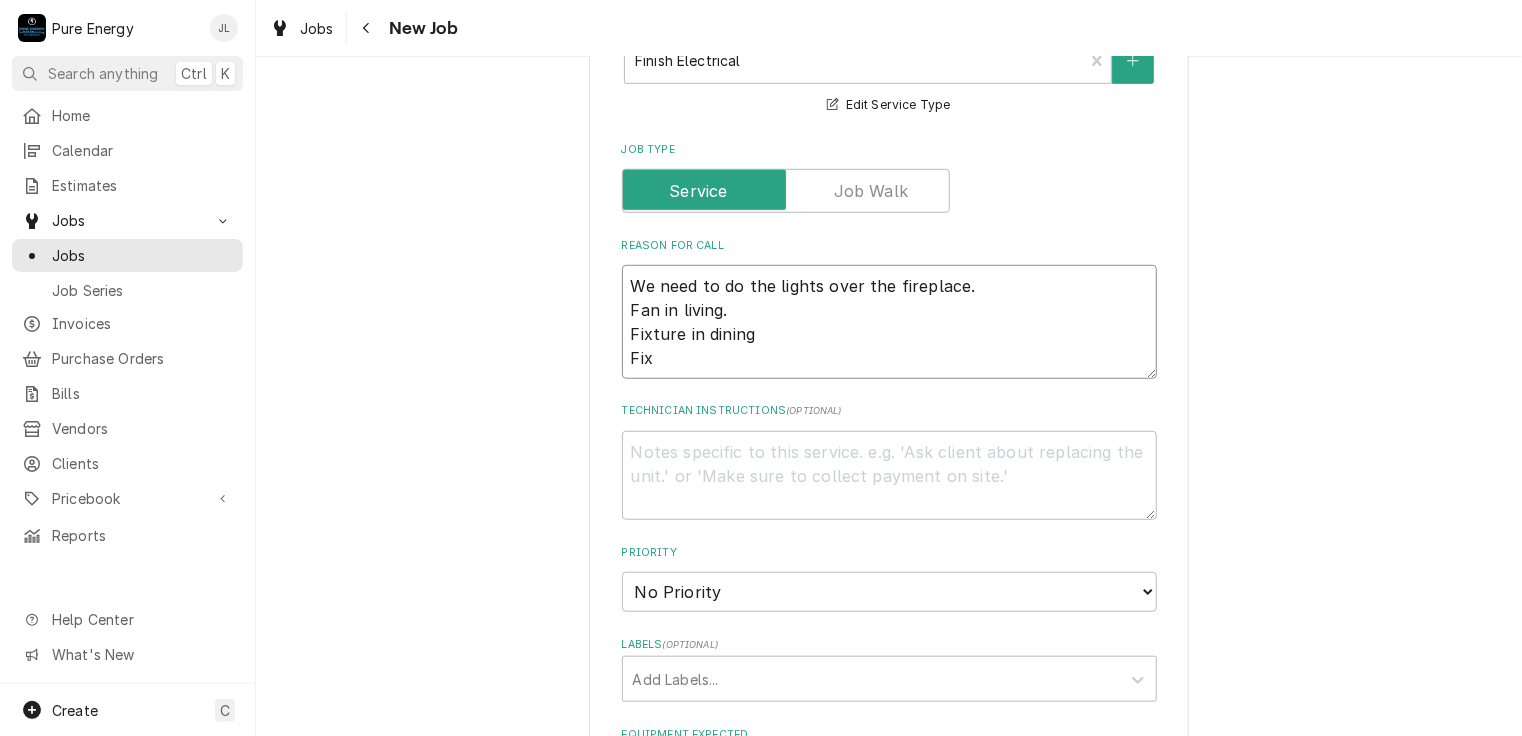 type on "x" 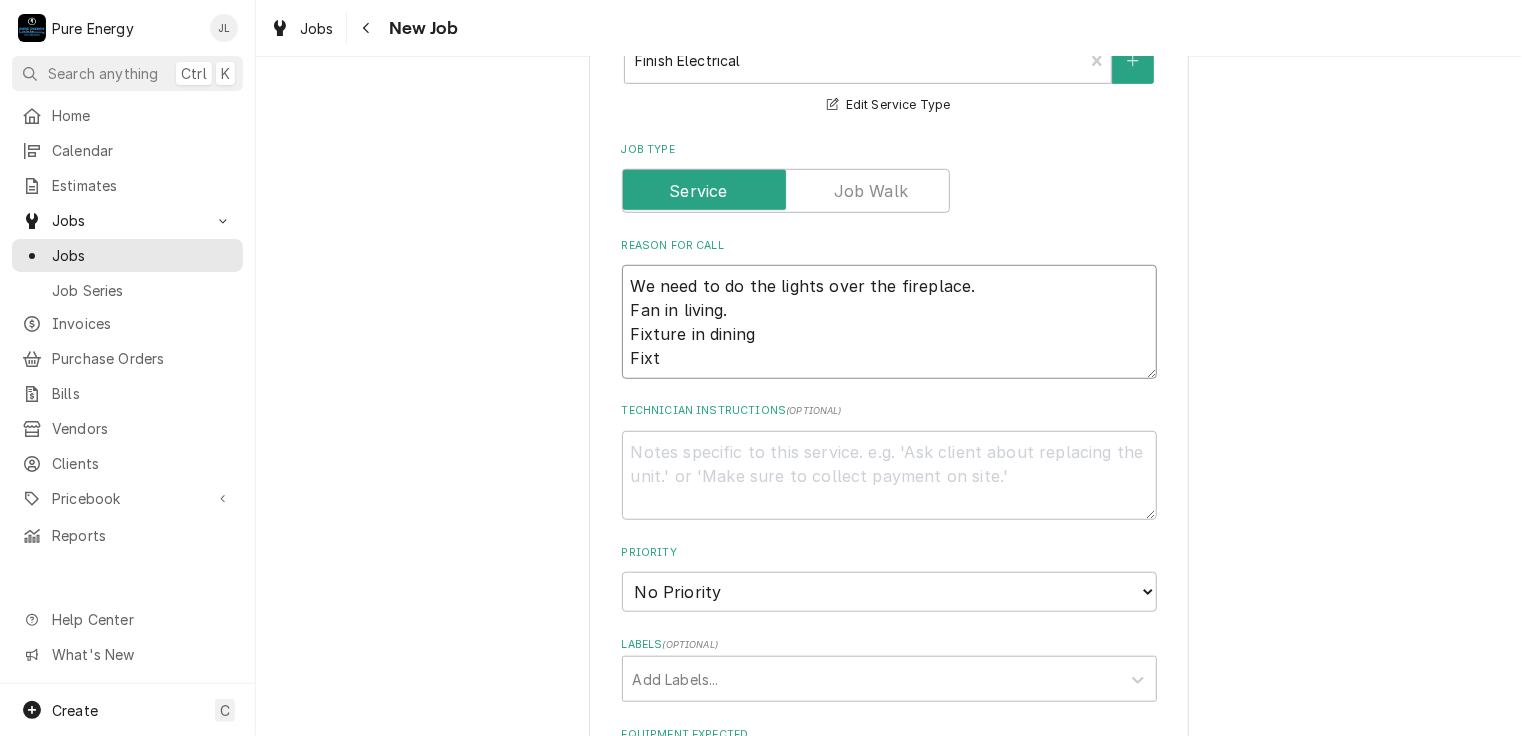 type on "x" 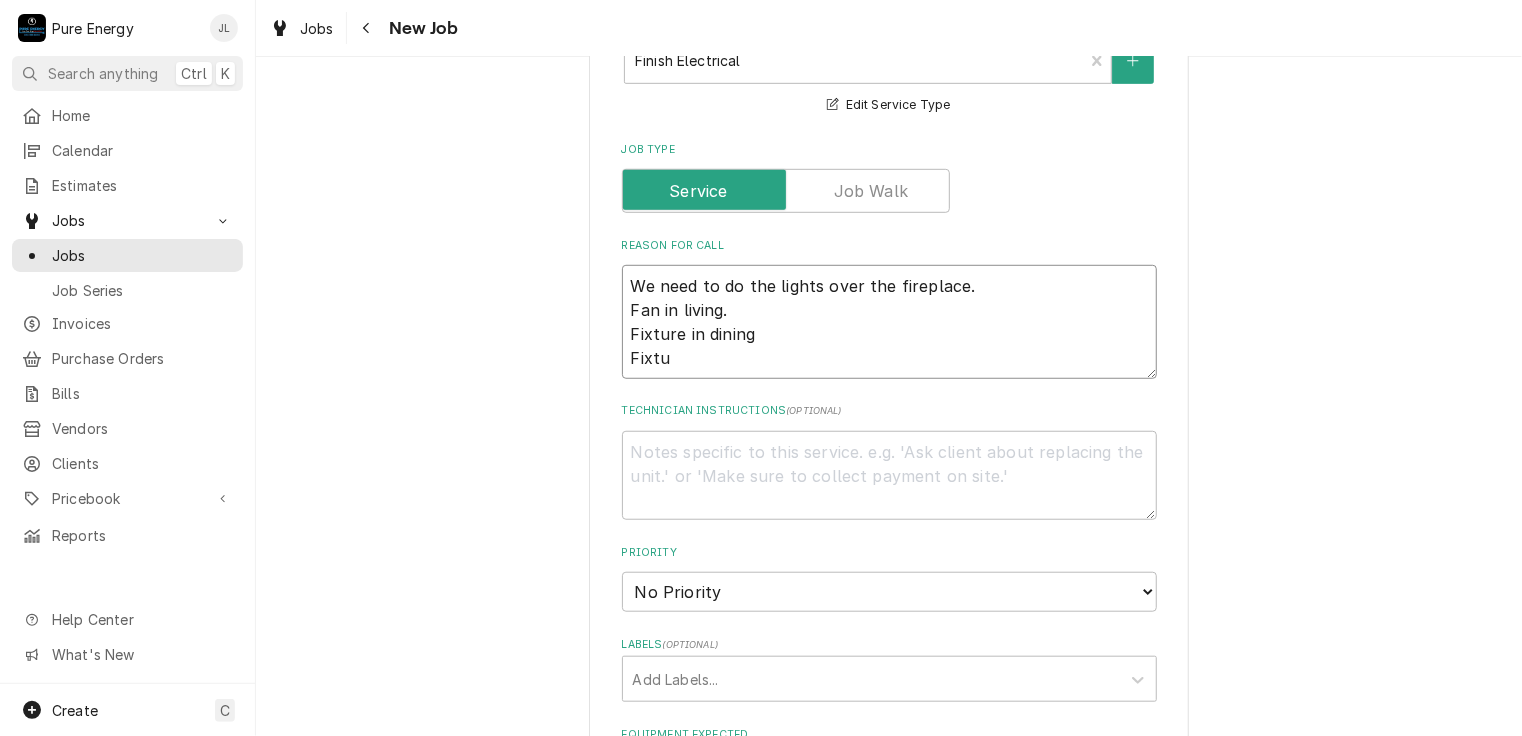 type on "x" 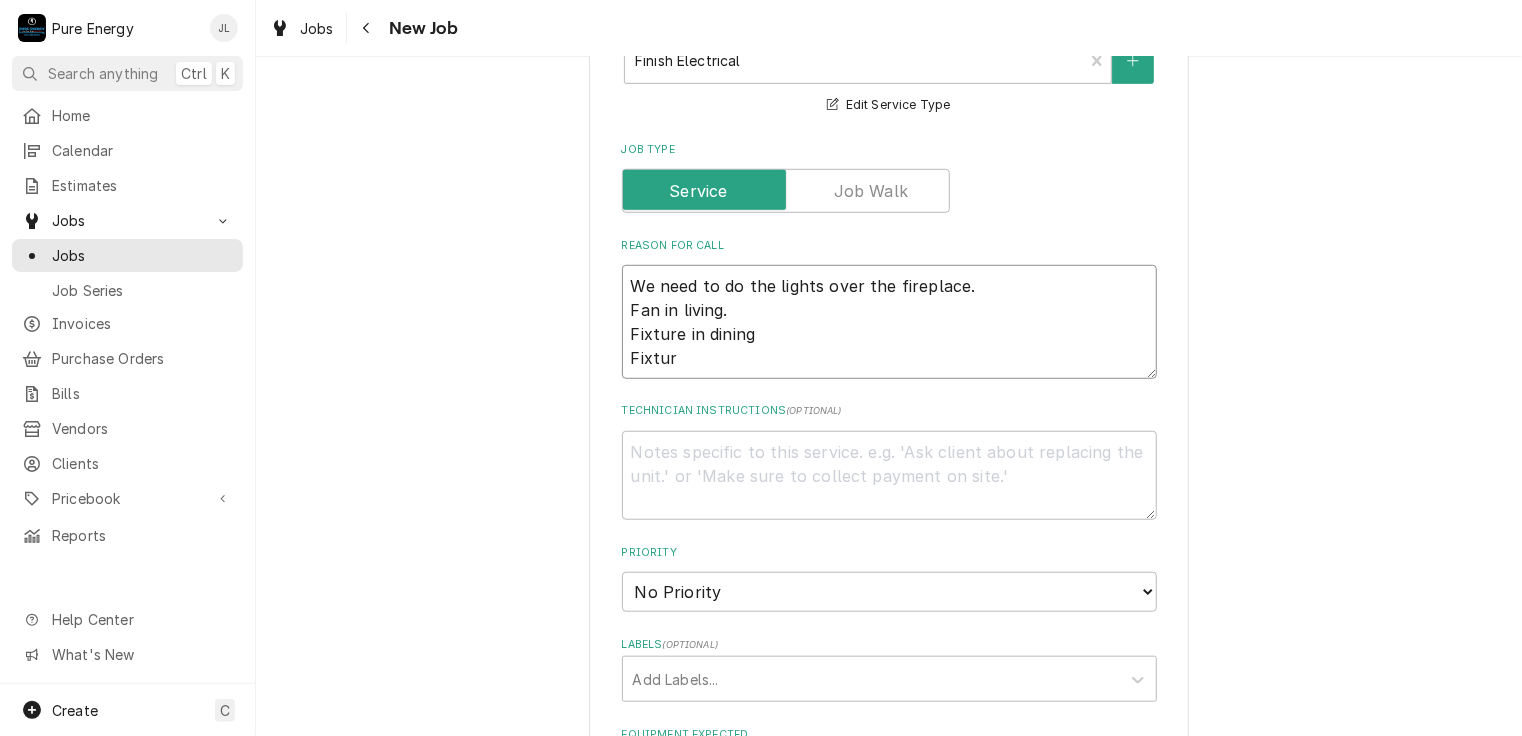 type on "x" 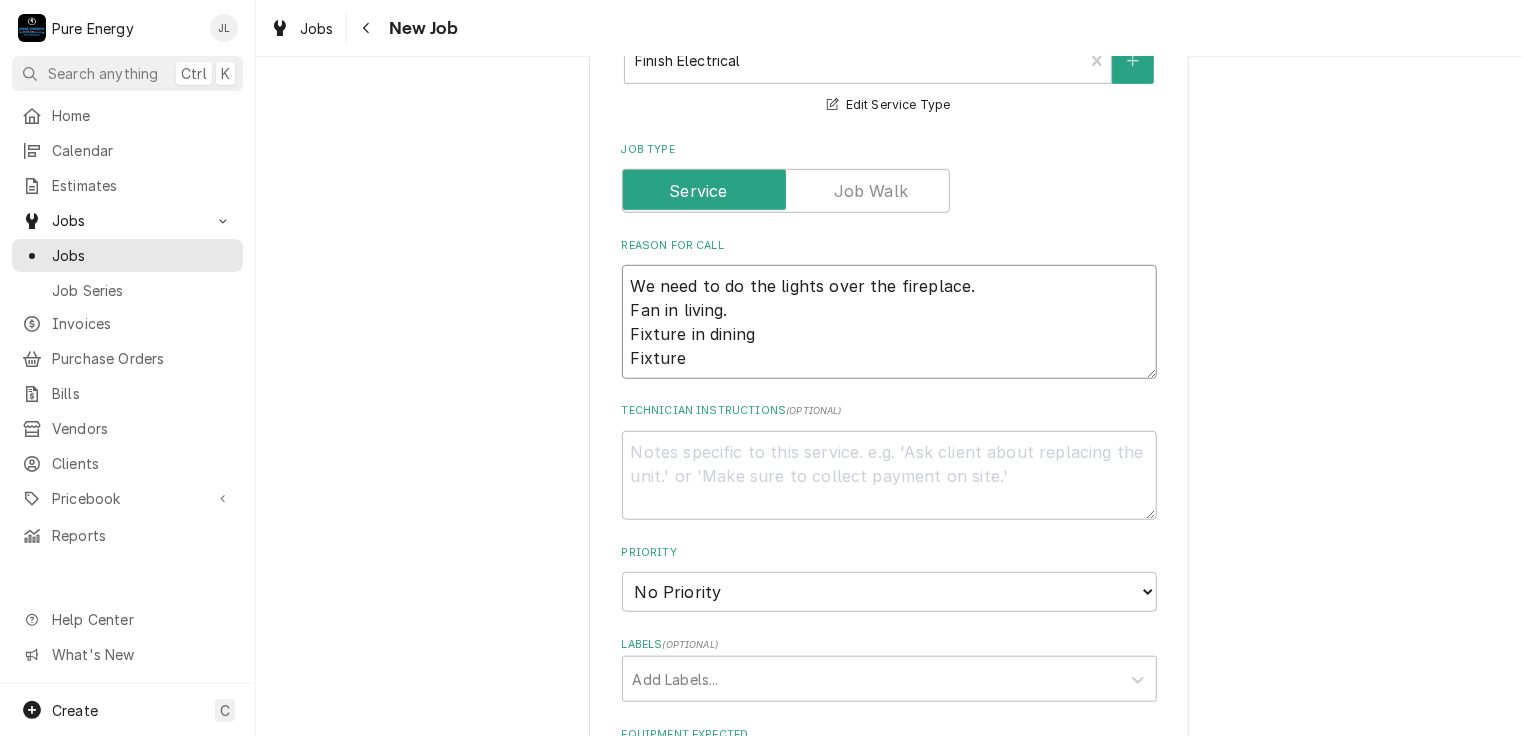 type on "x" 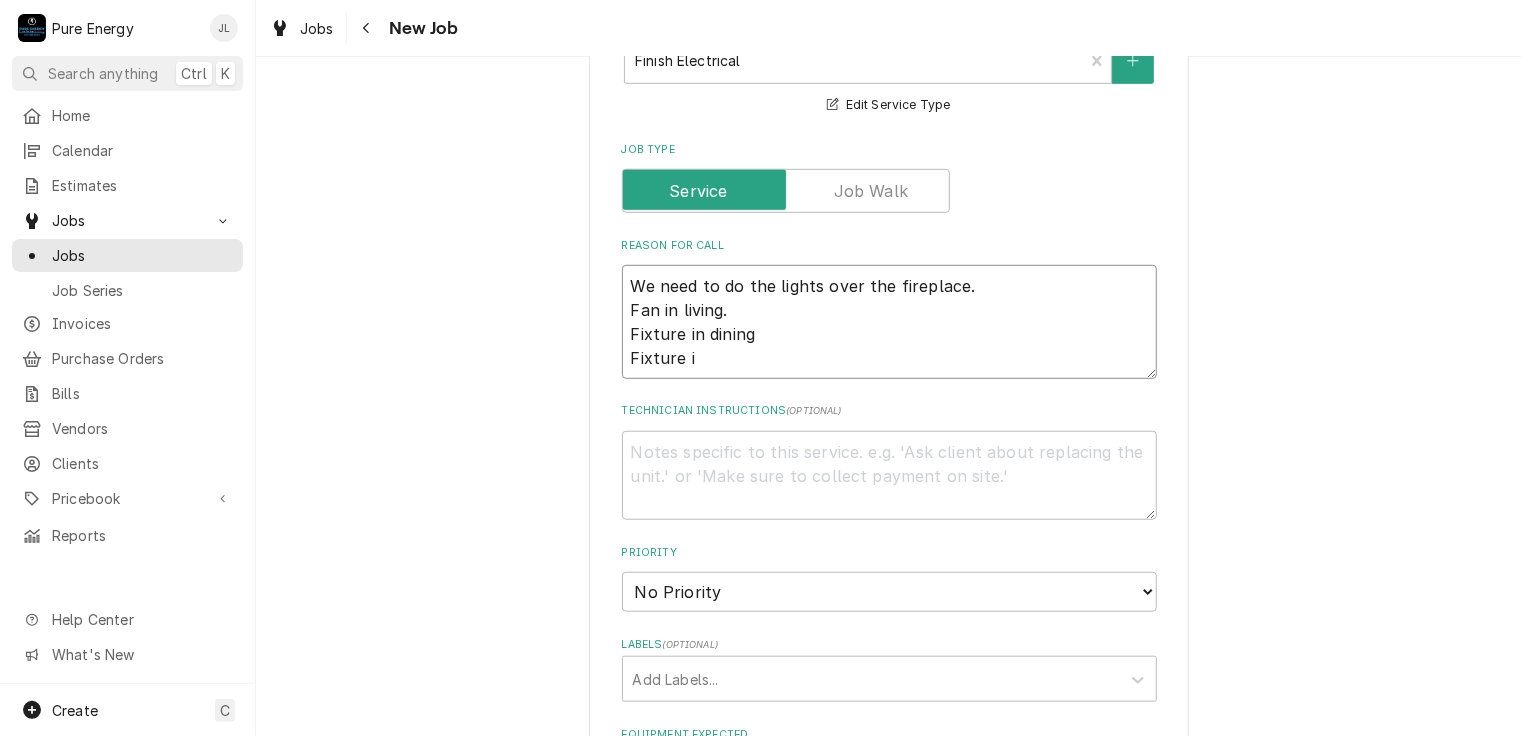type on "x" 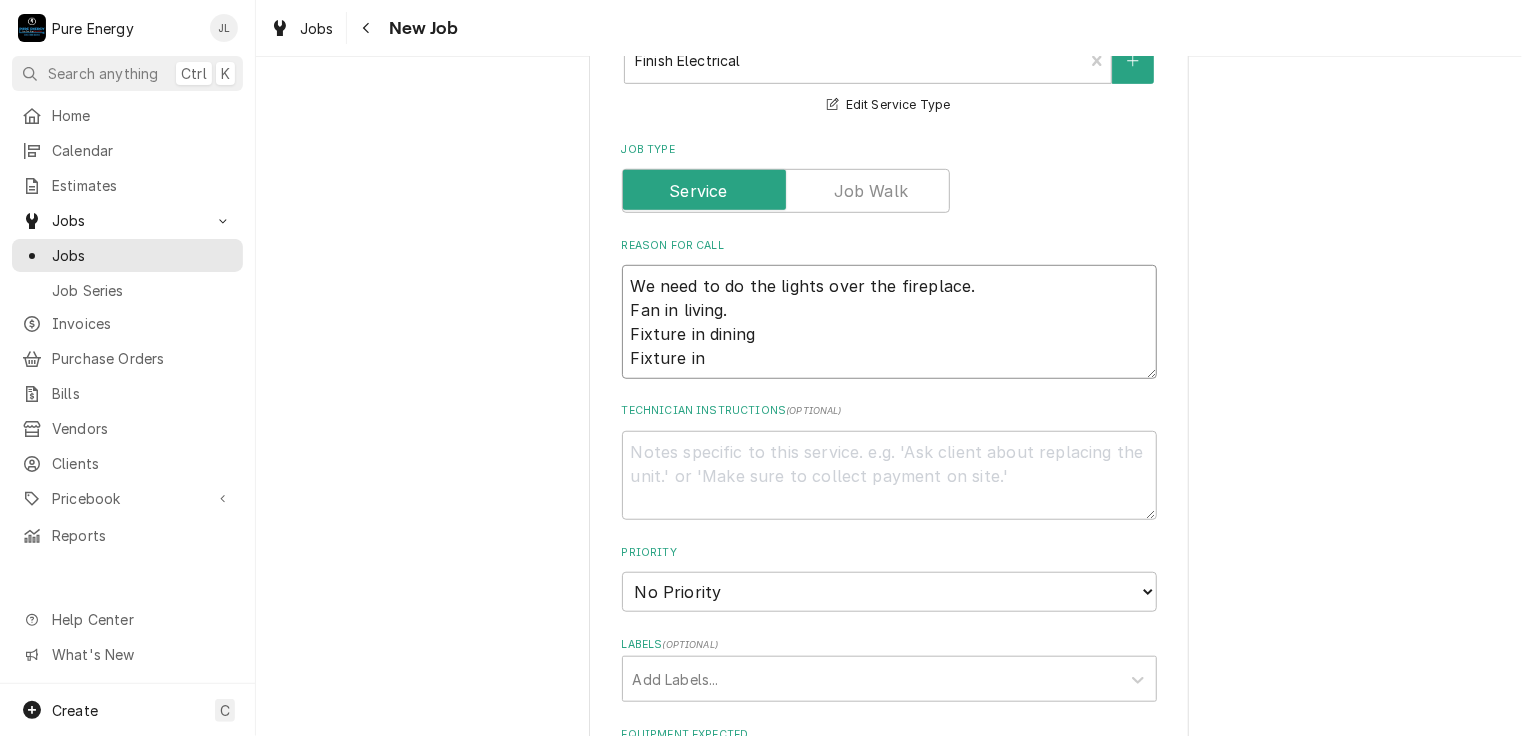 type on "x" 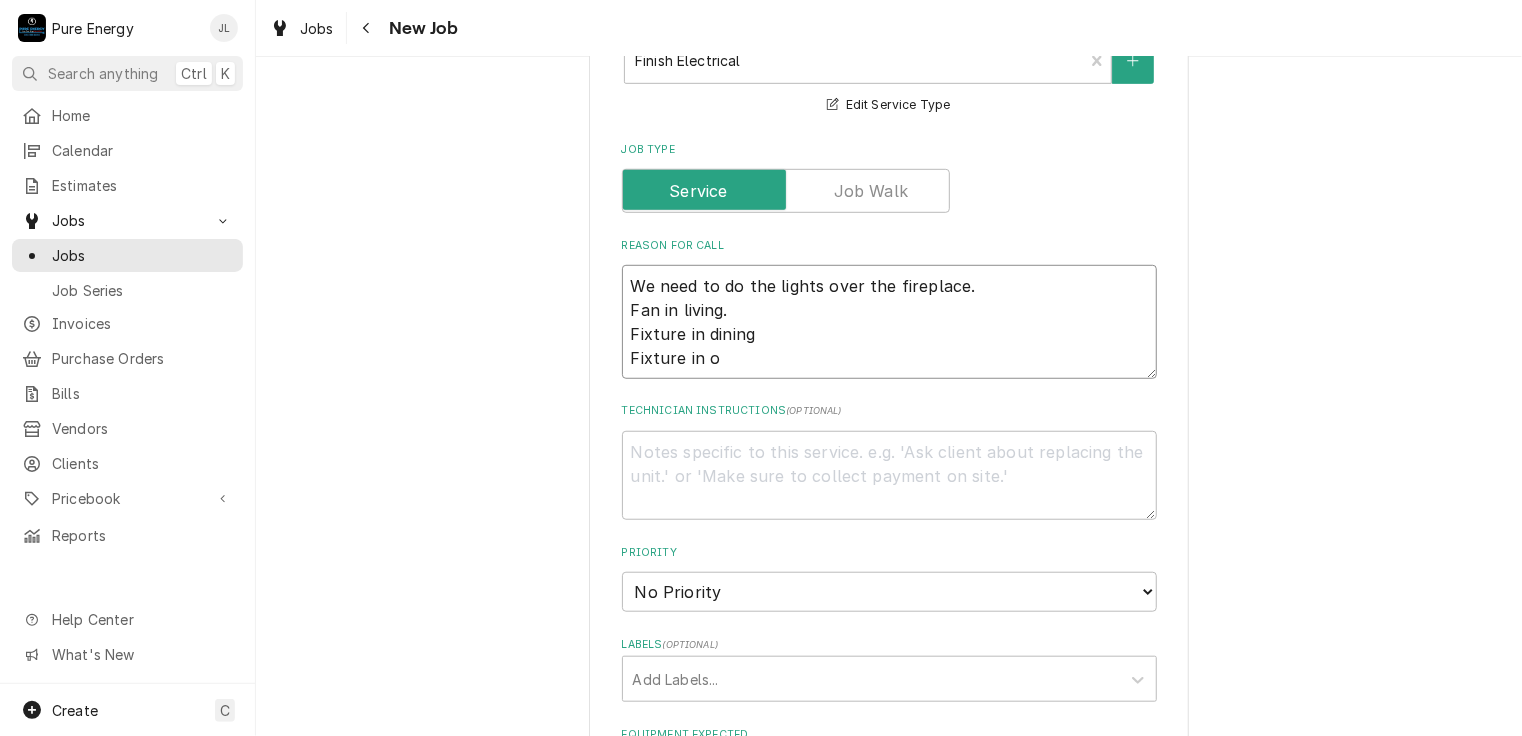 type on "x" 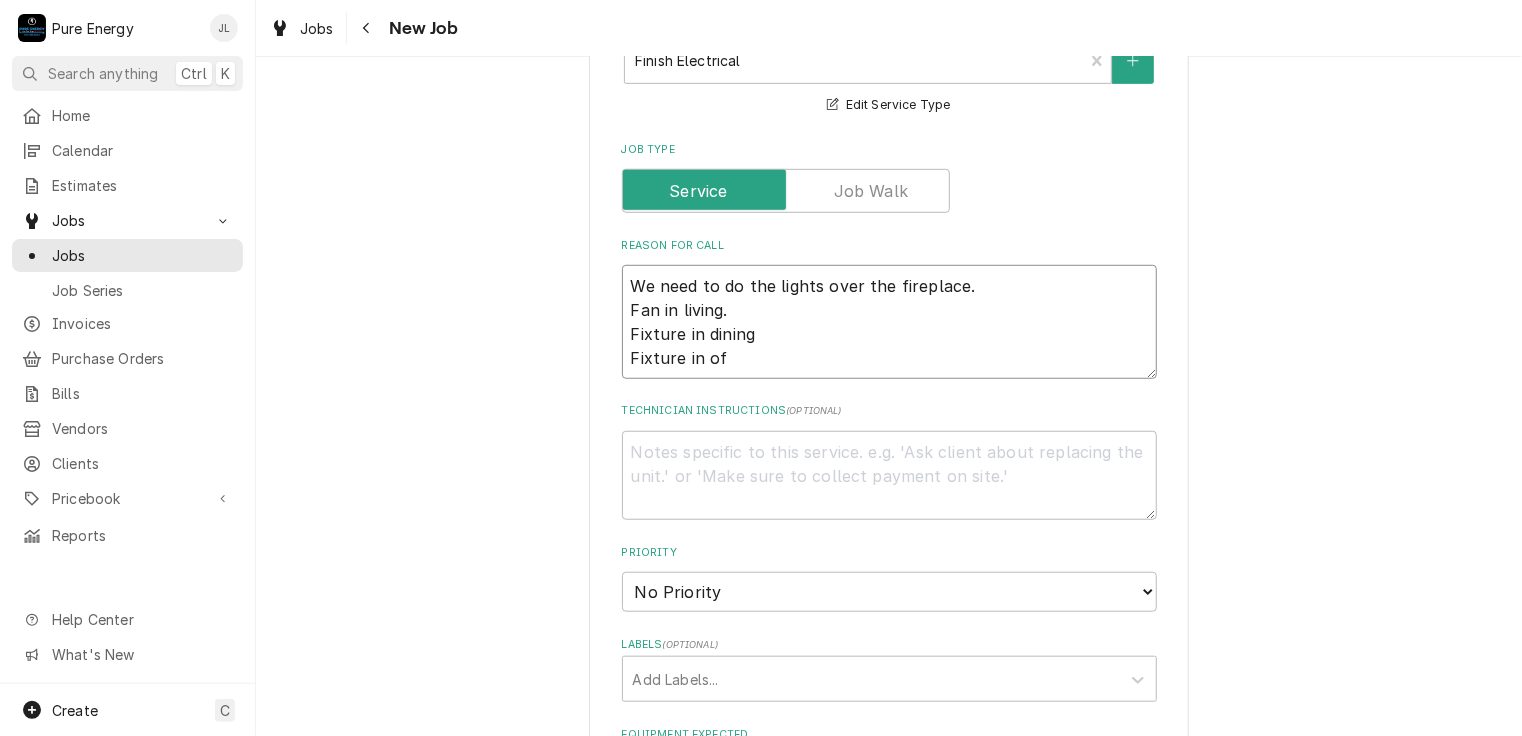 type on "x" 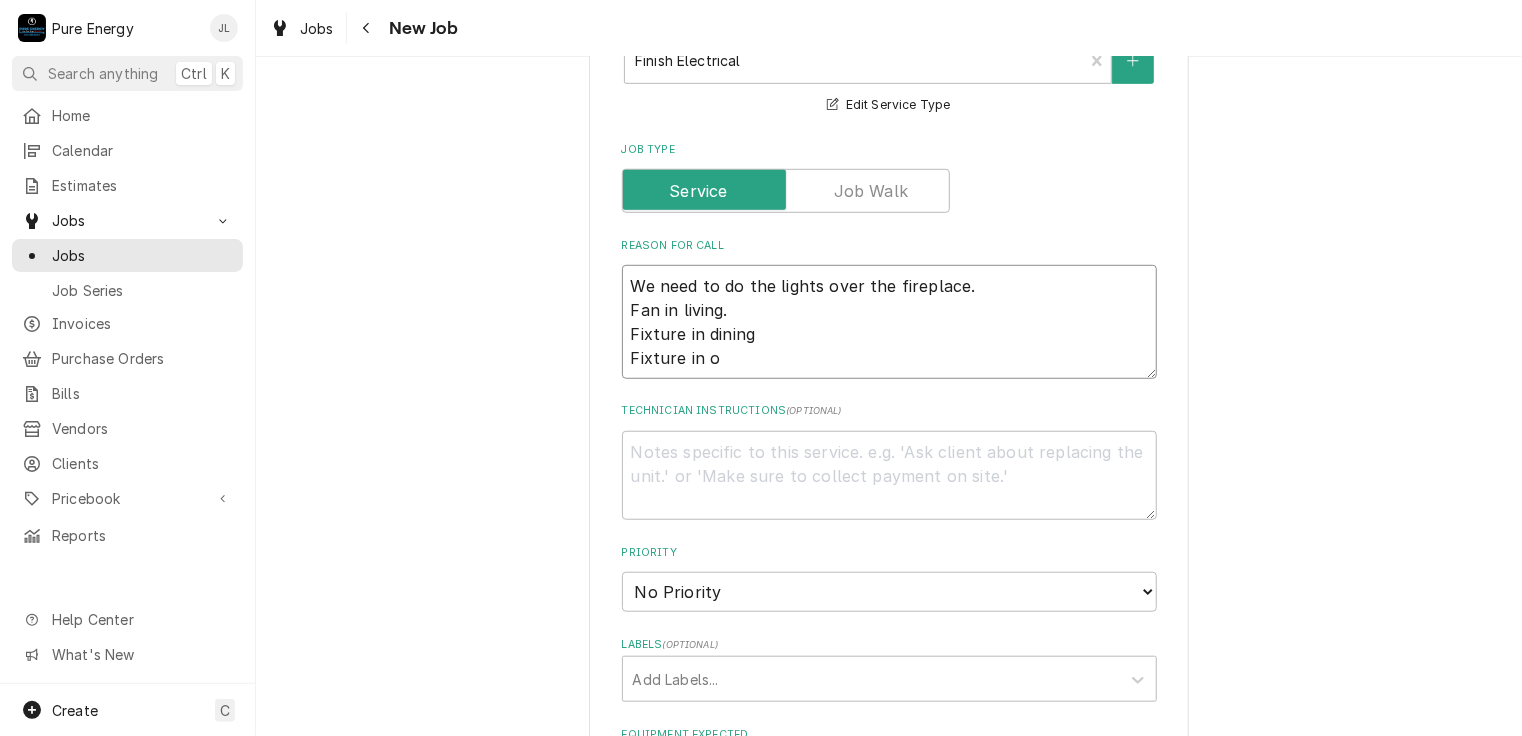 type on "x" 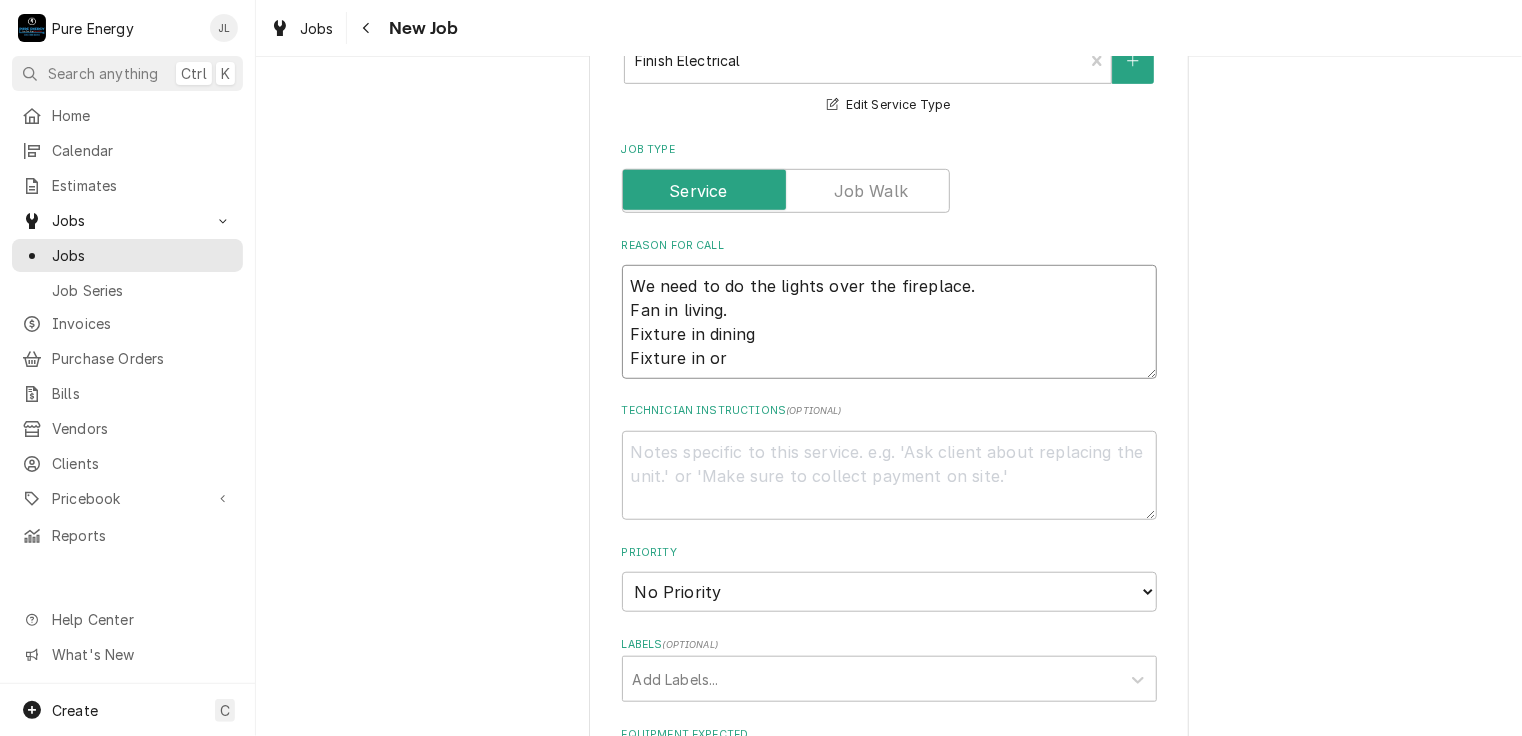 type on "x" 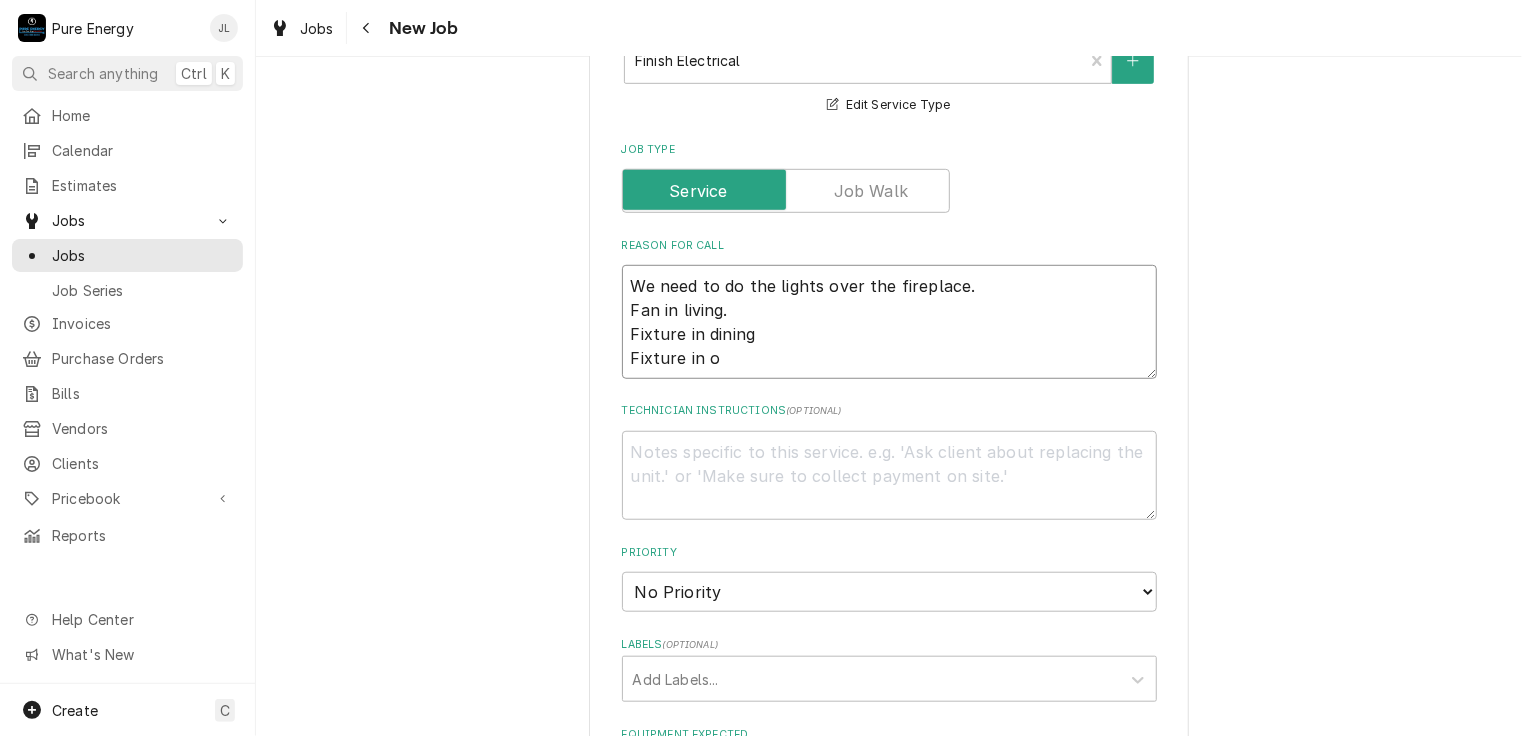 type on "x" 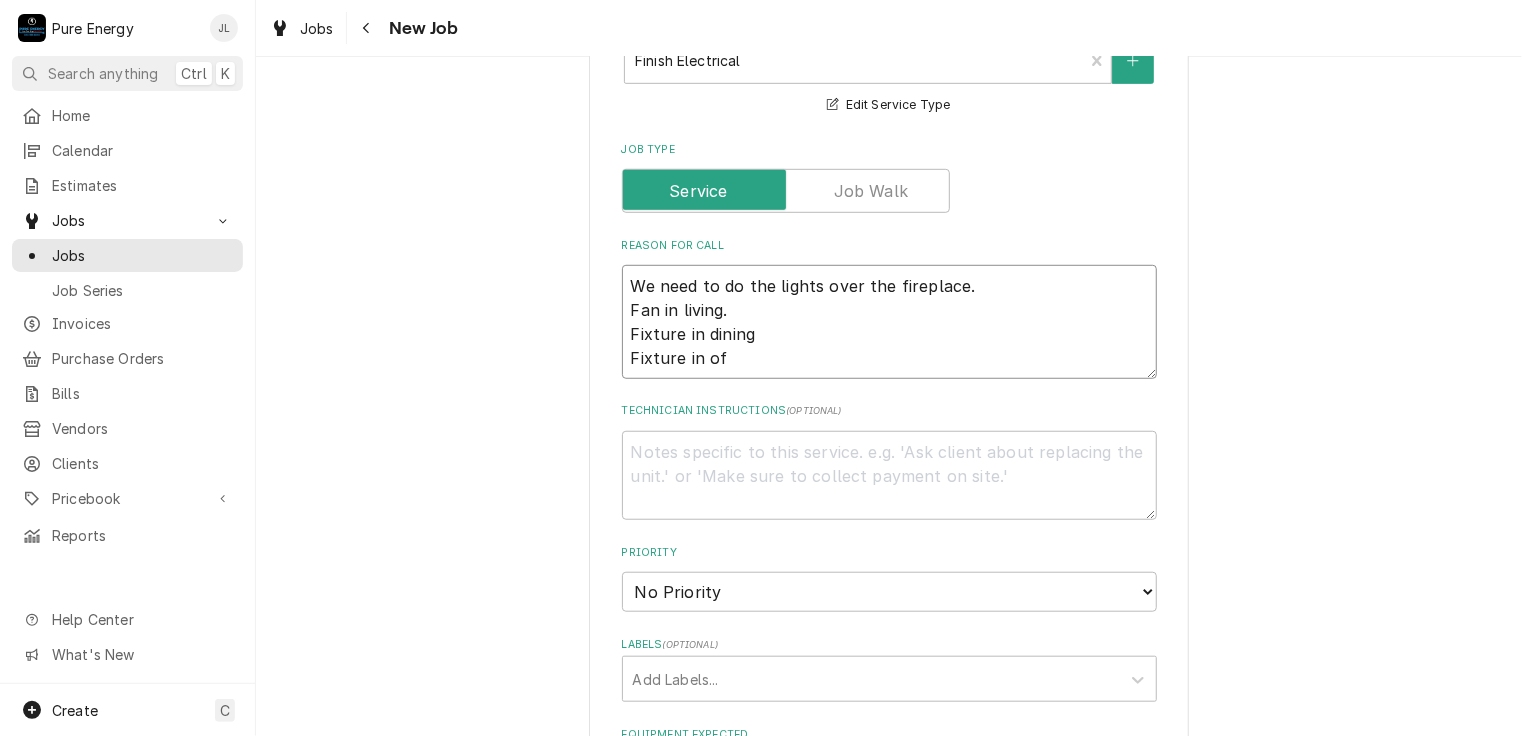 type 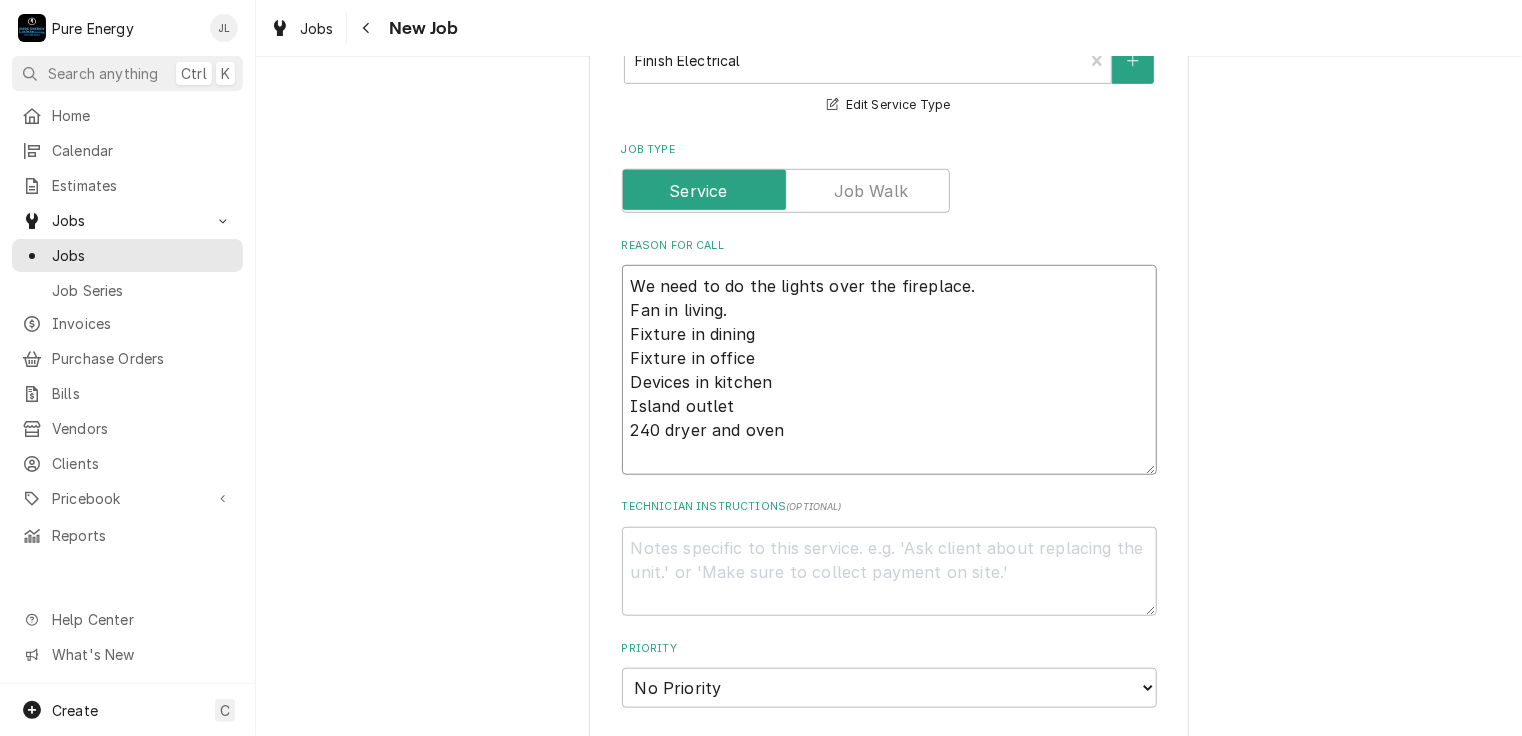 drag, startPoint x: 683, startPoint y: 266, endPoint x: 793, endPoint y: 244, distance: 112.17843 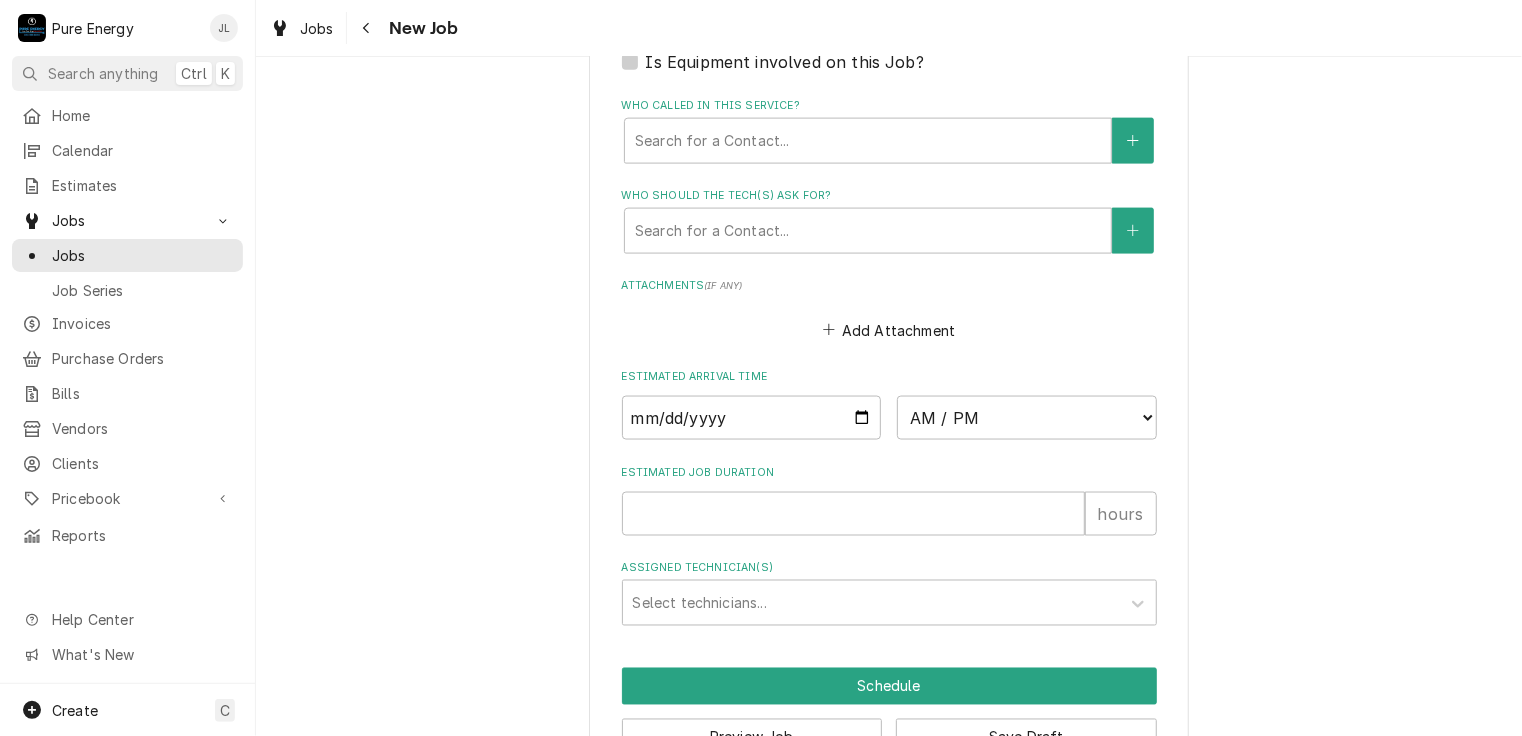 scroll, scrollTop: 1457, scrollLeft: 0, axis: vertical 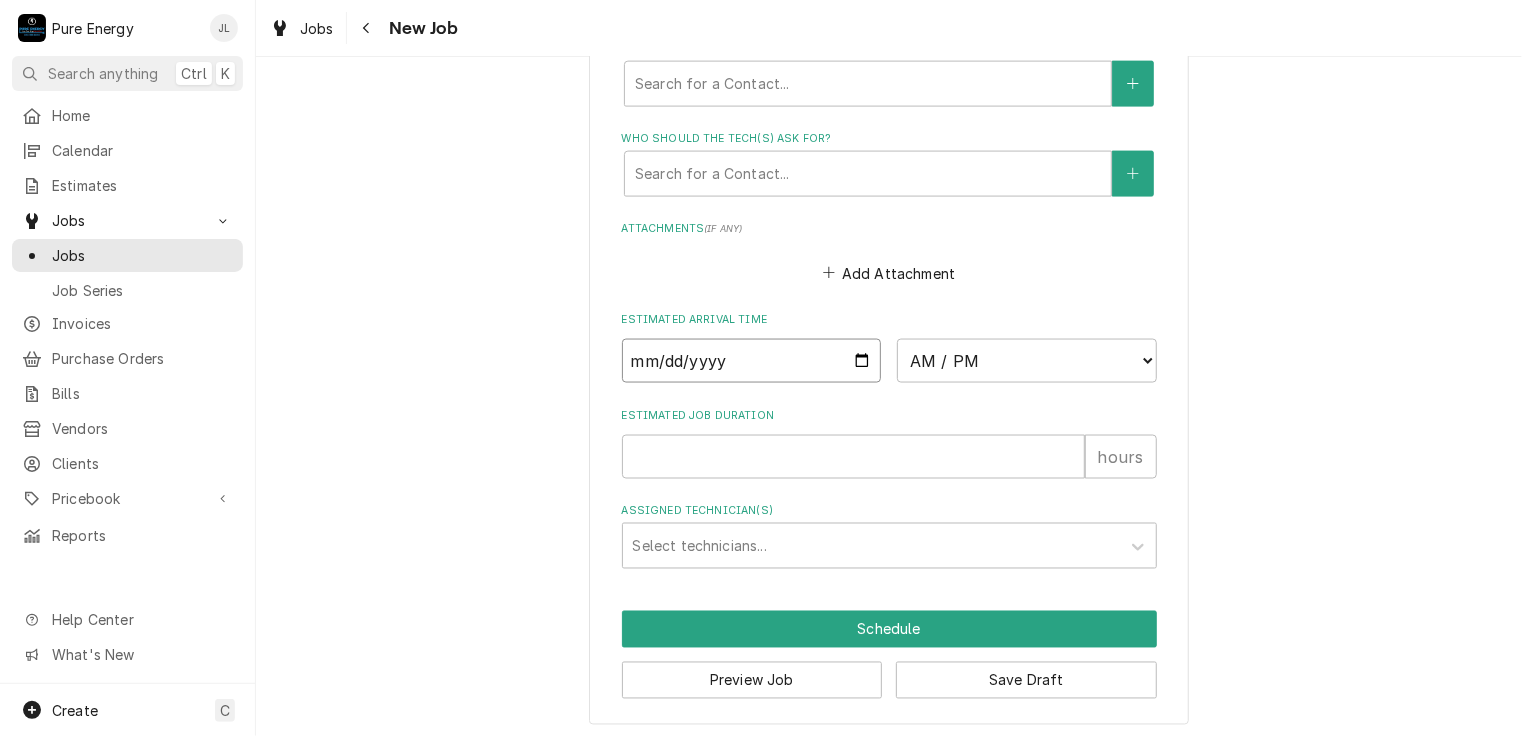 click at bounding box center [752, 361] 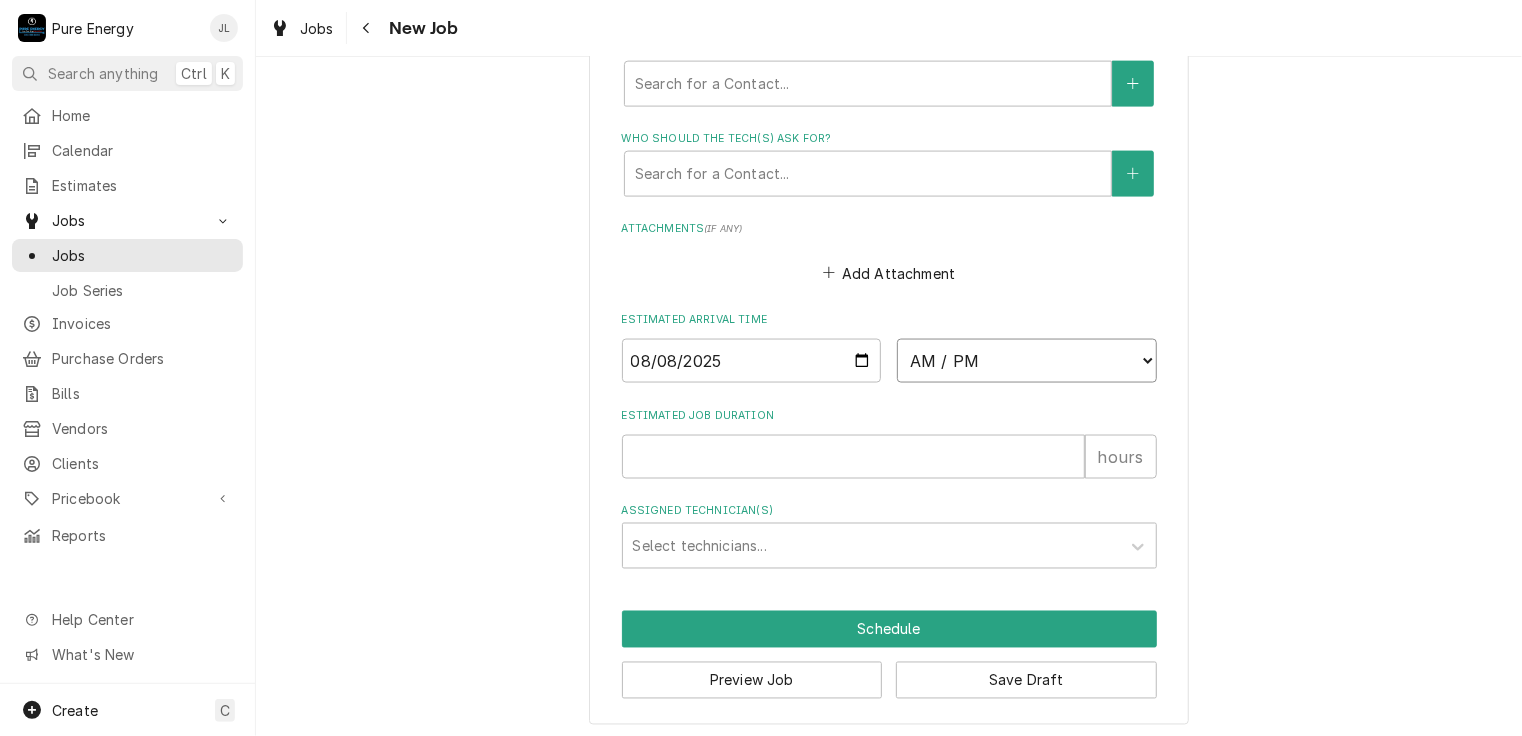 click on "AM / PM 6:00 AM 6:15 AM 6:30 AM 6:45 AM 7:00 AM 7:15 AM 7:30 AM 7:45 AM 8:00 AM 8:15 AM 8:30 AM 8:45 AM 9:00 AM 9:15 AM 9:30 AM 9:45 AM 10:00 AM 10:15 AM 10:30 AM 10:45 AM 11:00 AM 11:15 AM 11:30 AM 11:45 AM 12:00 PM 12:15 PM 12:30 PM 12:45 PM 1:00 PM 1:15 PM 1:30 PM 1:45 PM 2:00 PM 2:15 PM 2:30 PM 2:45 PM 3:00 PM 3:15 PM 3:30 PM 3:45 PM 4:00 PM 4:15 PM 4:30 PM 4:45 PM 5:00 PM 5:15 PM 5:30 PM 5:45 PM 6:00 PM 6:15 PM 6:30 PM 6:45 PM 7:00 PM 7:15 PM 7:30 PM 7:45 PM 8:00 PM 8:15 PM 8:30 PM 8:45 PM 9:00 PM 9:15 PM 9:30 PM 9:45 PM 10:00 PM 10:15 PM 10:30 PM 10:45 PM 11:00 PM 11:15 PM 11:30 PM 11:45 PM 12:00 AM 12:15 AM 12:30 AM 12:45 AM 1:00 AM 1:15 AM 1:30 AM 1:45 AM 2:00 AM 2:15 AM 2:30 AM 2:45 AM 3:00 AM 3:15 AM 3:30 AM 3:45 AM 4:00 AM 4:15 AM 4:30 AM 4:45 AM 5:00 AM 5:15 AM 5:30 AM 5:45 AM" at bounding box center (1027, 361) 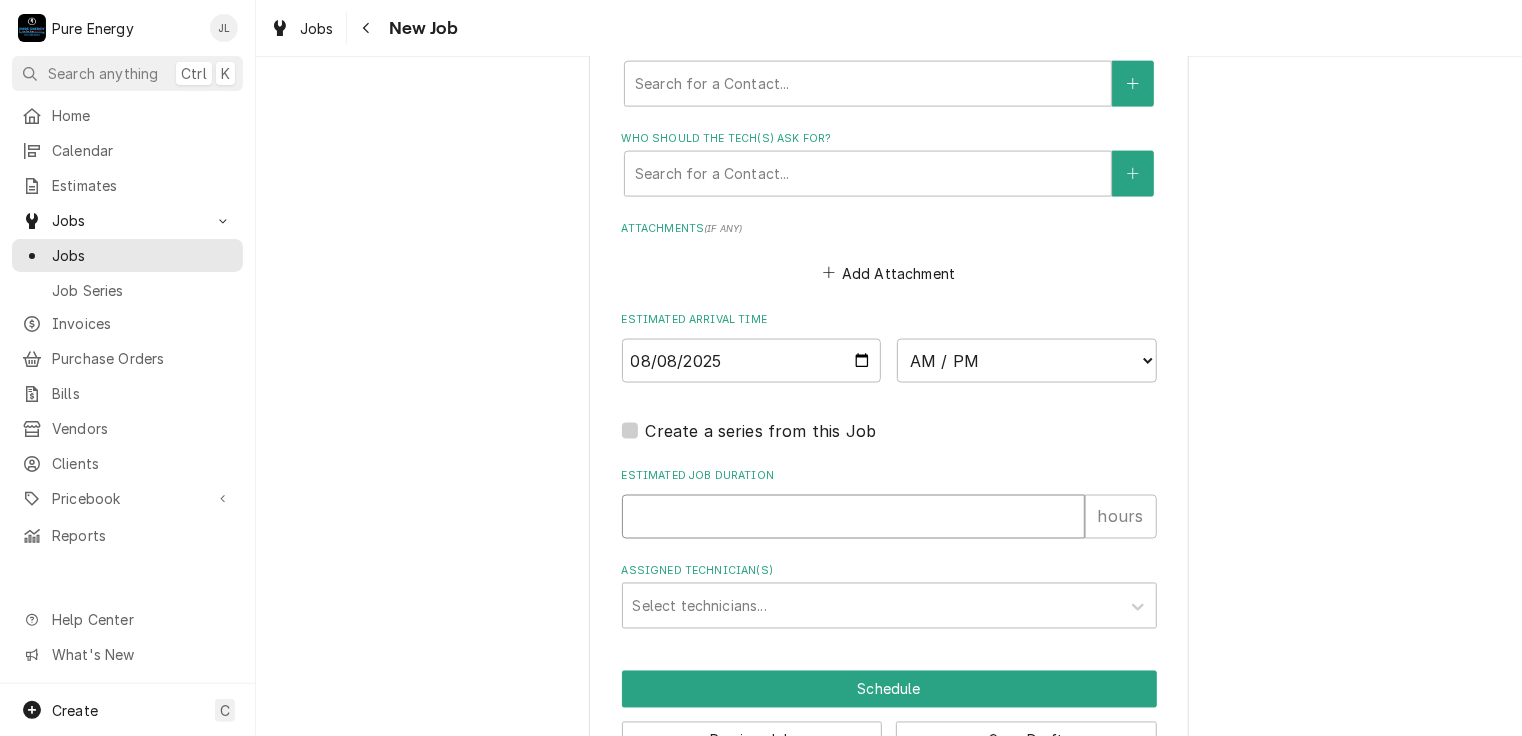 click on "Estimated Job Duration" at bounding box center (853, 517) 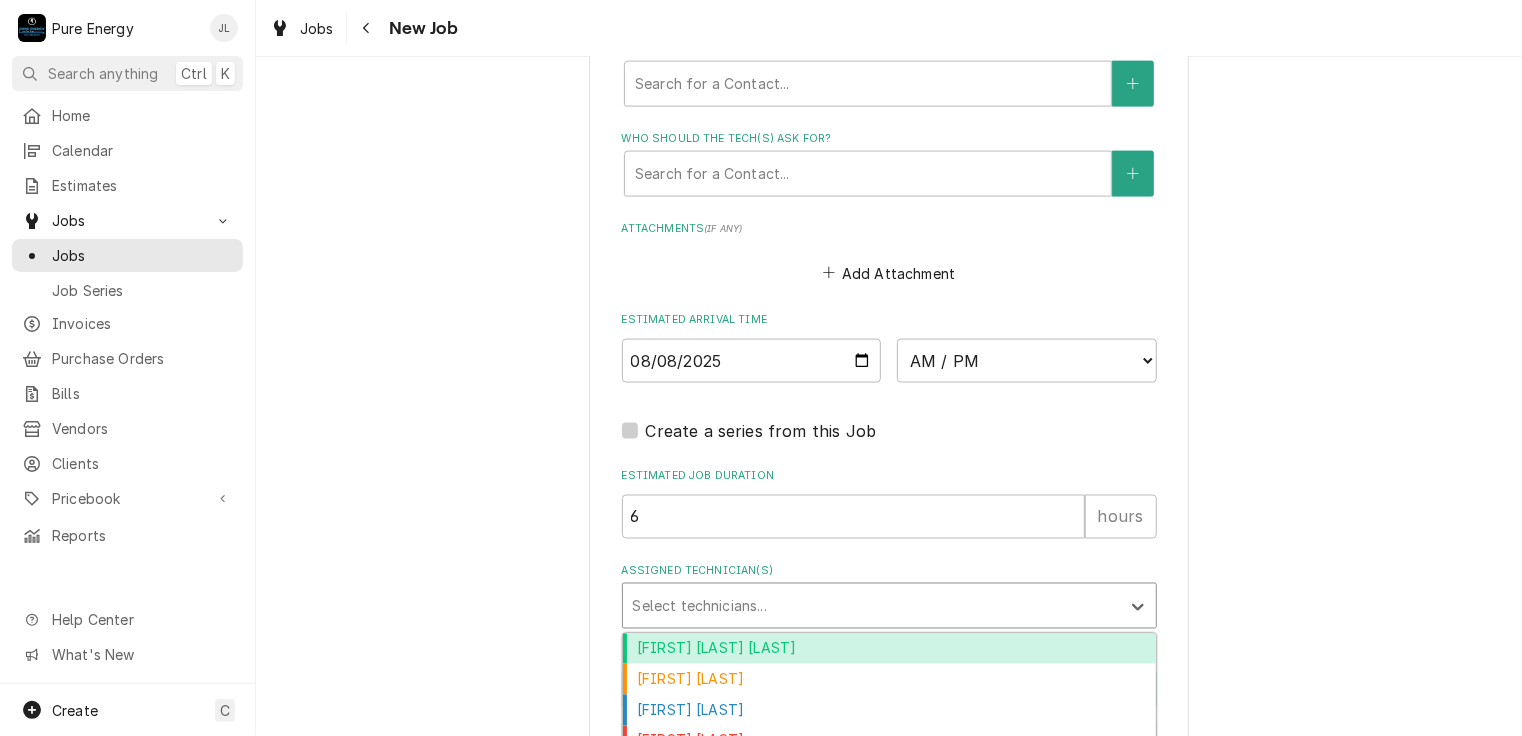 click at bounding box center [871, 606] 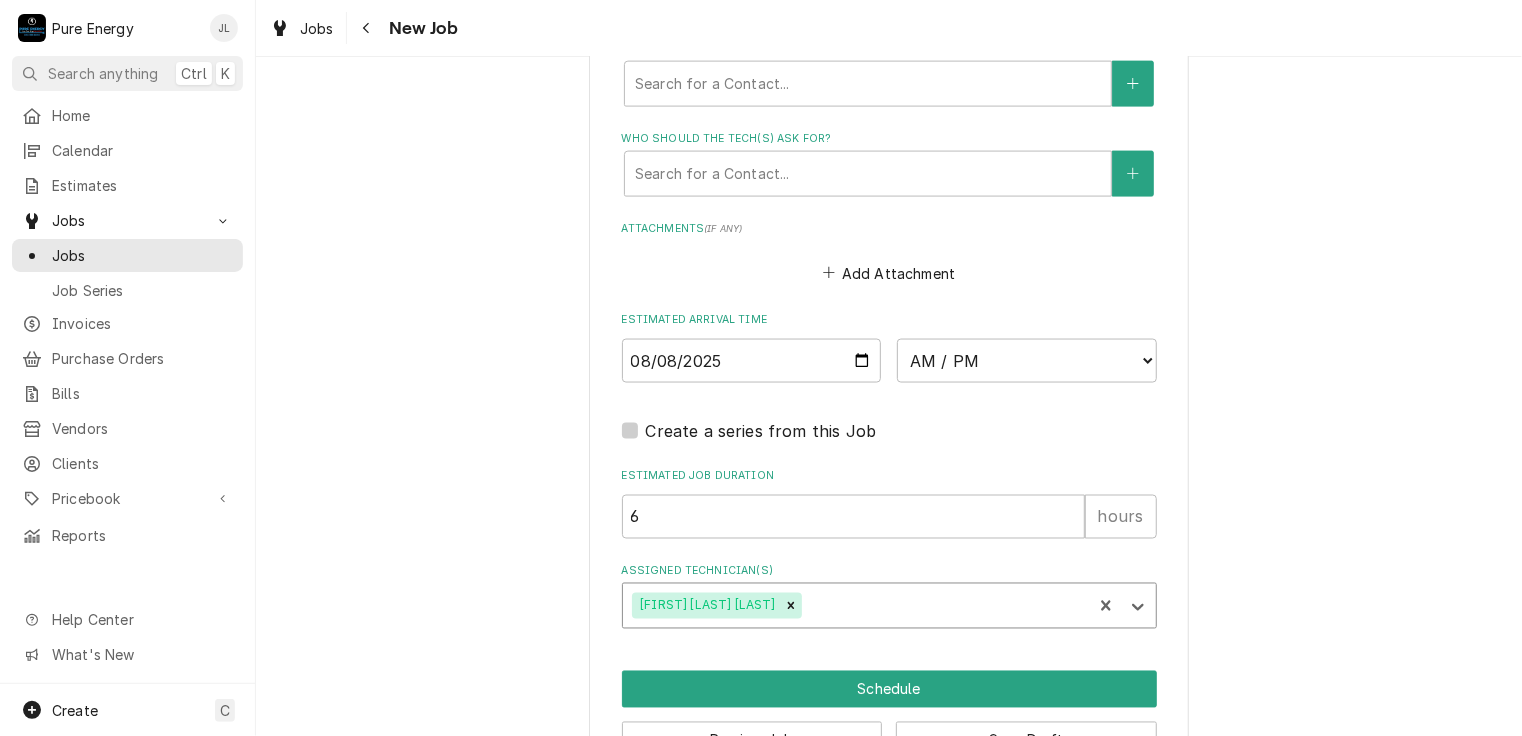 scroll, scrollTop: 1517, scrollLeft: 0, axis: vertical 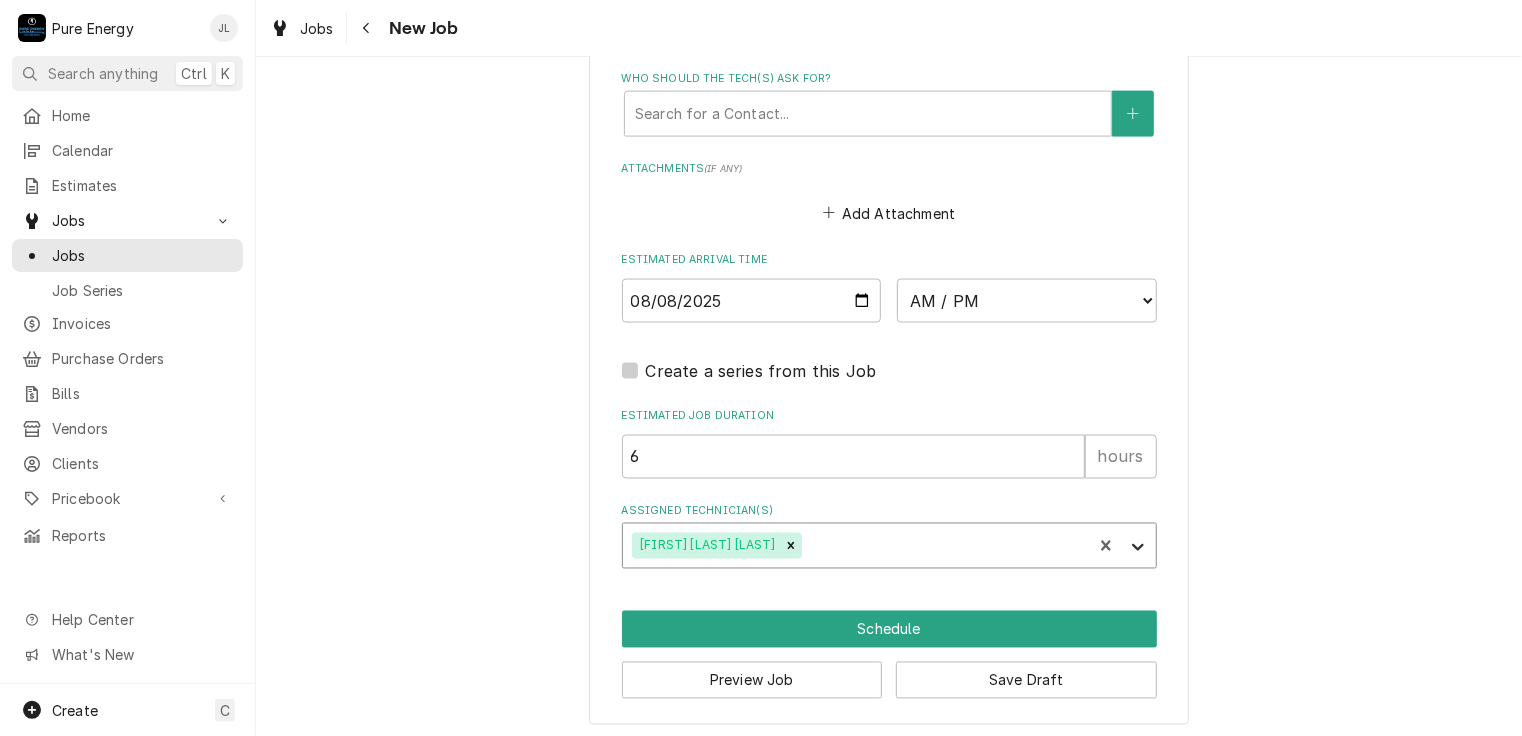 click 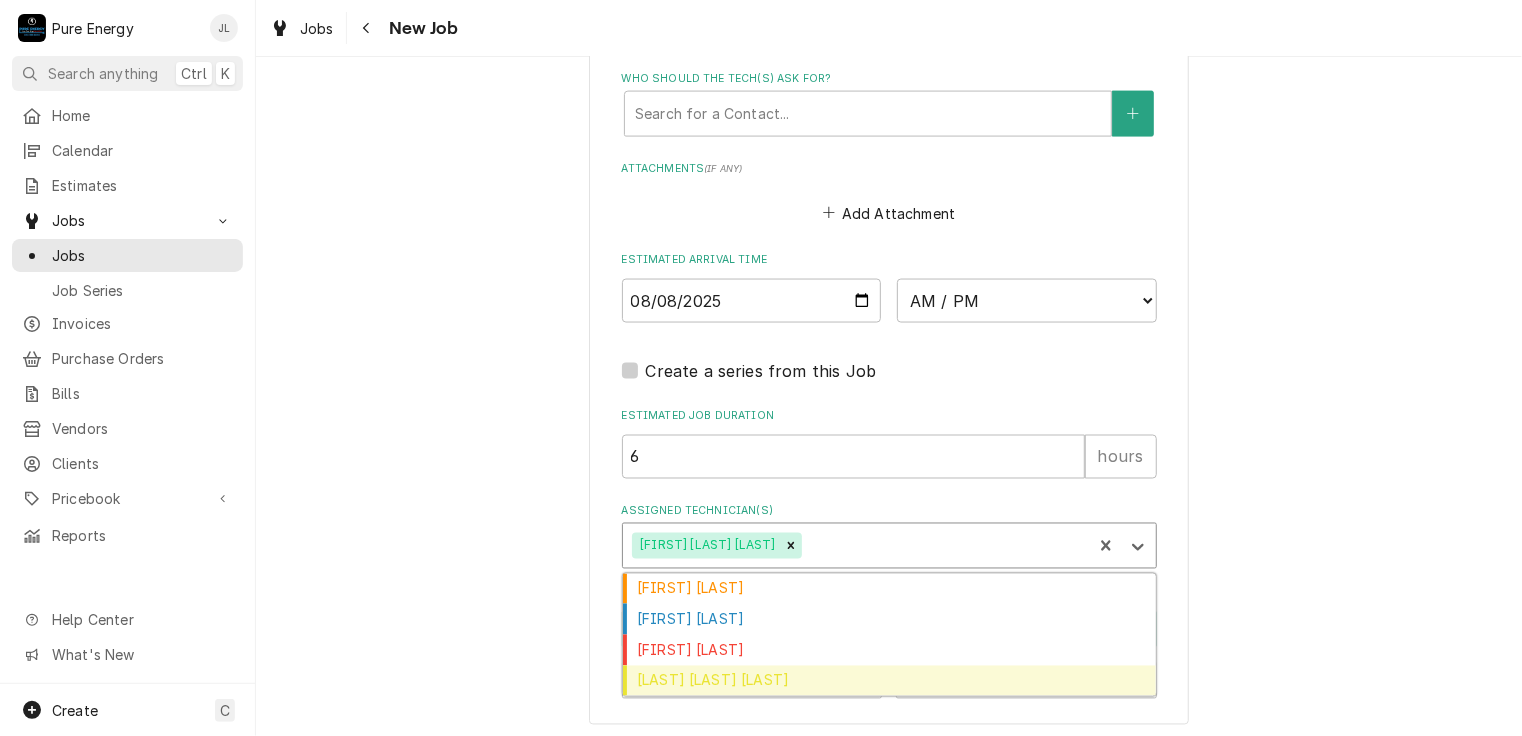 click on "Rodolfo Hernandez Lorenzo" at bounding box center [889, 681] 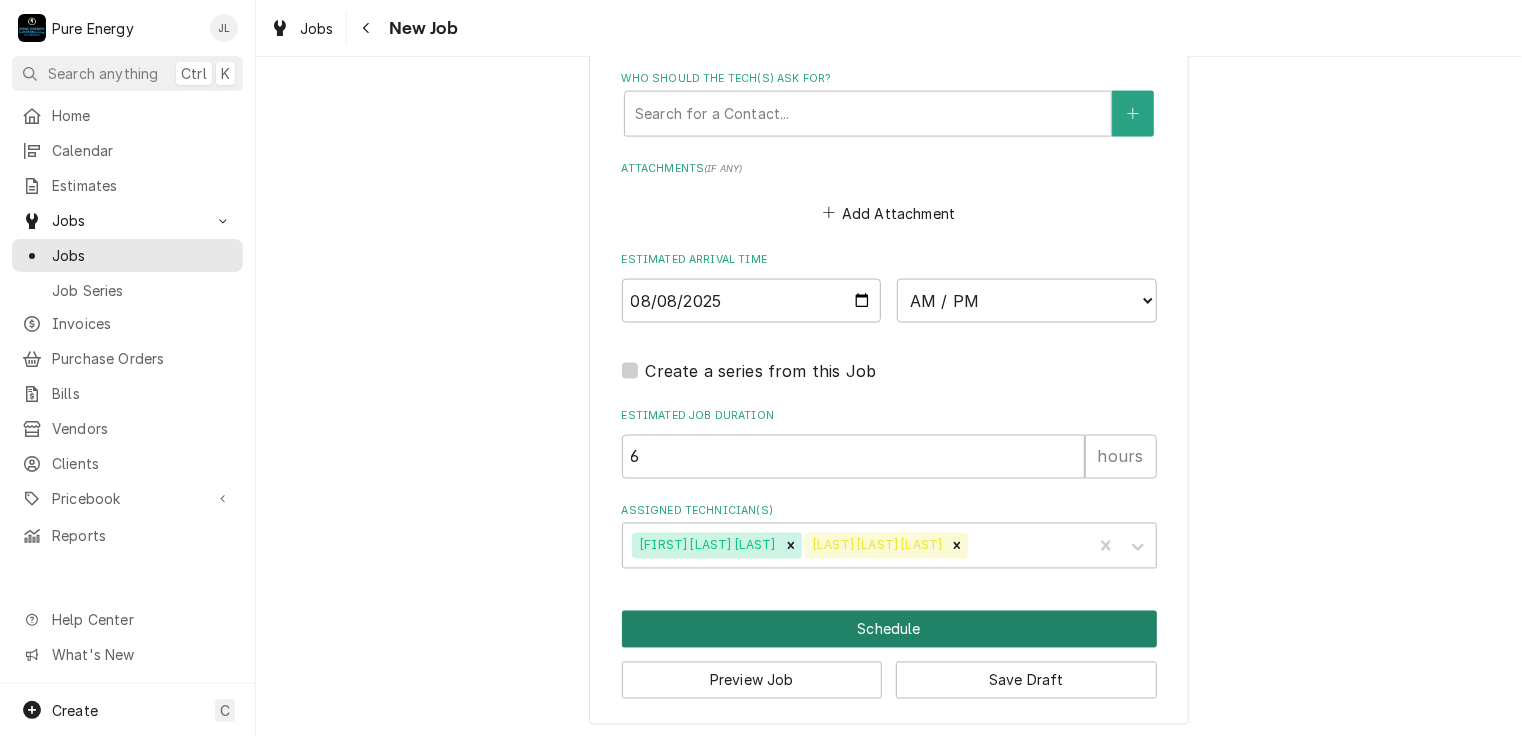 click on "Schedule" at bounding box center [889, 629] 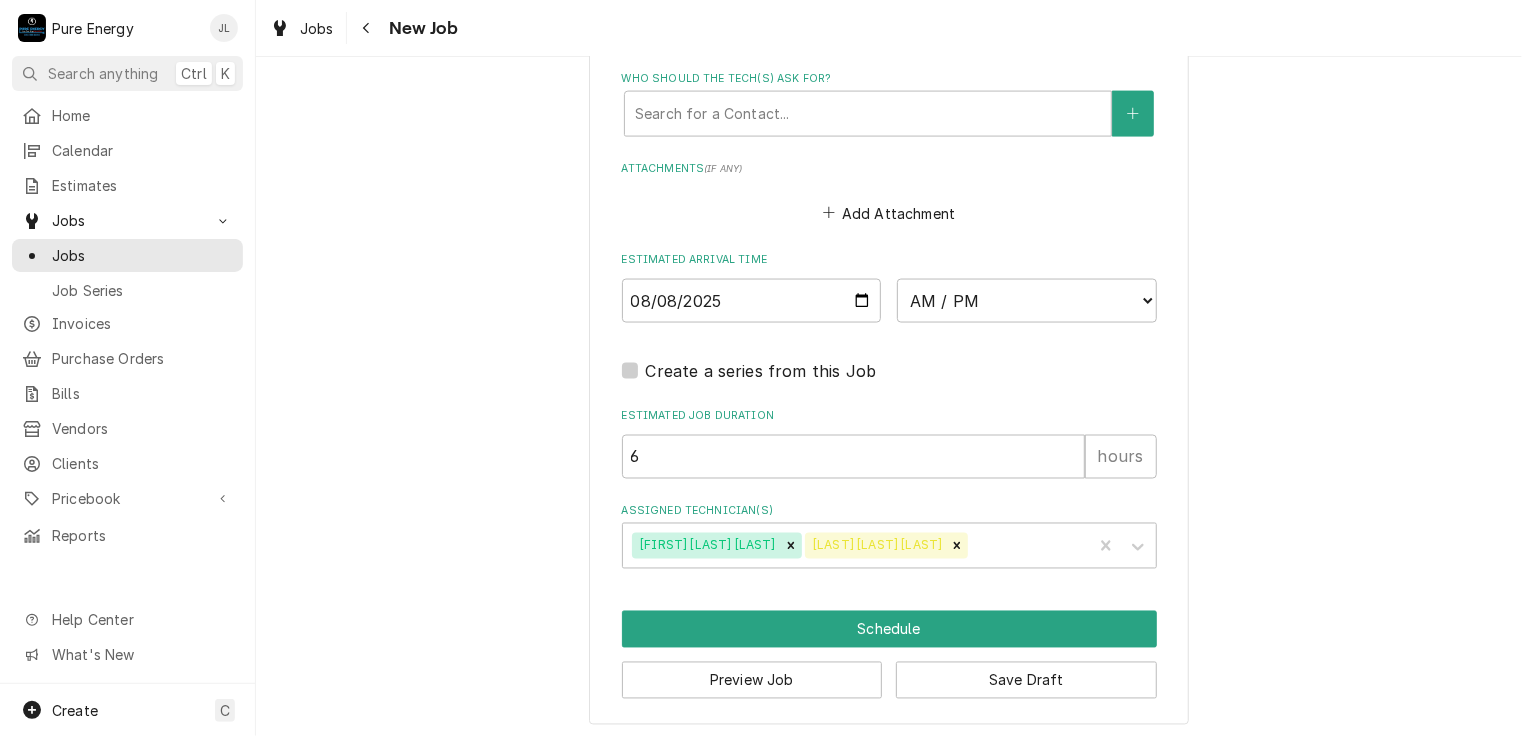 scroll, scrollTop: 1500, scrollLeft: 0, axis: vertical 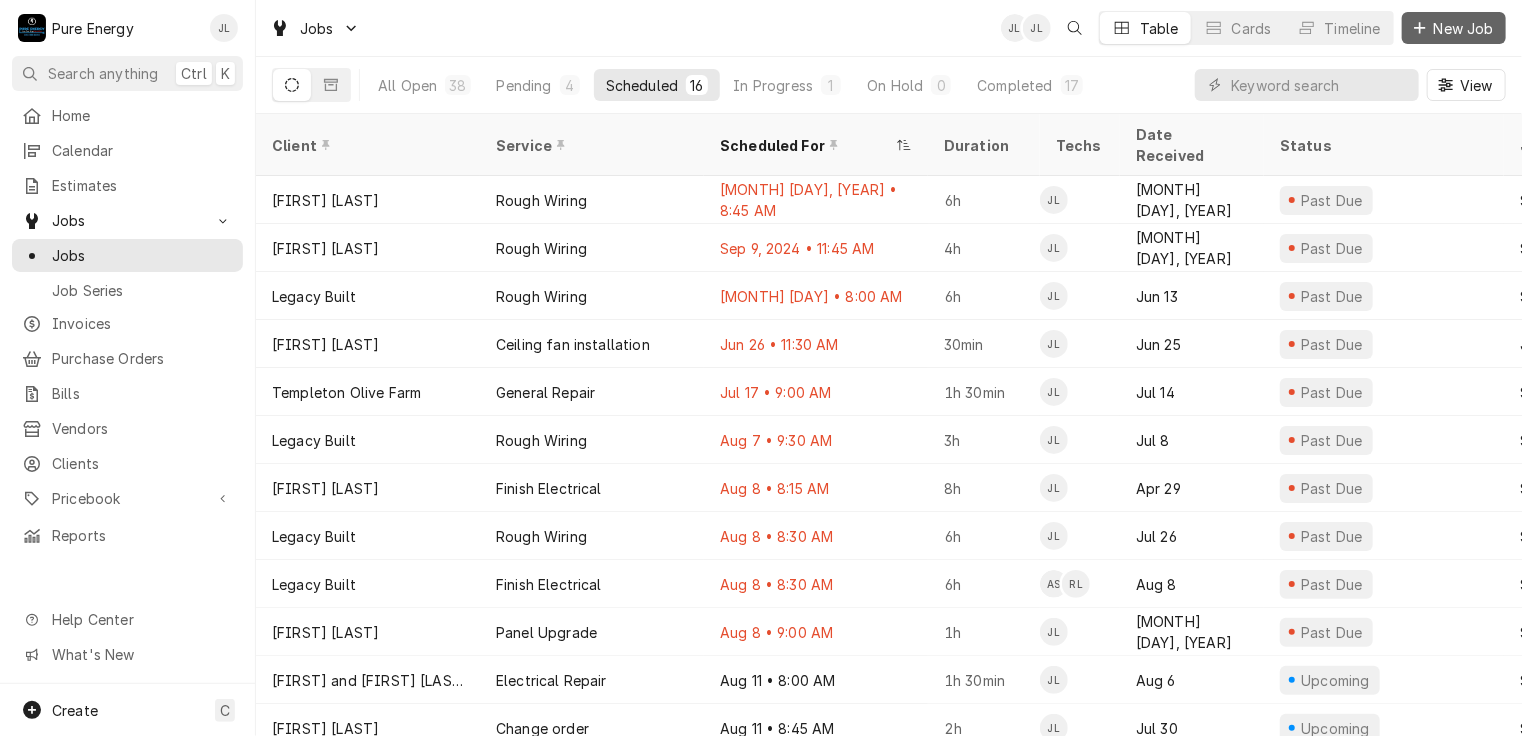 click on "New Job" at bounding box center (1464, 28) 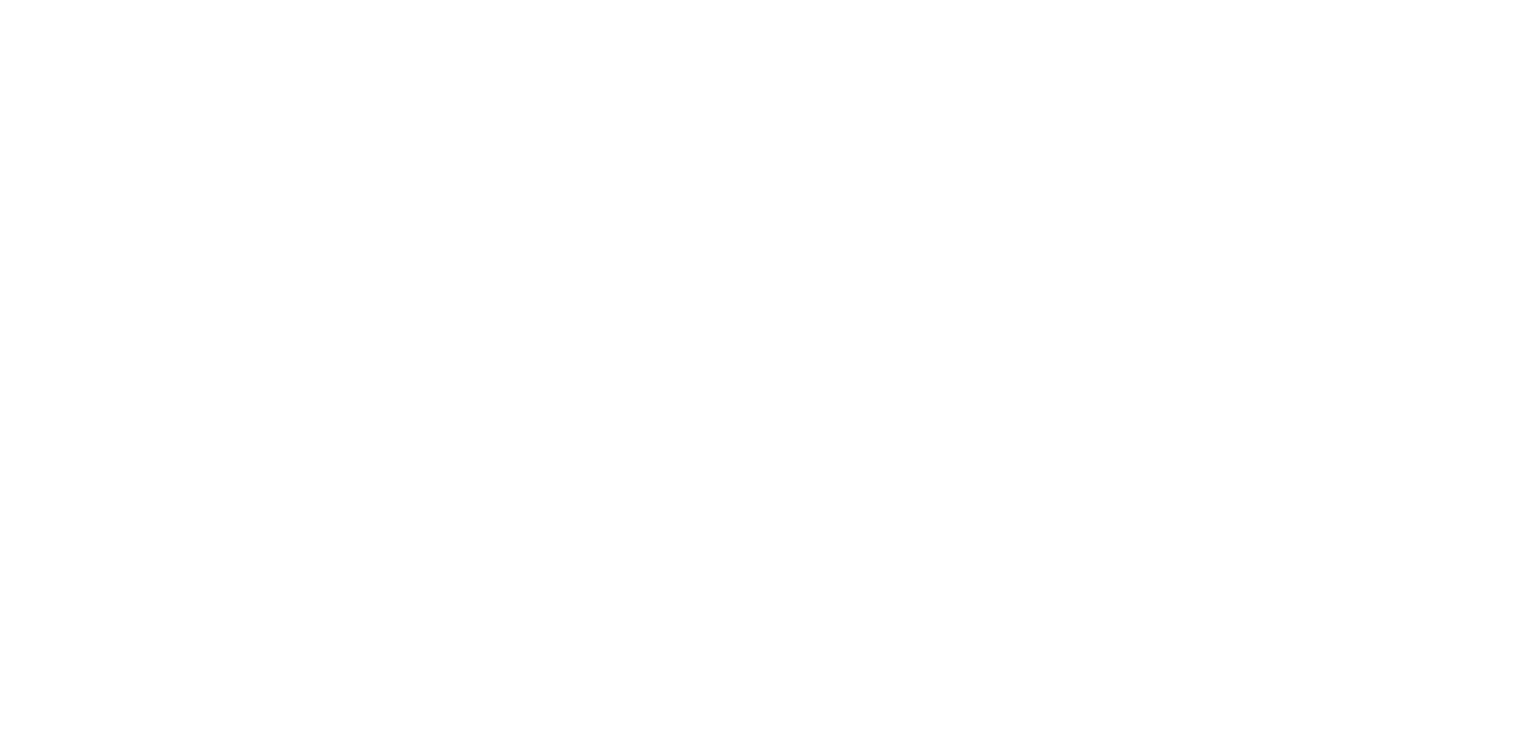 scroll, scrollTop: 0, scrollLeft: 0, axis: both 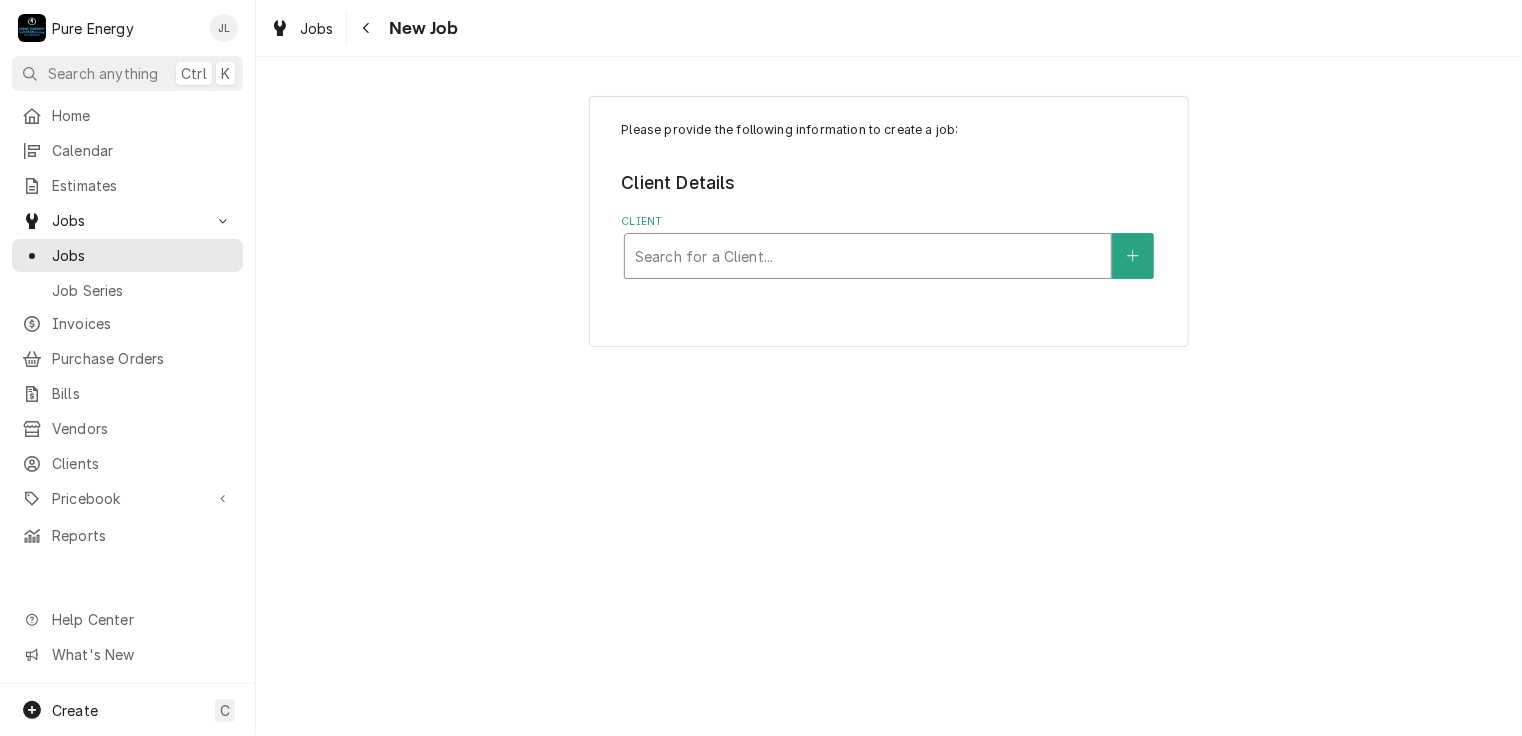 click at bounding box center (868, 256) 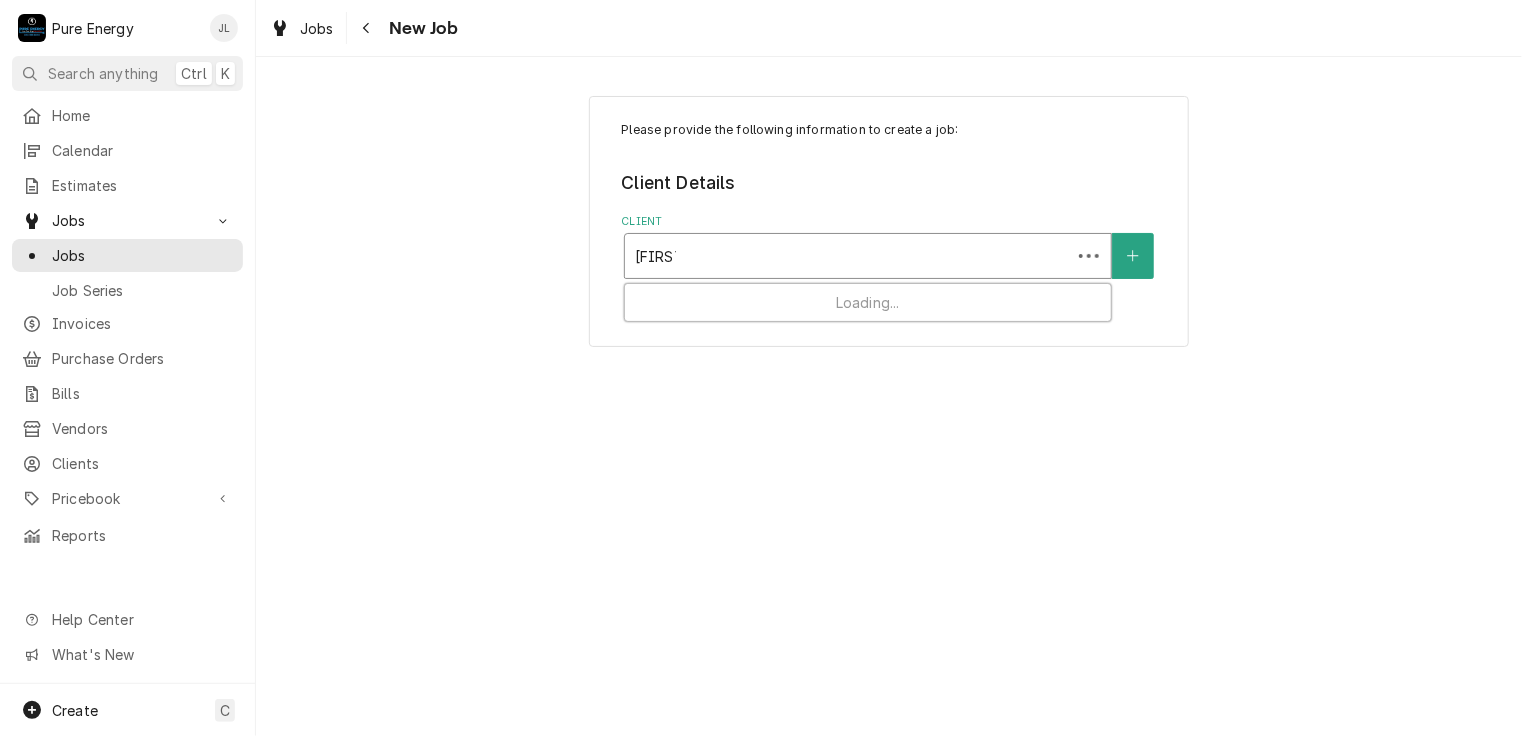 type on "[FIRST] [LAST]" 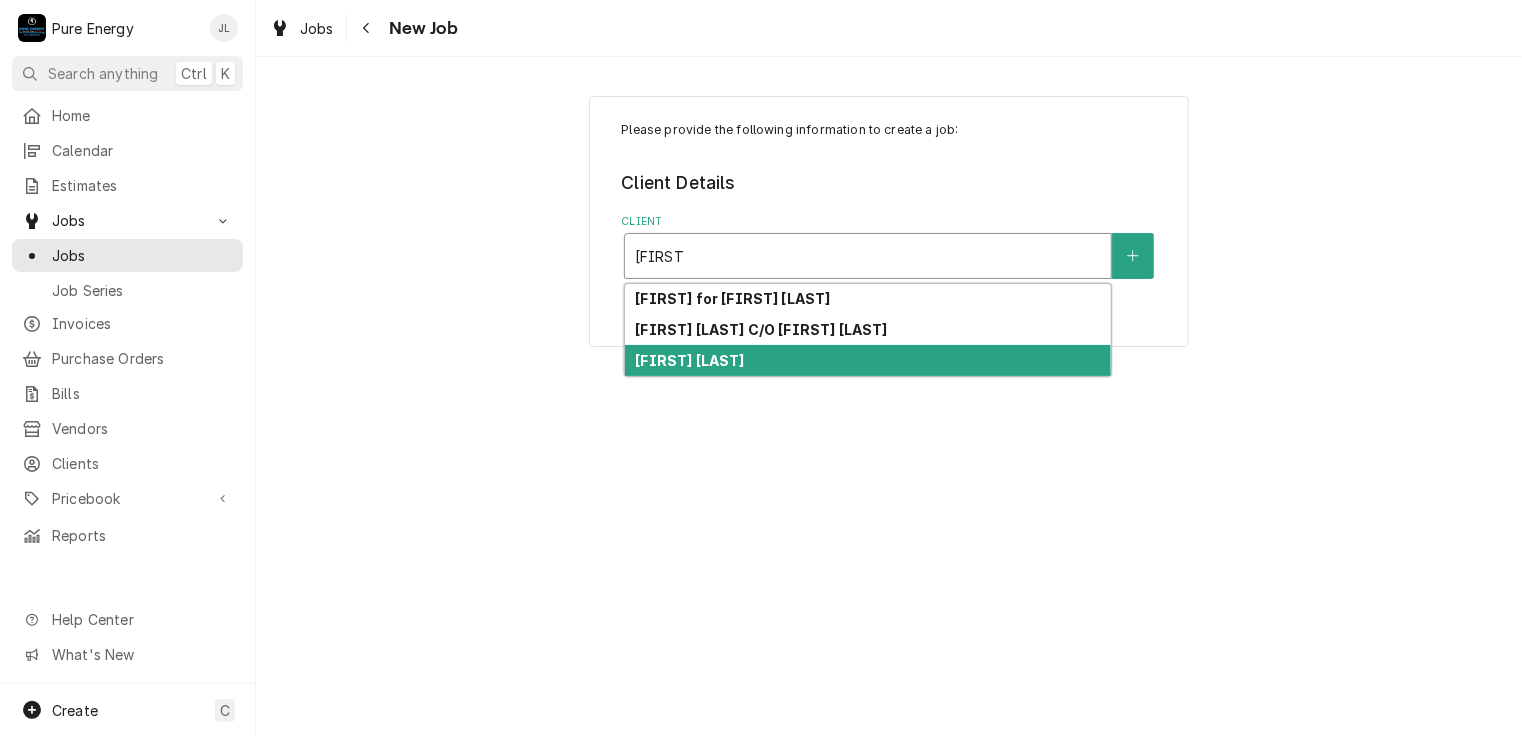 click on "[FIRST] [LAST]" at bounding box center [689, 360] 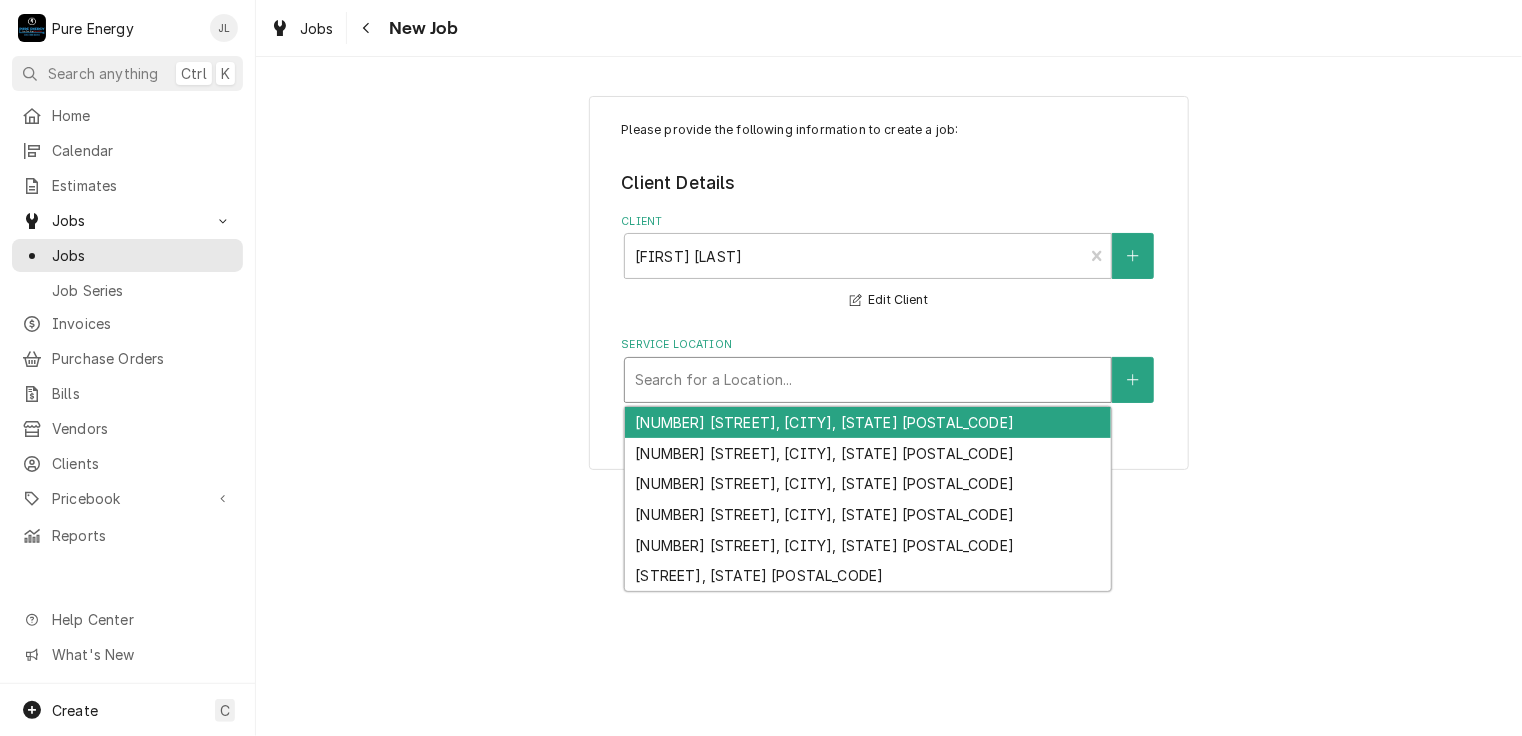 click at bounding box center [868, 380] 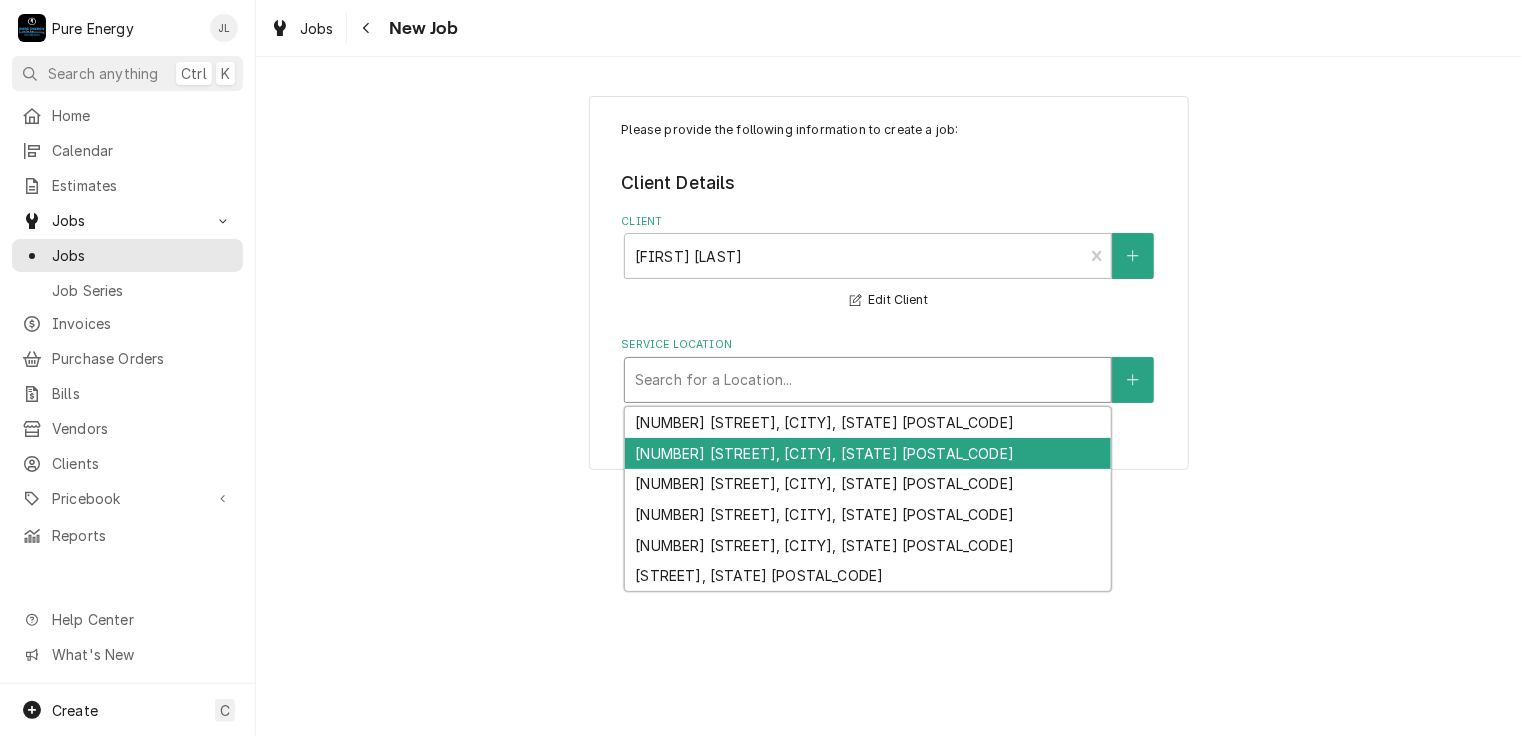 drag, startPoint x: 689, startPoint y: 448, endPoint x: 695, endPoint y: 421, distance: 27.658634 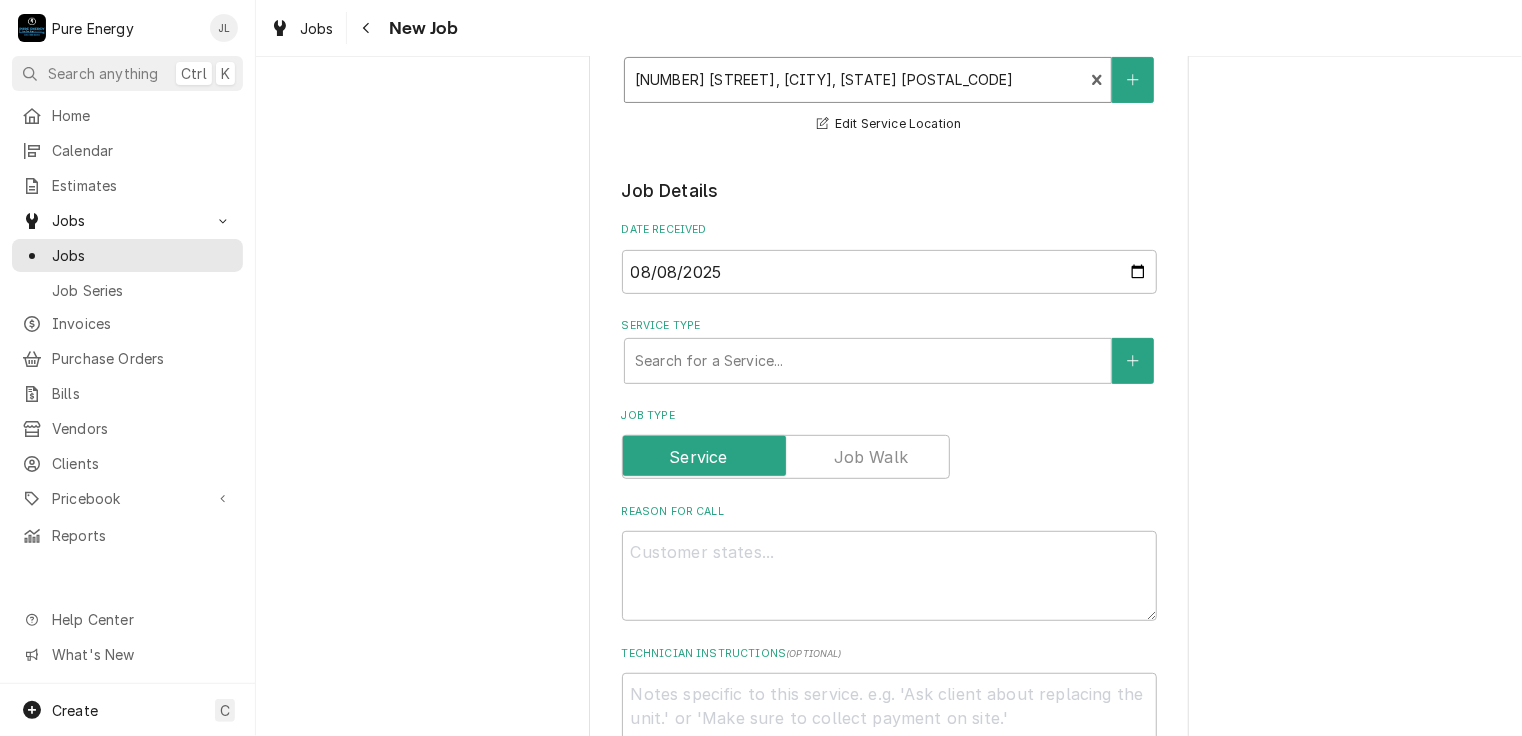 scroll, scrollTop: 500, scrollLeft: 0, axis: vertical 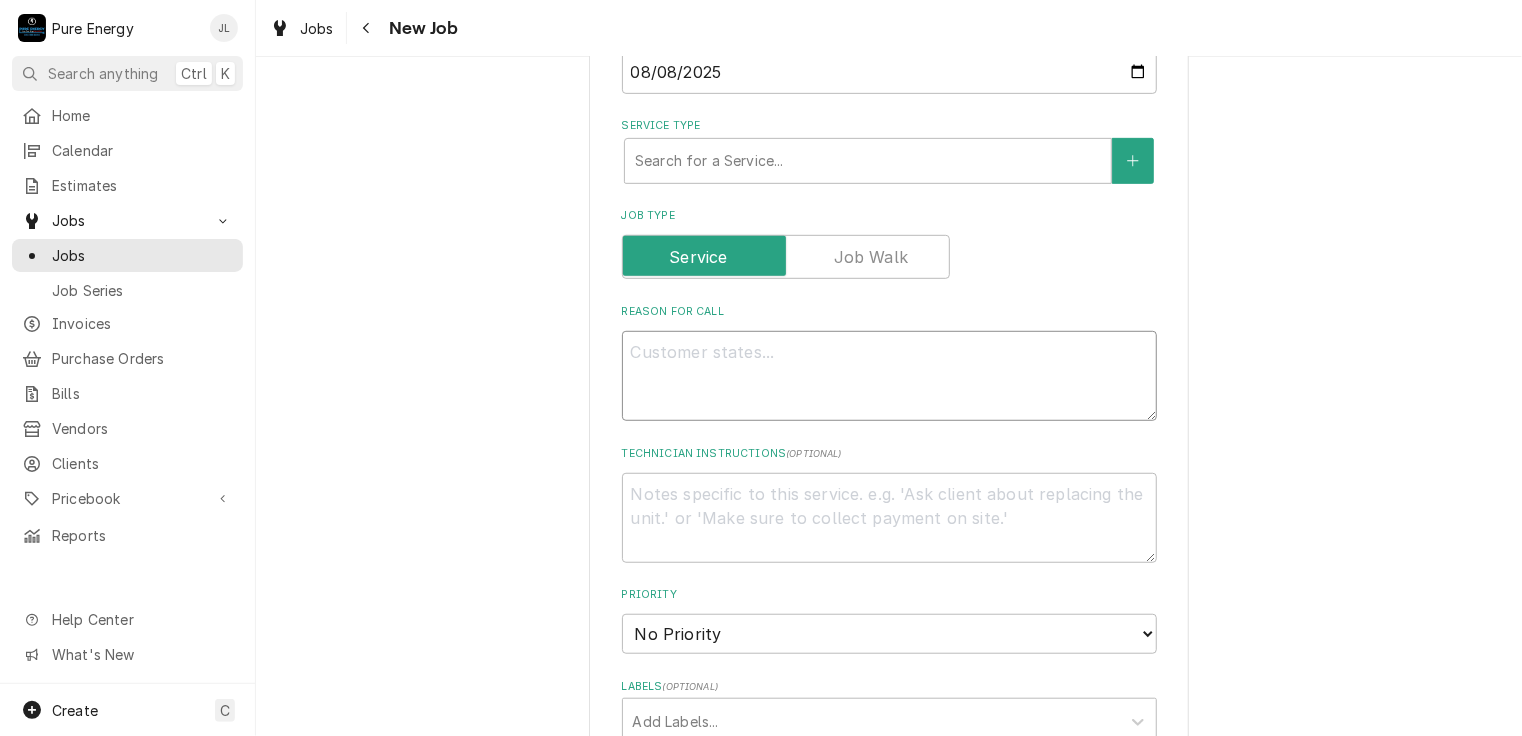 click on "Reason For Call" at bounding box center (889, 376) 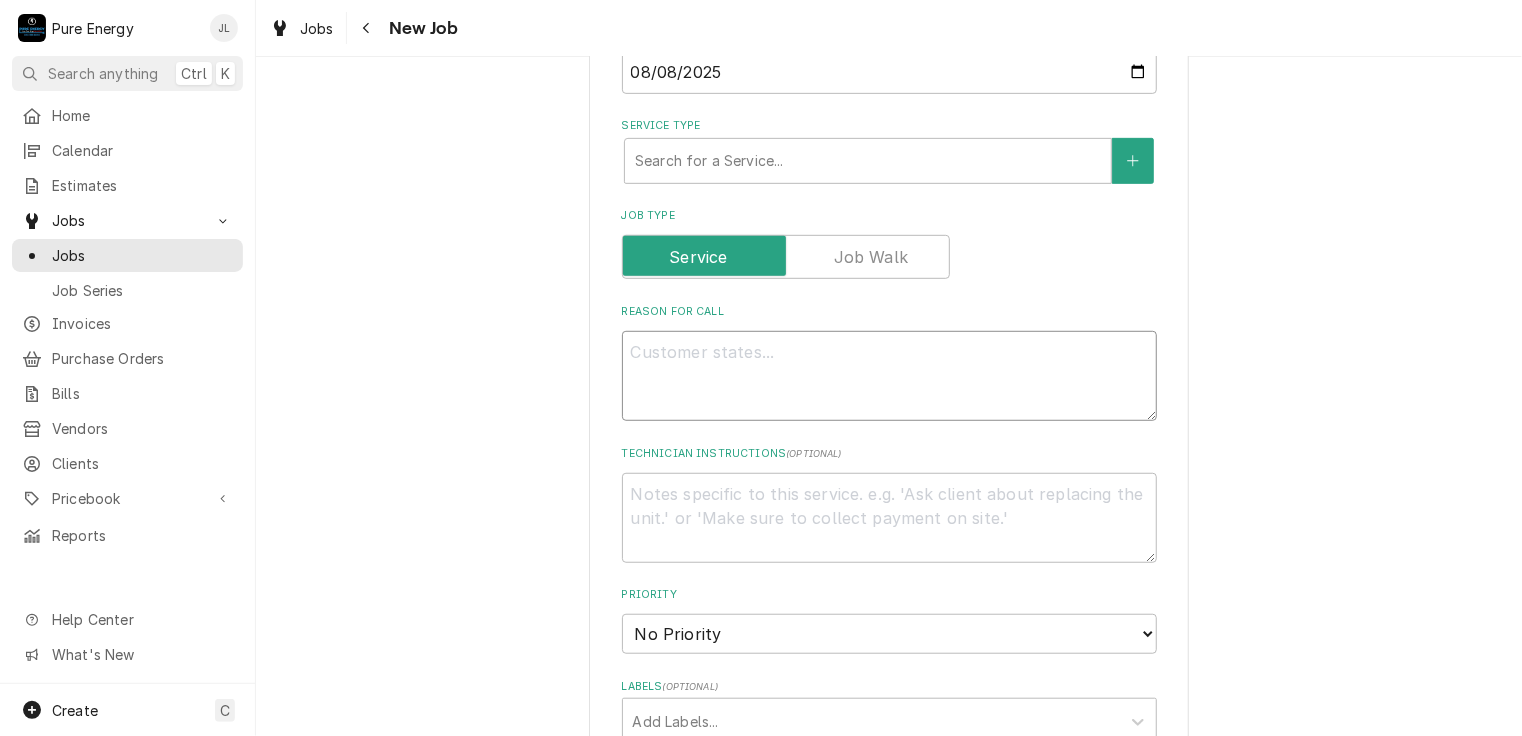 type on "x" 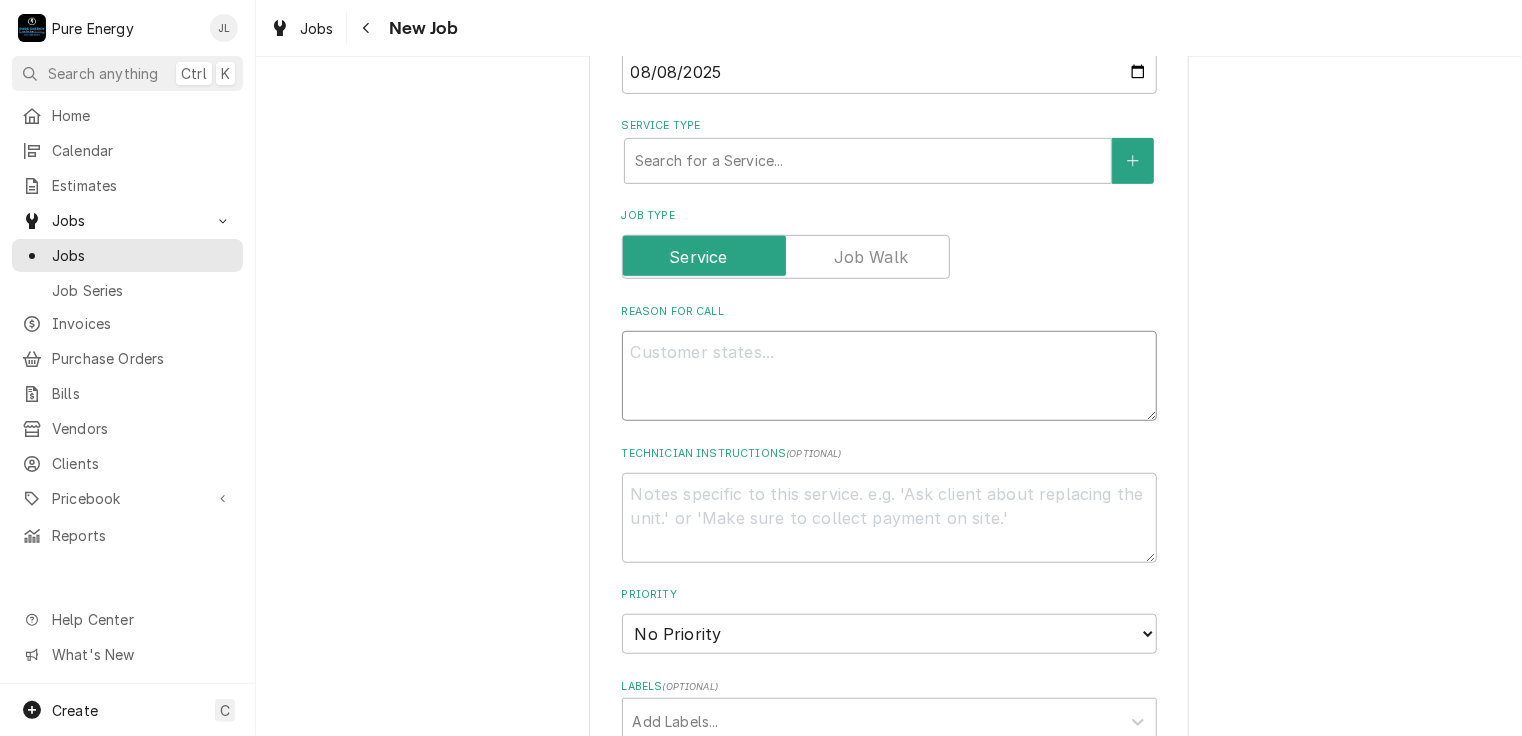 type on "I" 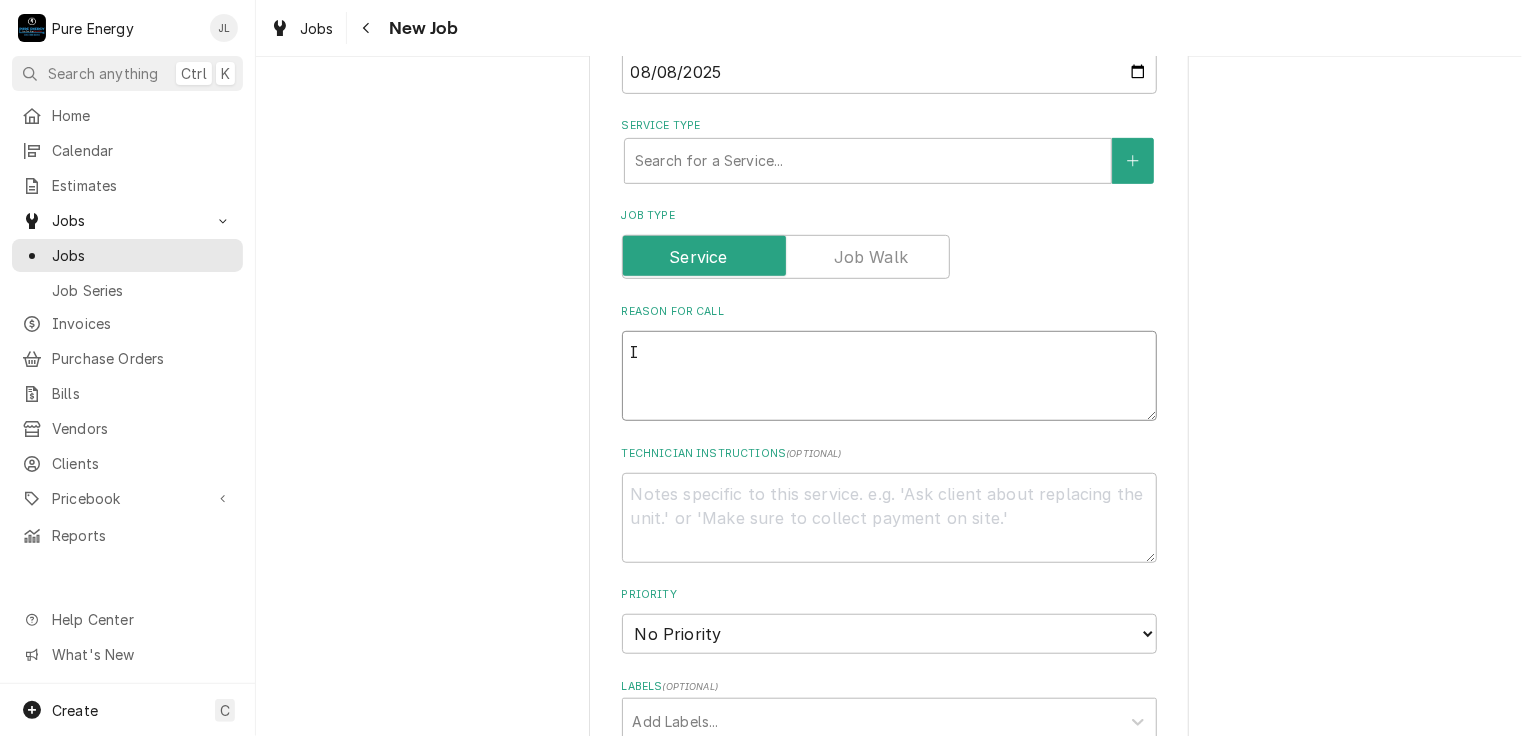 type on "x" 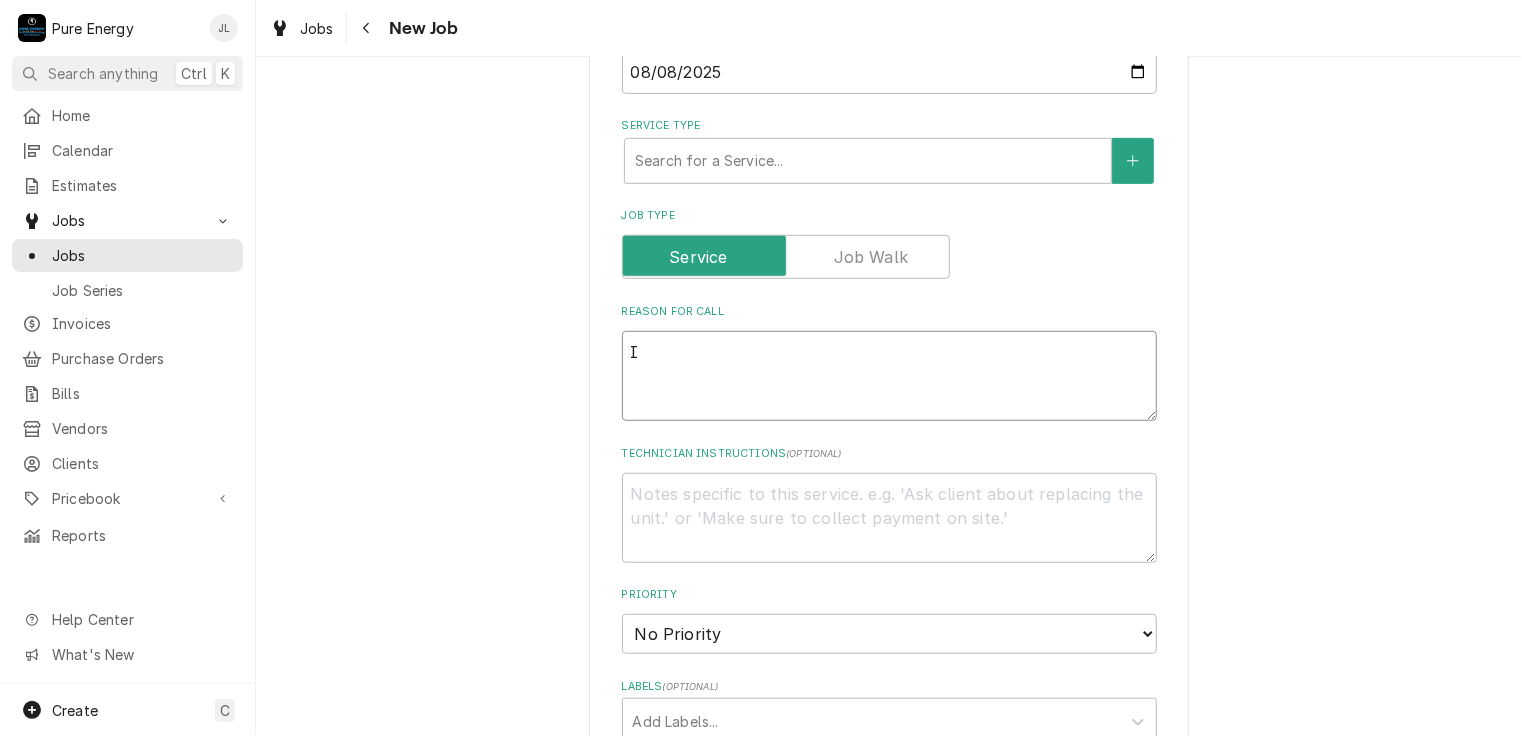 type on "It" 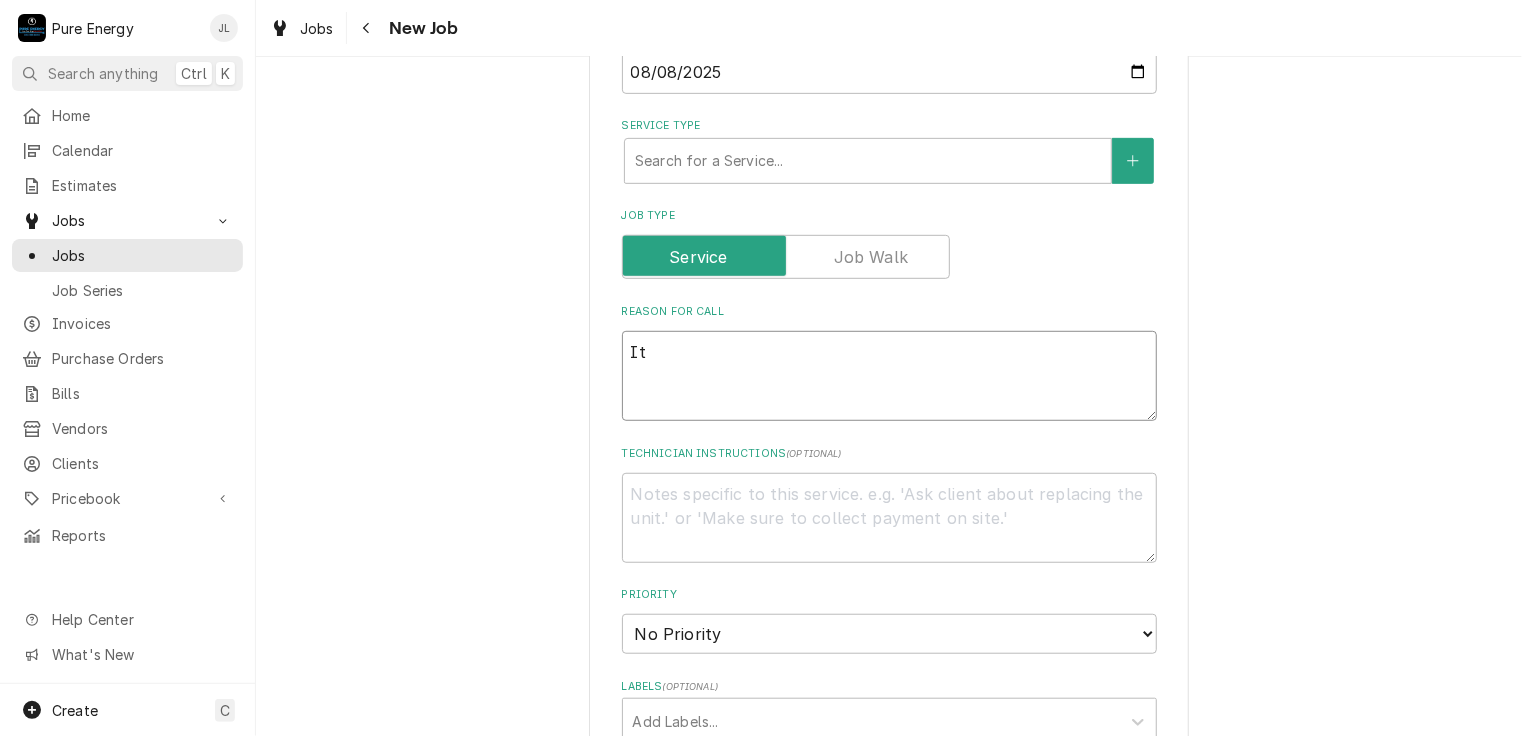 type on "x" 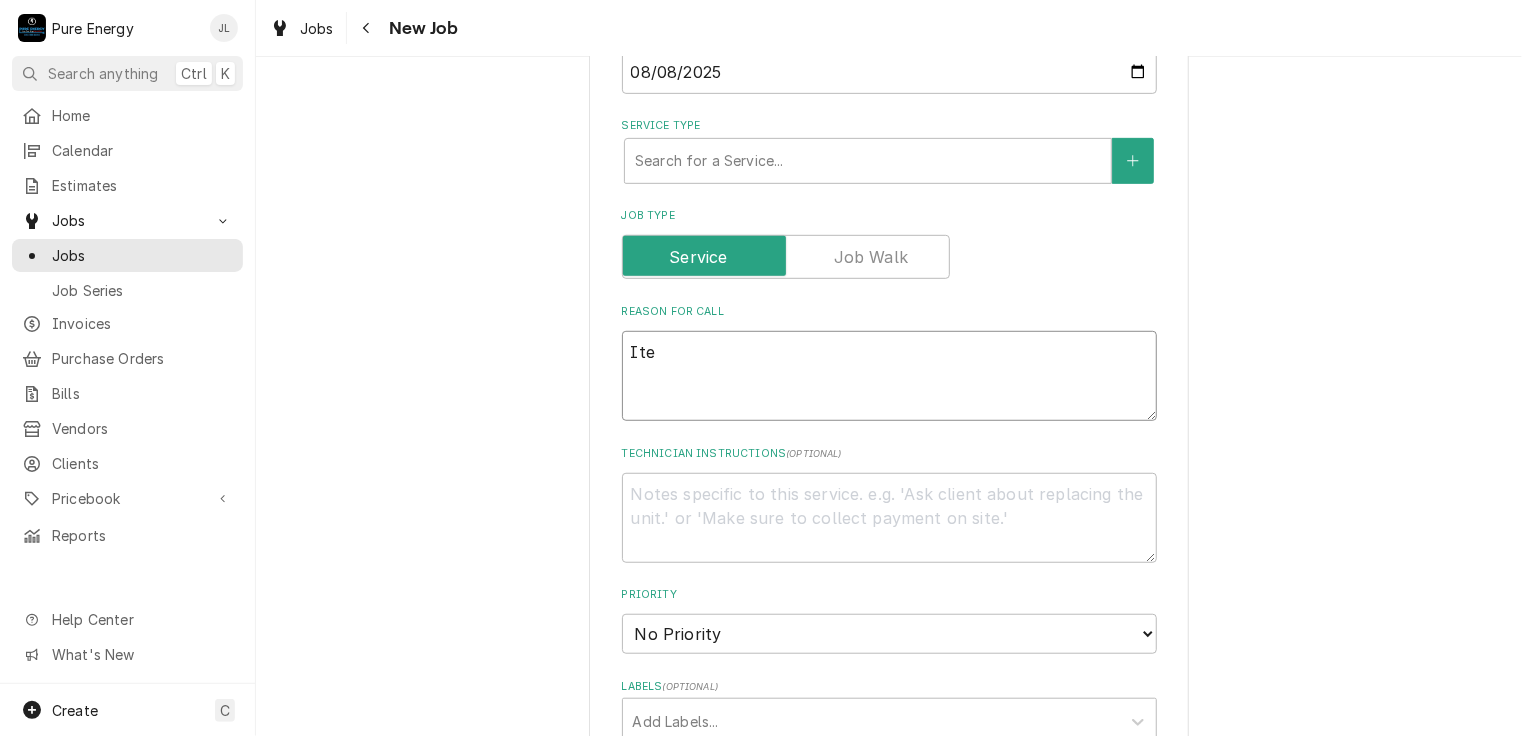 type on "x" 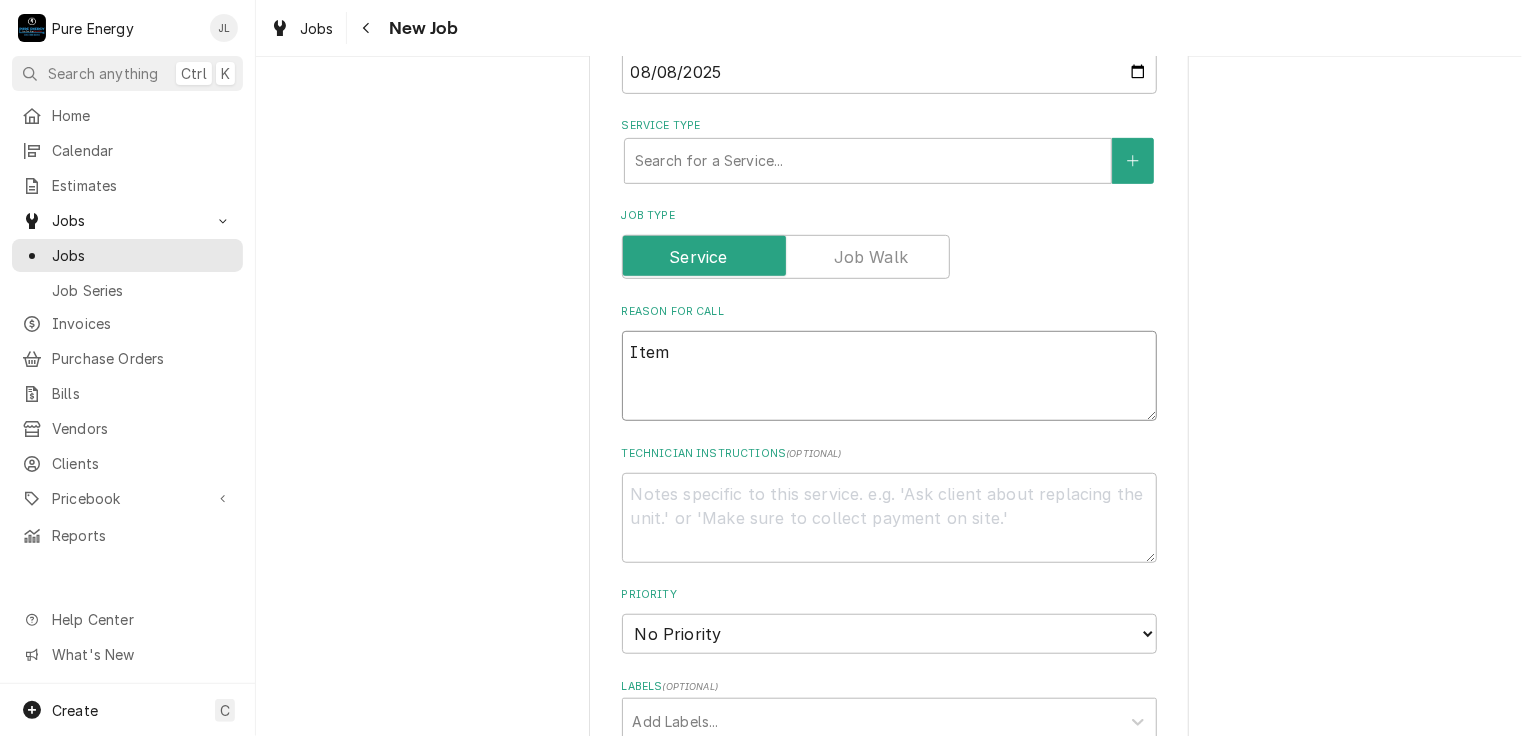 type on "x" 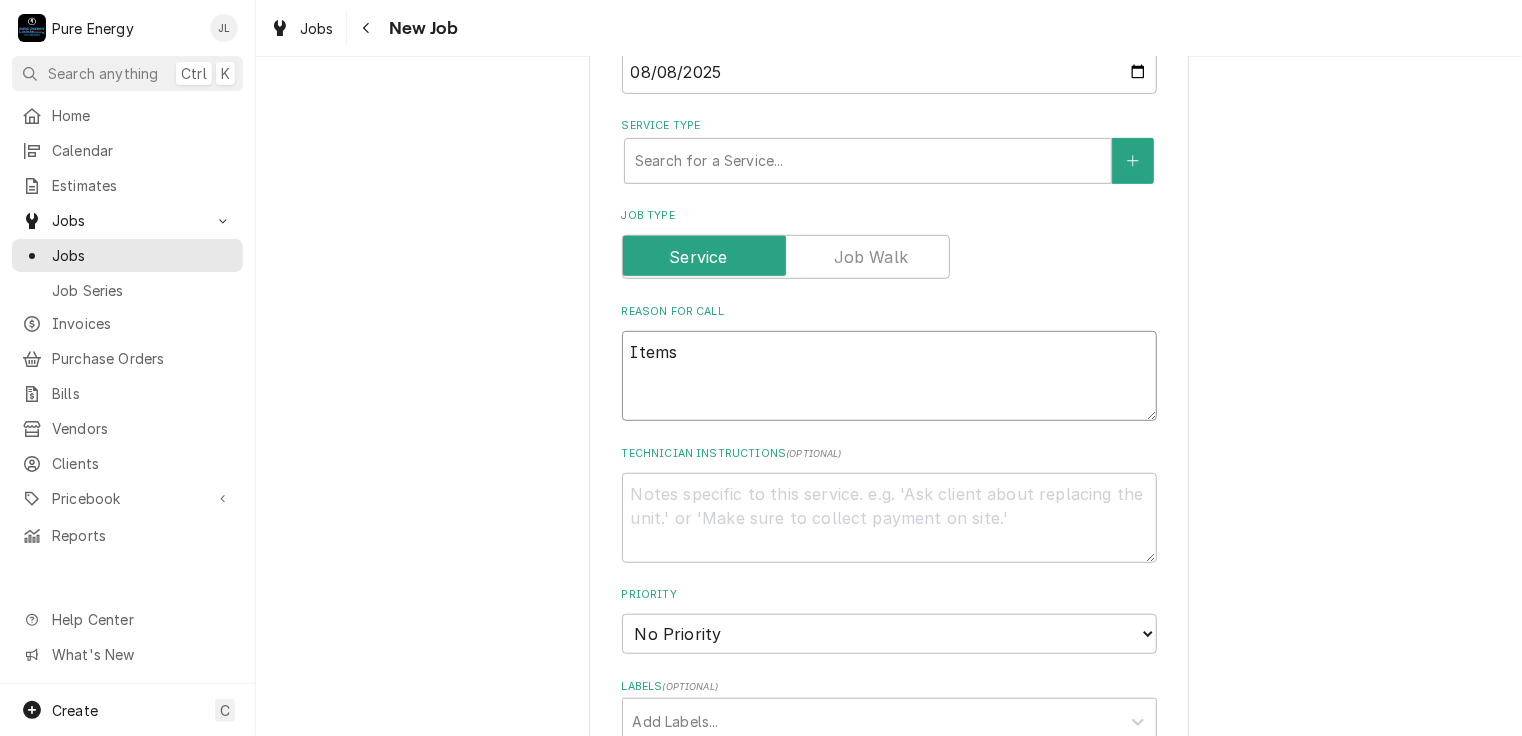 type on "Items" 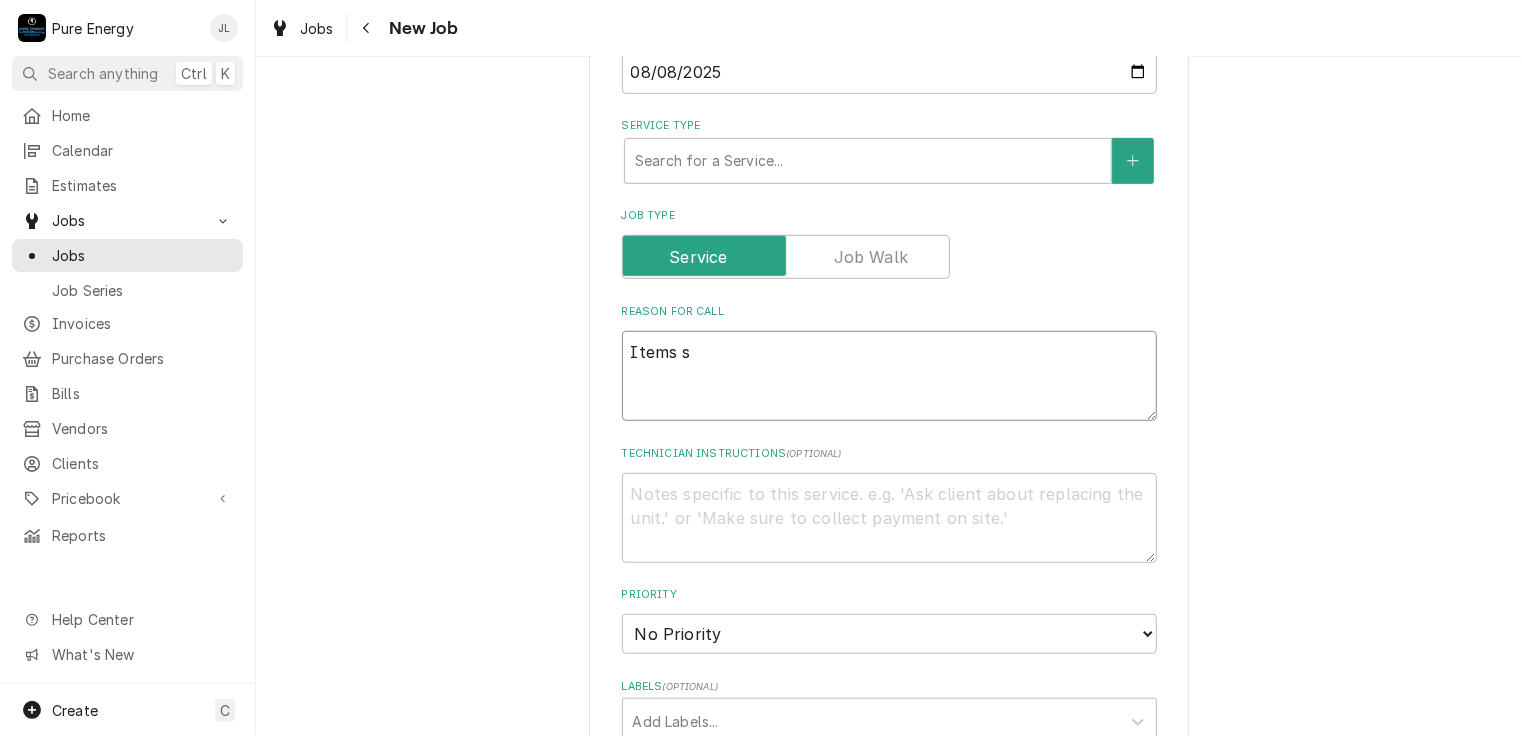 type on "x" 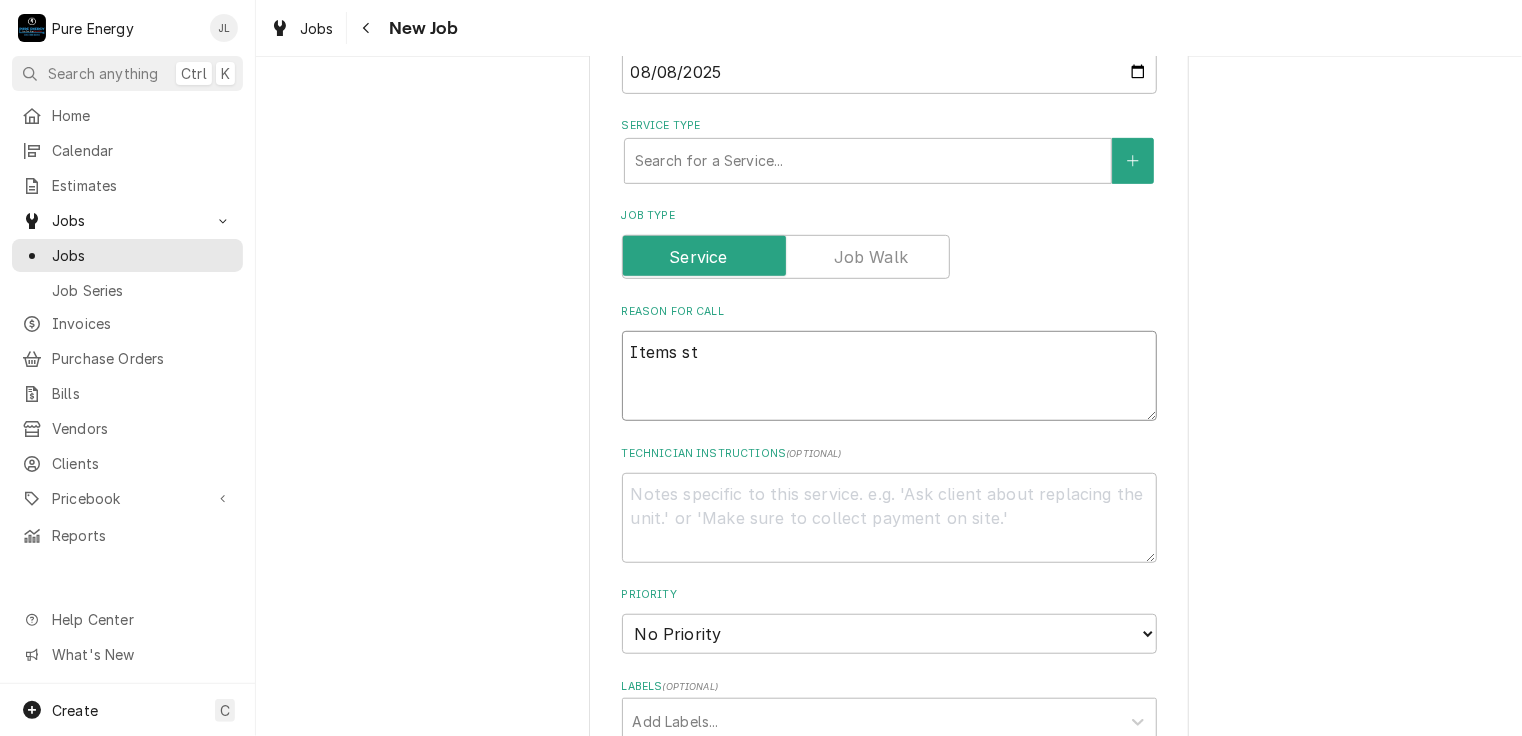 type on "x" 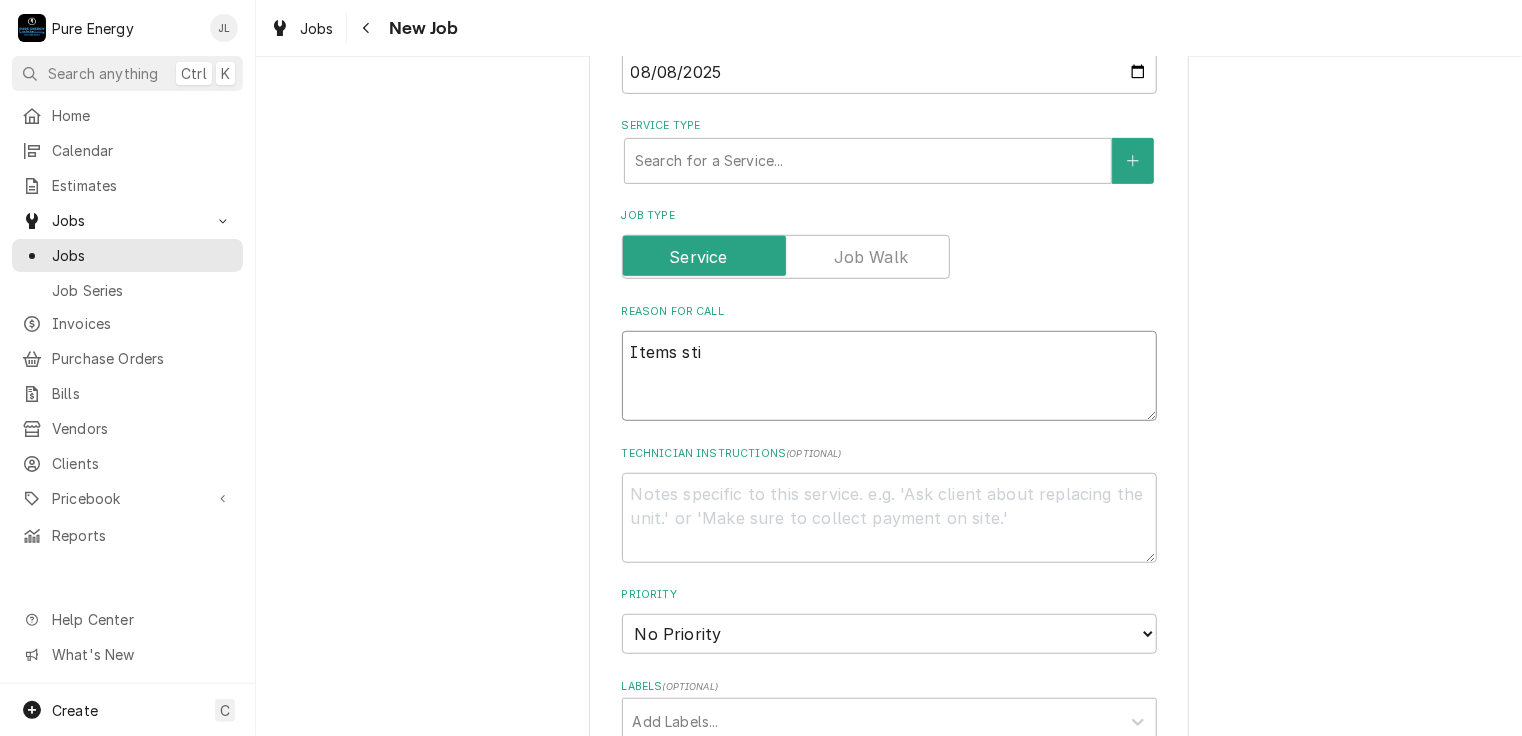 type on "x" 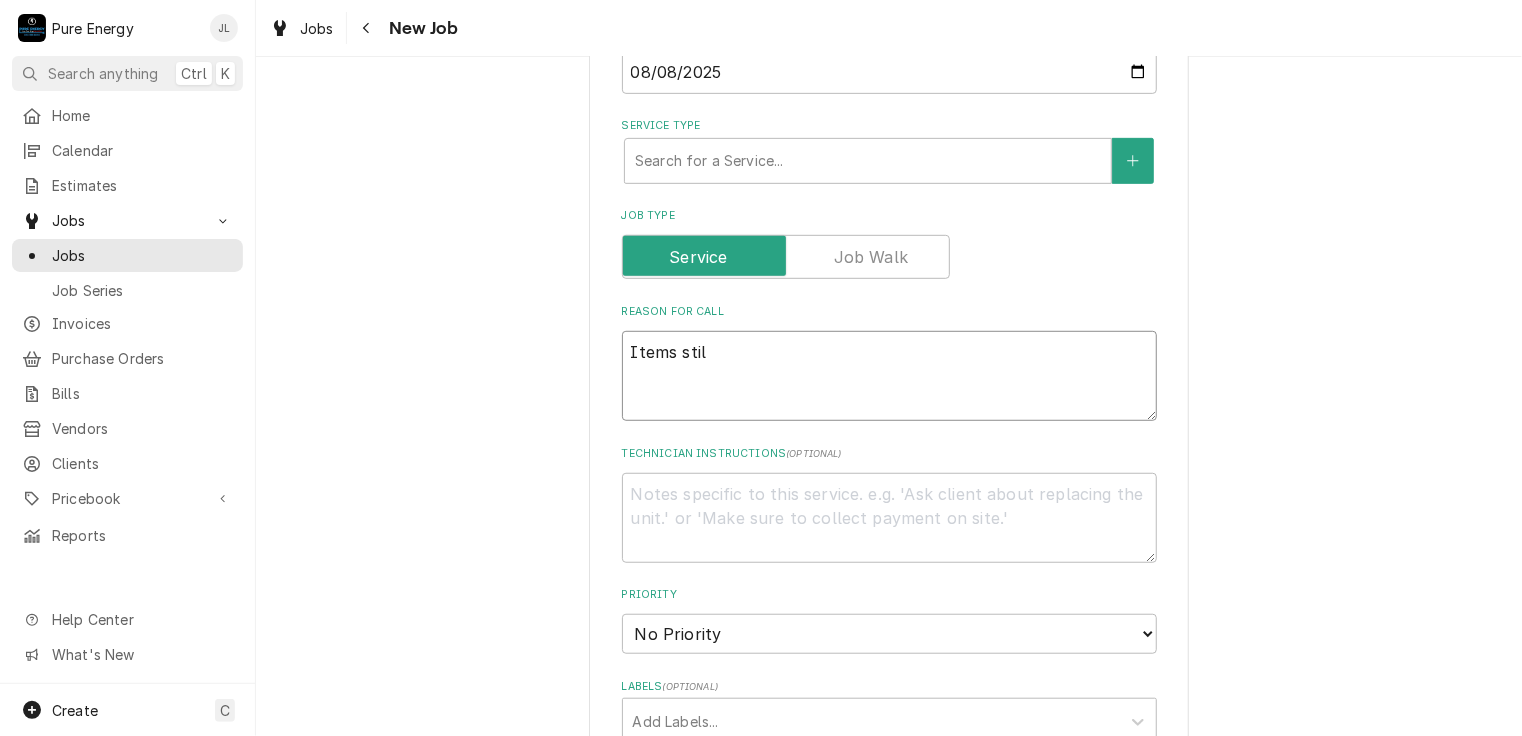 type on "x" 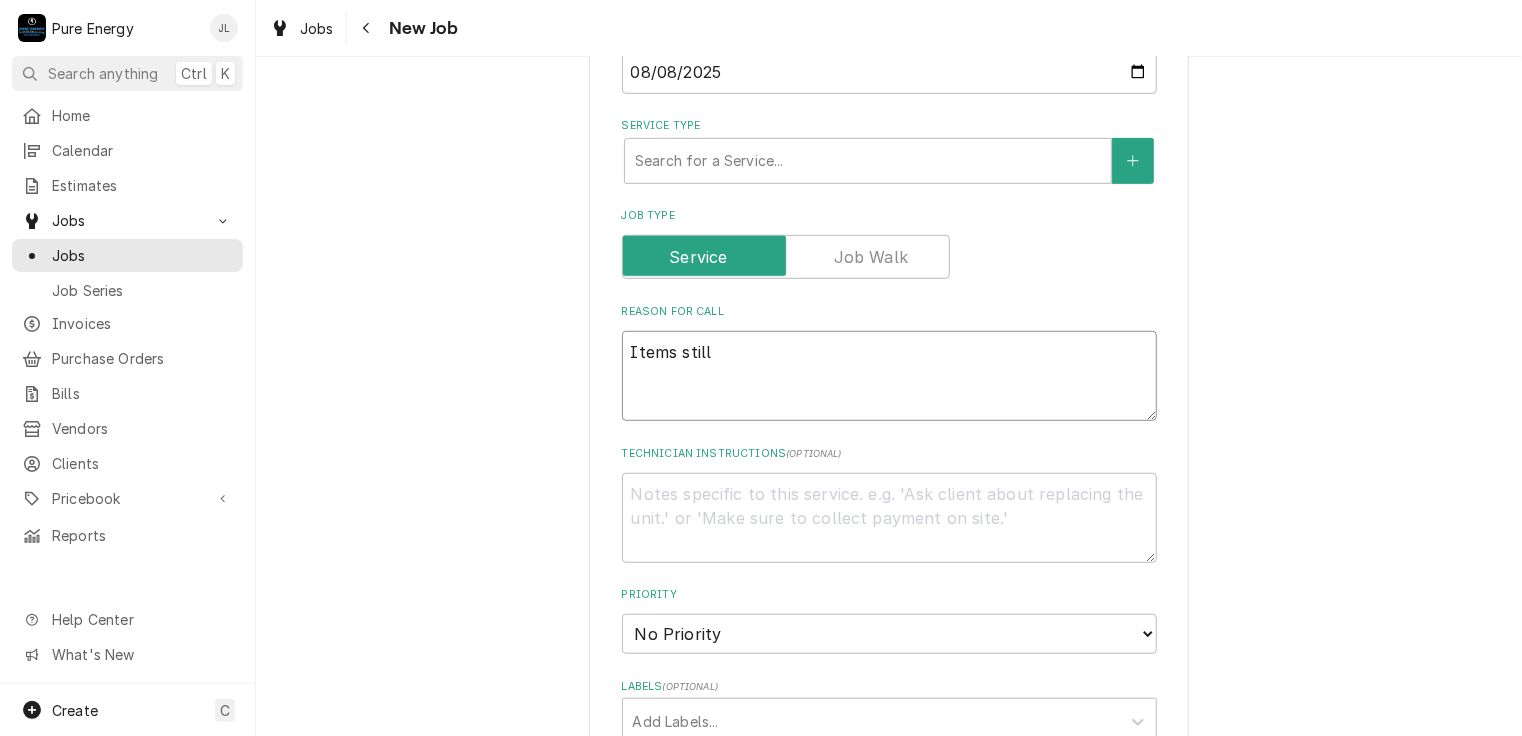 type on "x" 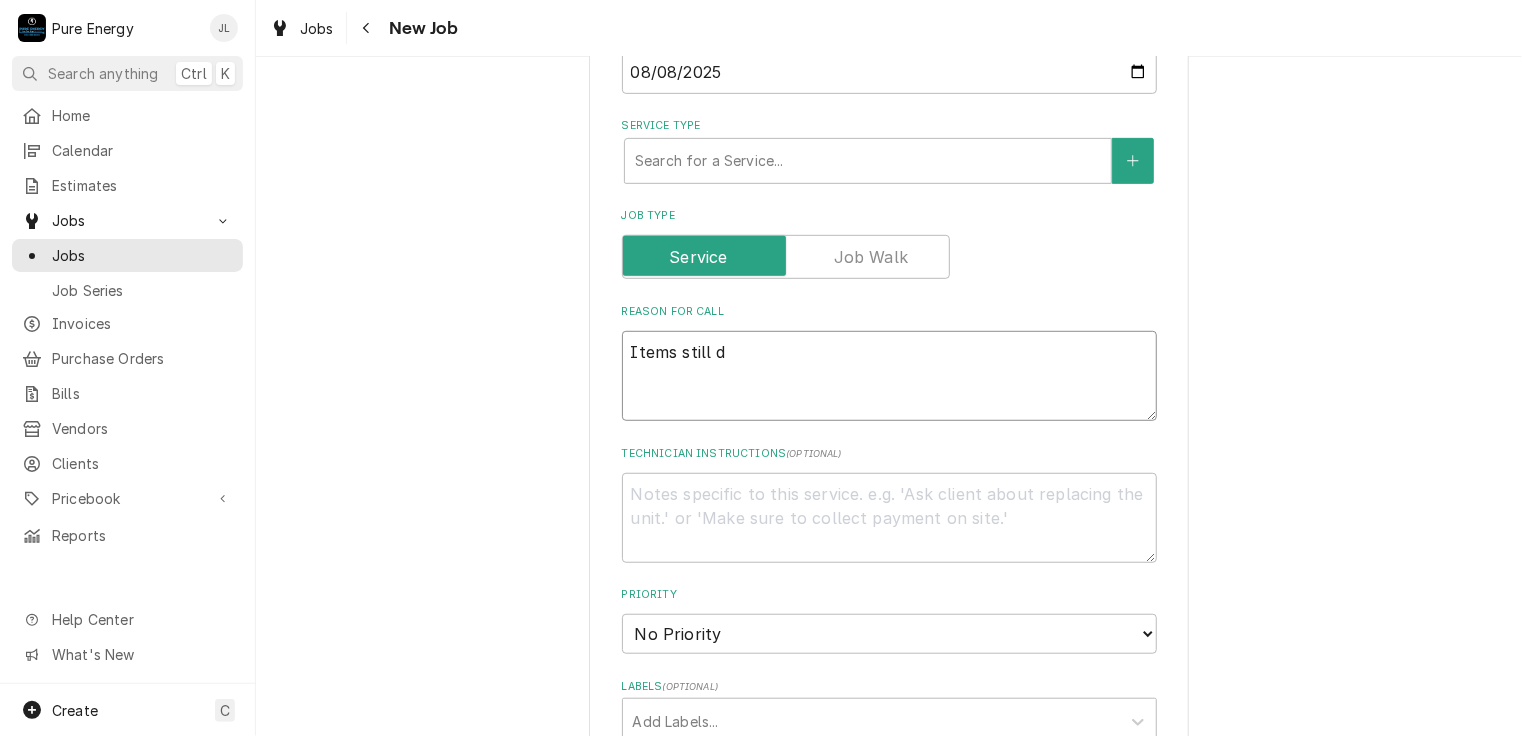 type on "x" 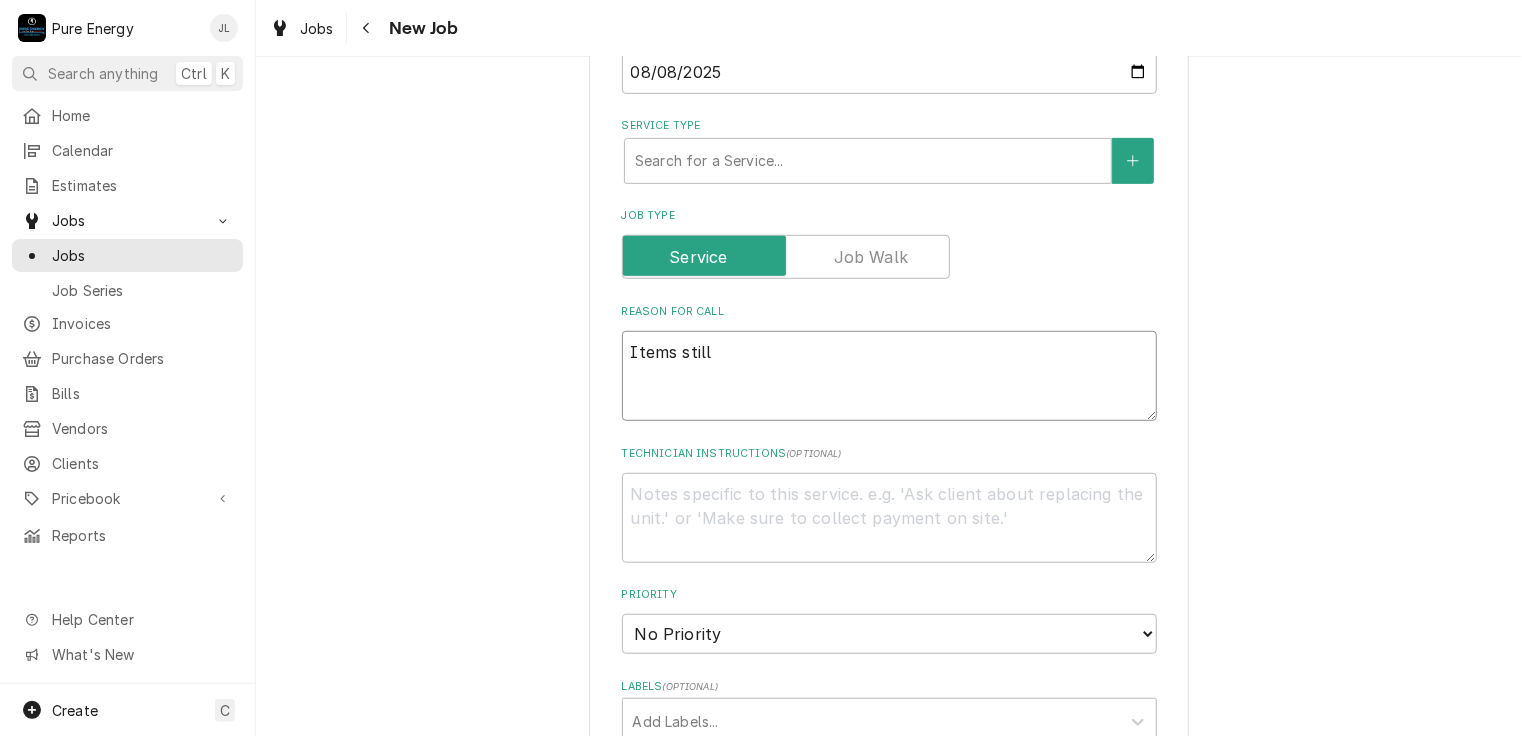 type on "x" 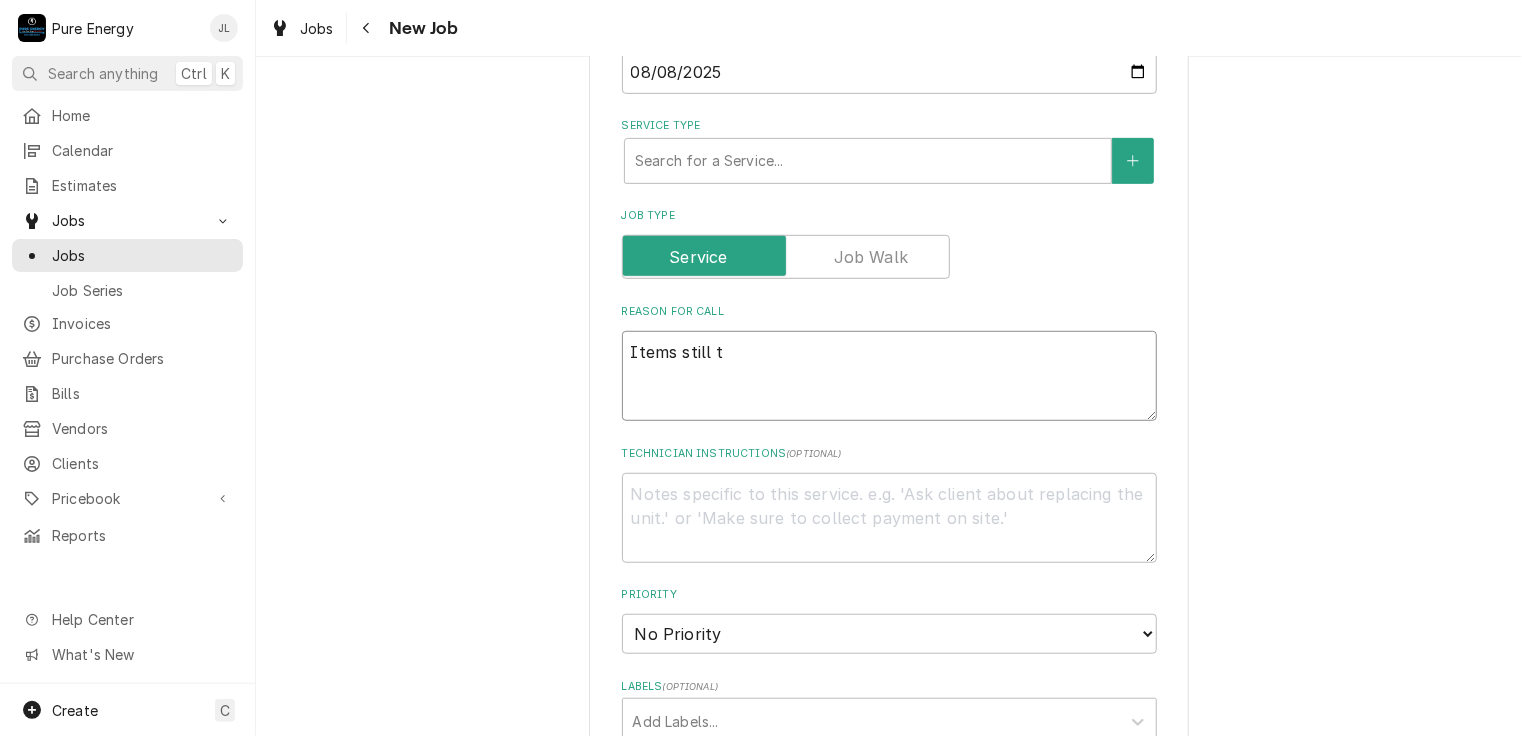 type on "Items still to" 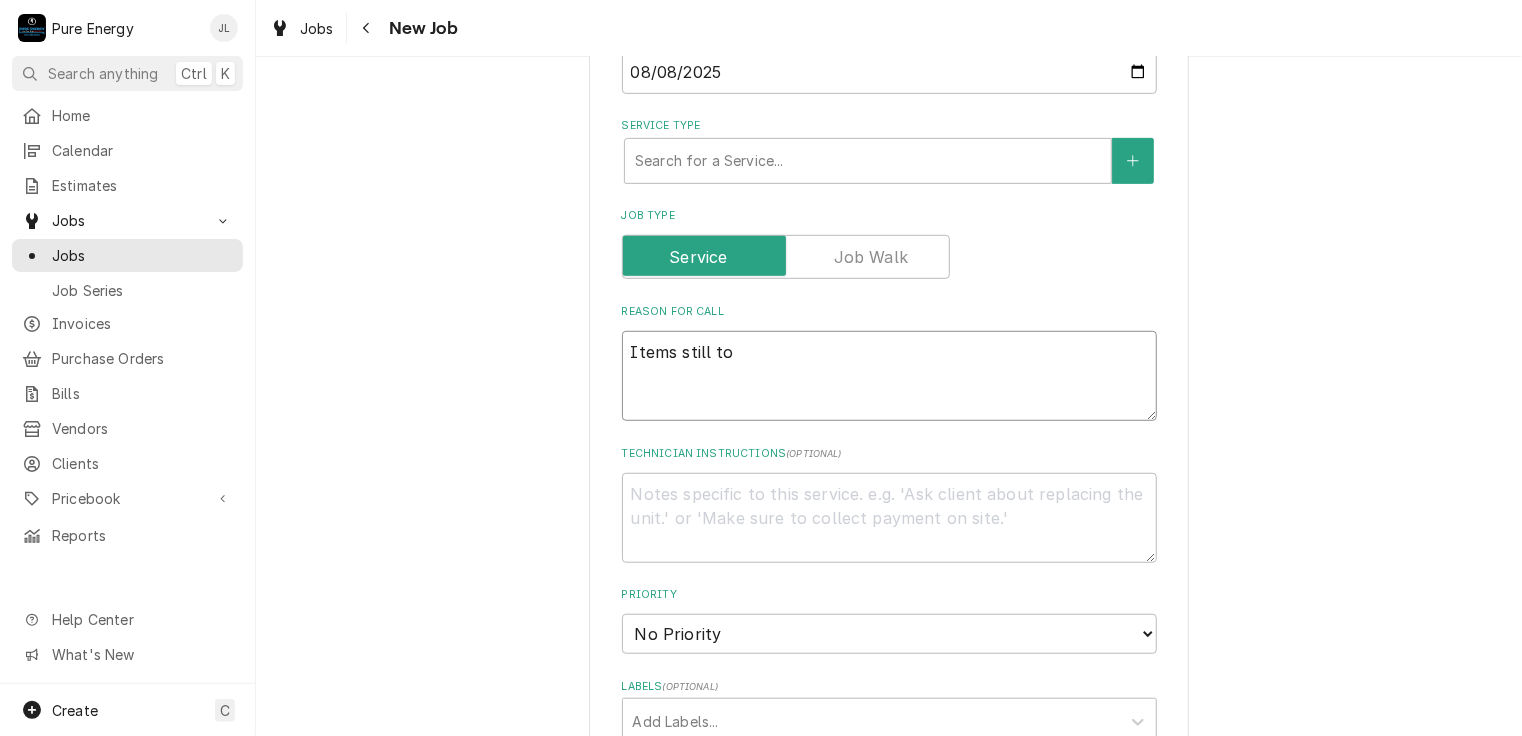 type on "x" 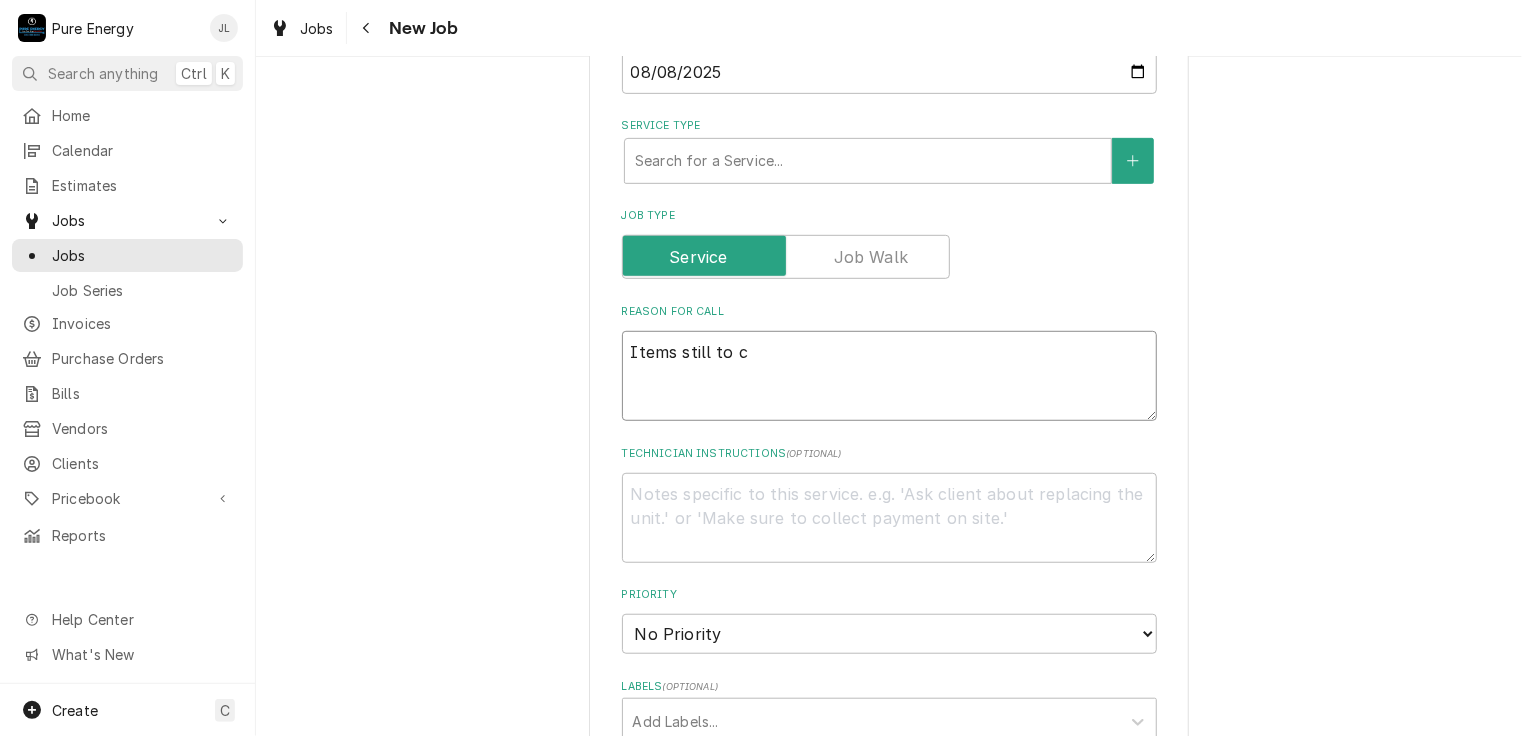 type on "x" 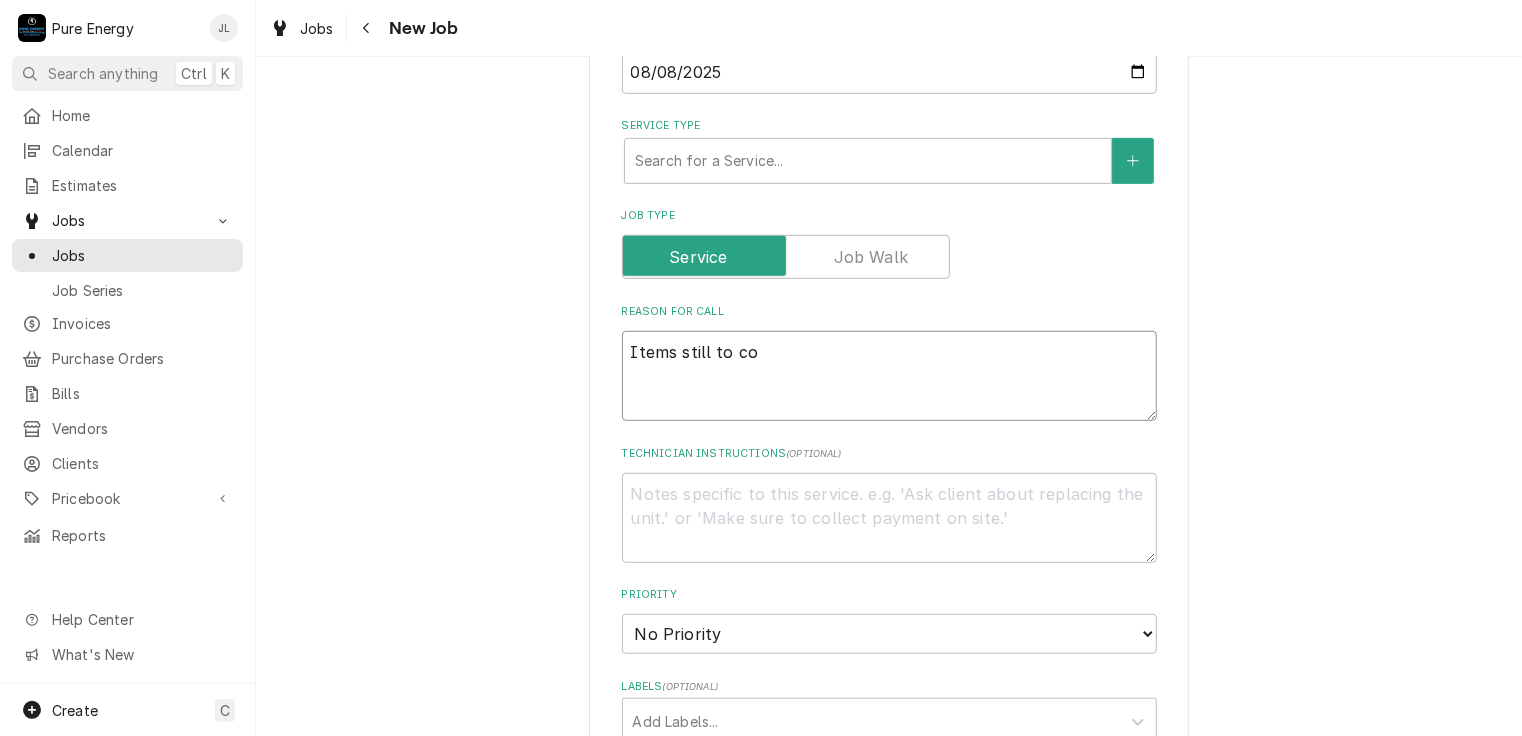 type on "x" 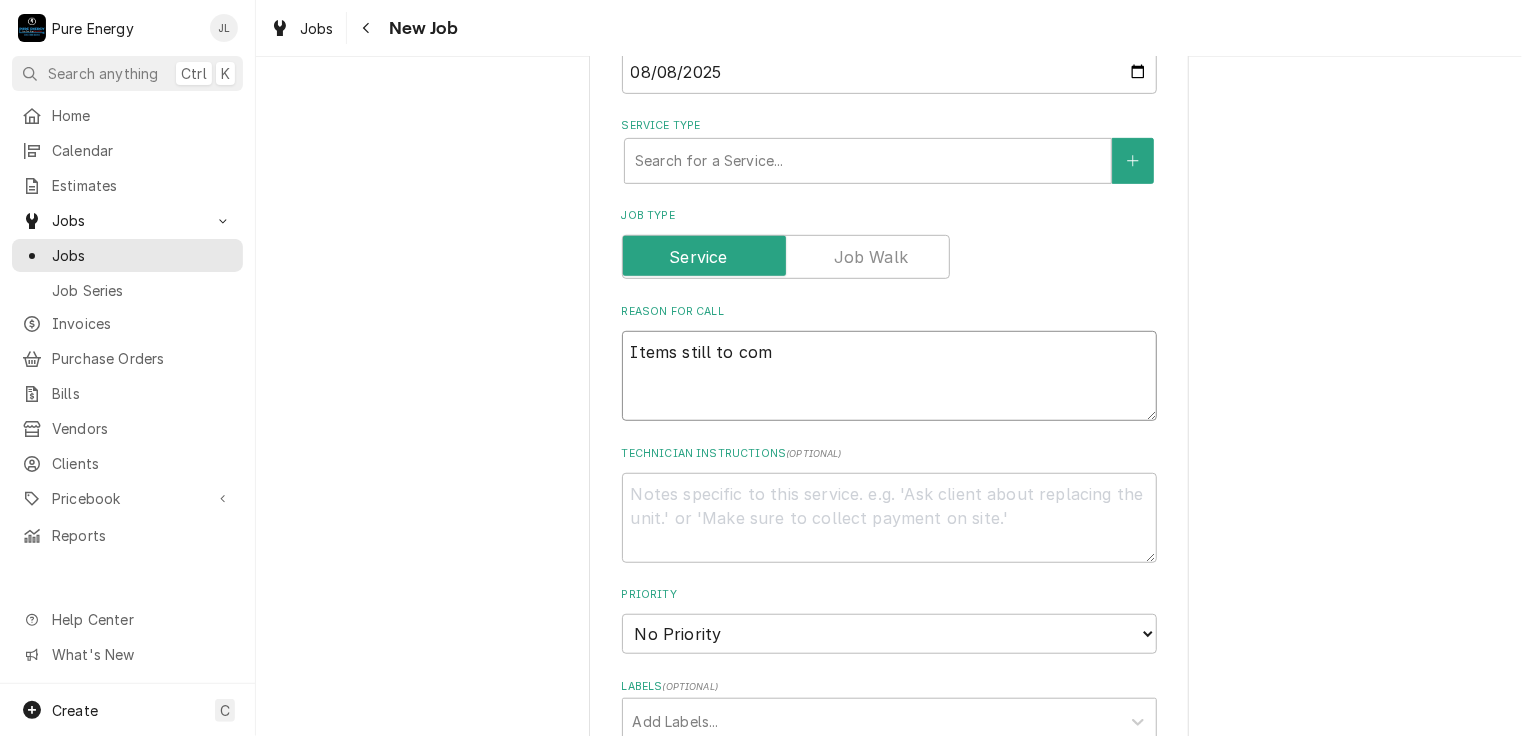 type on "x" 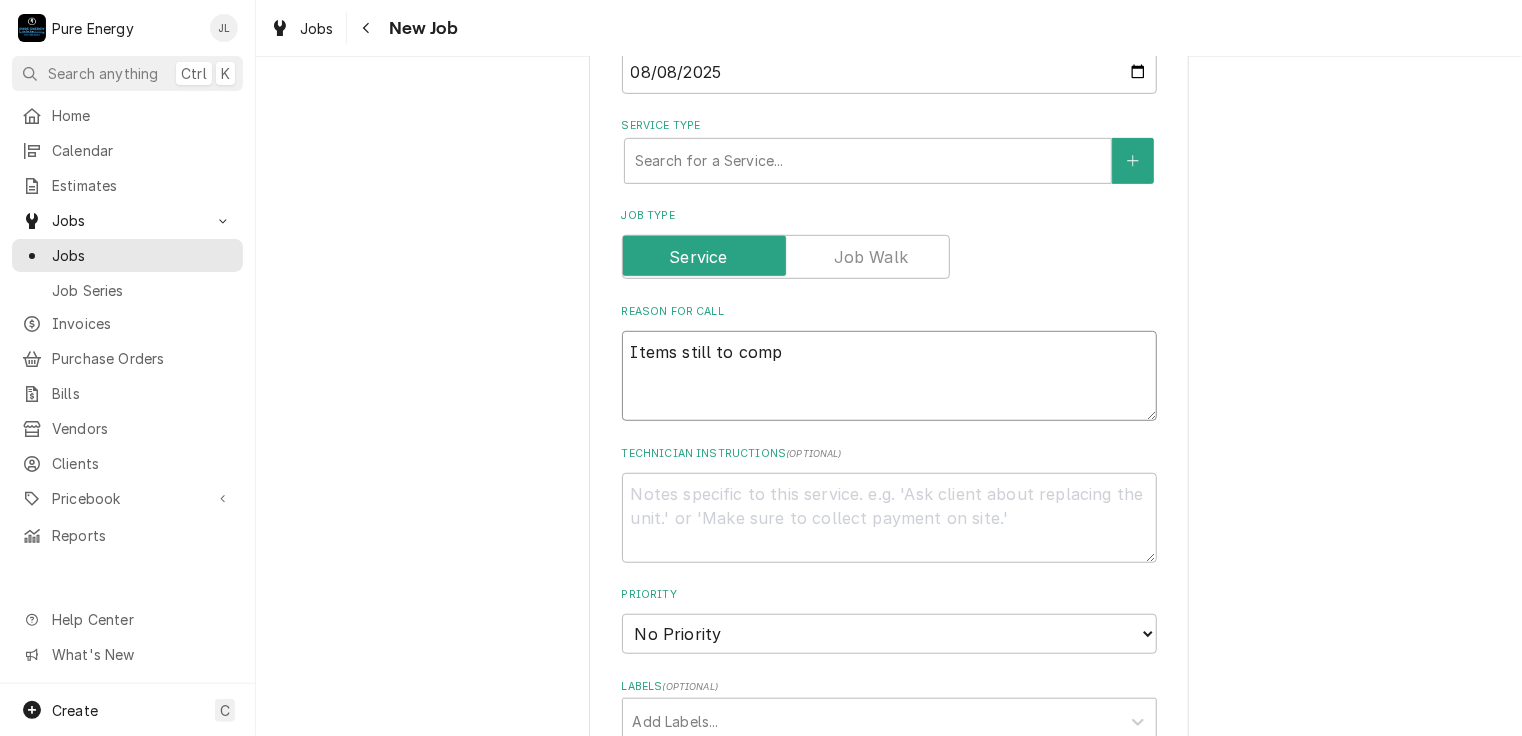 type on "x" 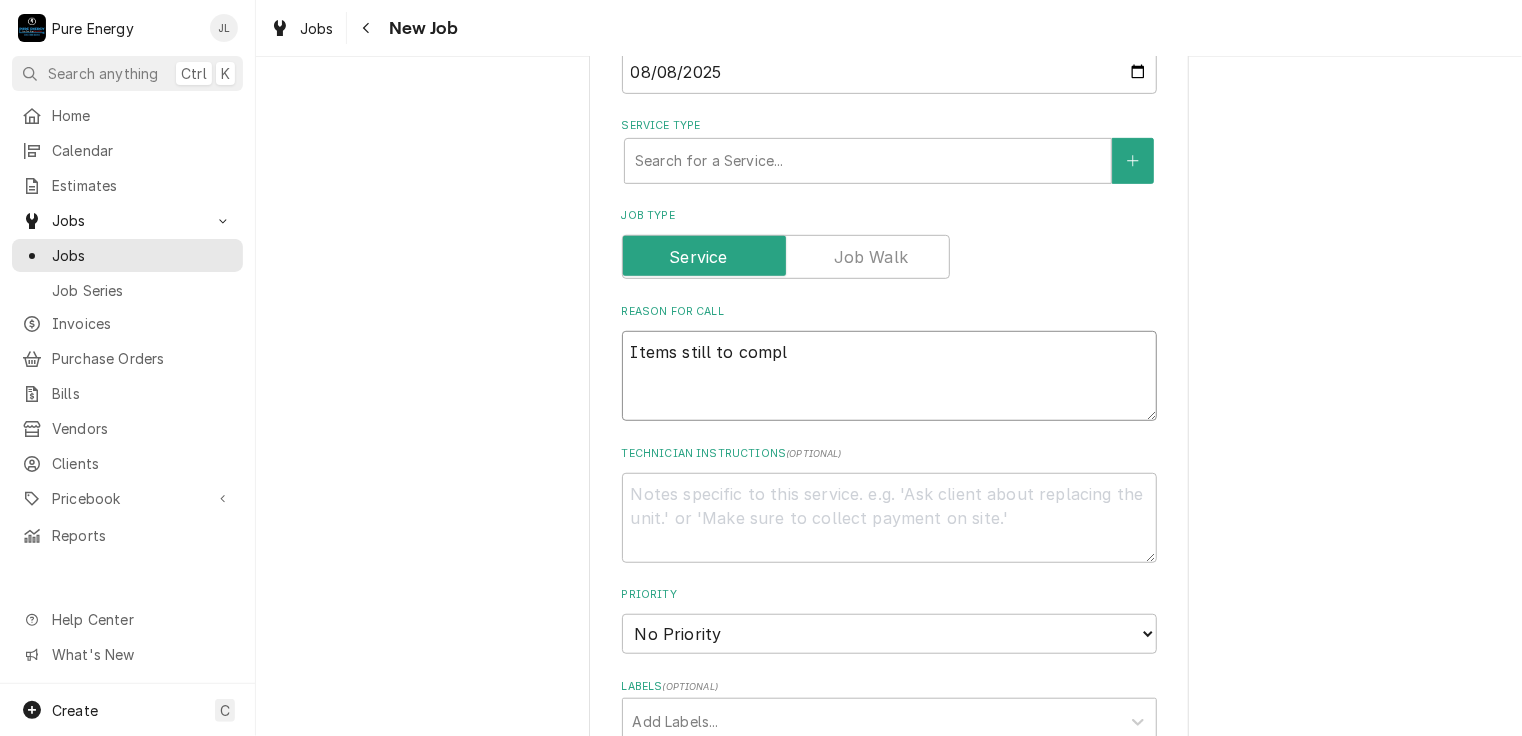 type on "x" 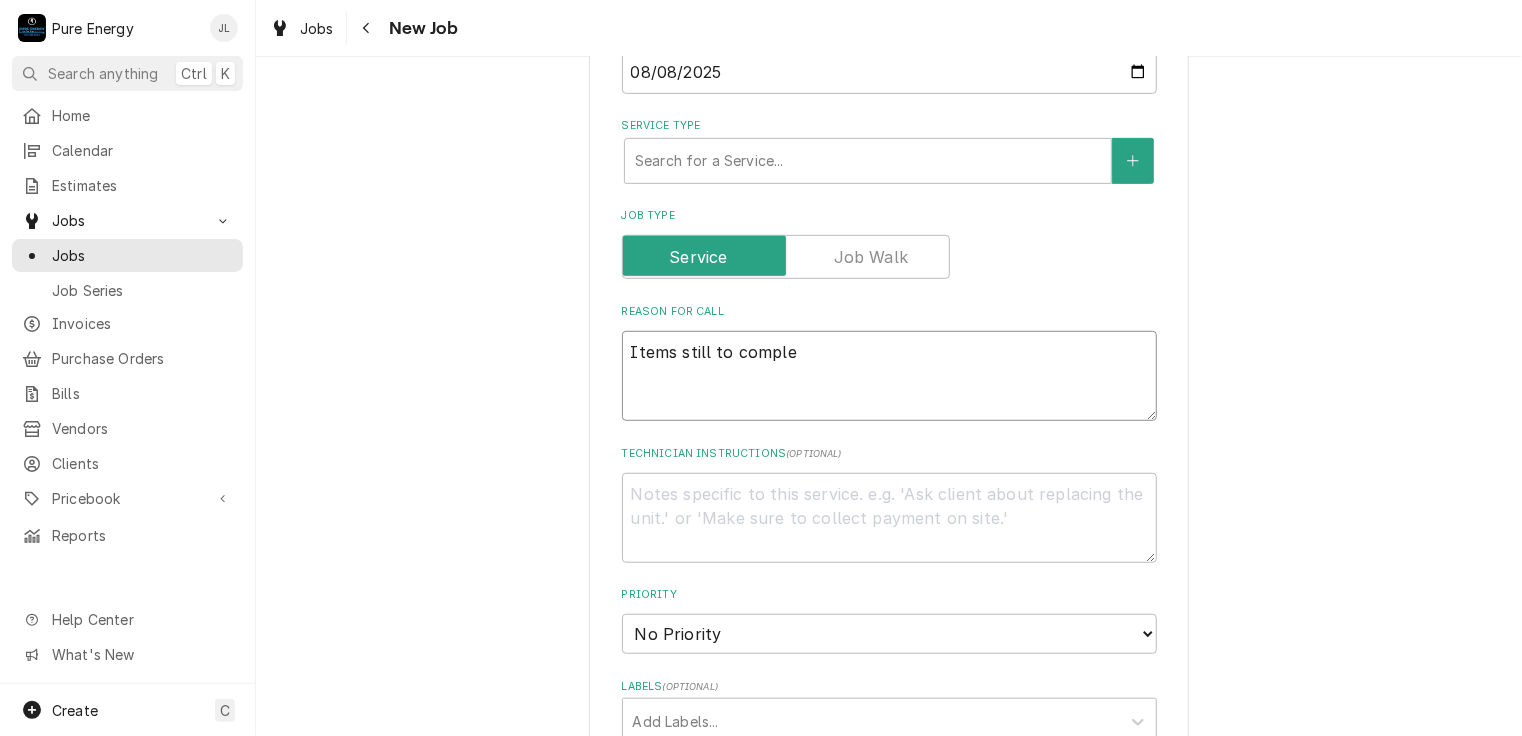 type on "x" 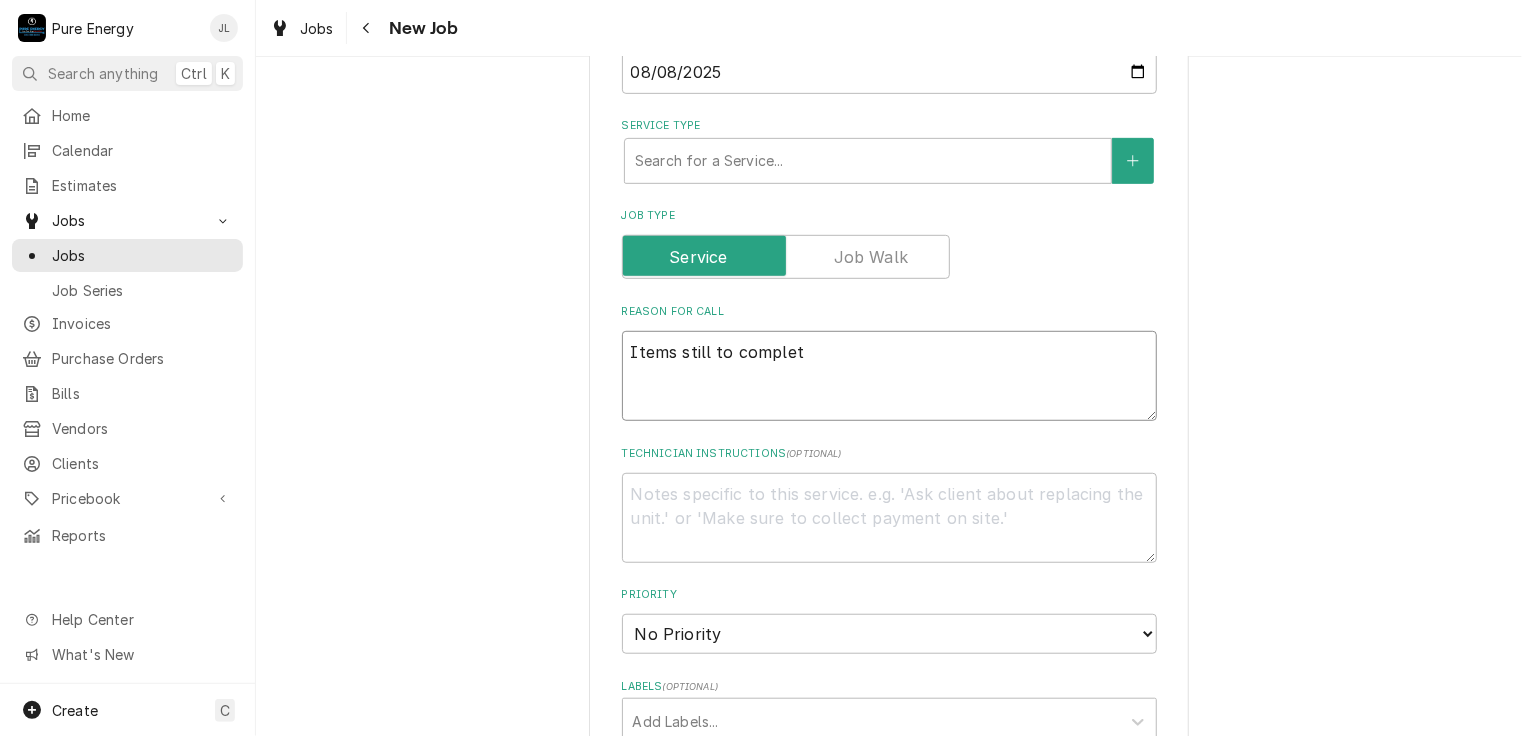 type on "x" 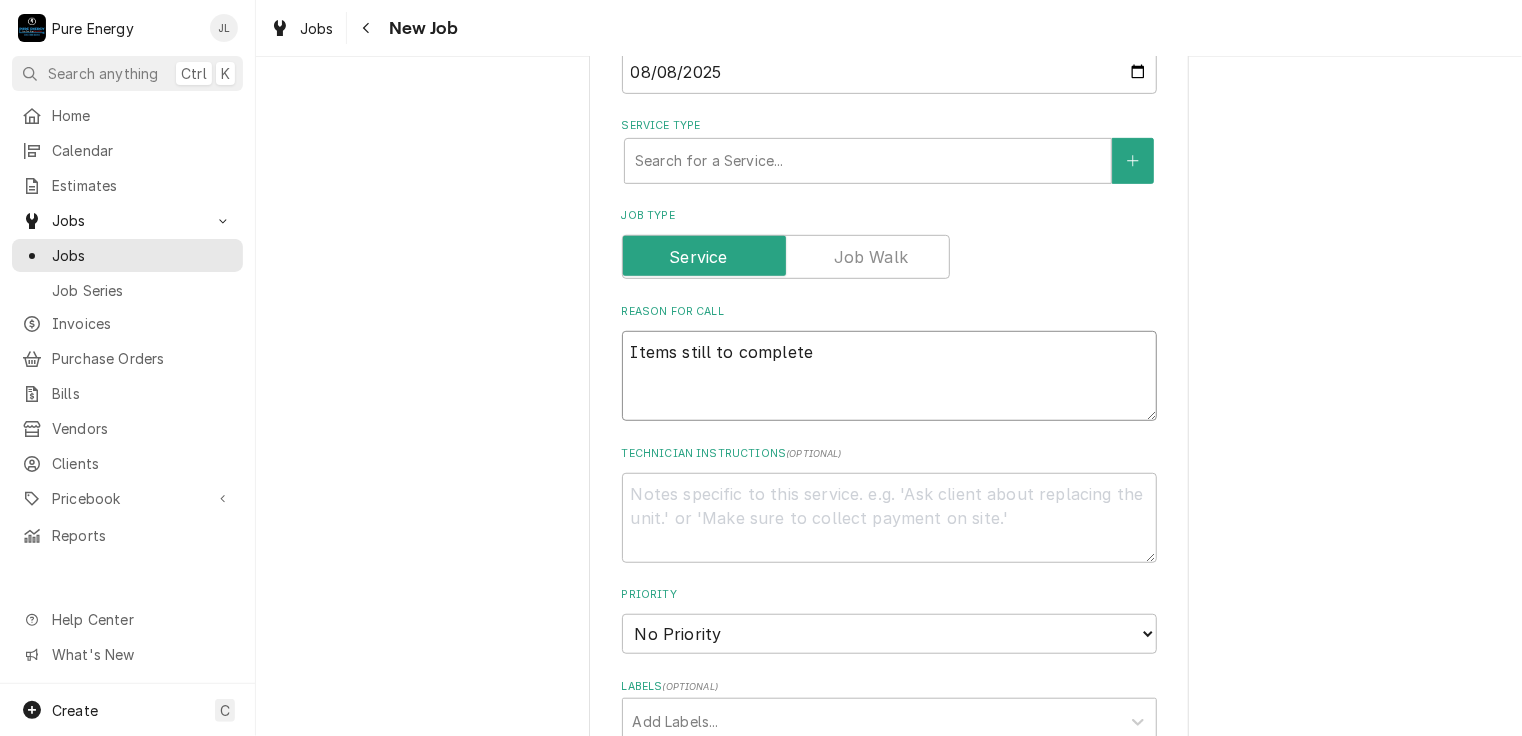 type on "x" 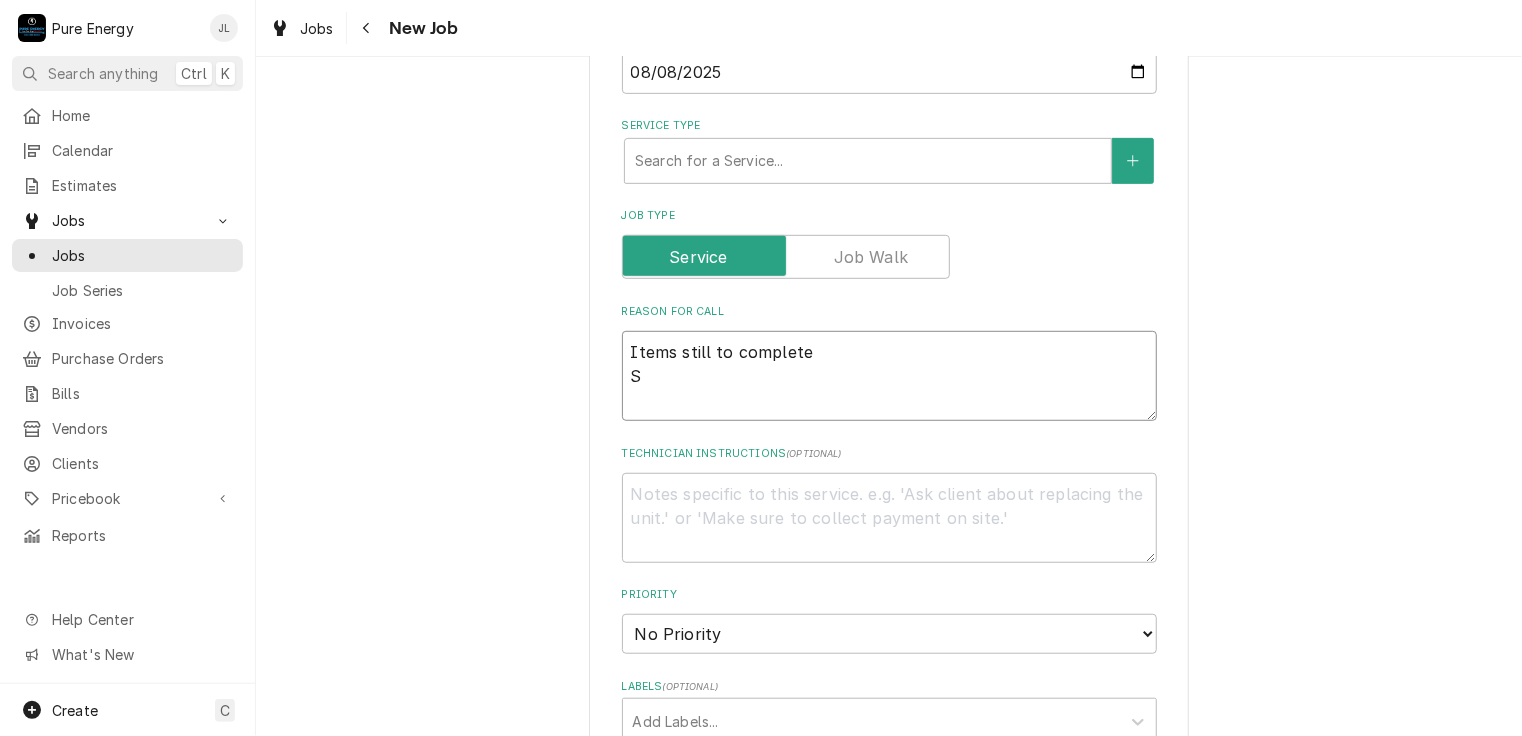 type on "x" 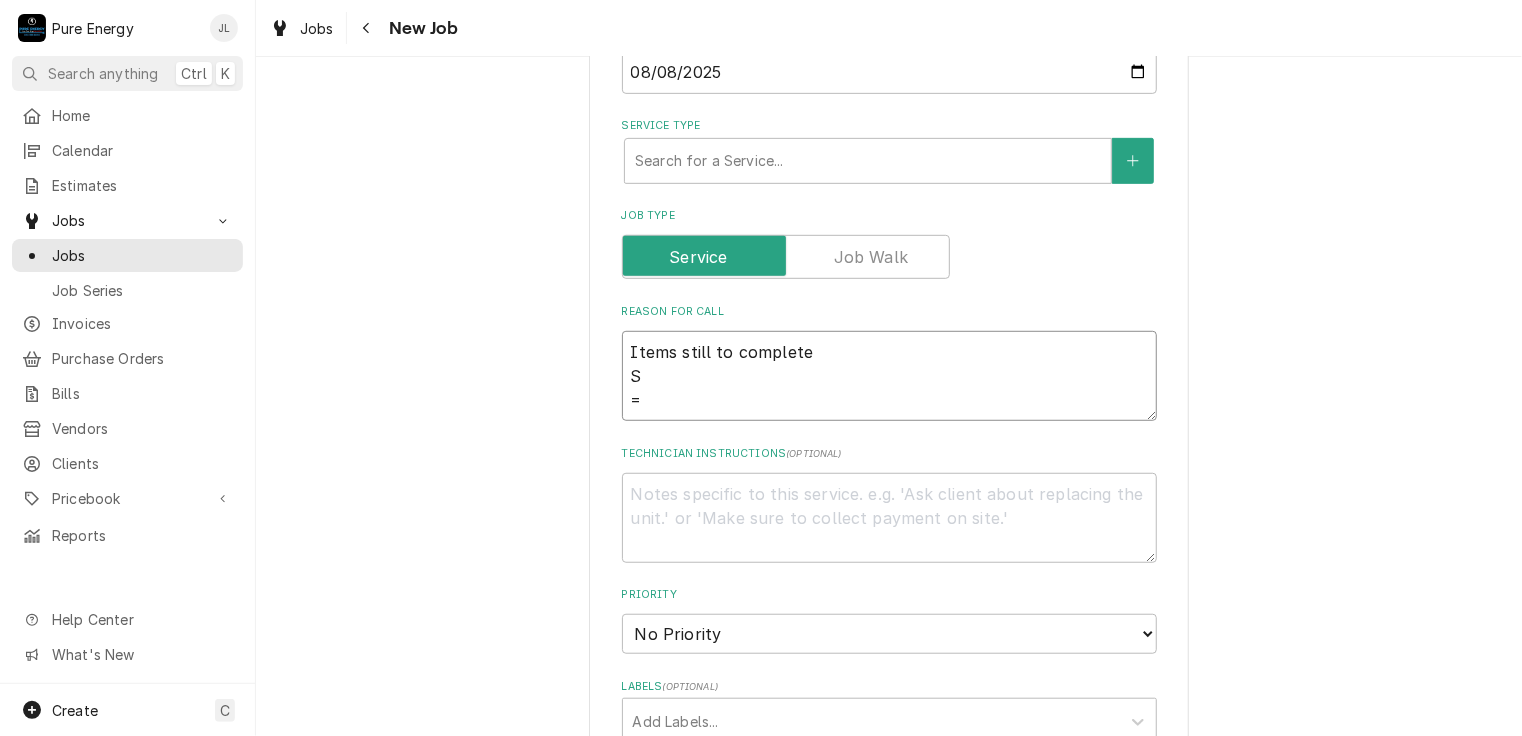type on "x" 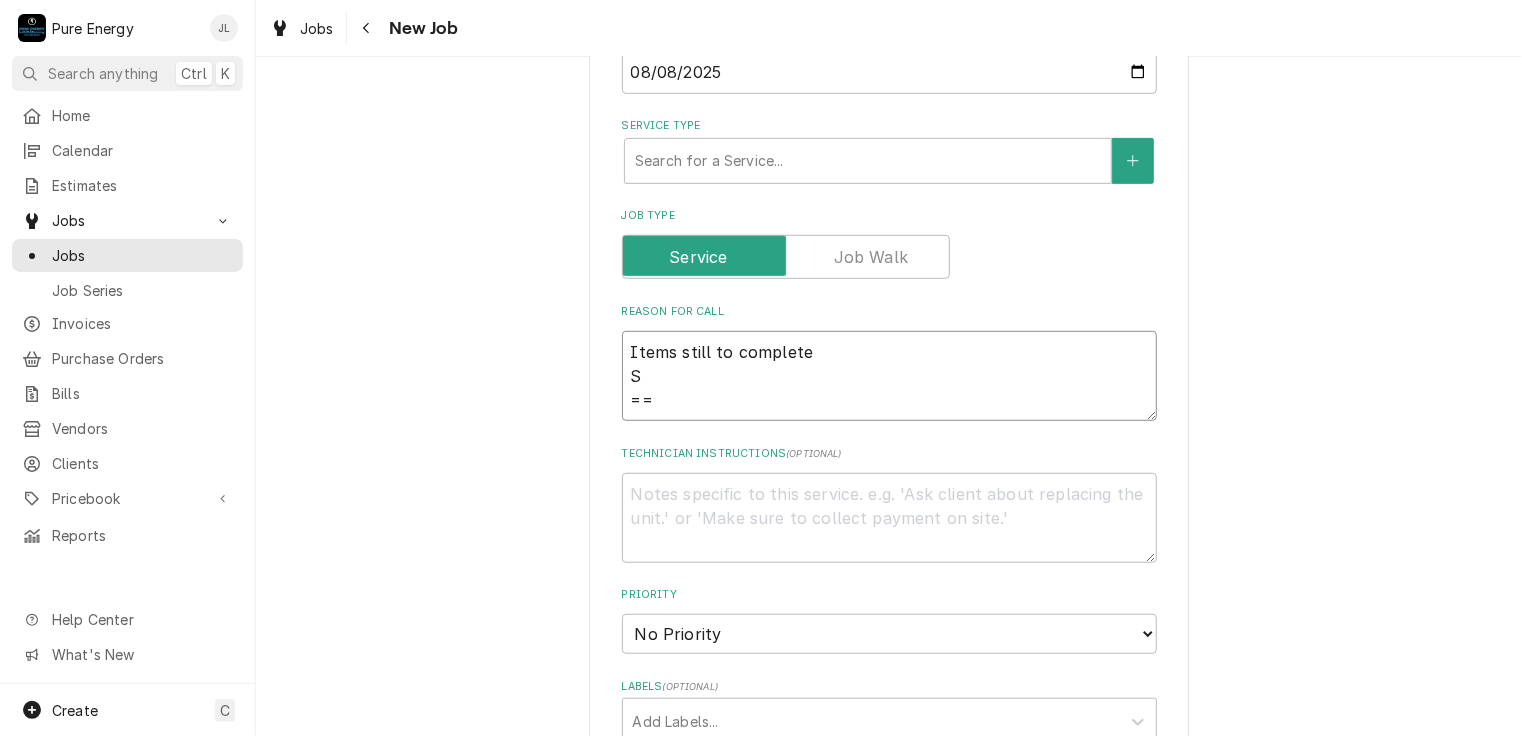 type on "x" 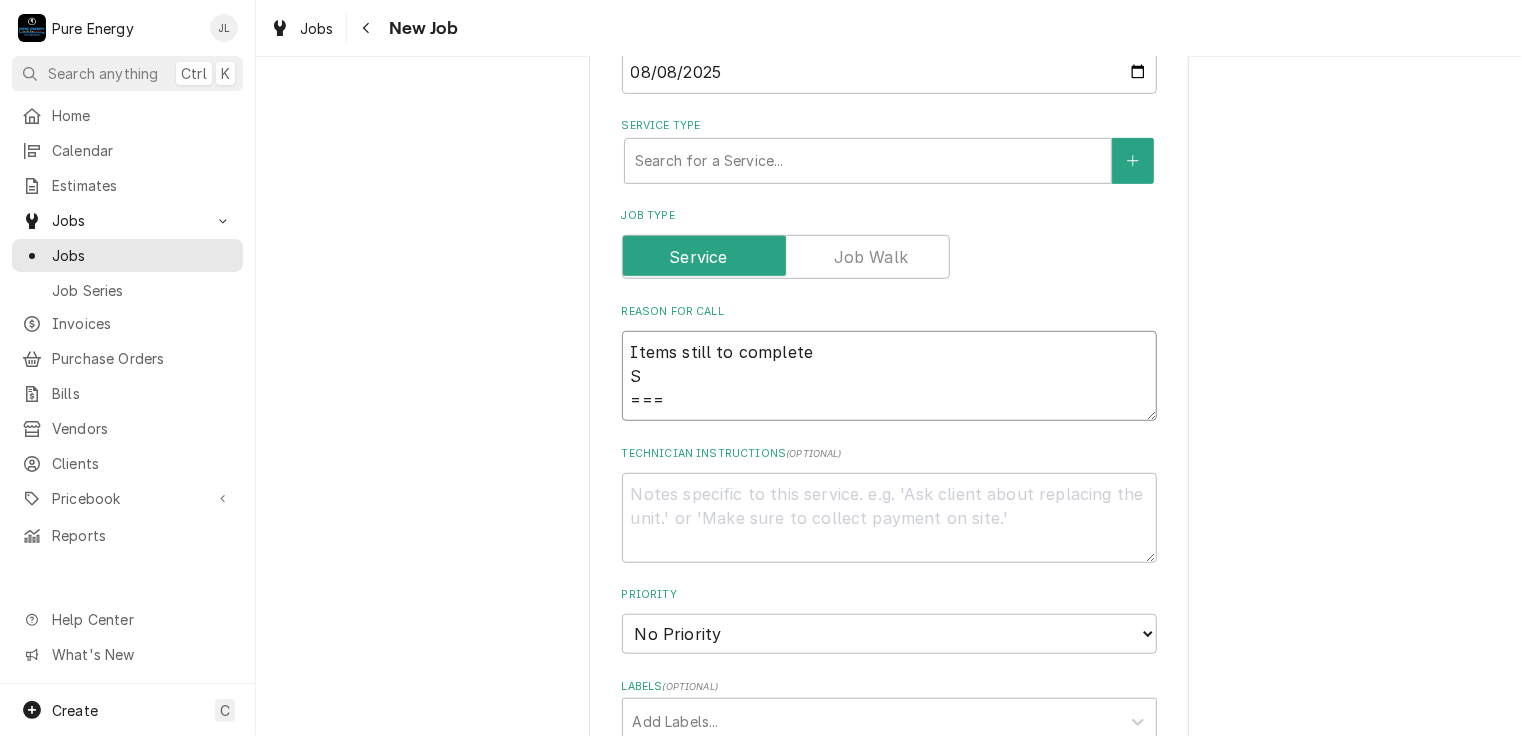 type on "x" 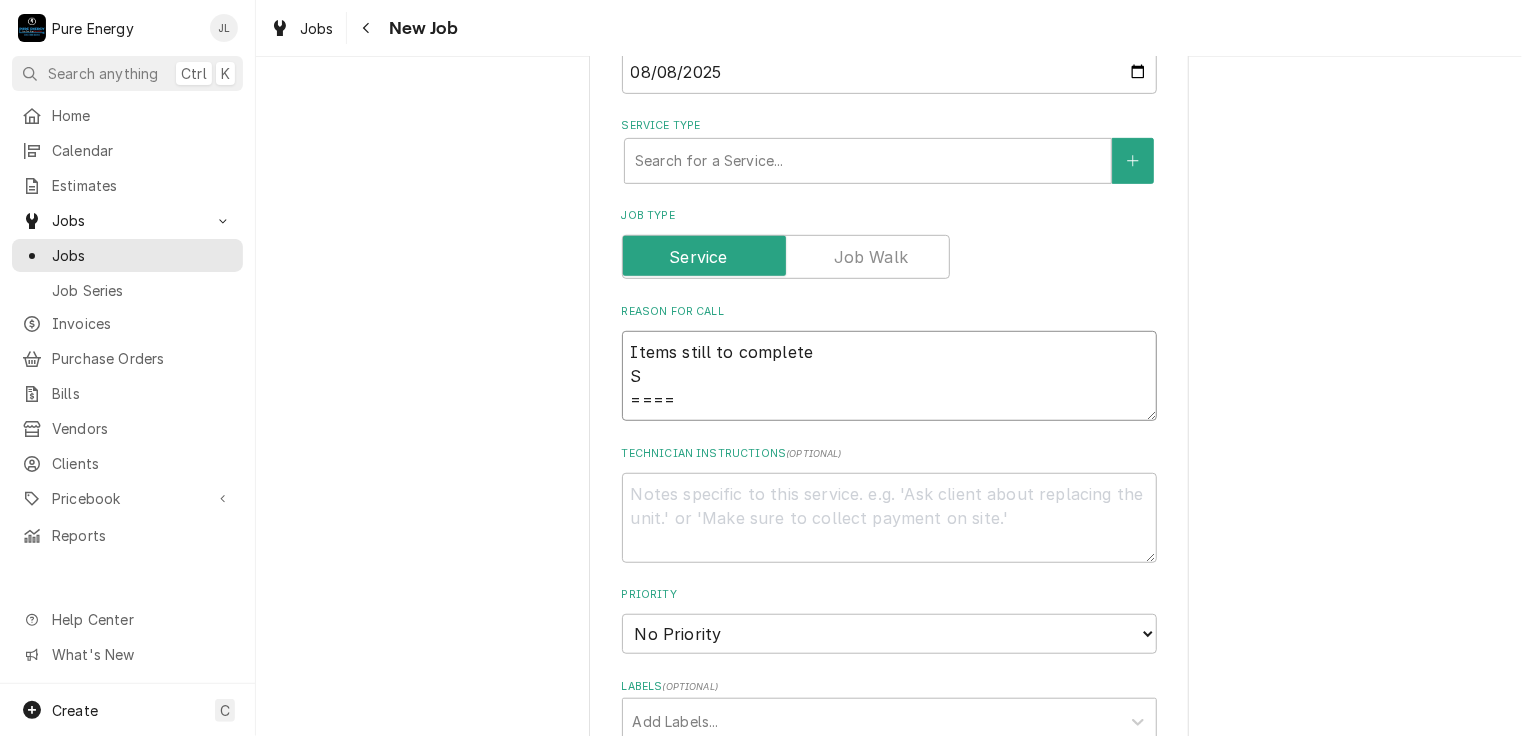 type on "x" 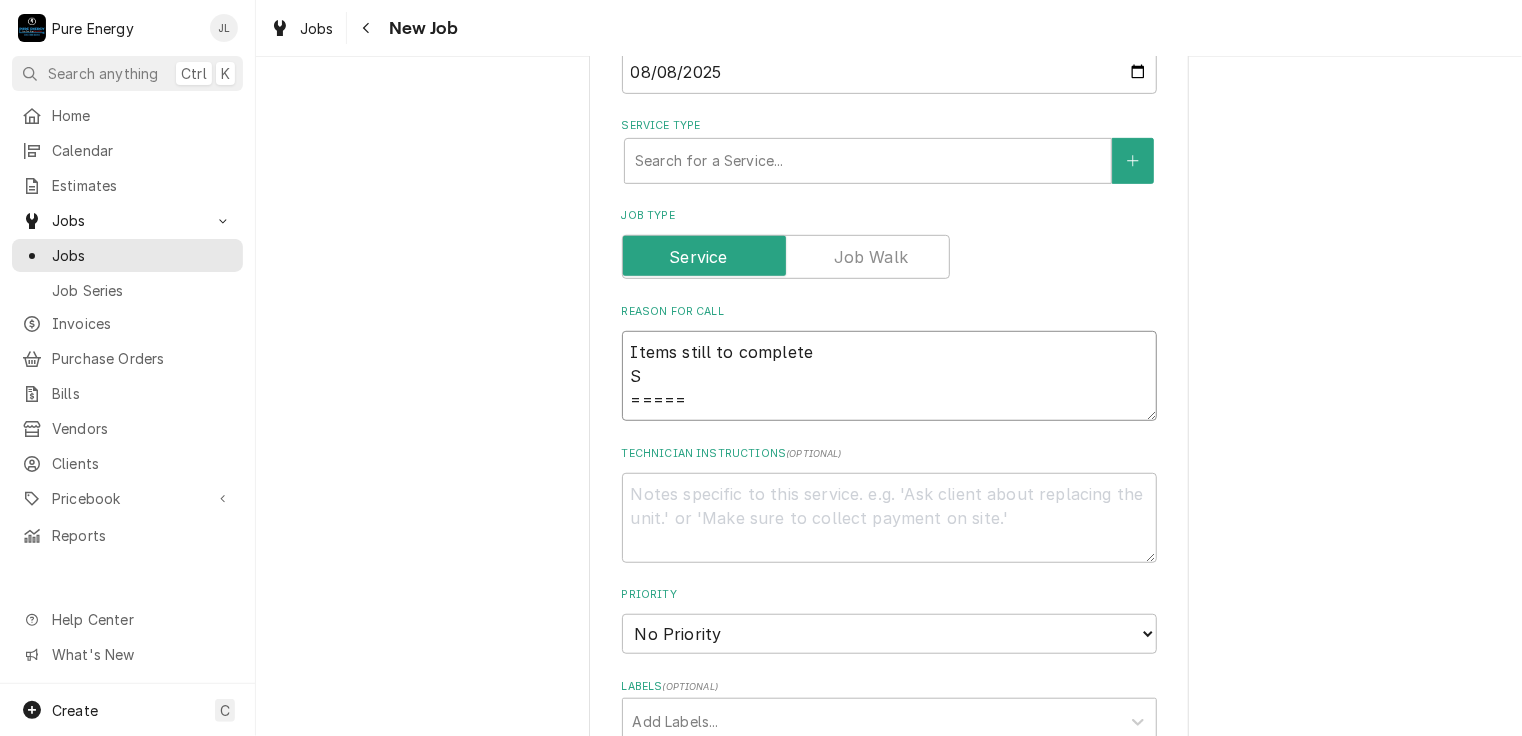 type on "x" 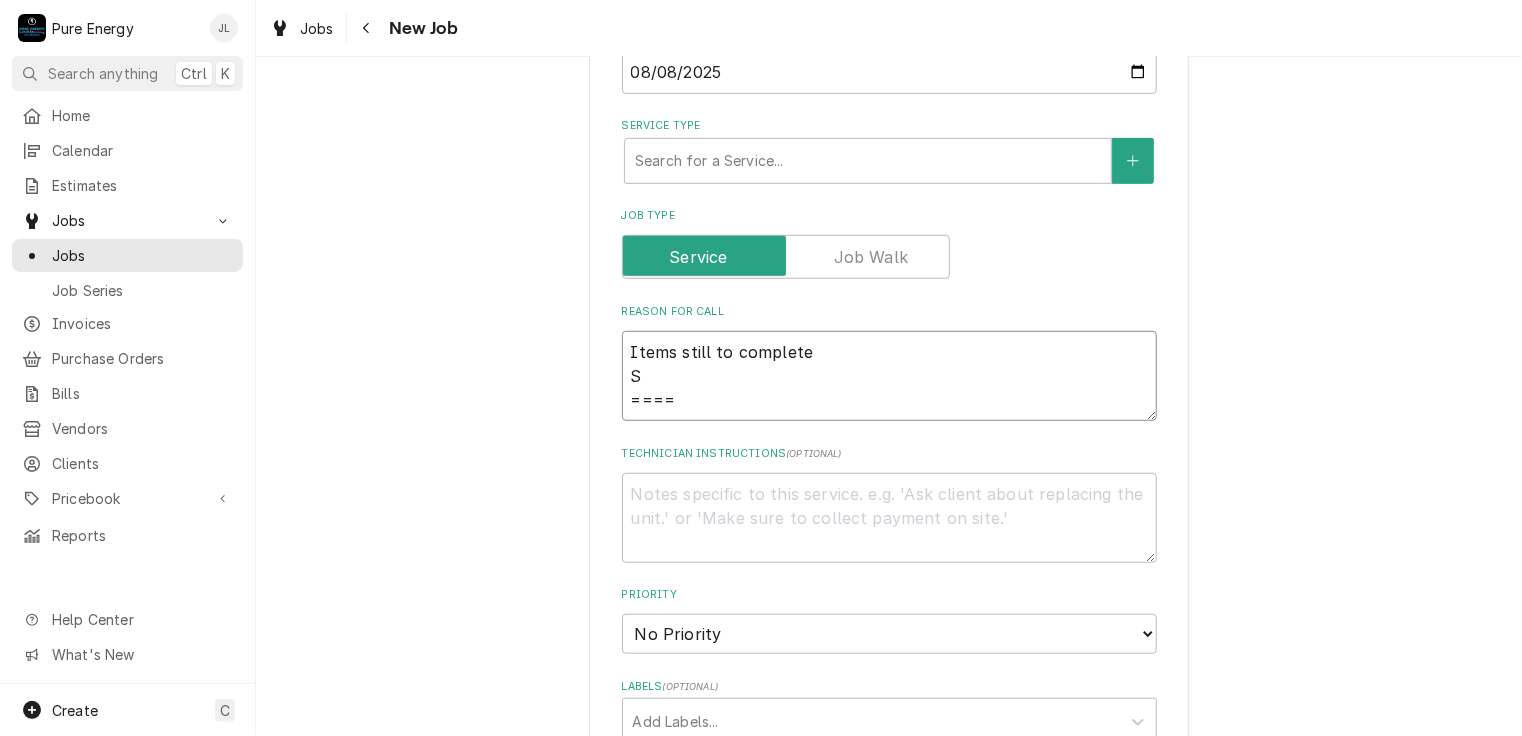 type on "x" 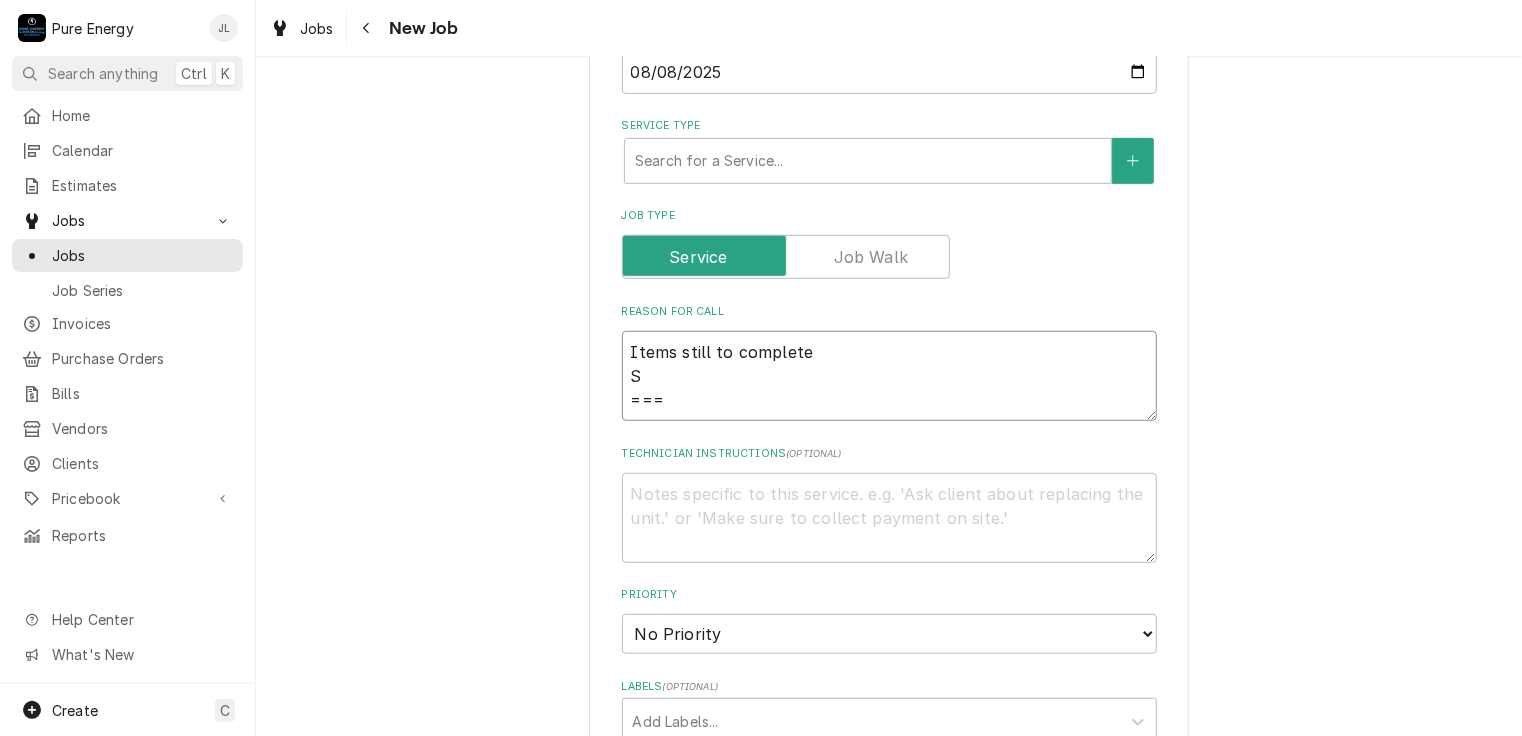 type on "x" 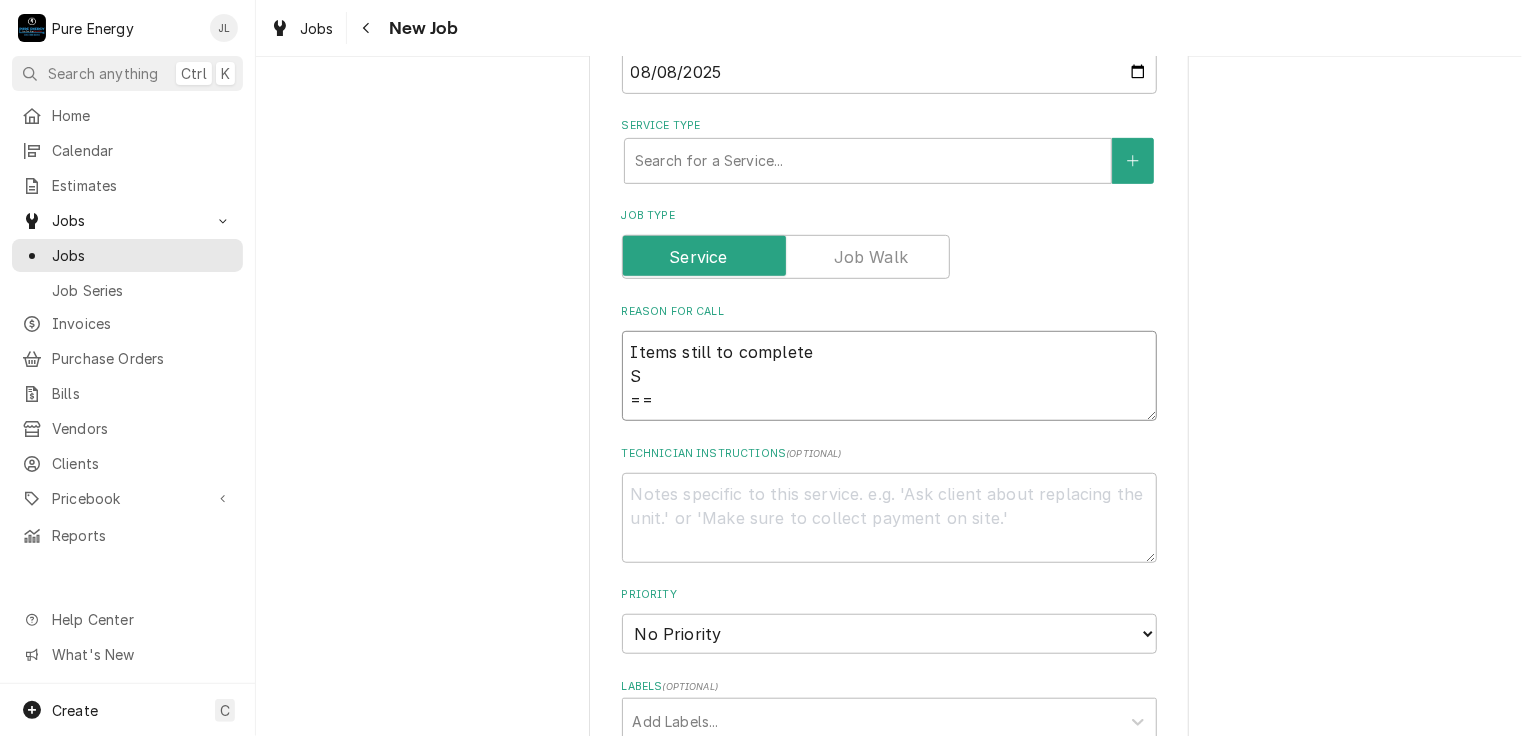 type on "x" 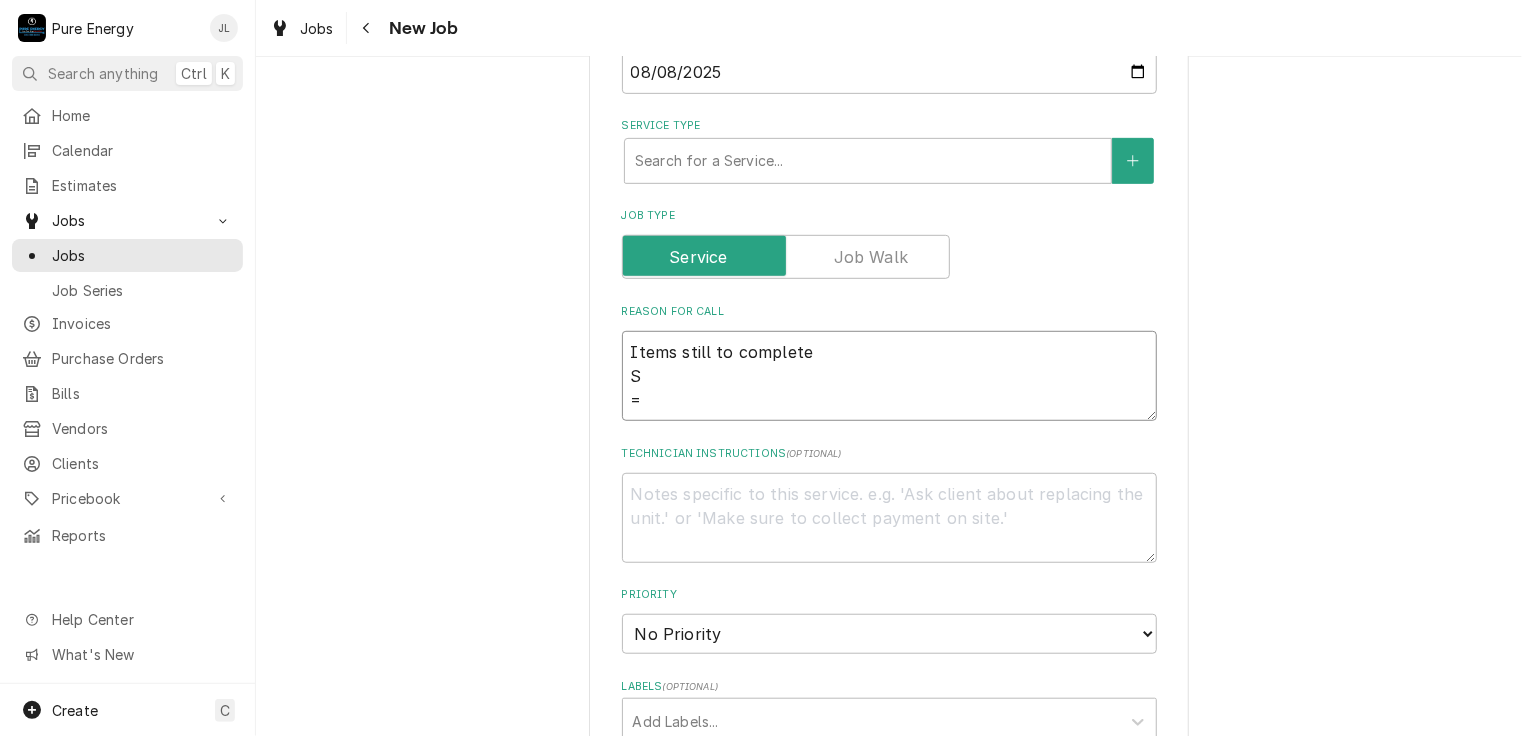 type on "x" 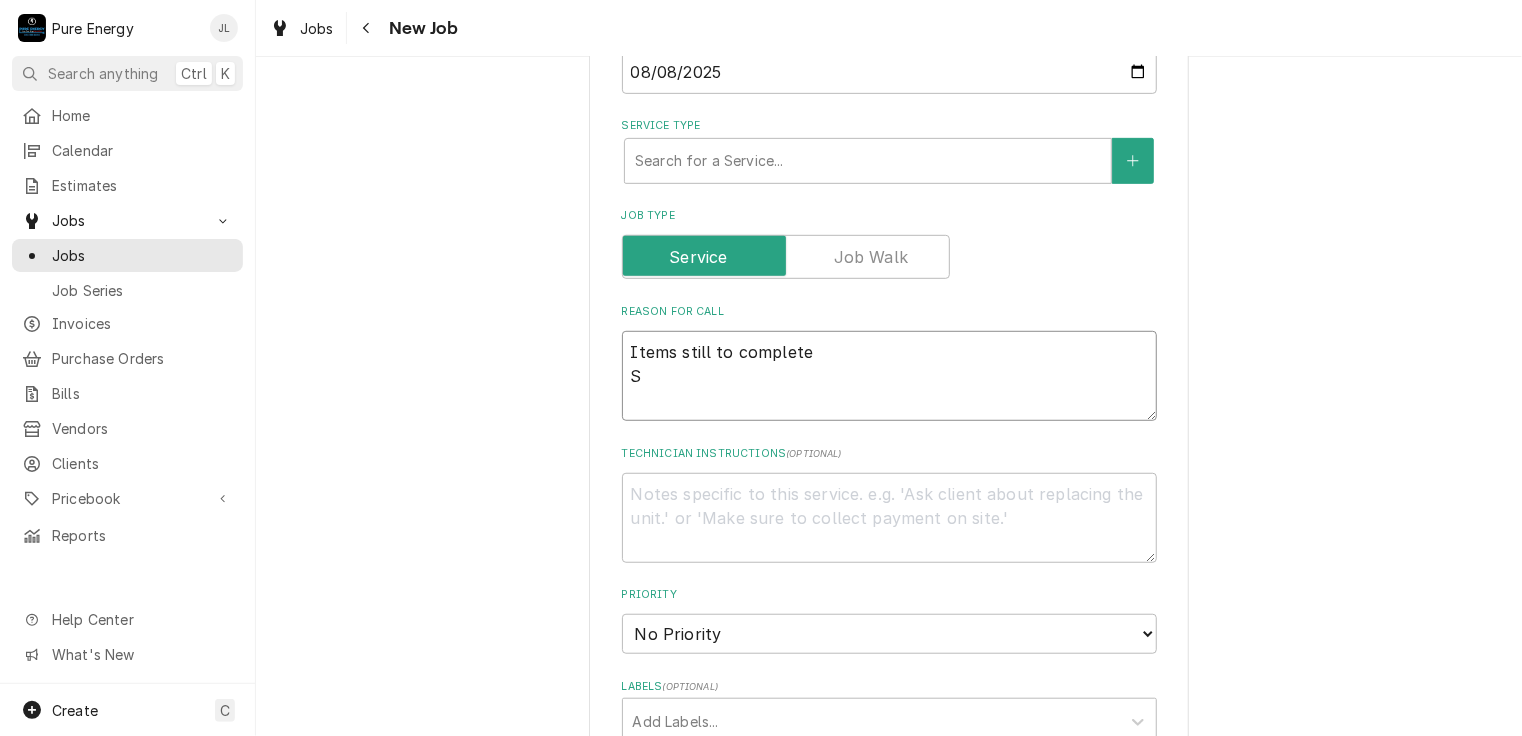 type on "x" 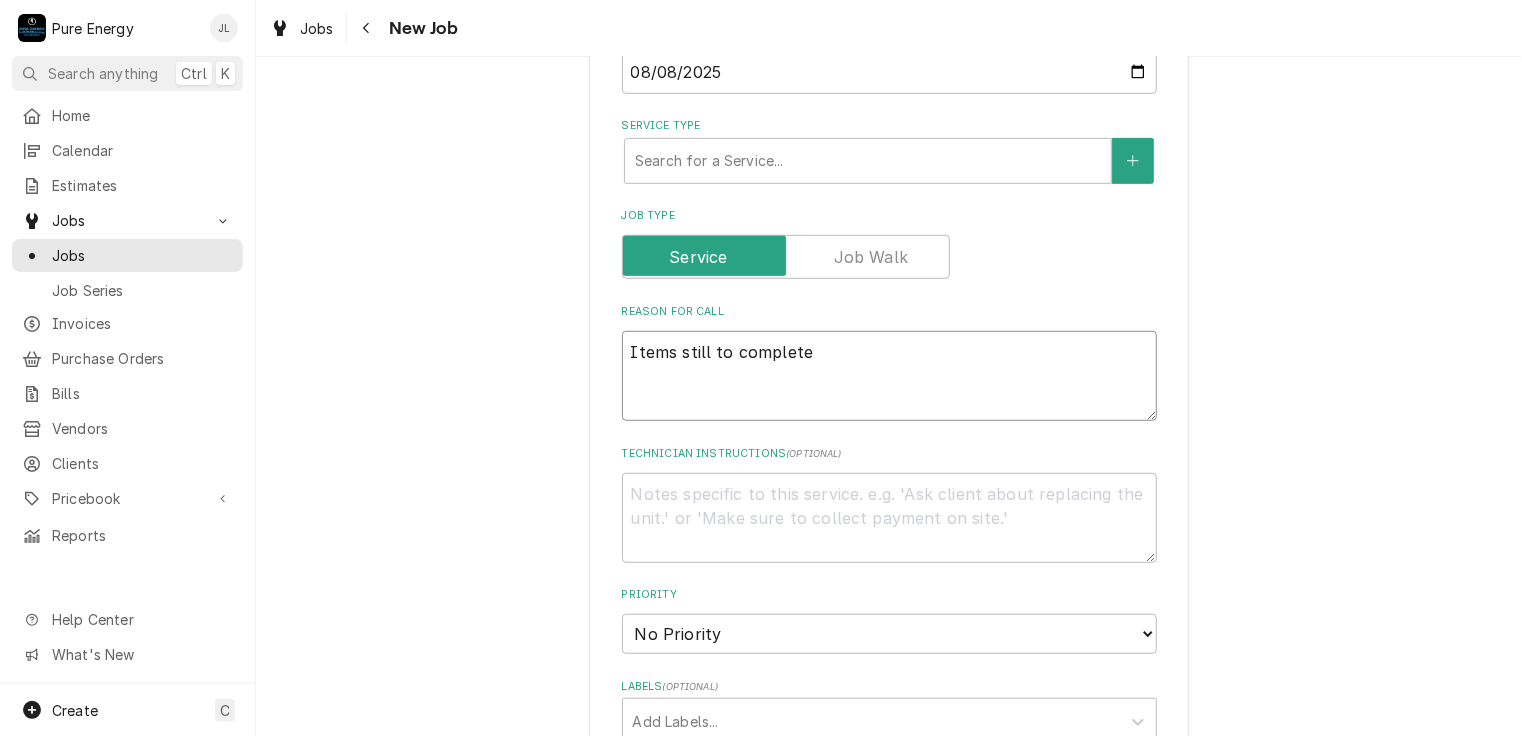 type on "x" 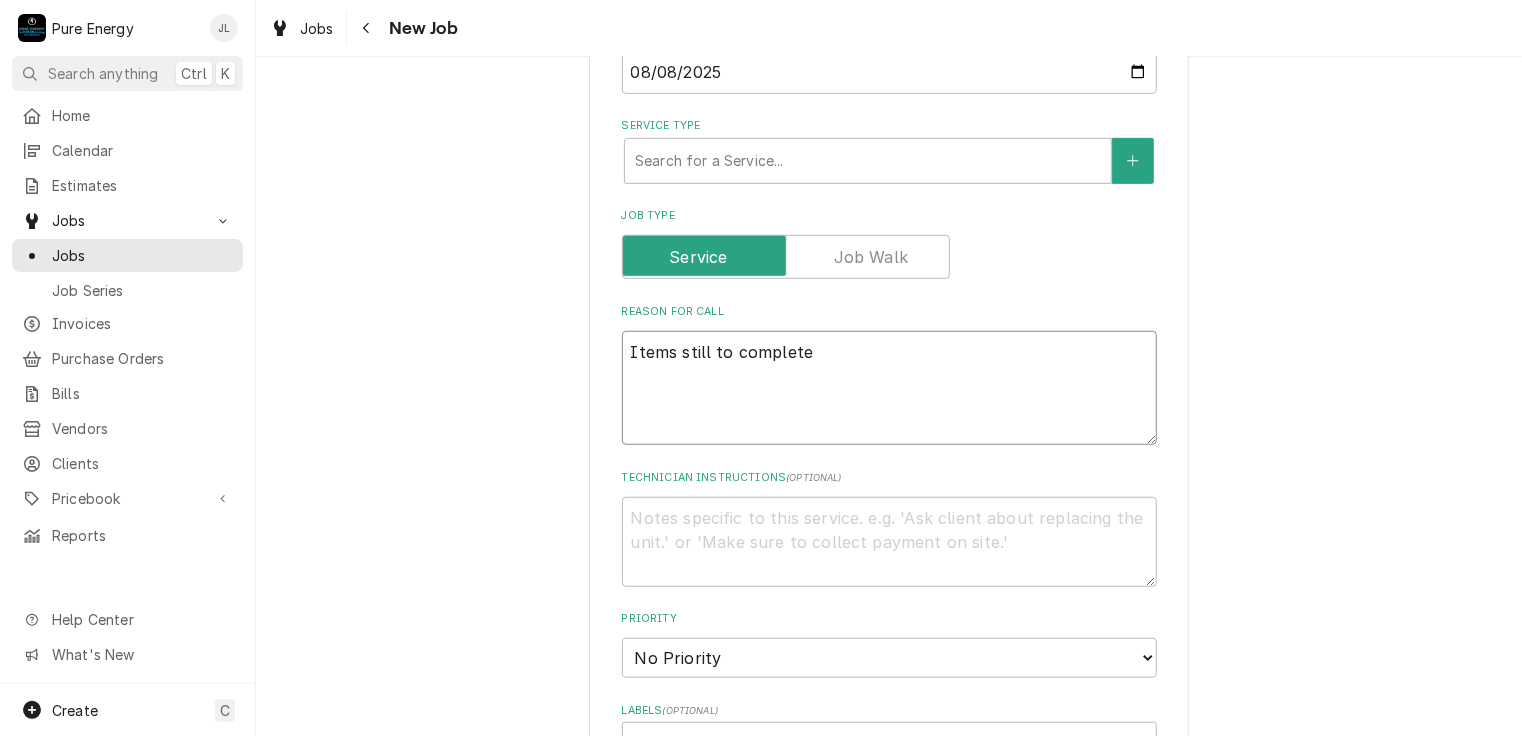 type on "x" 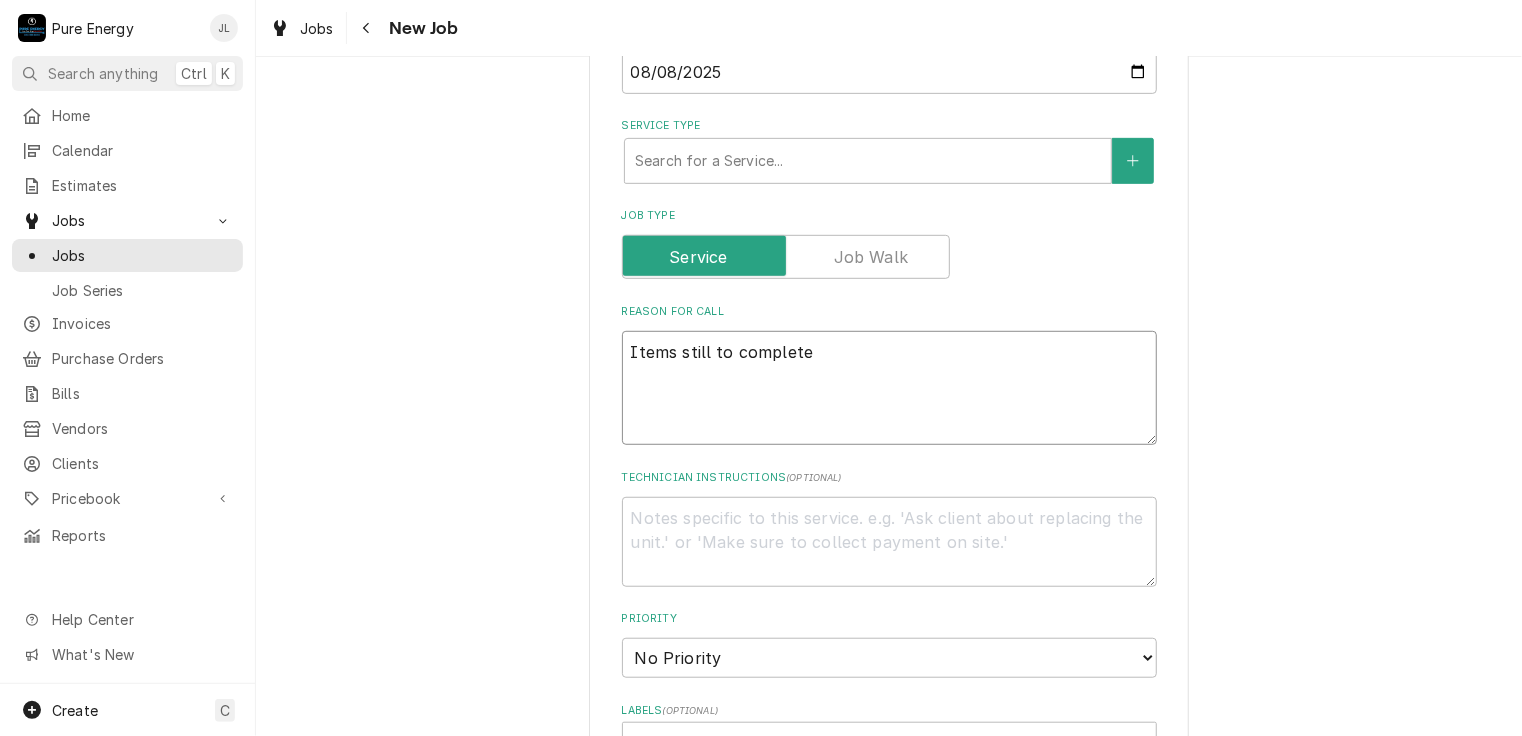type on "Items still to complete" 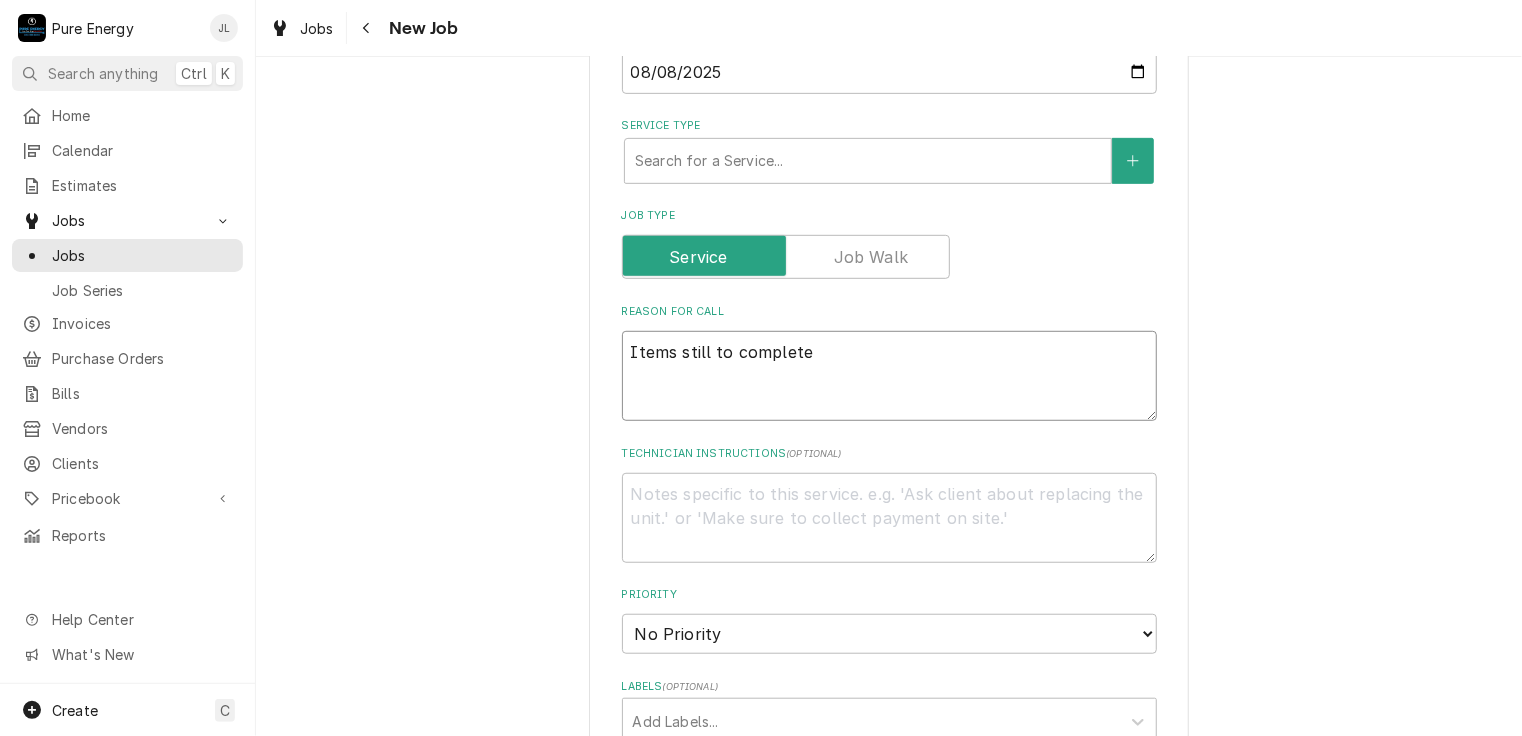 type on "x" 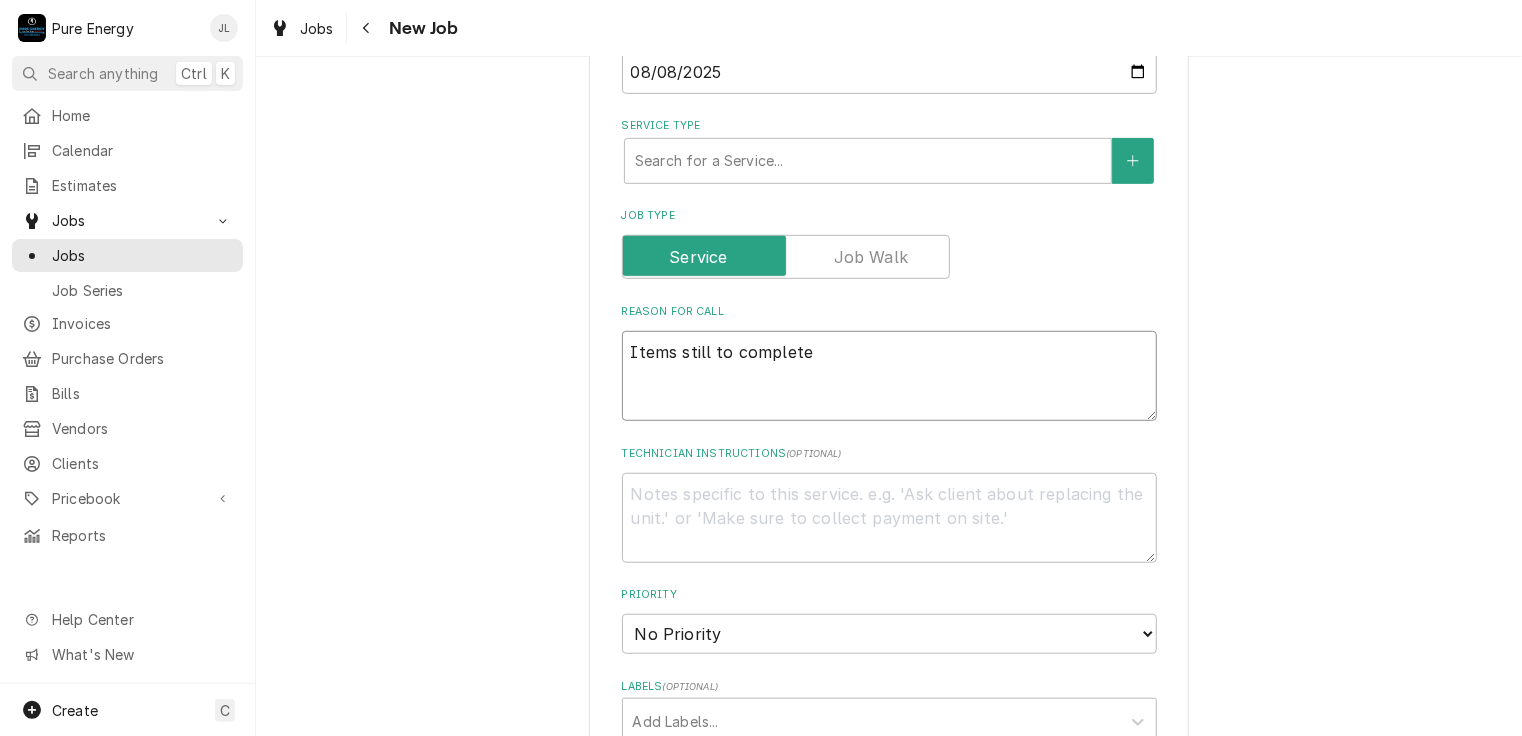 type on "Items still to complete
S" 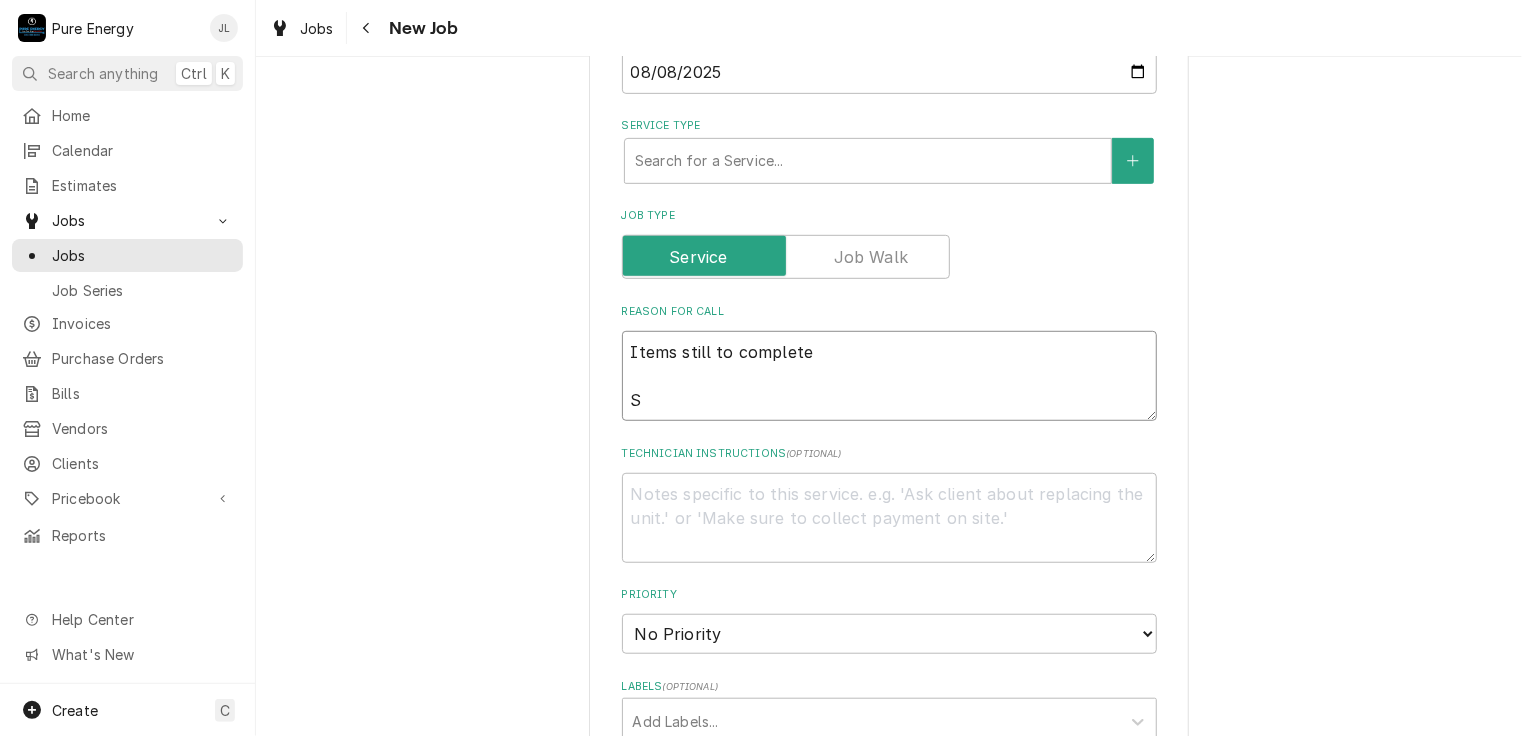 type on "x" 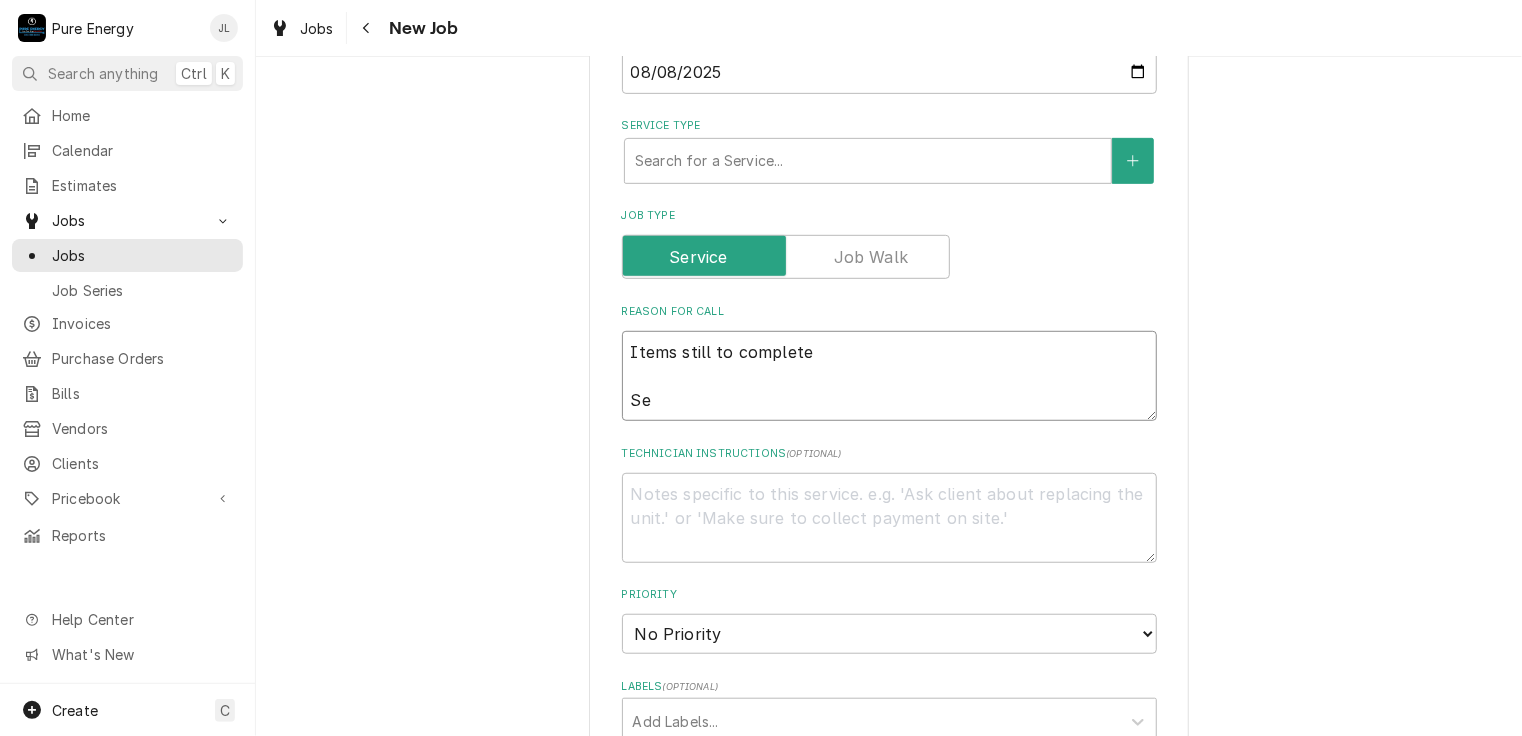 type on "x" 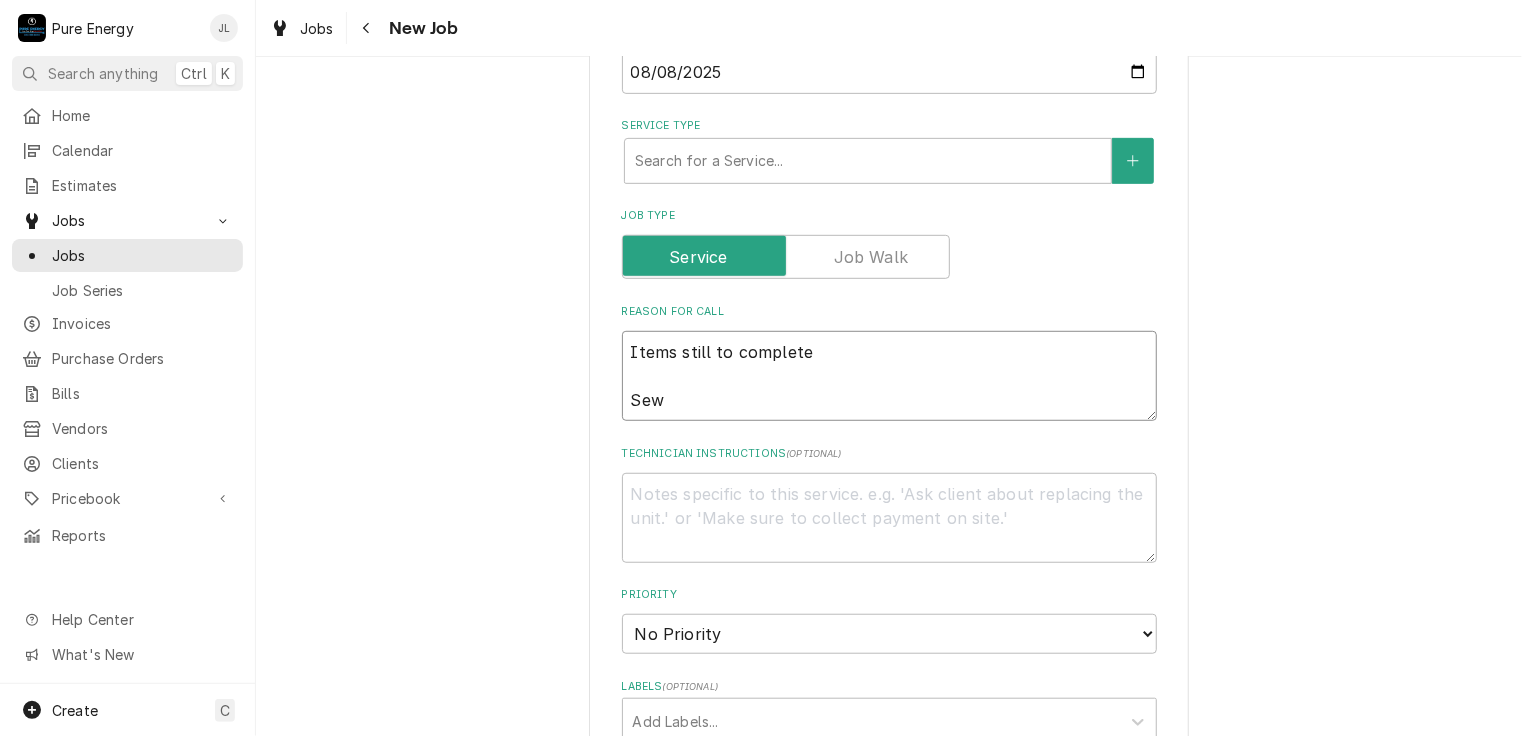 type on "x" 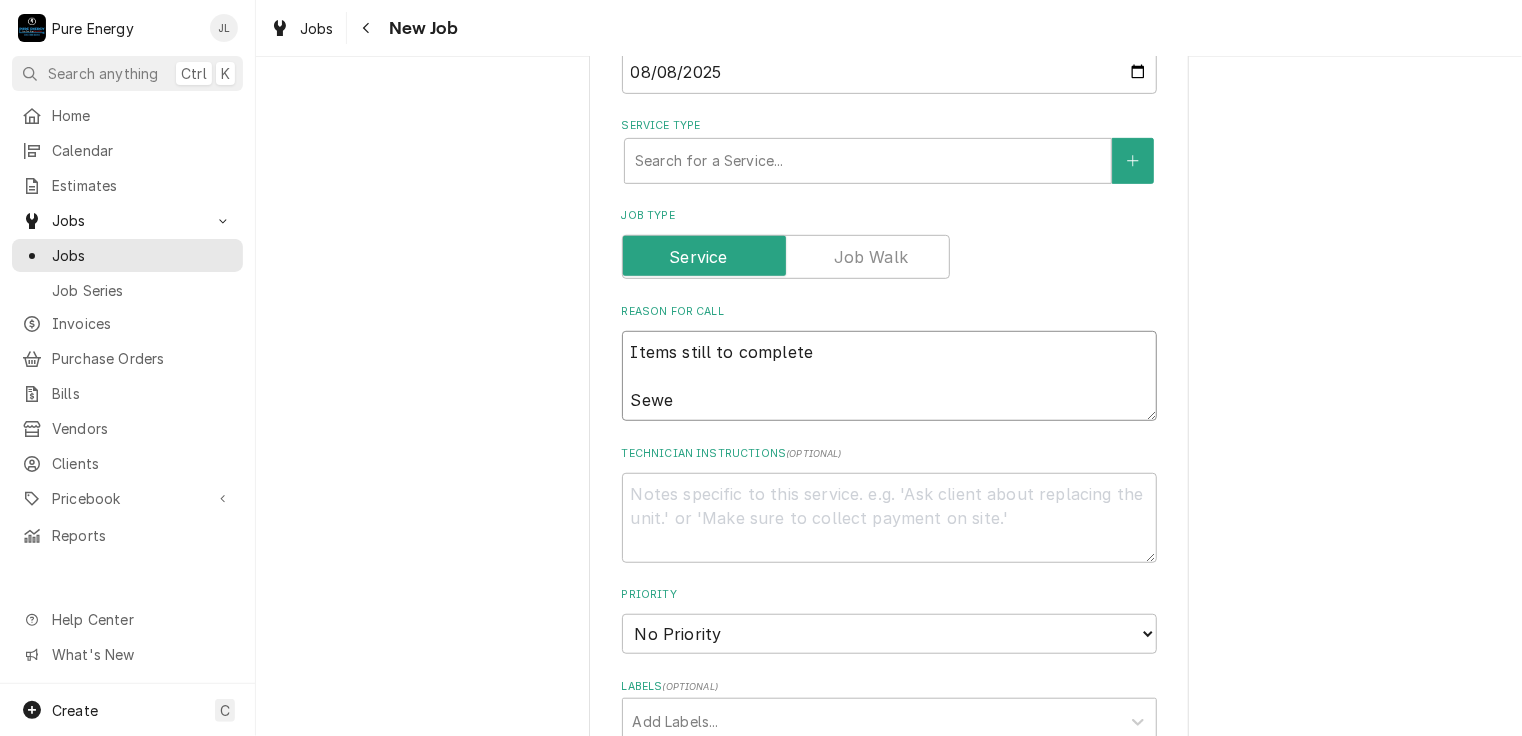 type on "x" 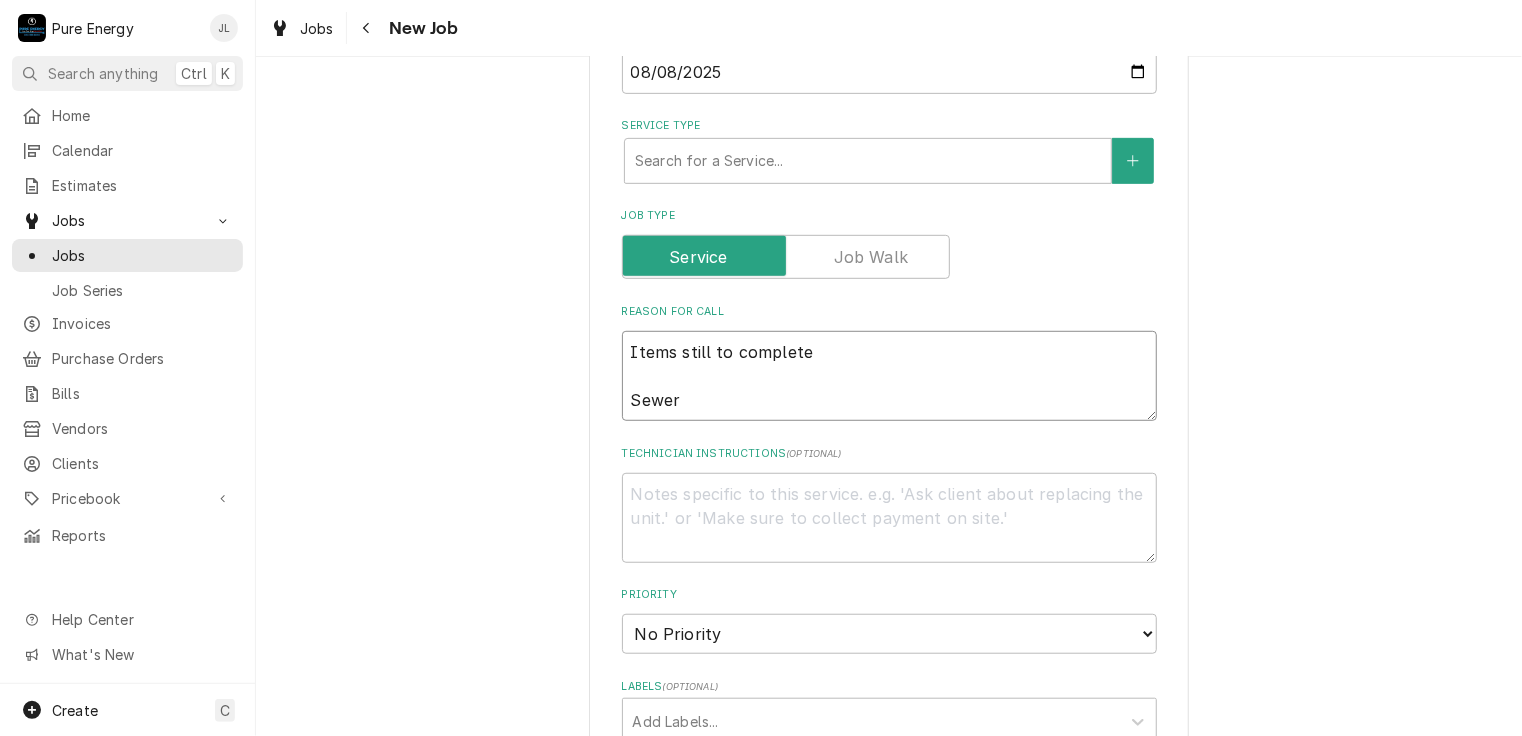 type on "x" 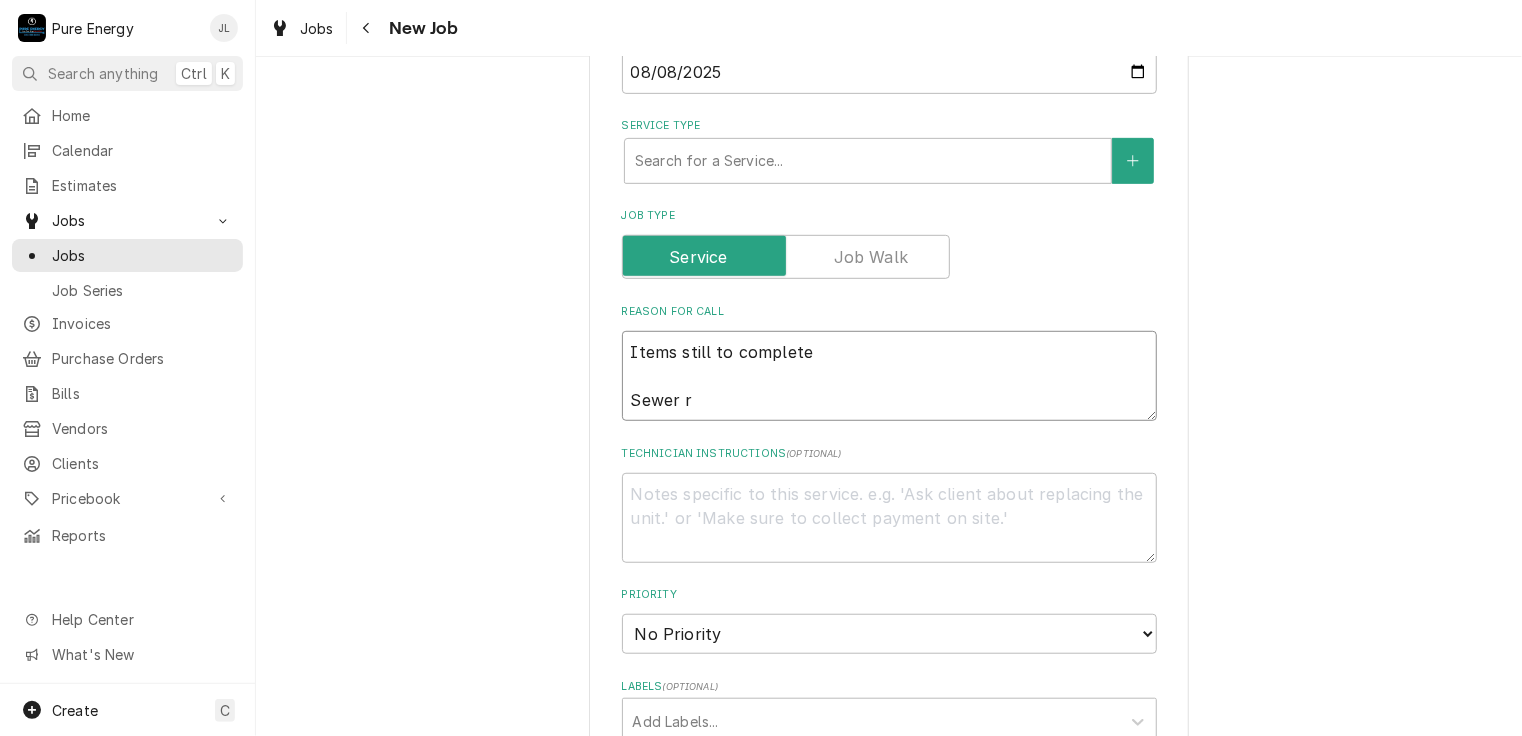 type on "x" 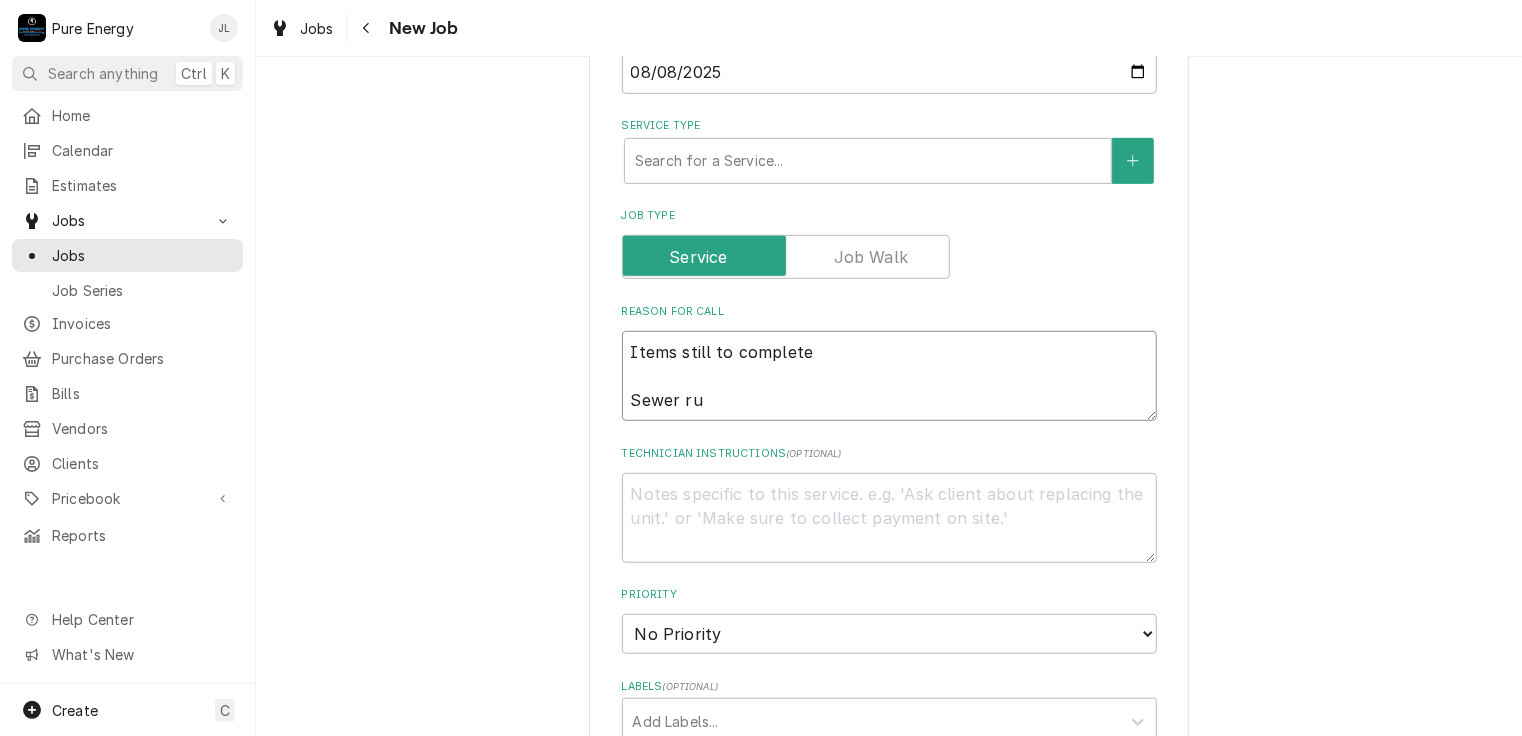 type on "x" 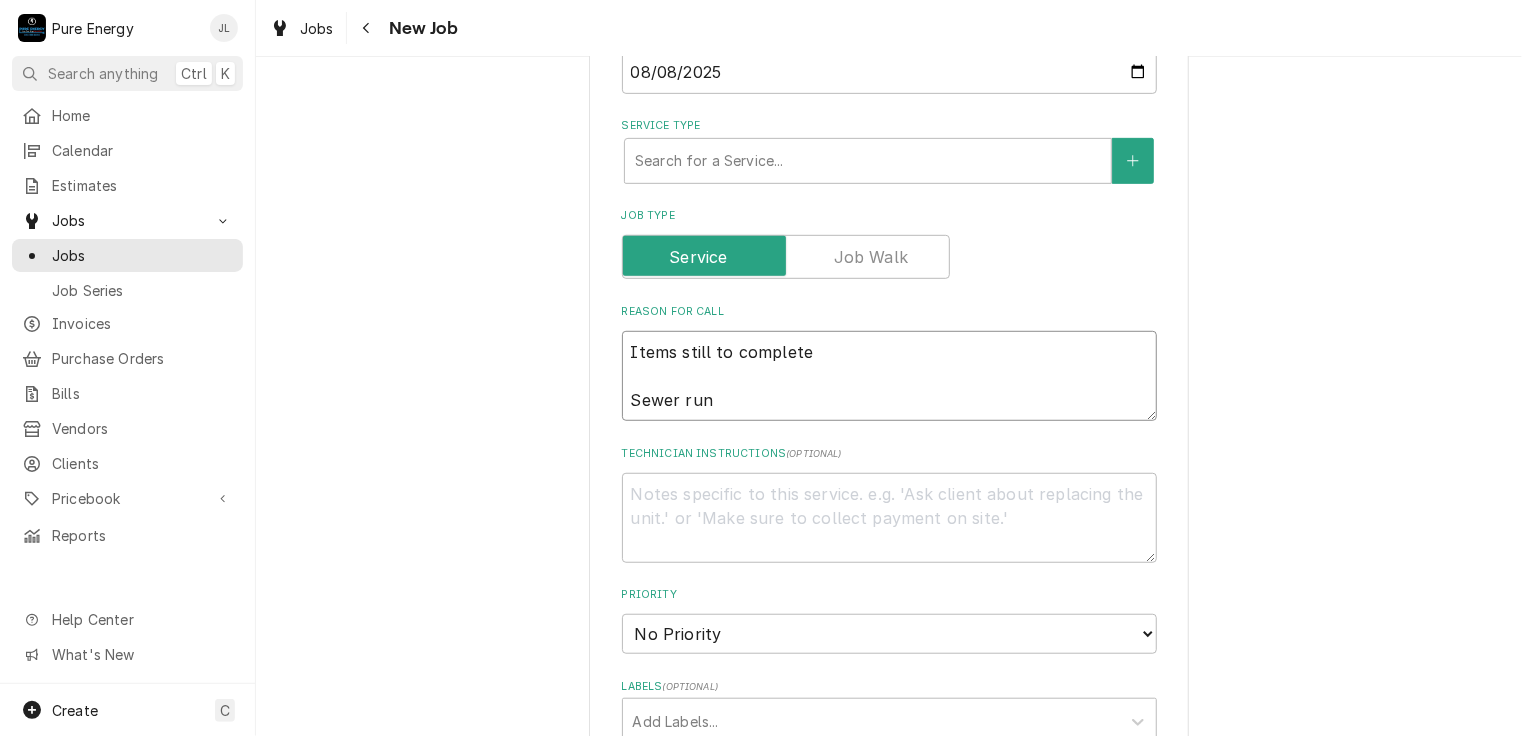 type on "x" 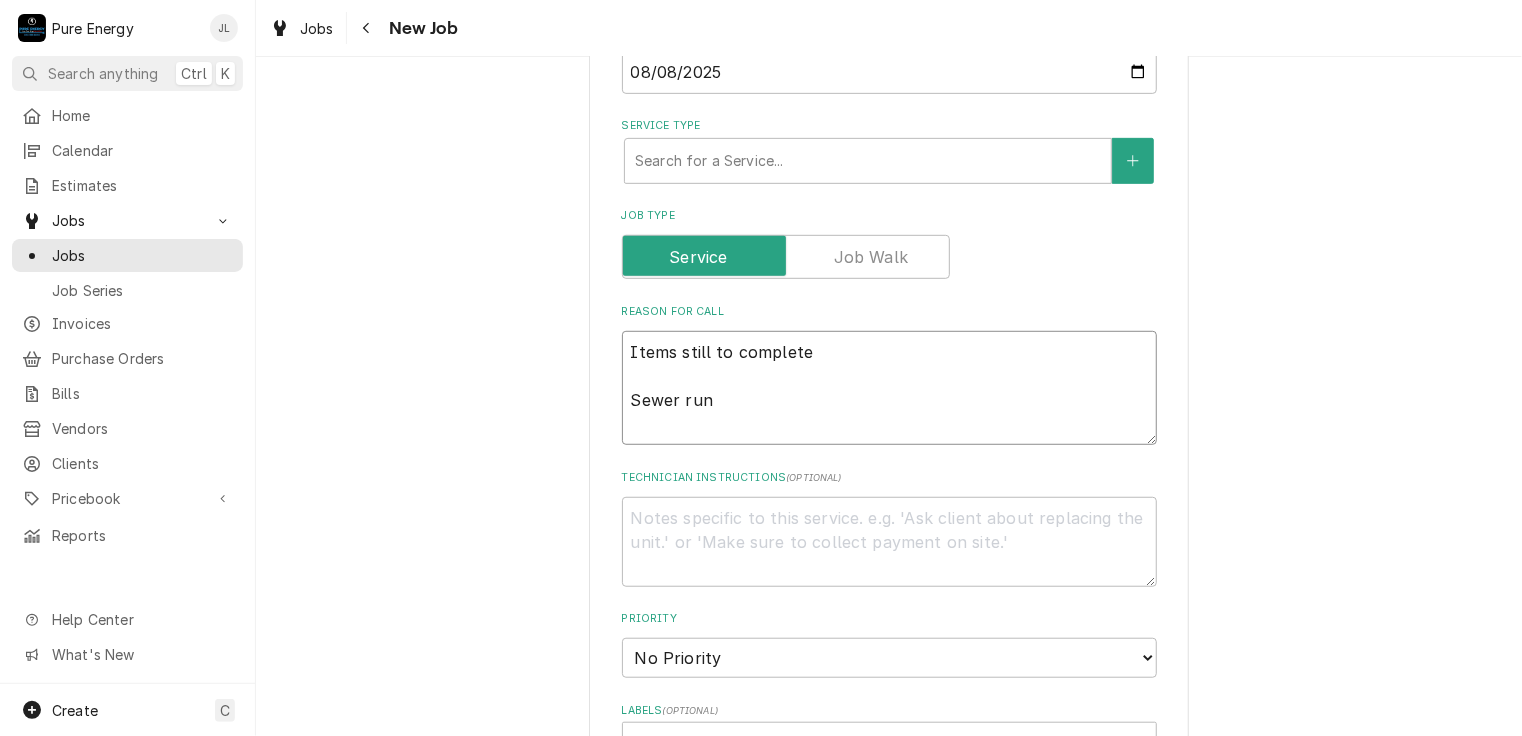 type on "x" 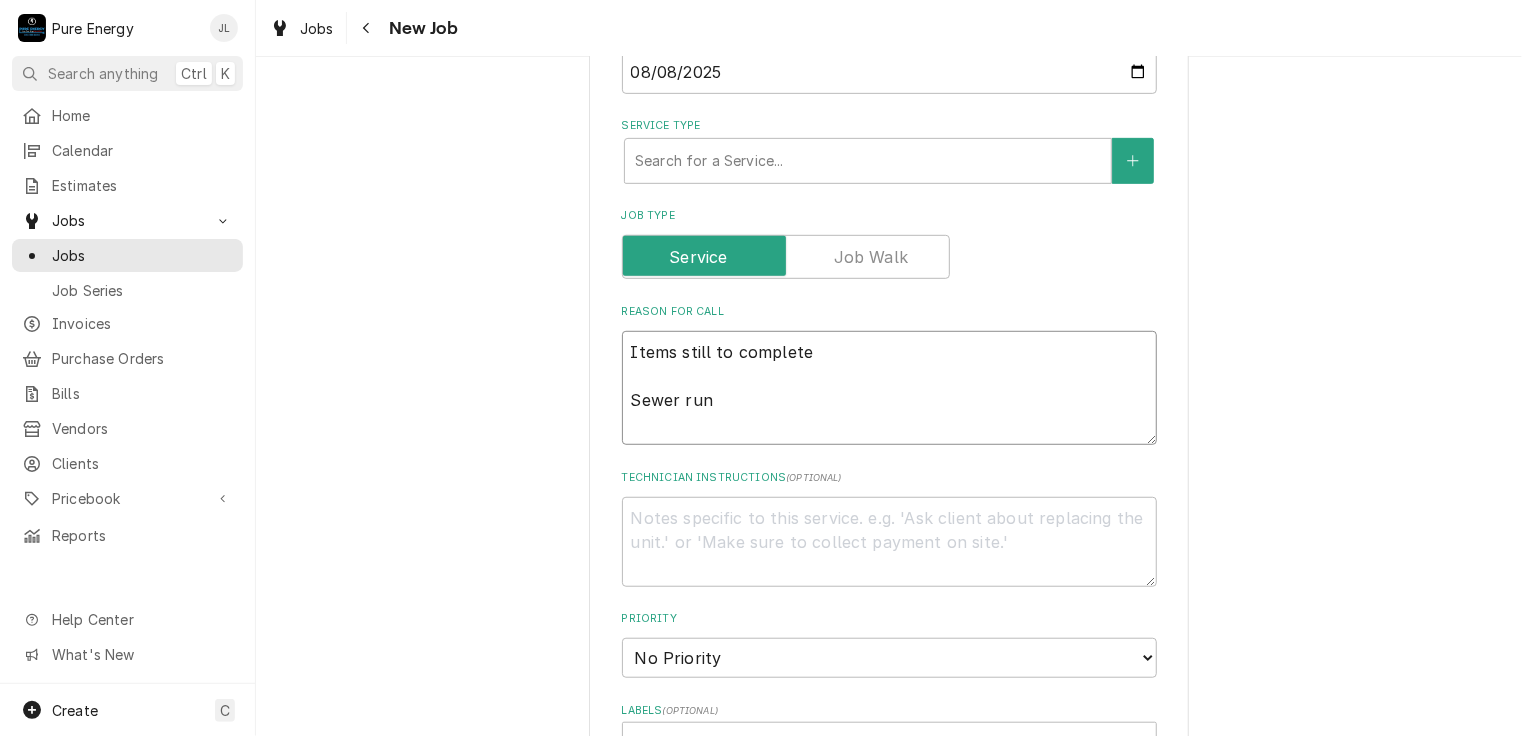 type on "Items still to complete
Sewer run
1" 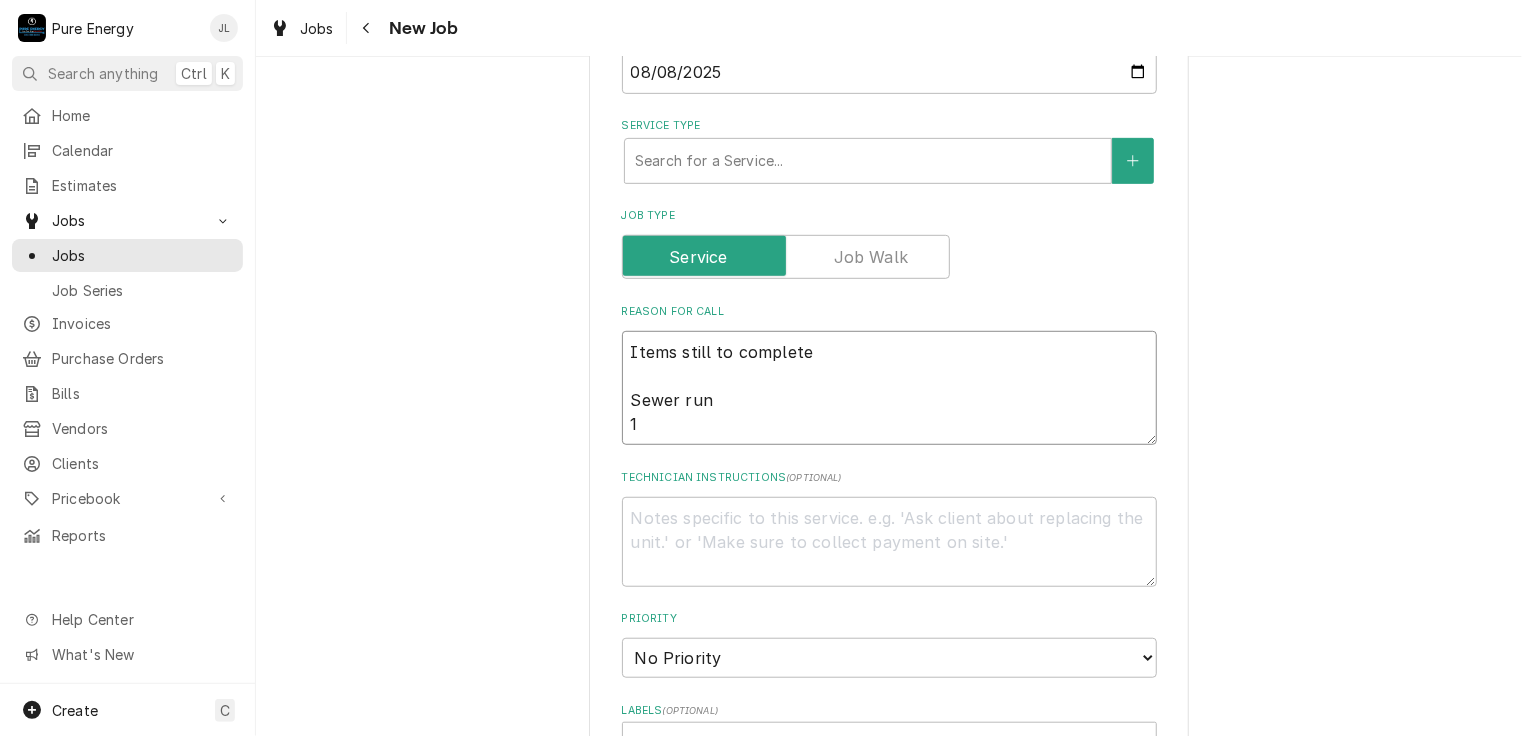 type on "x" 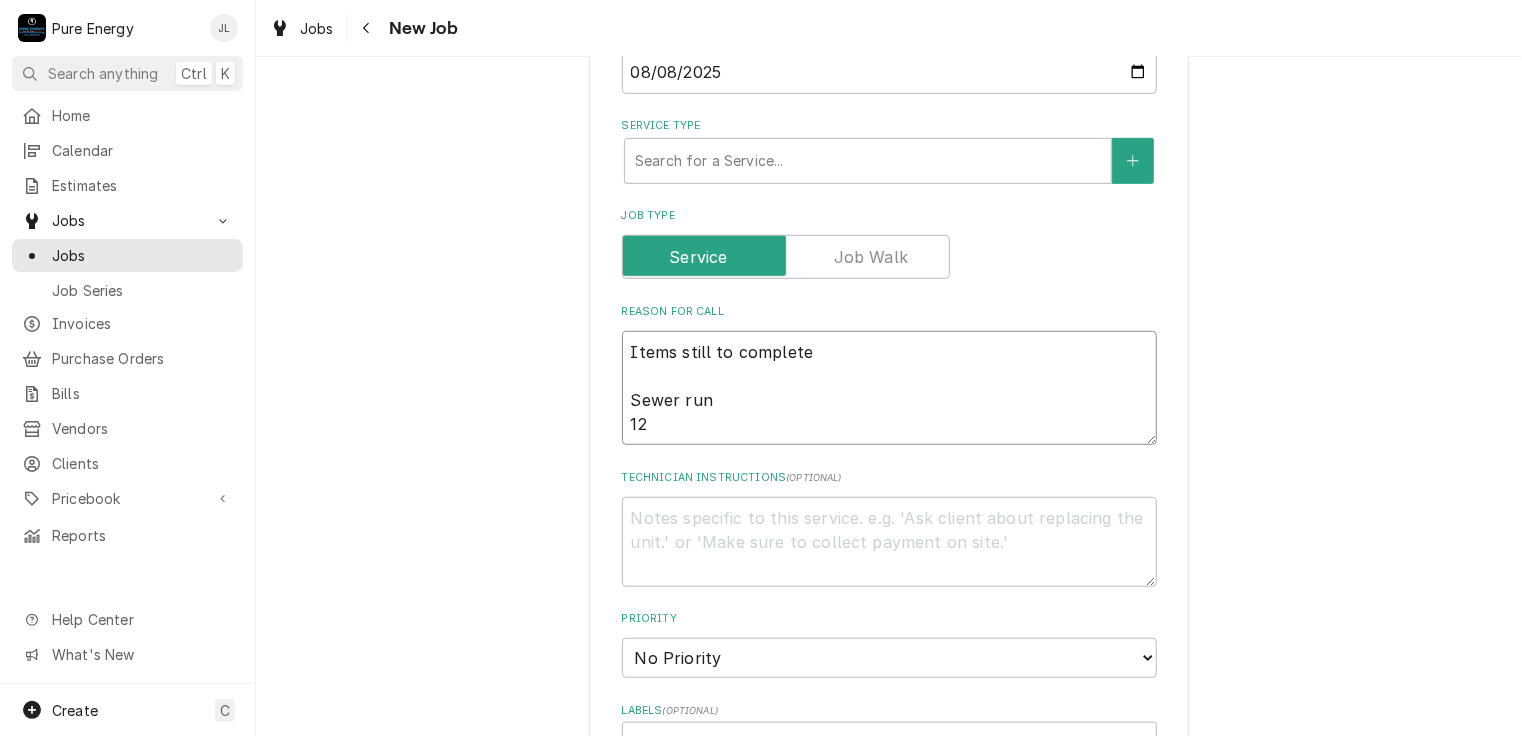 type on "x" 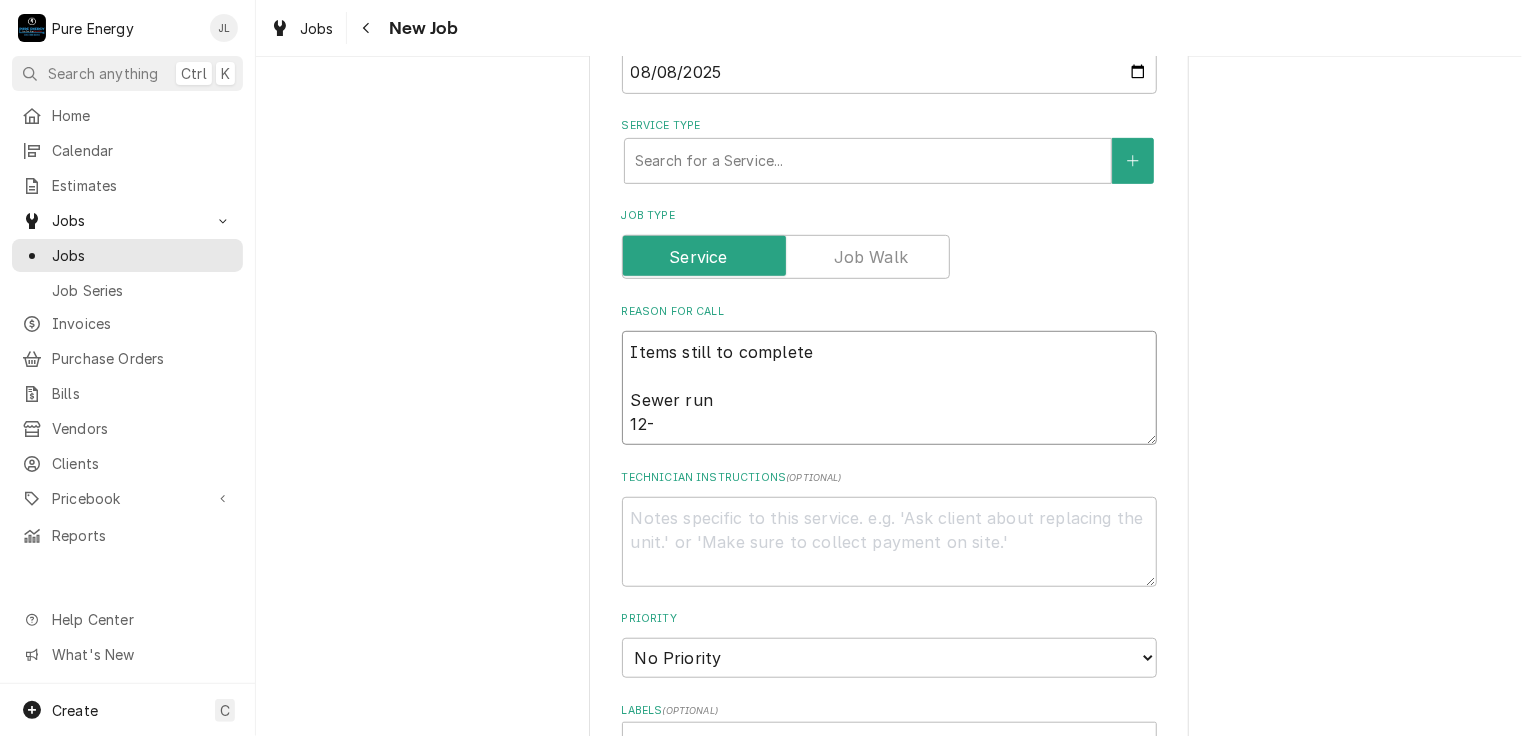 type on "x" 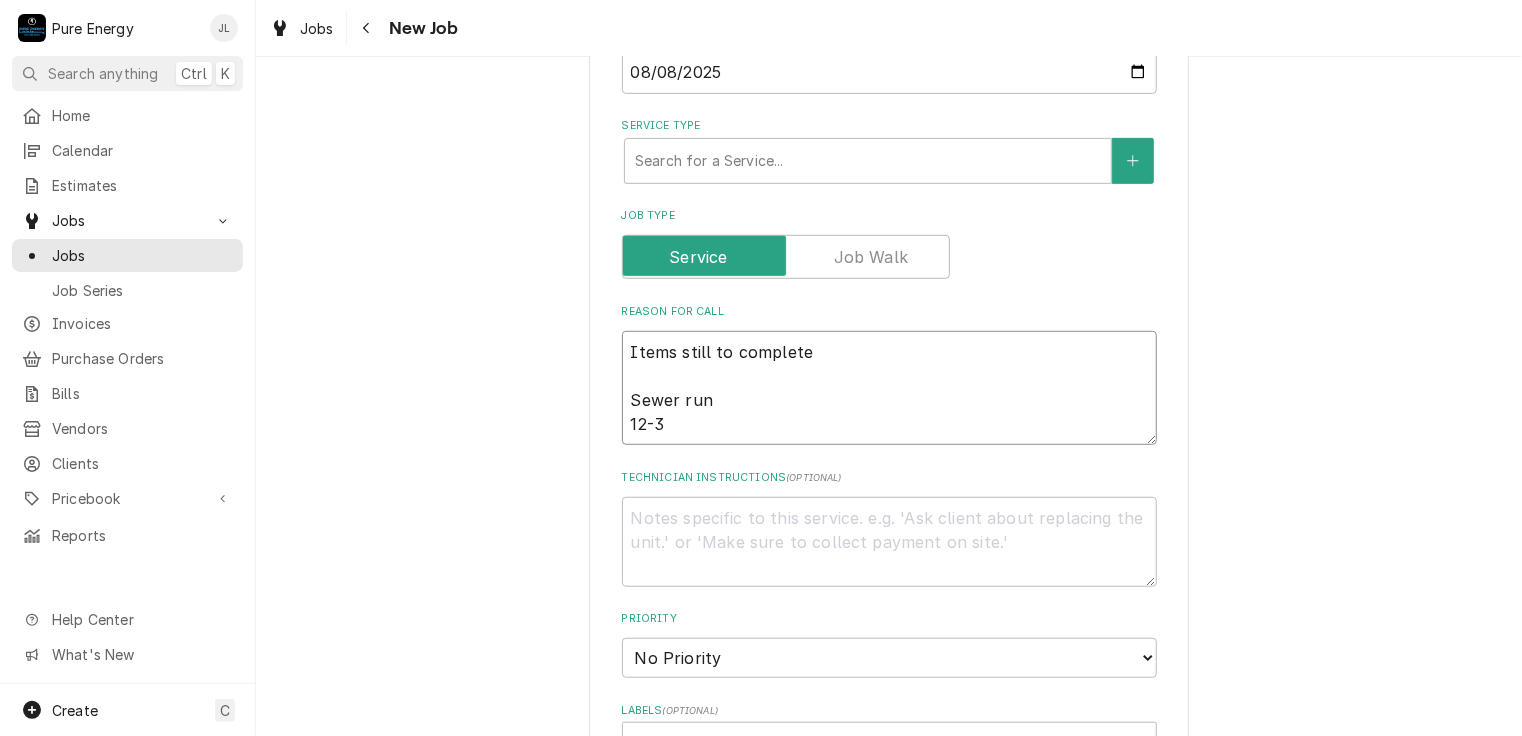 type on "x" 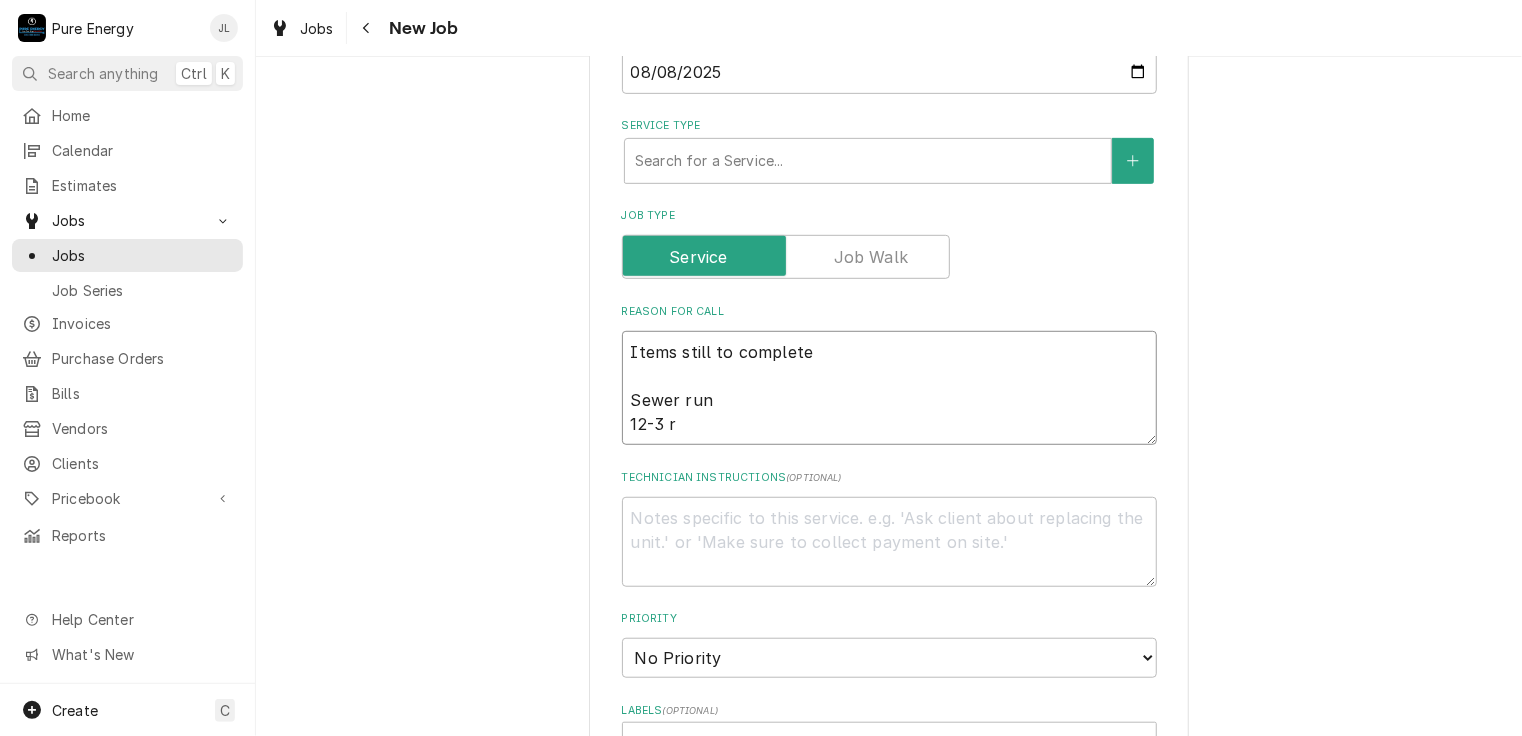 type on "Items still to complete
Sewer run
12-3 ri" 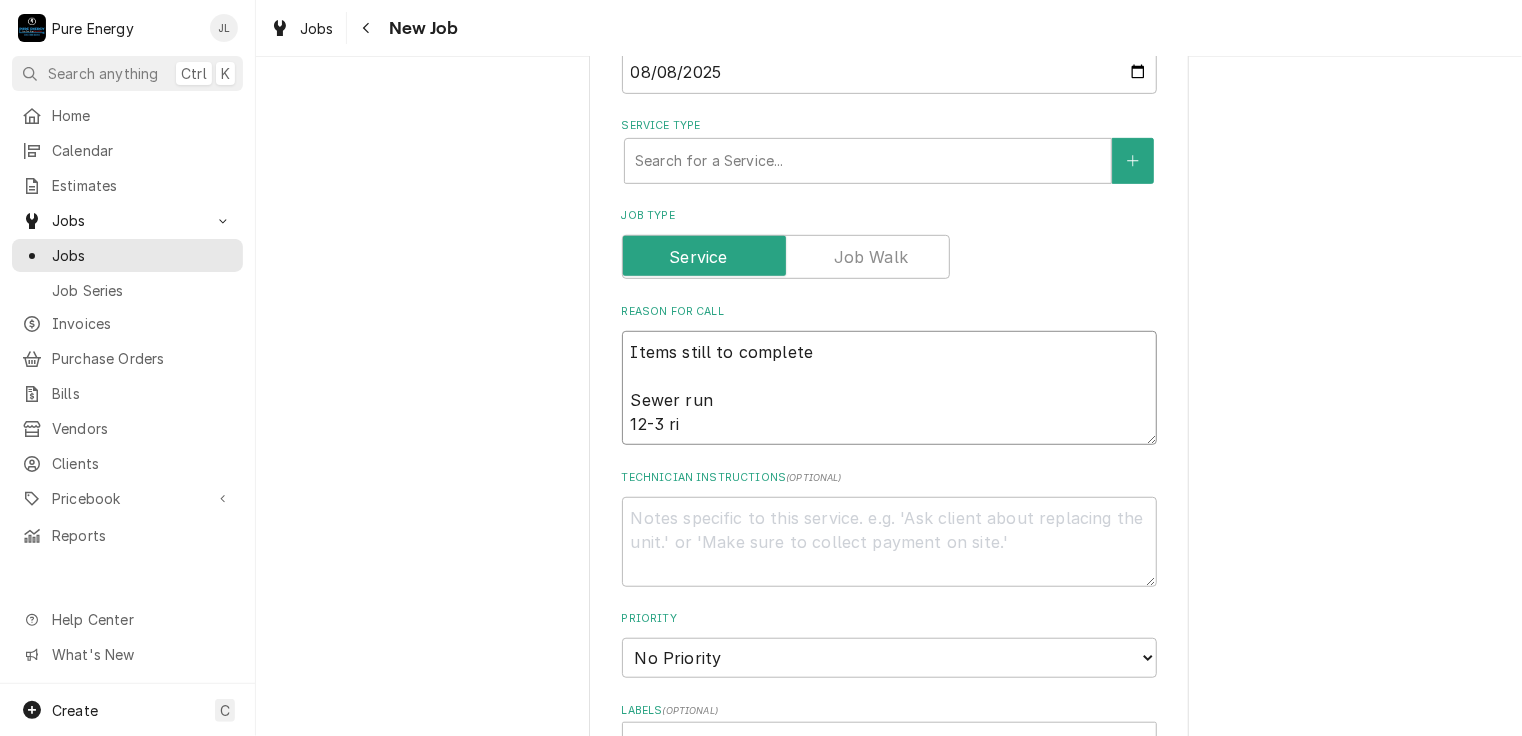 type on "x" 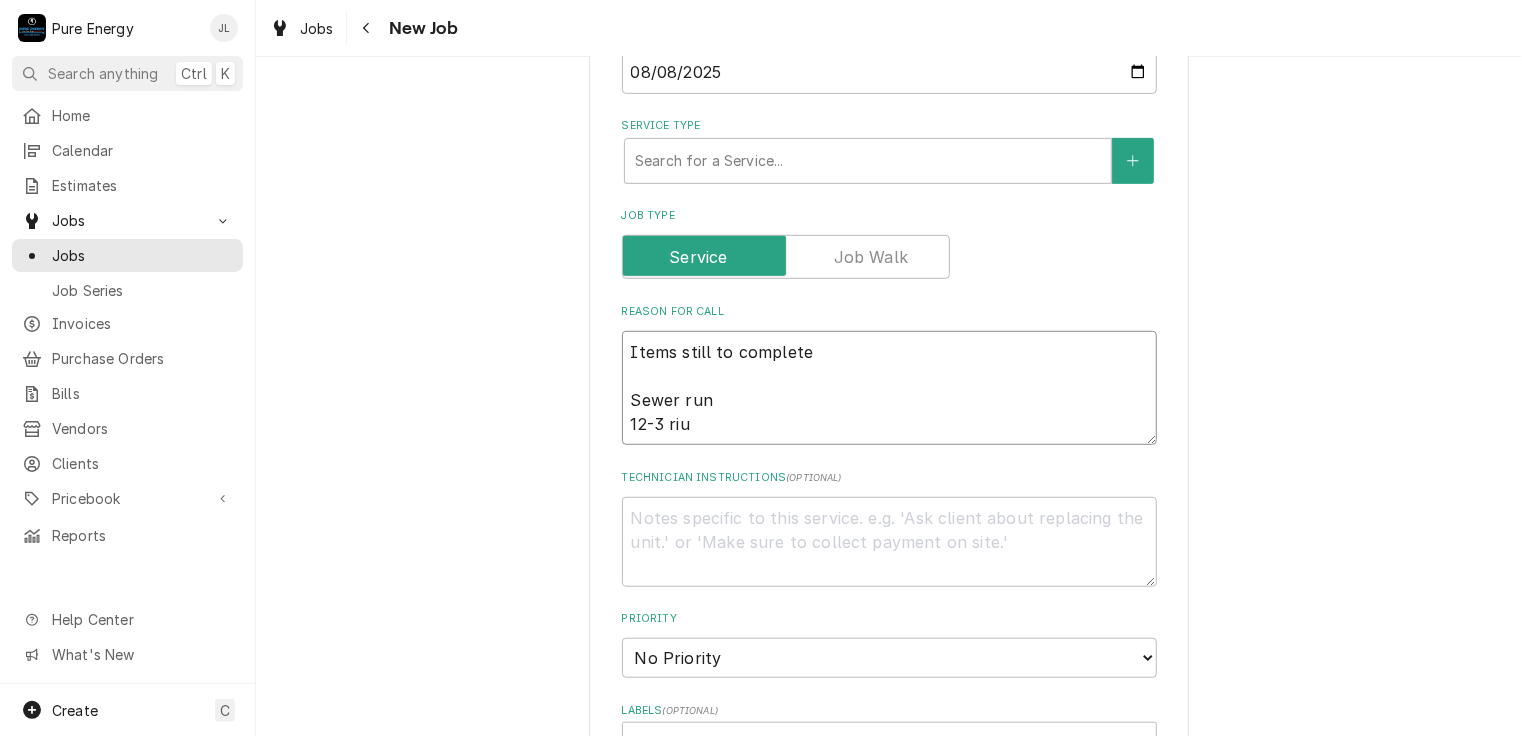 type on "x" 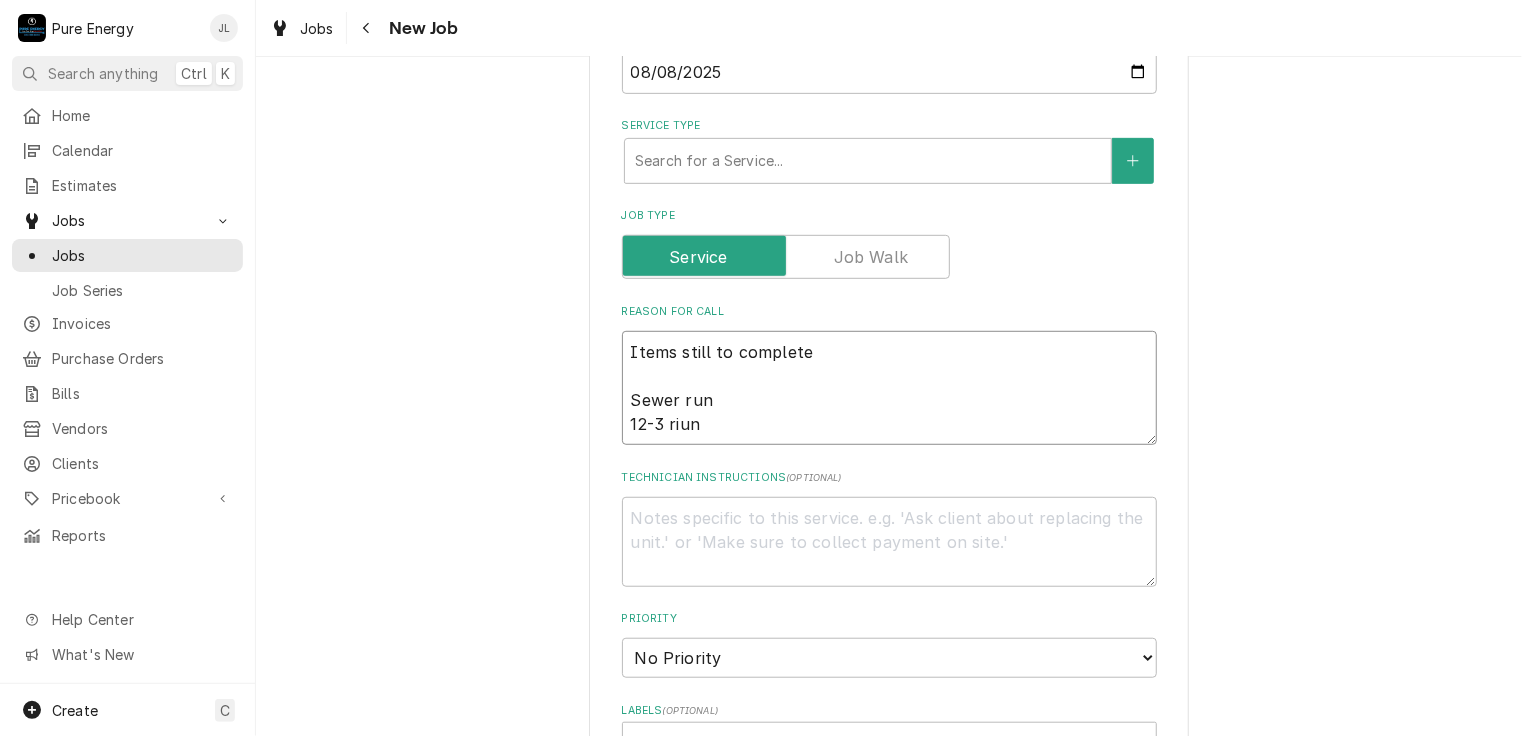 type on "x" 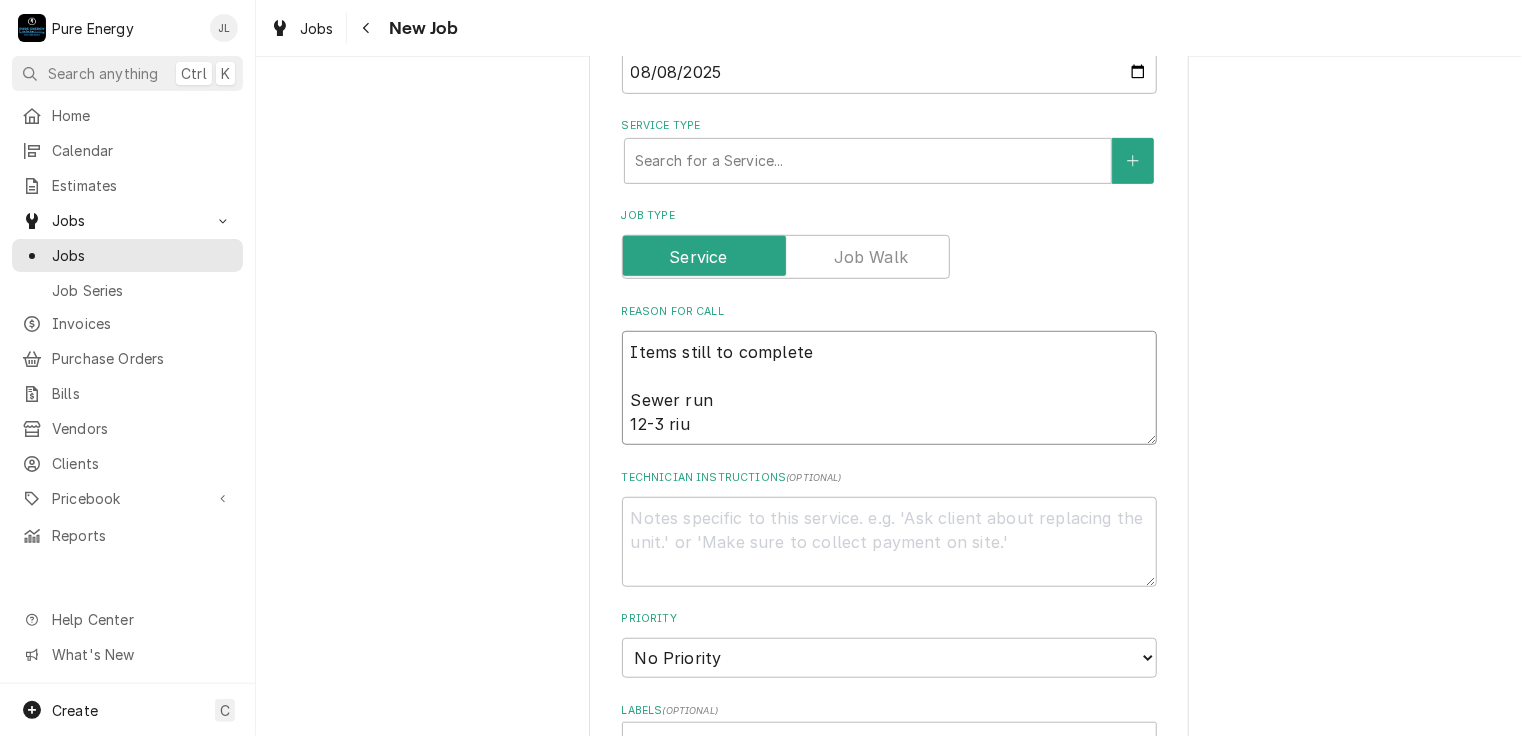 type on "x" 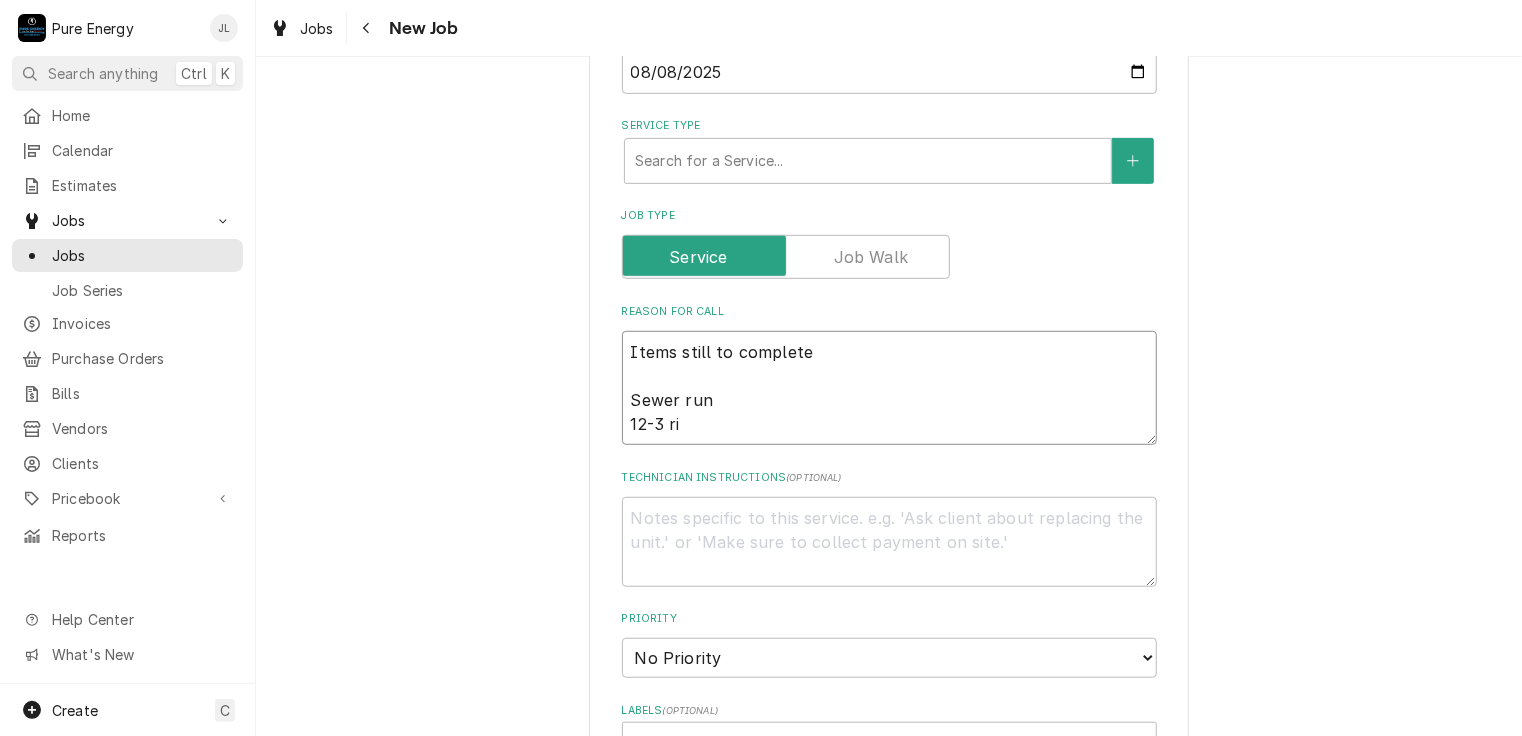 type on "x" 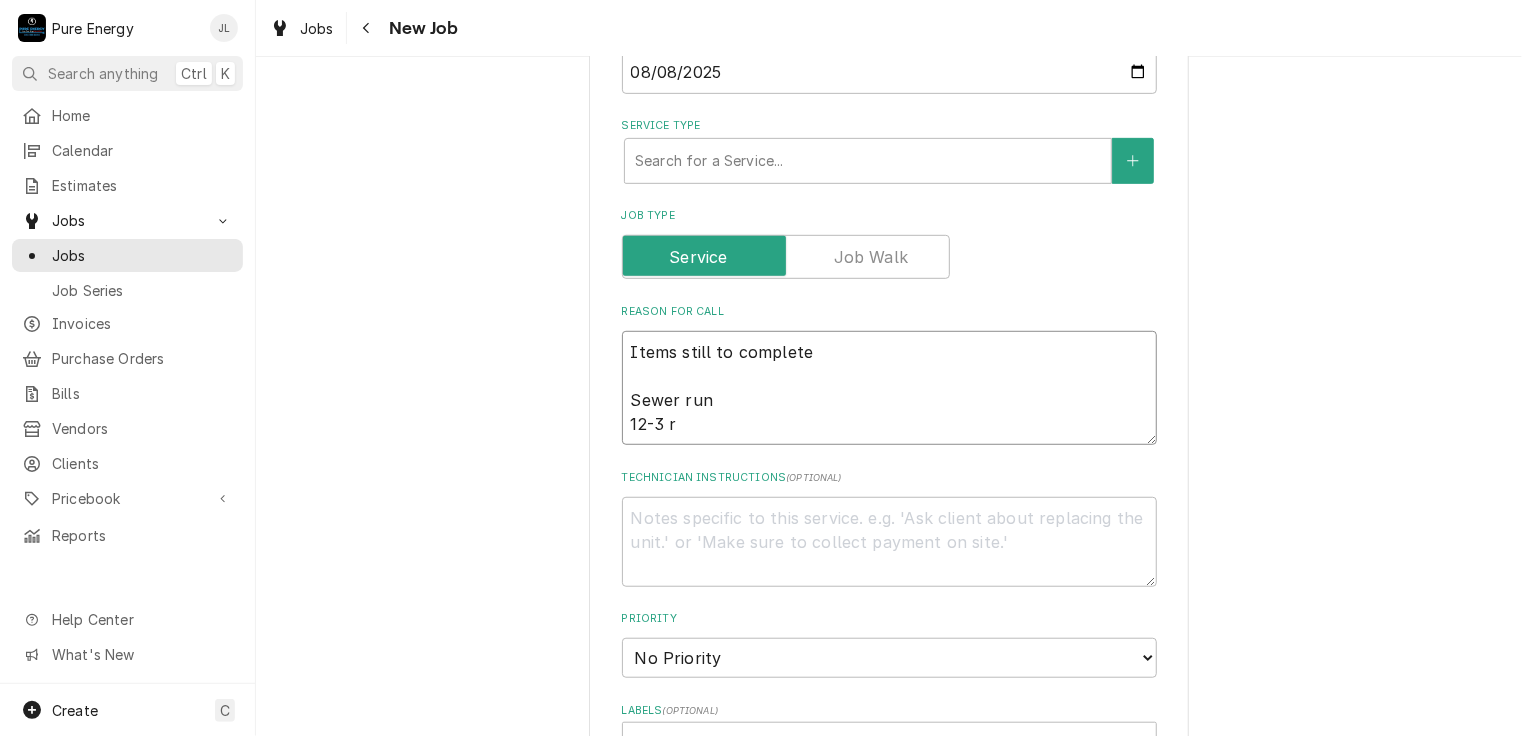 type on "x" 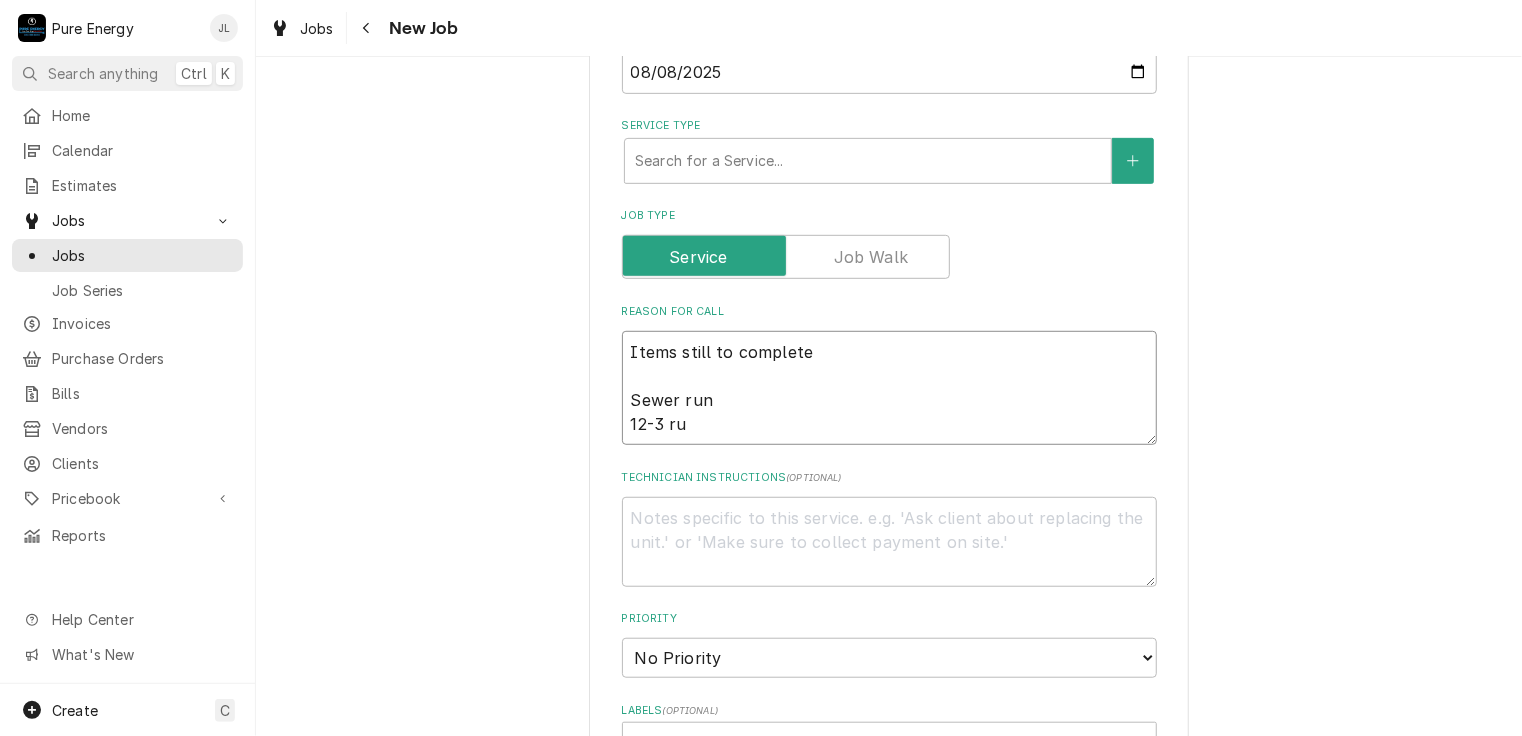 type on "x" 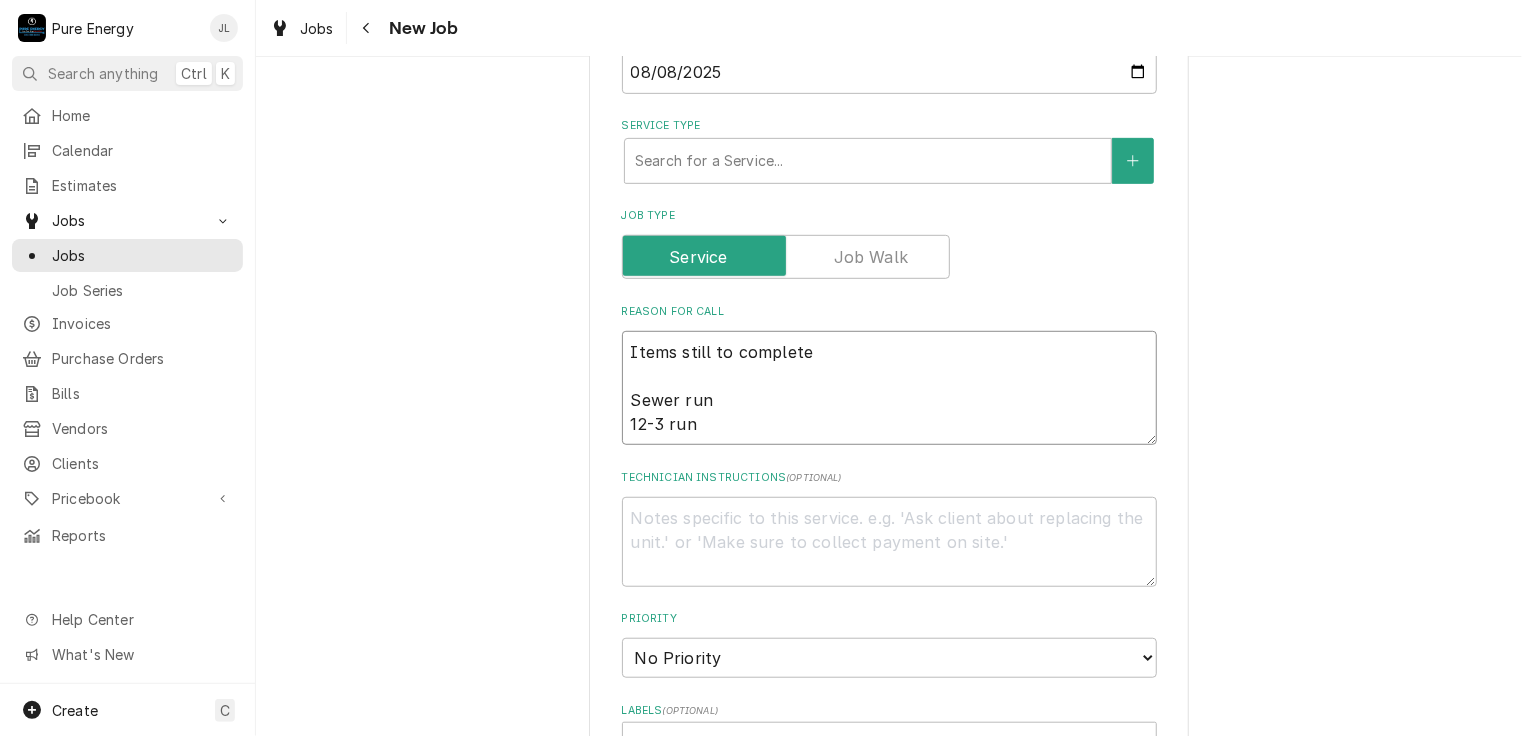type on "x" 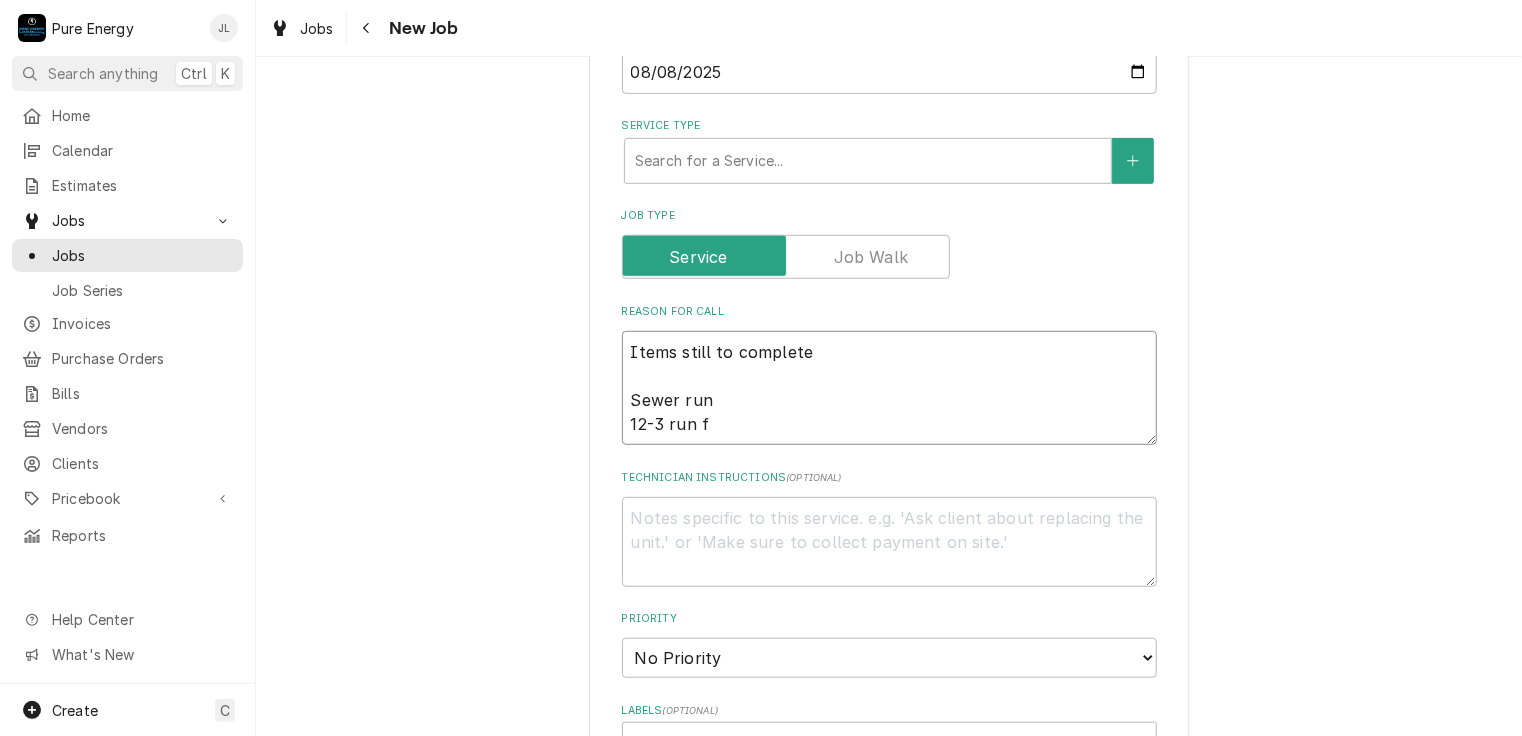 type on "x" 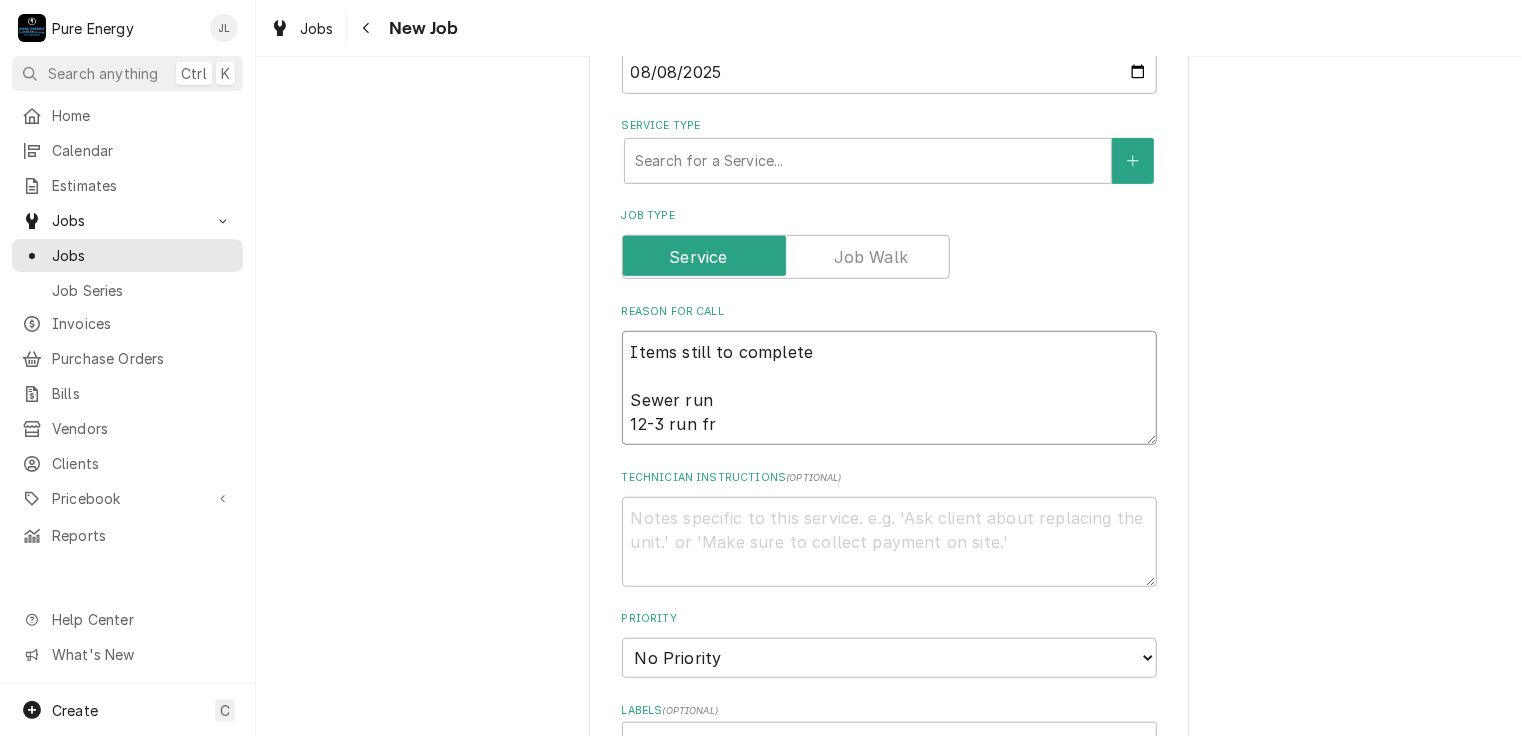 type on "x" 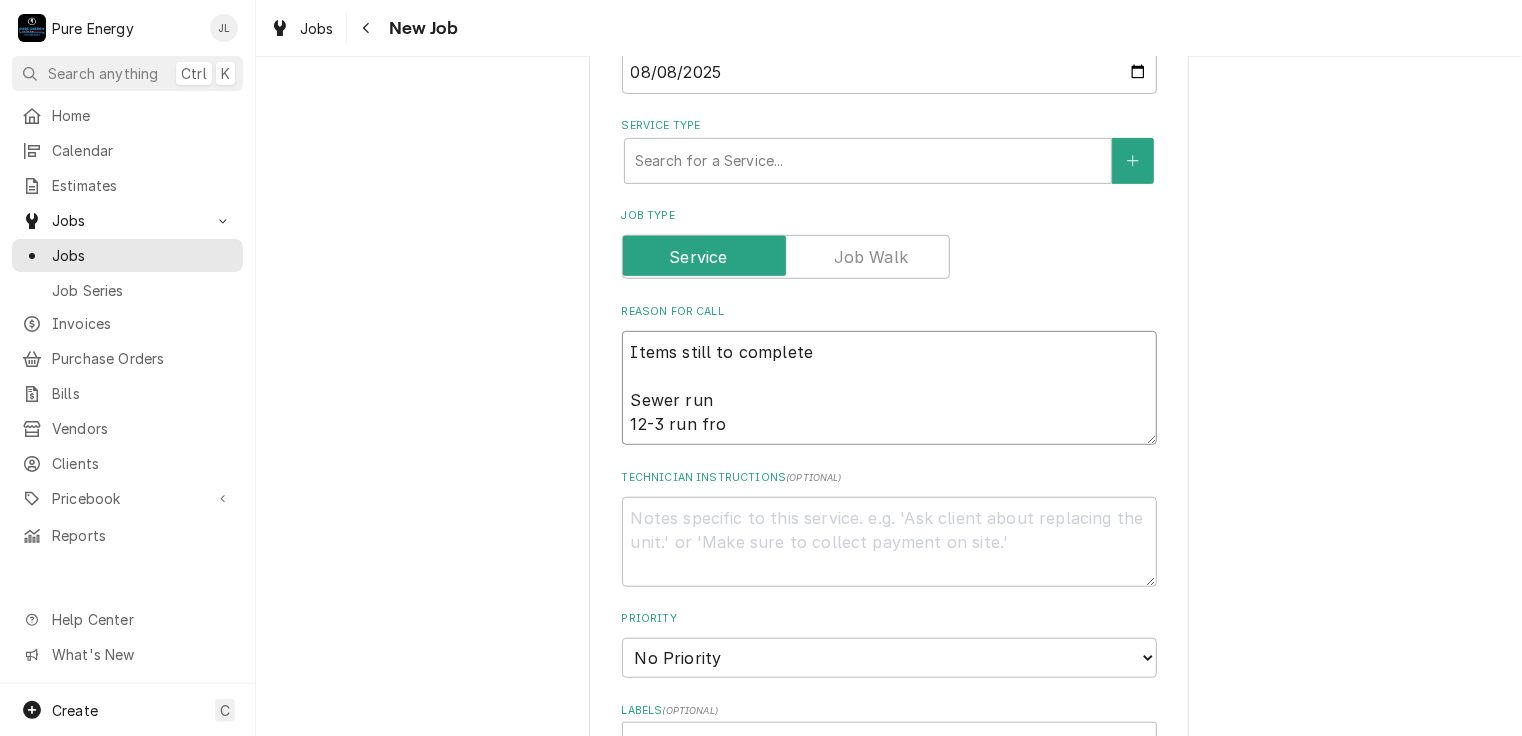 type on "x" 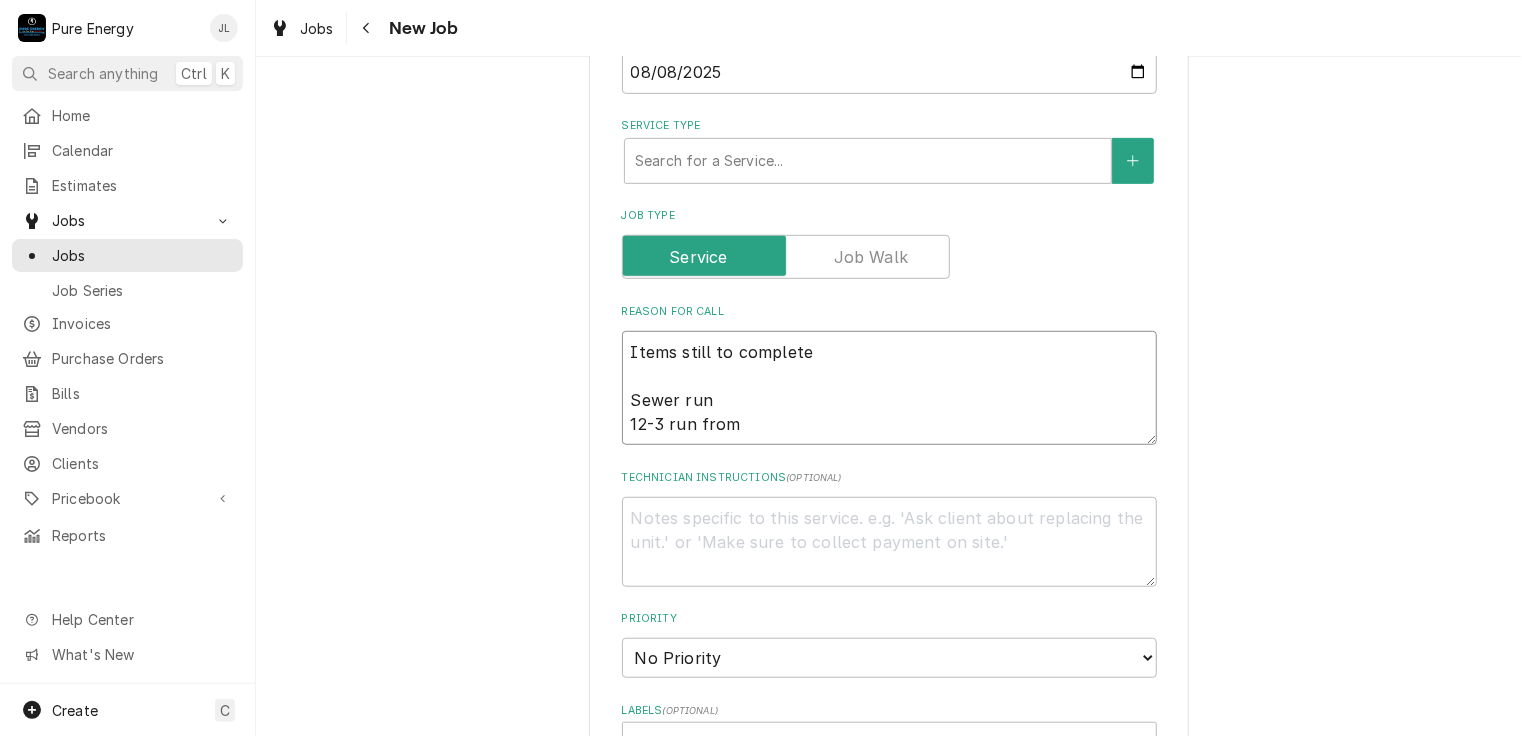 type on "x" 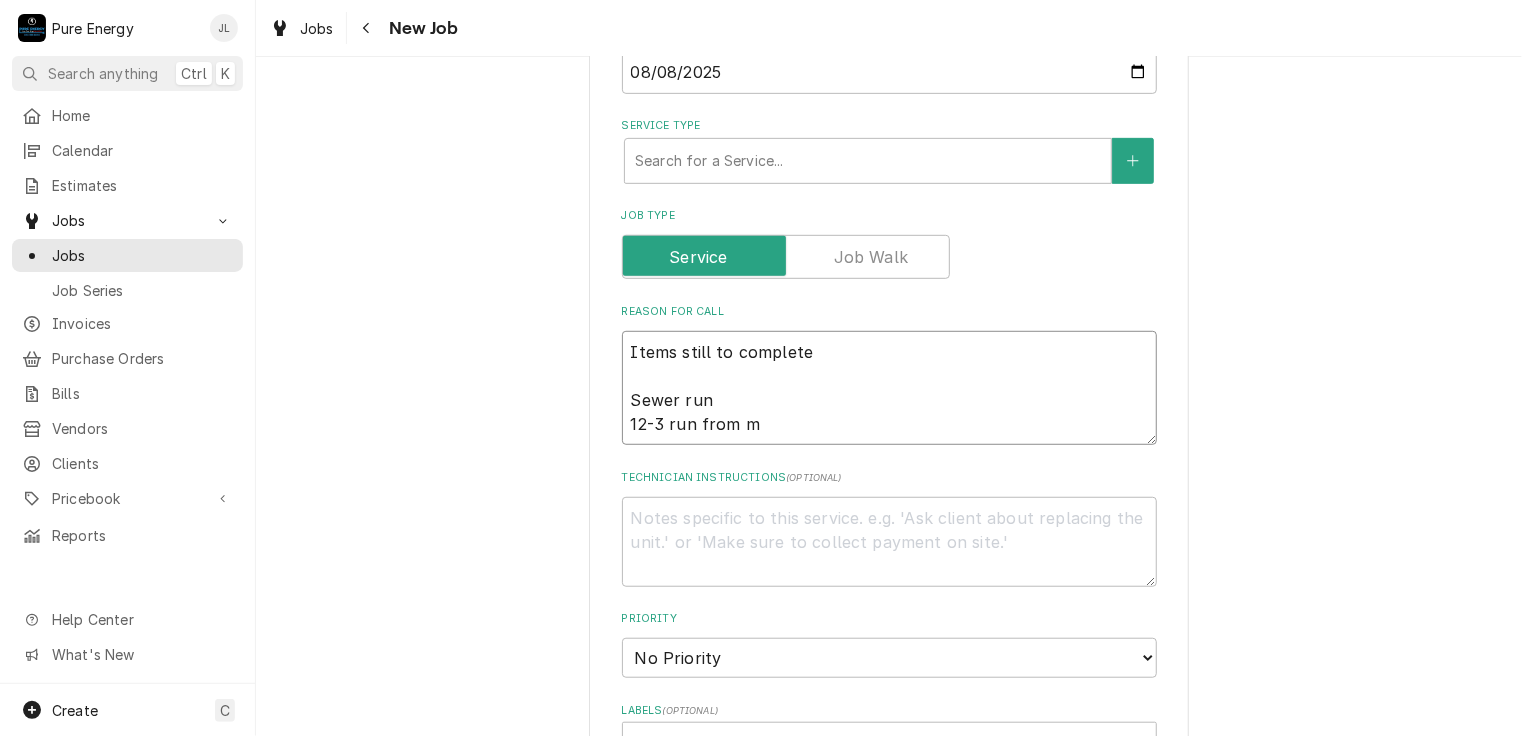 type on "x" 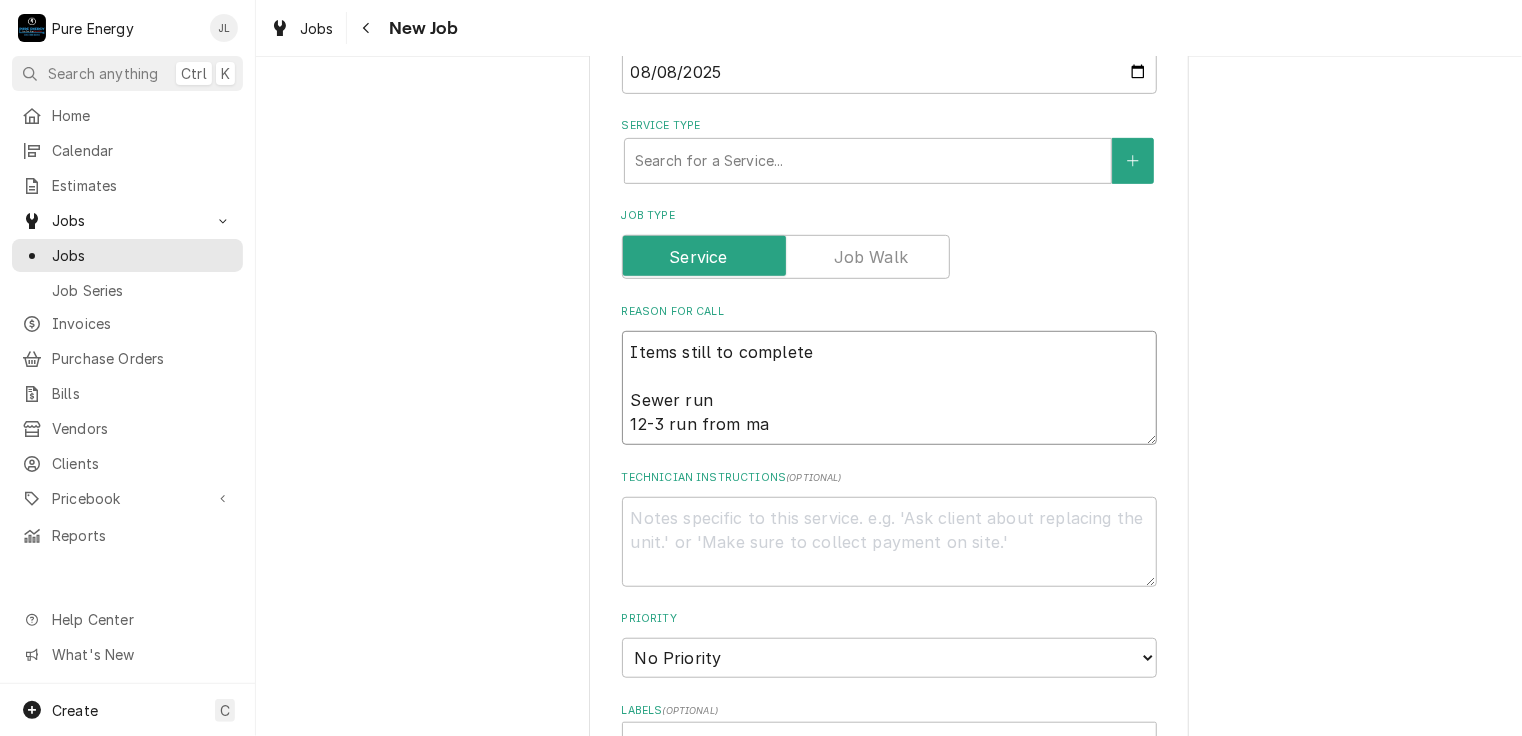 type on "Items still to complete
Sewer run
12-3 run from mai" 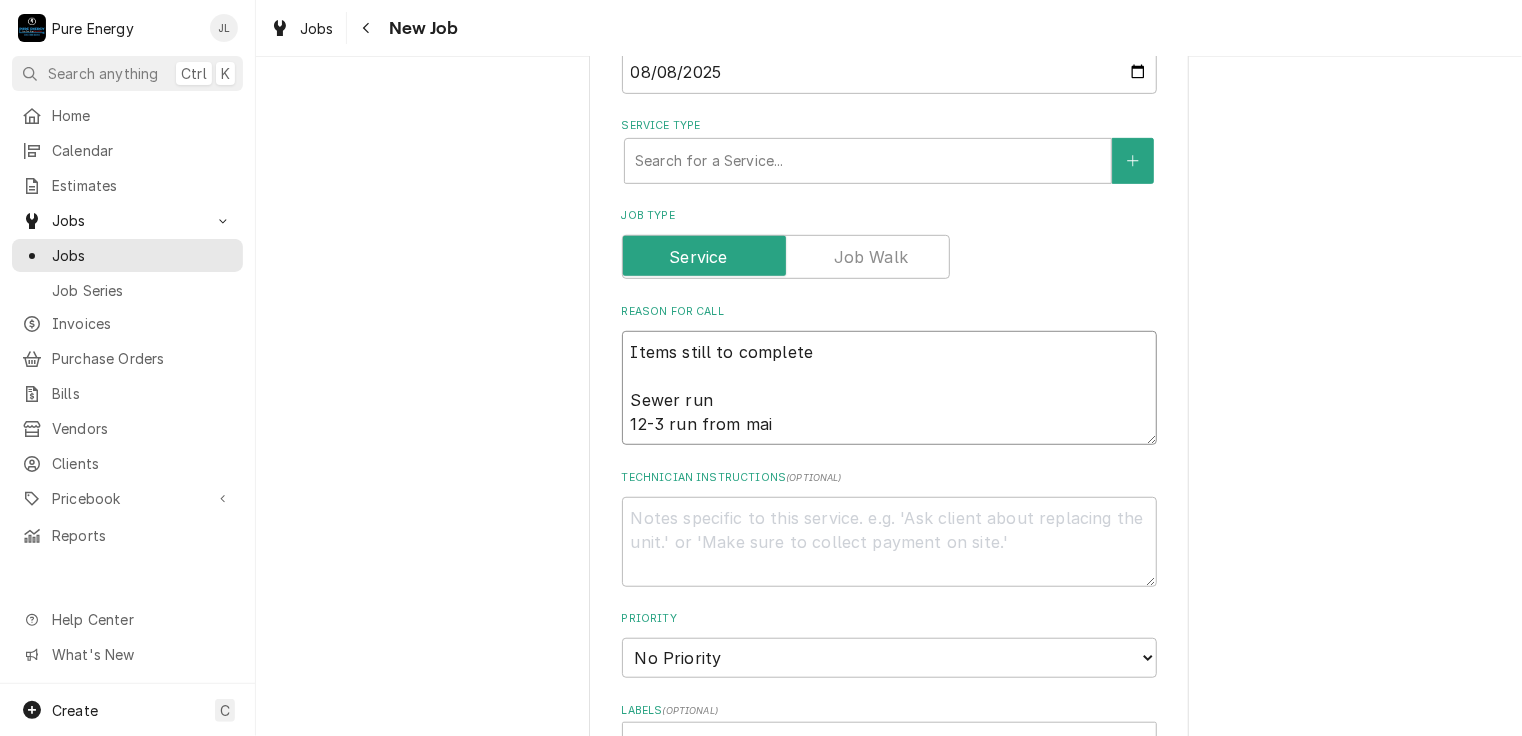 type on "x" 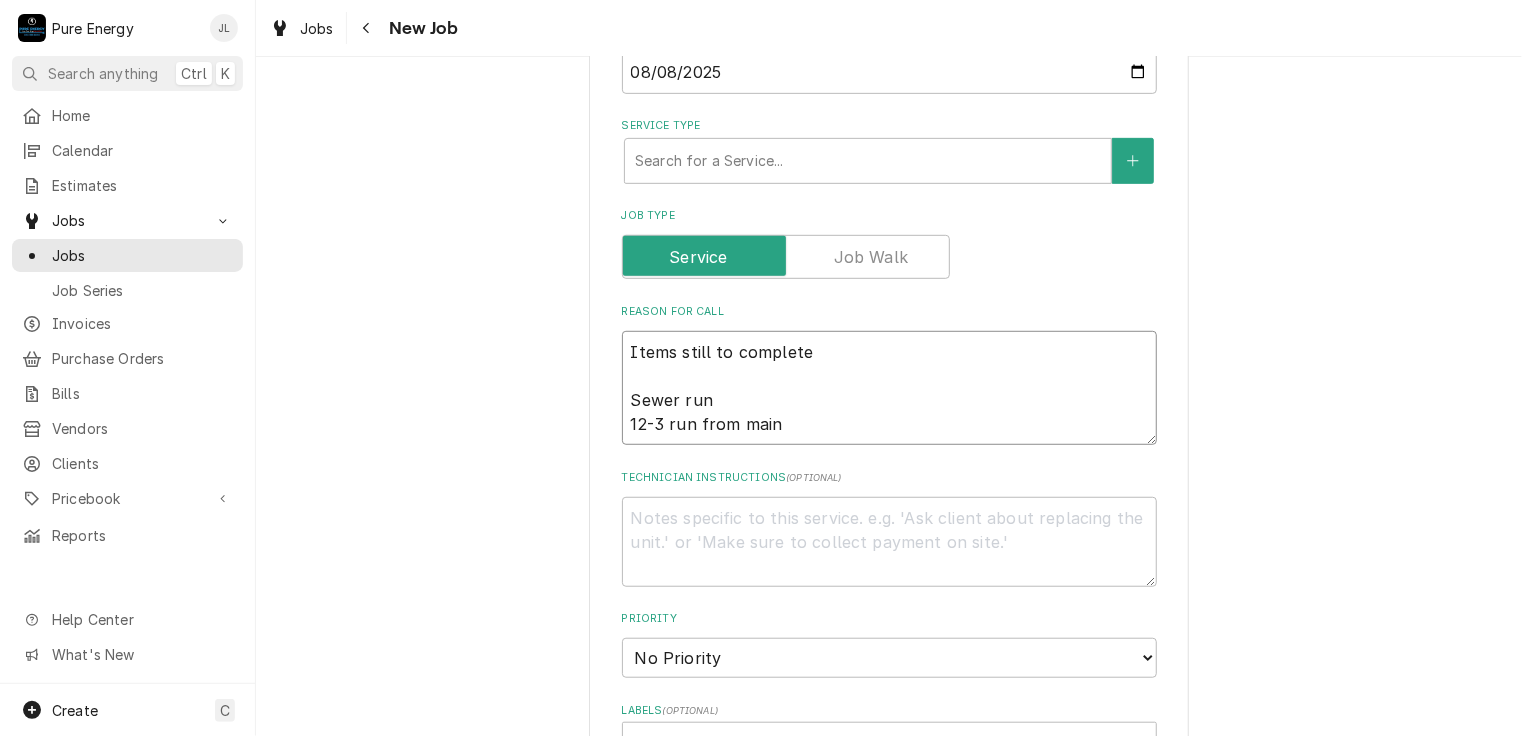 type on "x" 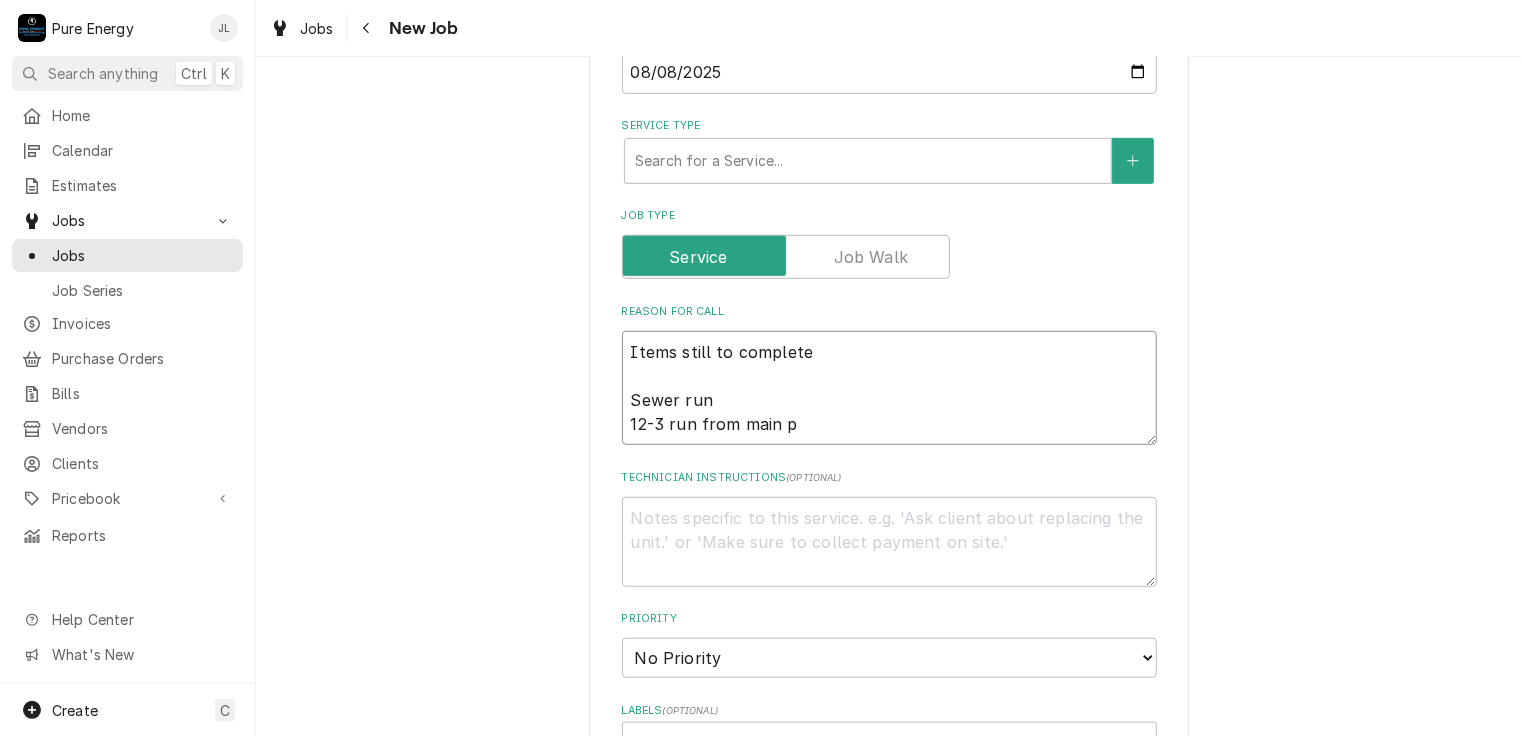 type on "x" 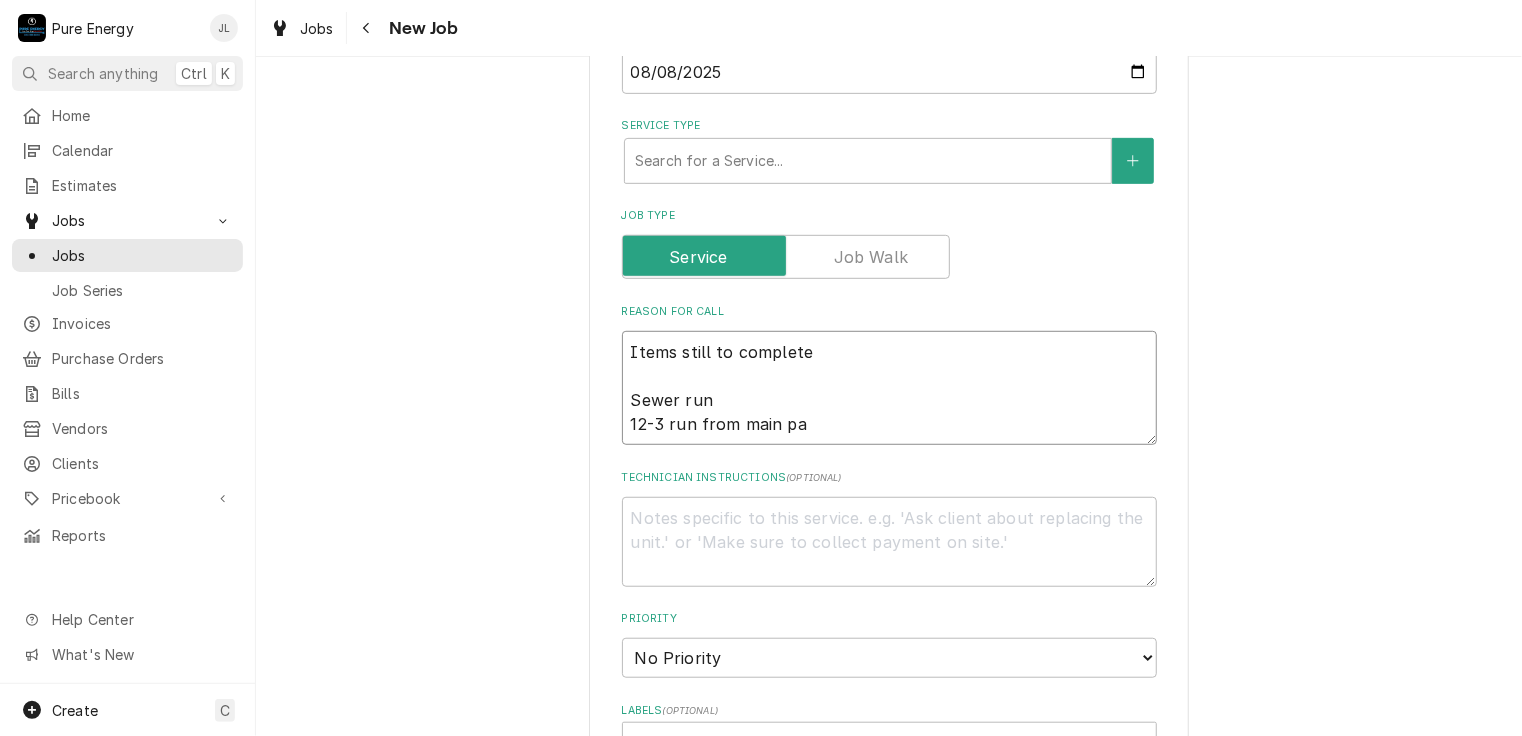 type on "Items still to complete
Sewer run
12-3 run from main pan" 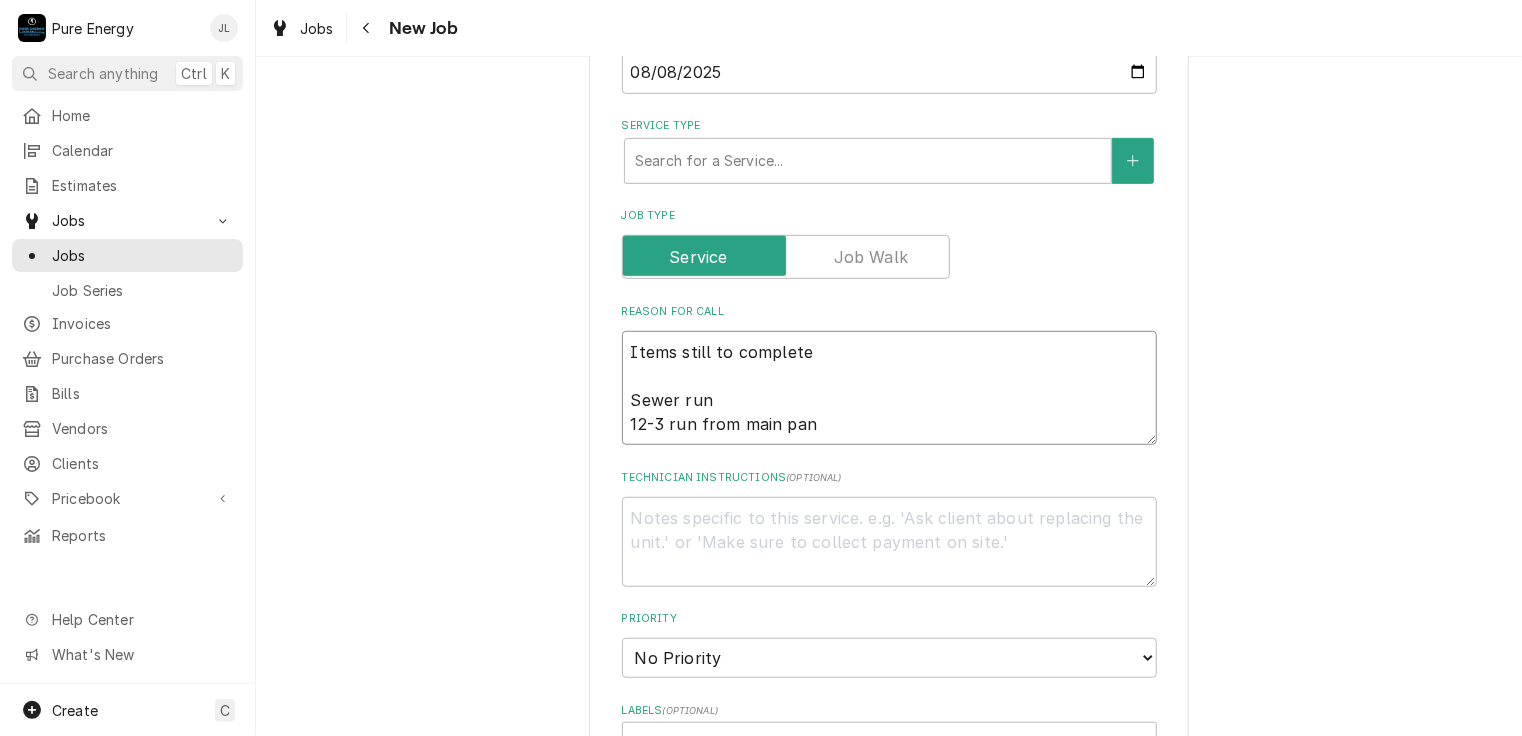 type on "x" 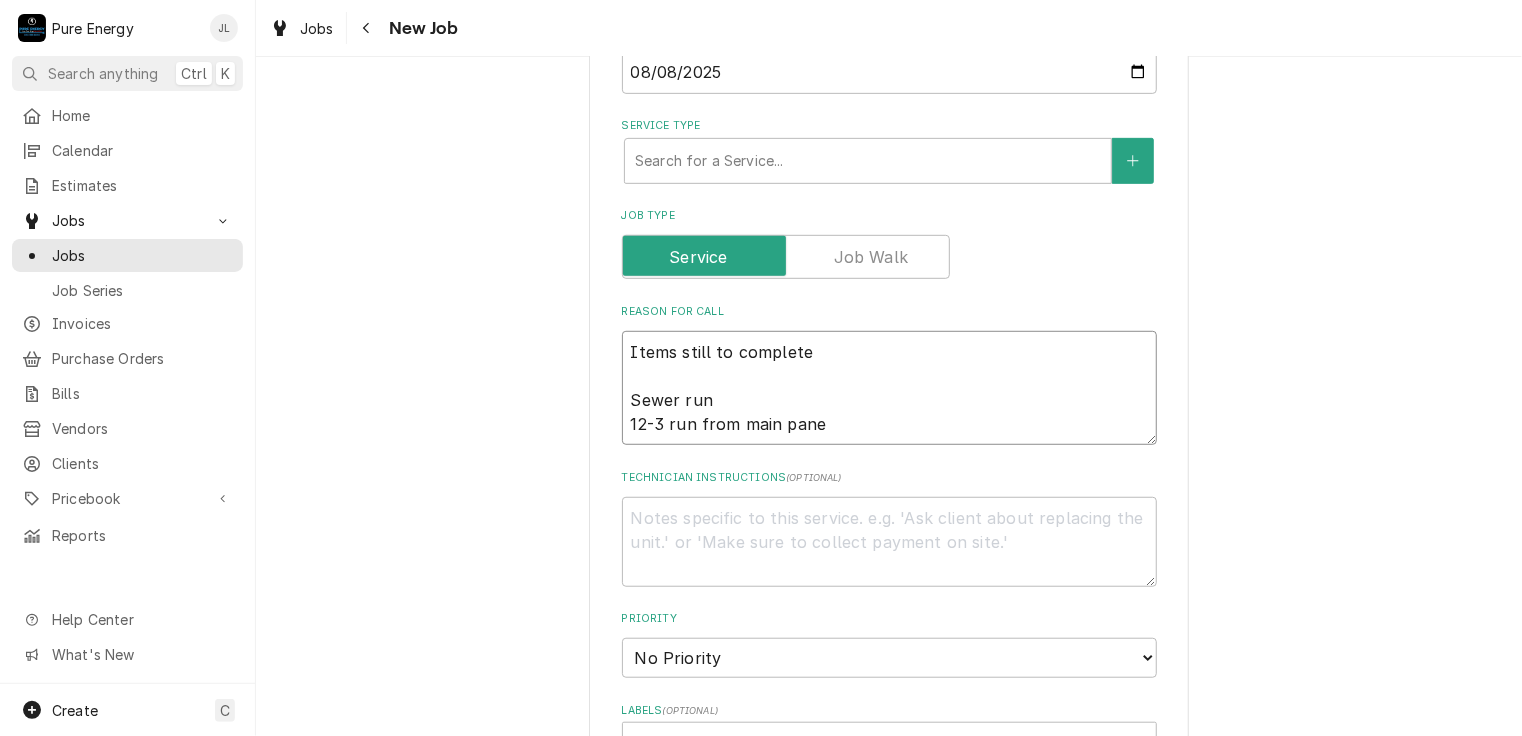 type on "x" 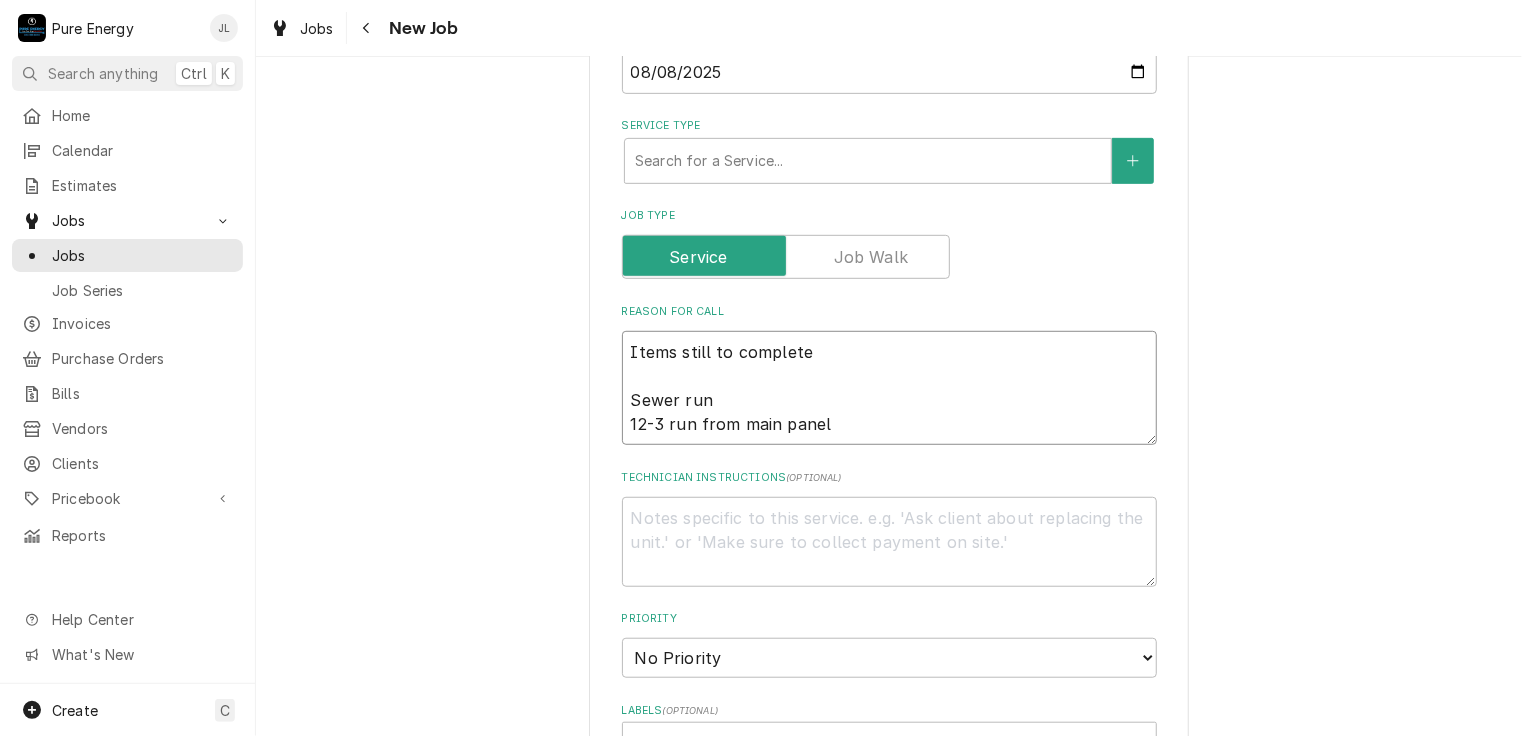 type on "x" 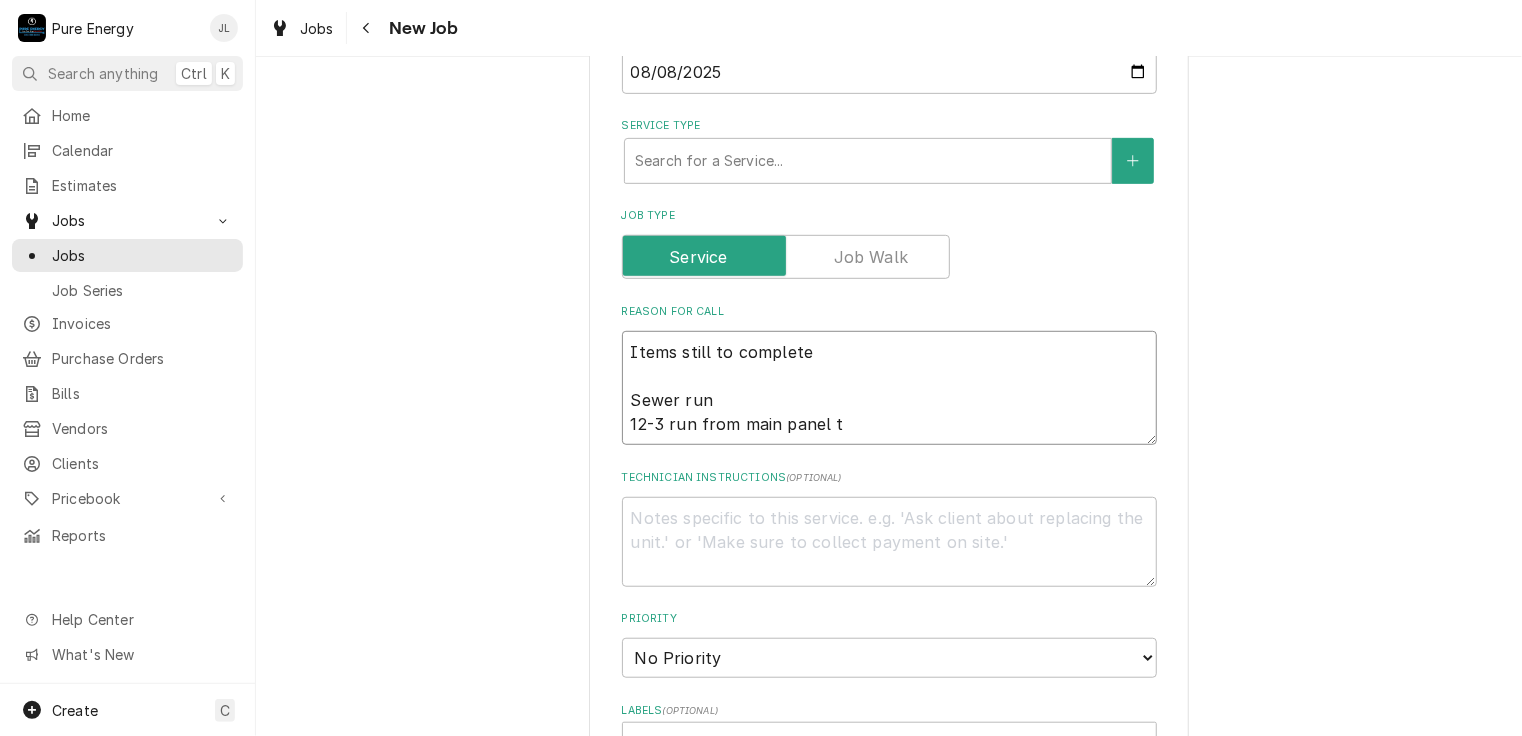 type on "x" 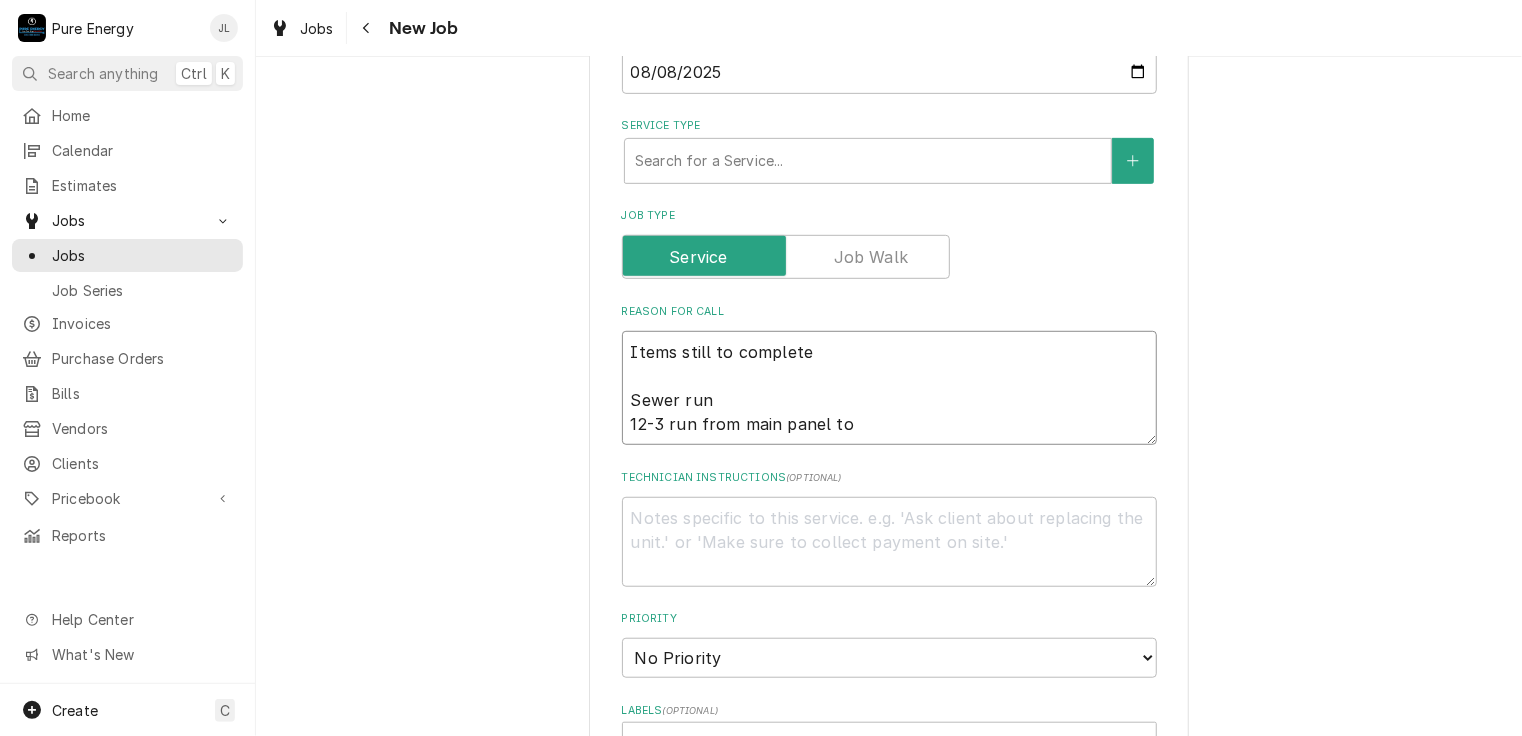 type on "Items still to complete
Sewer run
12-3 run from main panel to" 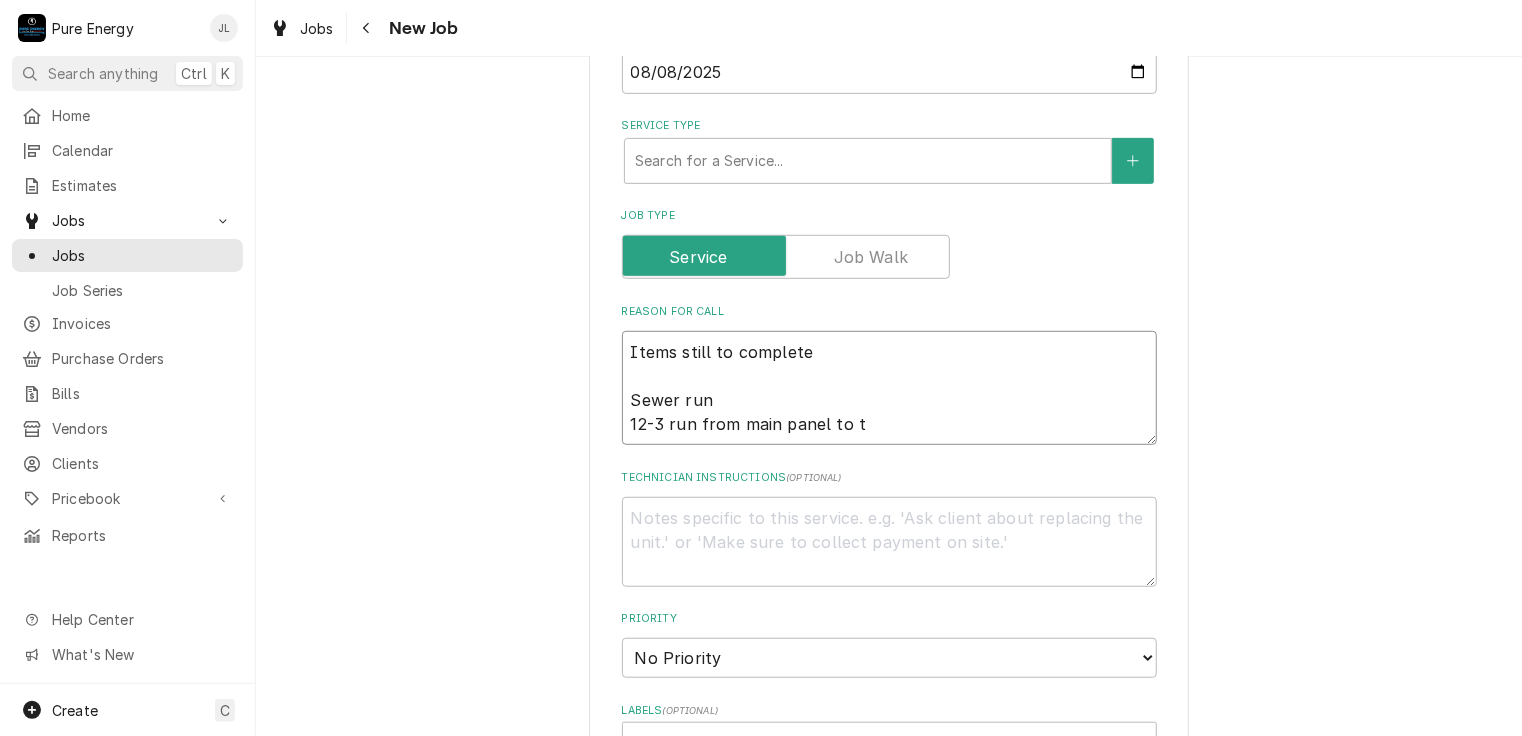 type on "Items still to complete
Sewer run
12-3 run from main panel to th" 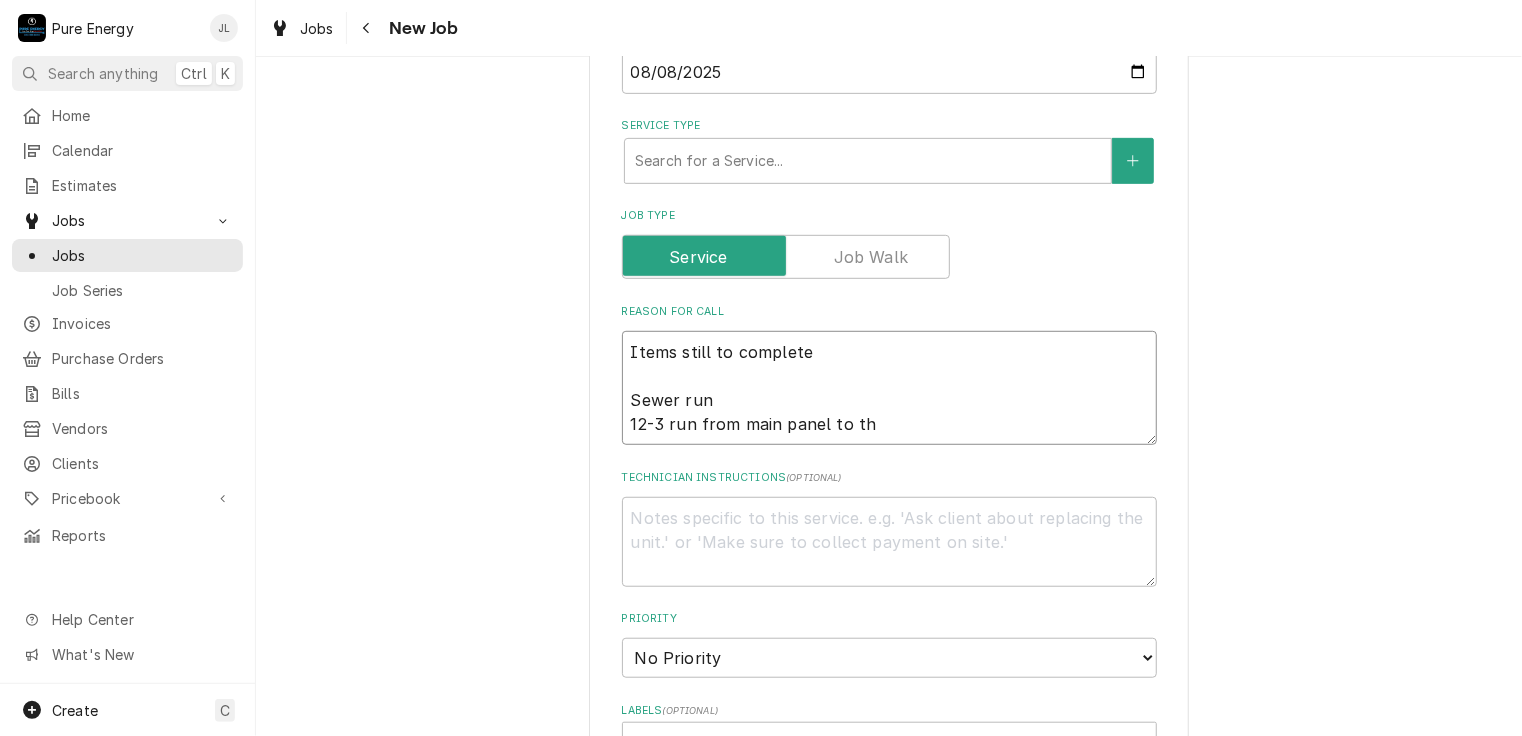 type on "x" 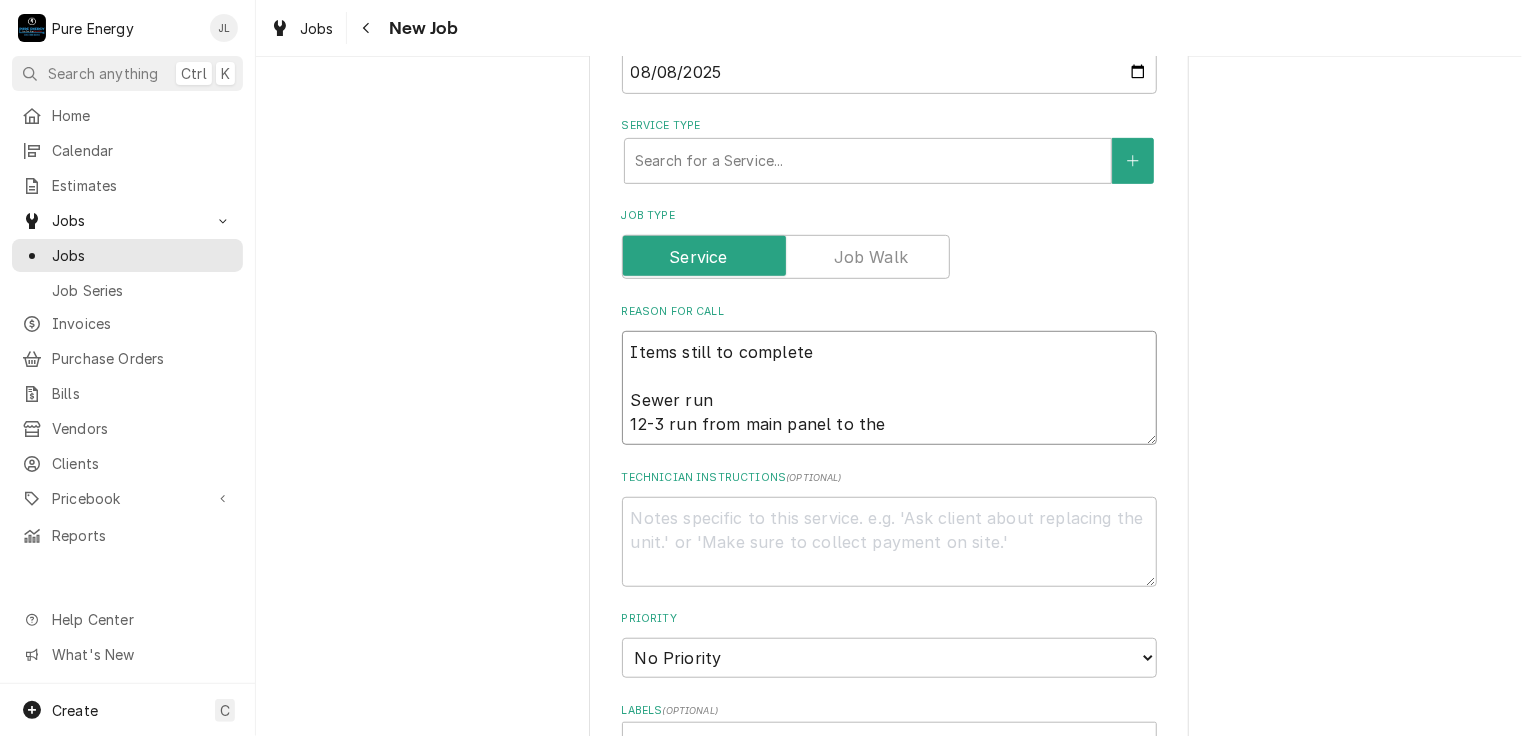 type on "x" 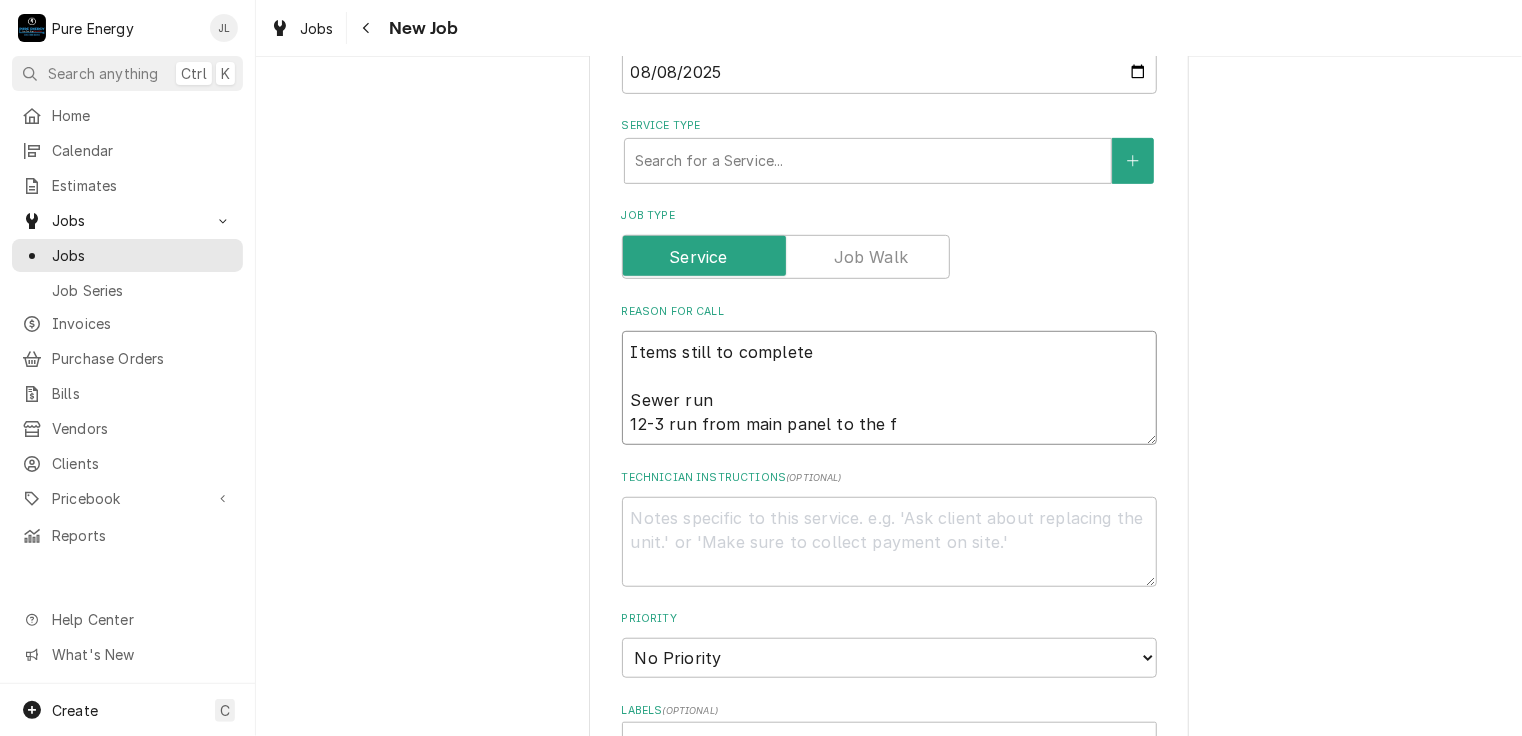 type on "x" 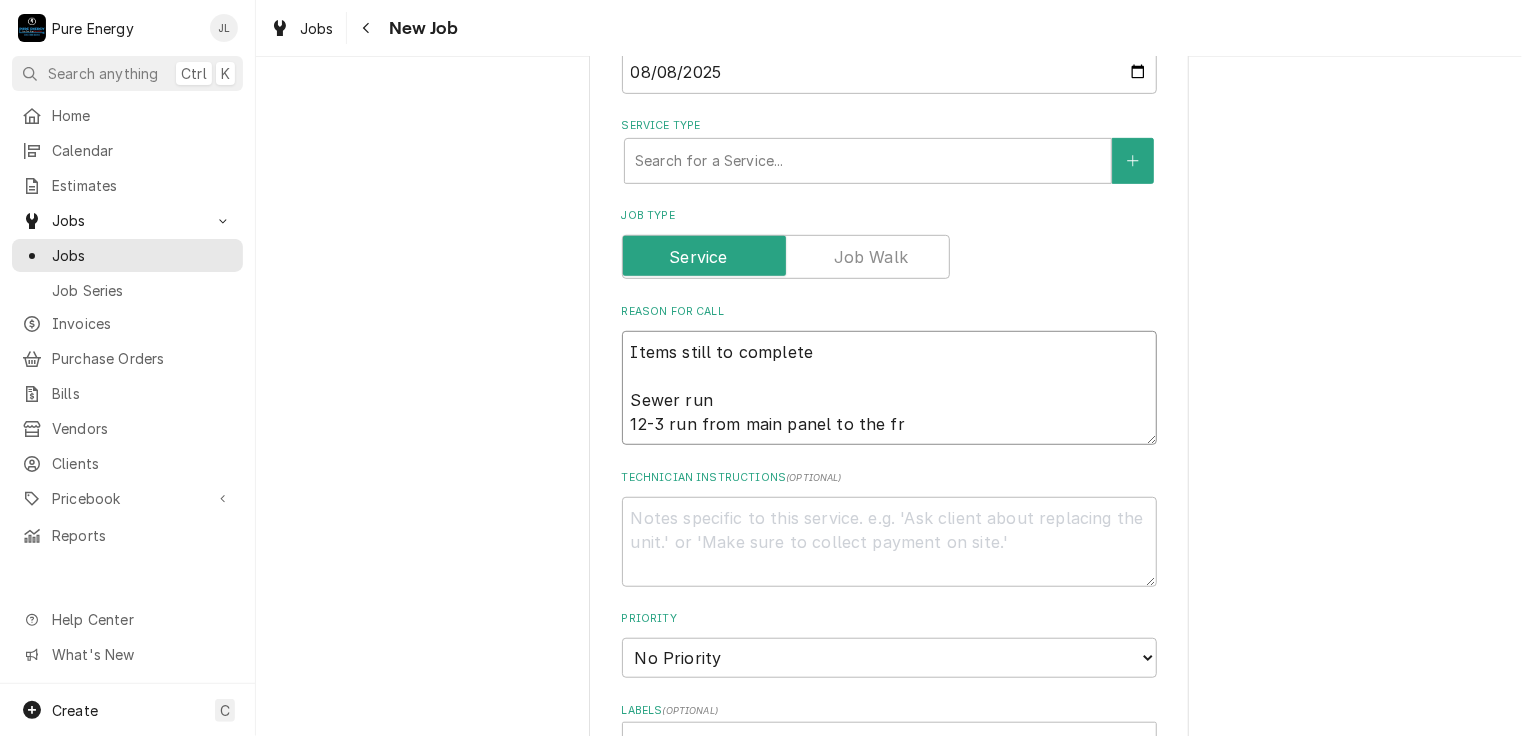 type on "x" 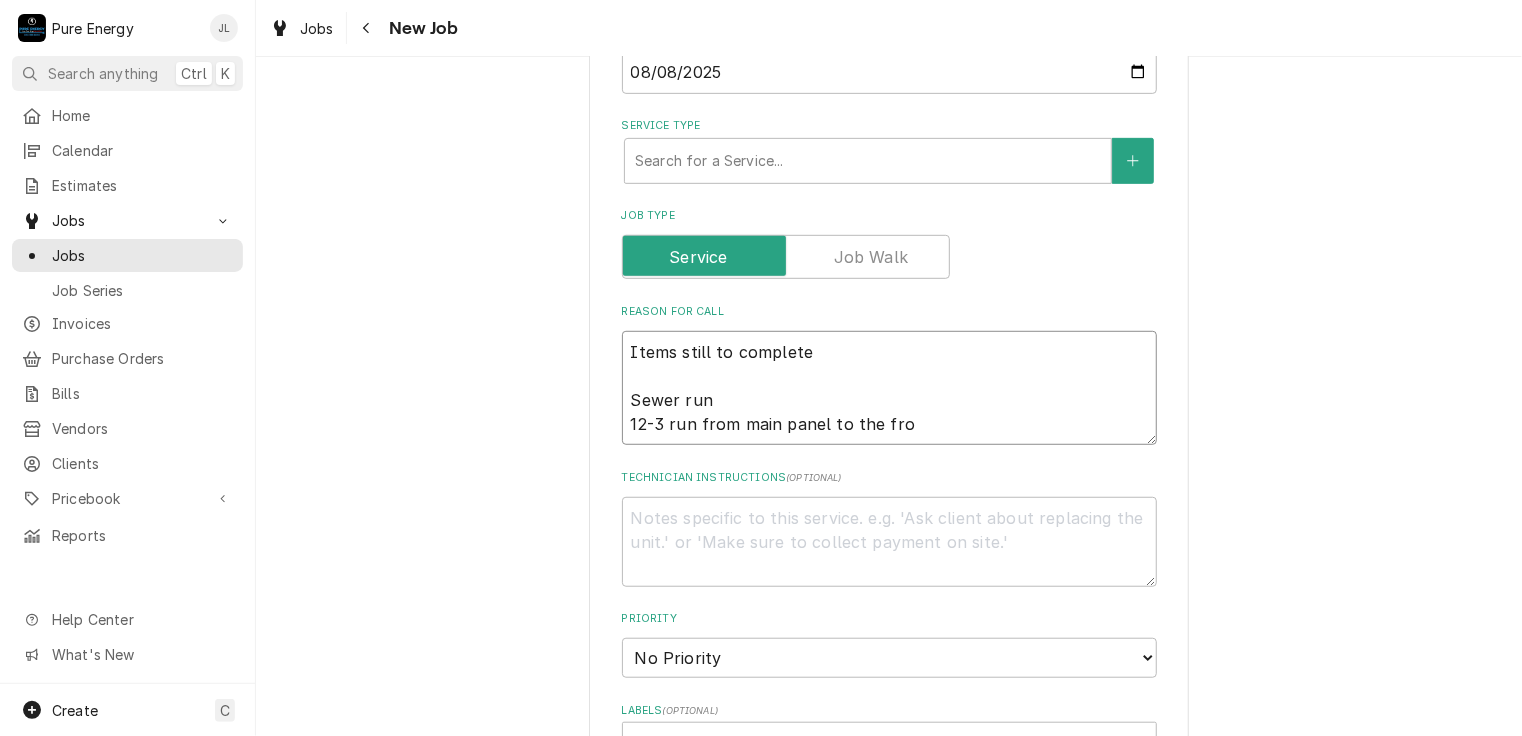 type on "x" 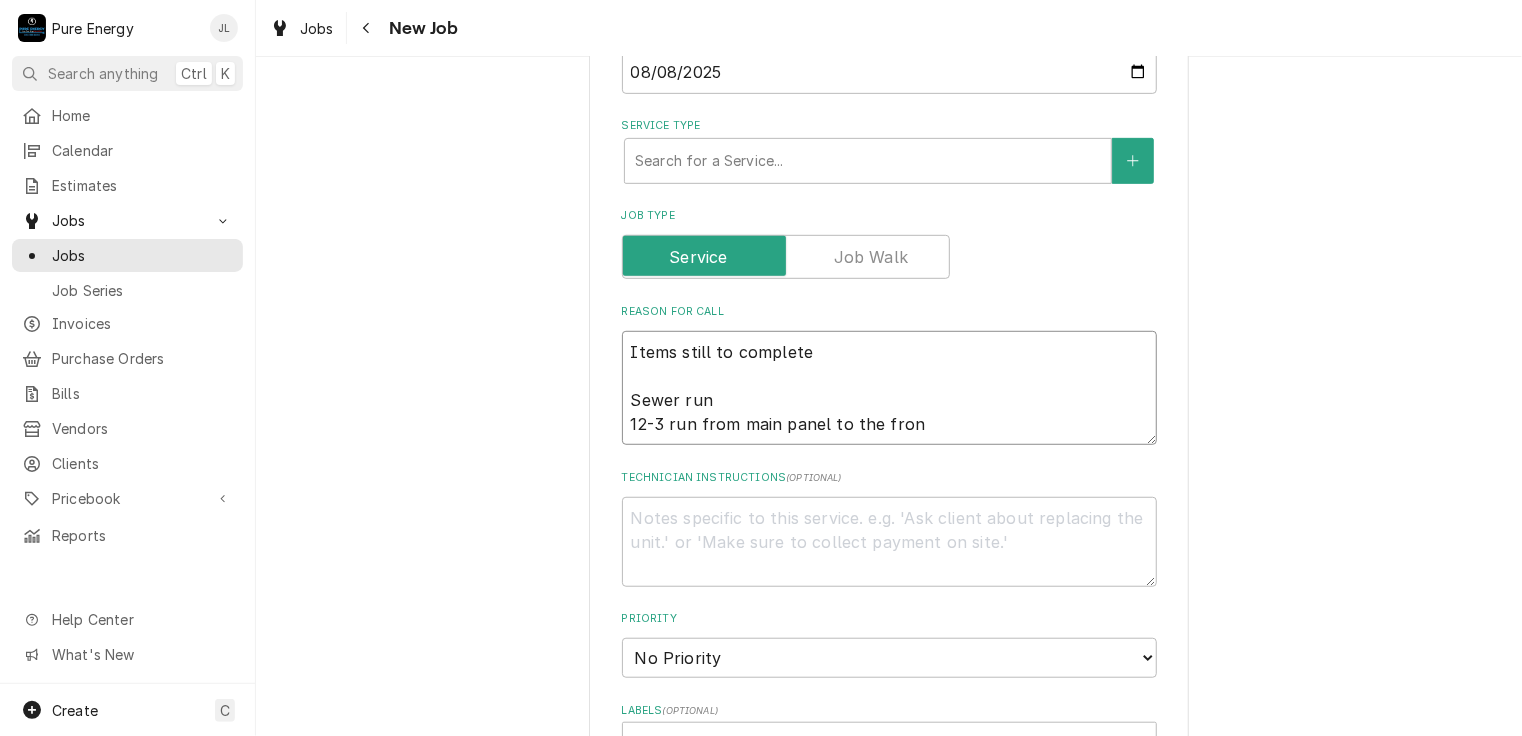 type on "x" 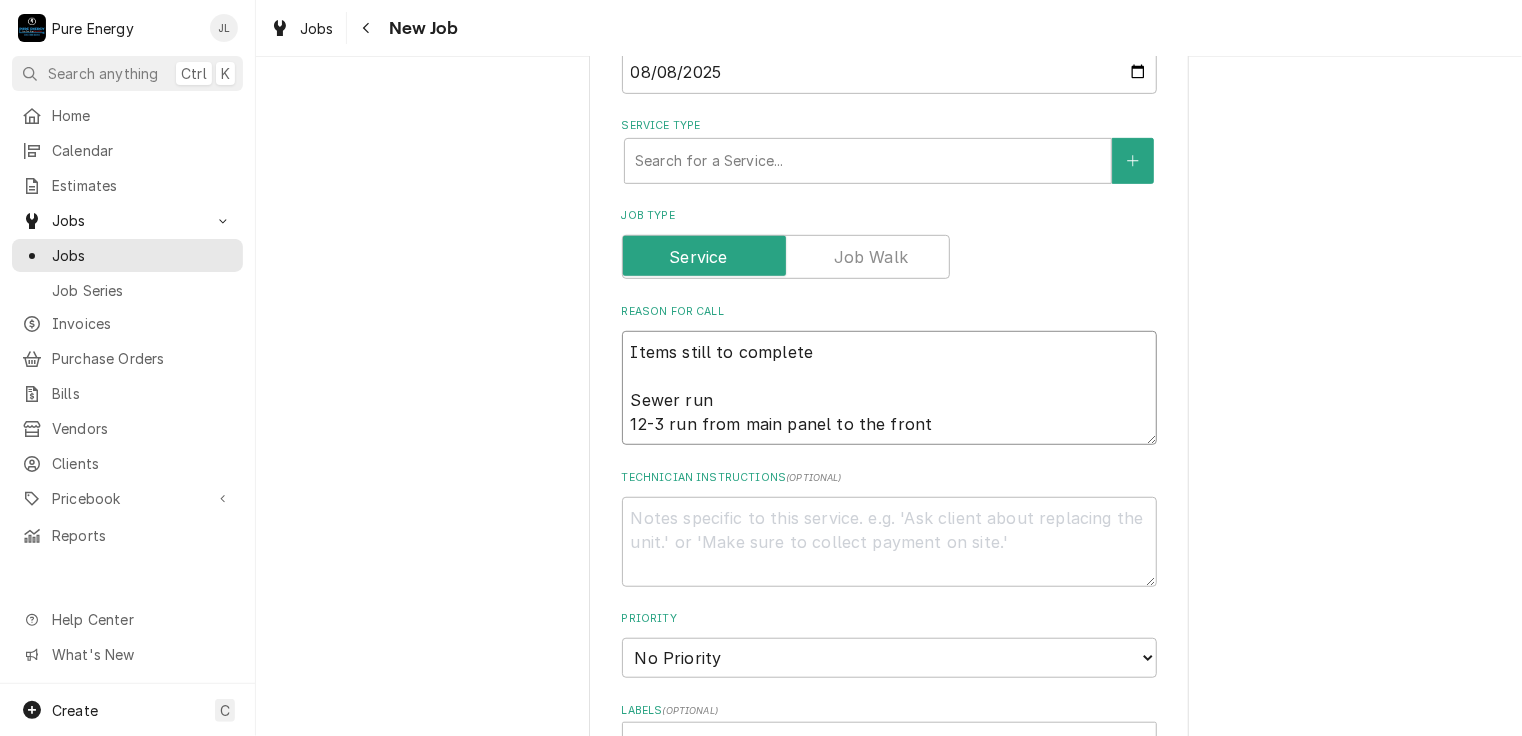 type on "x" 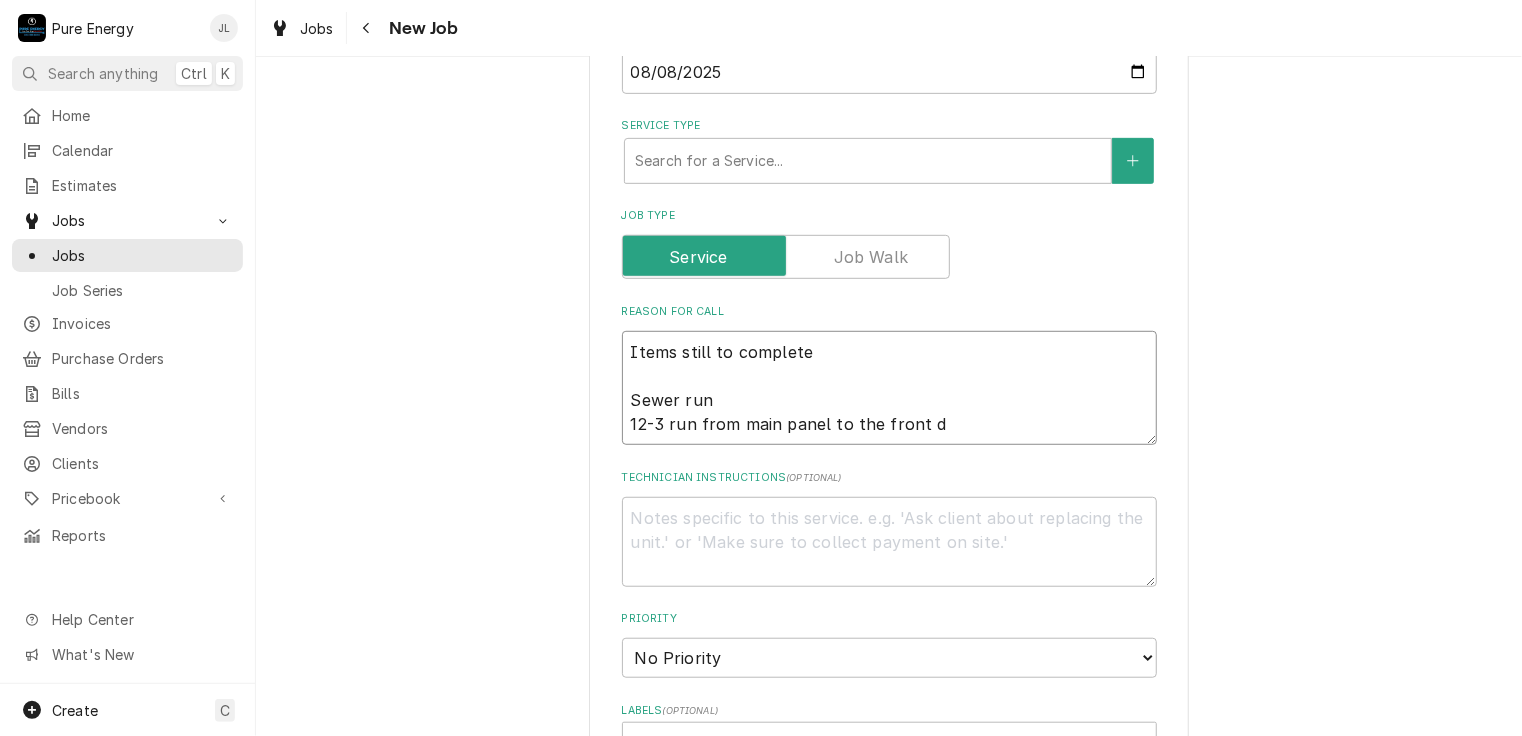 type on "x" 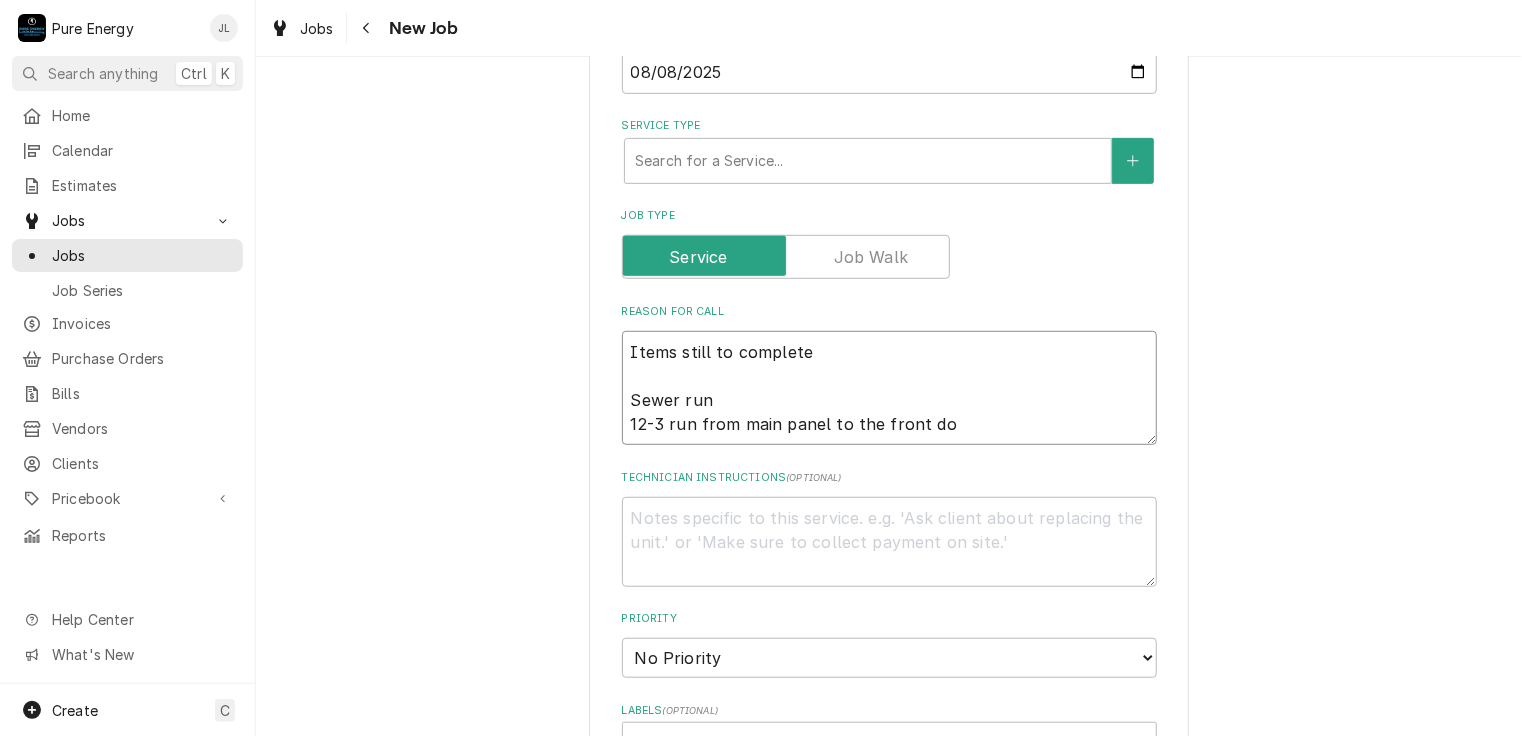type on "x" 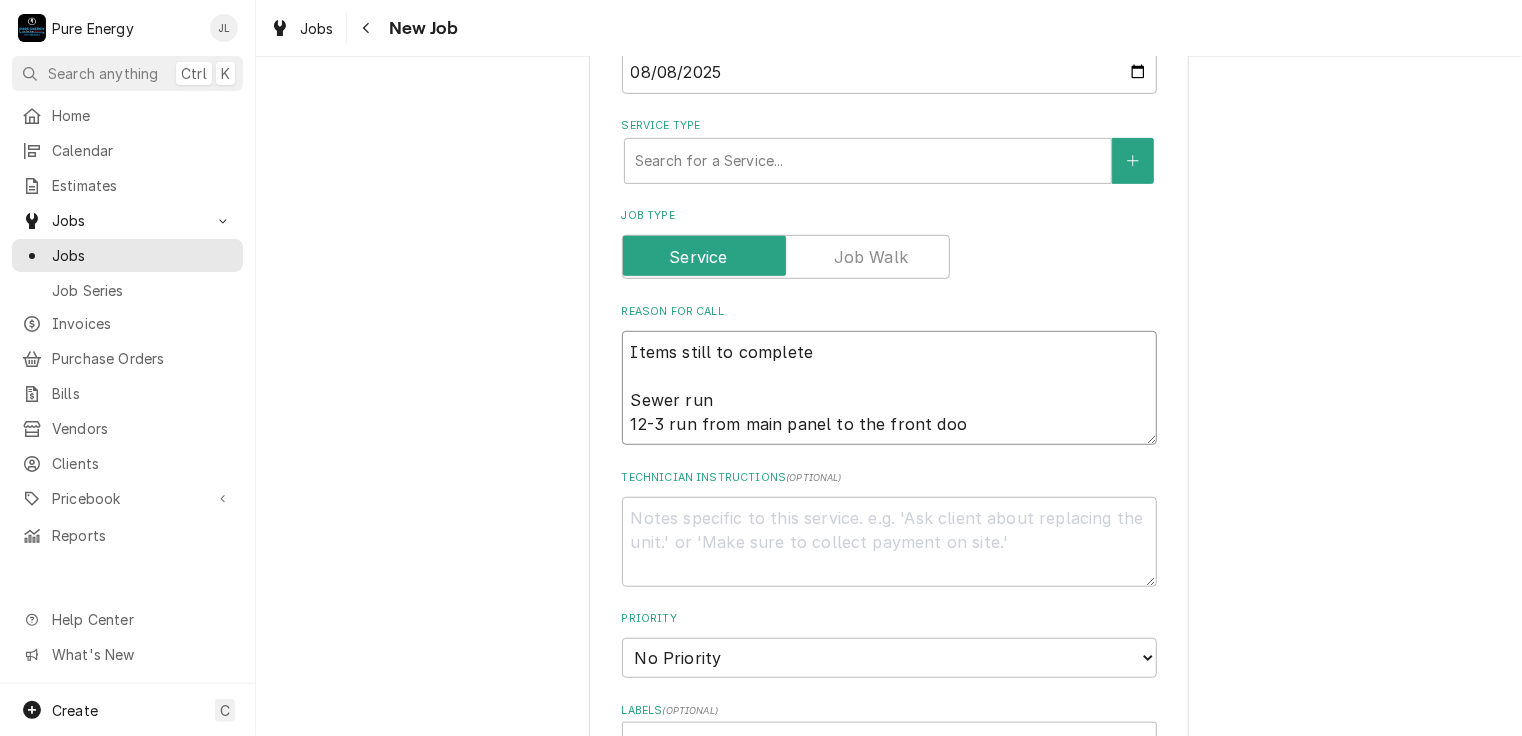 type on "x" 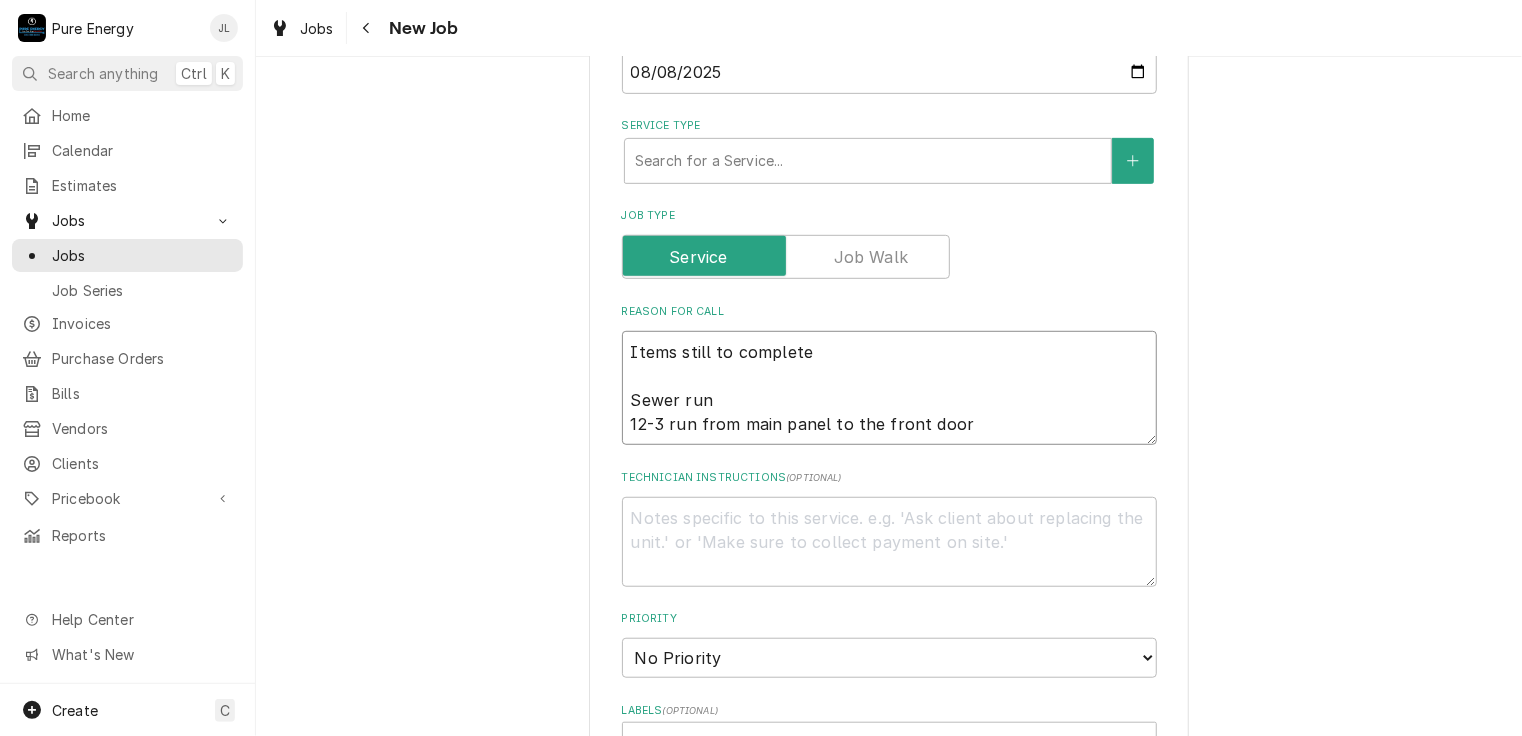 type on "x" 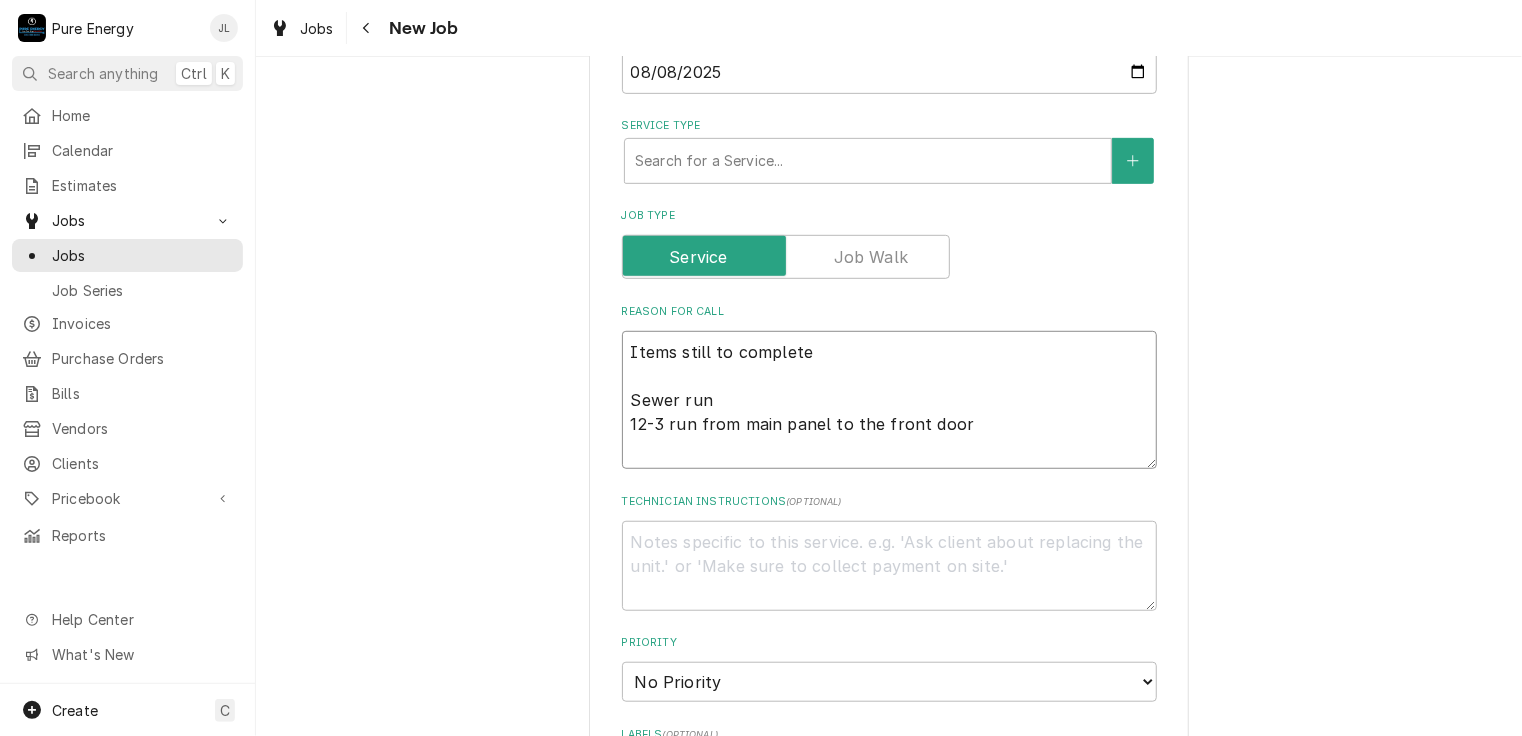 type on "x" 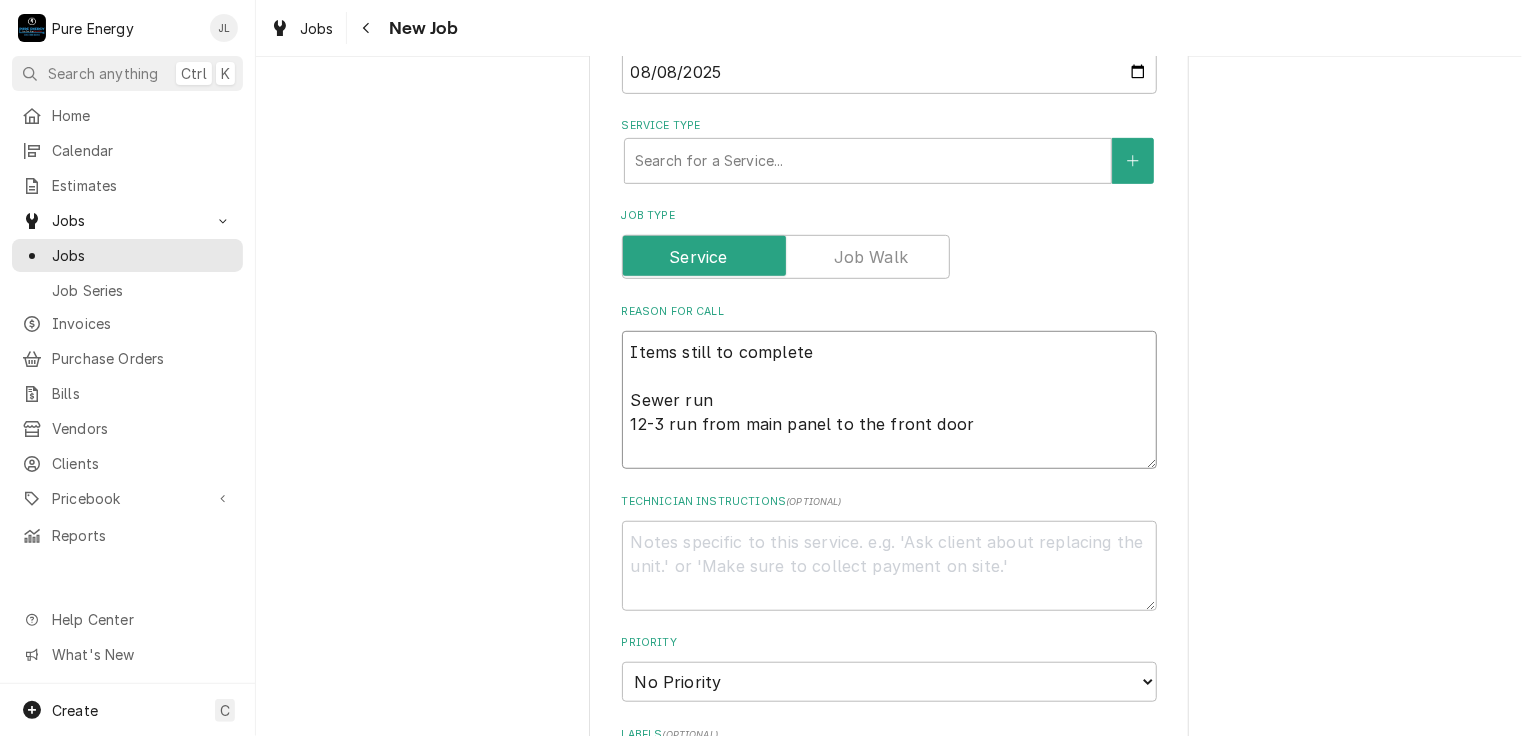 type on "Items still to complete
Sewer run
12-3 run from main panel to the front door
M" 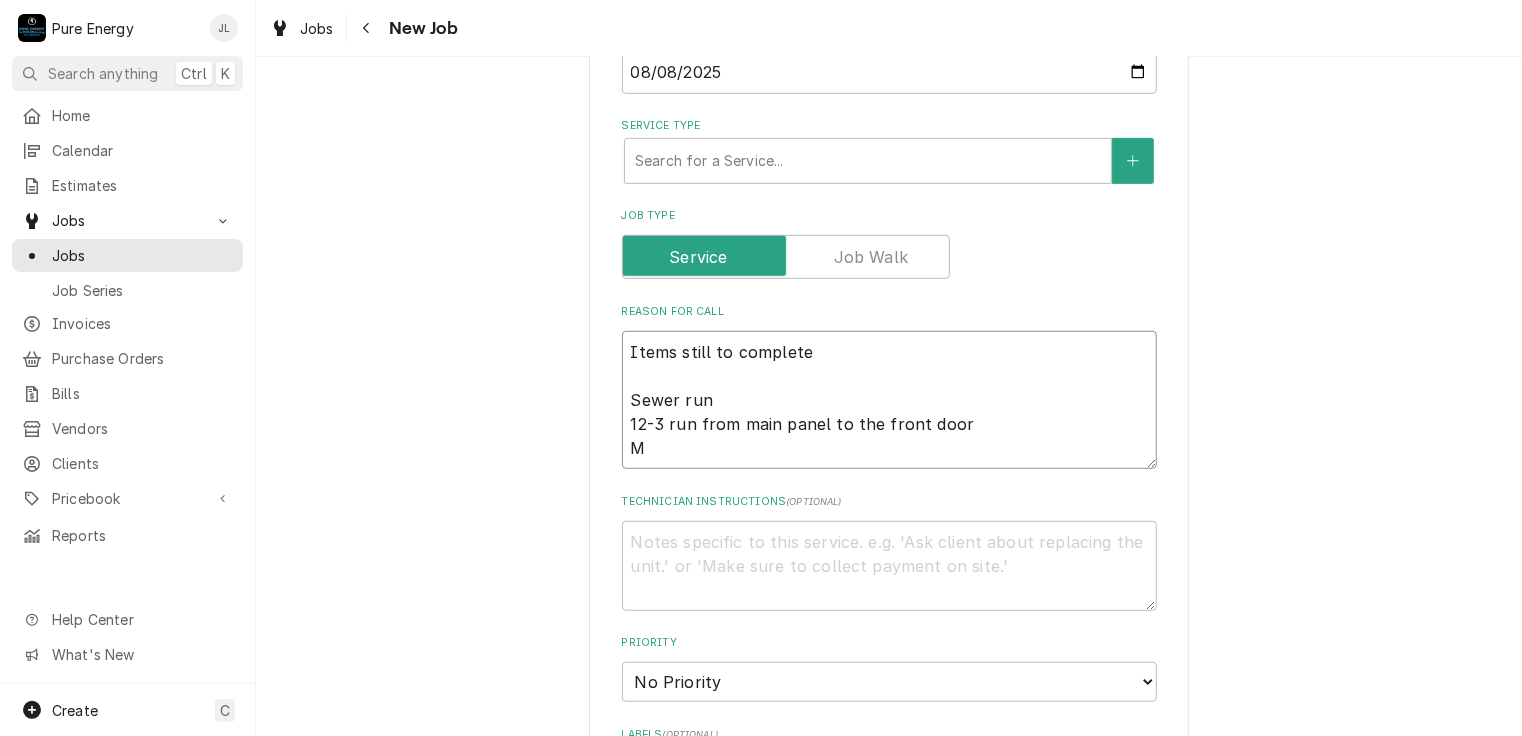 type on "x" 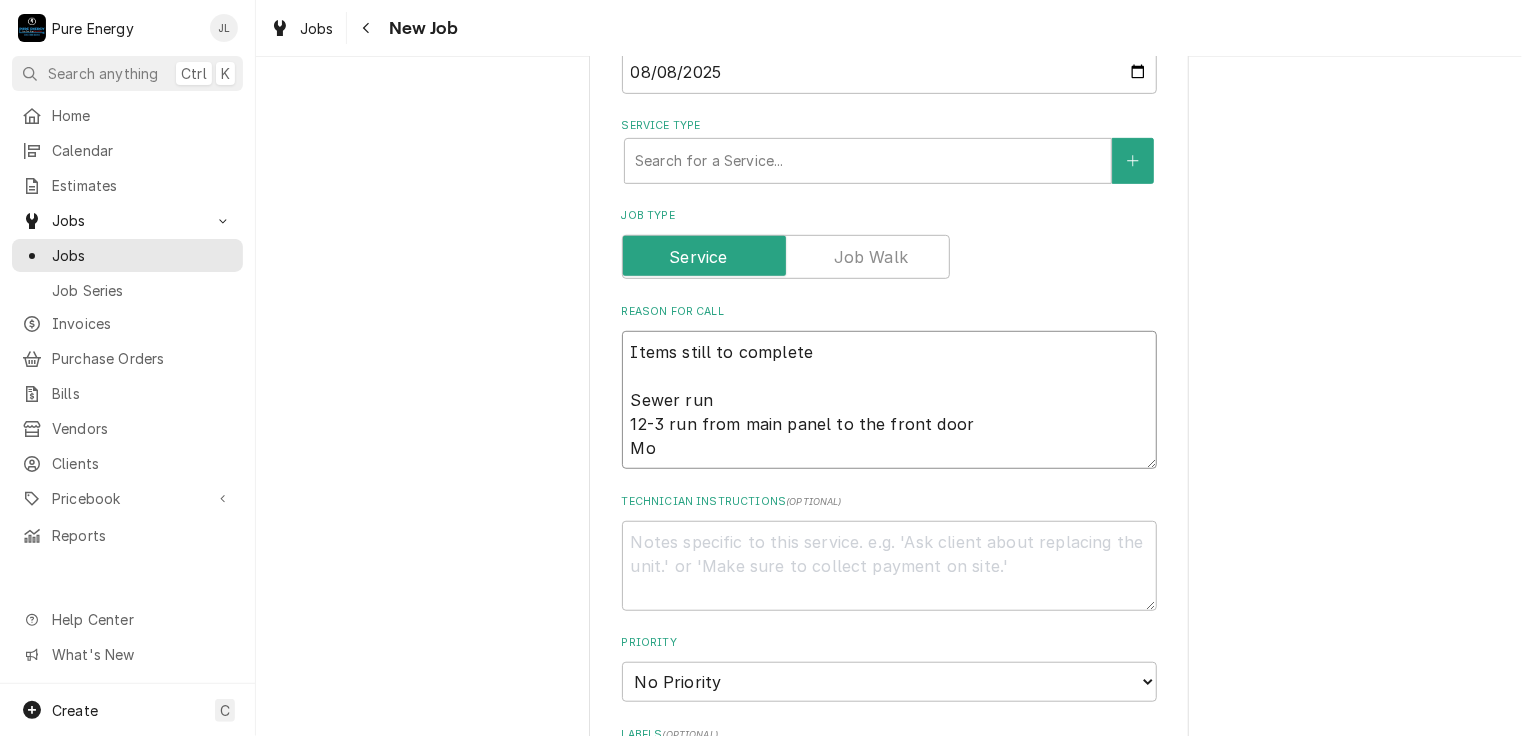 type 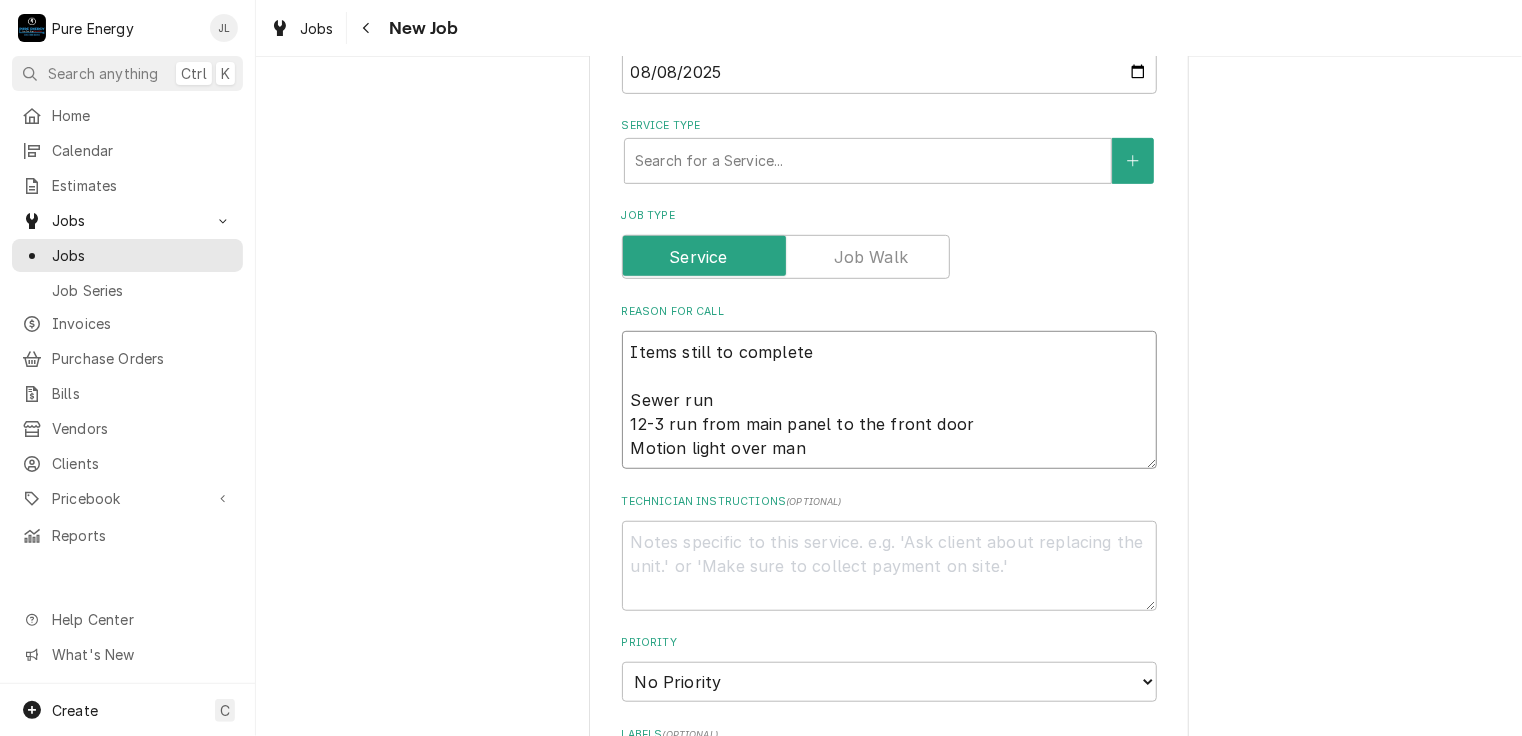 click on "Items still to complete
Sewer run
12-3 run from main panel to the front door
Motion light over man" at bounding box center [889, 400] 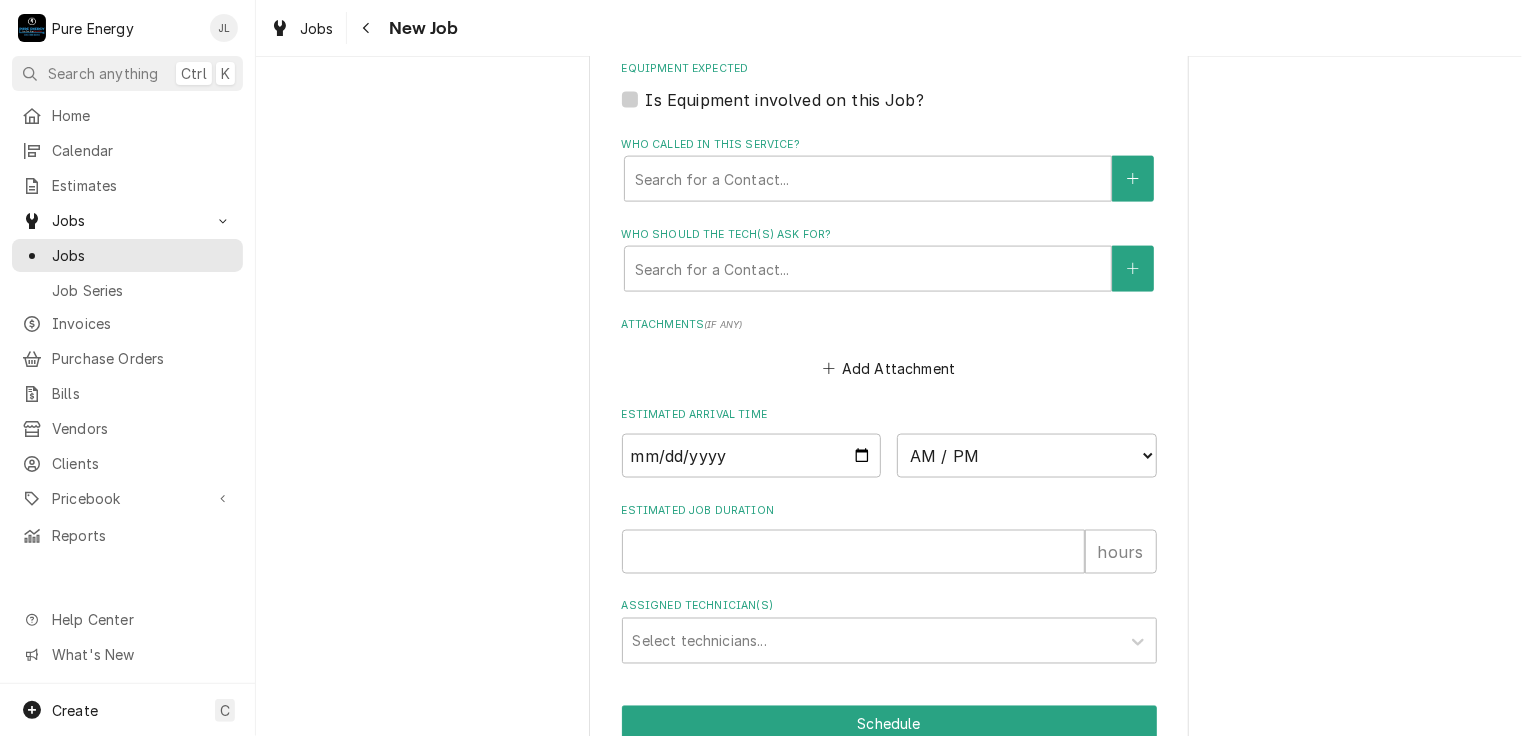 scroll, scrollTop: 1495, scrollLeft: 0, axis: vertical 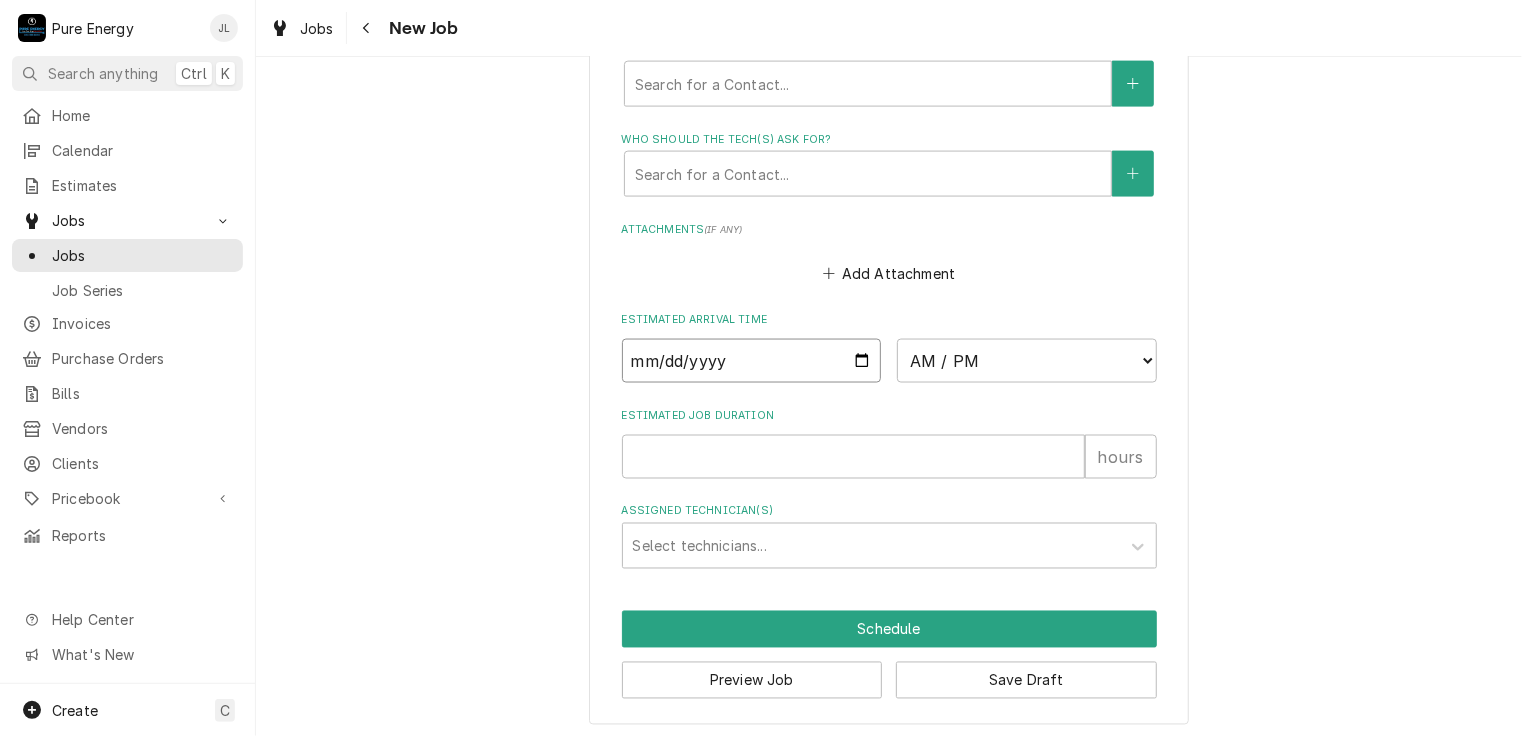 click at bounding box center (752, 361) 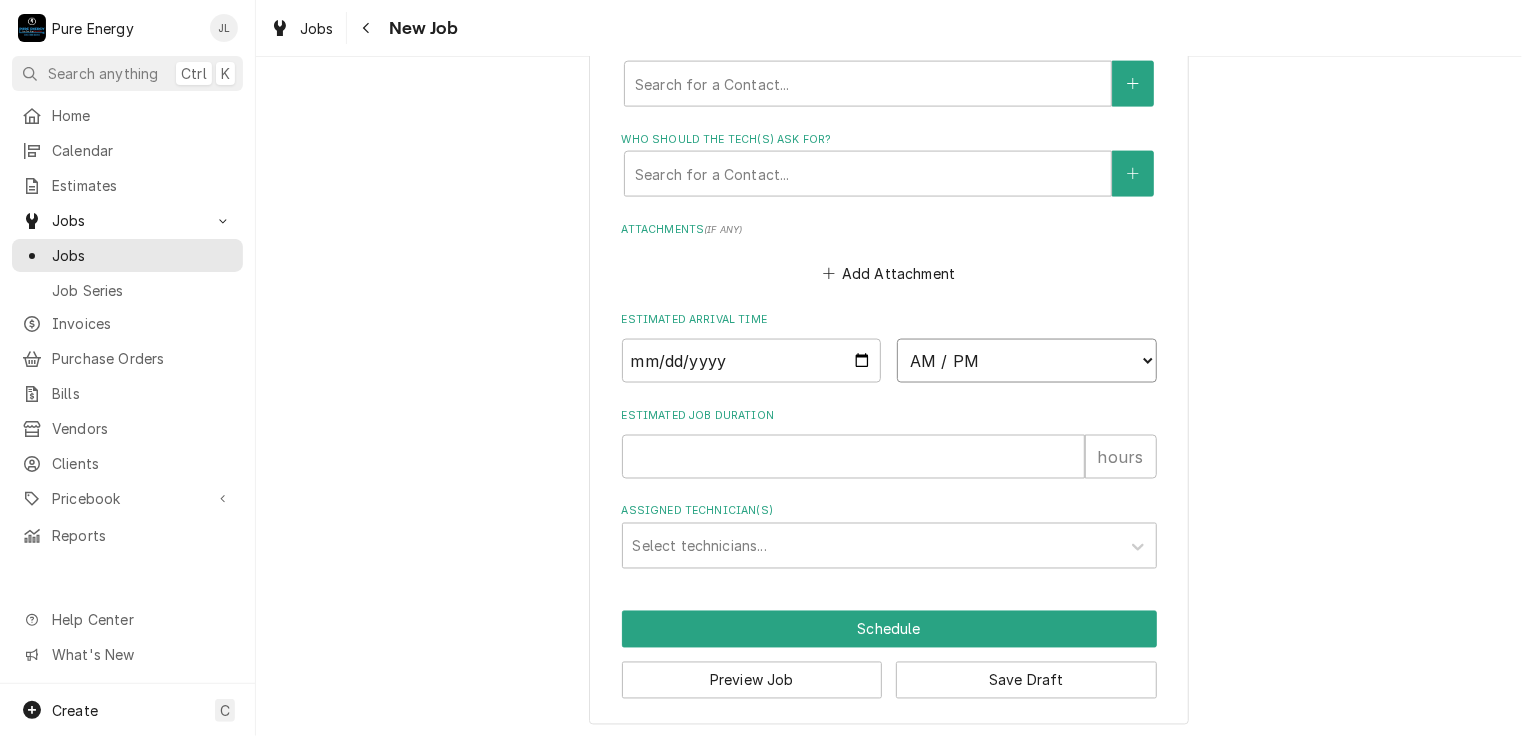 click on "AM / PM 6:00 AM 6:15 AM 6:30 AM 6:45 AM 7:00 AM 7:15 AM 7:30 AM 7:45 AM 8:00 AM 8:15 AM 8:30 AM 8:45 AM 9:00 AM 9:15 AM 9:30 AM 9:45 AM 10:00 AM 10:15 AM 10:30 AM 10:45 AM 11:00 AM 11:15 AM 11:30 AM 11:45 AM 12:00 PM 12:15 PM 12:30 PM 12:45 PM 1:00 PM 1:15 PM 1:30 PM 1:45 PM 2:00 PM 2:15 PM 2:30 PM 2:45 PM 3:00 PM 3:15 PM 3:30 PM 3:45 PM 4:00 PM 4:15 PM 4:30 PM 4:45 PM 5:00 PM 5:15 PM 5:30 PM 5:45 PM 6:00 PM 6:15 PM 6:30 PM 6:45 PM 7:00 PM 7:15 PM 7:30 PM 7:45 PM 8:00 PM 8:15 PM 8:30 PM 8:45 PM 9:00 PM 9:15 PM 9:30 PM 9:45 PM 10:00 PM 10:15 PM 10:30 PM 10:45 PM 11:00 PM 11:15 PM 11:30 PM 11:45 PM 12:00 AM 12:15 AM 12:30 AM 12:45 AM 1:00 AM 1:15 AM 1:30 AM 1:45 AM 2:00 AM 2:15 AM 2:30 AM 2:45 AM 3:00 AM 3:15 AM 3:30 AM 3:45 AM 4:00 AM 4:15 AM 4:30 AM 4:45 AM 5:00 AM 5:15 AM 5:30 AM 5:45 AM" at bounding box center [1027, 361] 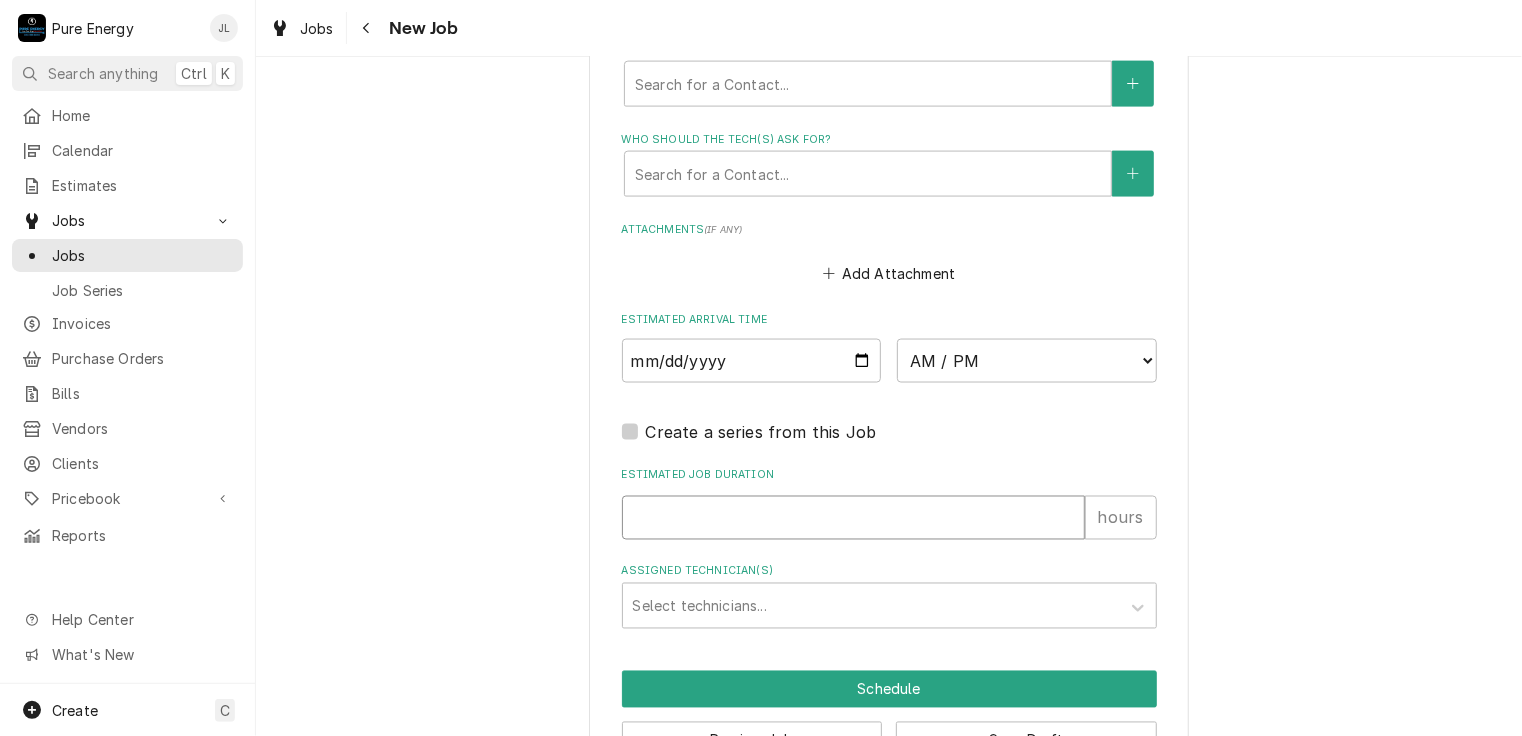 click on "Estimated Job Duration" at bounding box center [853, 518] 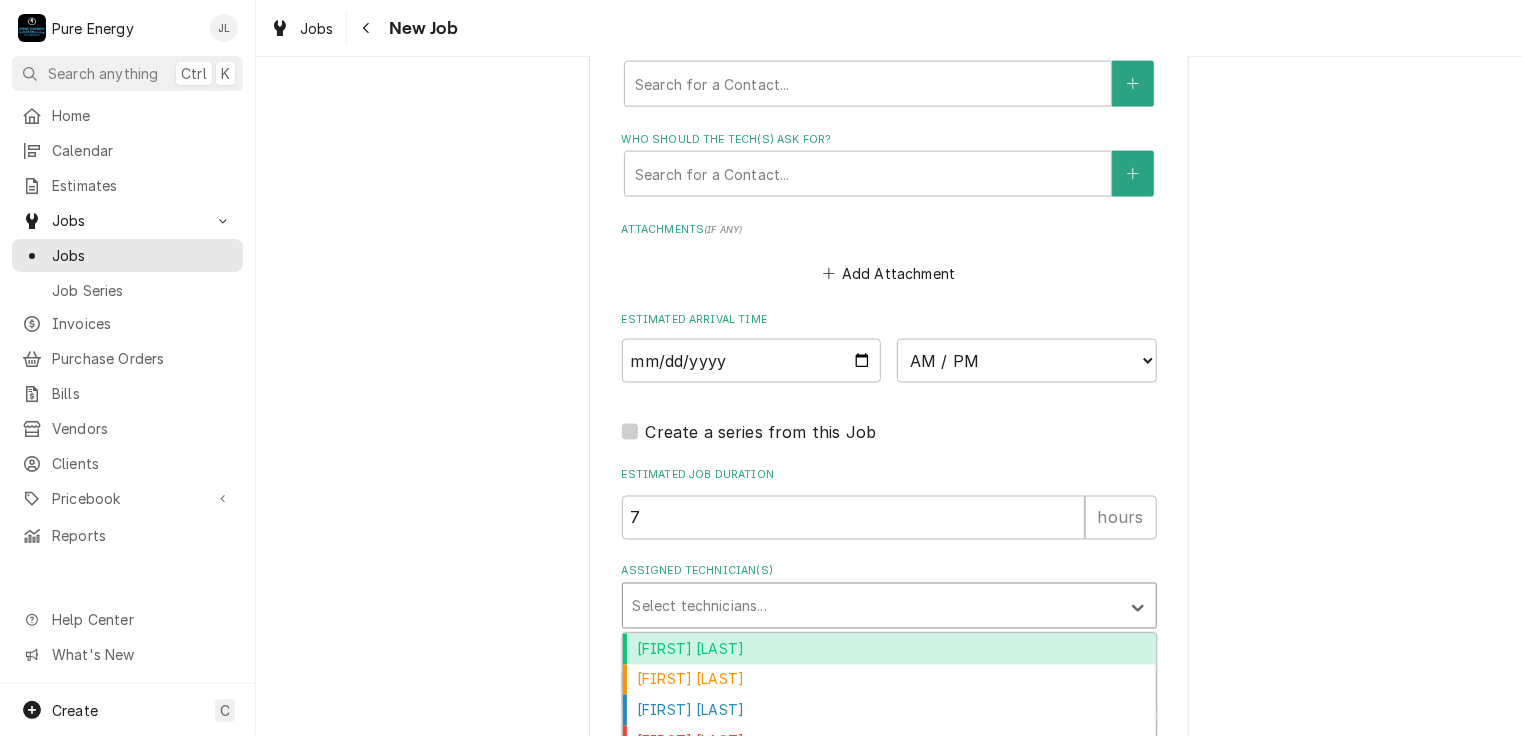 click at bounding box center [871, 606] 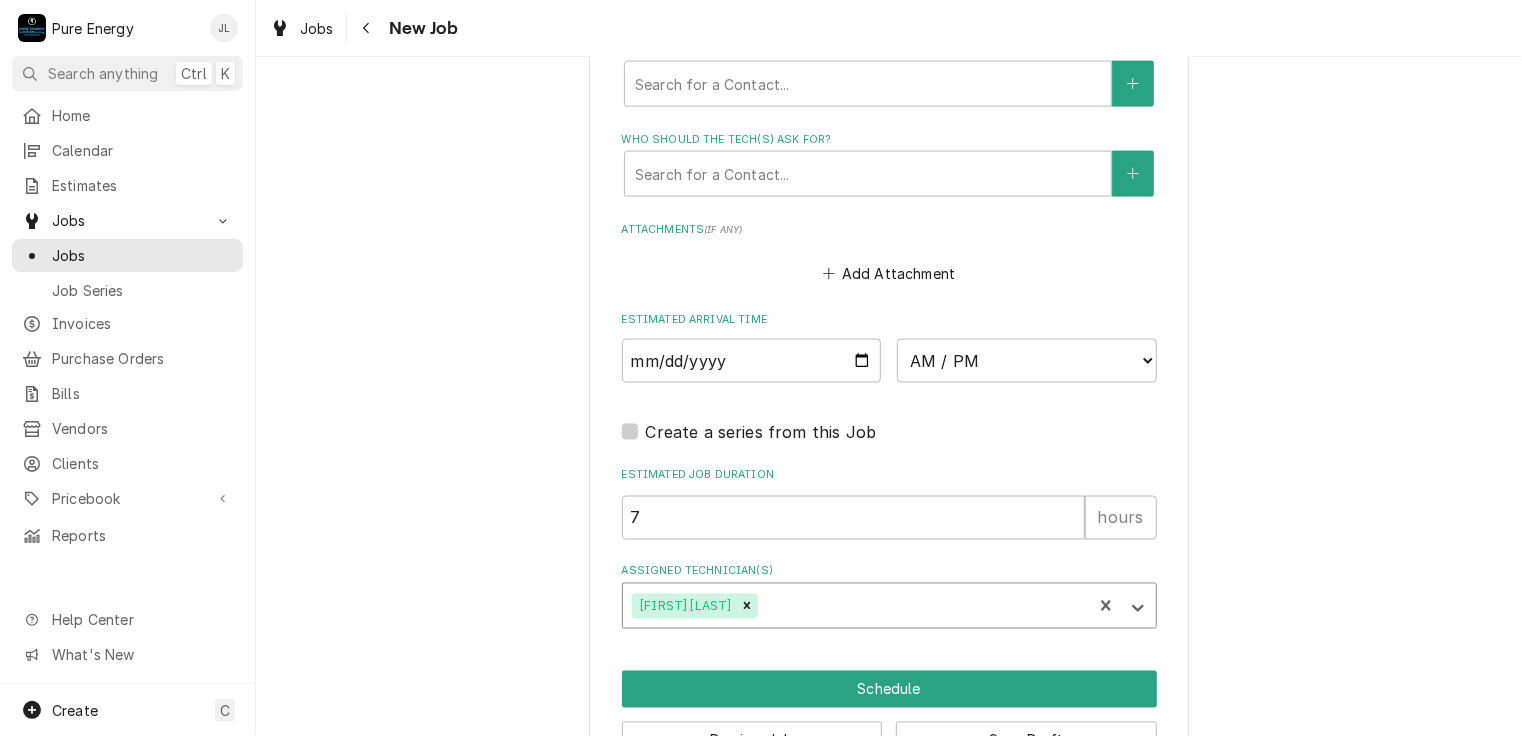 scroll, scrollTop: 1556, scrollLeft: 0, axis: vertical 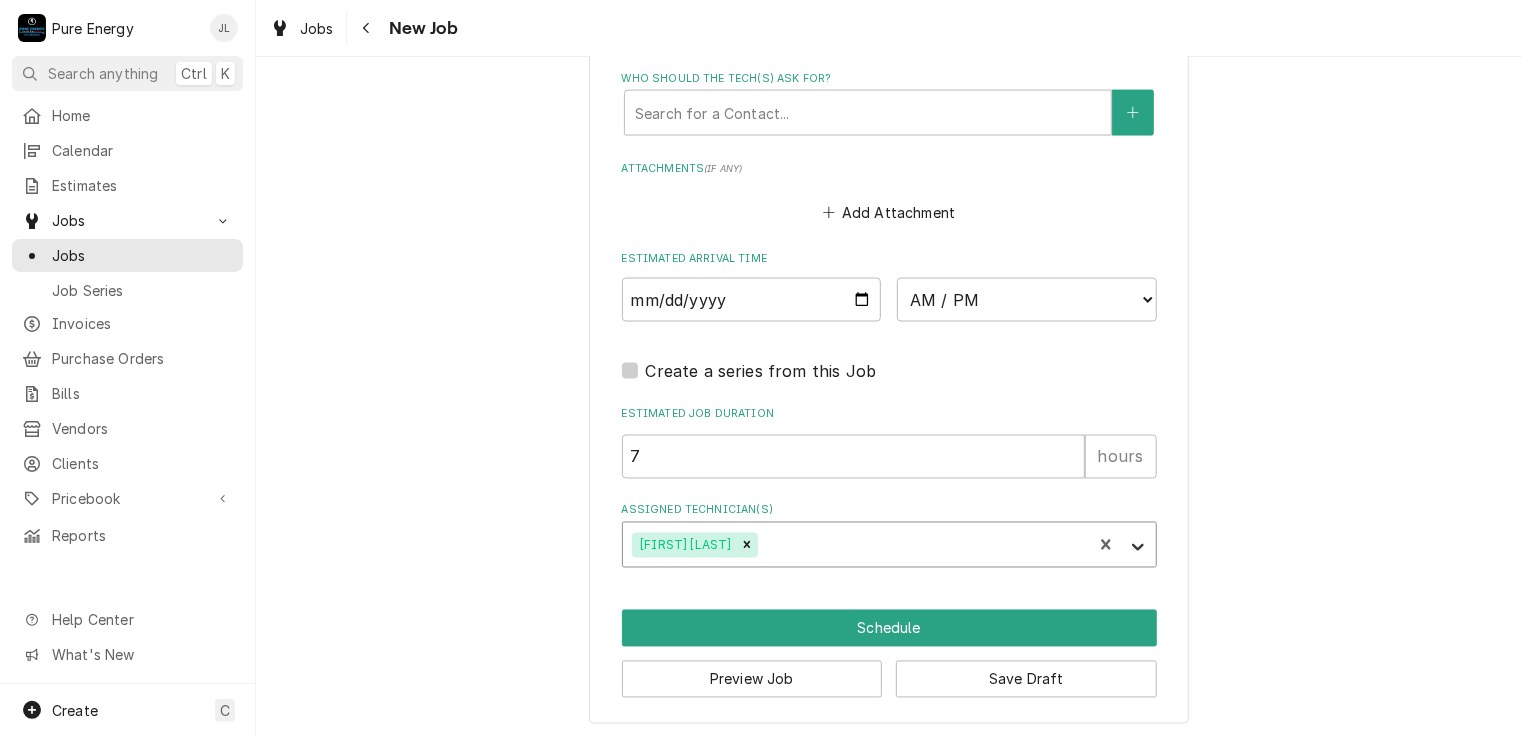 click 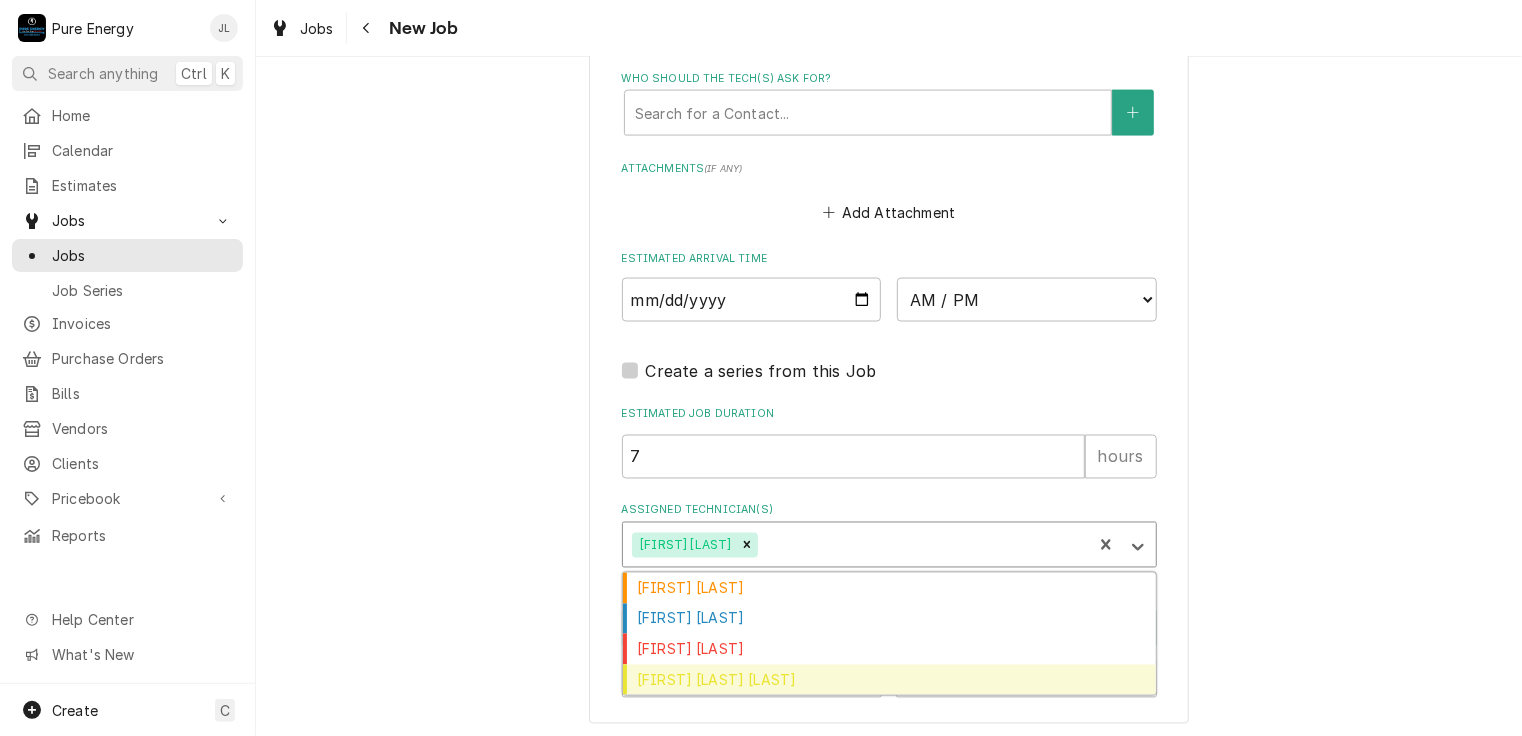 click on "Rodolfo Hernandez Lorenzo" at bounding box center [889, 680] 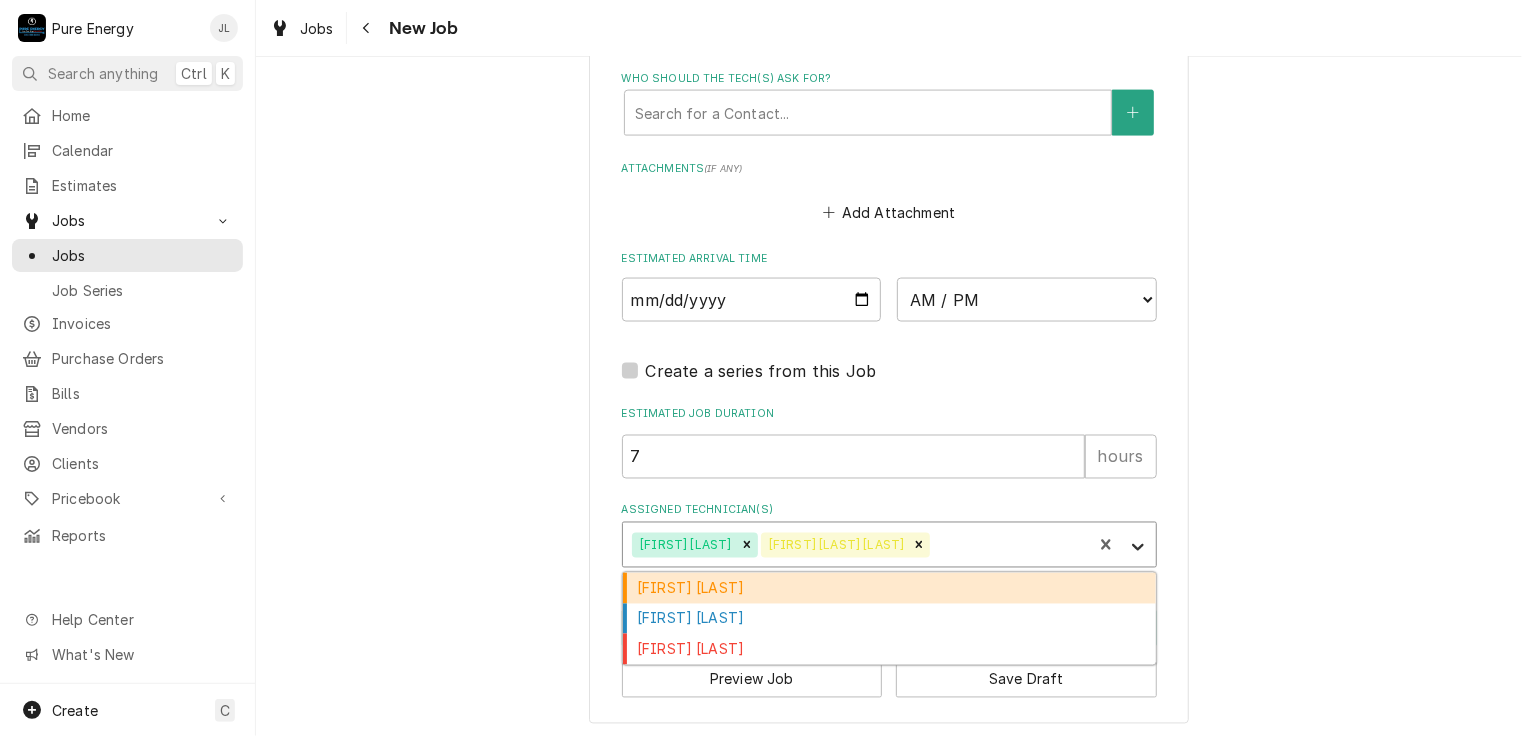 click 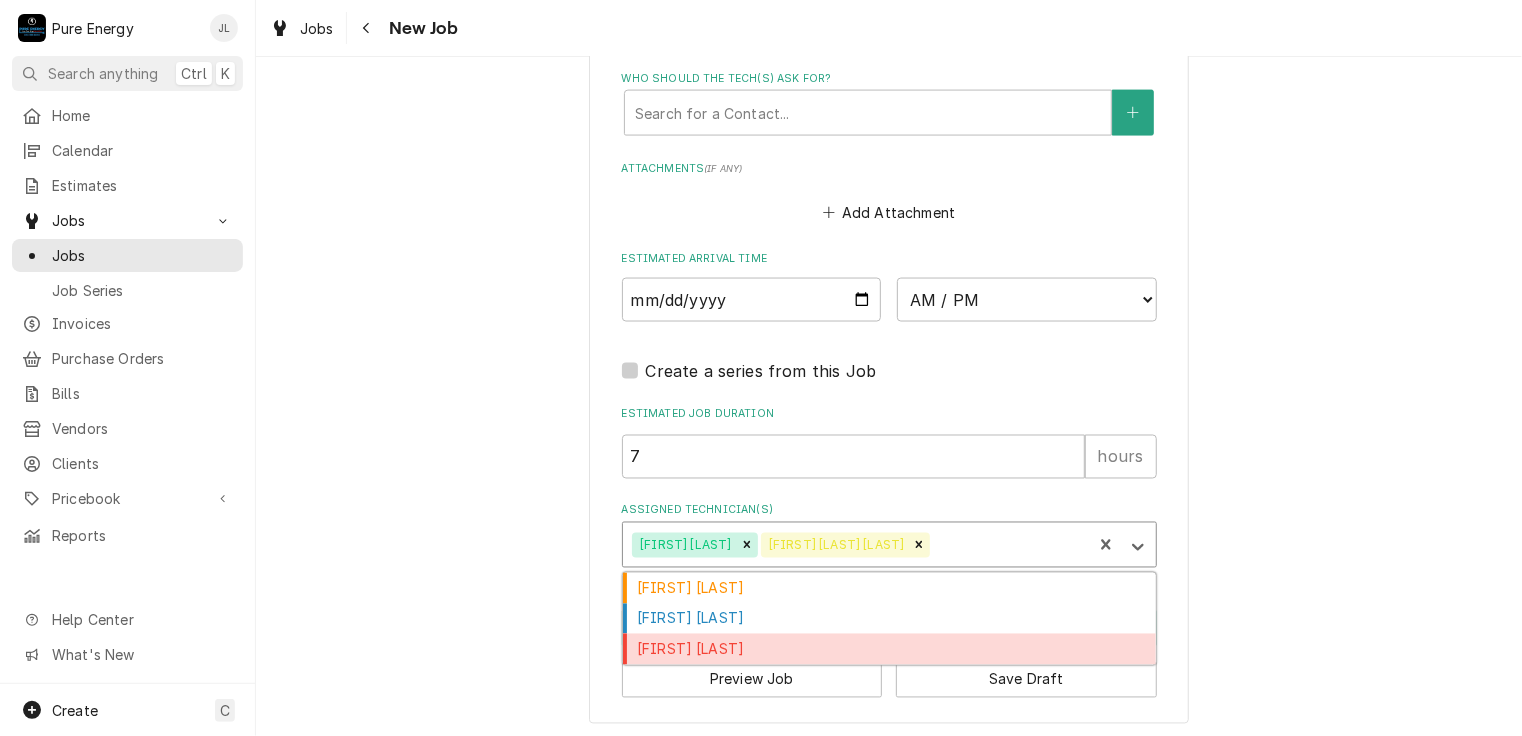 click on "James Linnenkamp" at bounding box center [889, 649] 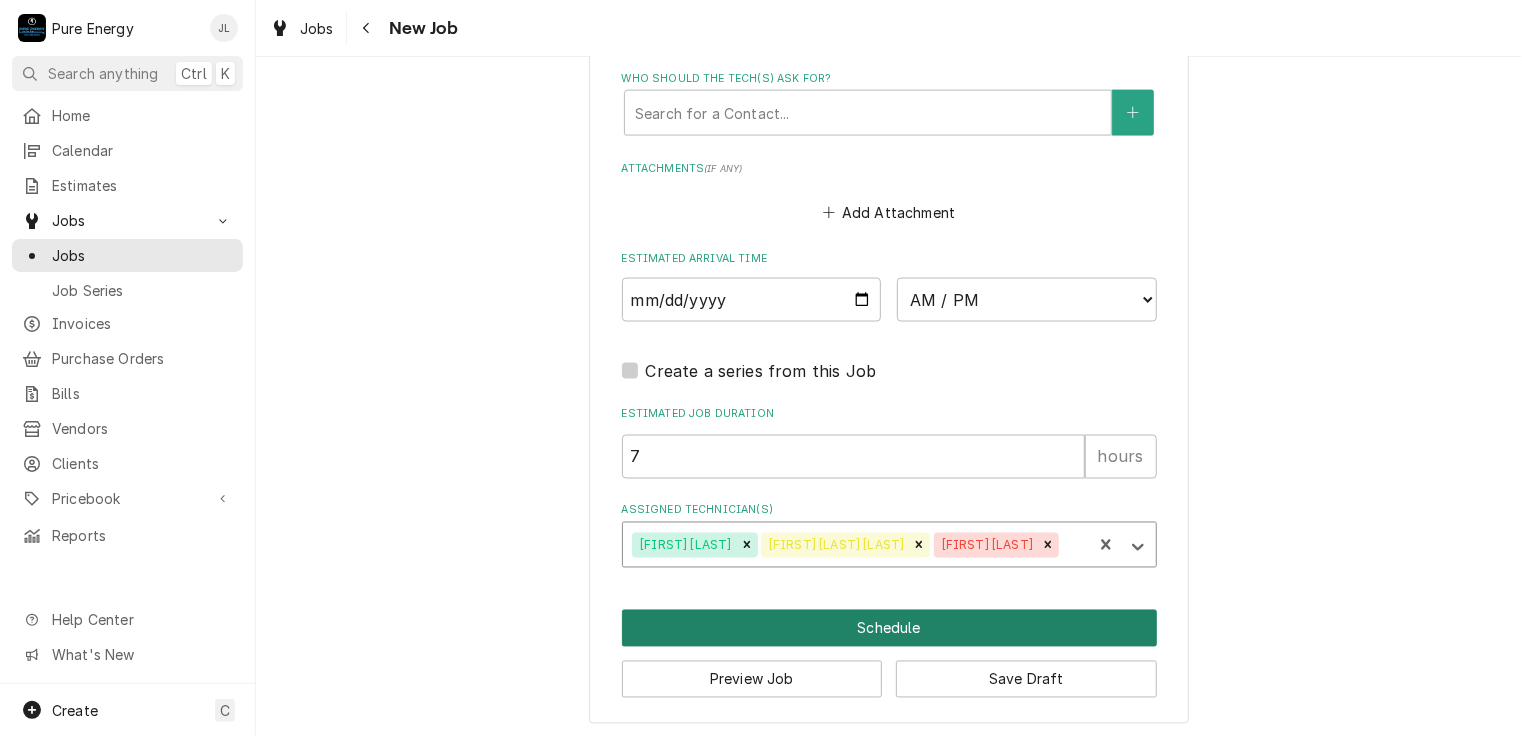 click on "Schedule" at bounding box center [889, 628] 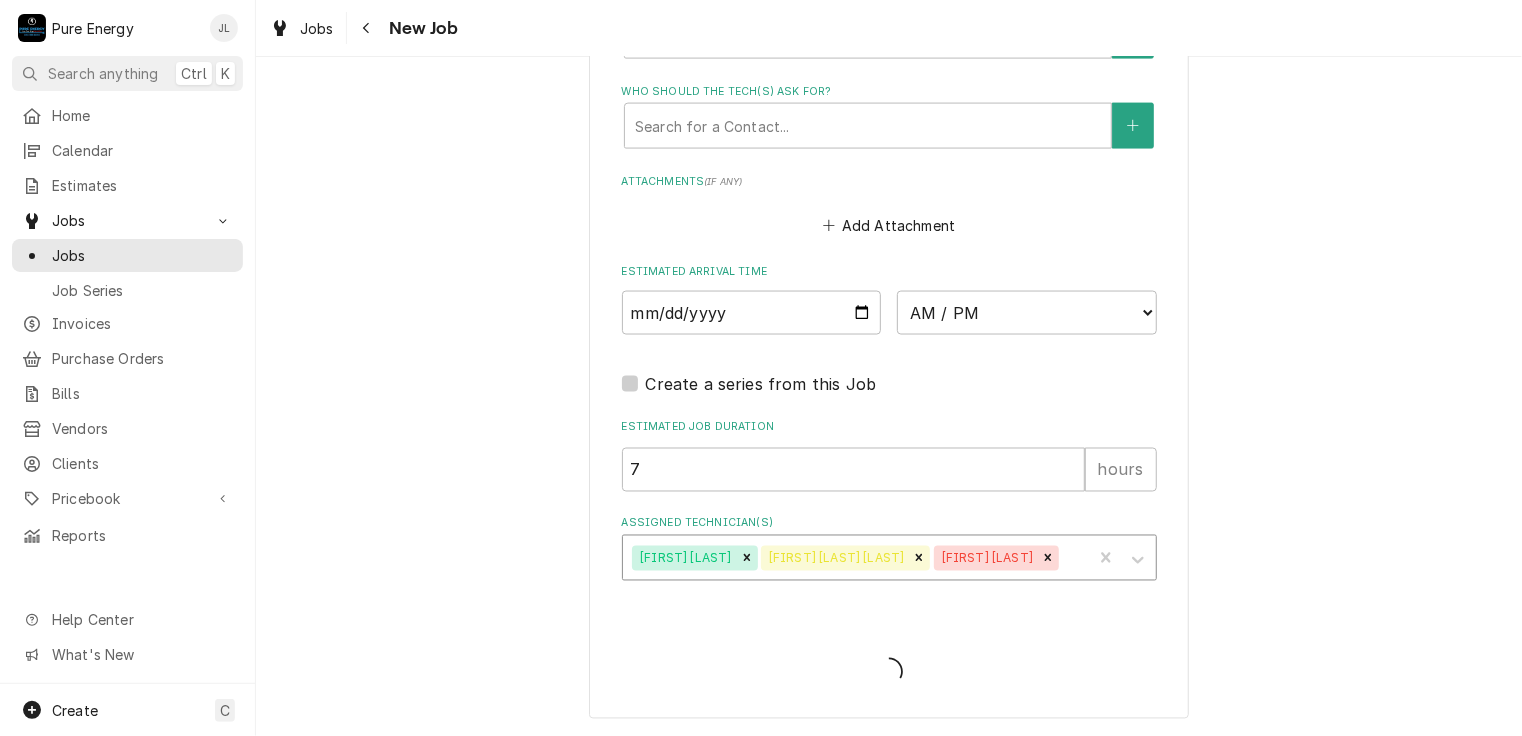 scroll, scrollTop: 560, scrollLeft: 0, axis: vertical 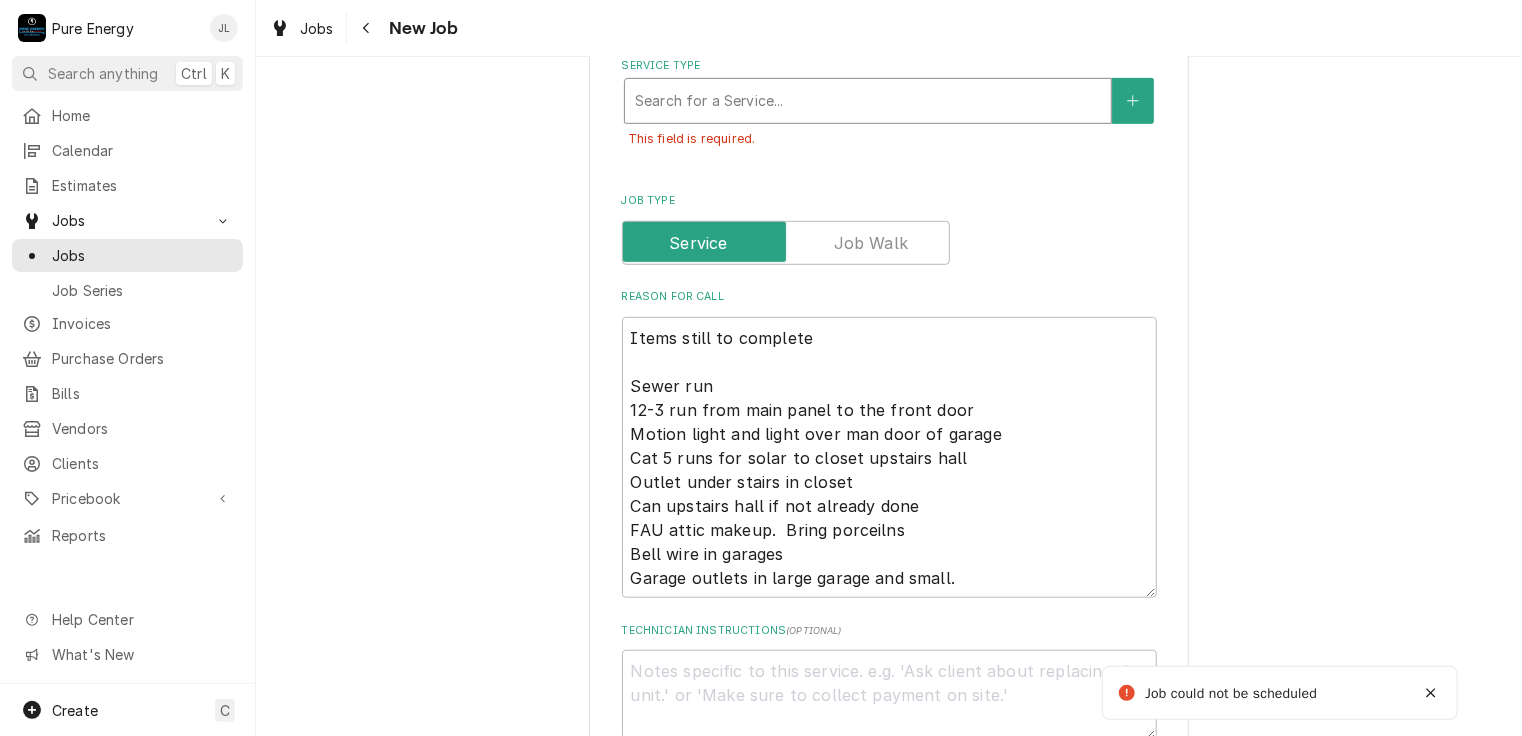 click at bounding box center (868, 101) 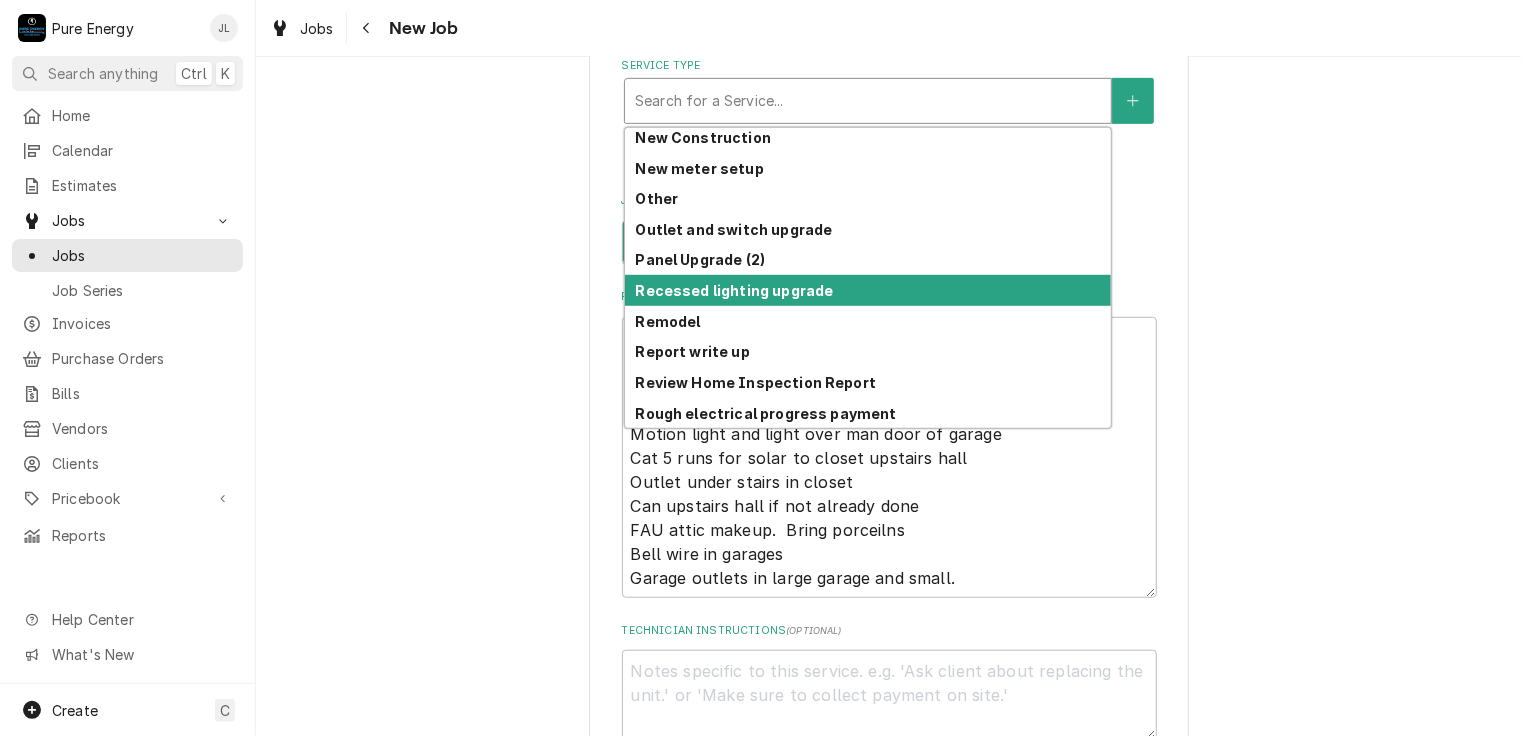 scroll, scrollTop: 1405, scrollLeft: 0, axis: vertical 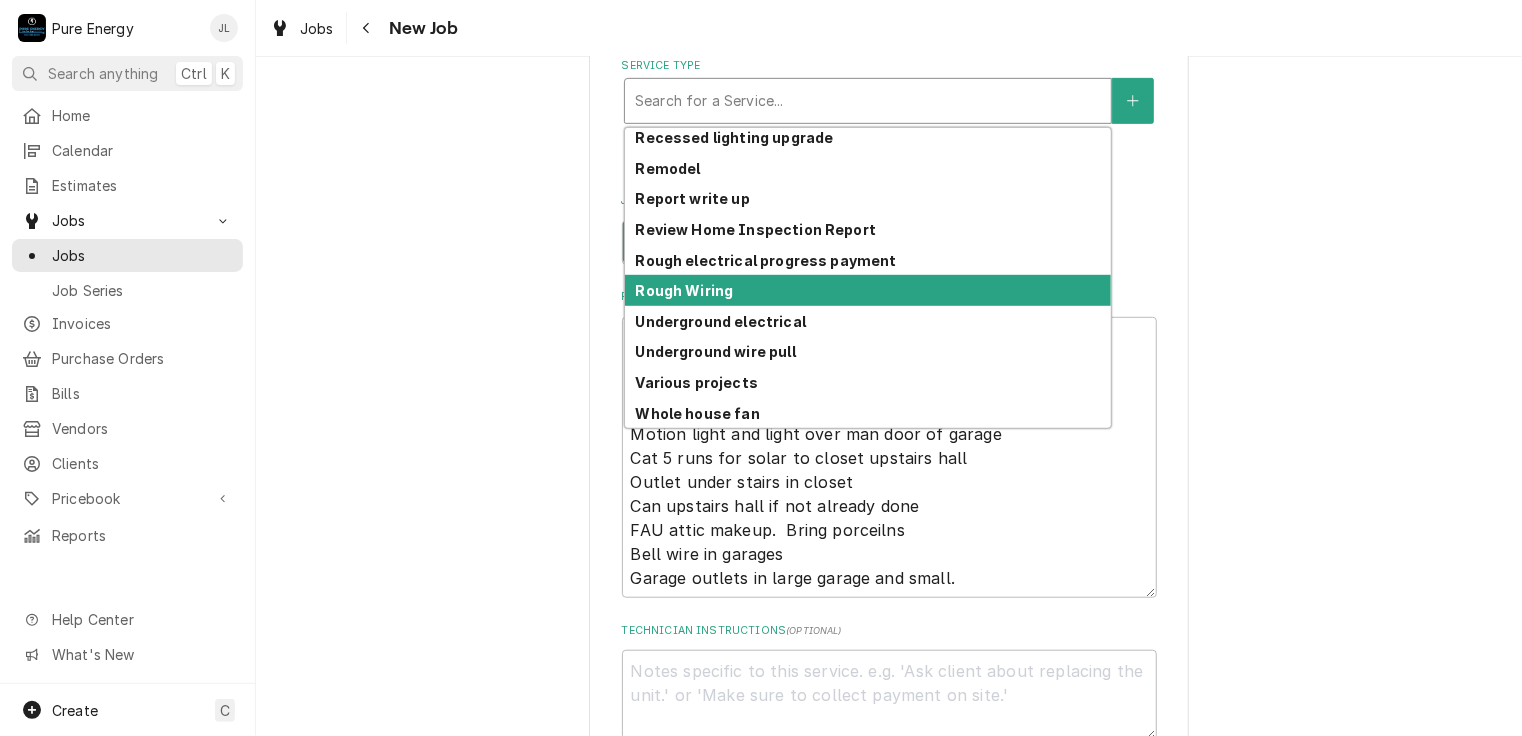 click on "Rough Wiring" at bounding box center [868, 290] 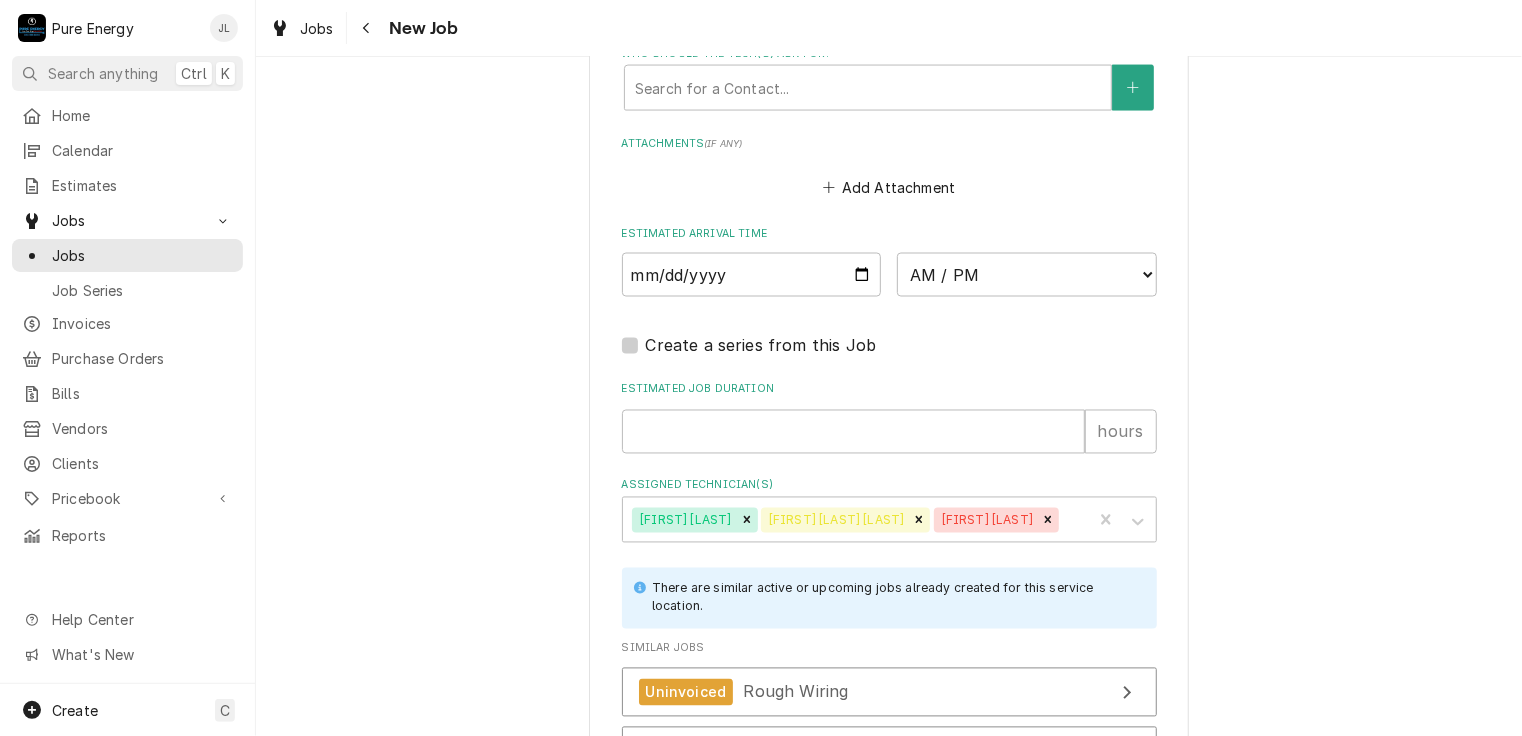 scroll, scrollTop: 1945, scrollLeft: 0, axis: vertical 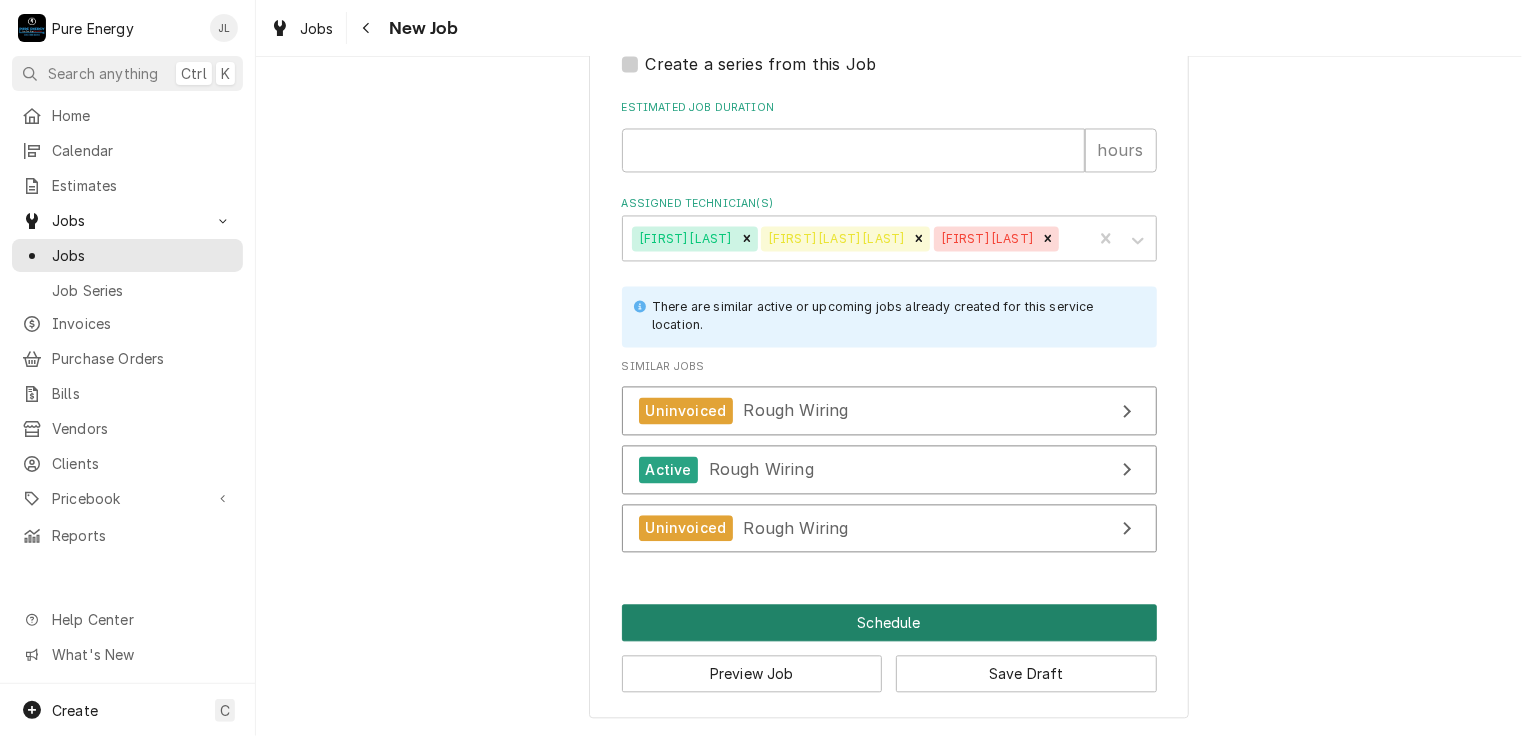 click on "Schedule" at bounding box center (889, 623) 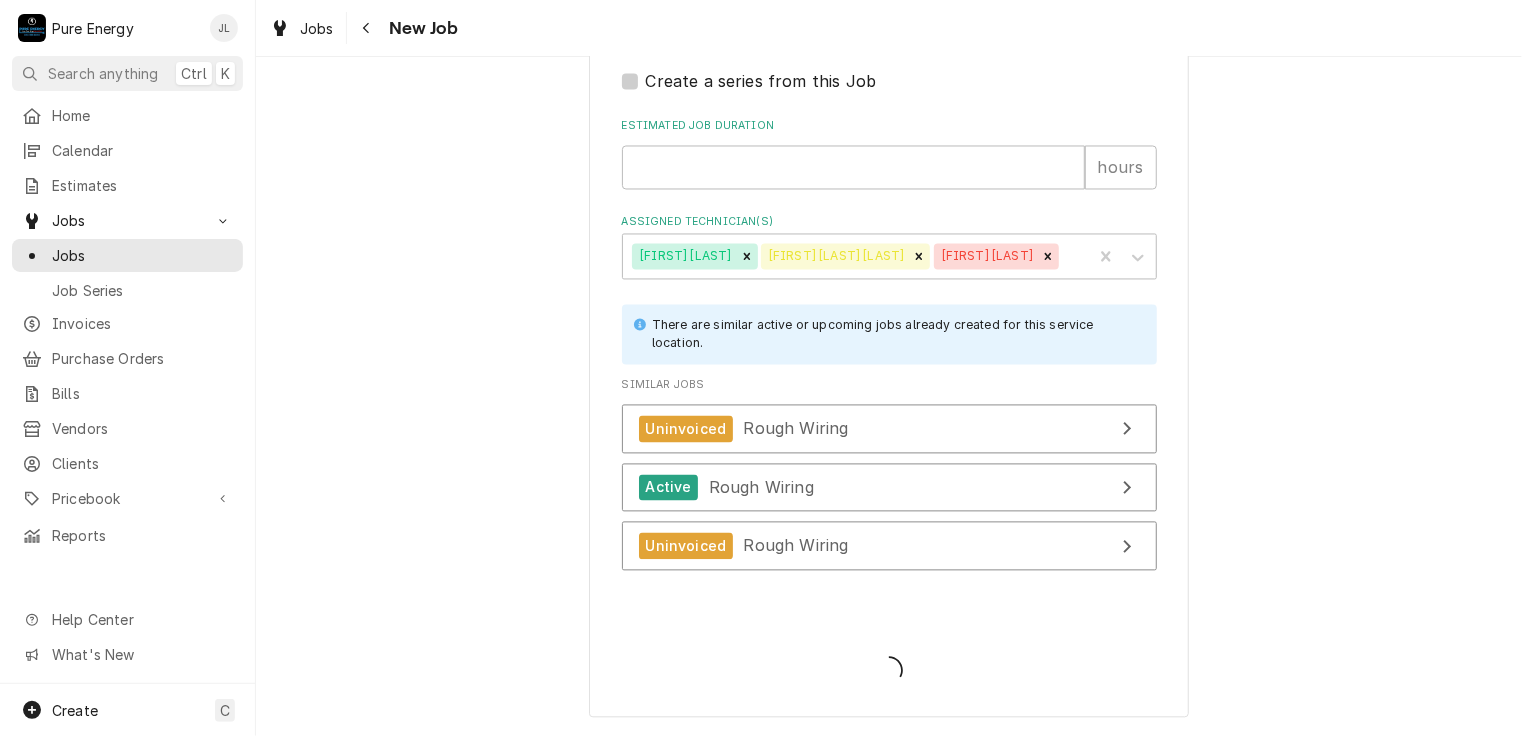 scroll, scrollTop: 1900, scrollLeft: 0, axis: vertical 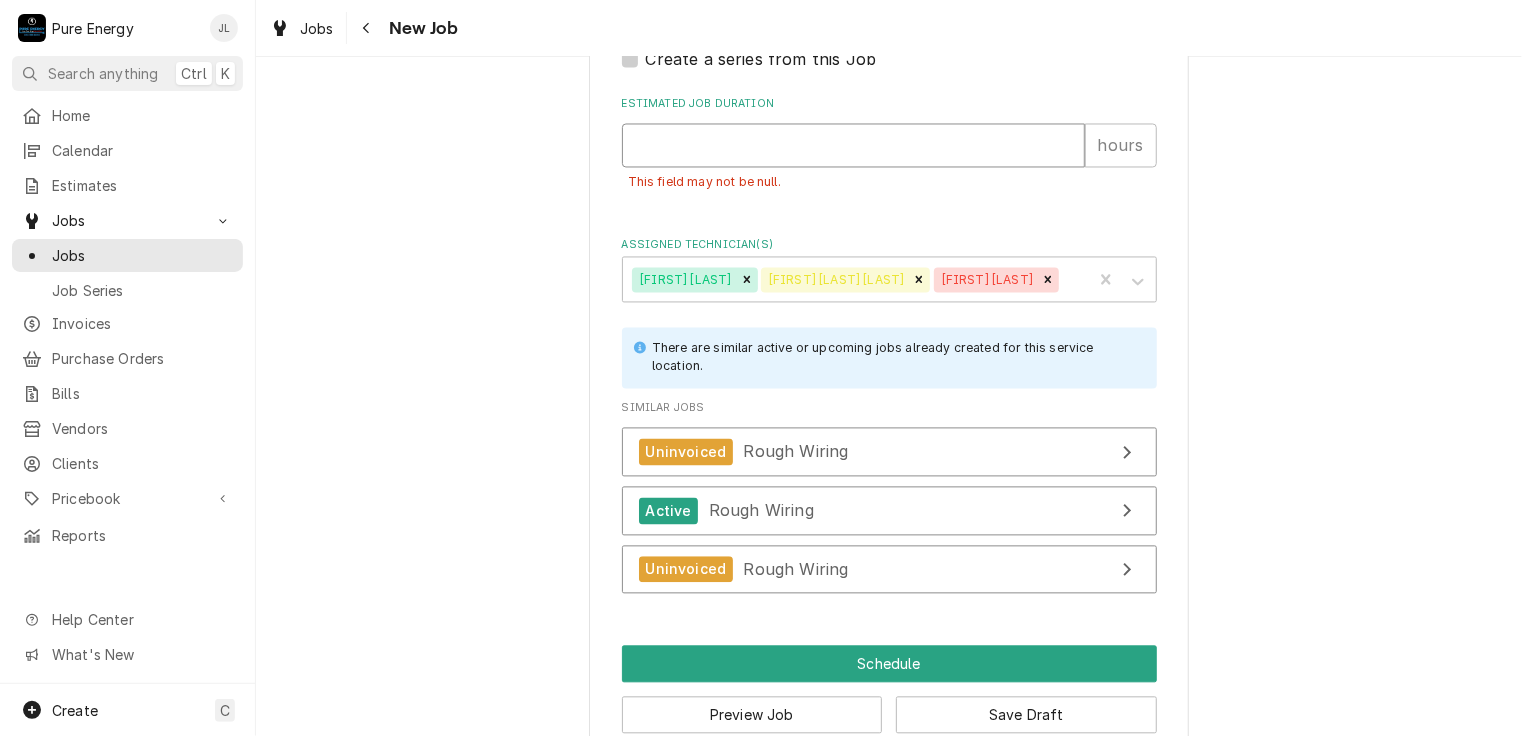 click on "Estimated Job Duration" at bounding box center [853, 146] 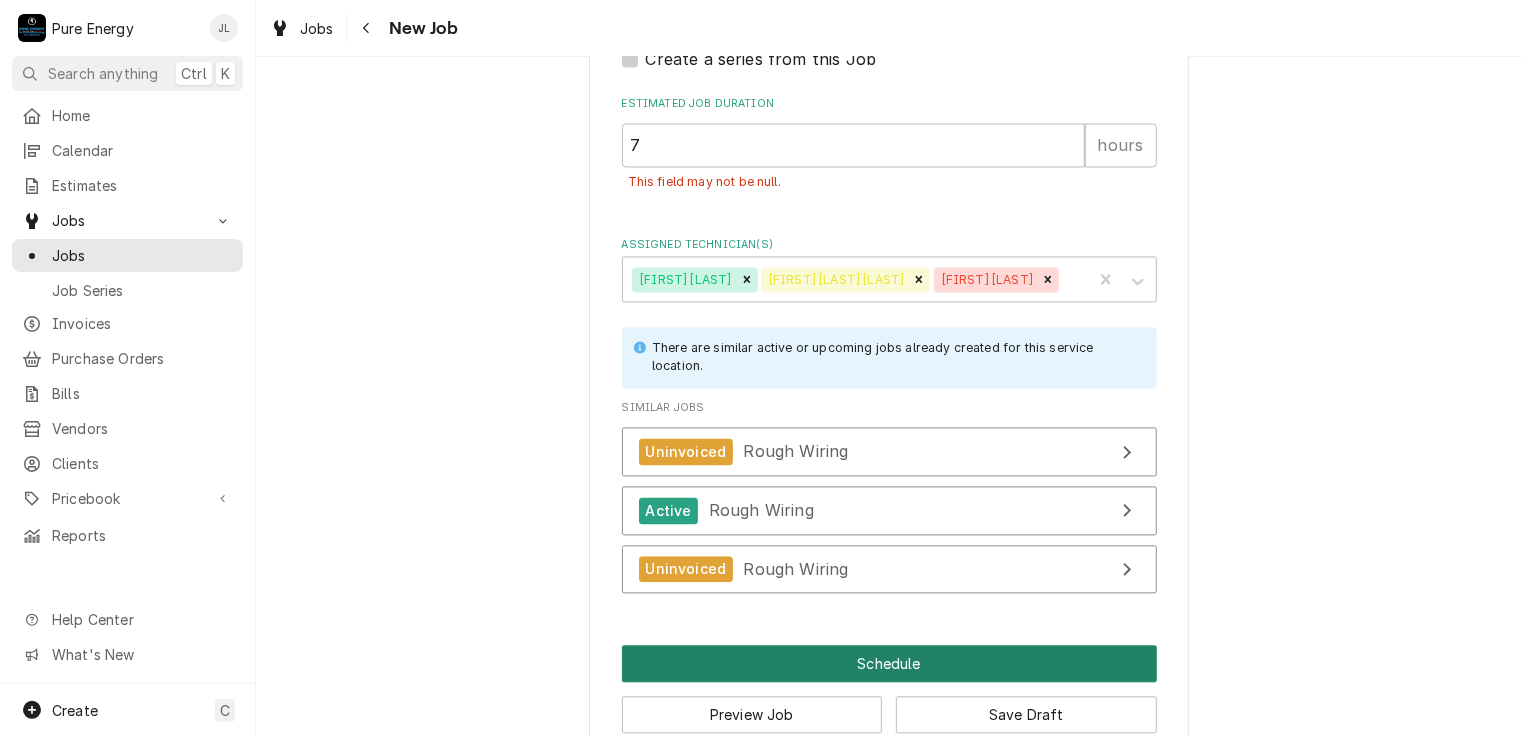 click on "Schedule" at bounding box center (889, 664) 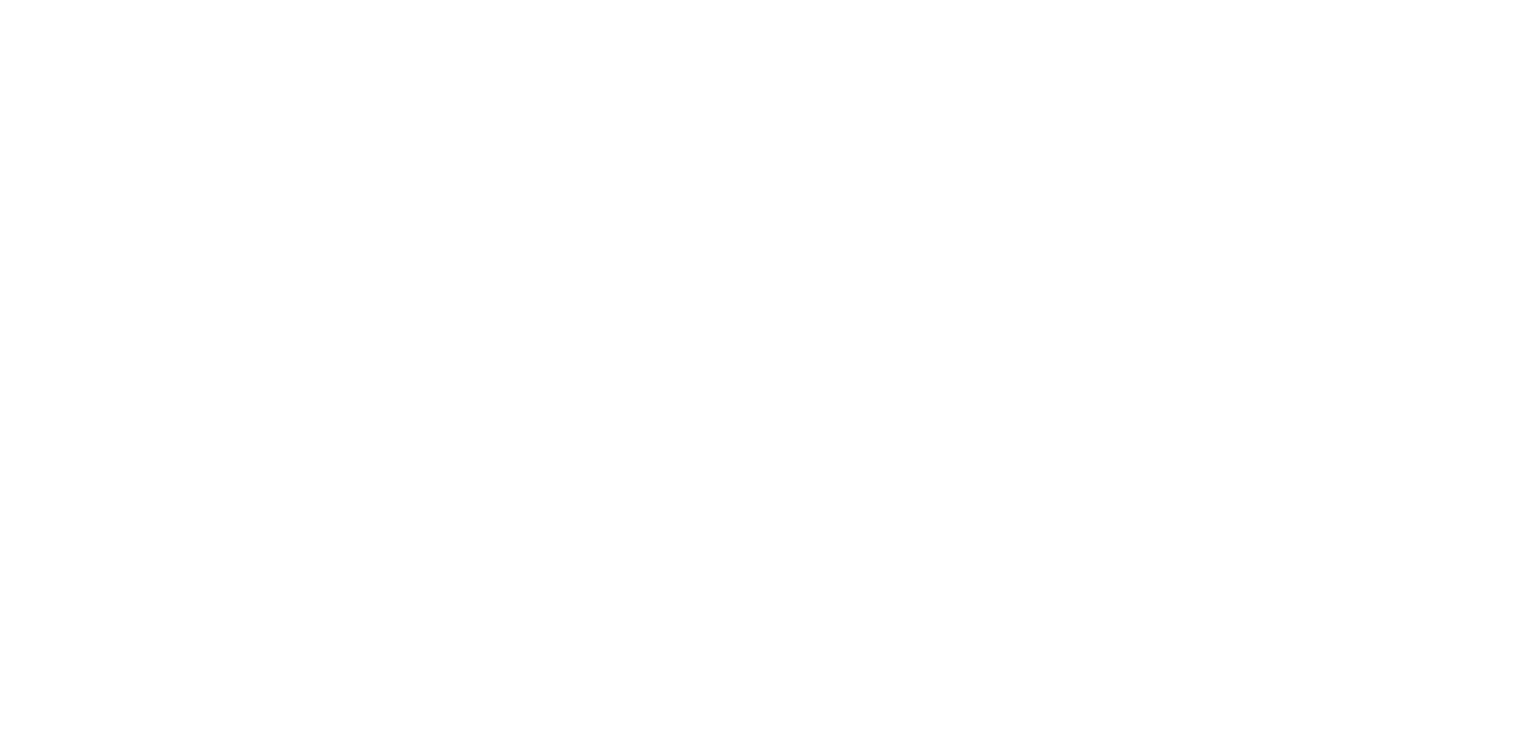 scroll, scrollTop: 0, scrollLeft: 0, axis: both 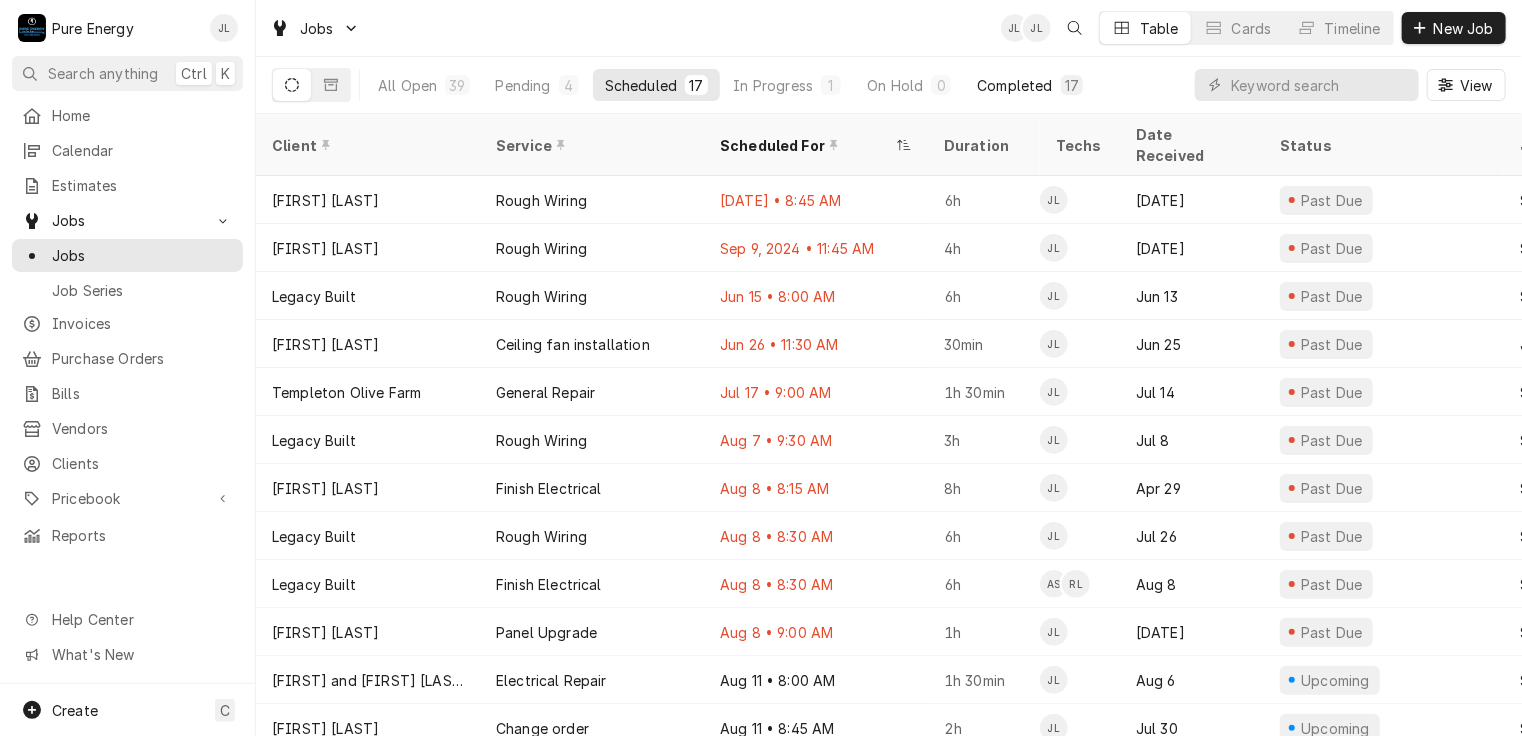 click on "Completed" at bounding box center [1014, 85] 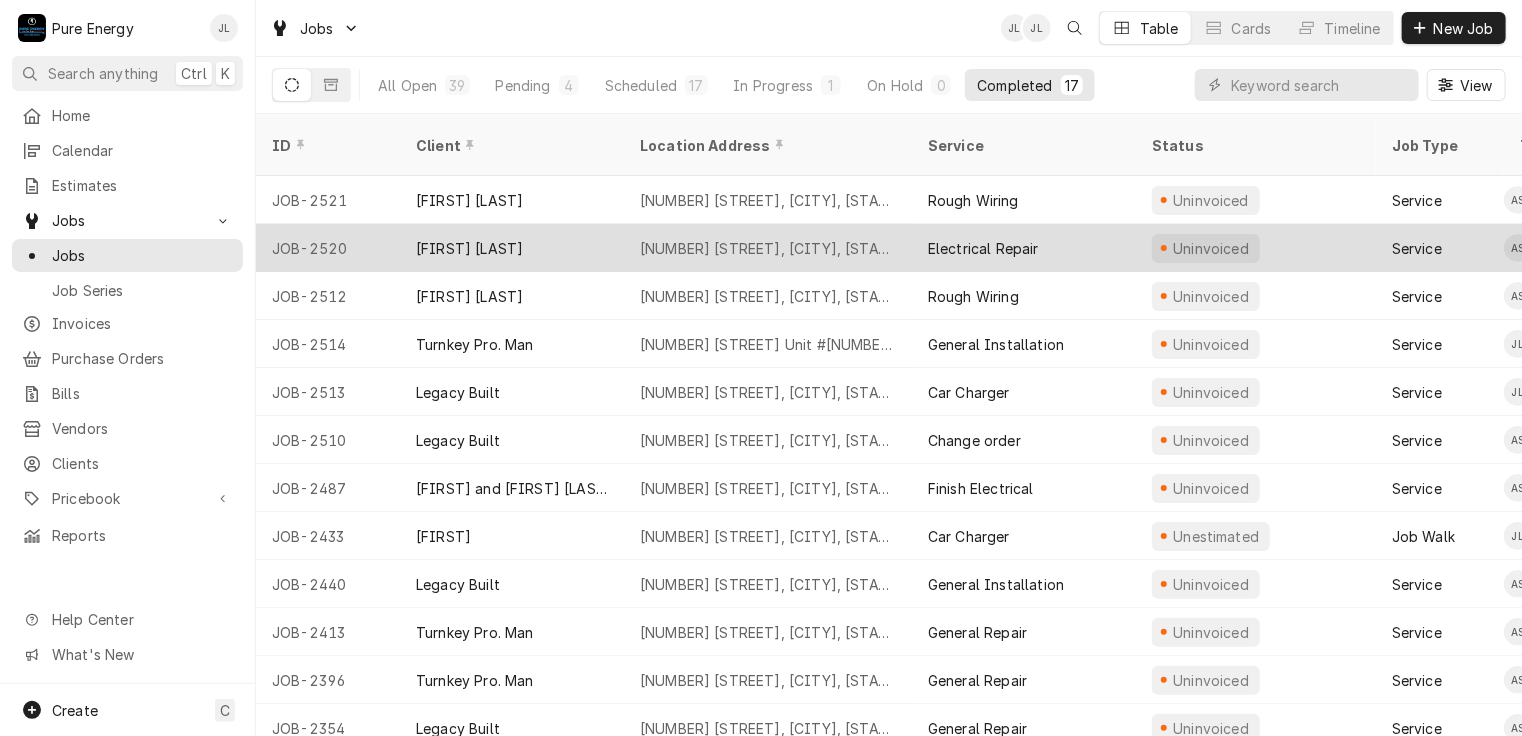 click on "Electrical  Repair" at bounding box center [1024, 248] 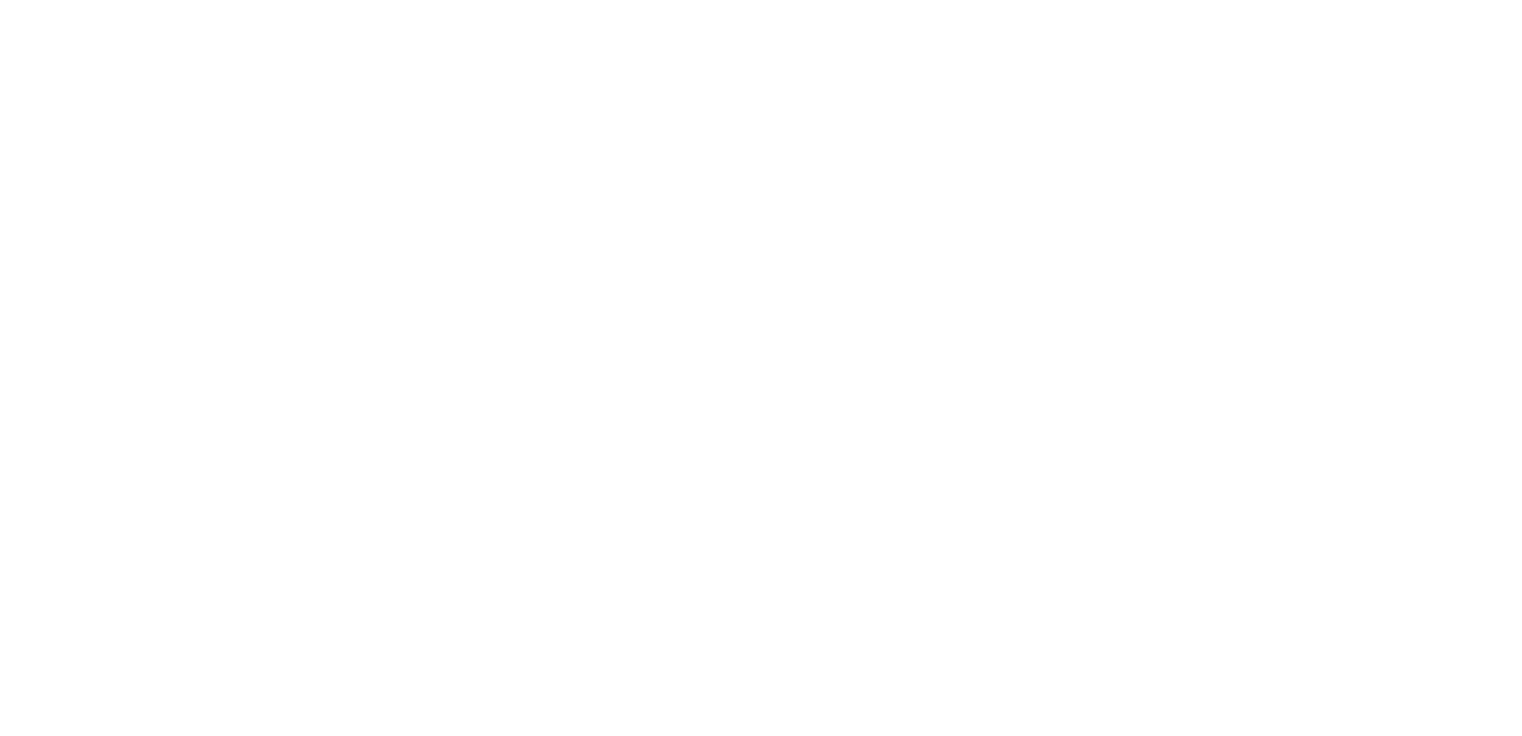 scroll, scrollTop: 0, scrollLeft: 0, axis: both 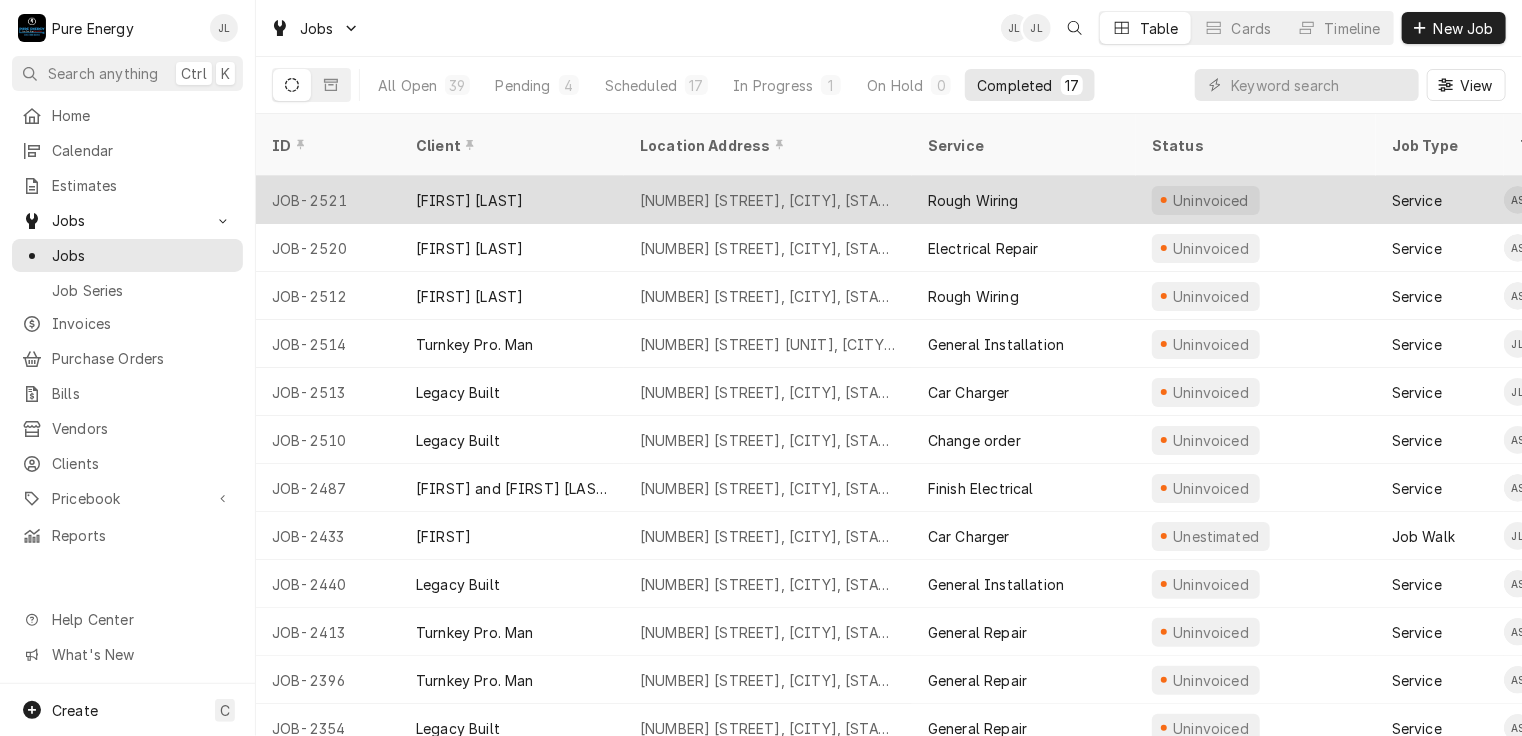 click on "Rough Wiring" at bounding box center [1024, 200] 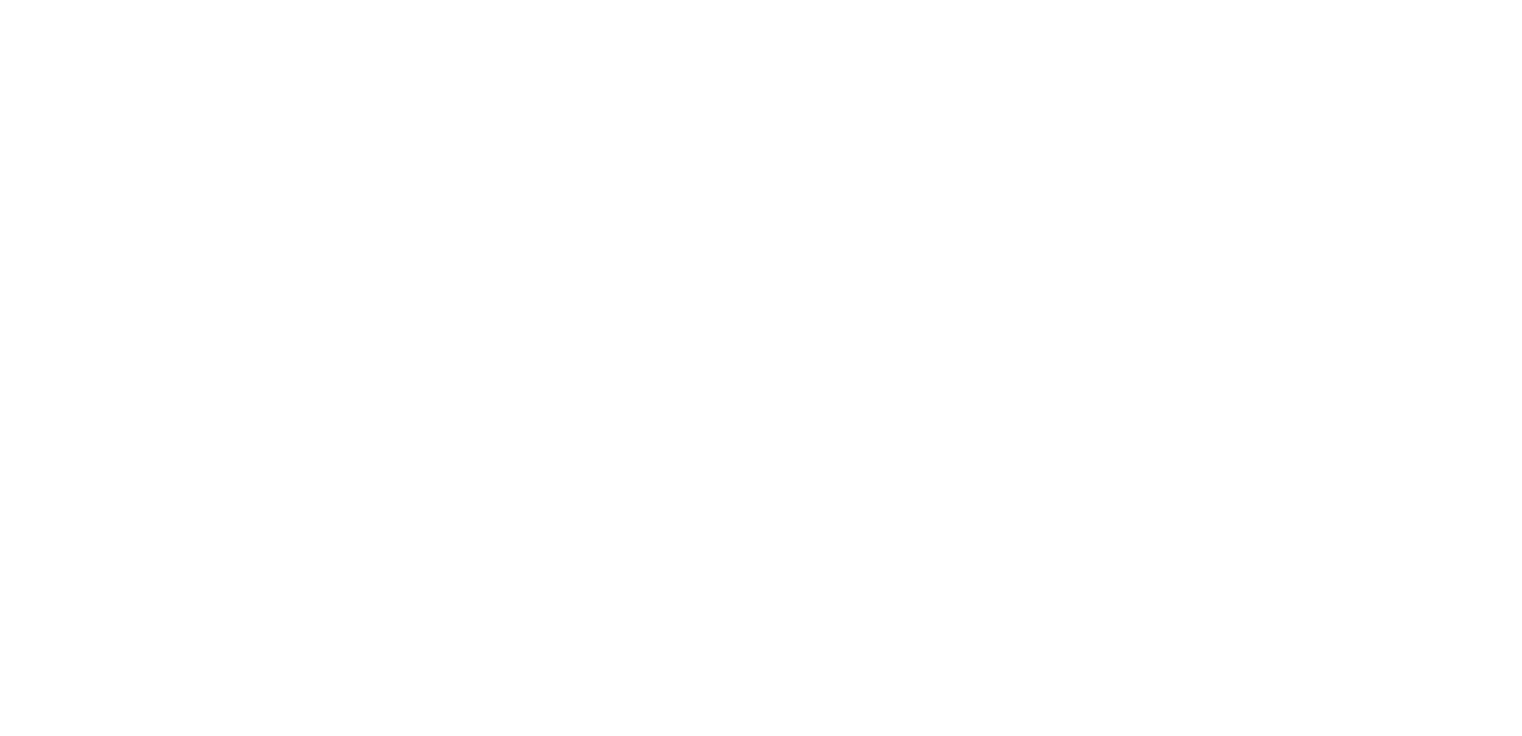 scroll, scrollTop: 0, scrollLeft: 0, axis: both 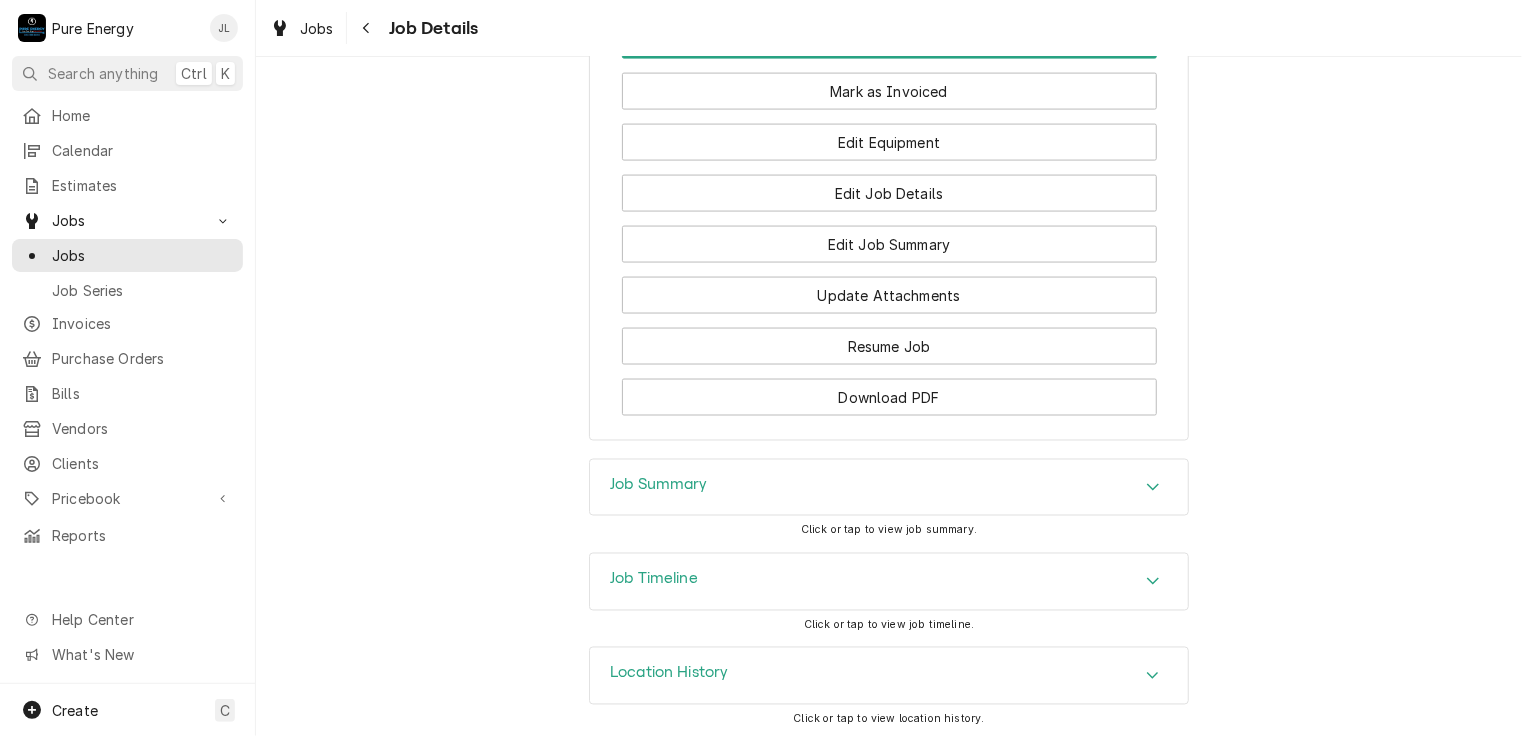 click on "Job Summary" at bounding box center [889, 488] 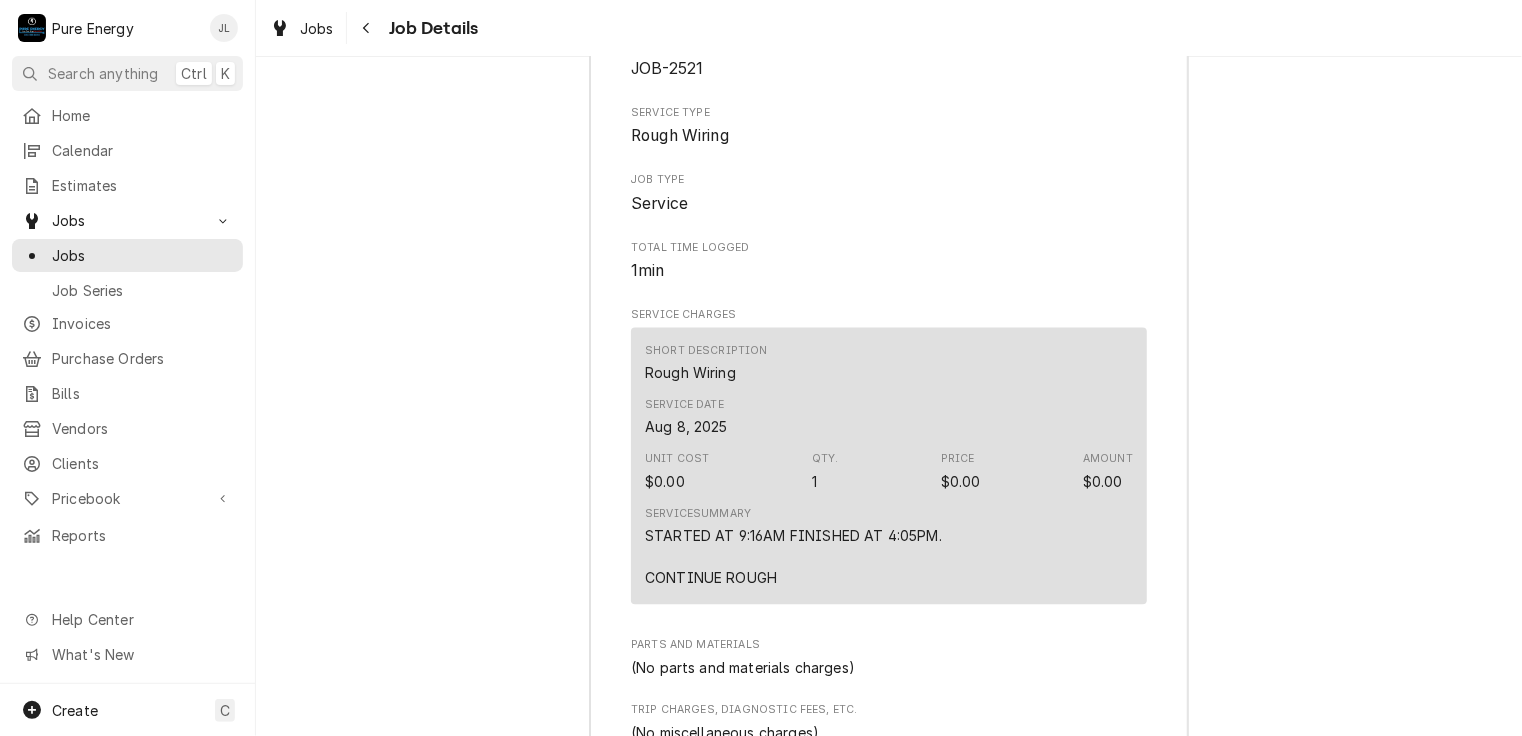 scroll, scrollTop: 2198, scrollLeft: 0, axis: vertical 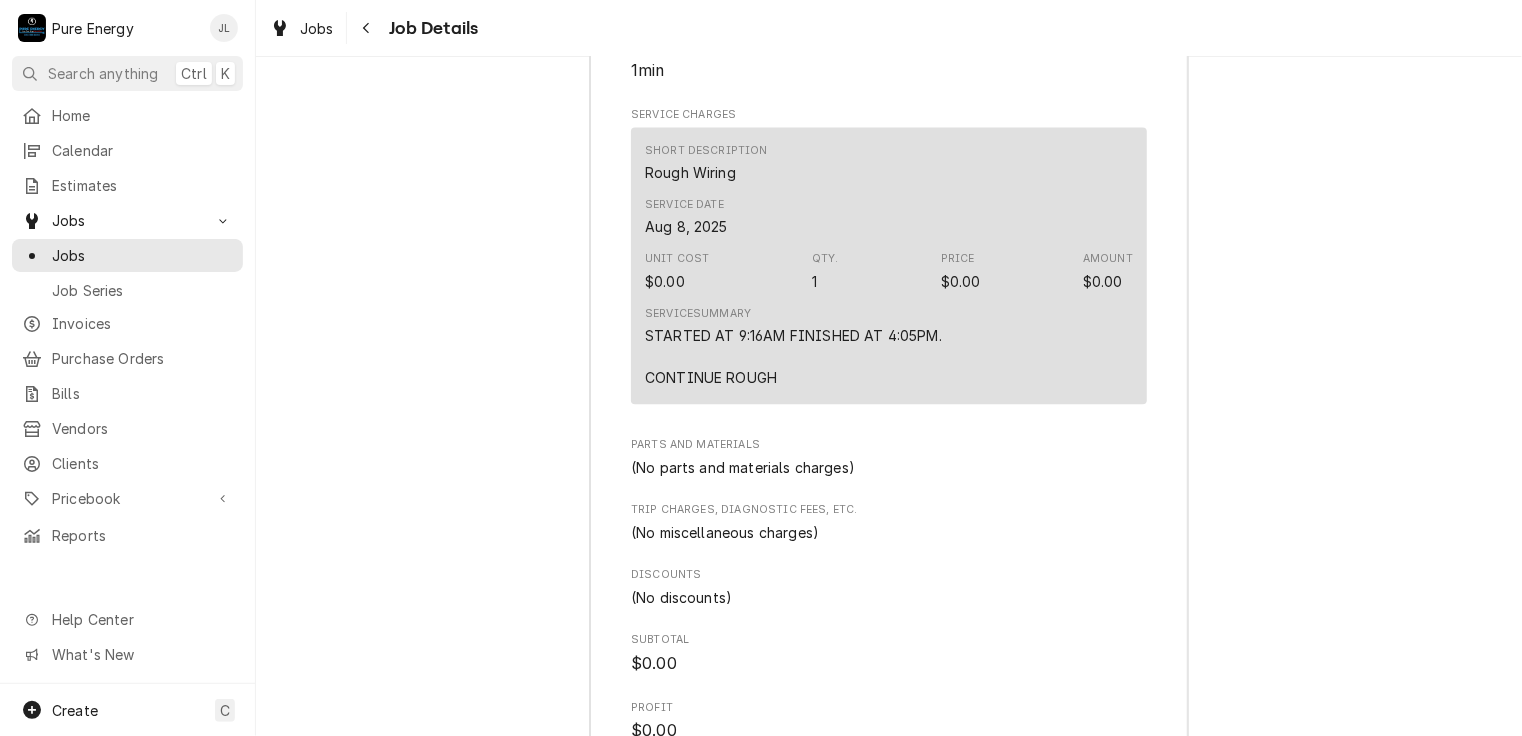 click on "ROOPAIRS JOB ID JOB-2521 SERVICE TYPE ROUGH WIRING JOB TYPE SERVICE TOTAL TIME LOGGED 1MIN SERVICE CHARGES SHORT DESCRIPTION ROUGH WIRING SERVICE DATE AUG 8, 2025 UNIT COST $0.00 QTY. 1 PRICE $0.00 AMOUNT $0.00 SERVICE  SUMMARY STARTED AT 9:16AM FINISHED AT 4:05PM.
CONTINUE ROUGH PARTS AND MATERIALS (NO PARTS AND MATERIALS CHARGES) TRIP CHARGES, DIAGNOSTIC FEES, ETC. (NO MISCELLANEOUS CHARGES) DISCOUNTS (NO DISCOUNTS) SUBTOTAL $0.00 PROFIT $0.00 SIGNATURE SIGNED OFF BY  [NAME]" at bounding box center [889, 514] 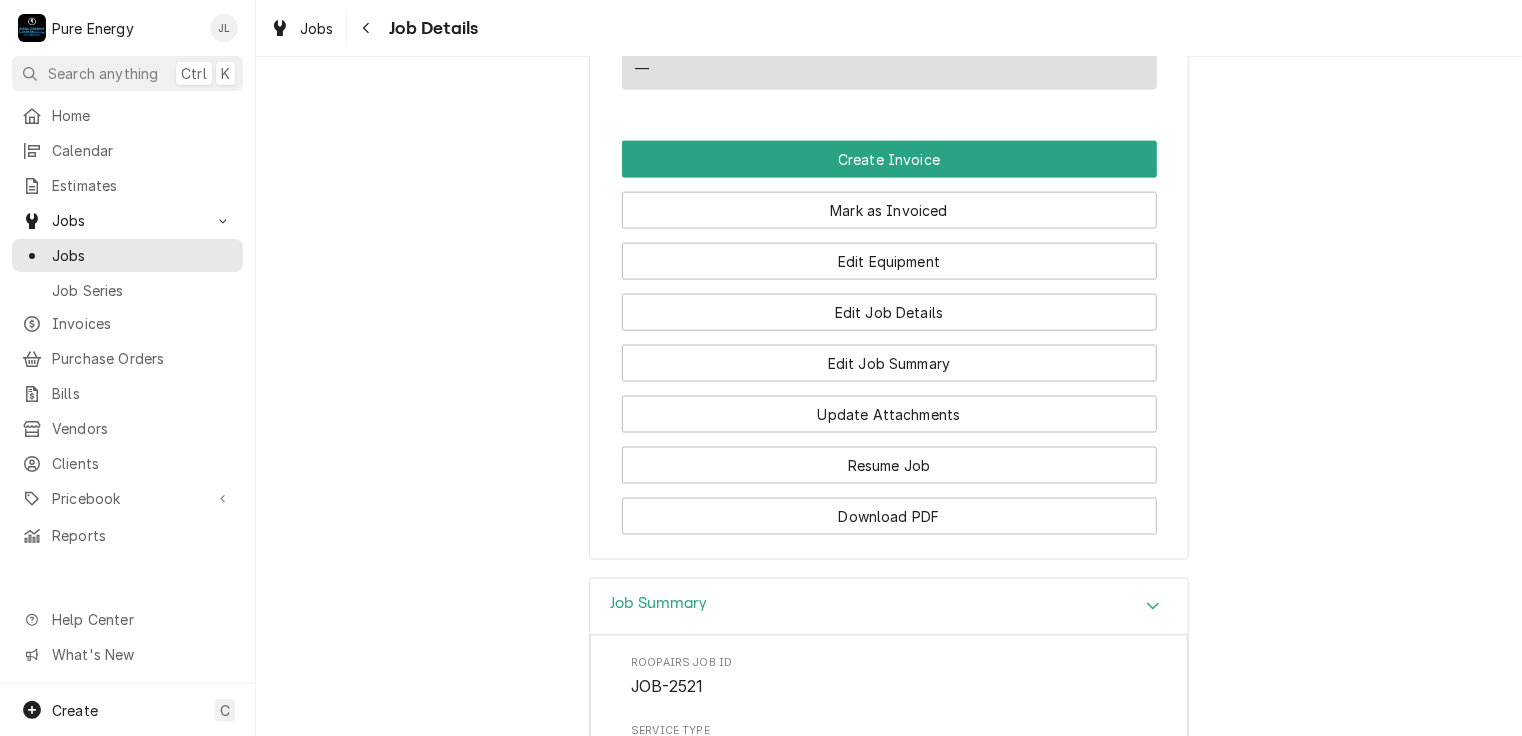 scroll, scrollTop: 1479, scrollLeft: 0, axis: vertical 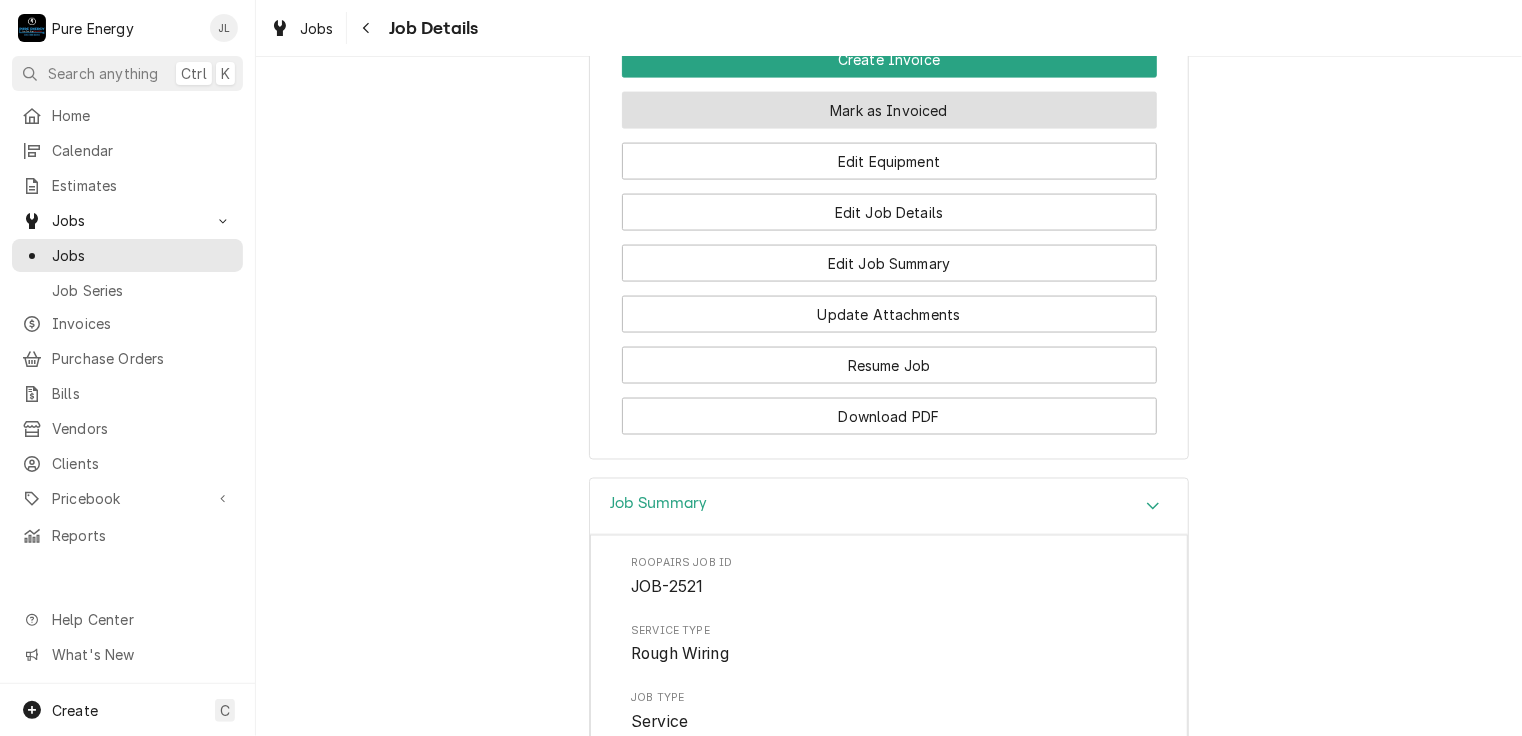 click on "Mark as Invoiced" at bounding box center [889, 110] 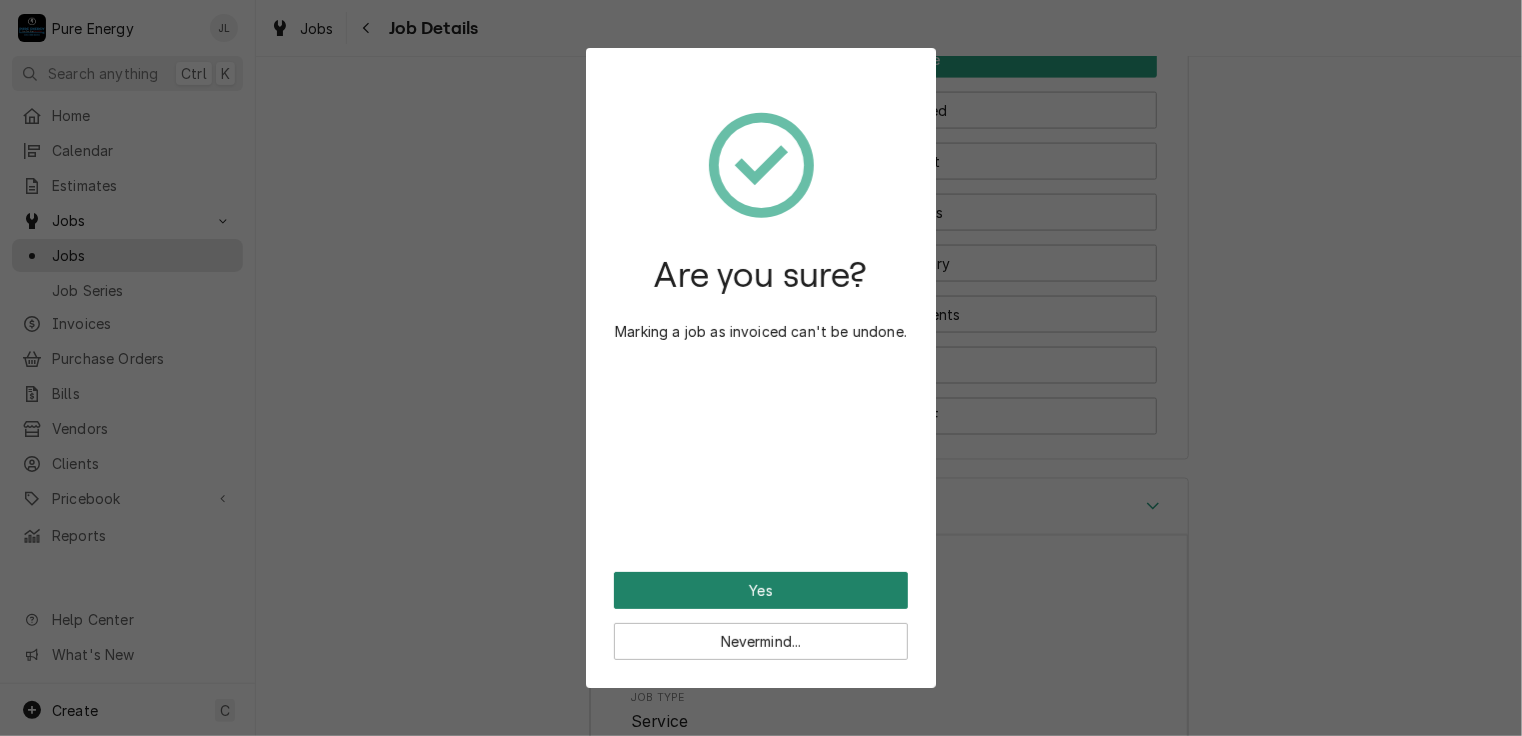 click on "Yes" at bounding box center [761, 590] 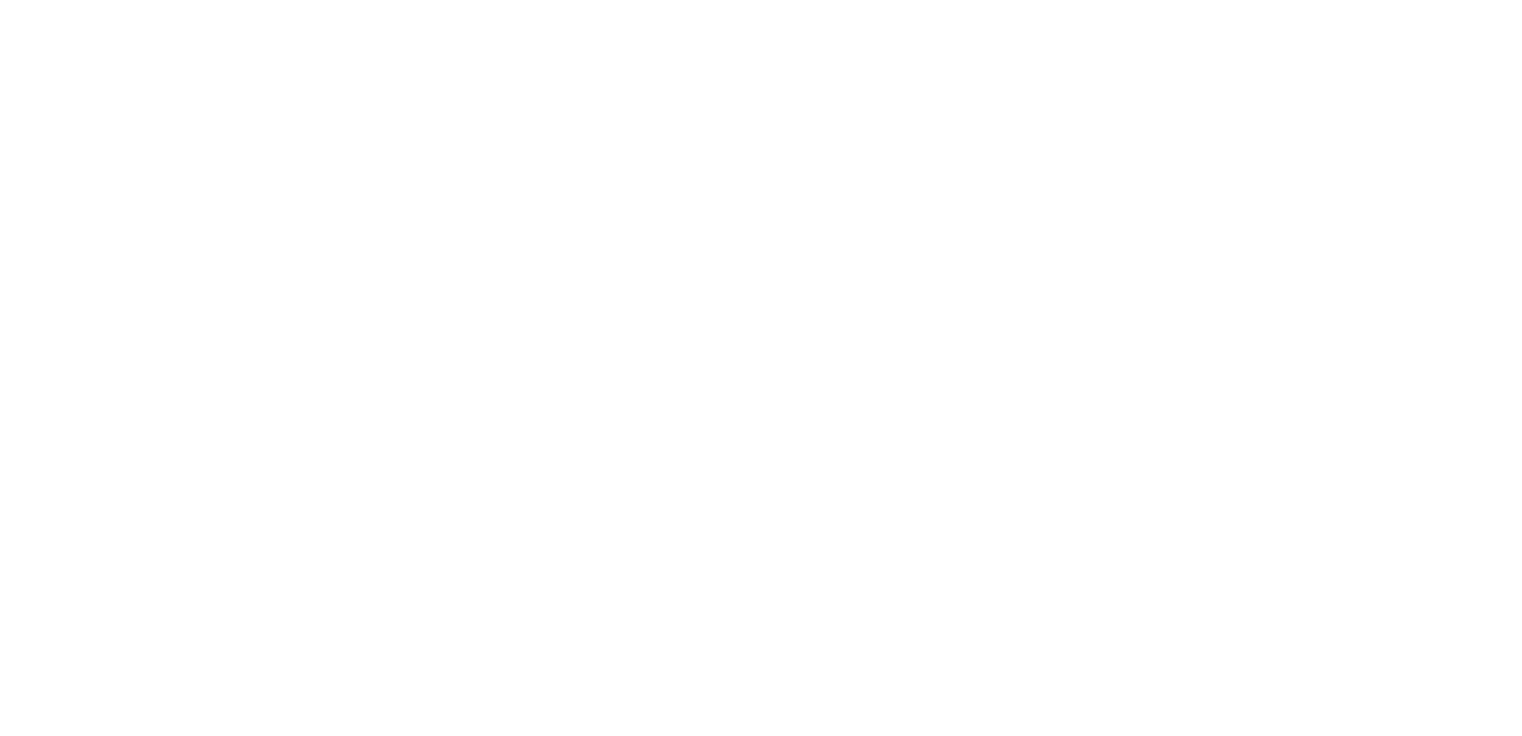 scroll, scrollTop: 0, scrollLeft: 0, axis: both 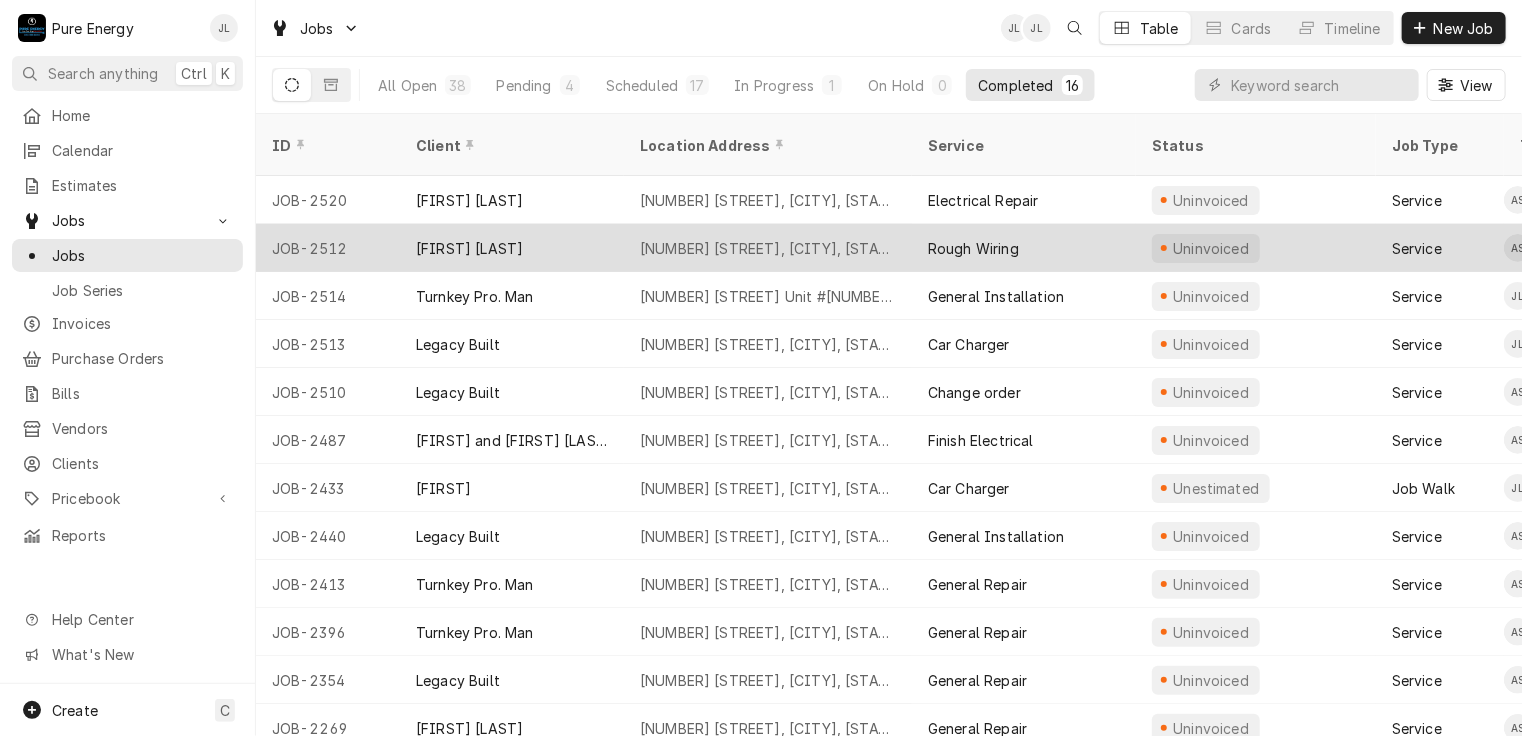 click on "Rough Wiring" at bounding box center [1024, 248] 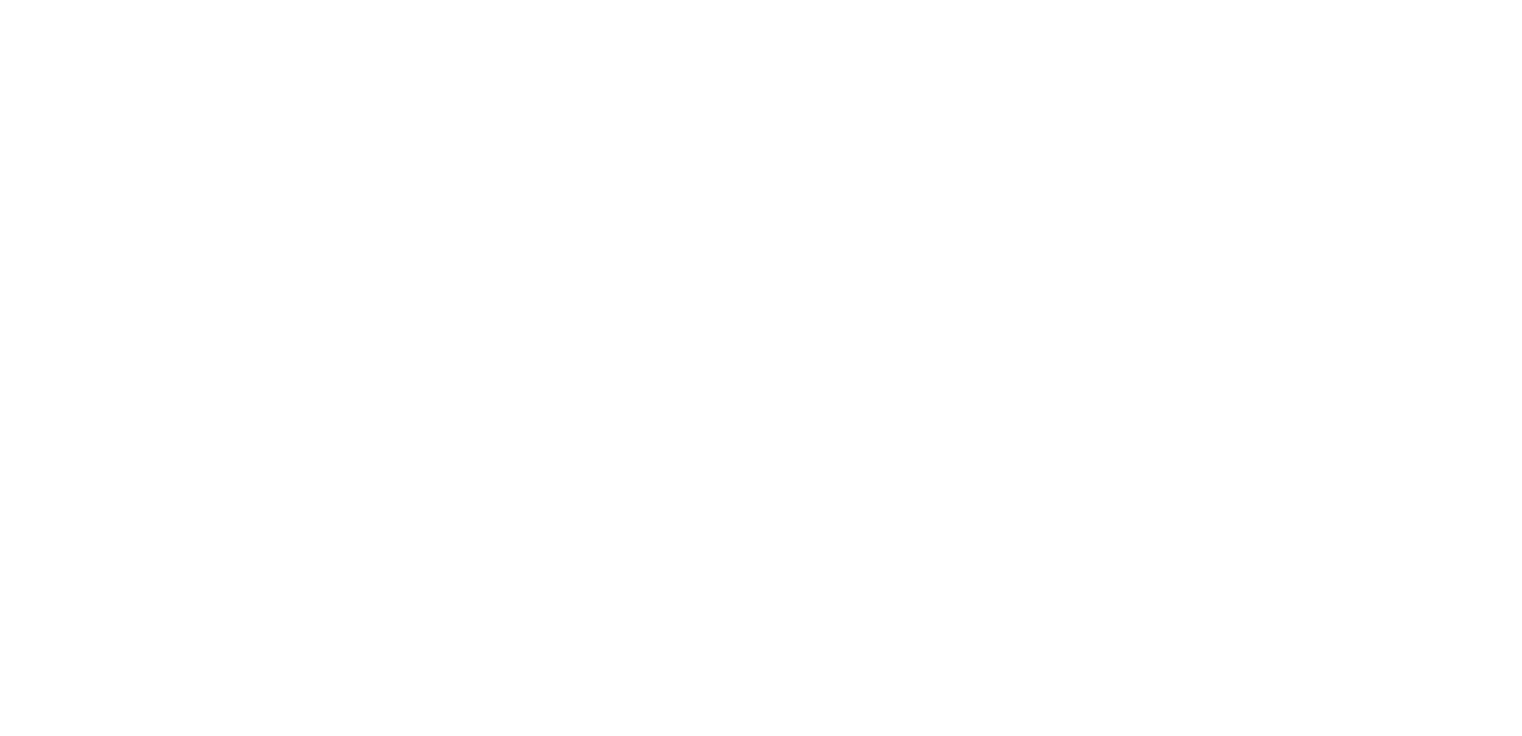 scroll, scrollTop: 0, scrollLeft: 0, axis: both 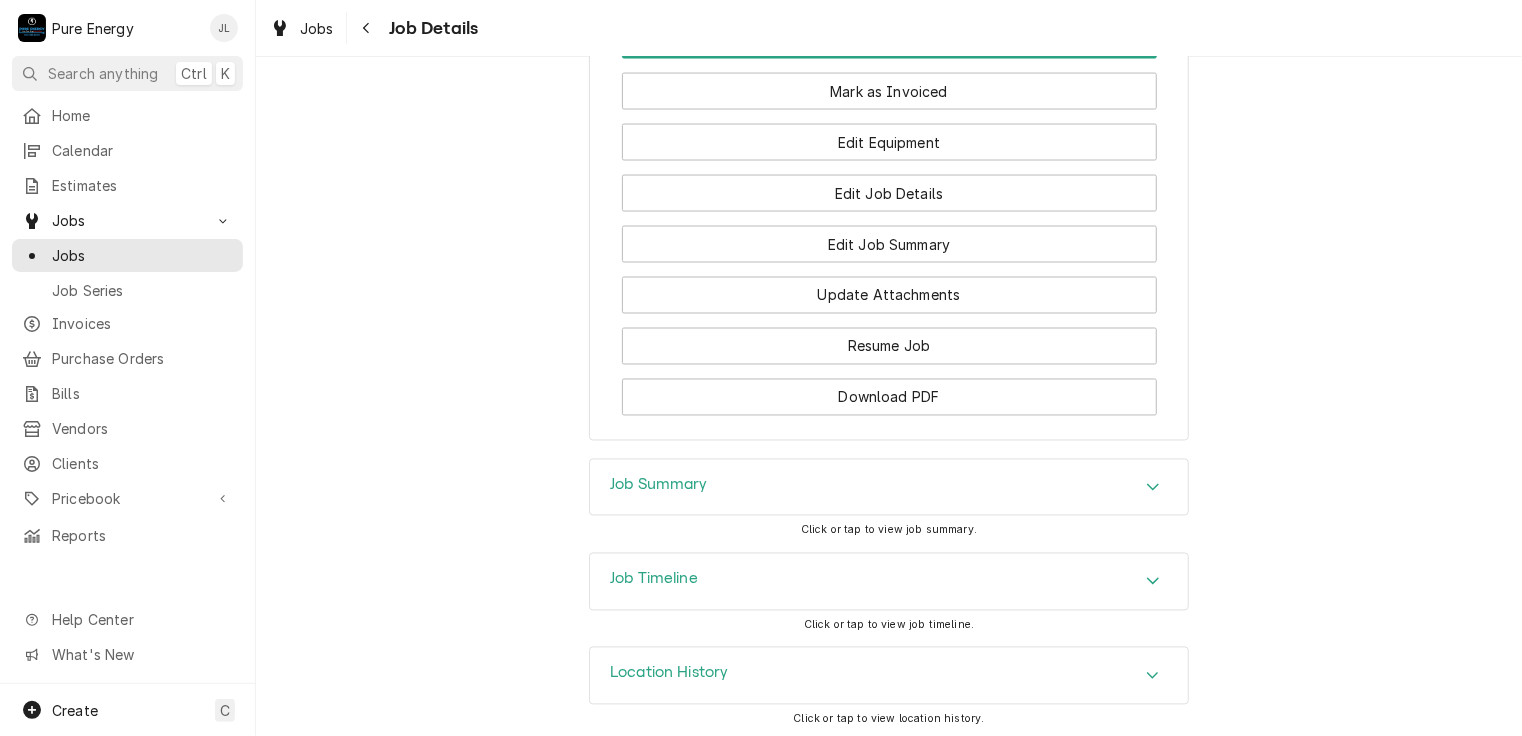 click on "Job Summary" at bounding box center (889, 488) 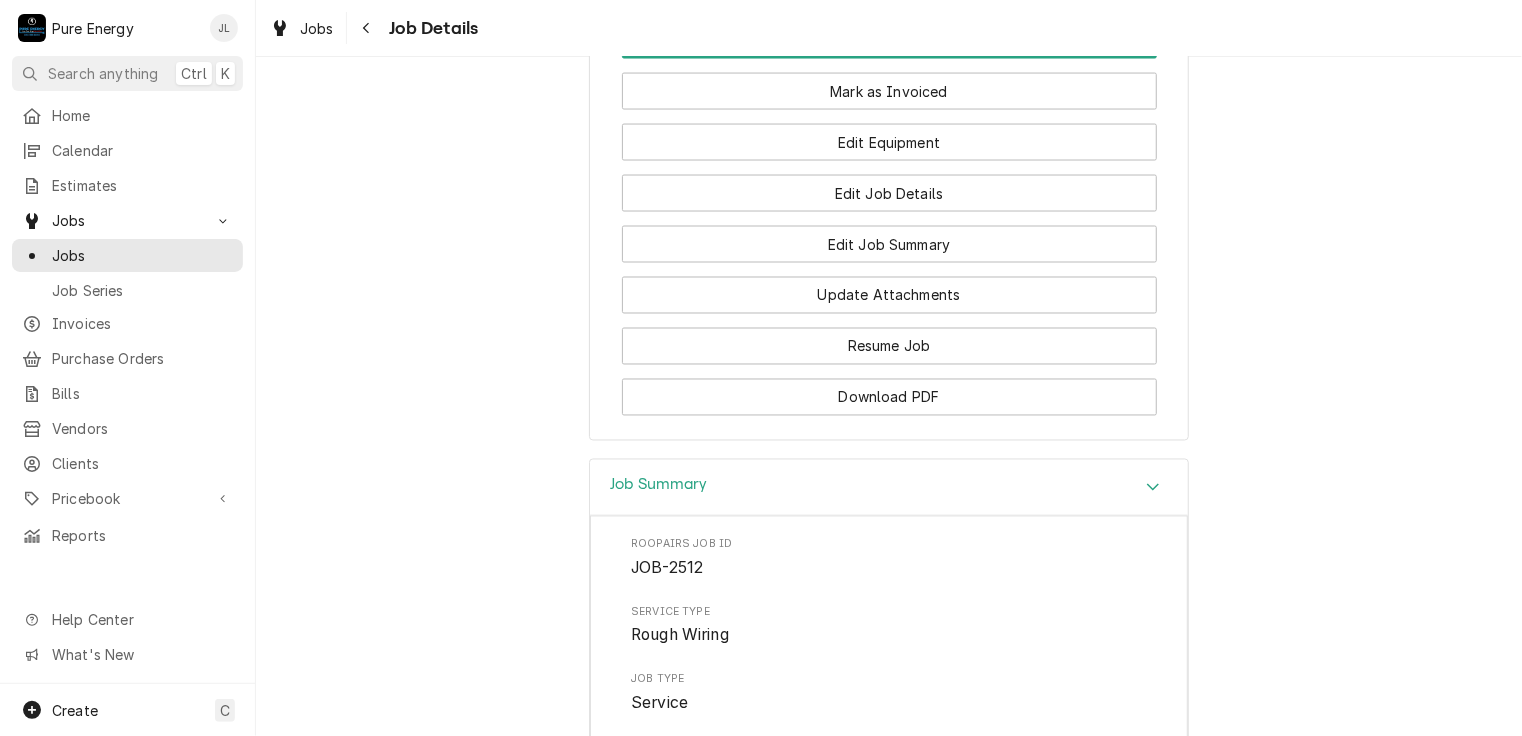 scroll, scrollTop: 2187, scrollLeft: 0, axis: vertical 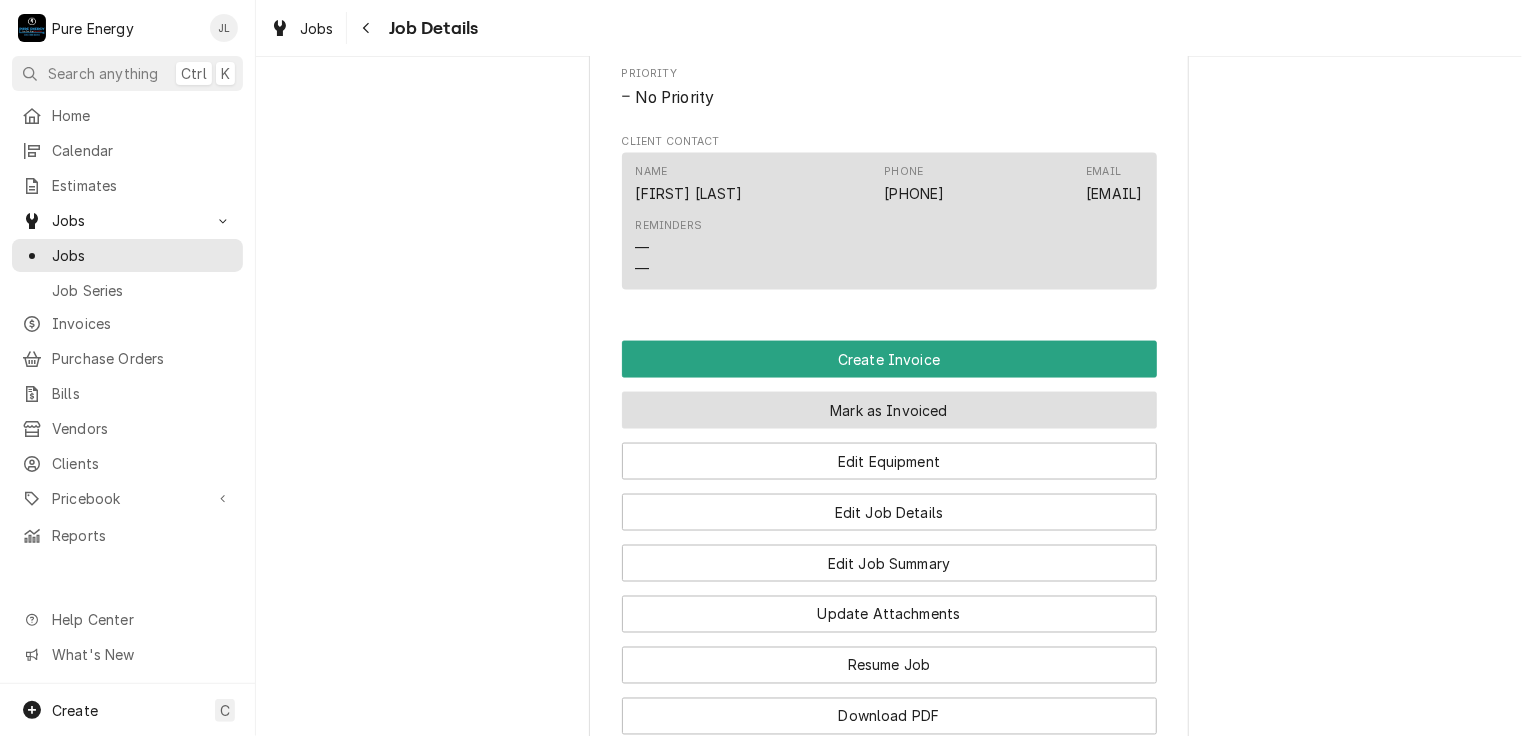 click on "Mark as Invoiced" at bounding box center [889, 410] 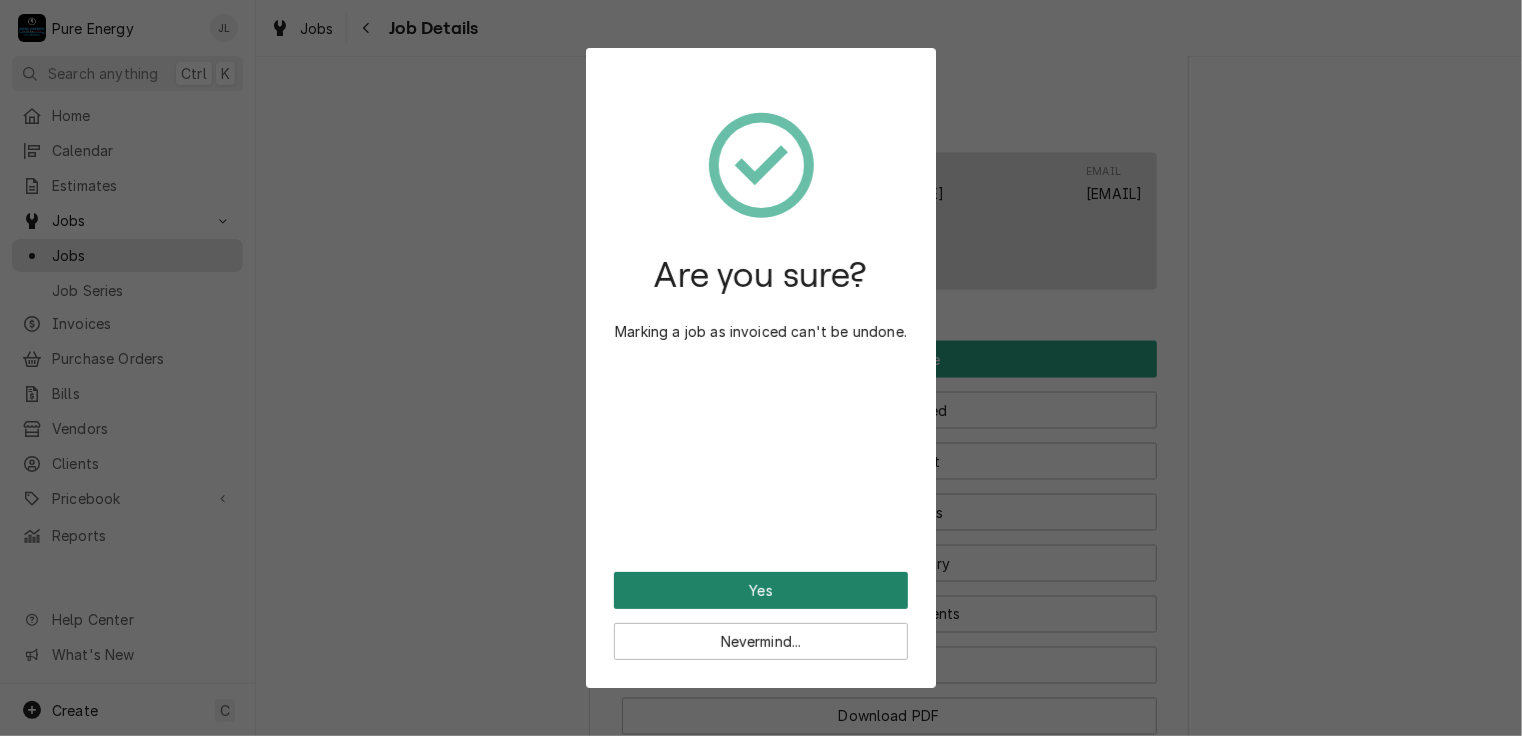 click on "Yes" at bounding box center [761, 590] 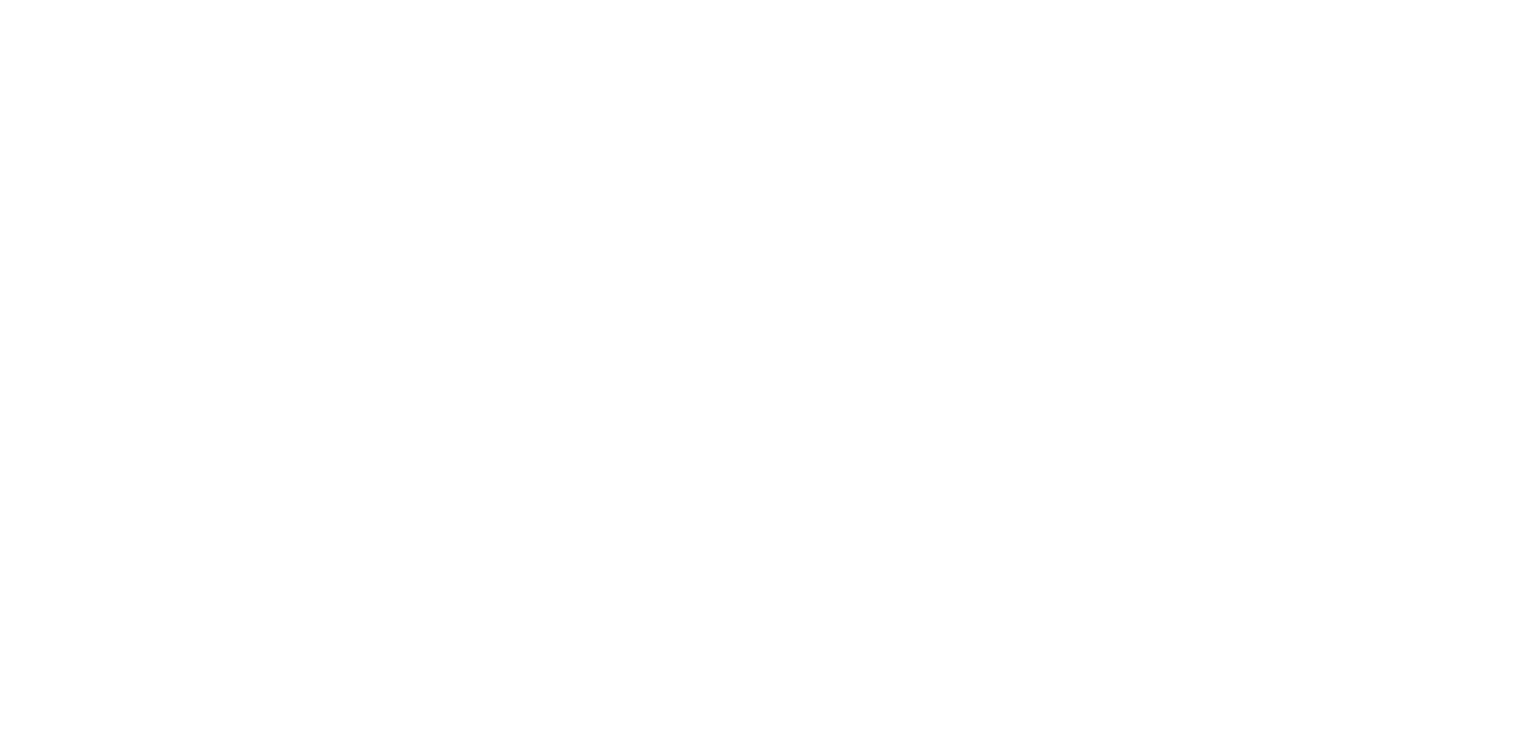 scroll, scrollTop: 0, scrollLeft: 0, axis: both 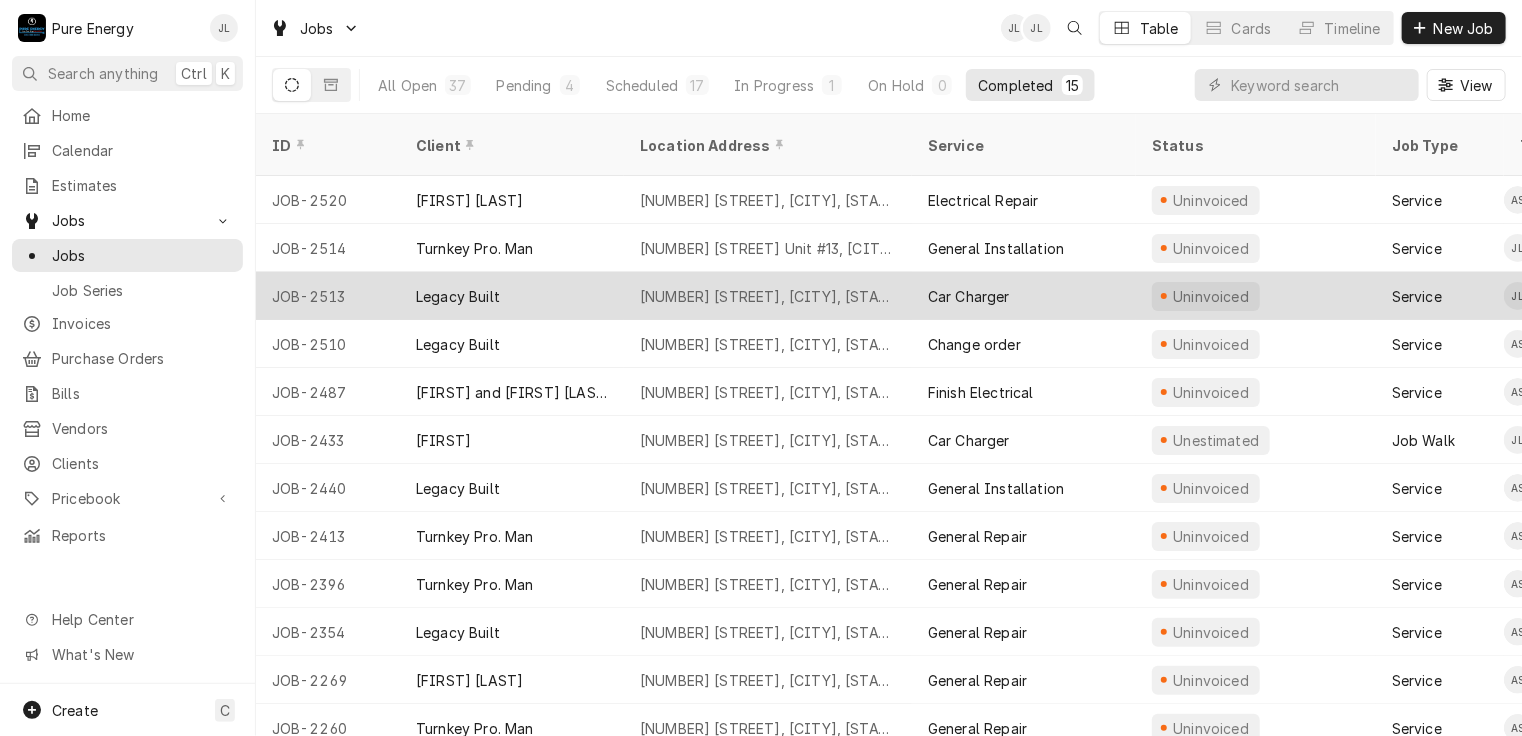 click on "Car Charger" at bounding box center (1024, 296) 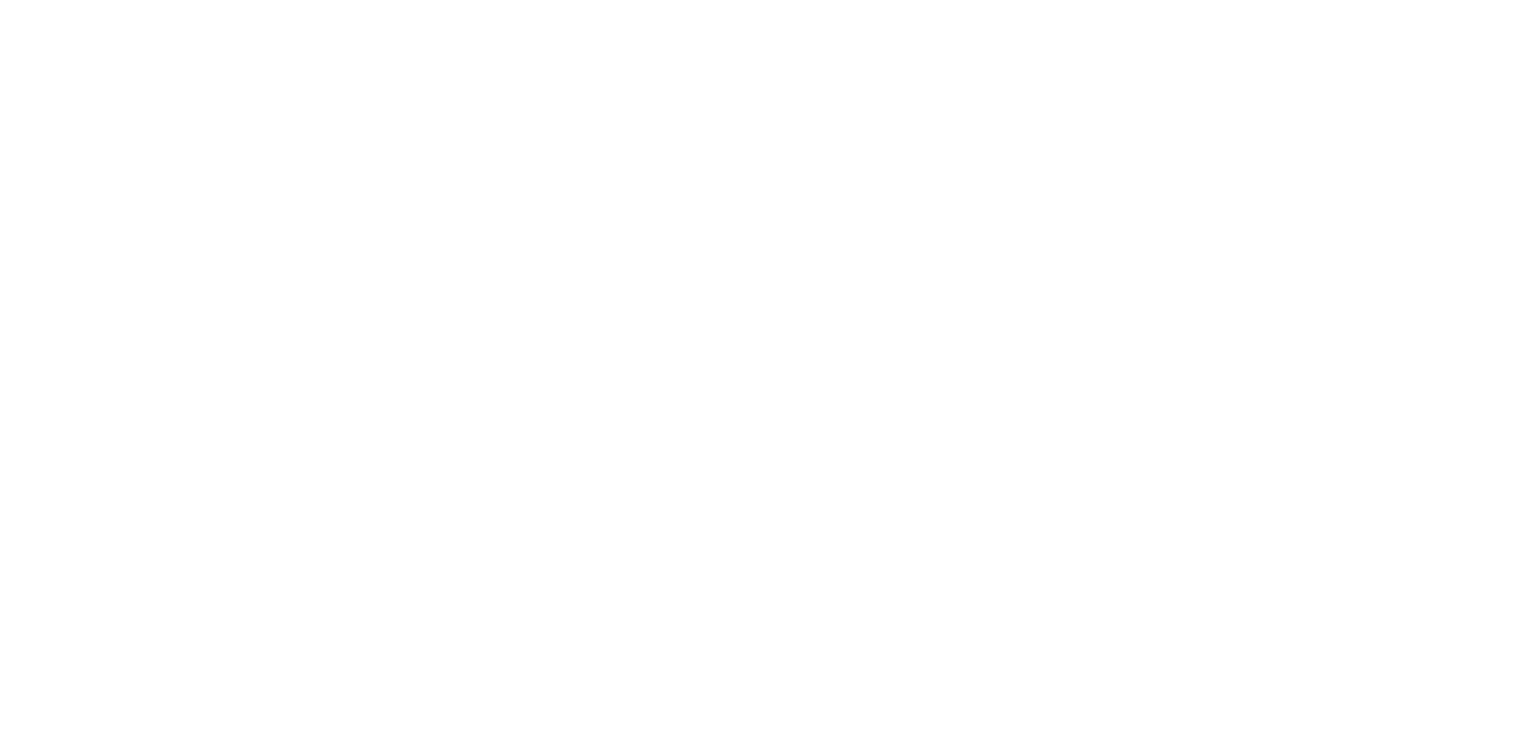 scroll, scrollTop: 0, scrollLeft: 0, axis: both 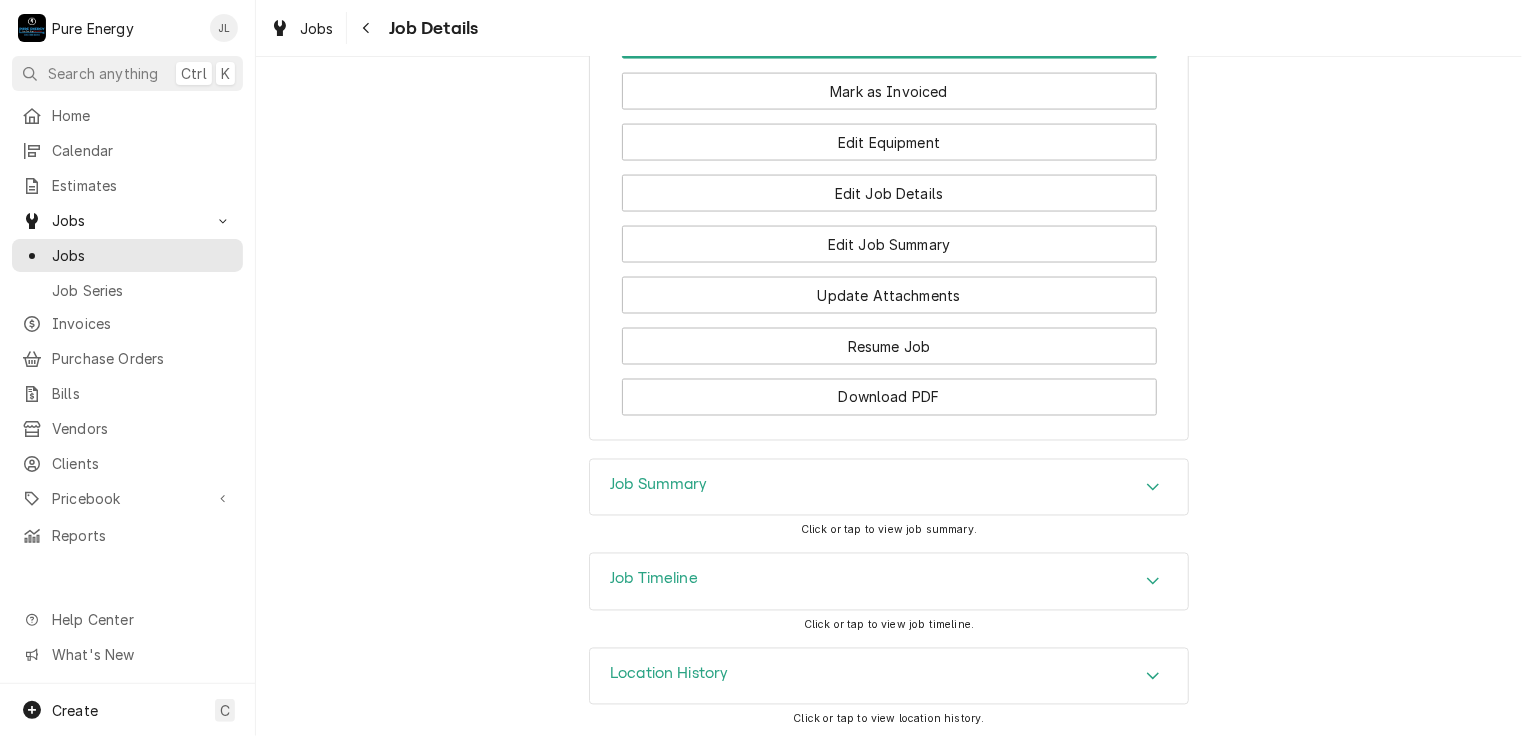 click on "Job Summary" at bounding box center (889, 488) 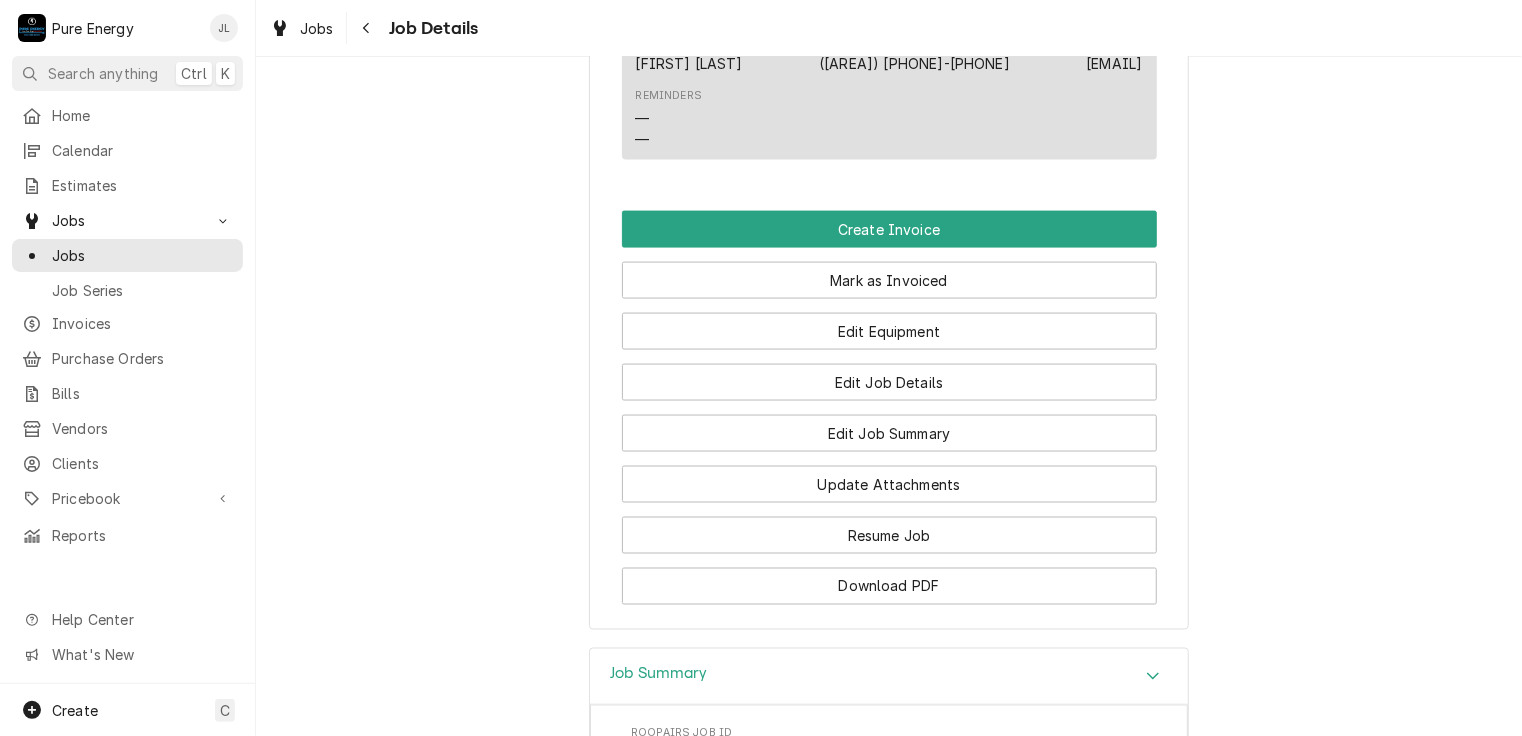 scroll, scrollTop: 1300, scrollLeft: 0, axis: vertical 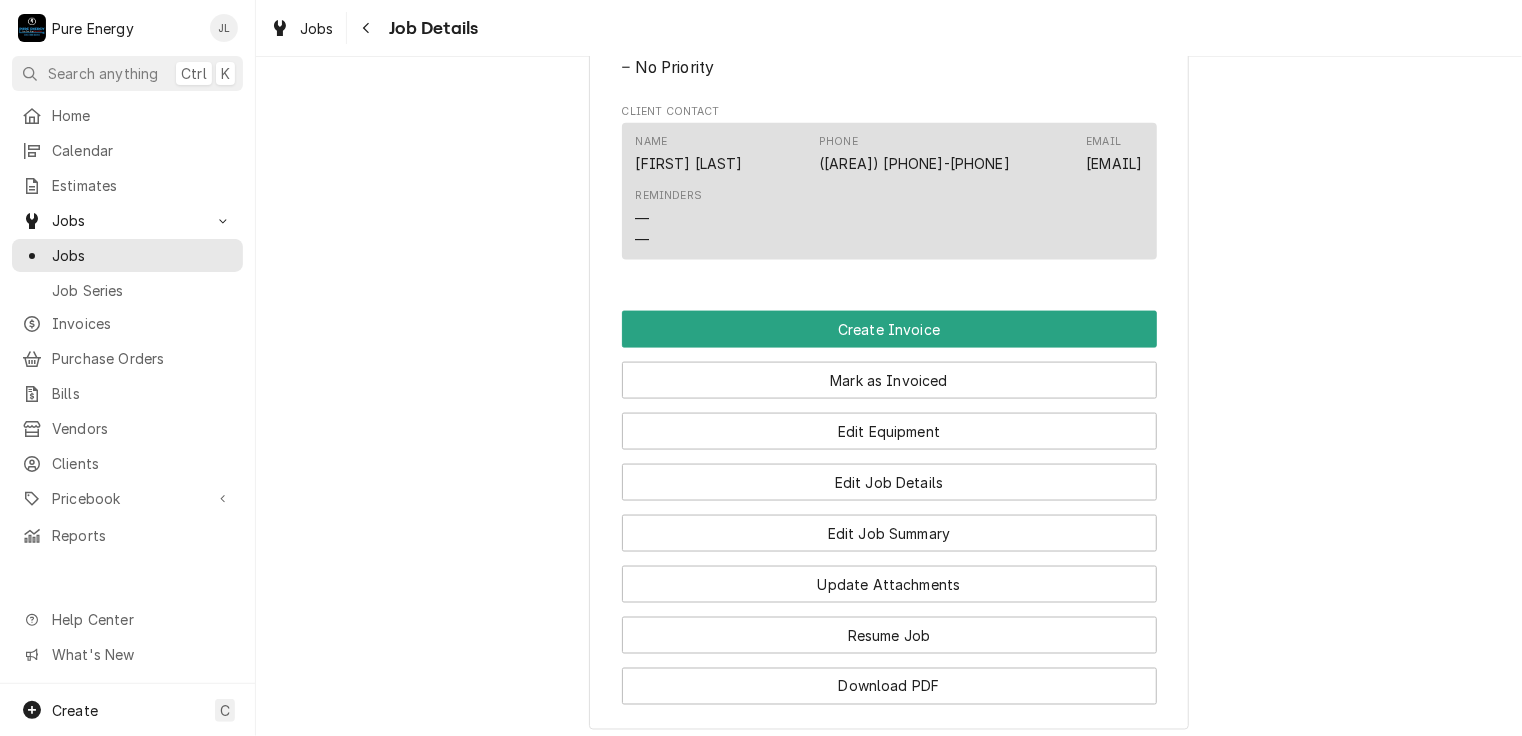 click on "Reminders — —" at bounding box center [889, 218] 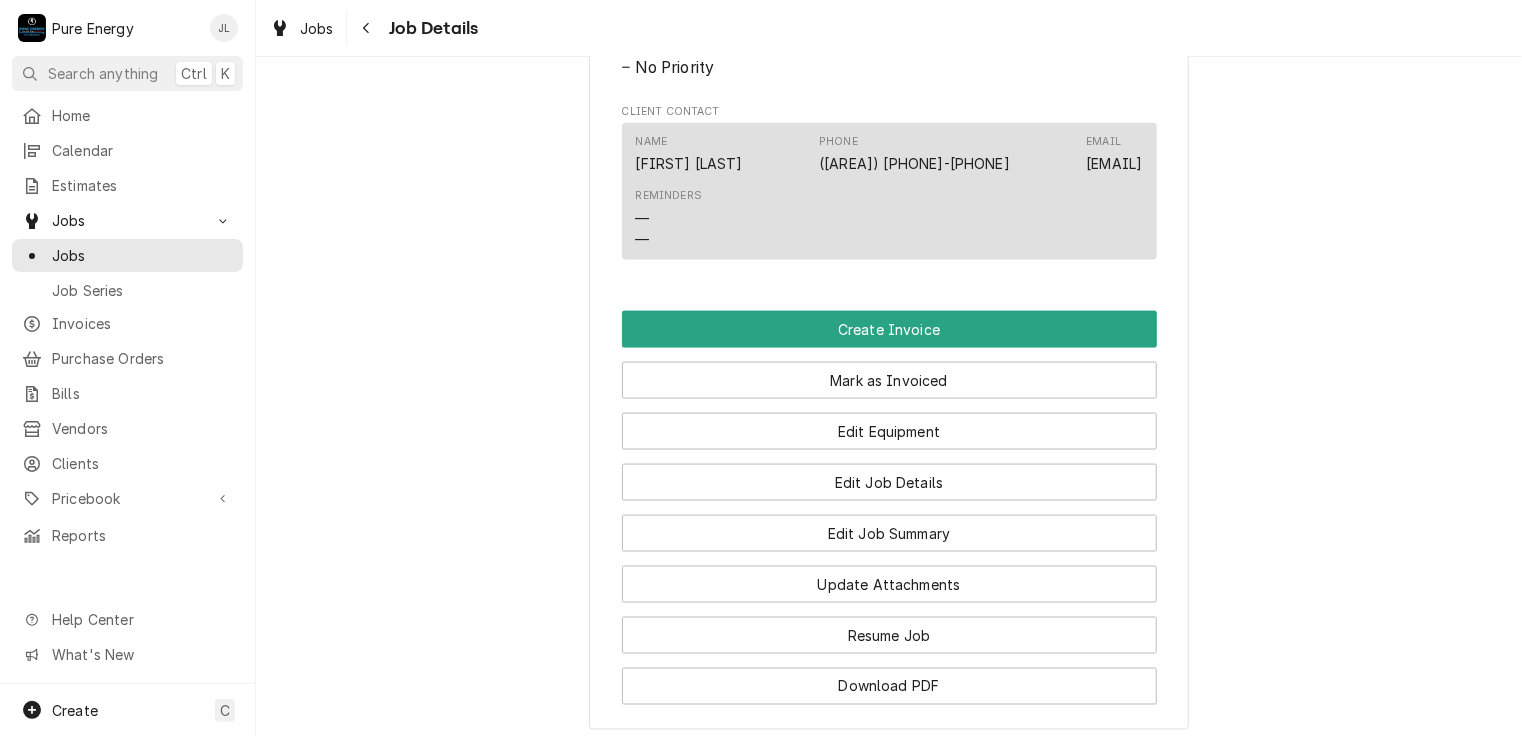 click on "Reminders — —" at bounding box center [889, 218] 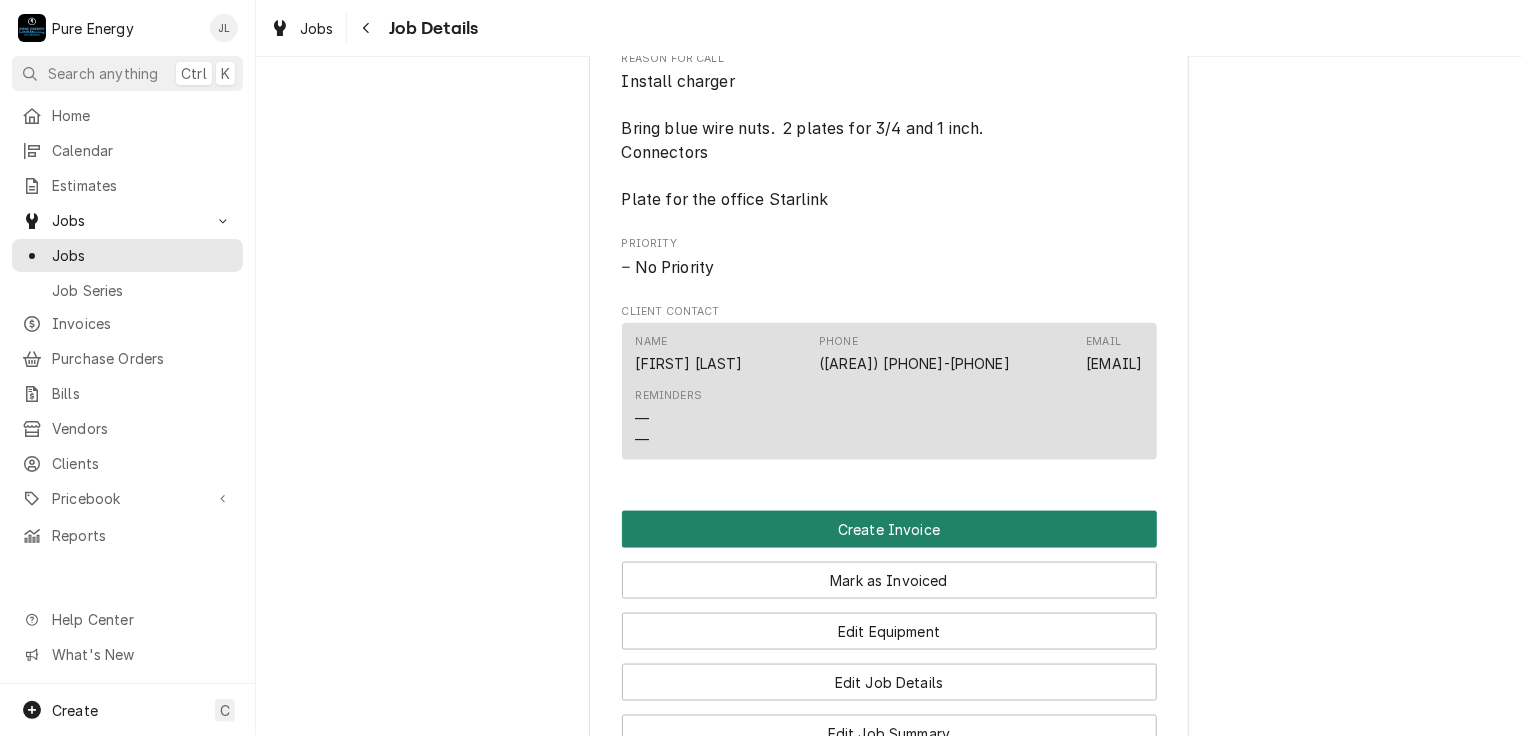 click on "Create Invoice" at bounding box center [889, 529] 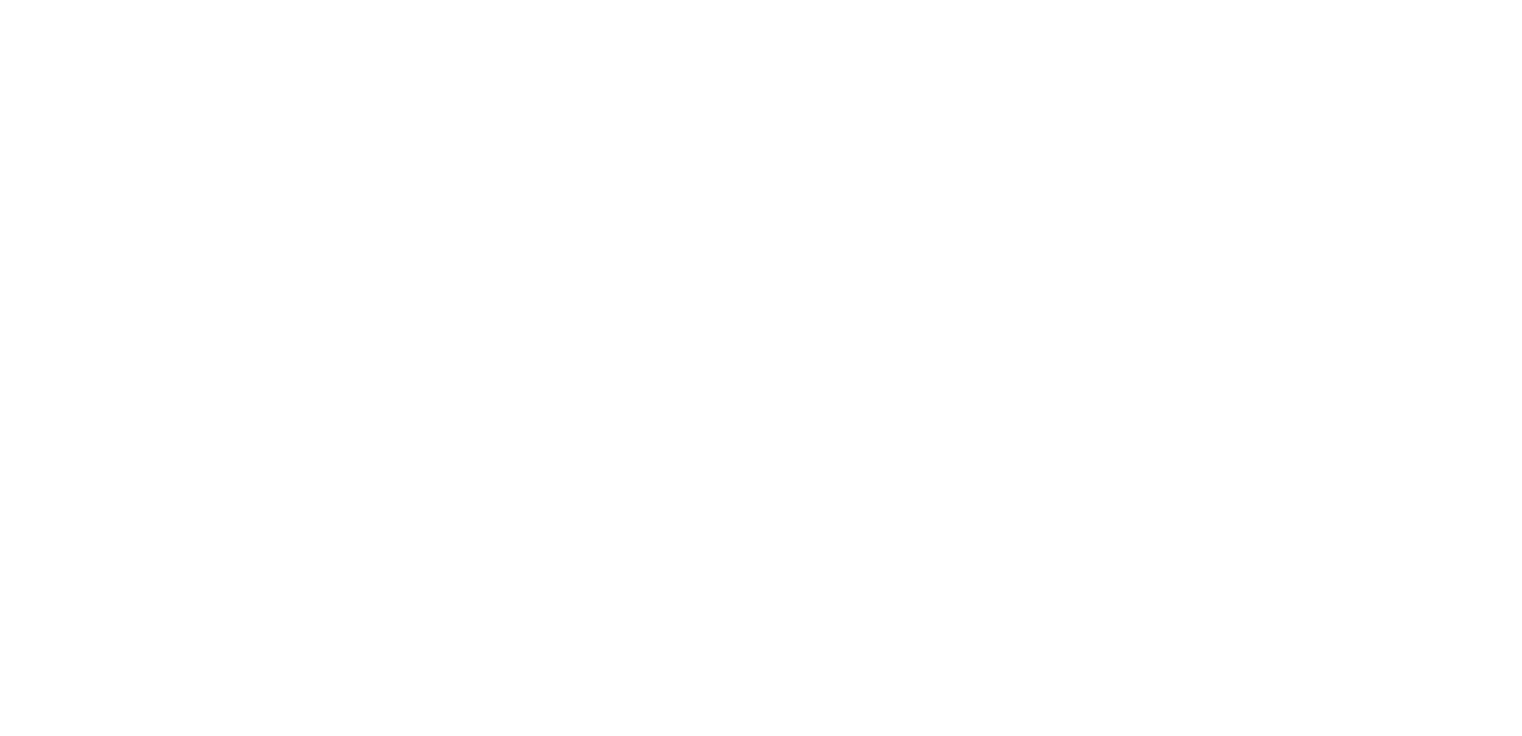 scroll, scrollTop: 0, scrollLeft: 0, axis: both 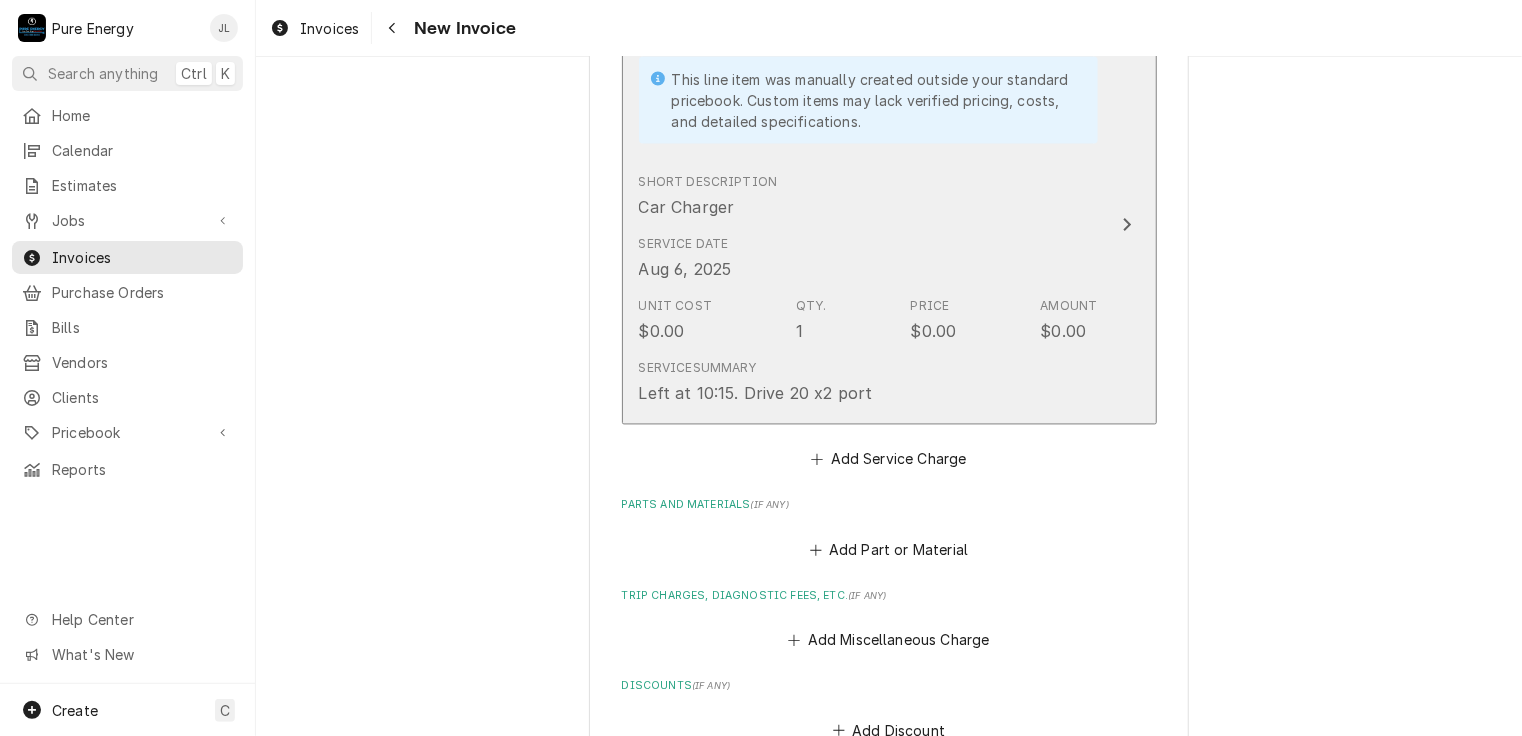 click on "Service Date Aug 6, 2025" at bounding box center [868, 259] 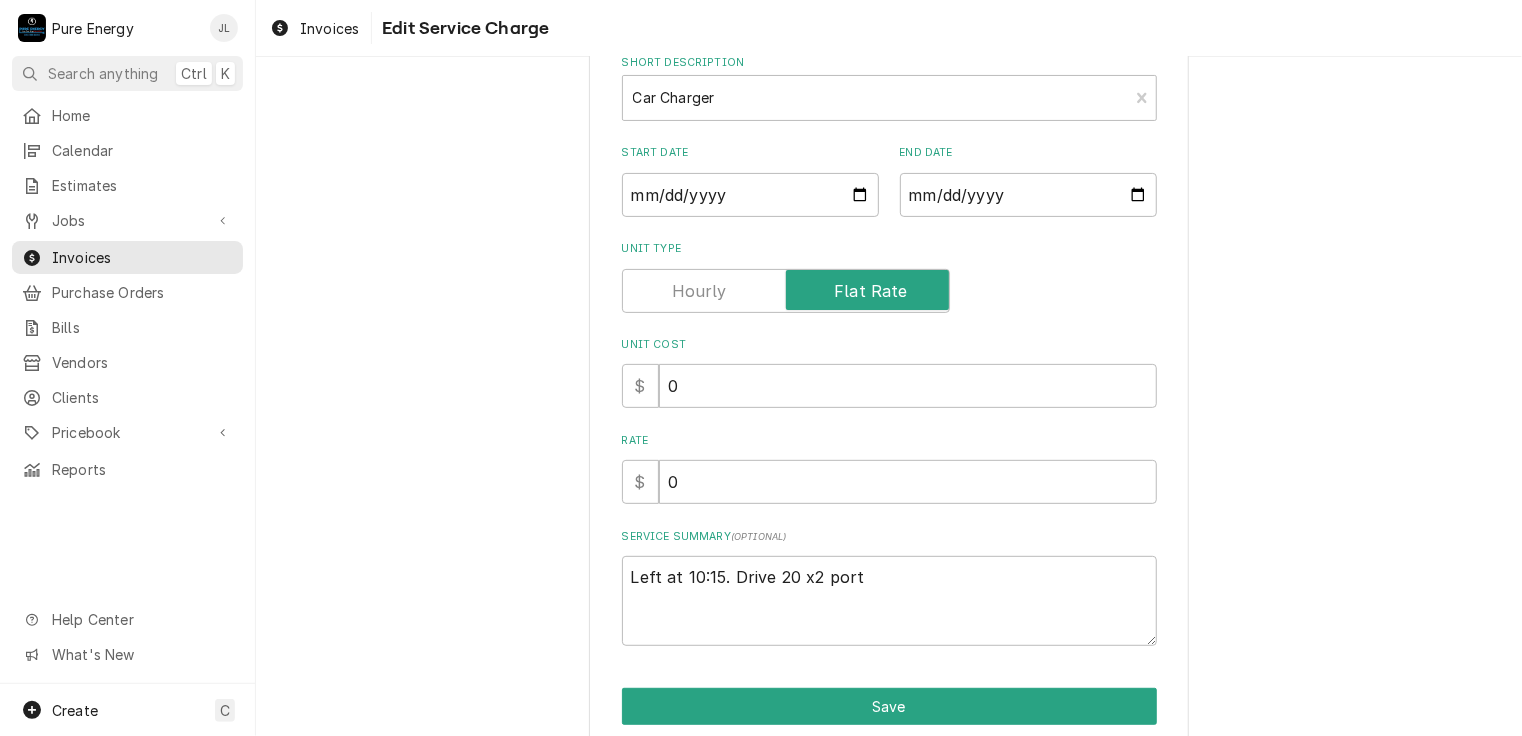 scroll, scrollTop: 280, scrollLeft: 0, axis: vertical 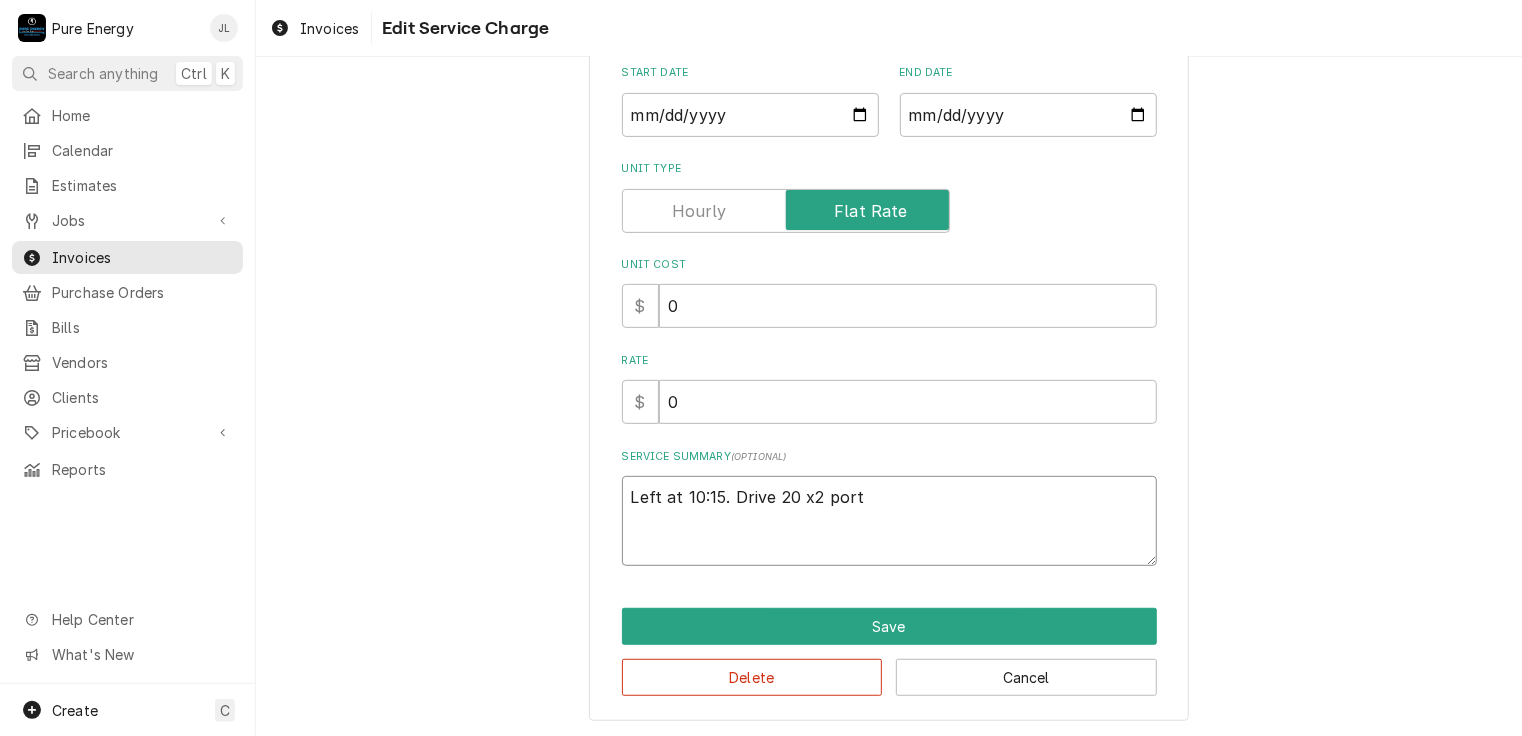 drag, startPoint x: 868, startPoint y: 495, endPoint x: 876, endPoint y: 482, distance: 15.264338 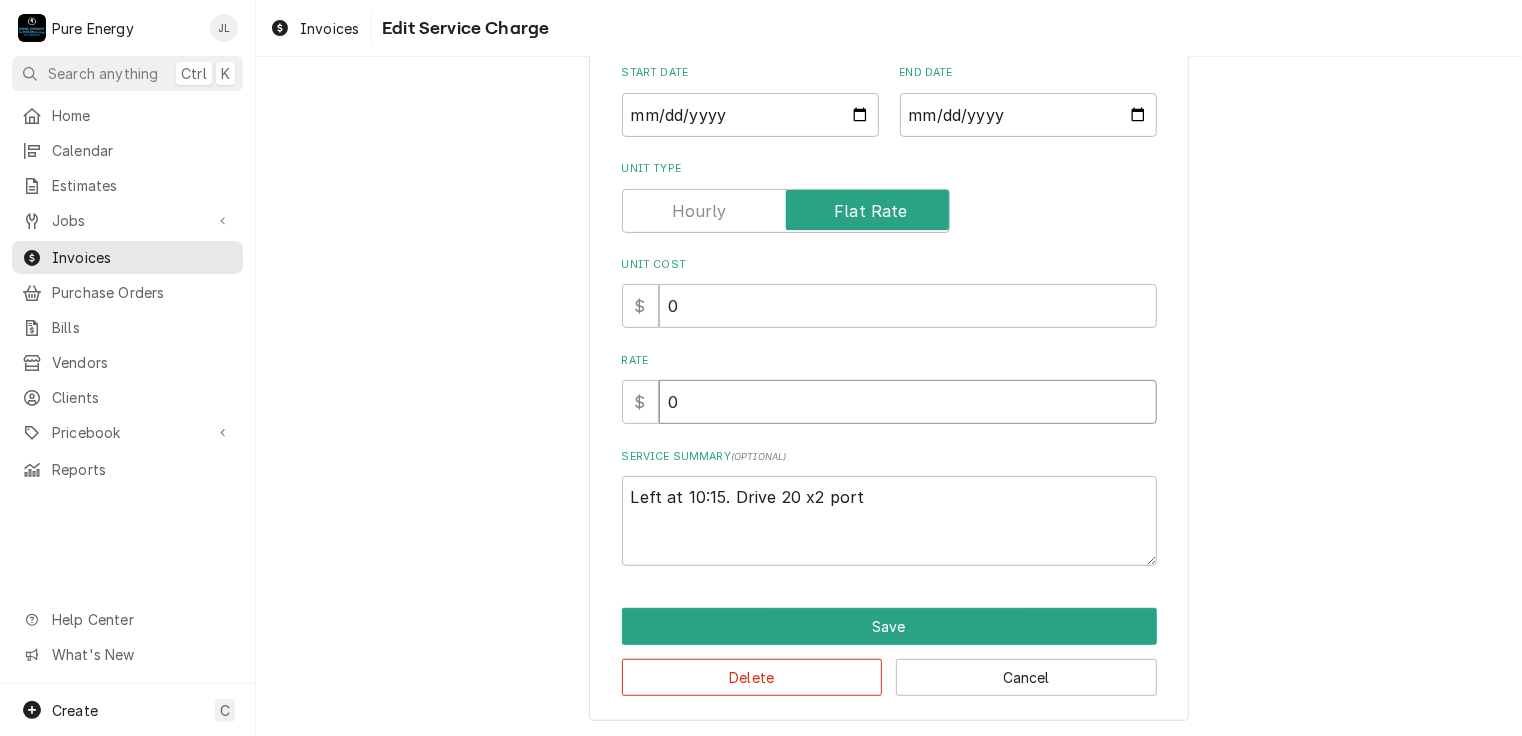 click on "0" at bounding box center [908, 402] 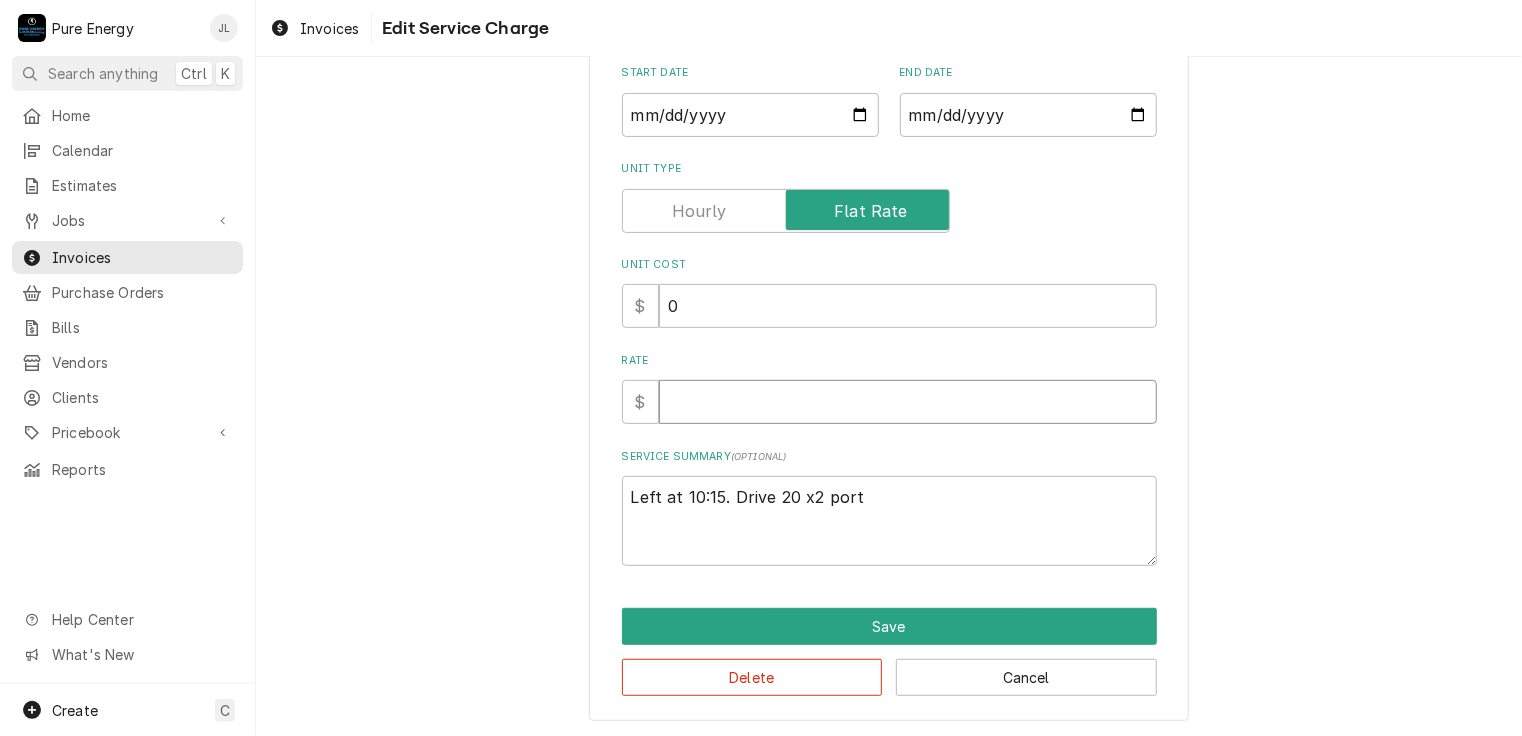 type on "x" 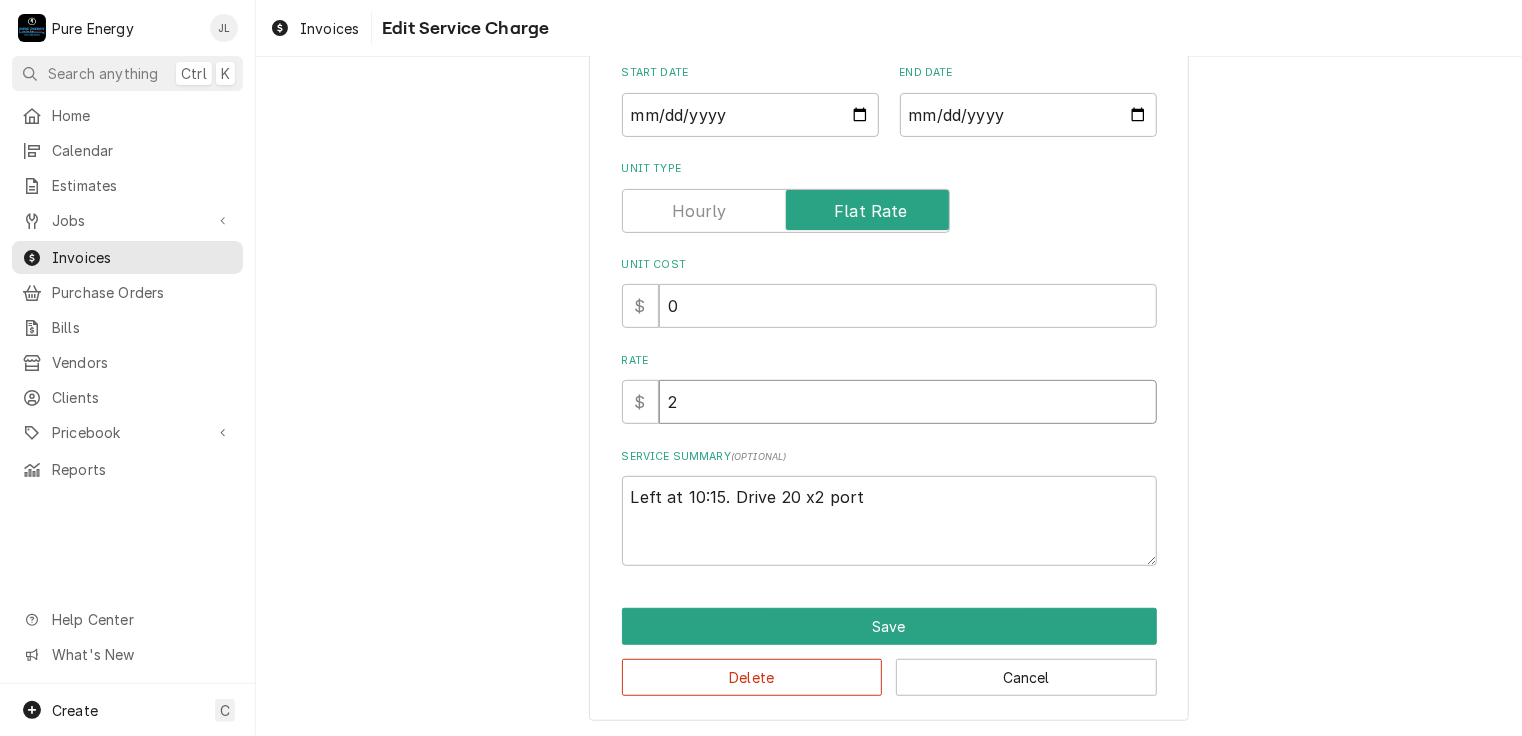 type on "x" 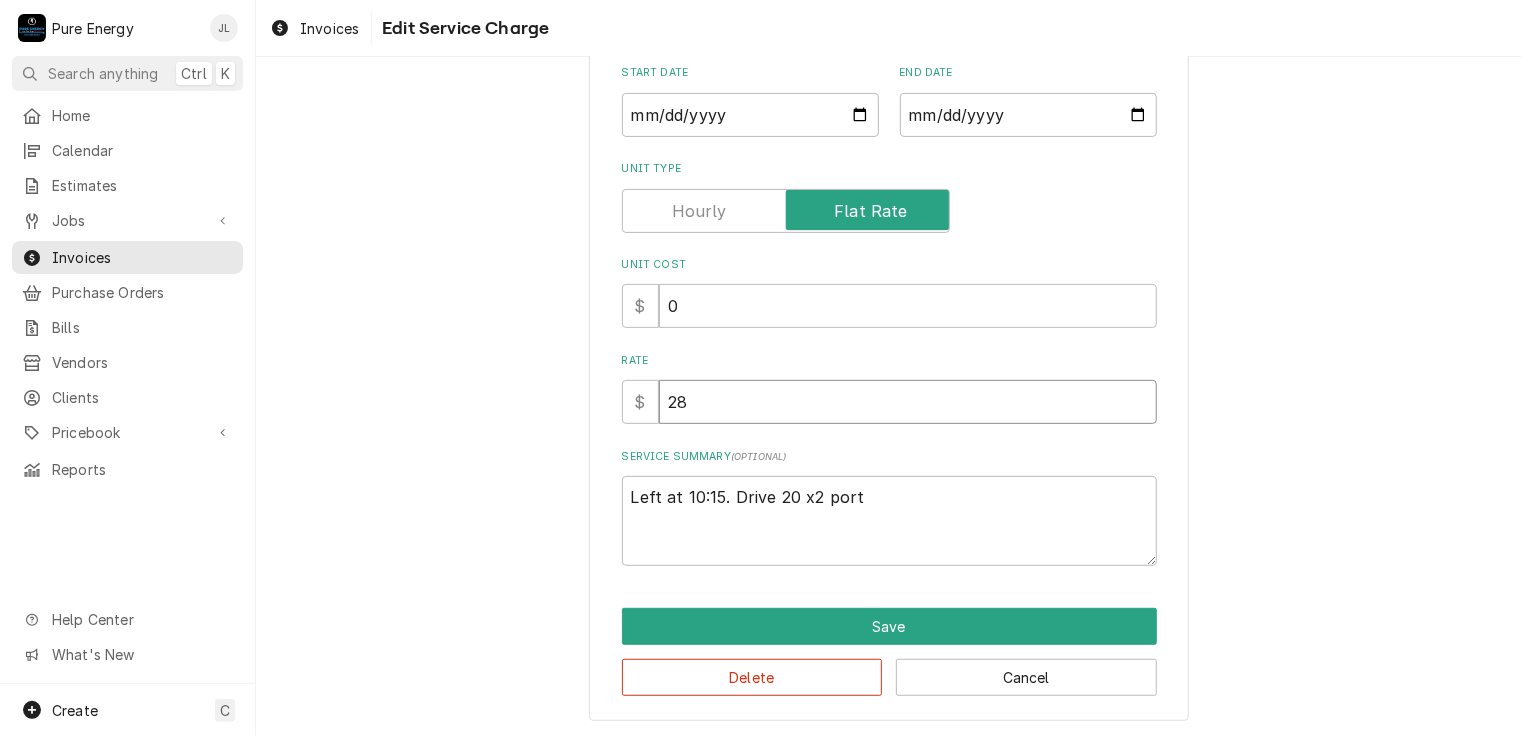 type on "x" 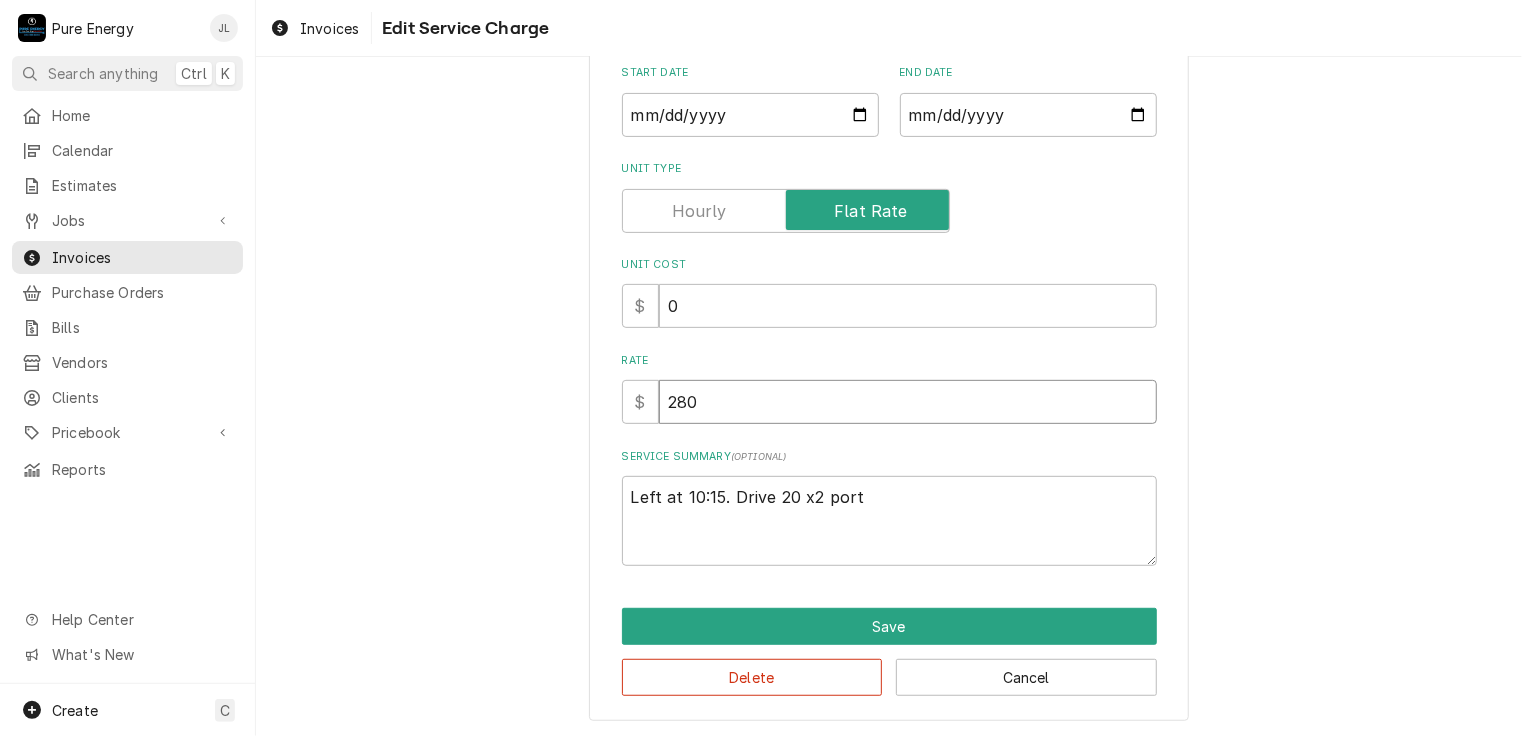 type on "x" 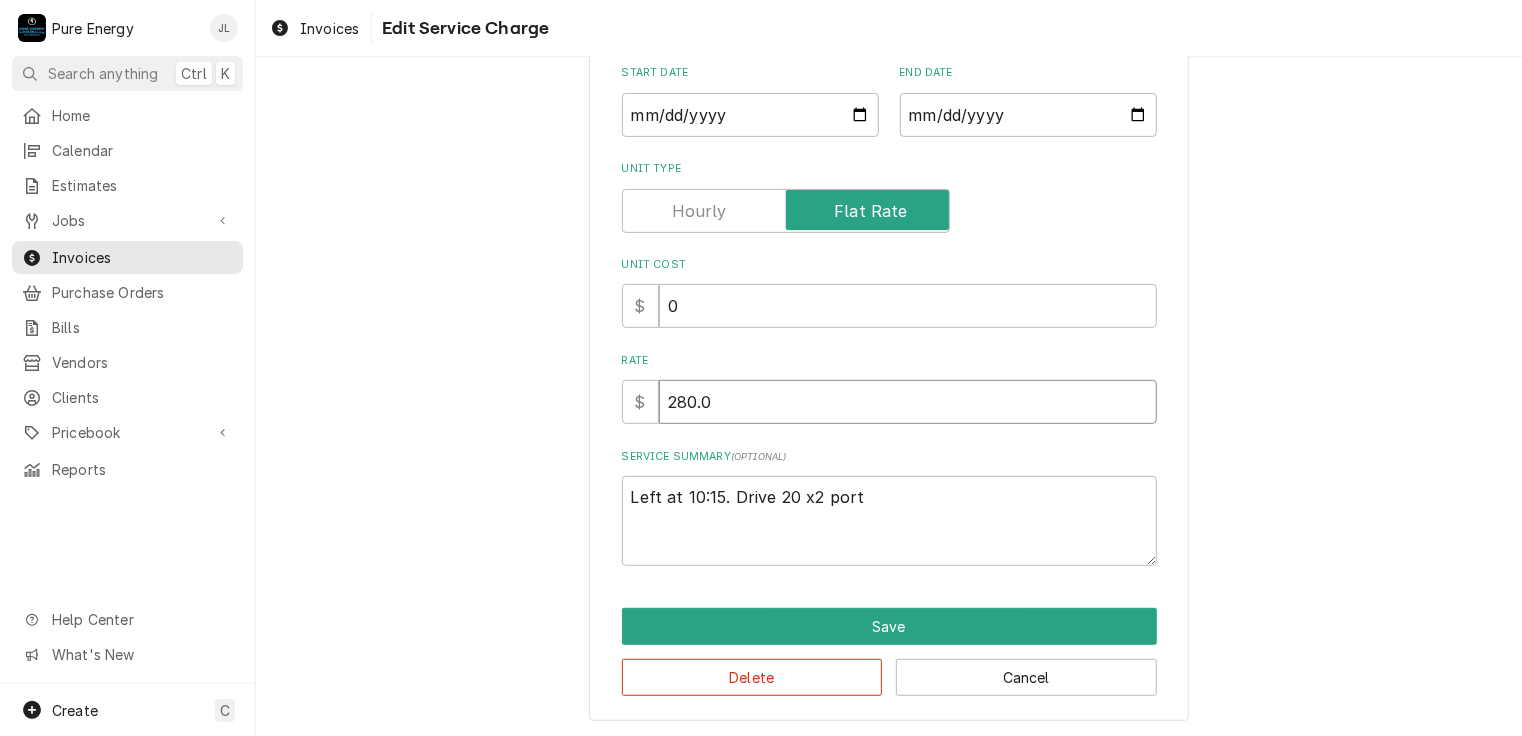 type on "x" 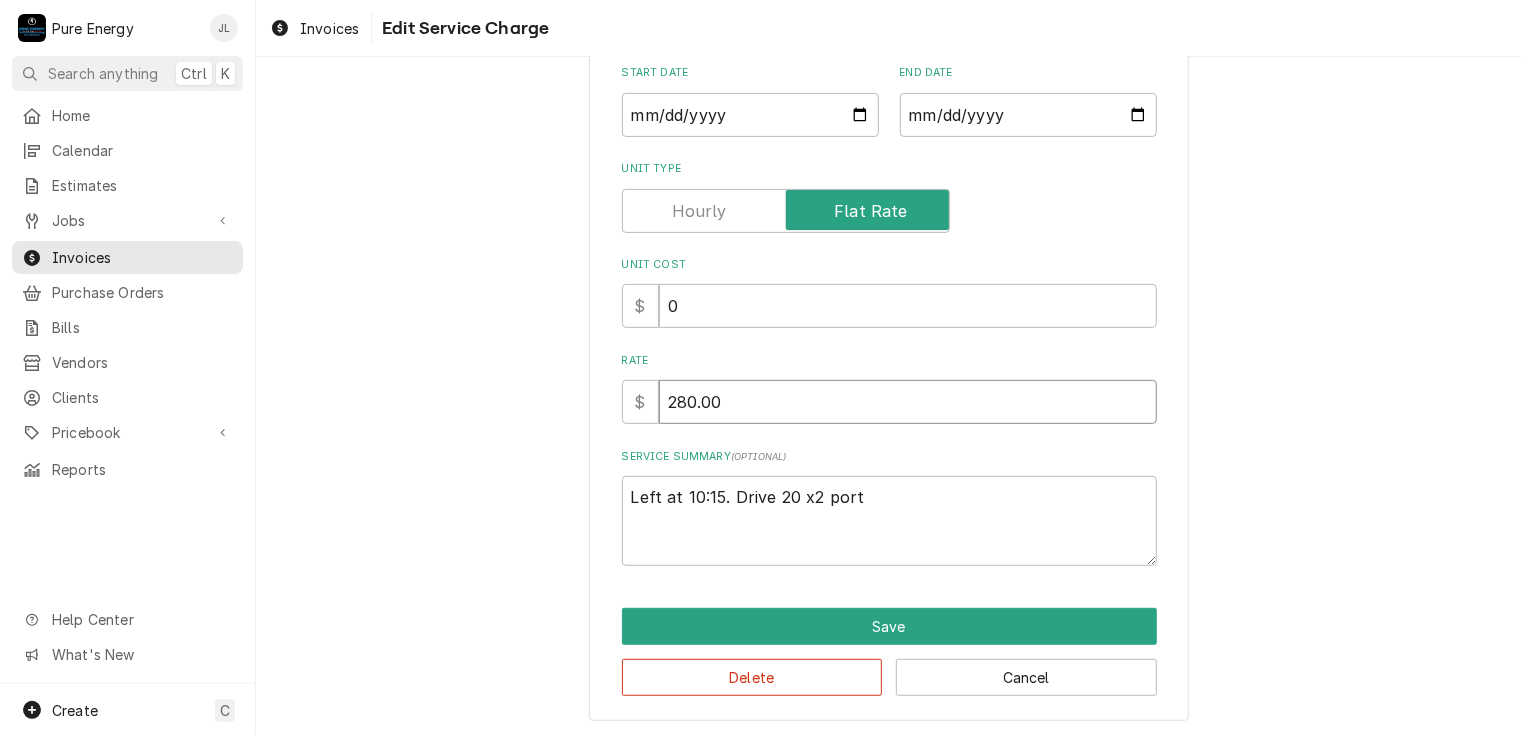 type on "280.00" 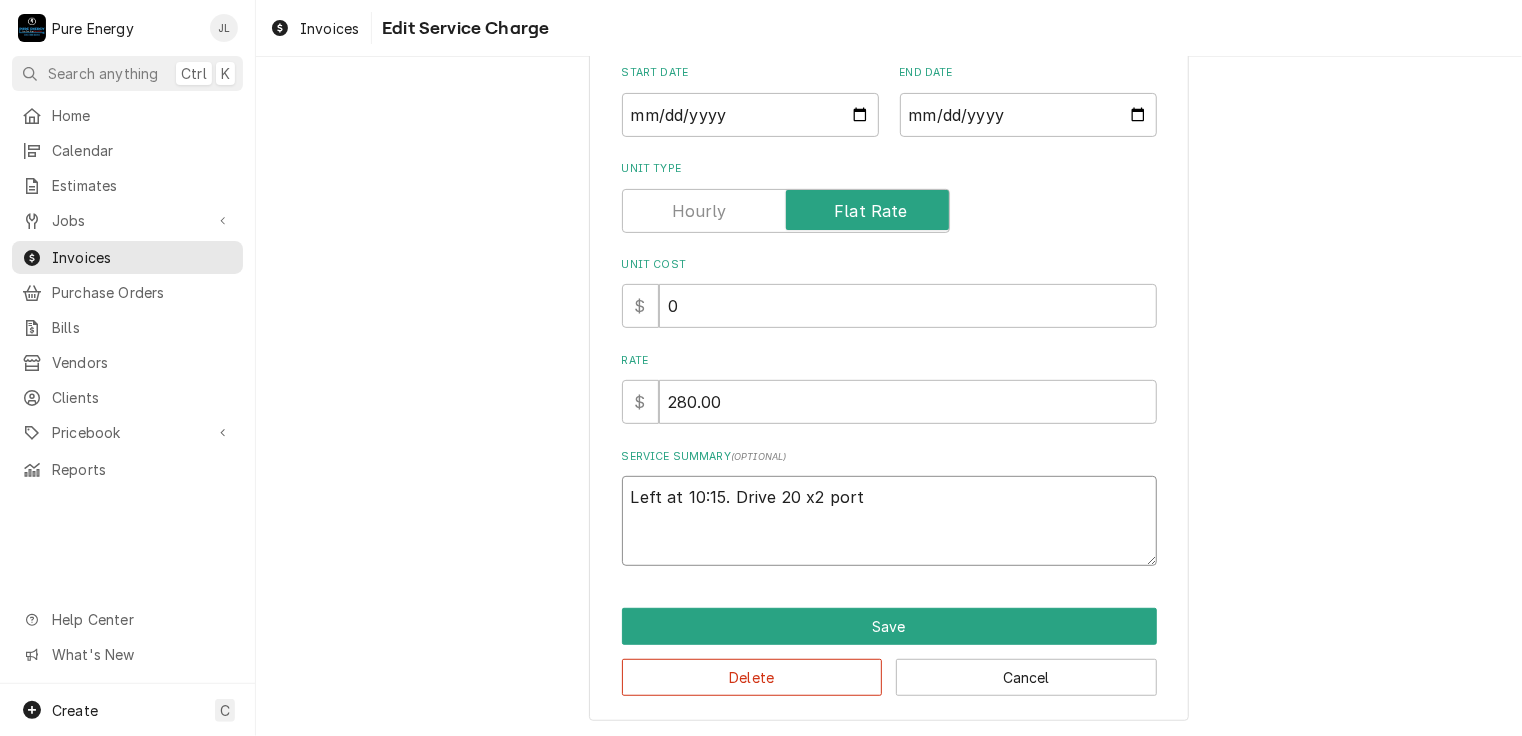 click on "Left at 10:15. Drive 20 x2 port" at bounding box center (889, 521) 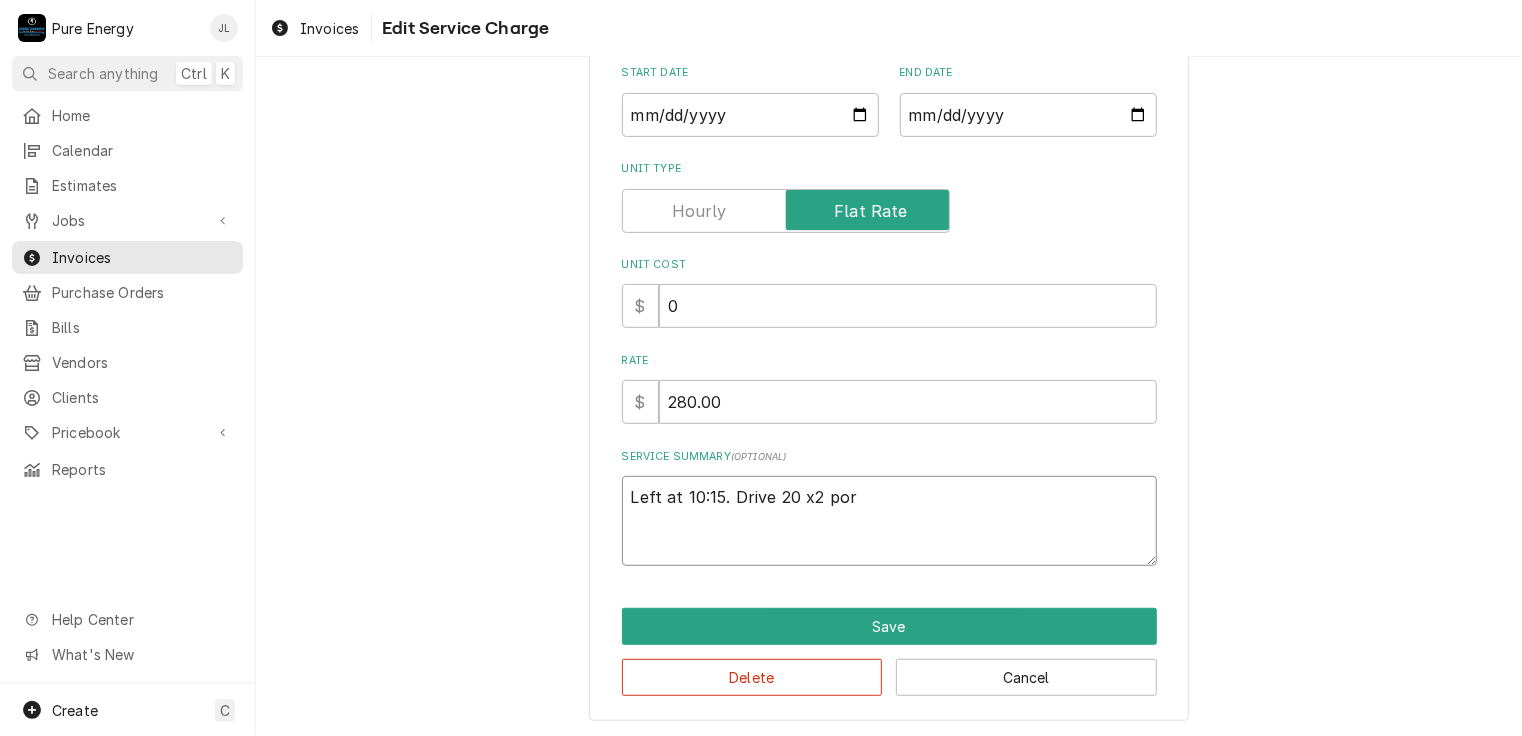 type on "x" 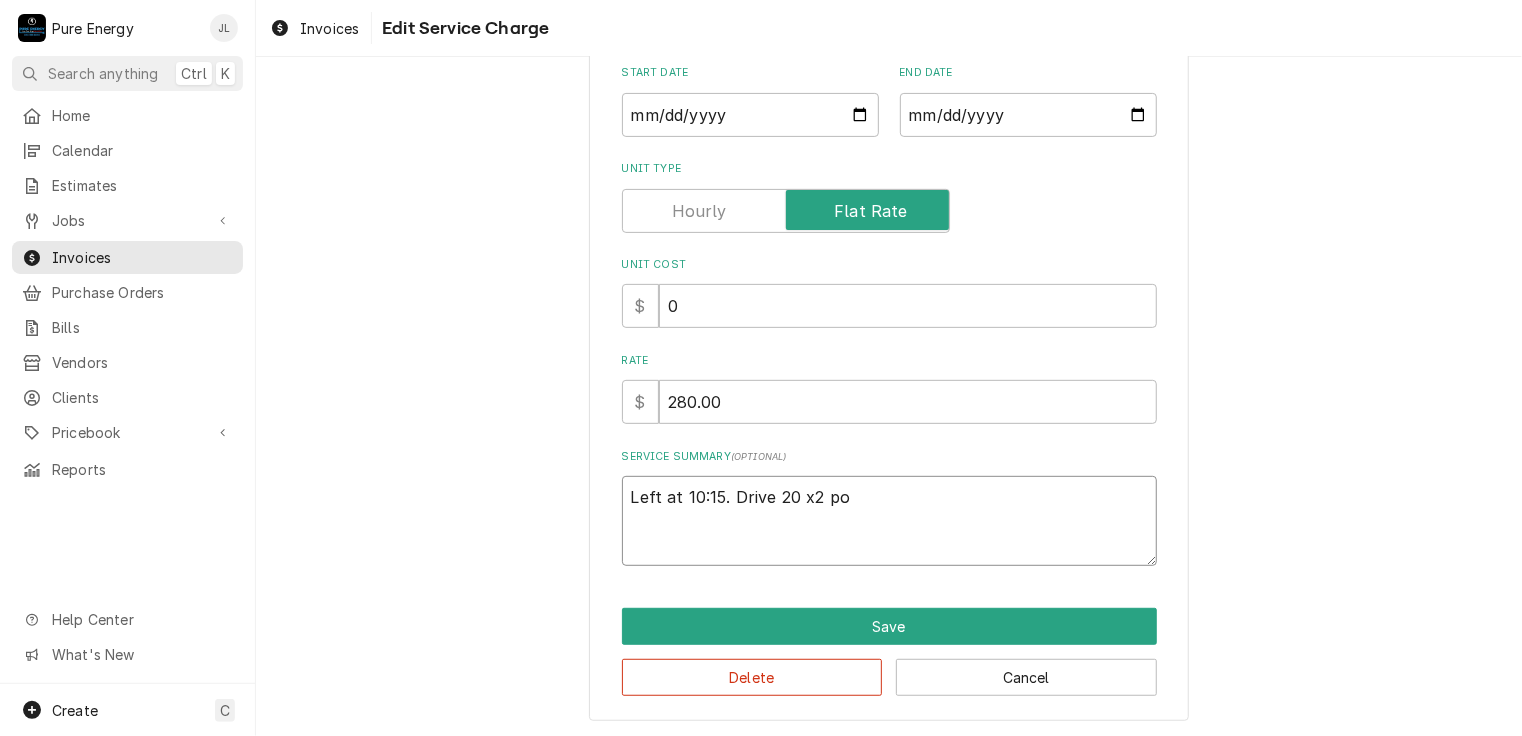 type on "x" 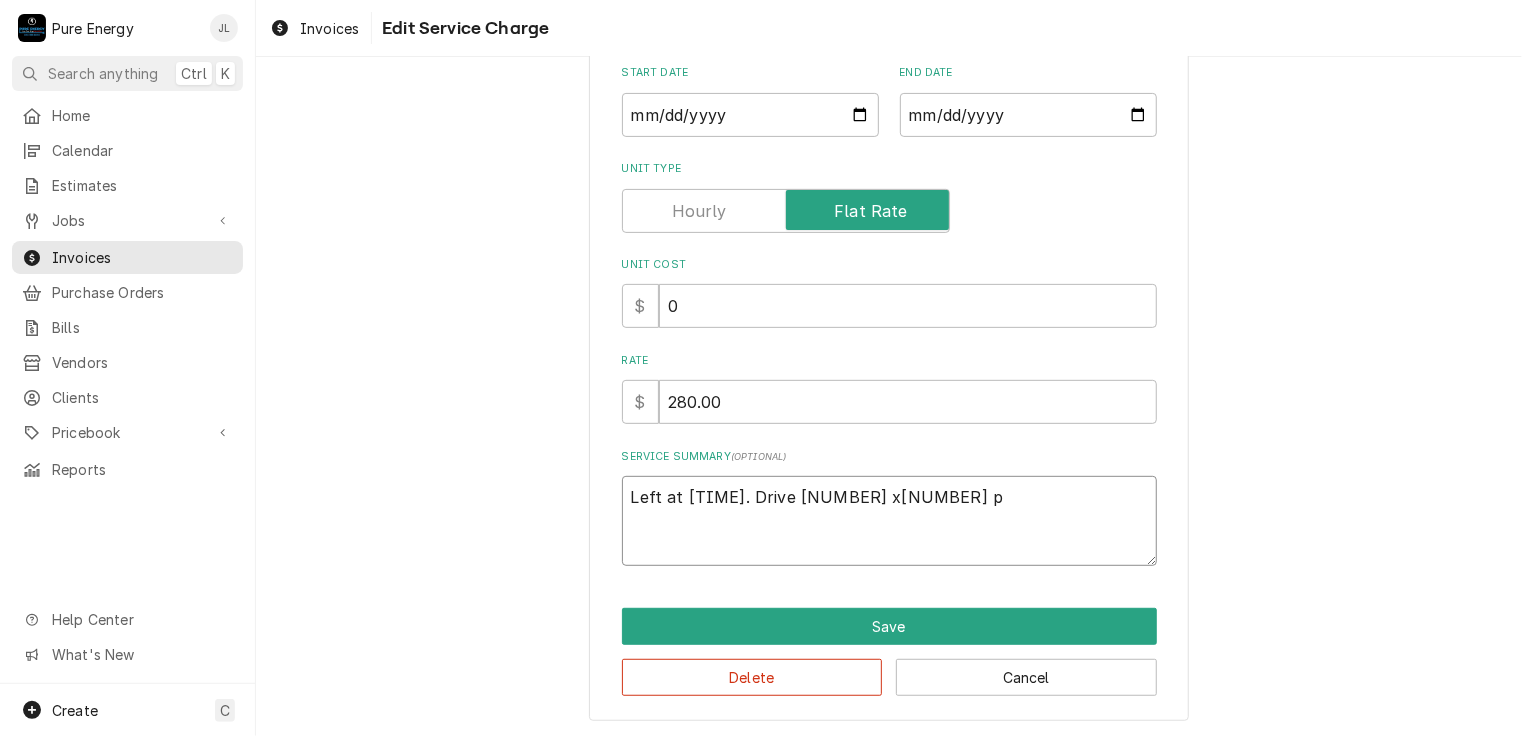 type on "x" 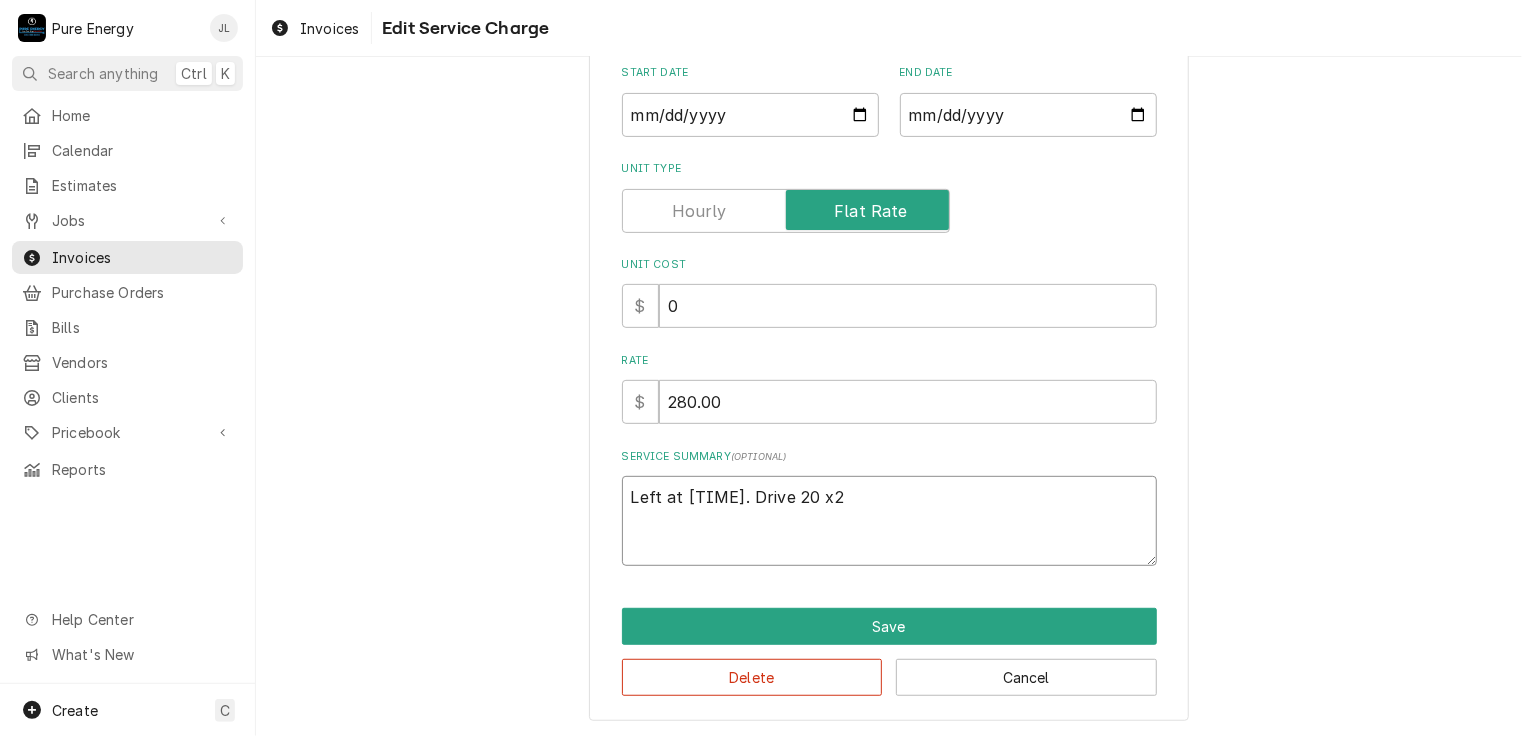 type on "x" 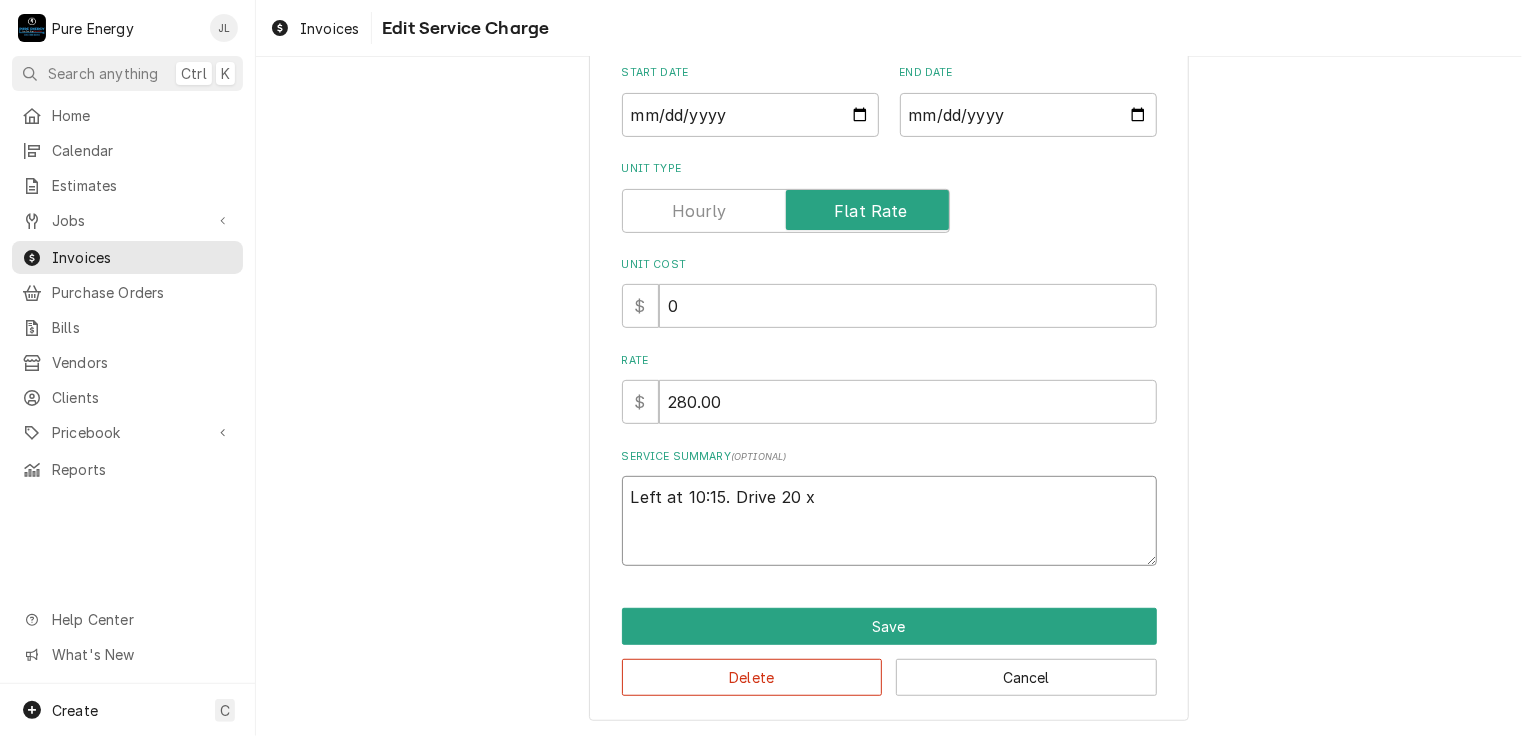 type on "x" 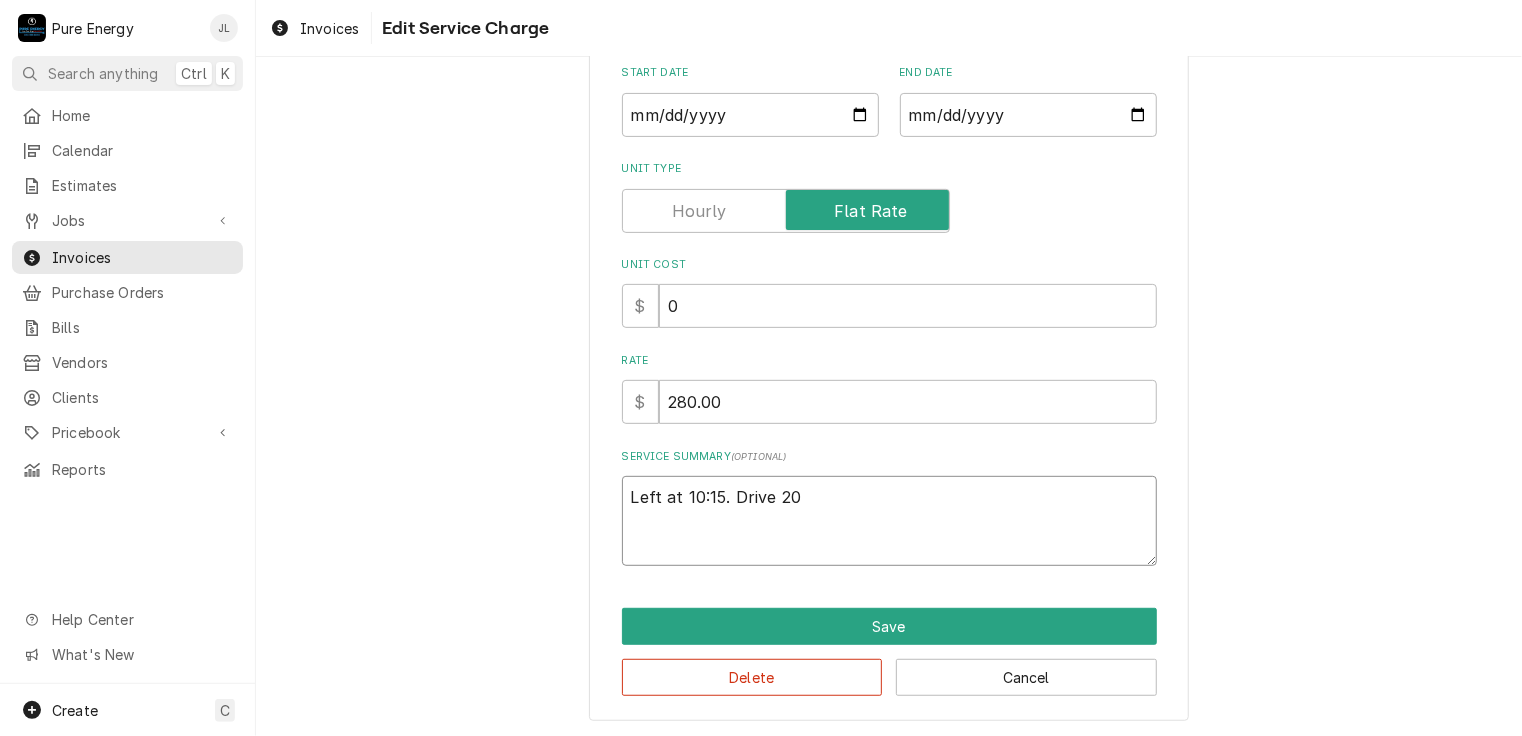type on "x" 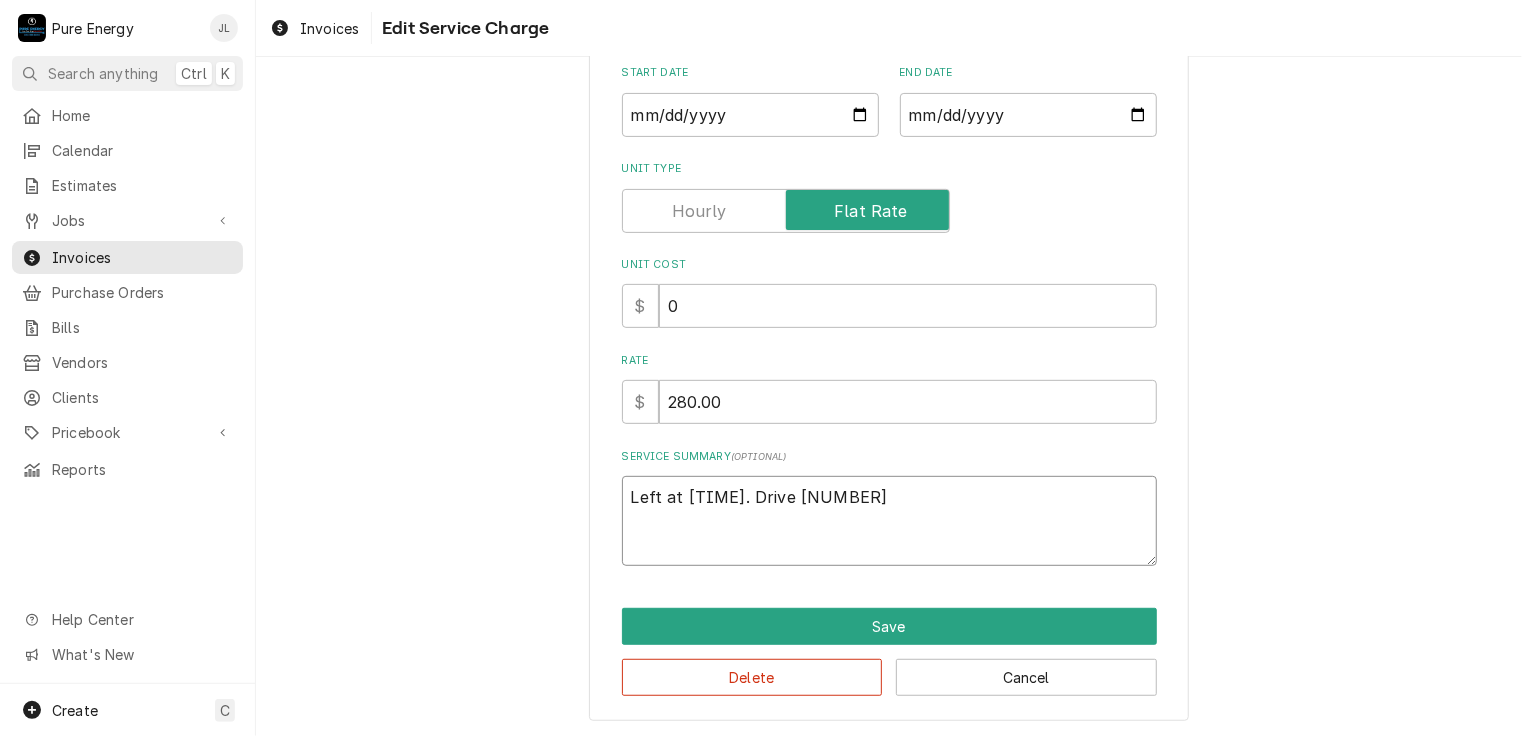 type on "x" 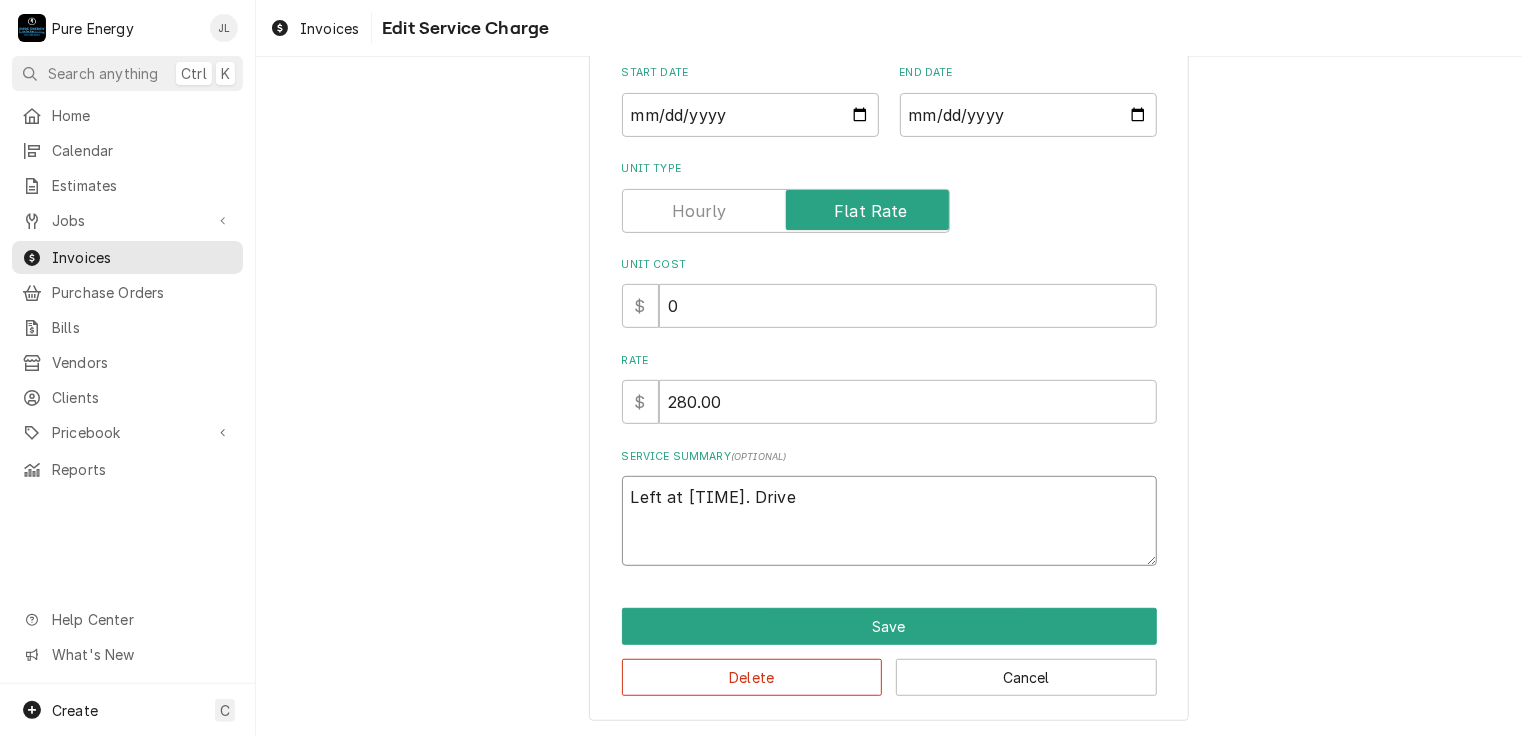 type on "x" 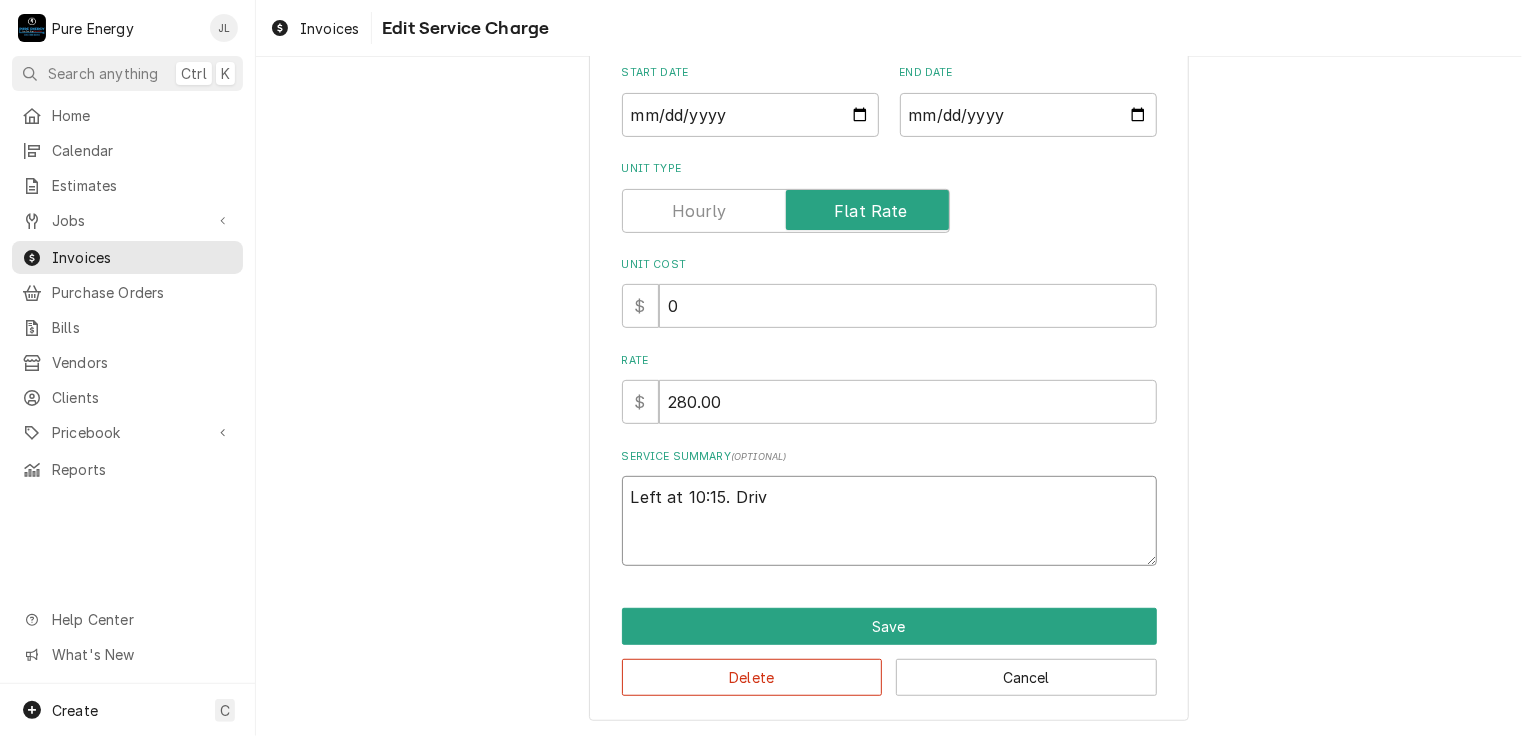type on "x" 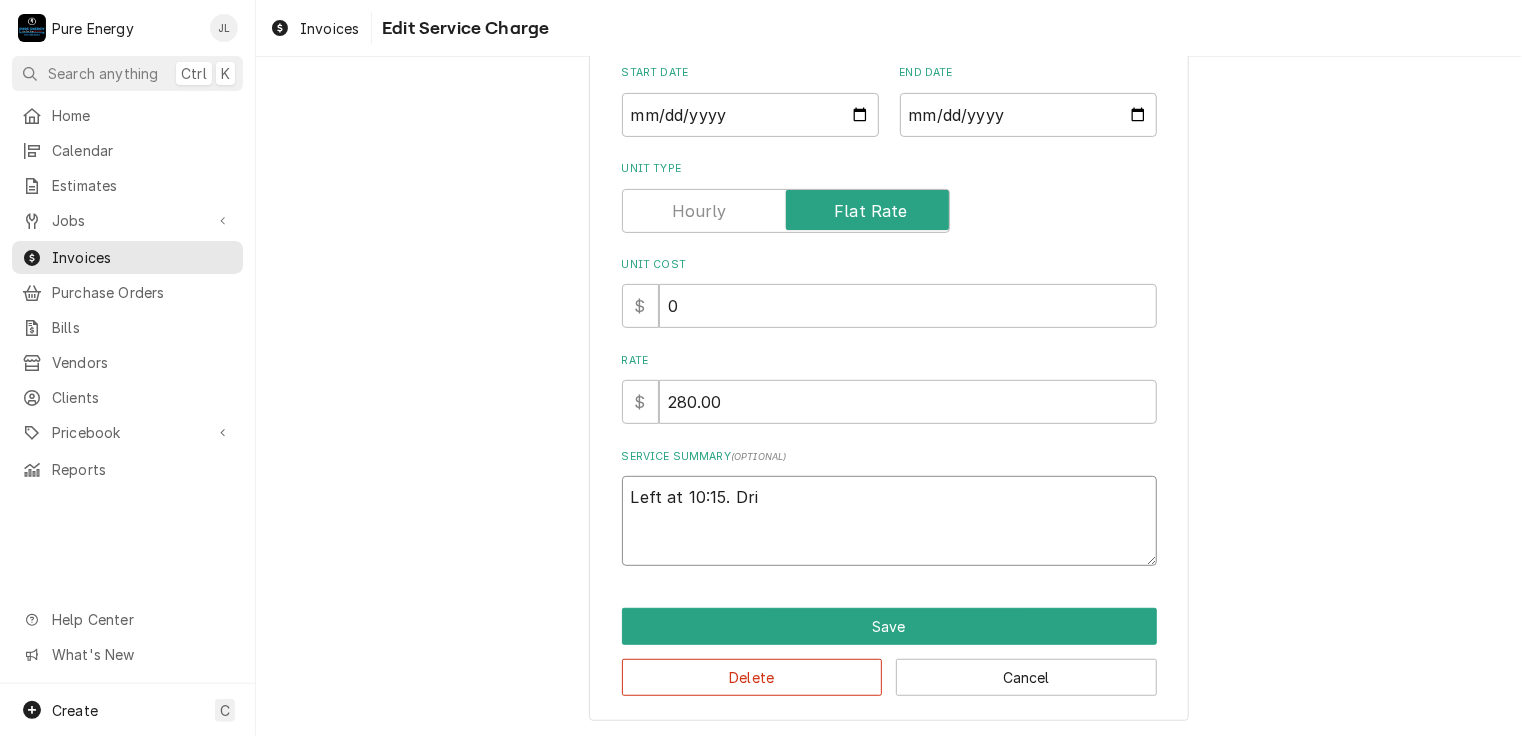 type on "x" 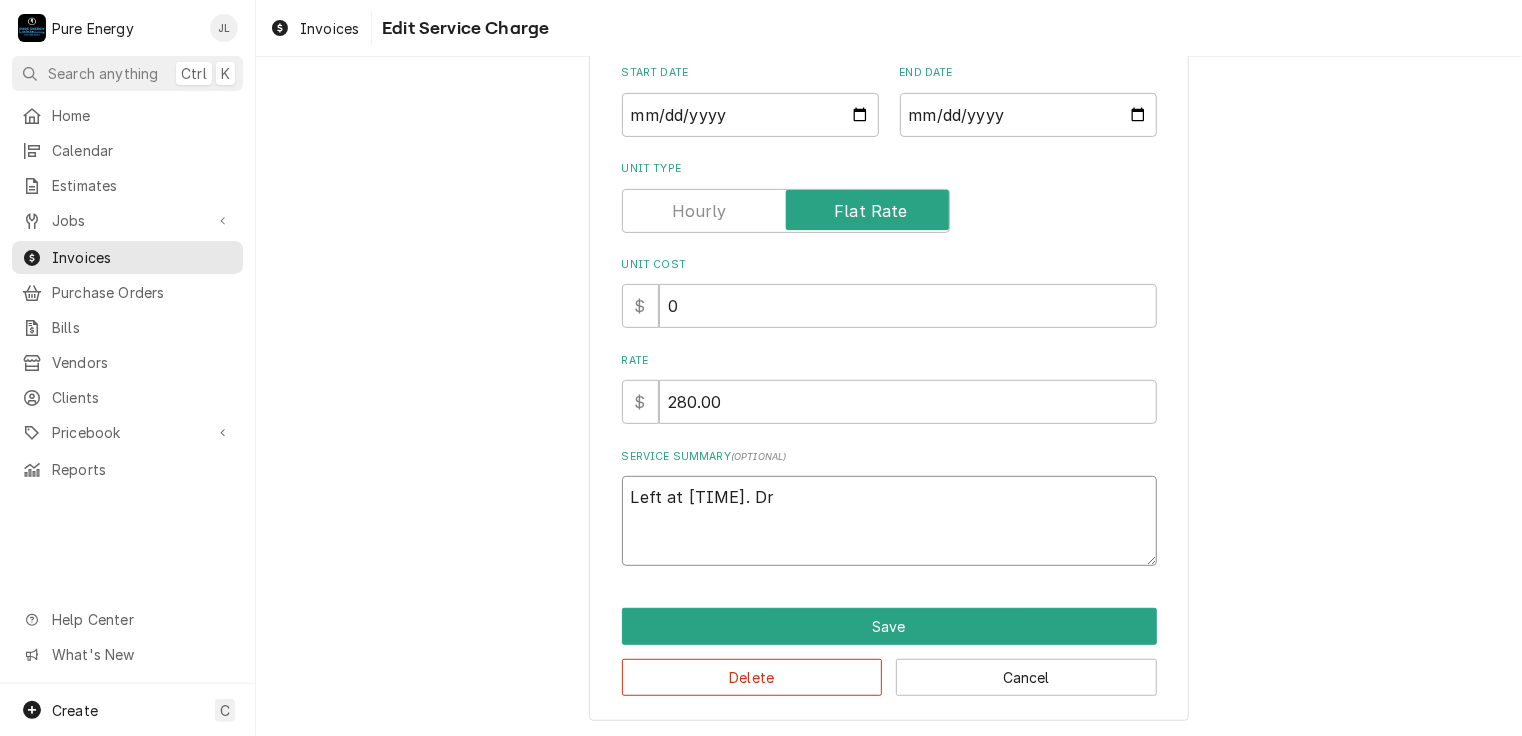 type on "x" 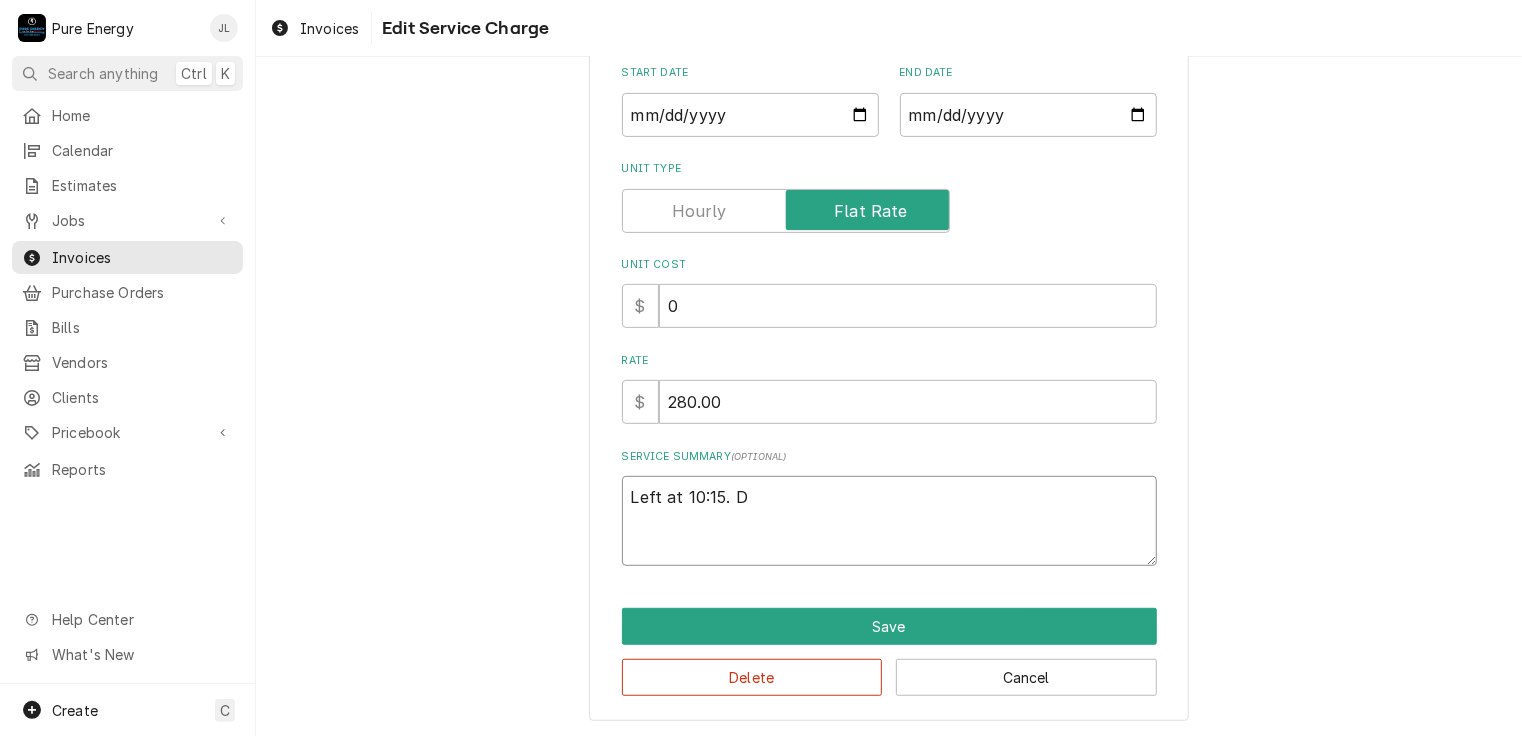 type on "x" 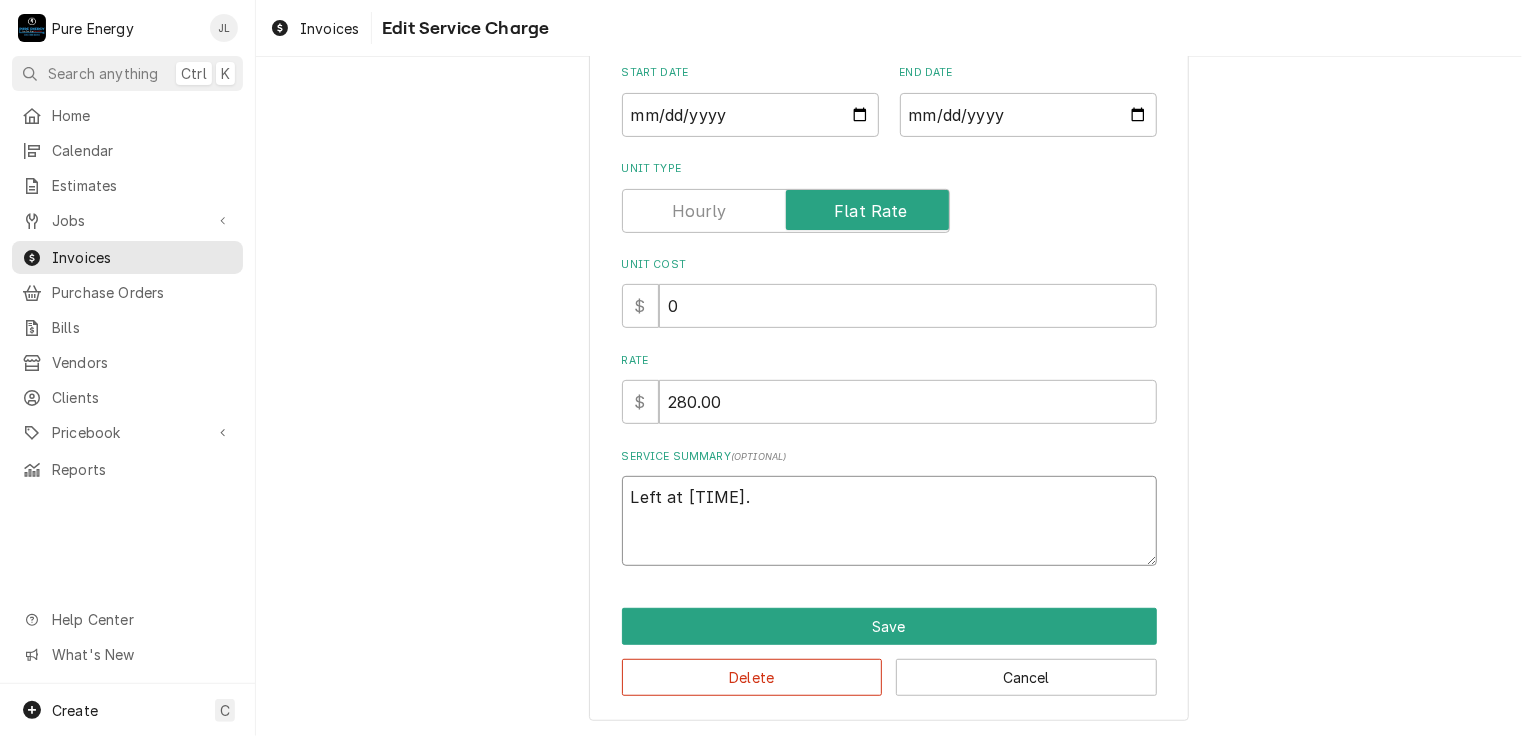 type on "x" 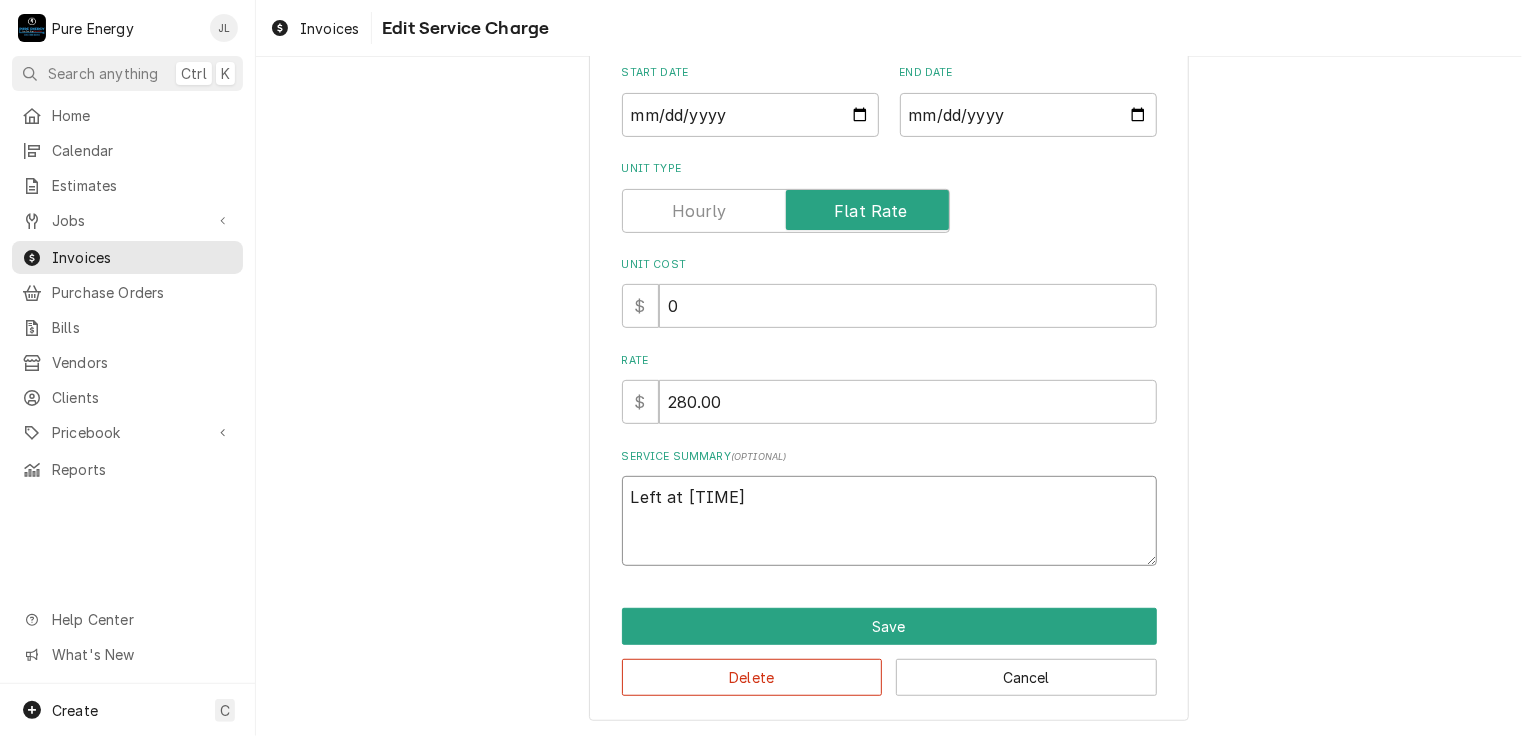 type on "x" 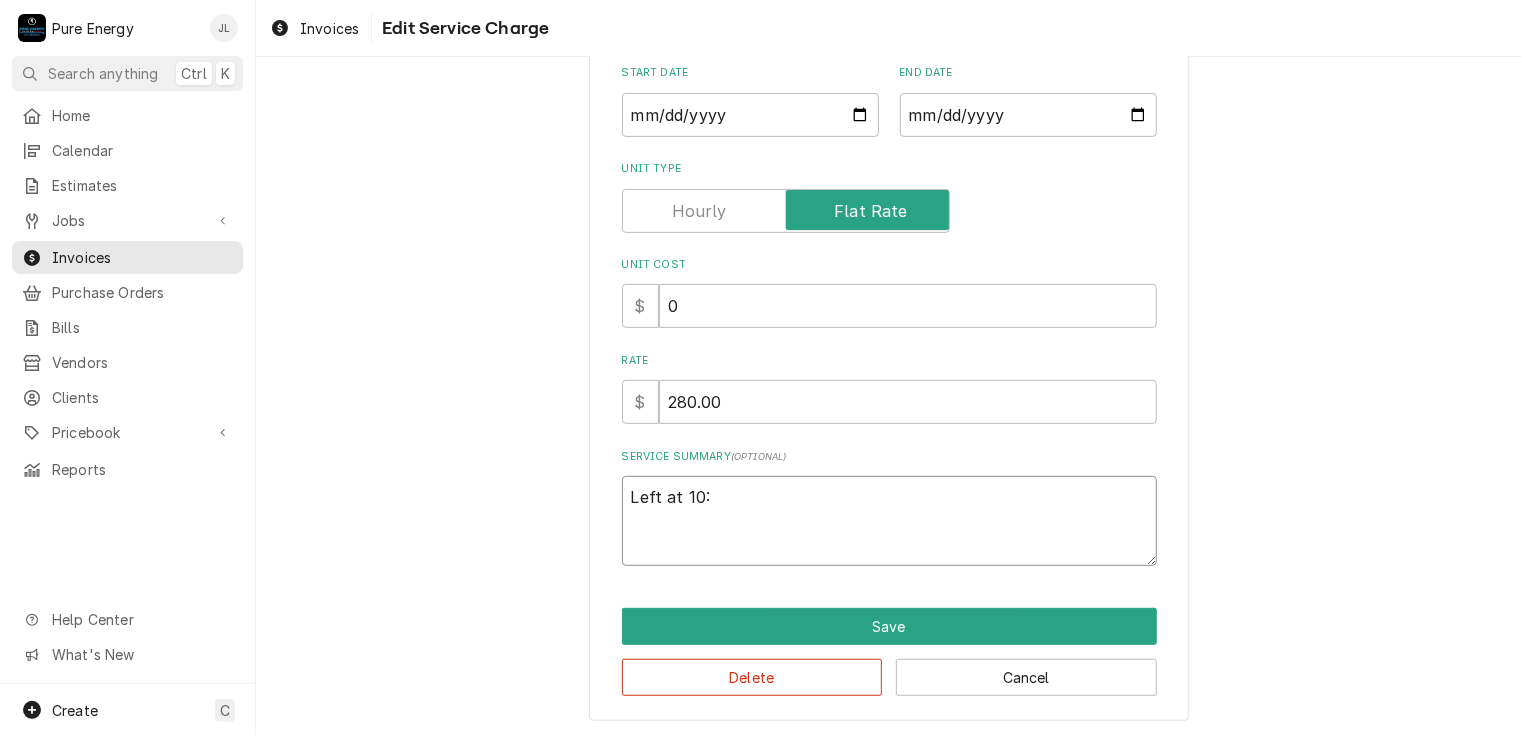 type on "x" 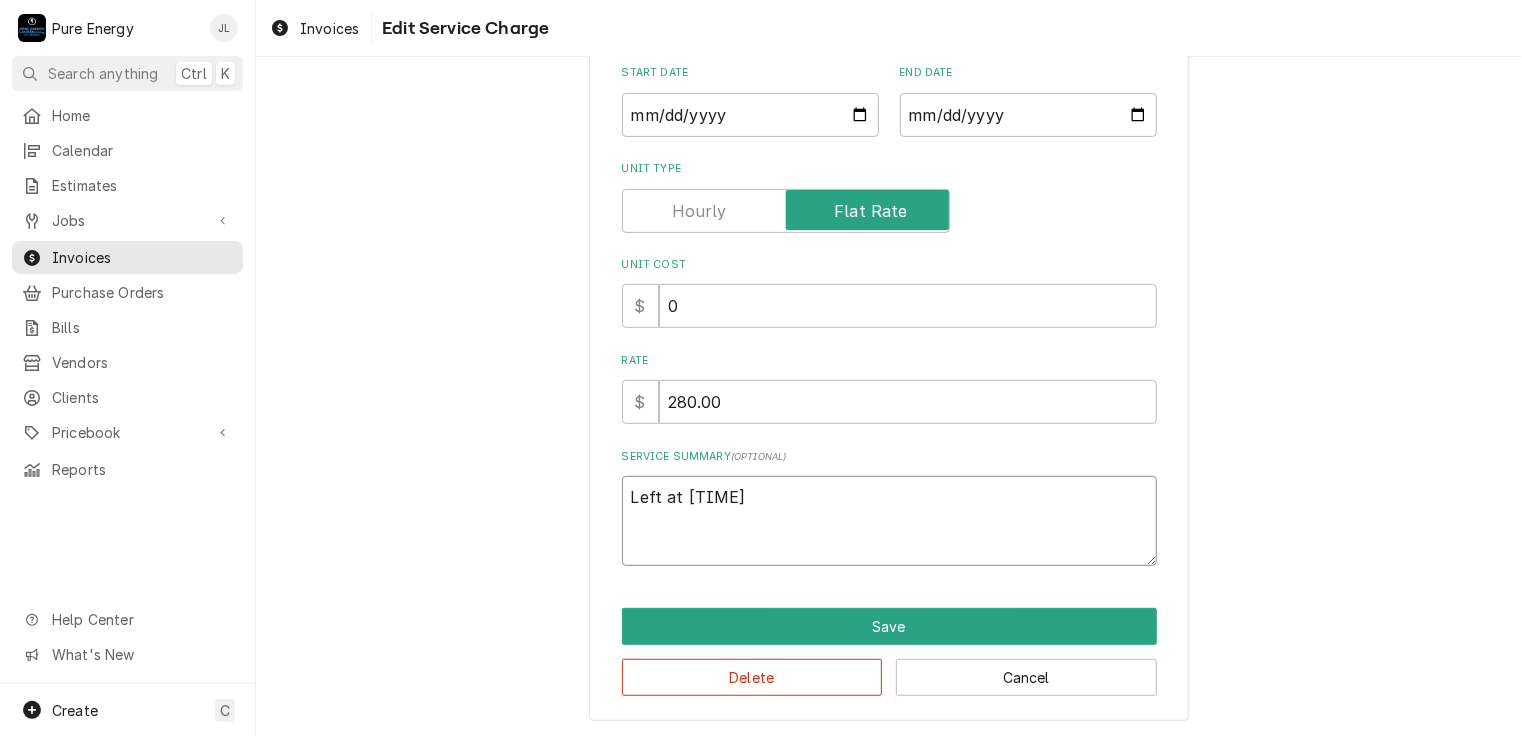 type on "x" 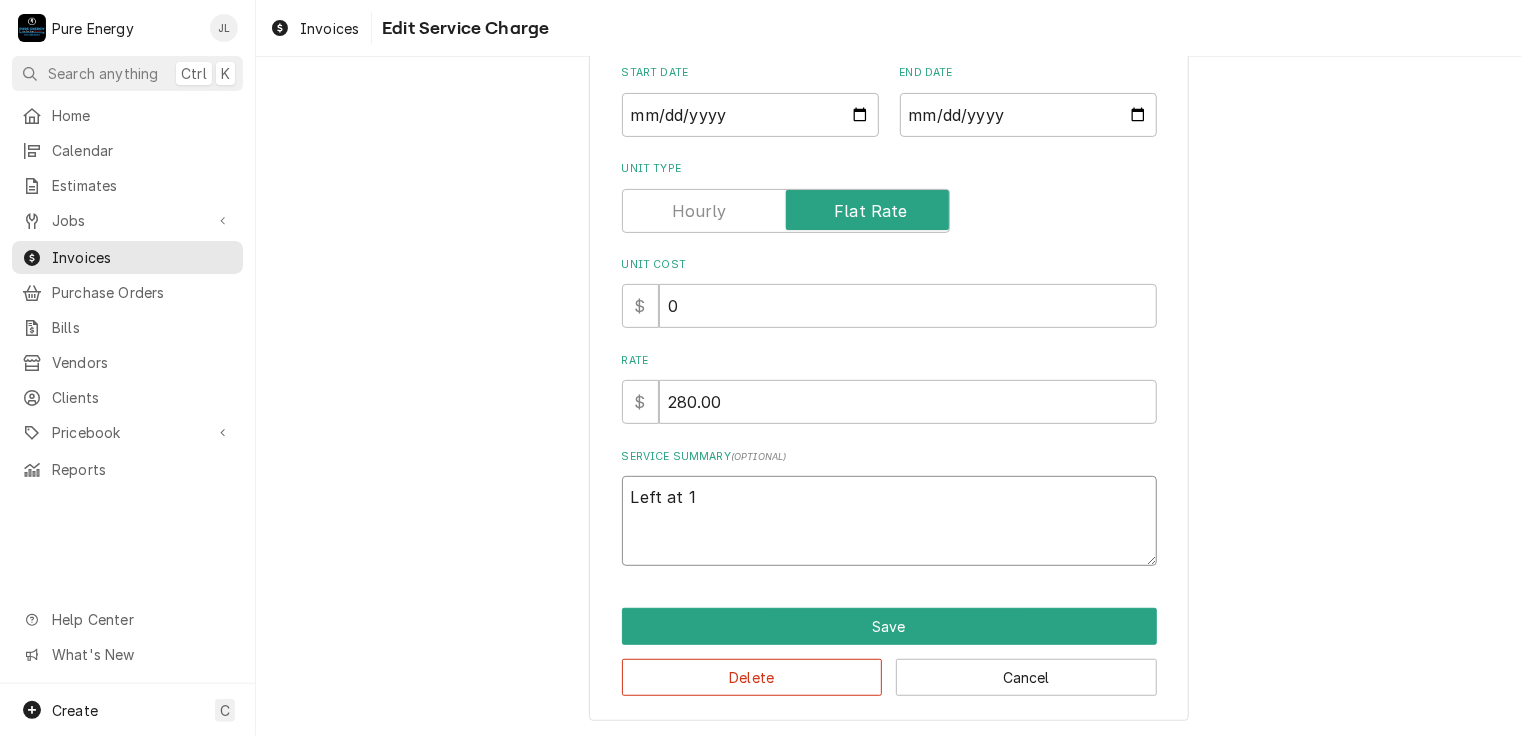 type on "x" 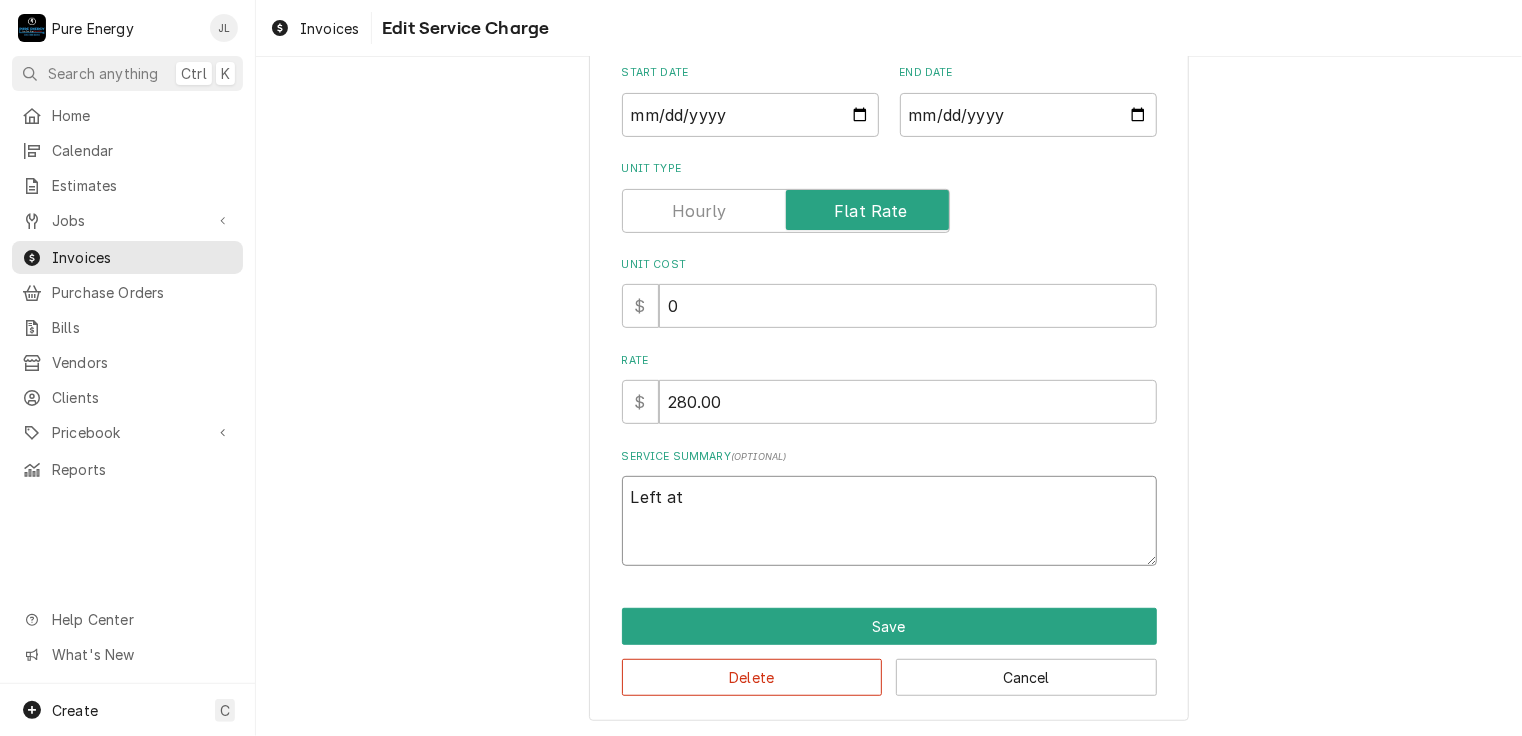 type on "x" 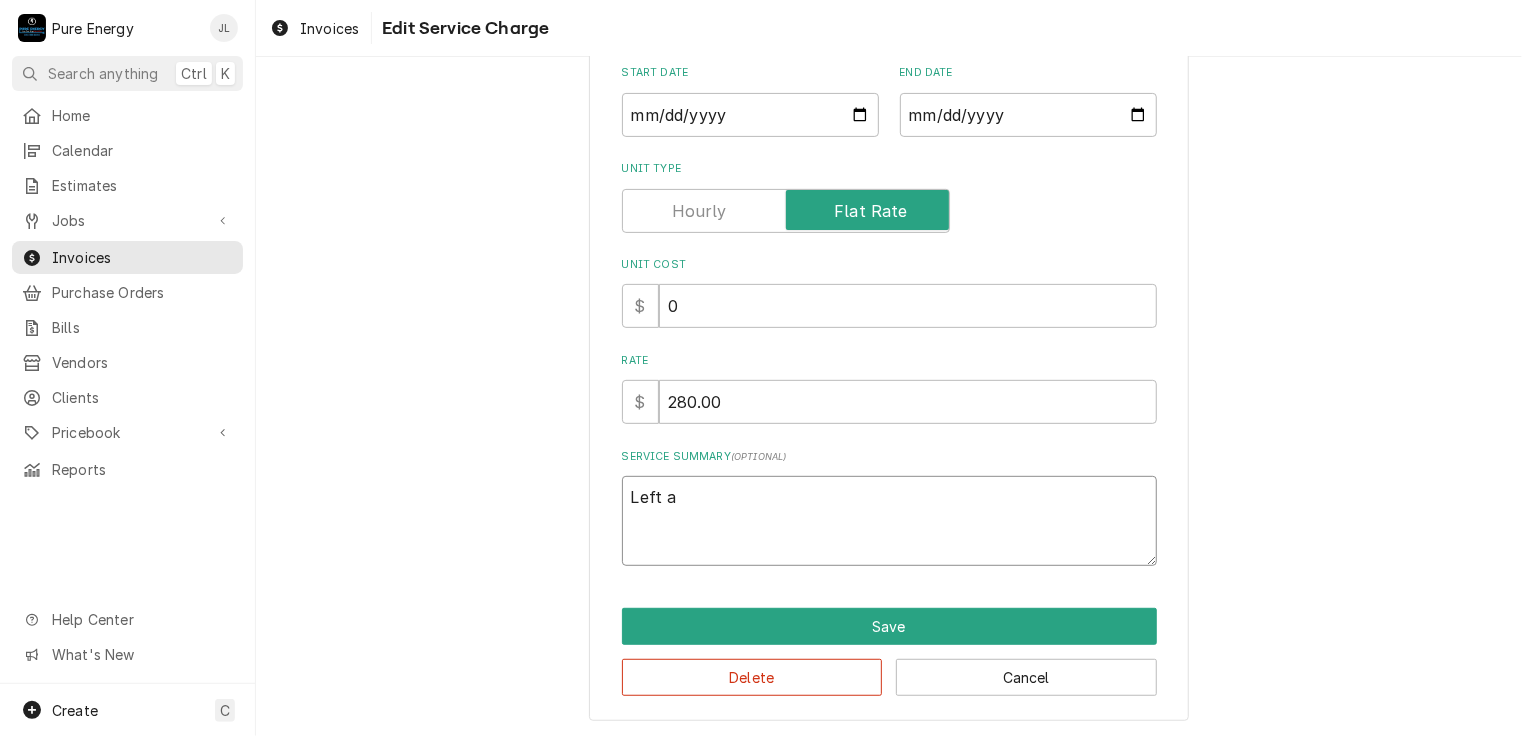 type on "x" 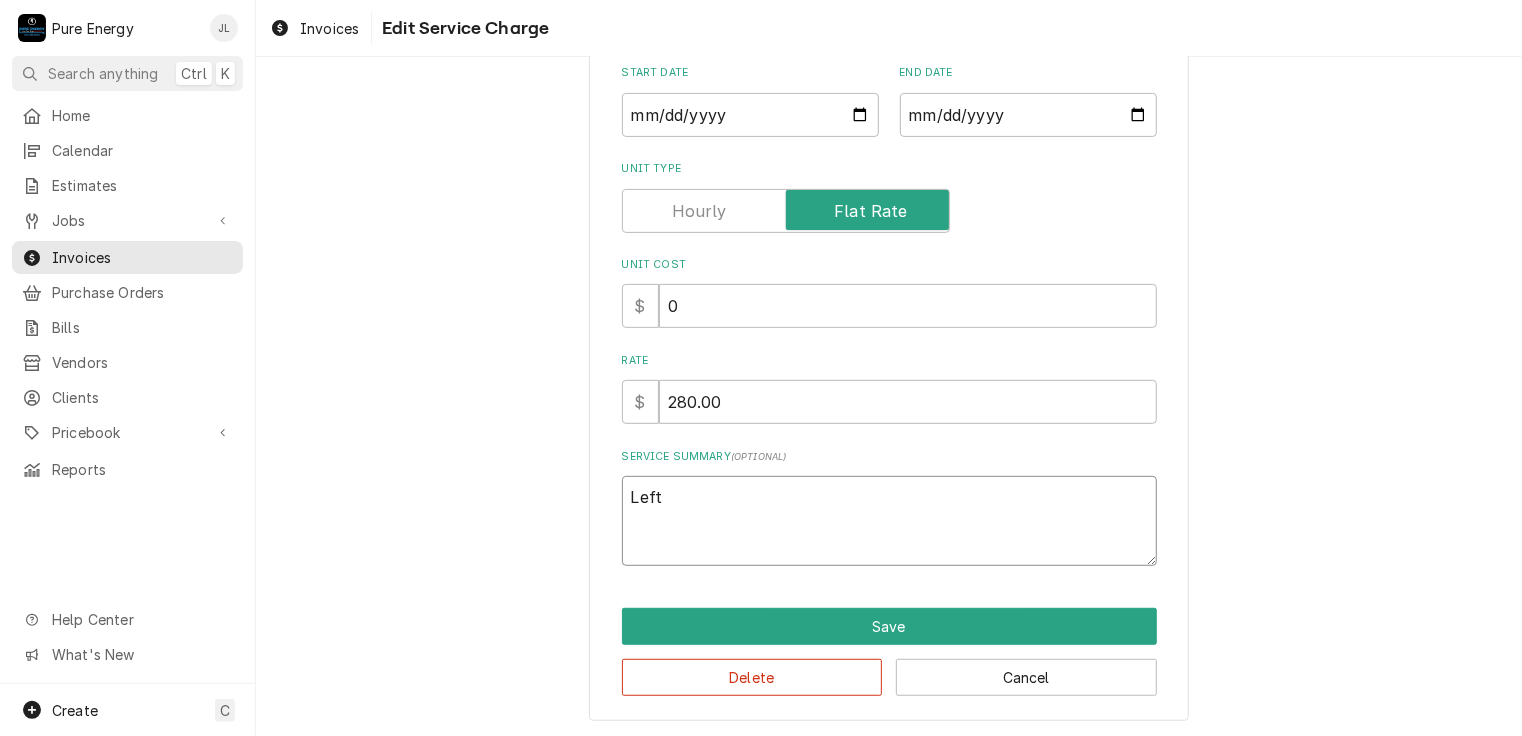 type on "x" 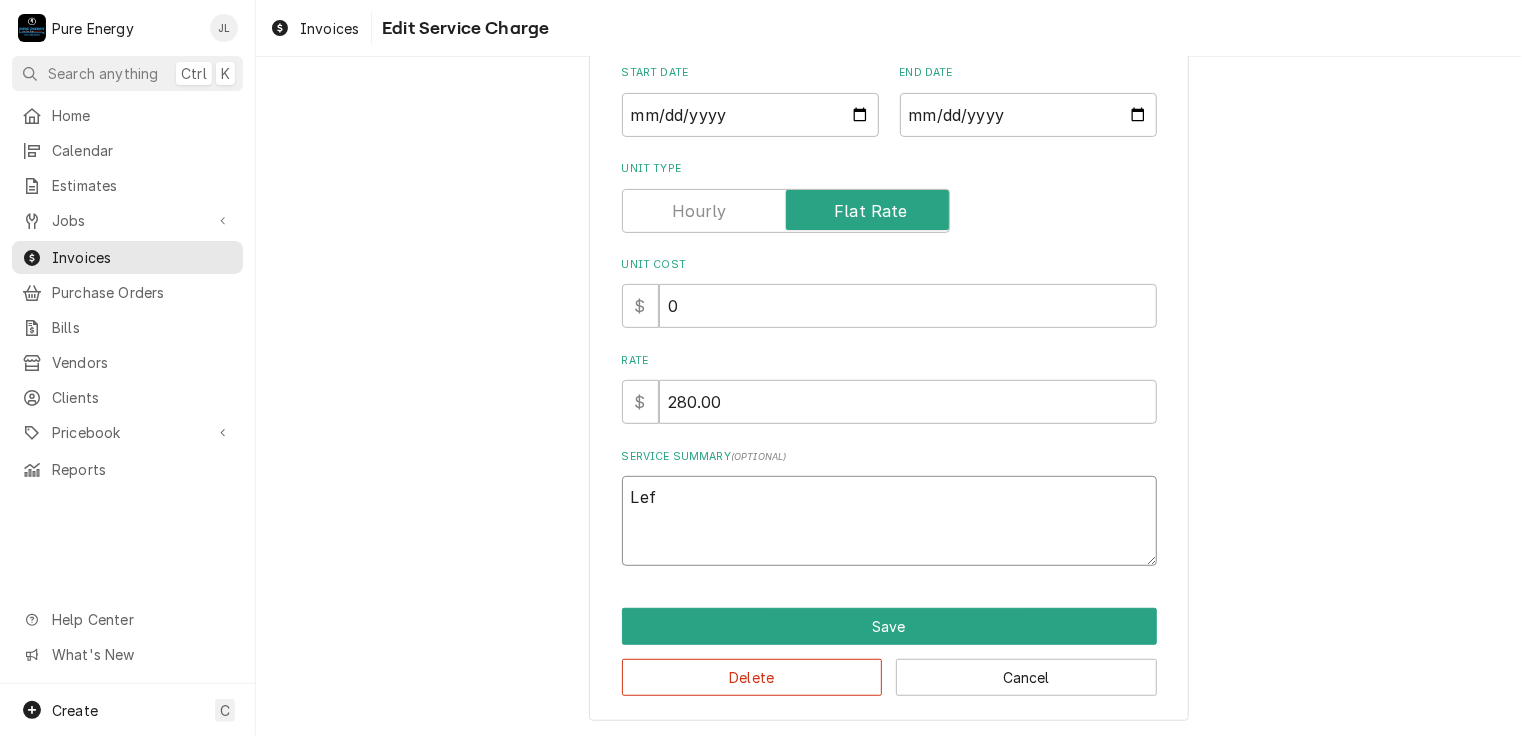 type on "x" 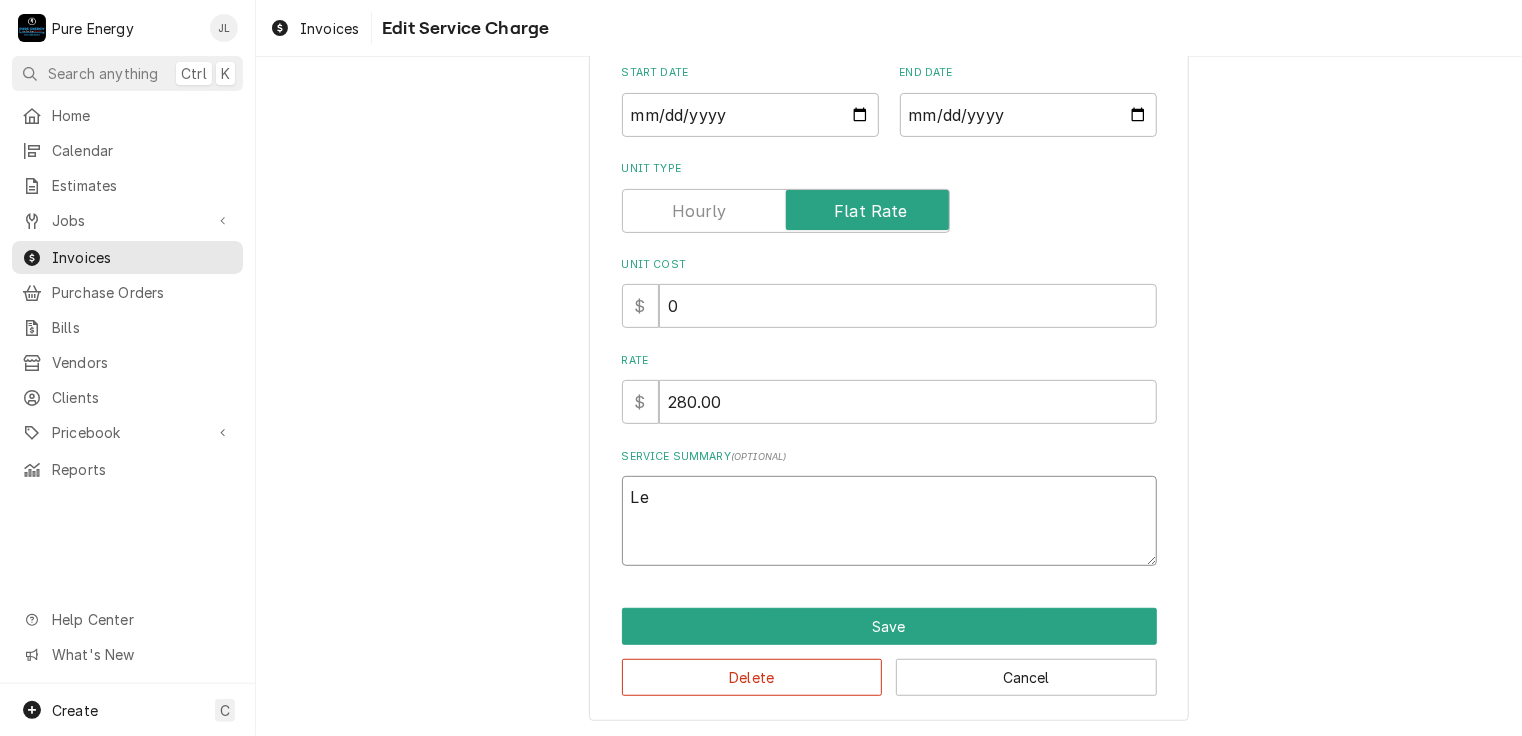 type on "x" 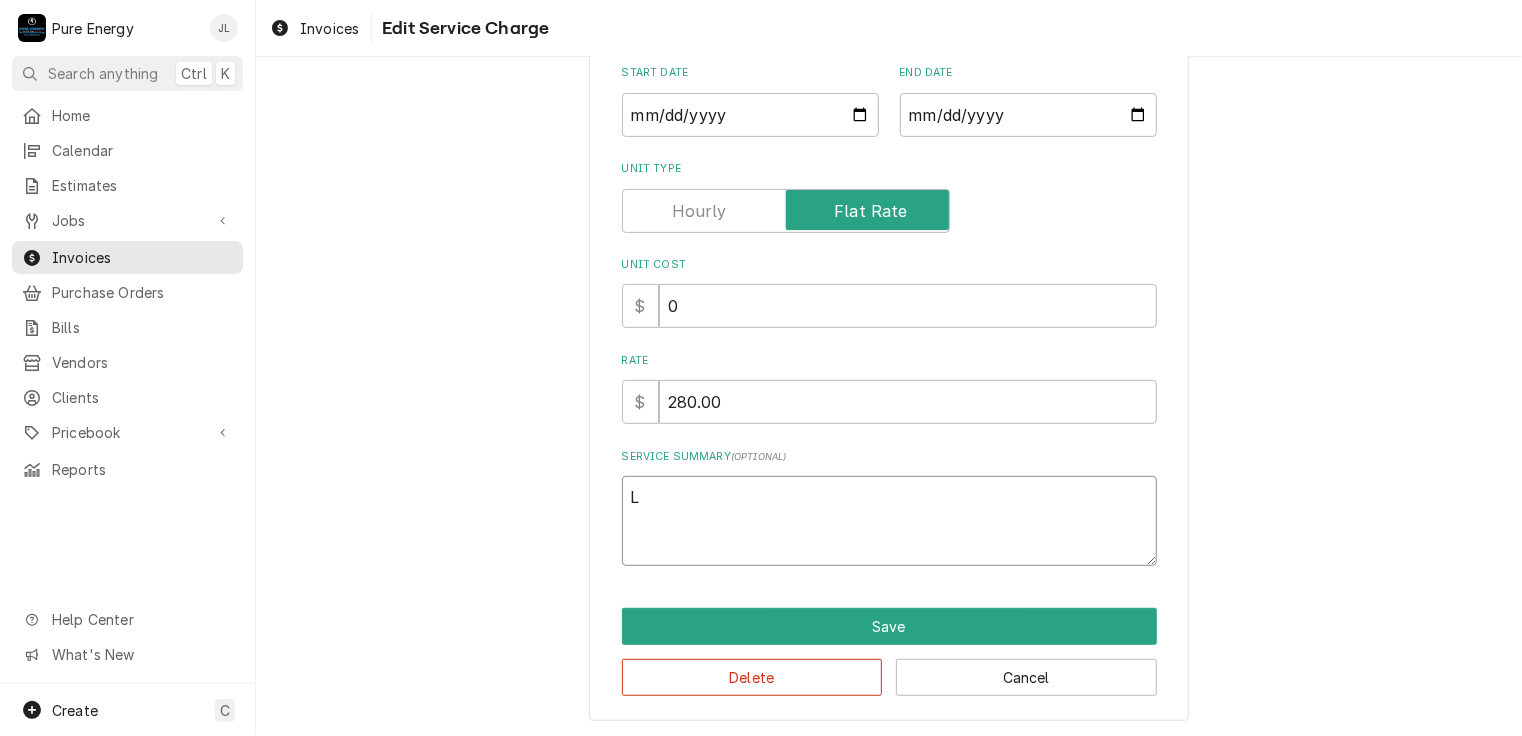 type on "x" 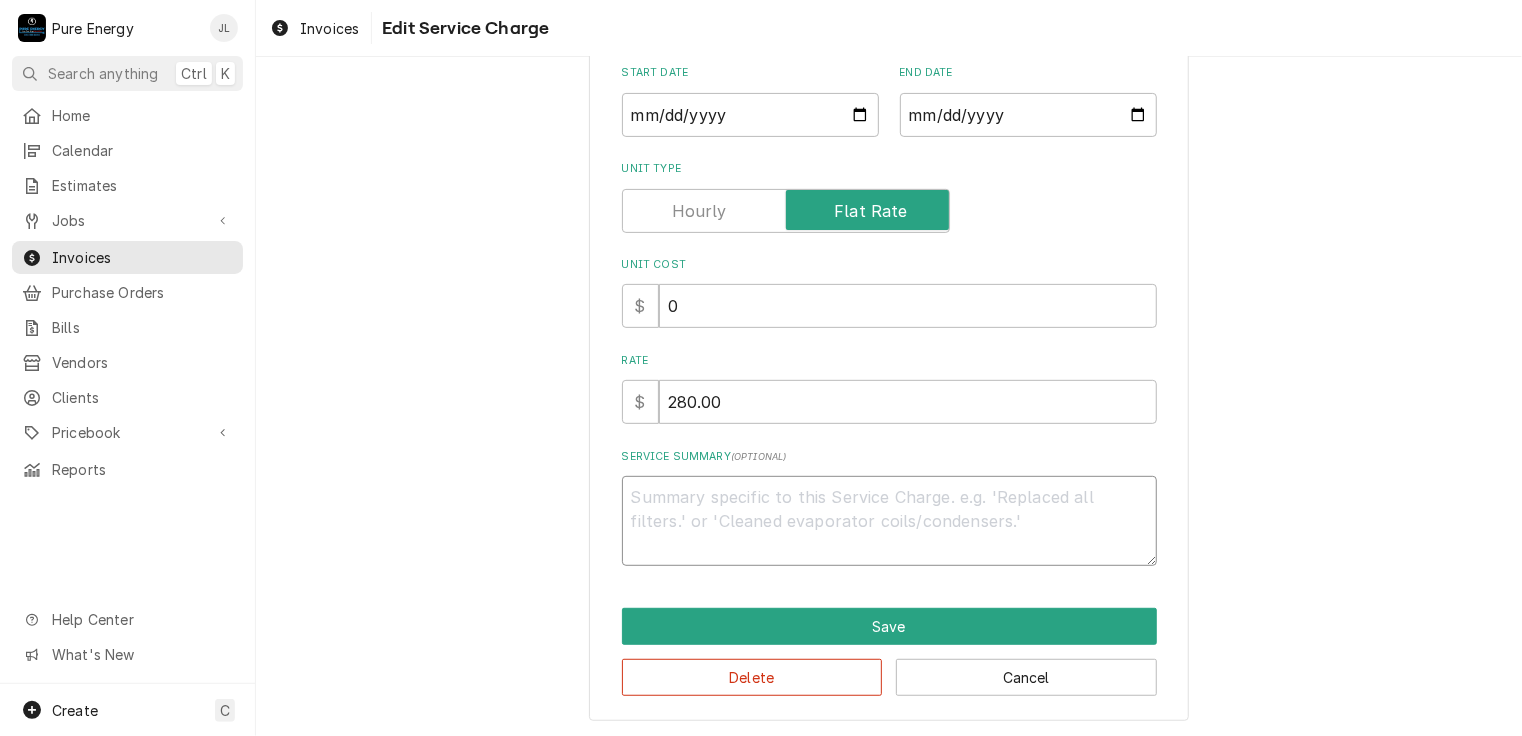 type on "x" 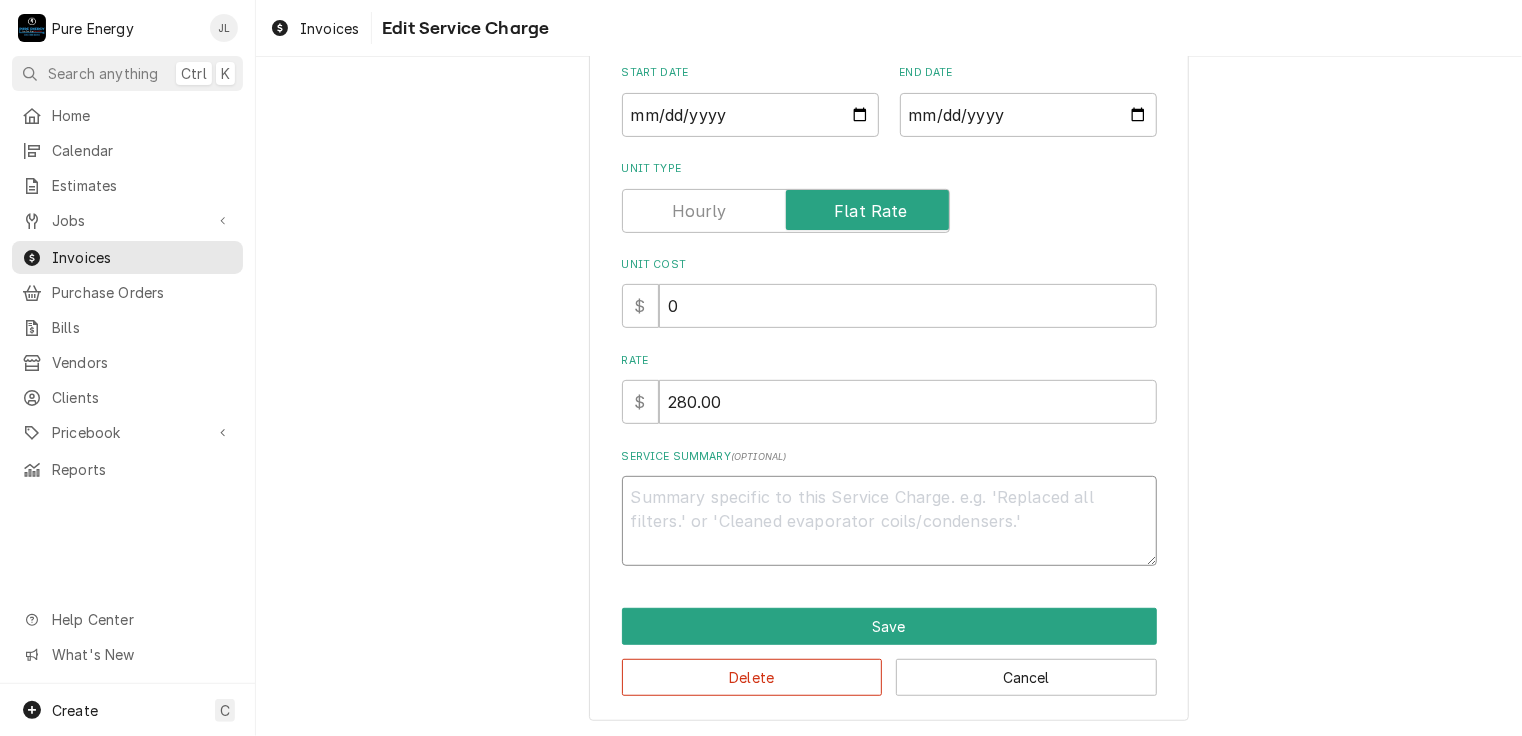 type on "I" 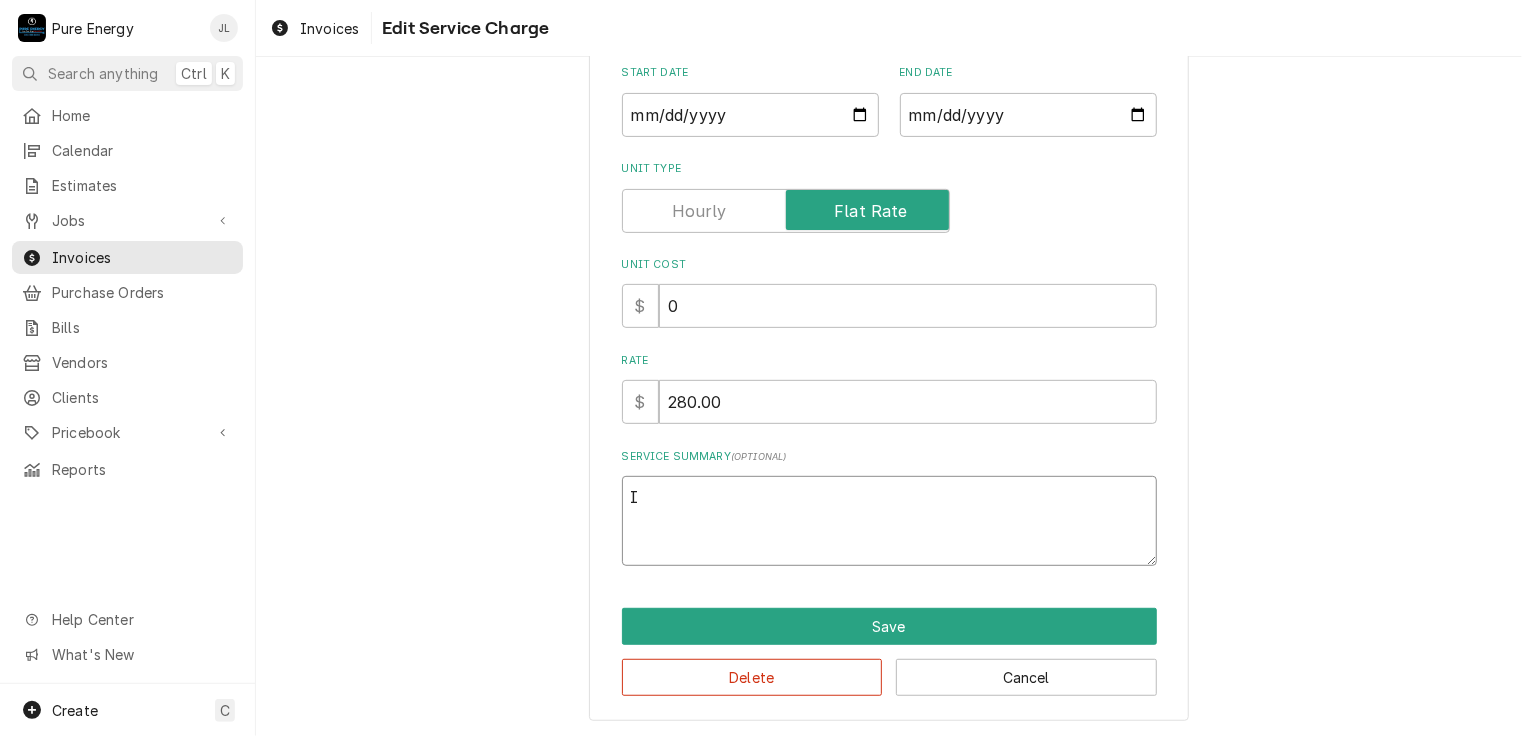 type on "x" 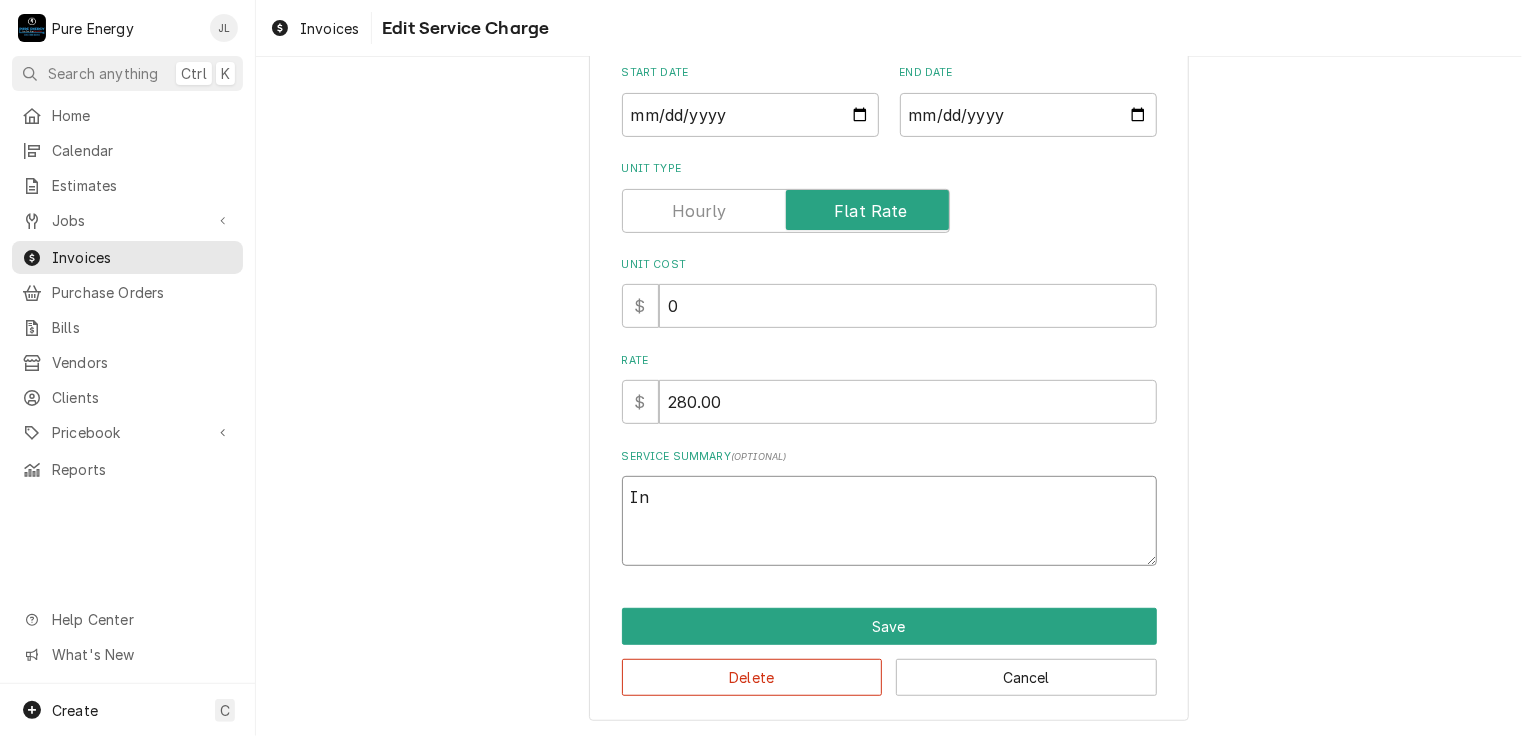 type on "x" 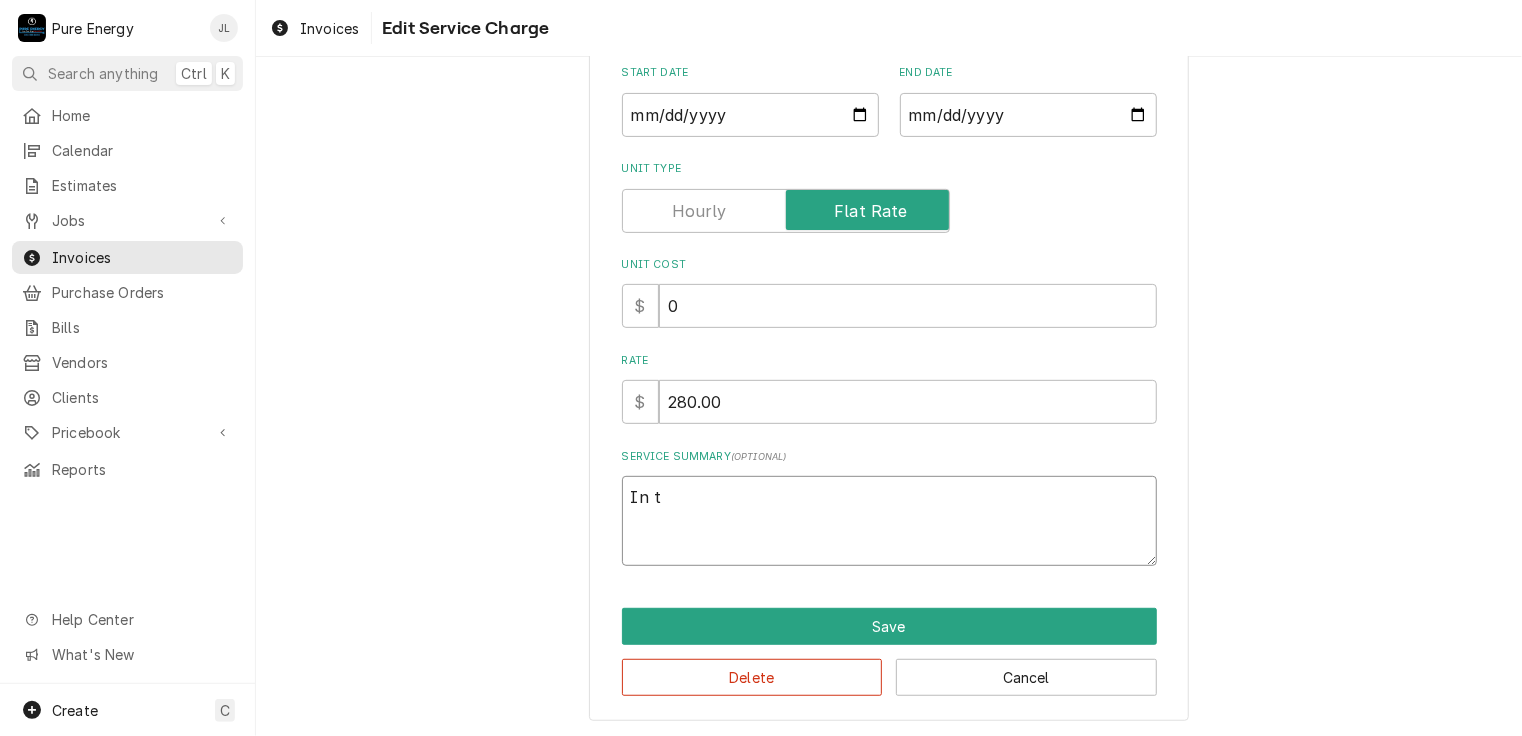 type on "x" 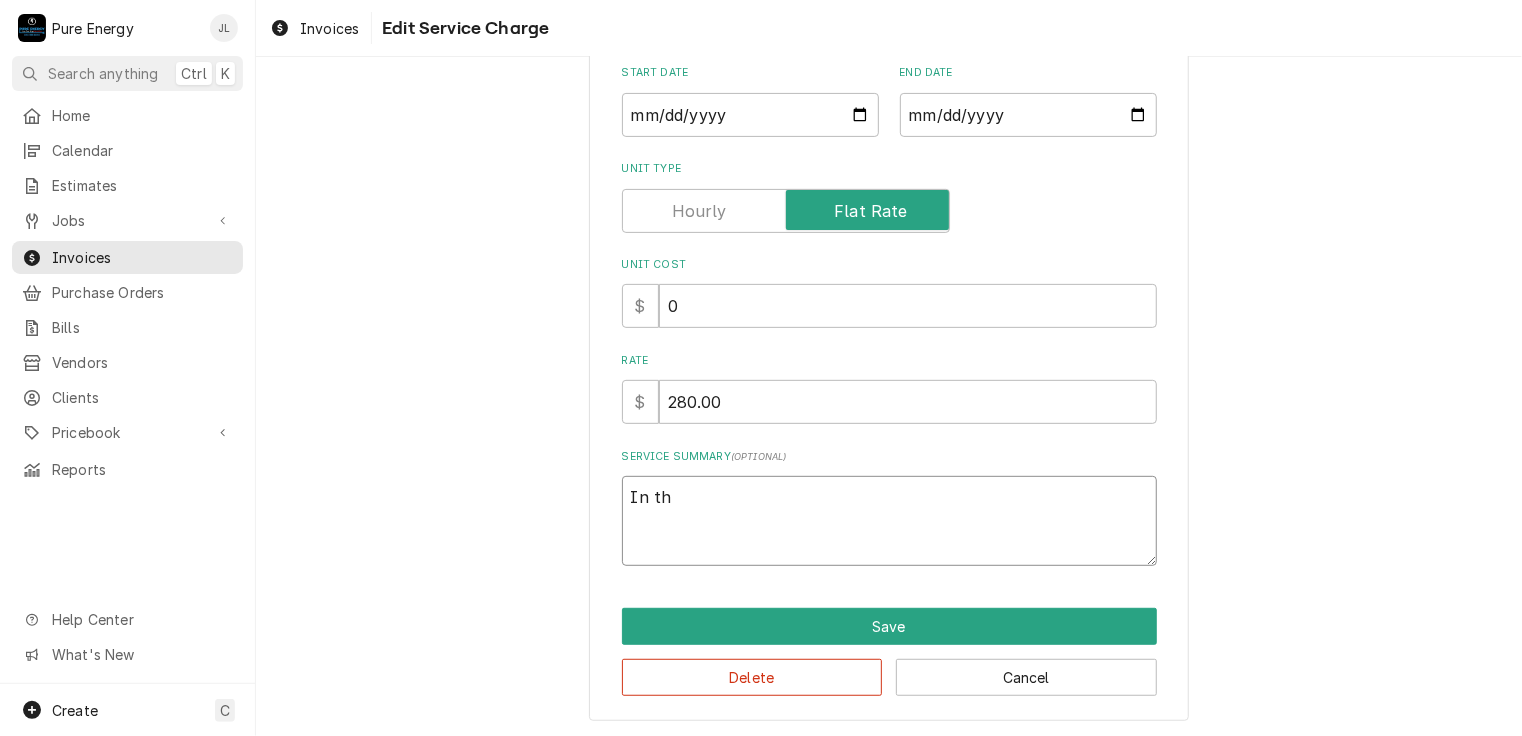 type on "x" 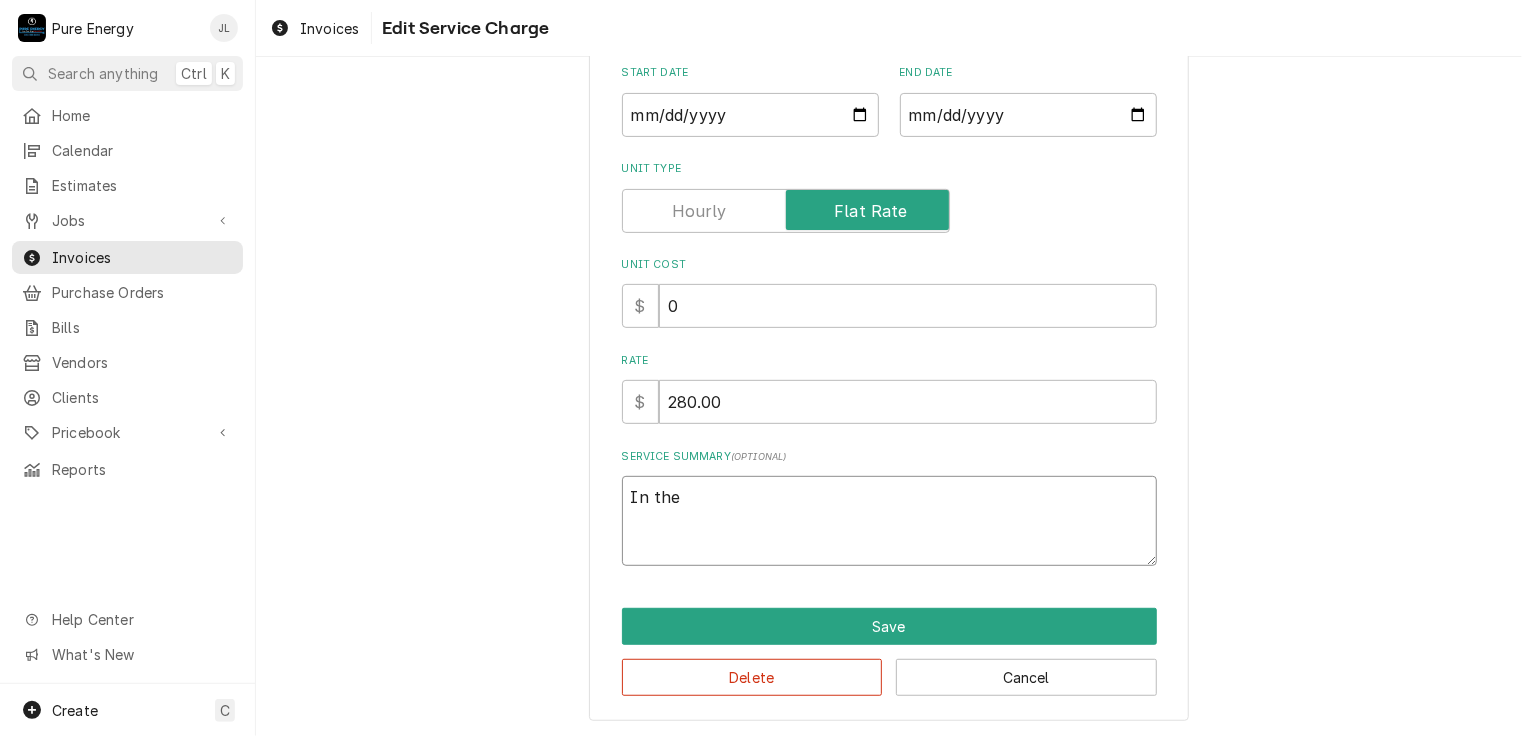 type on "In the" 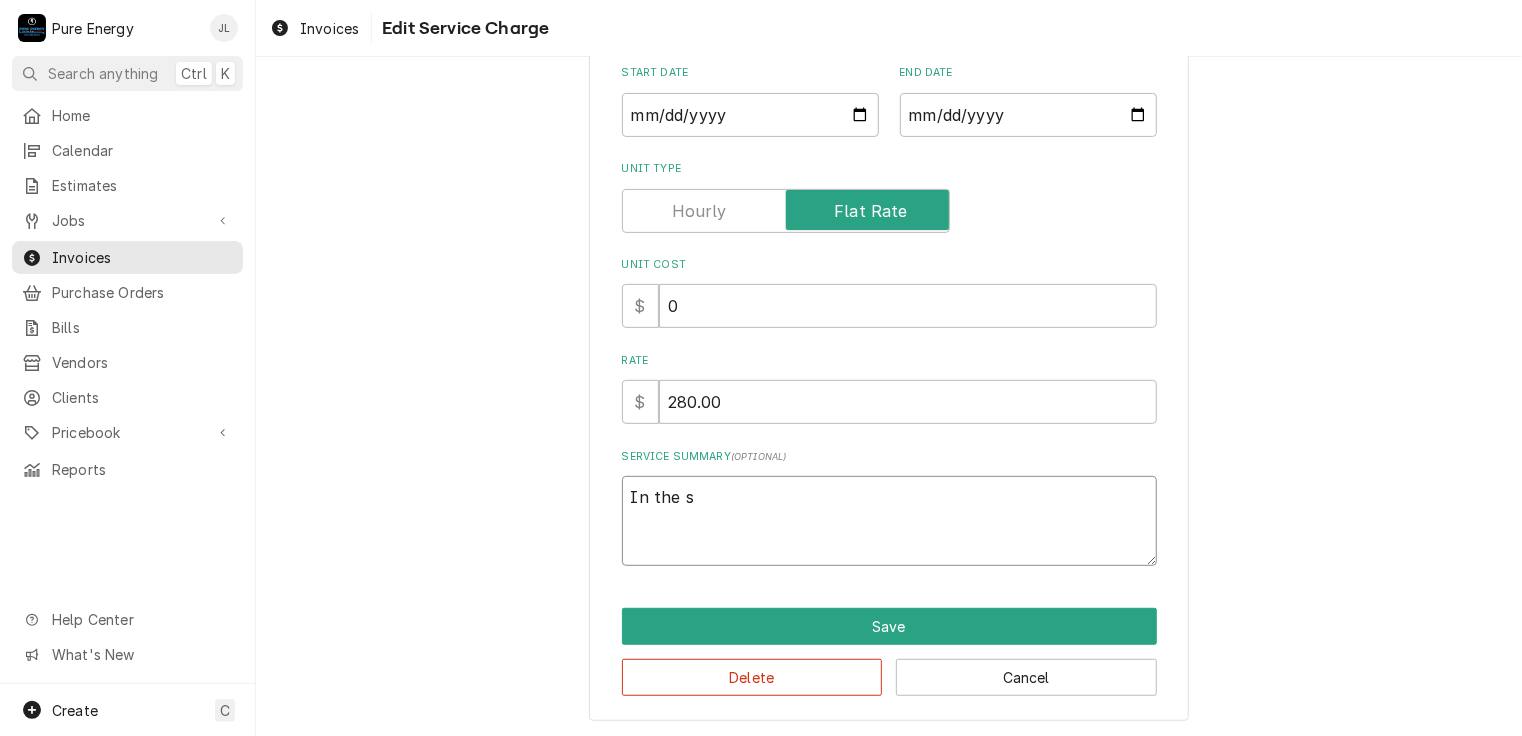 type on "In the sh" 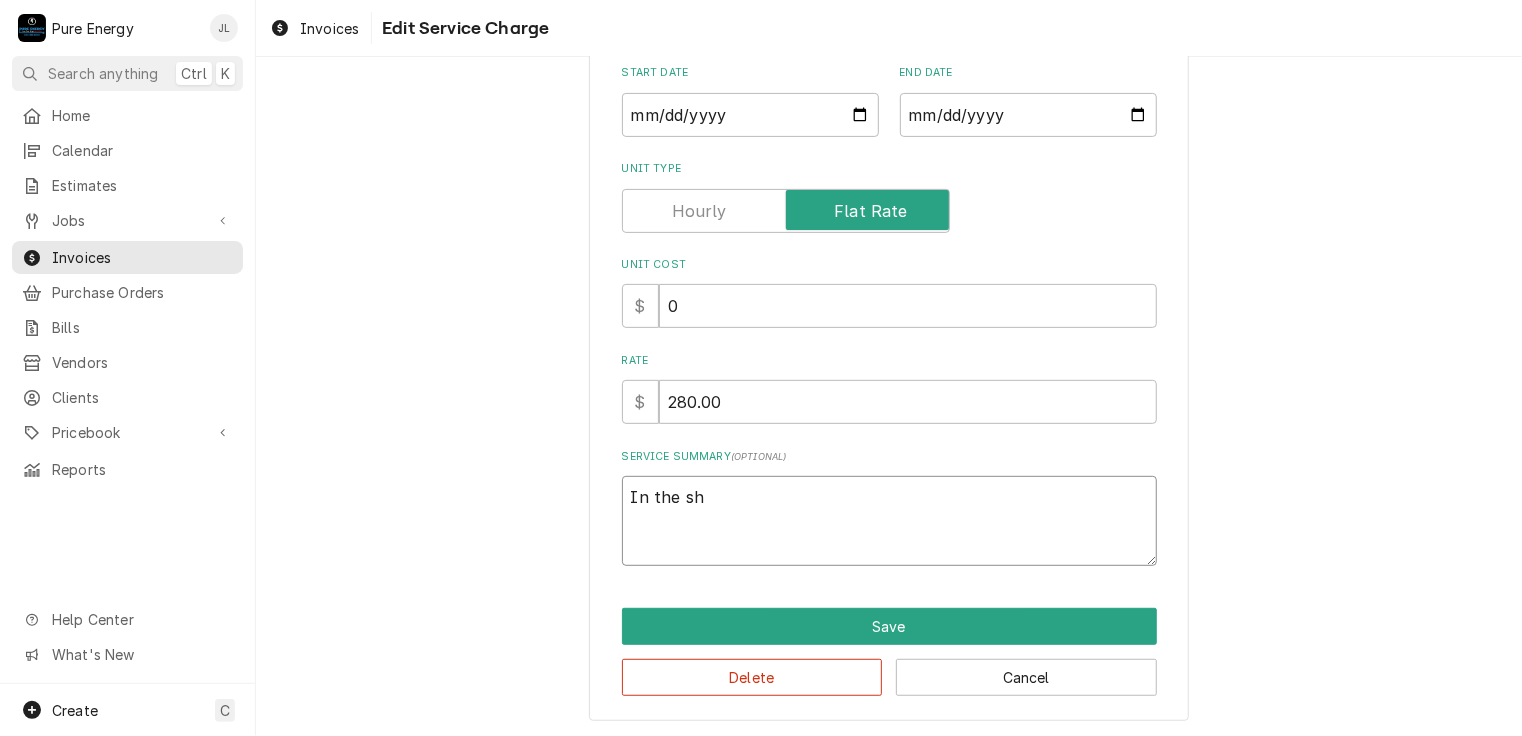 type on "x" 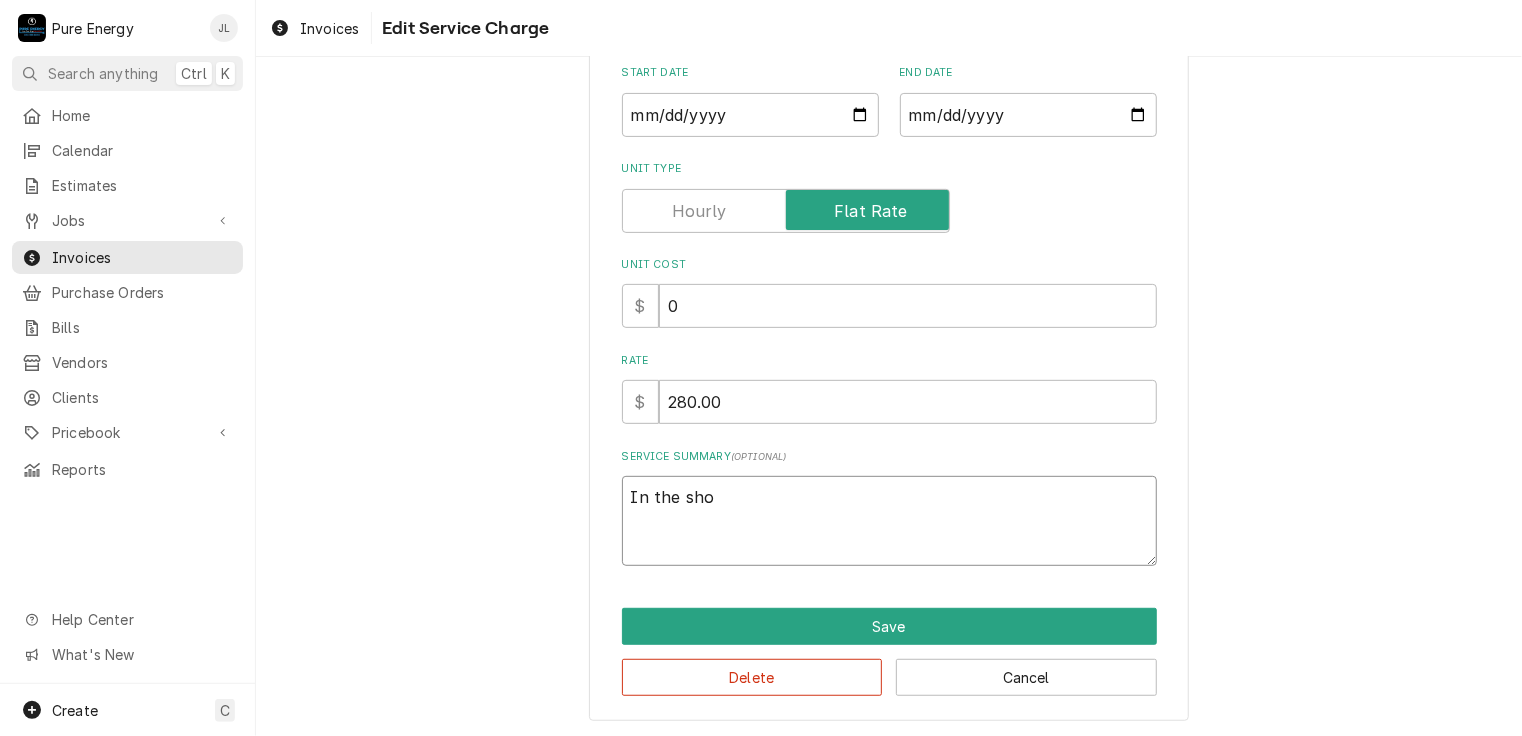 type on "x" 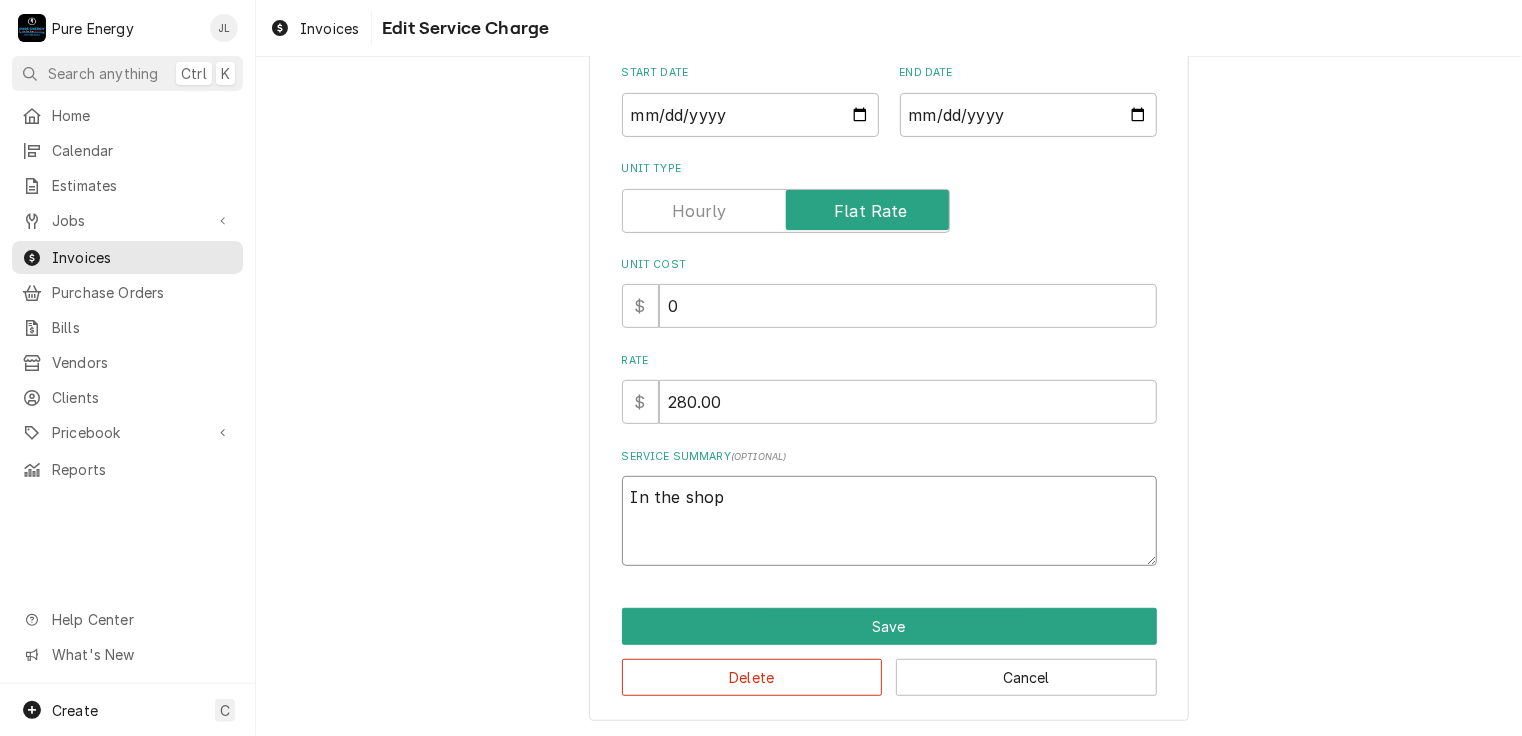 type on "x" 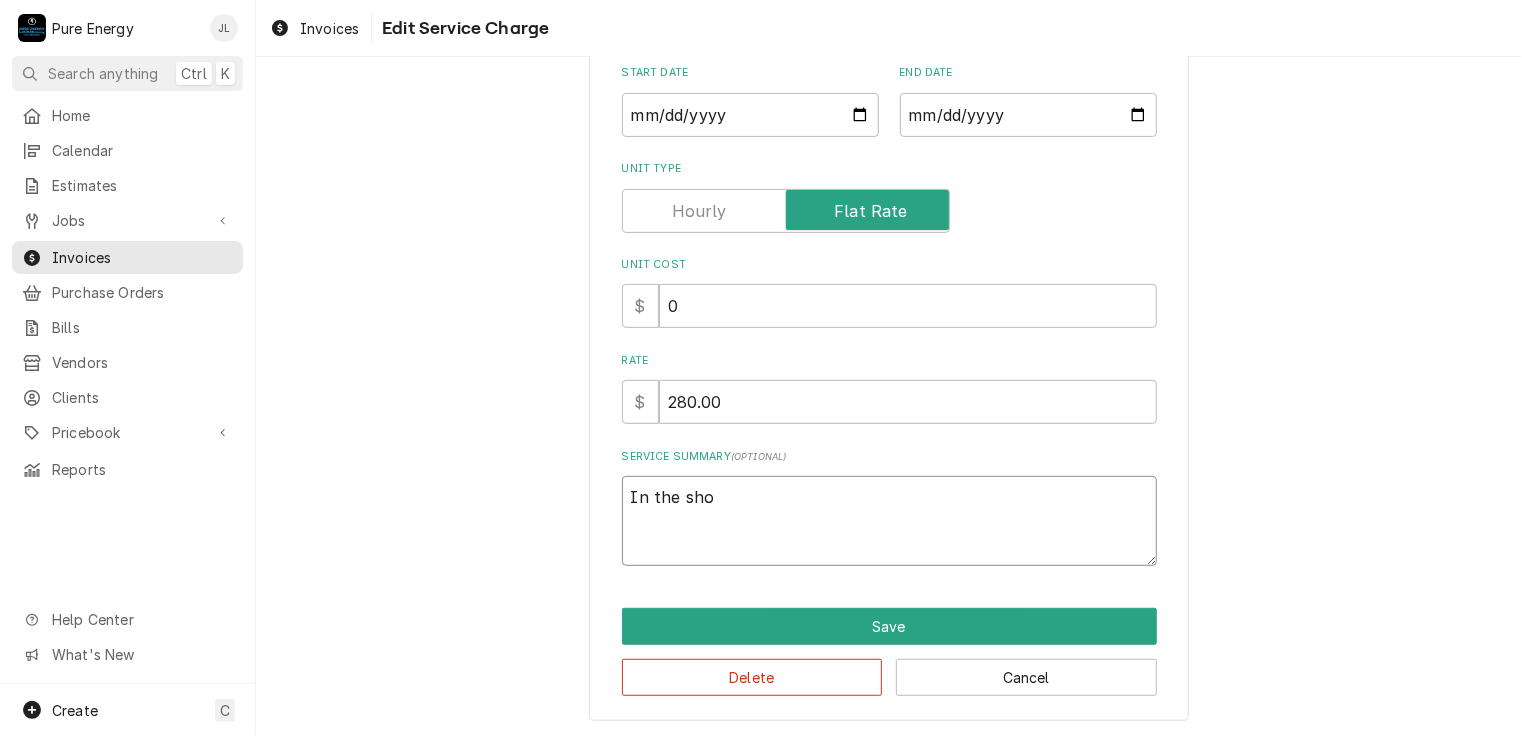 type on "x" 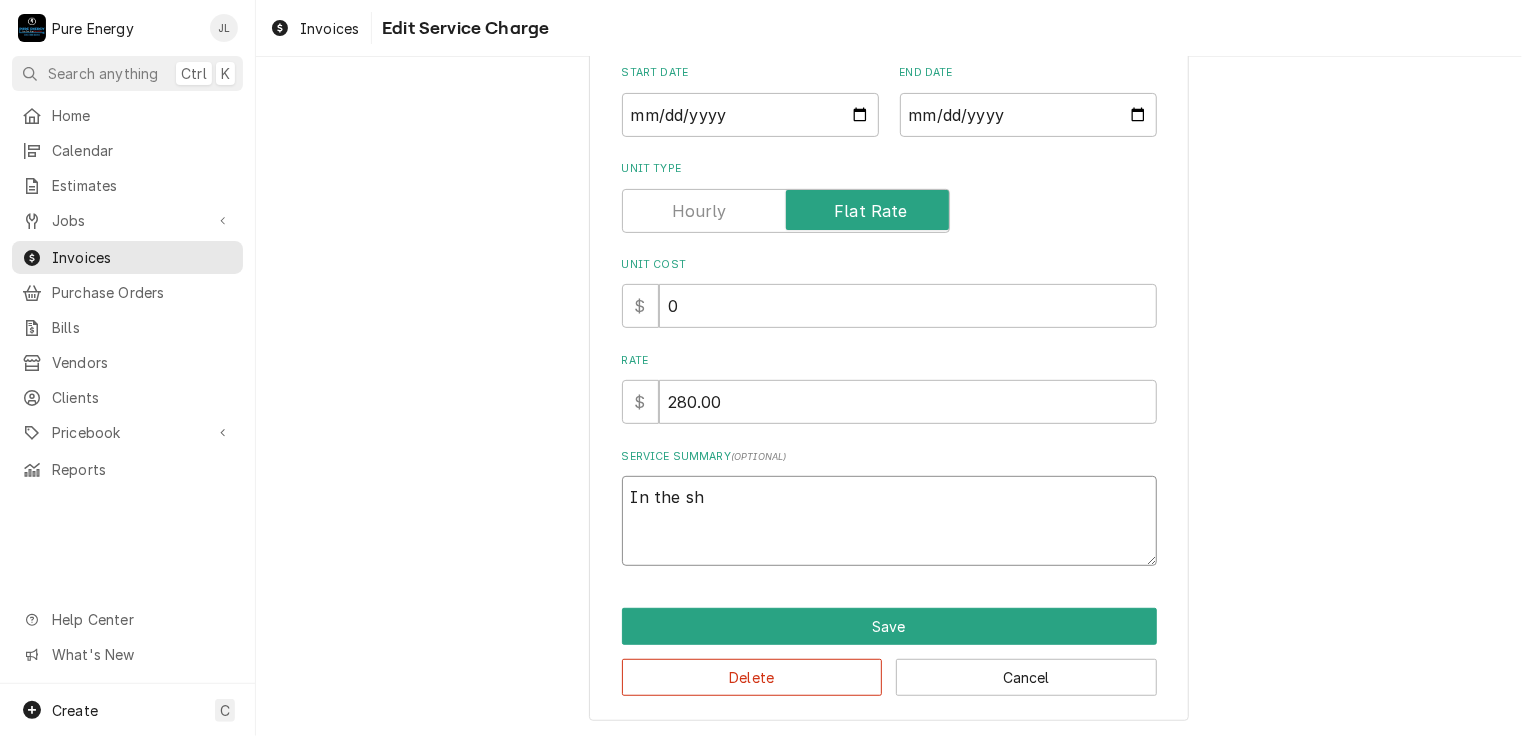 type on "x" 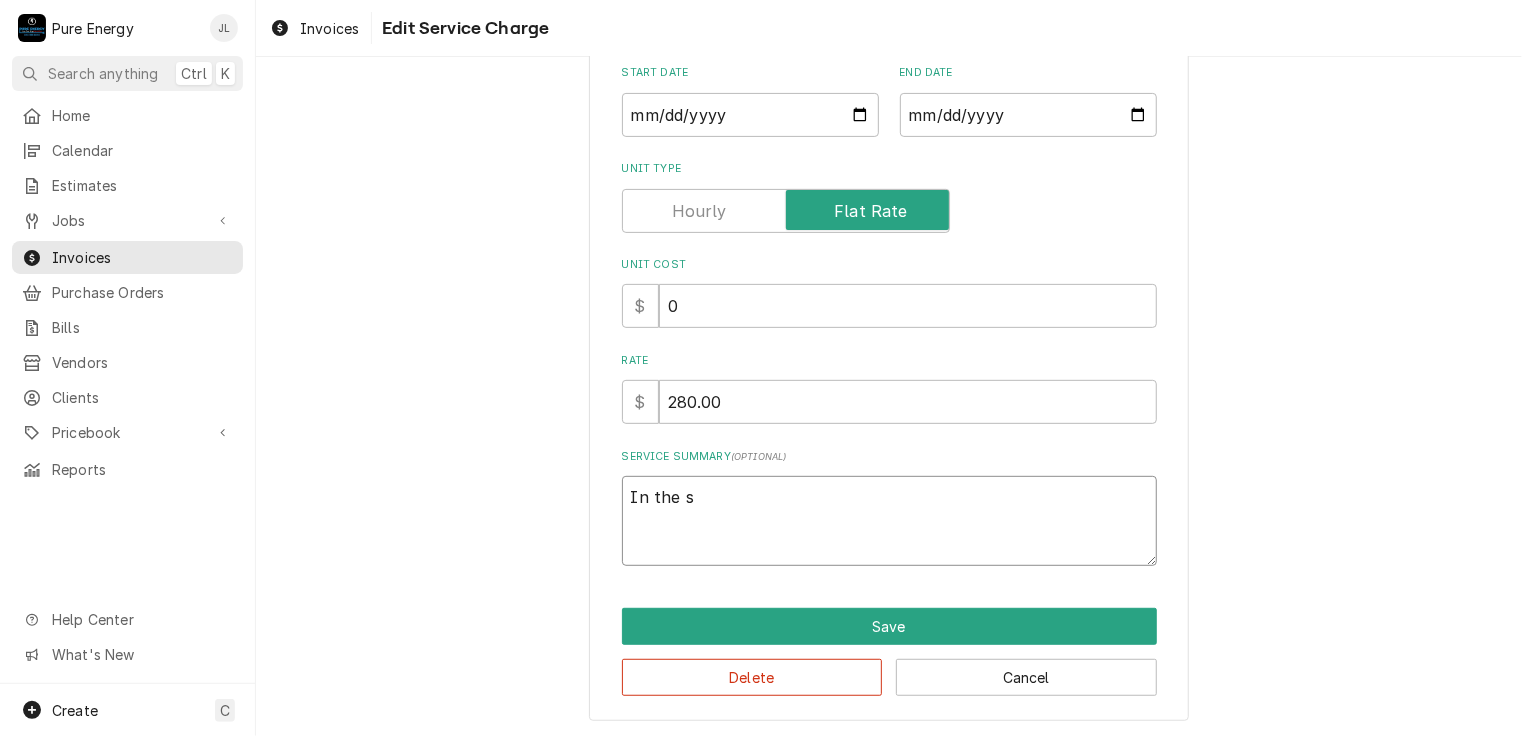 type on "x" 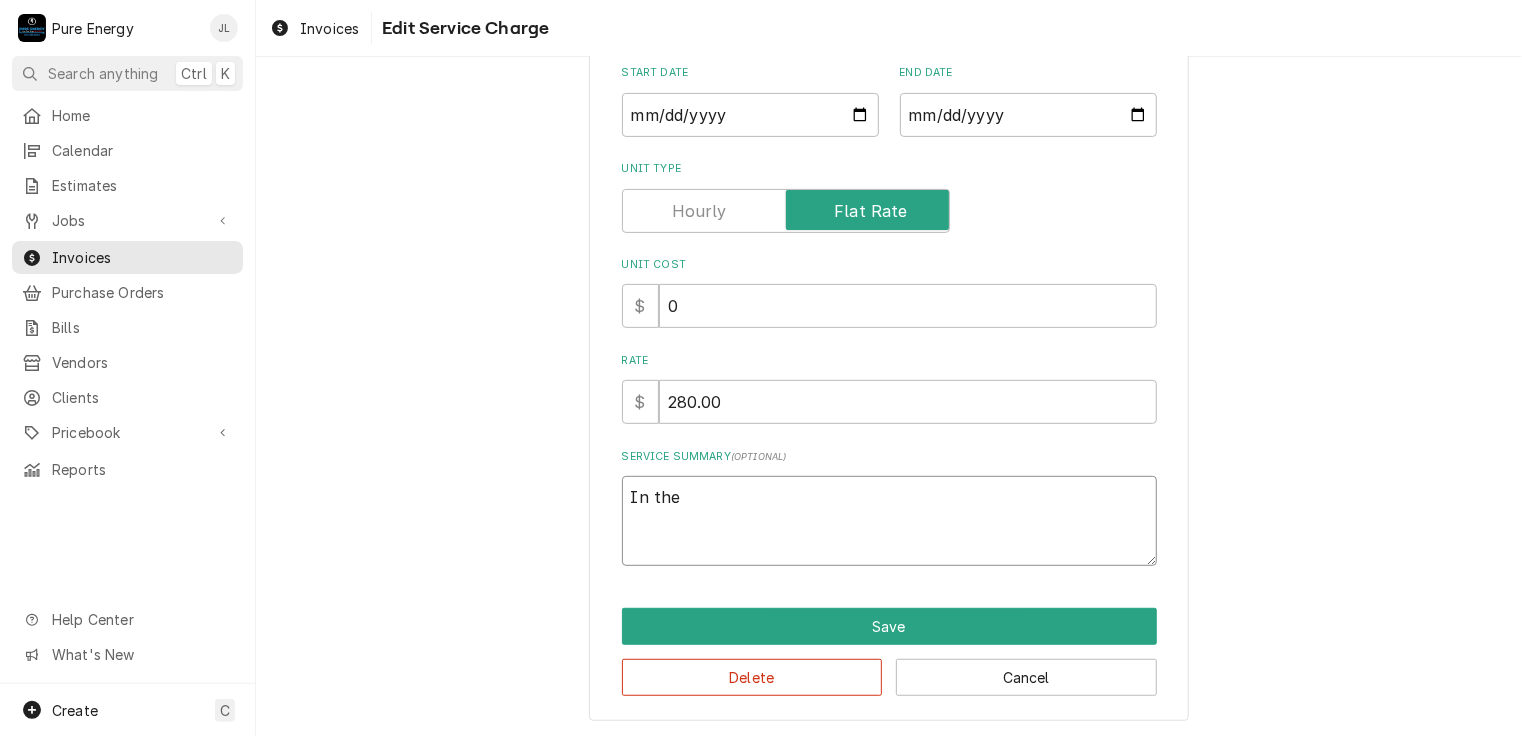 type on "x" 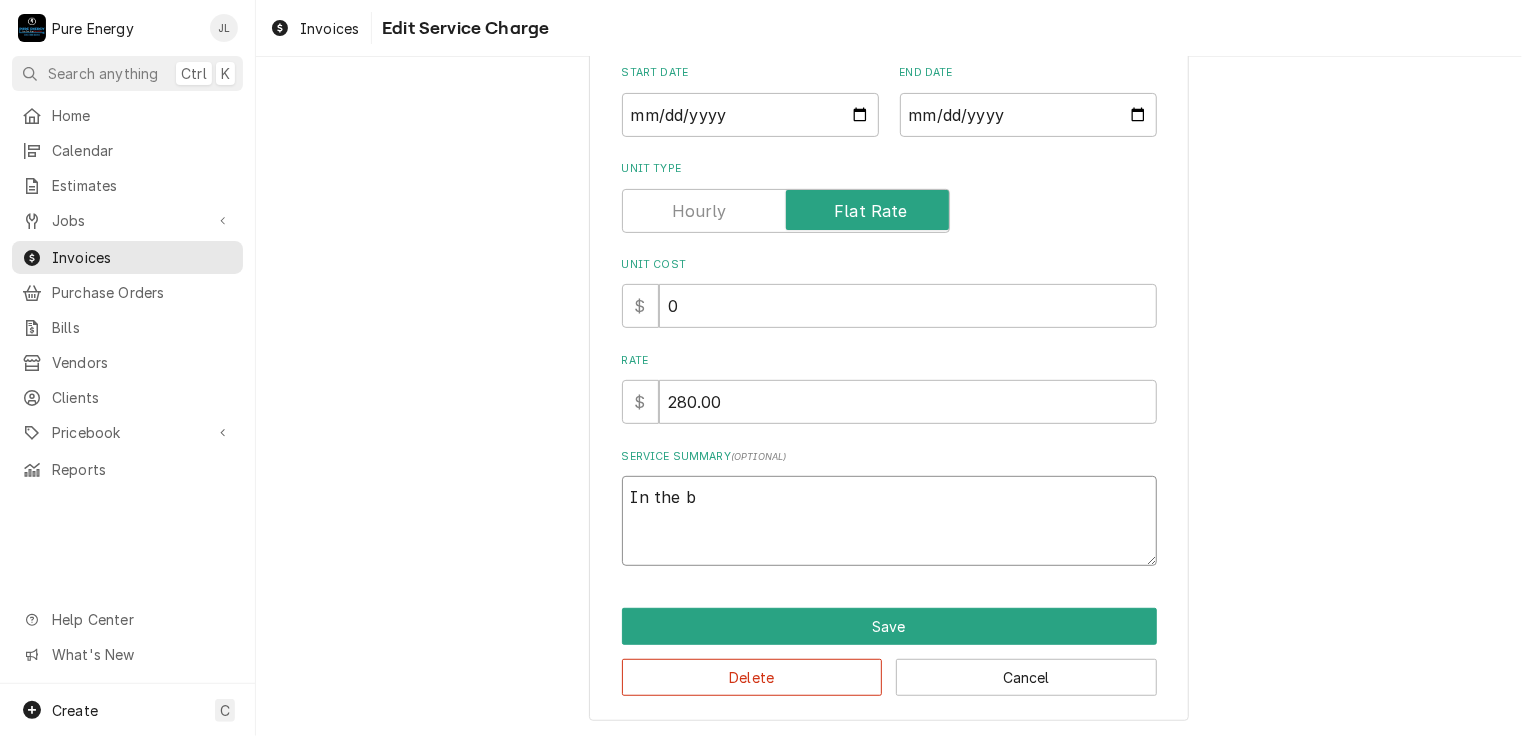 type on "x" 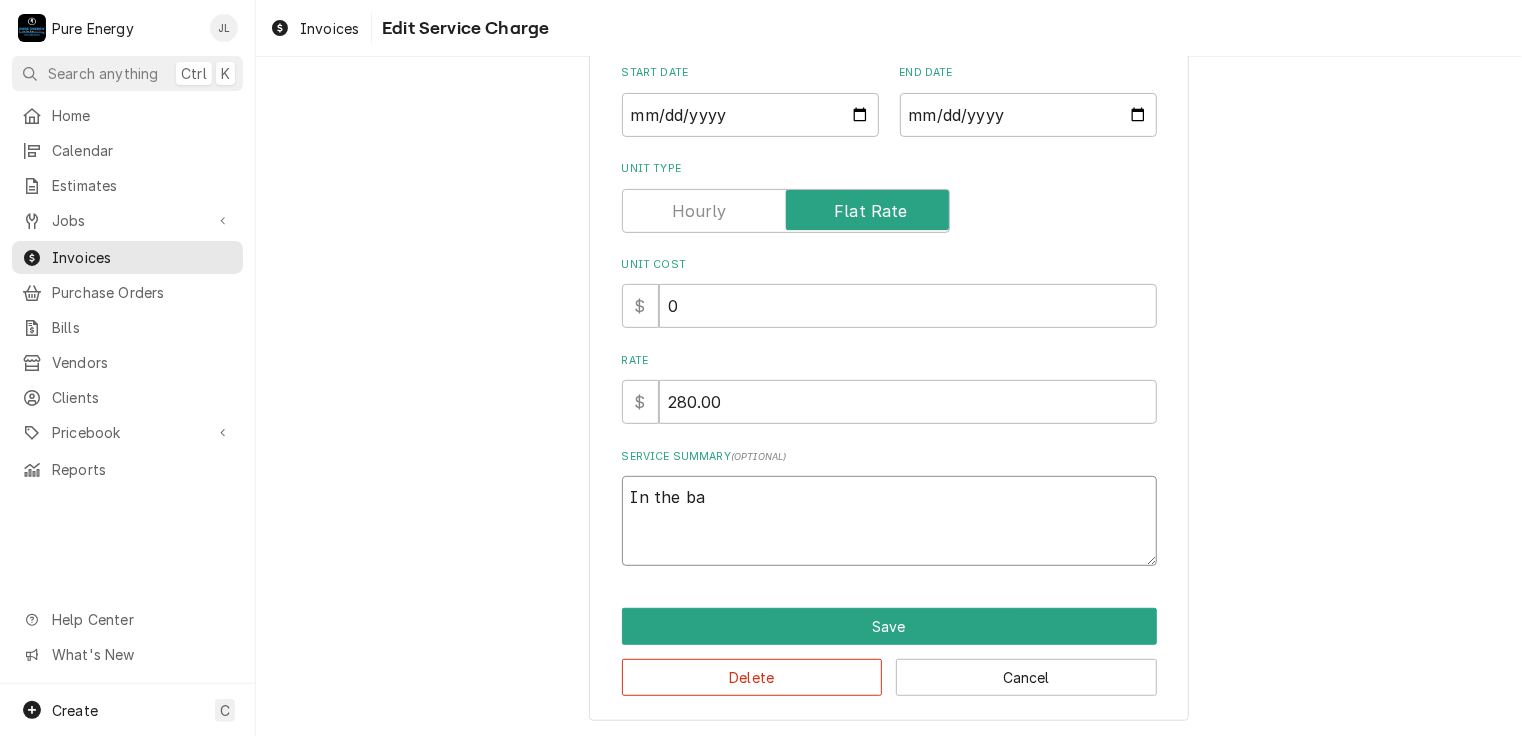 type on "In the bar" 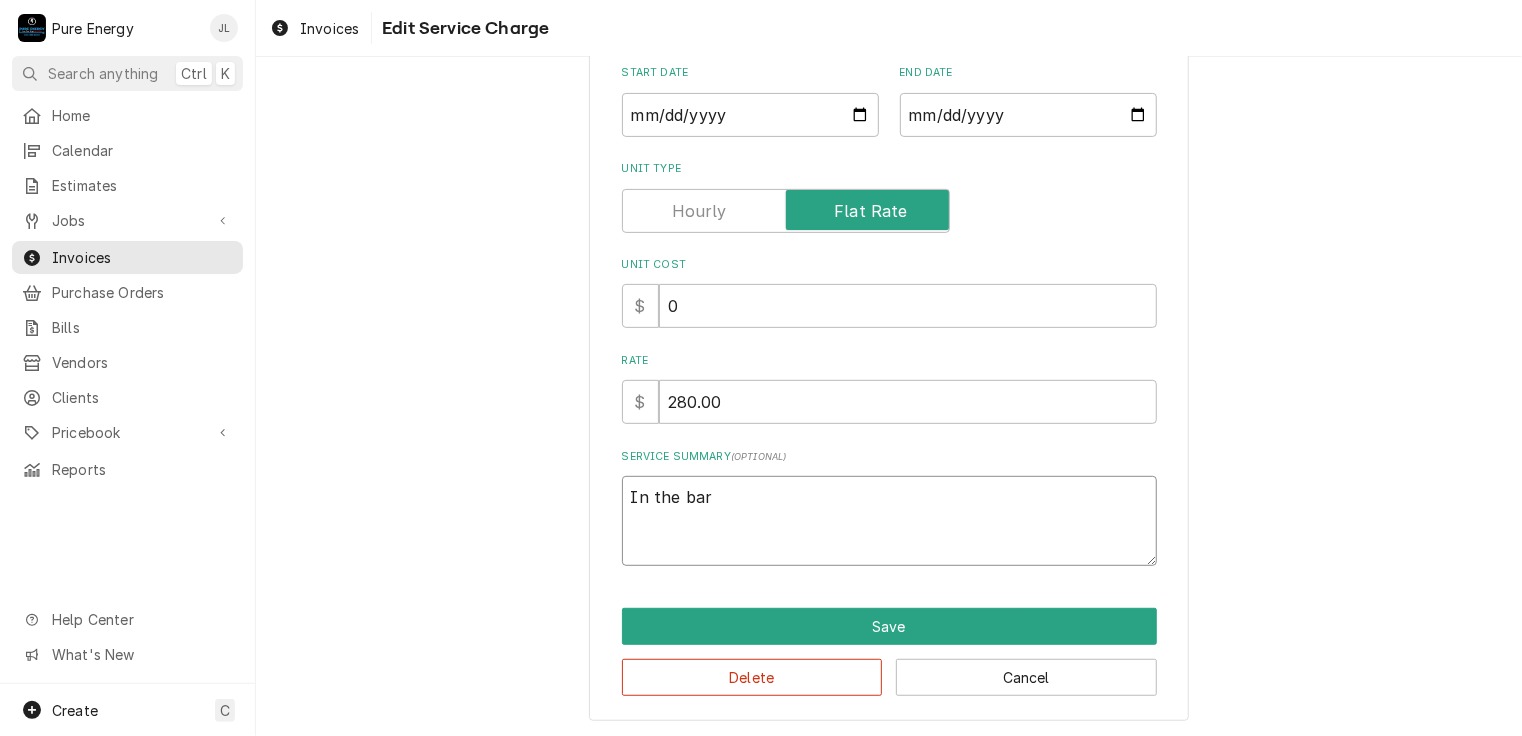 type on "x" 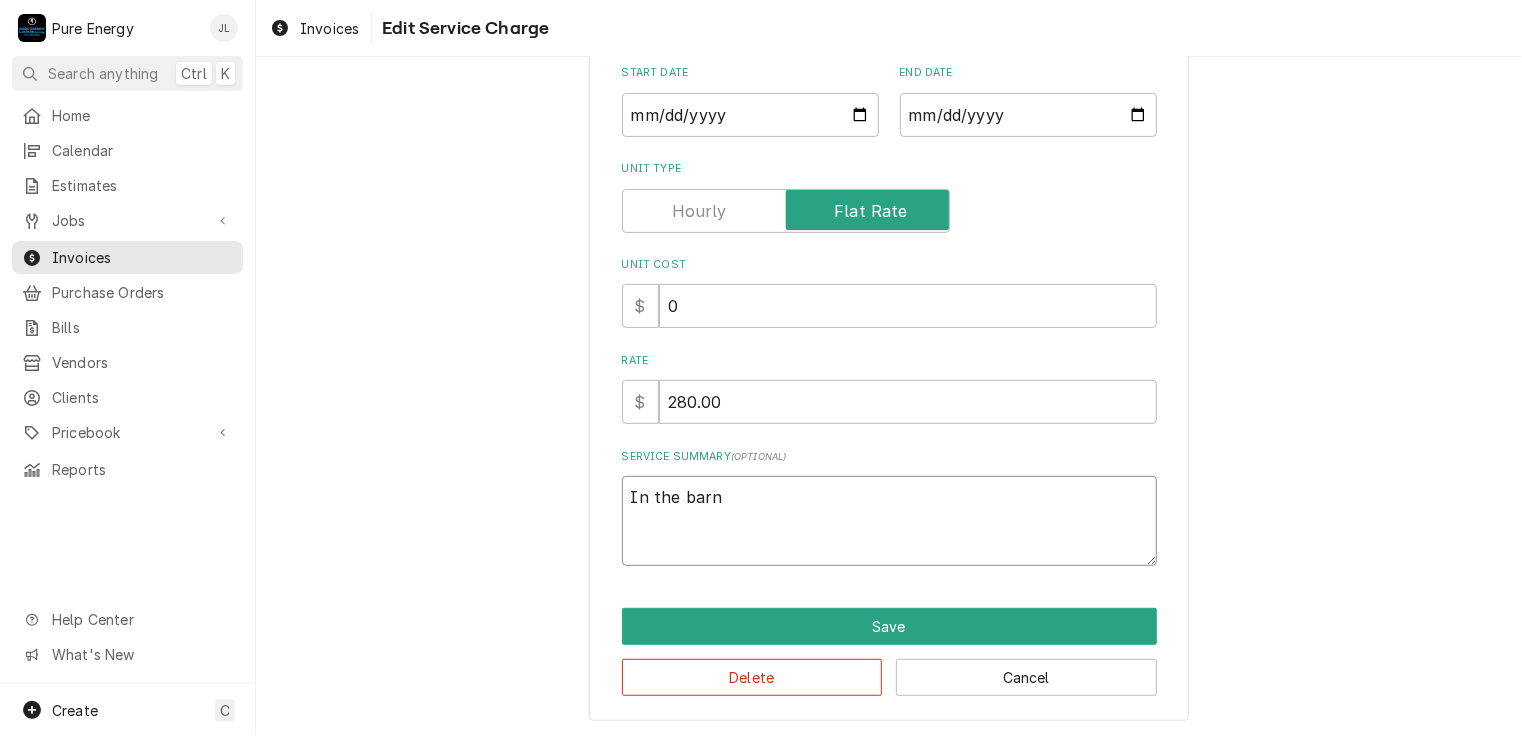 type on "x" 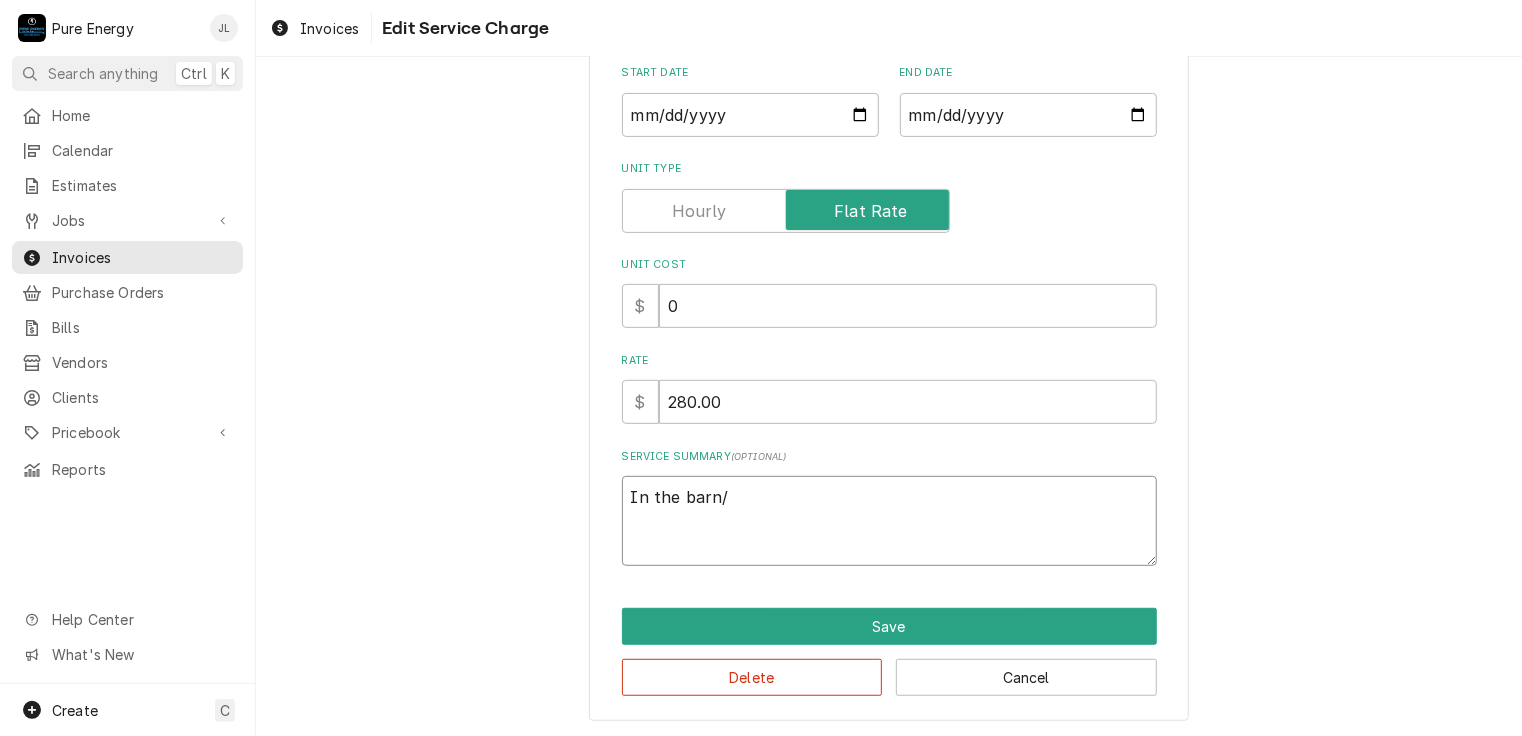 type on "x" 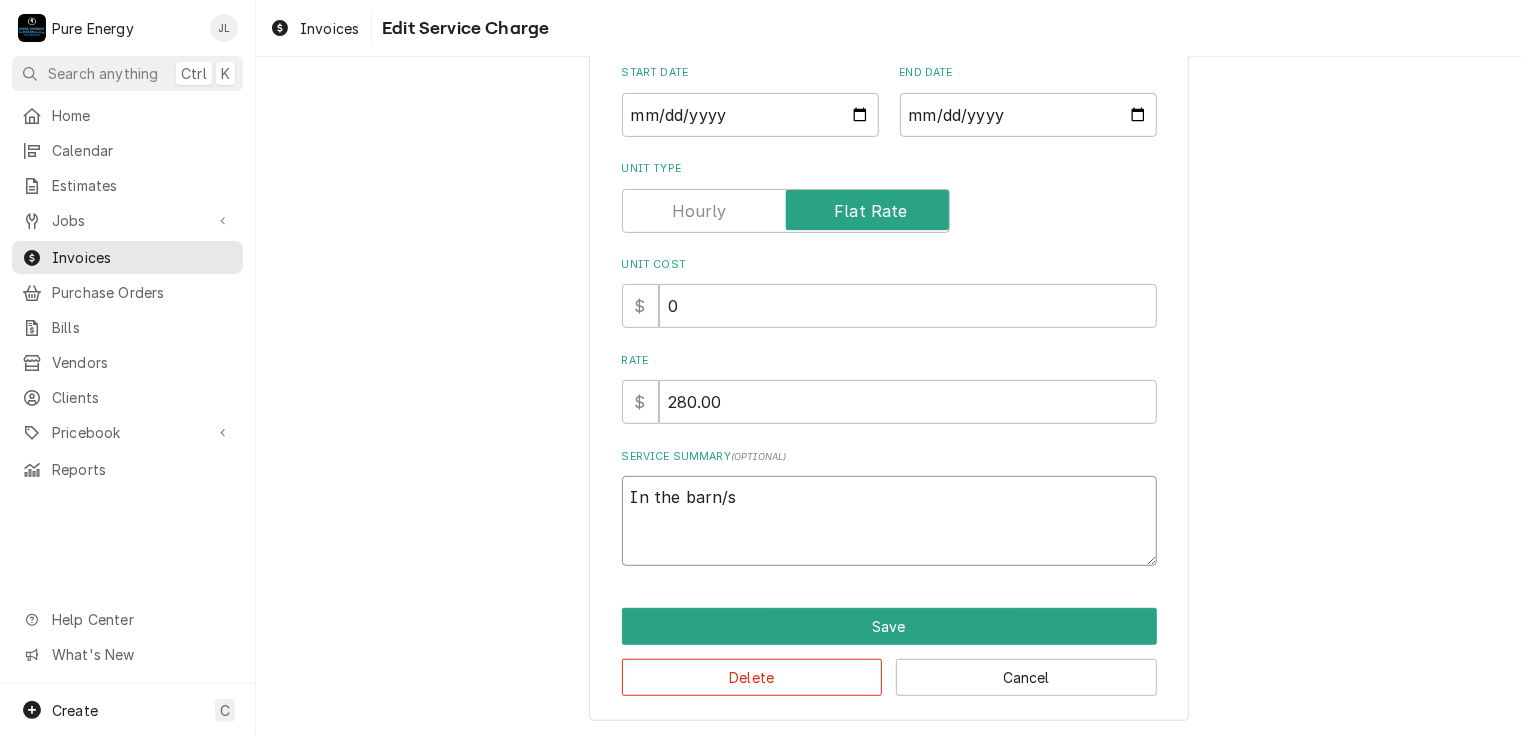 type on "x" 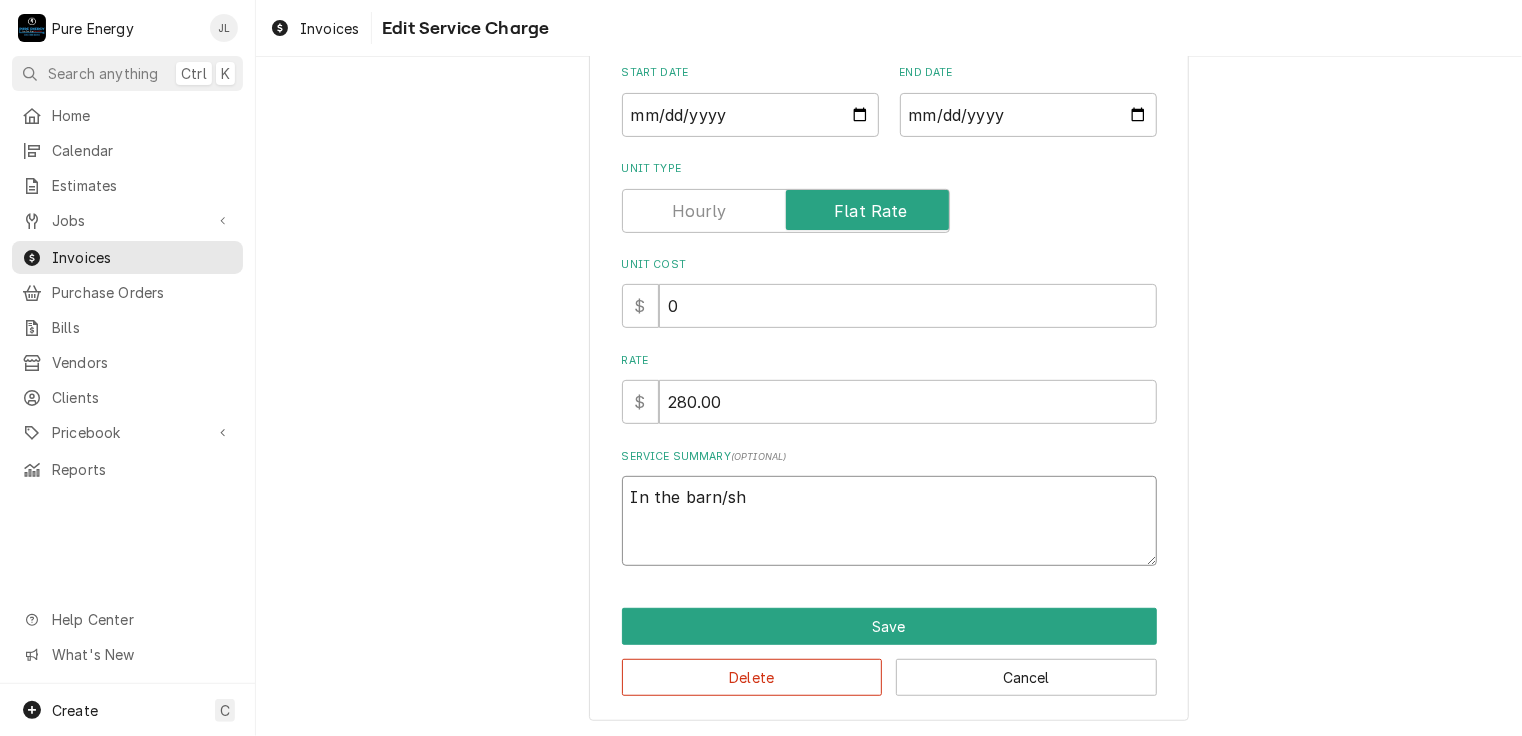 type on "x" 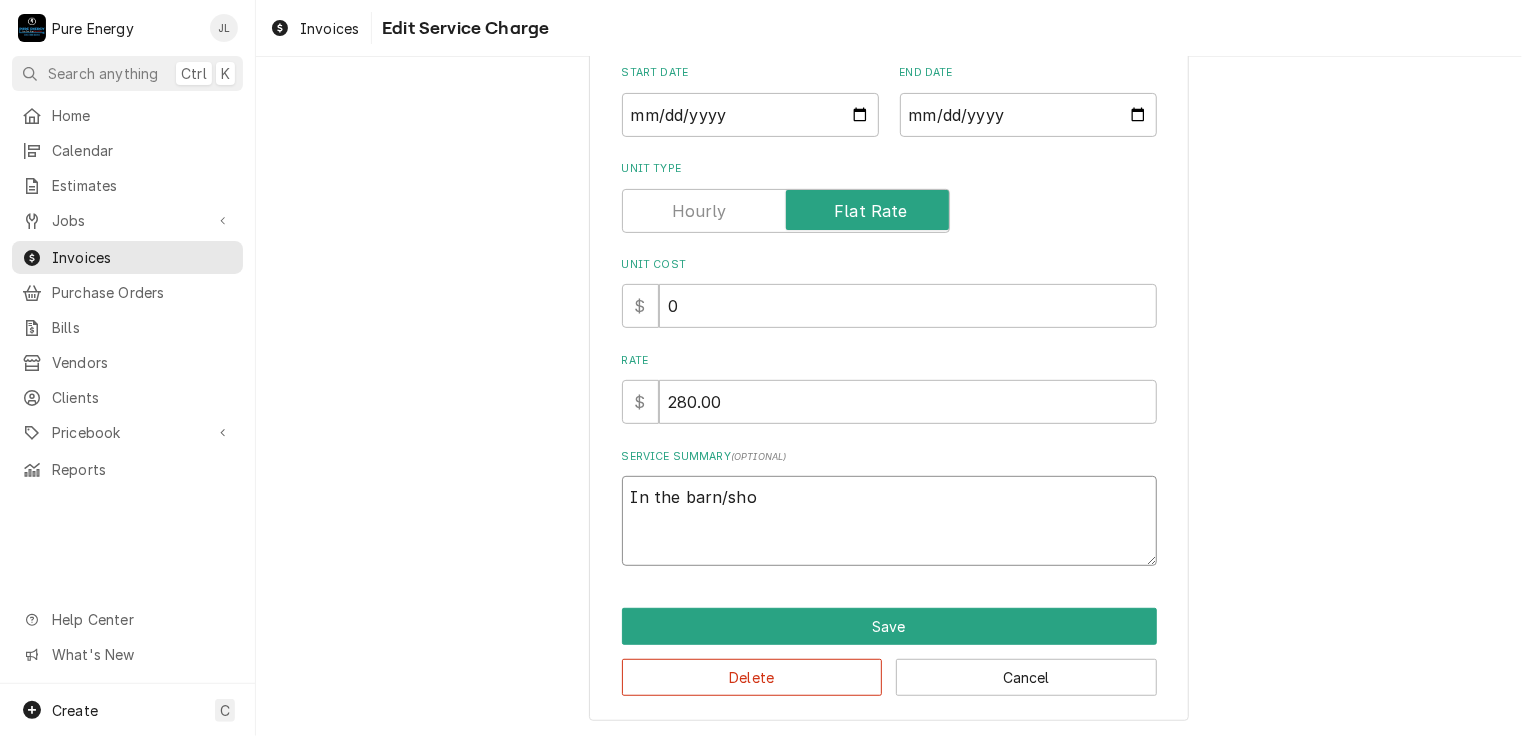 type on "x" 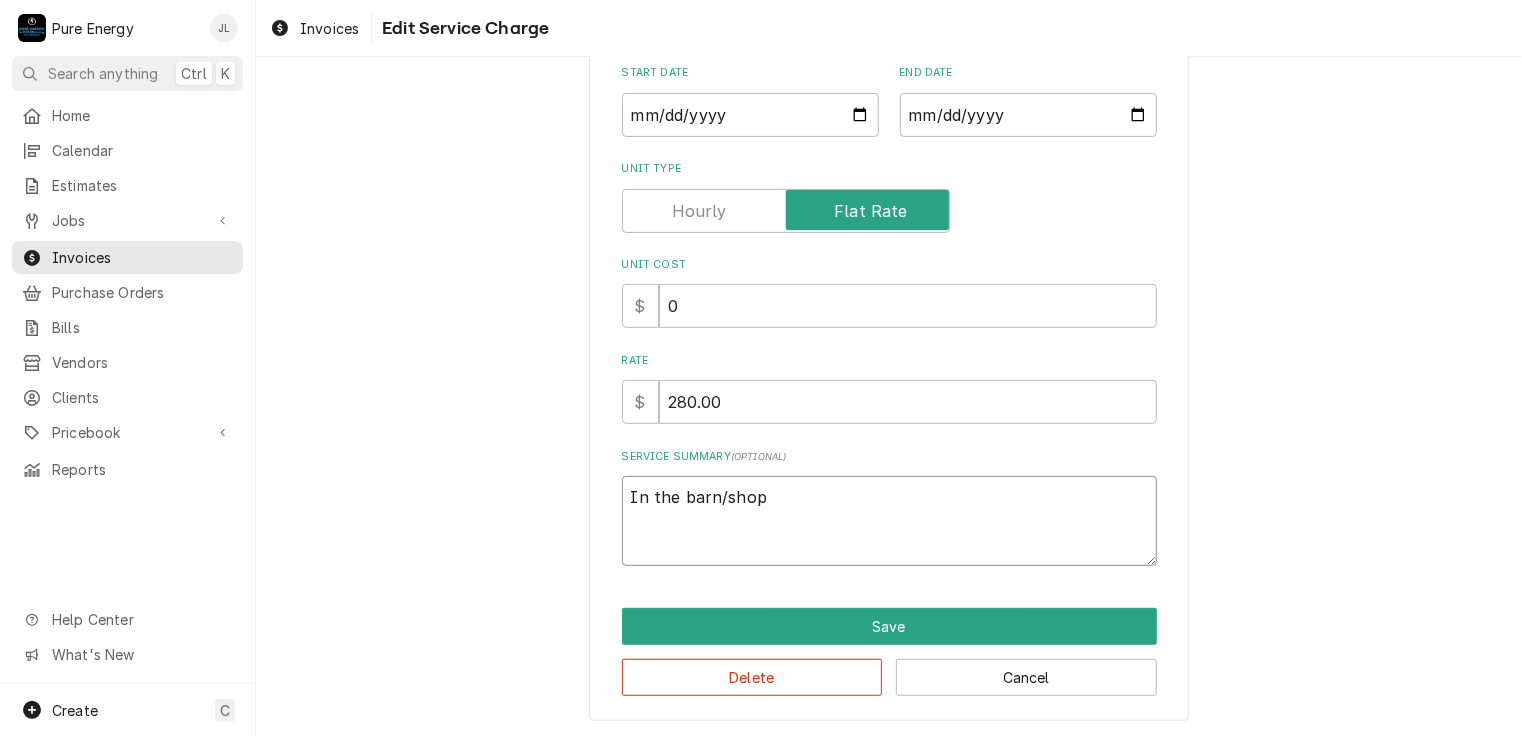 type on "x" 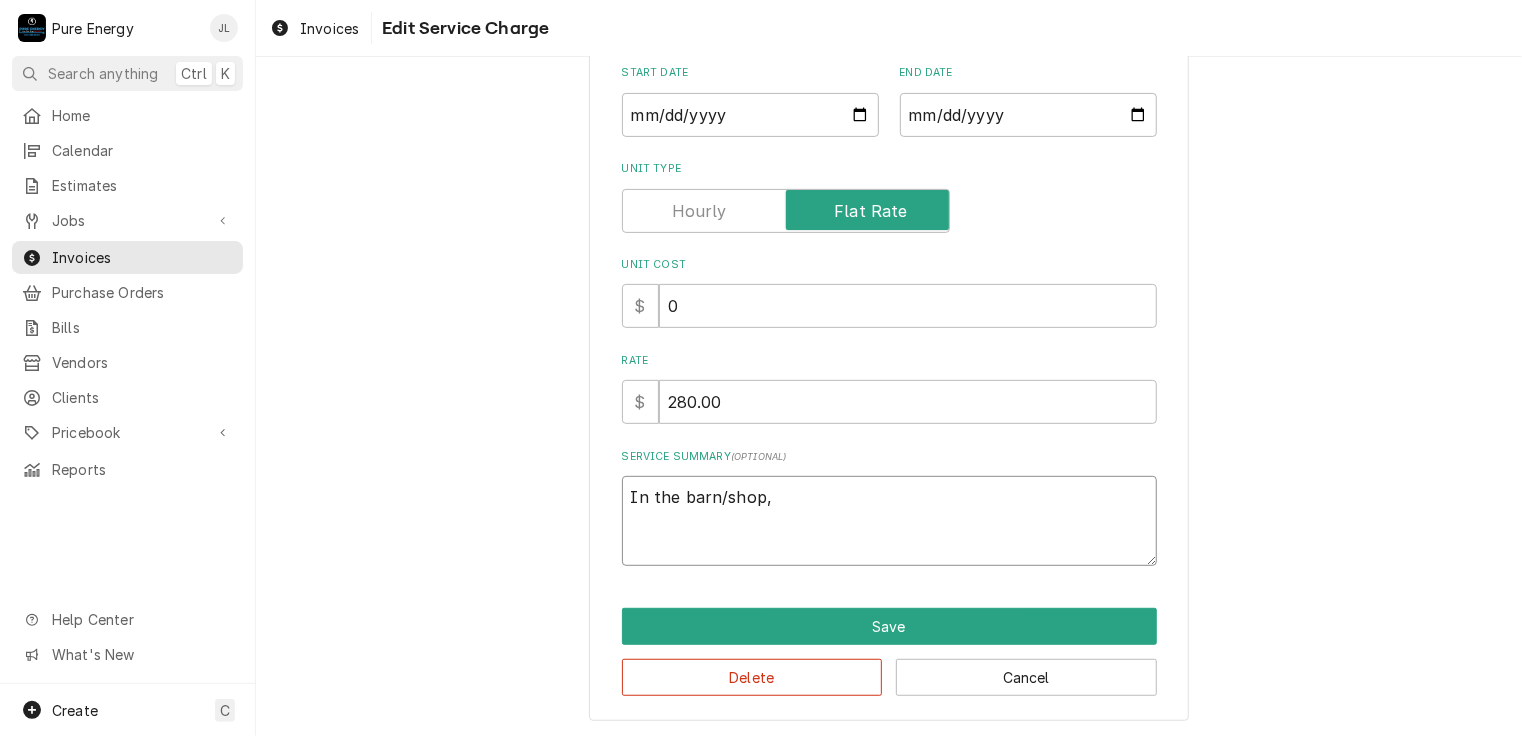 type on "x" 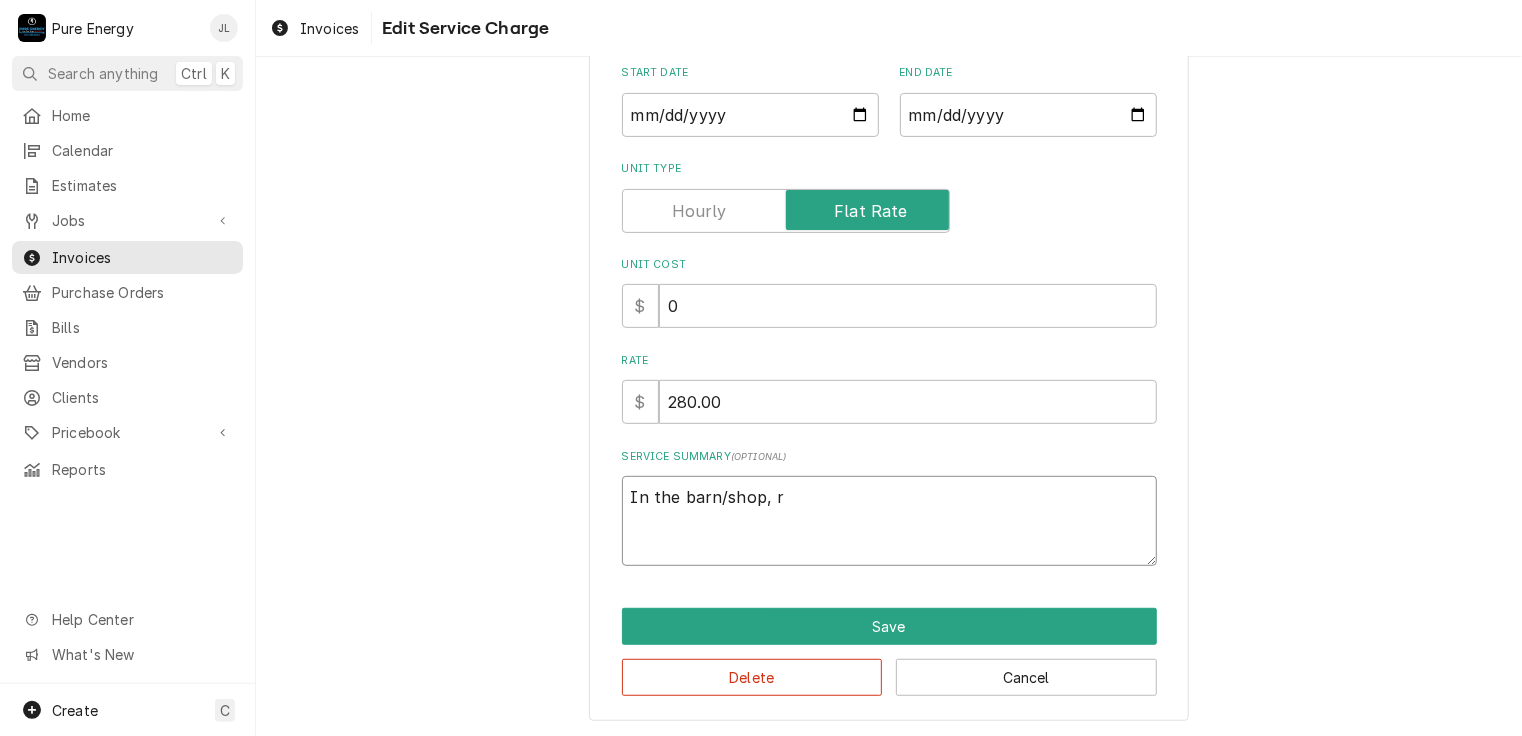 type on "x" 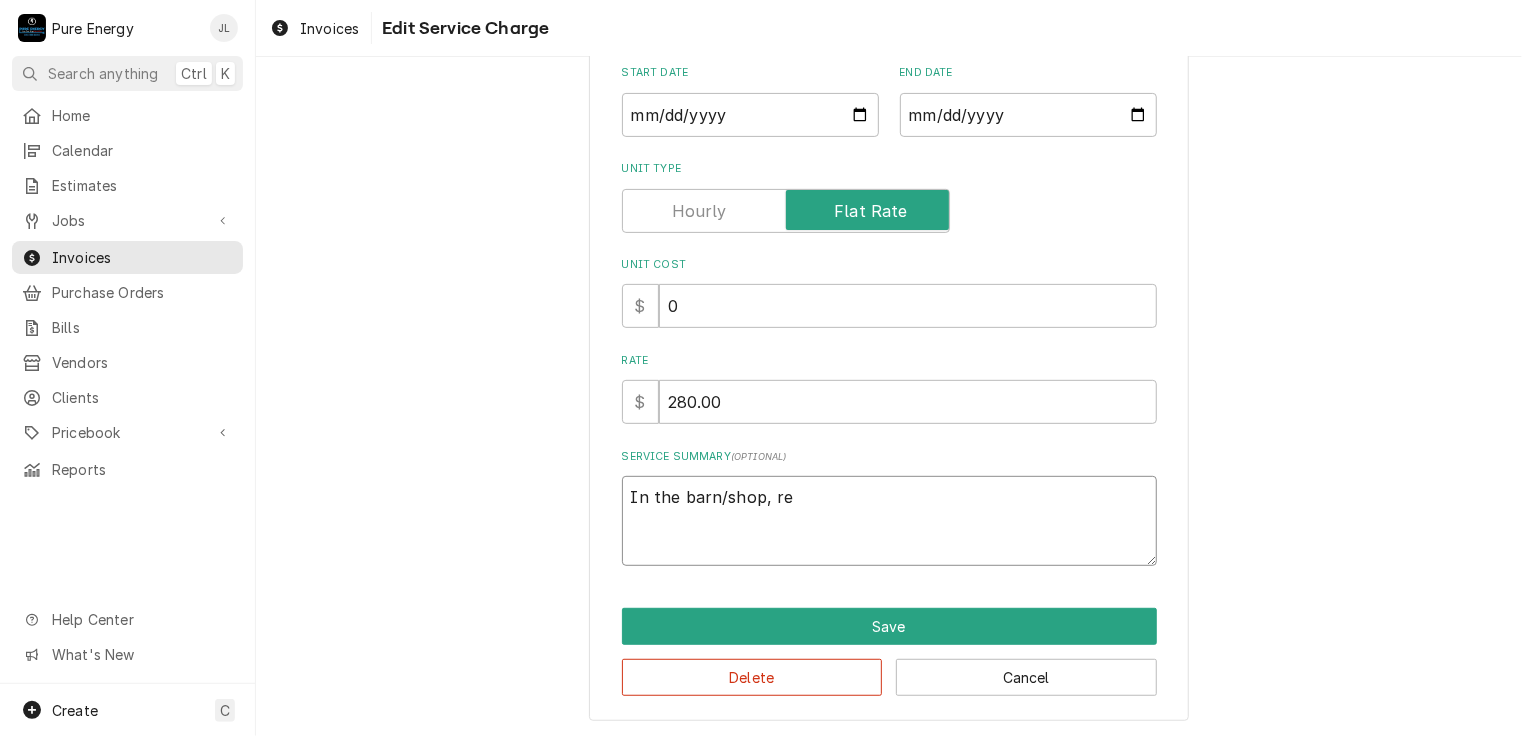 type on "x" 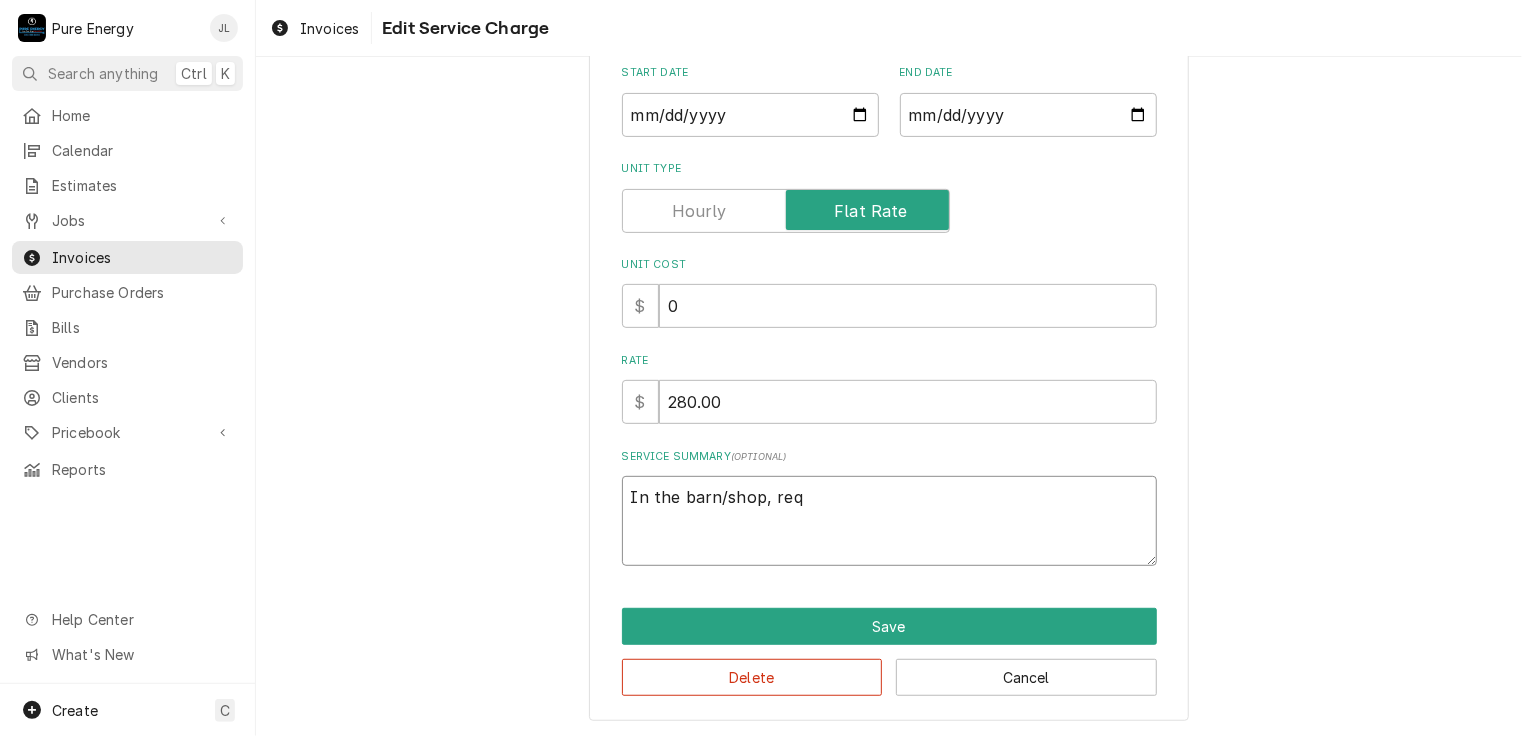 type on "x" 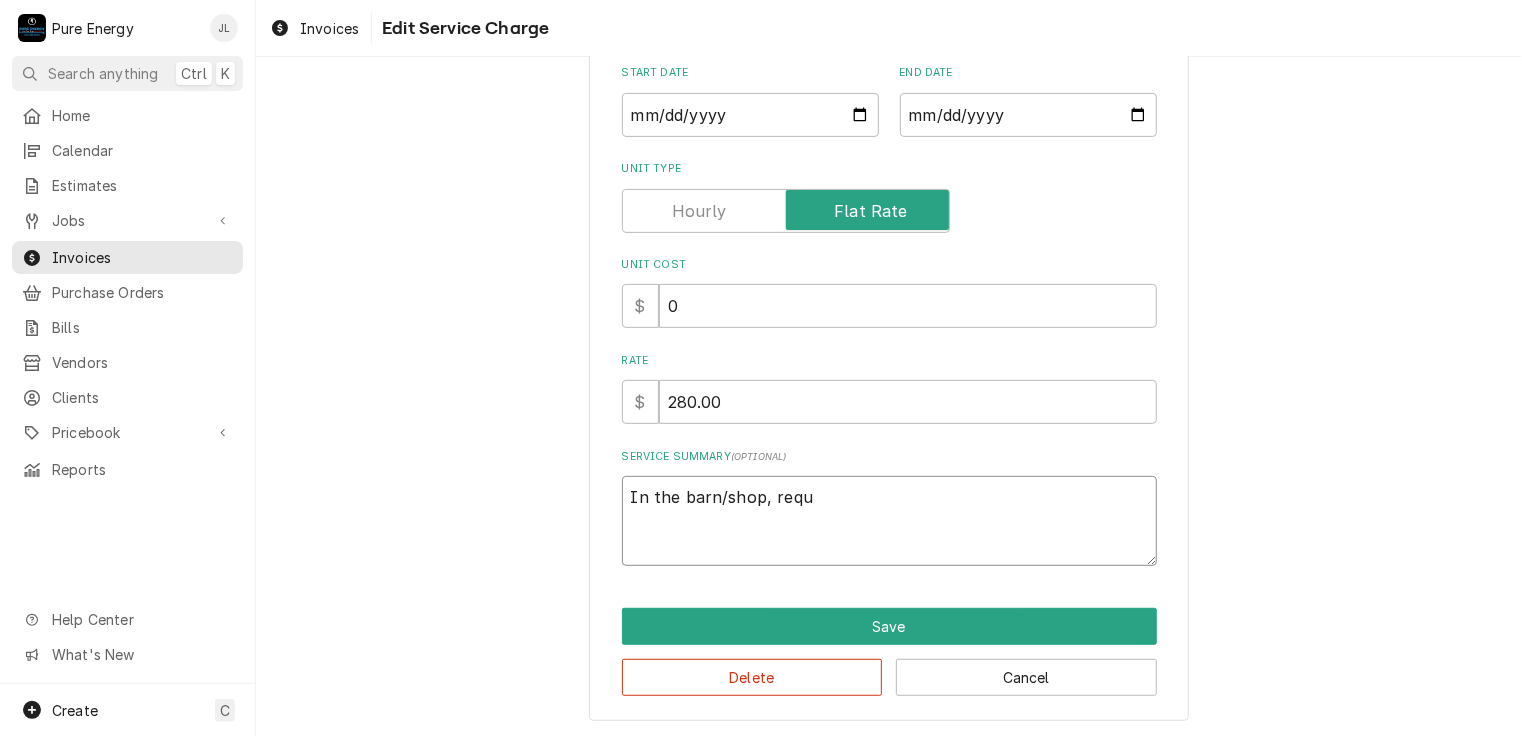type on "x" 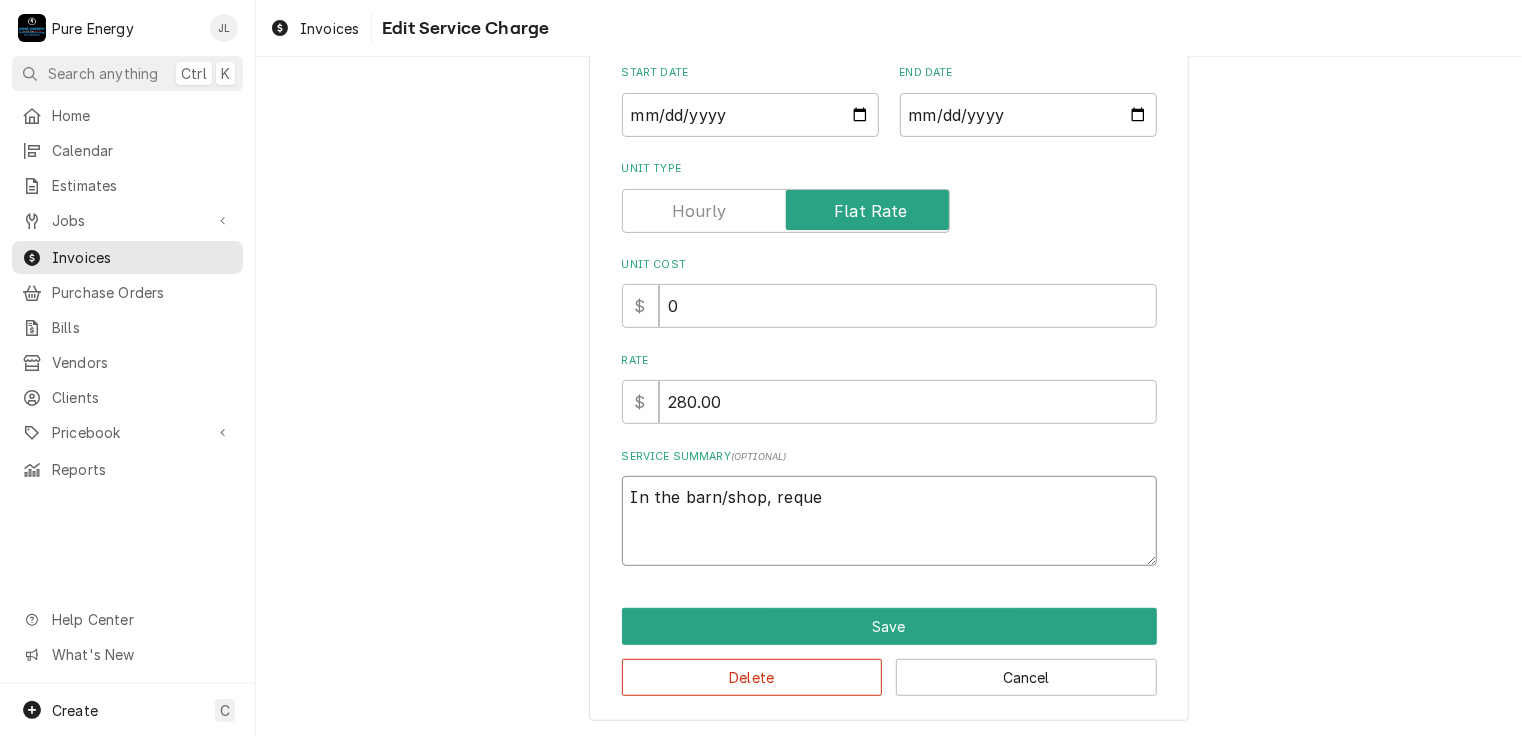 type on "x" 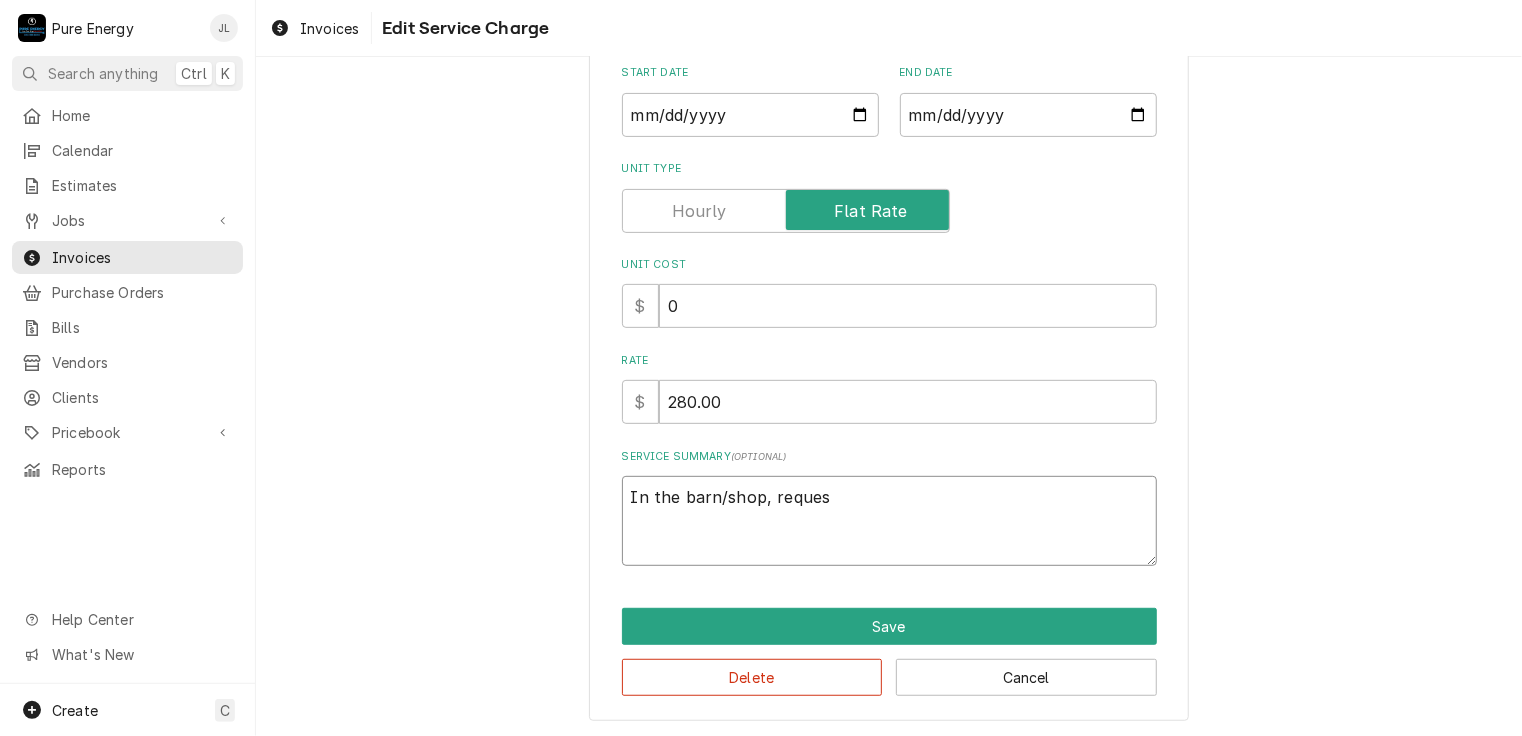 type on "x" 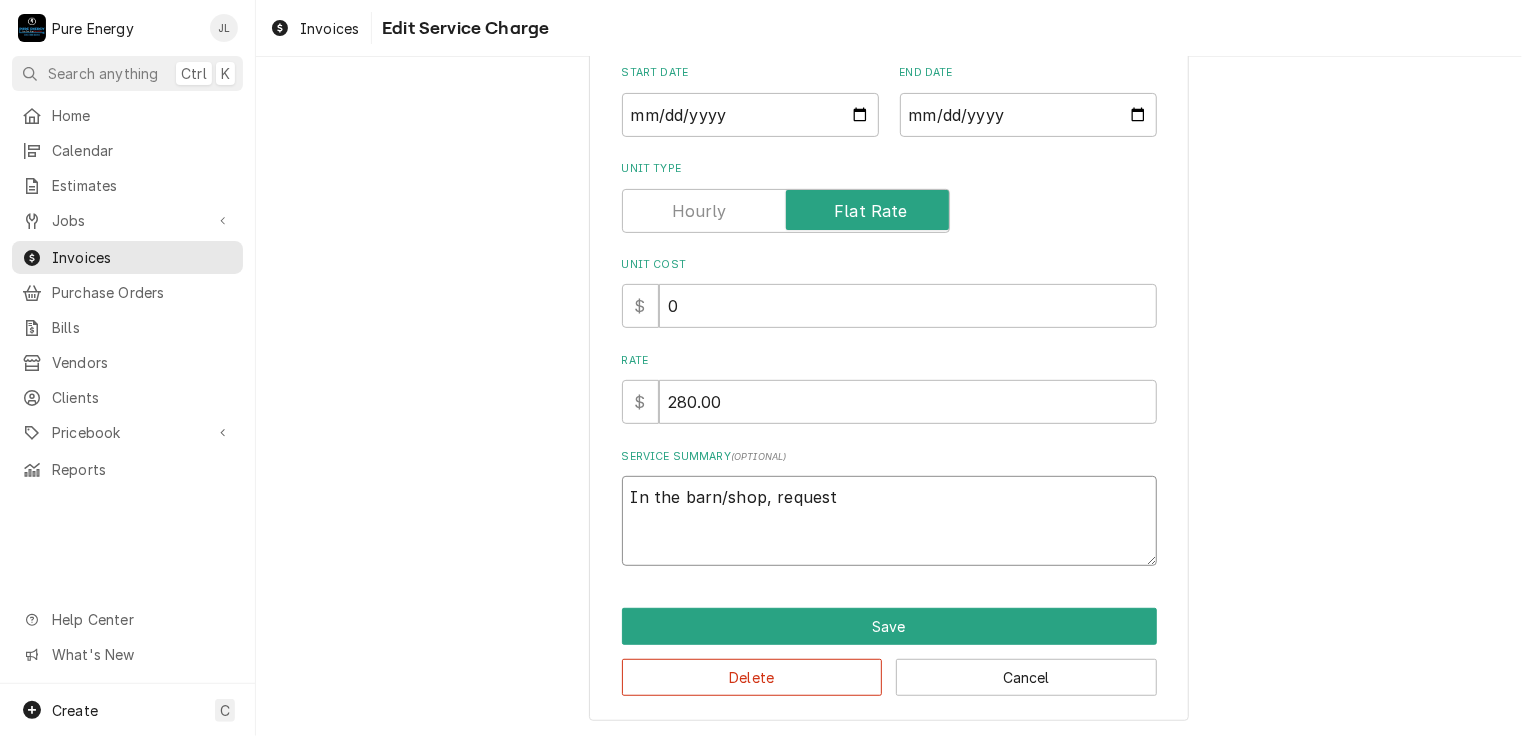 type on "x" 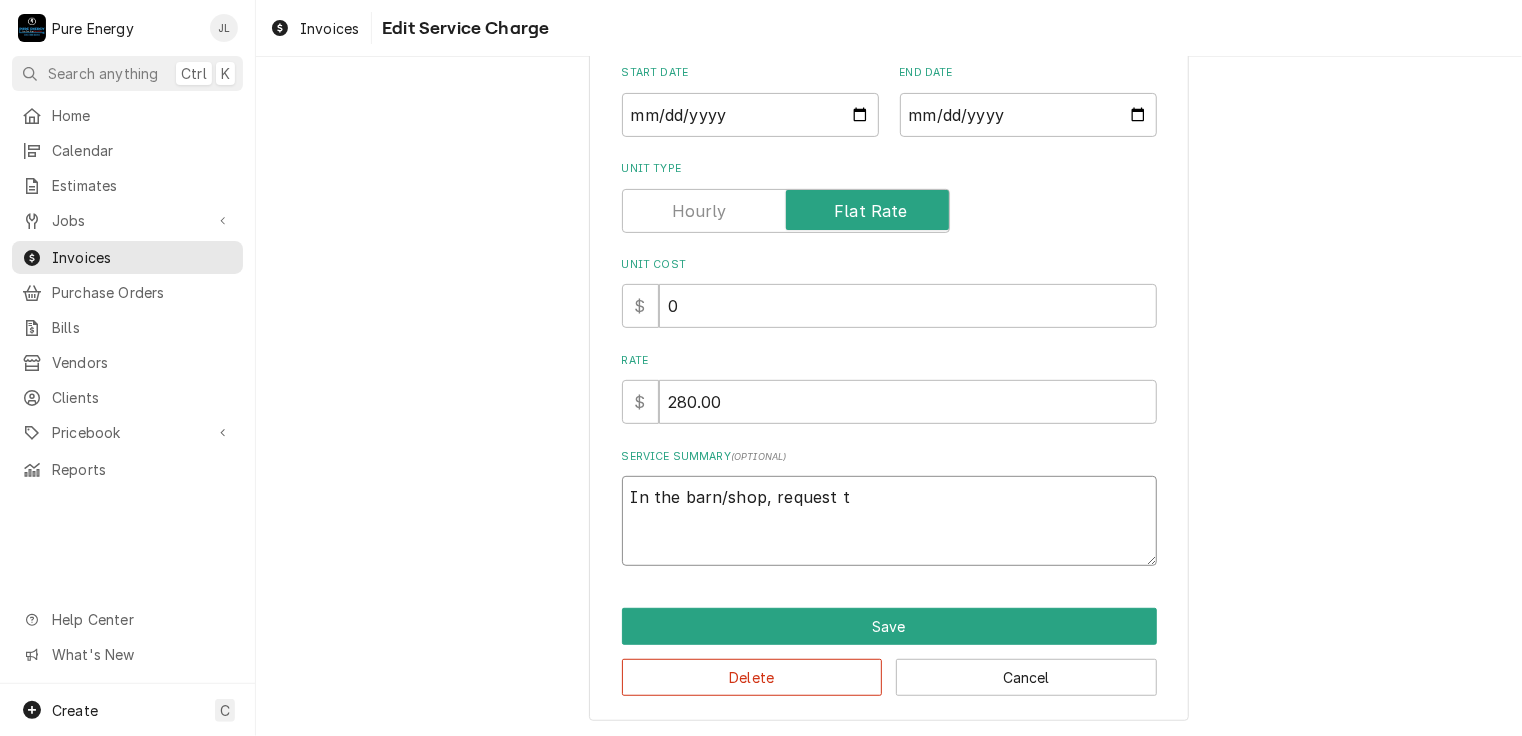 type on "In the barn/shop, request to" 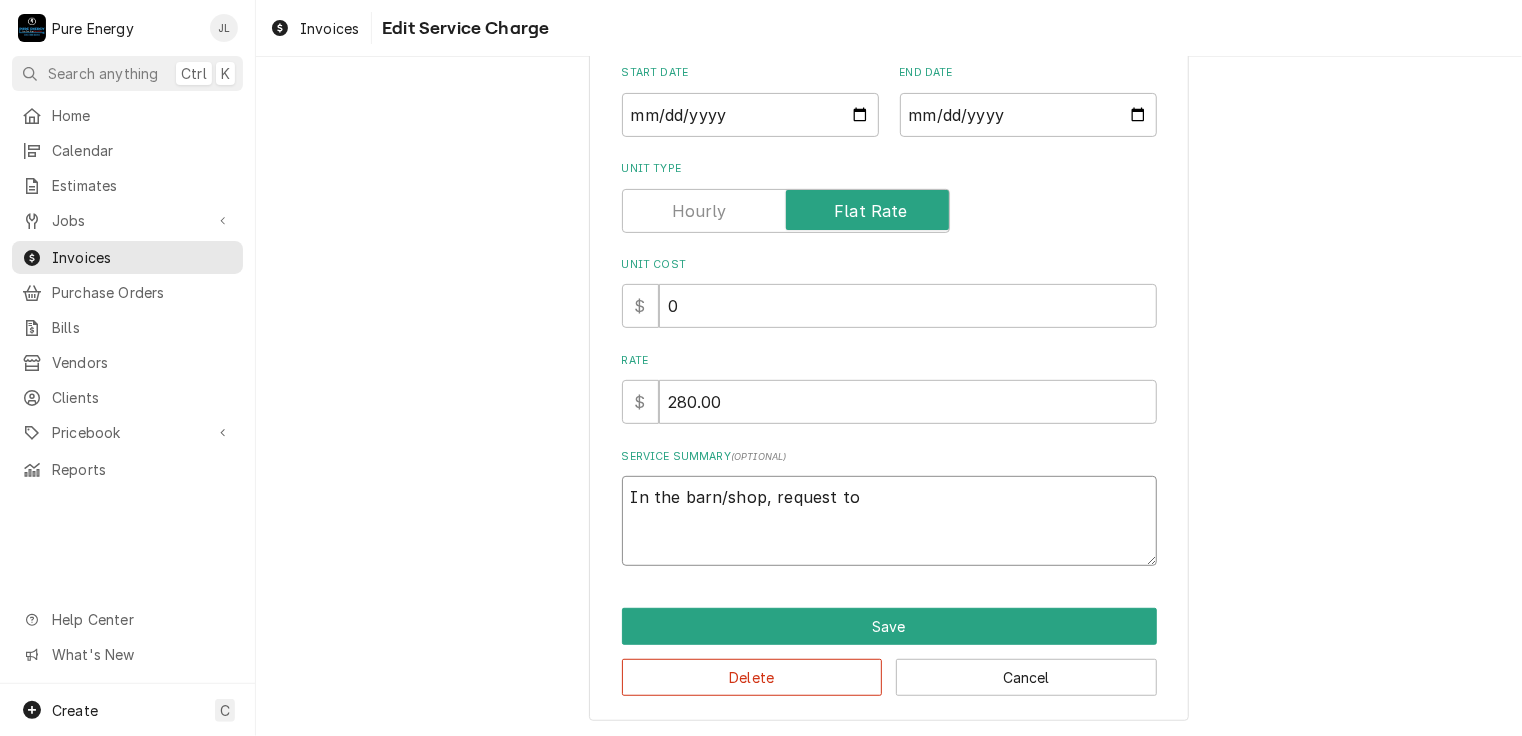 type on "x" 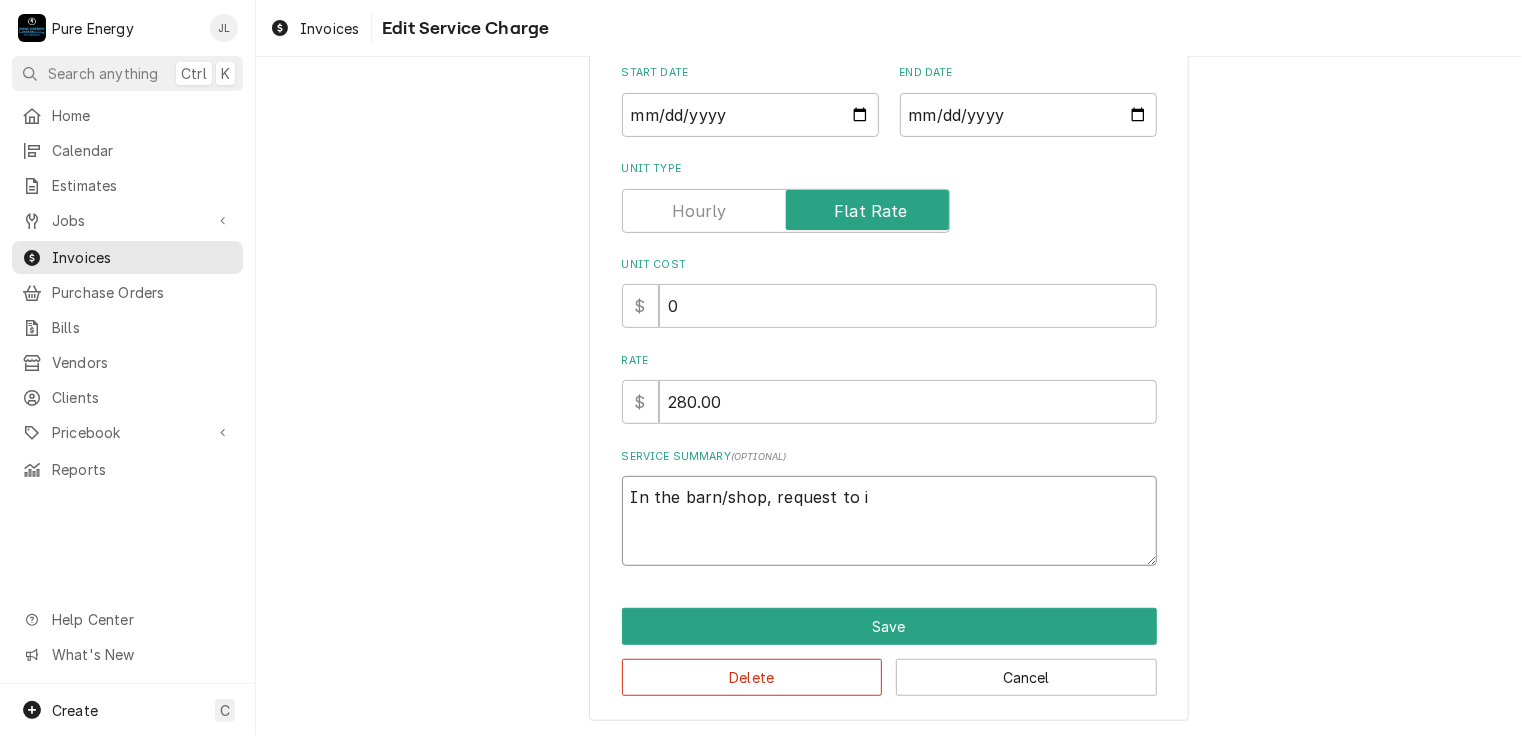 type on "x" 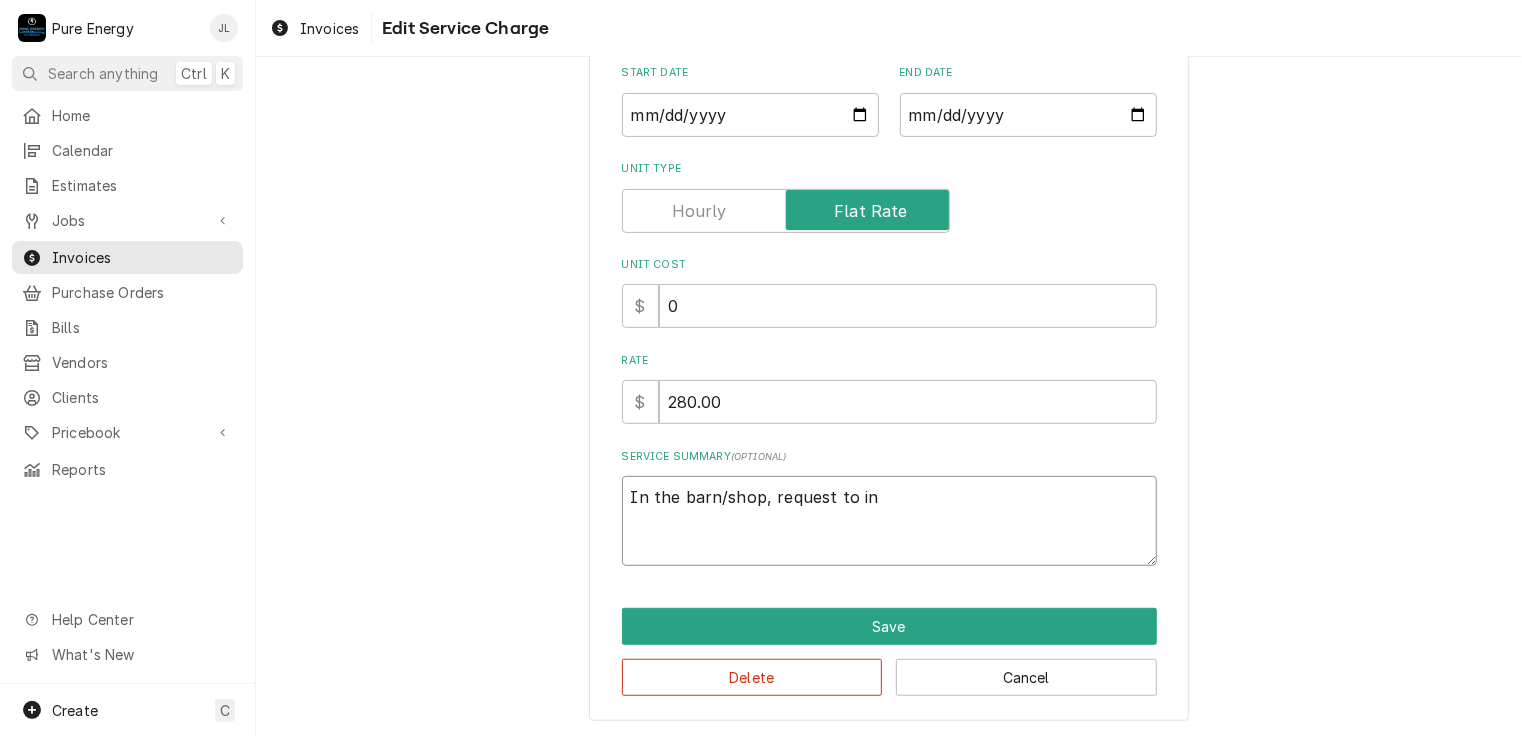 type on "x" 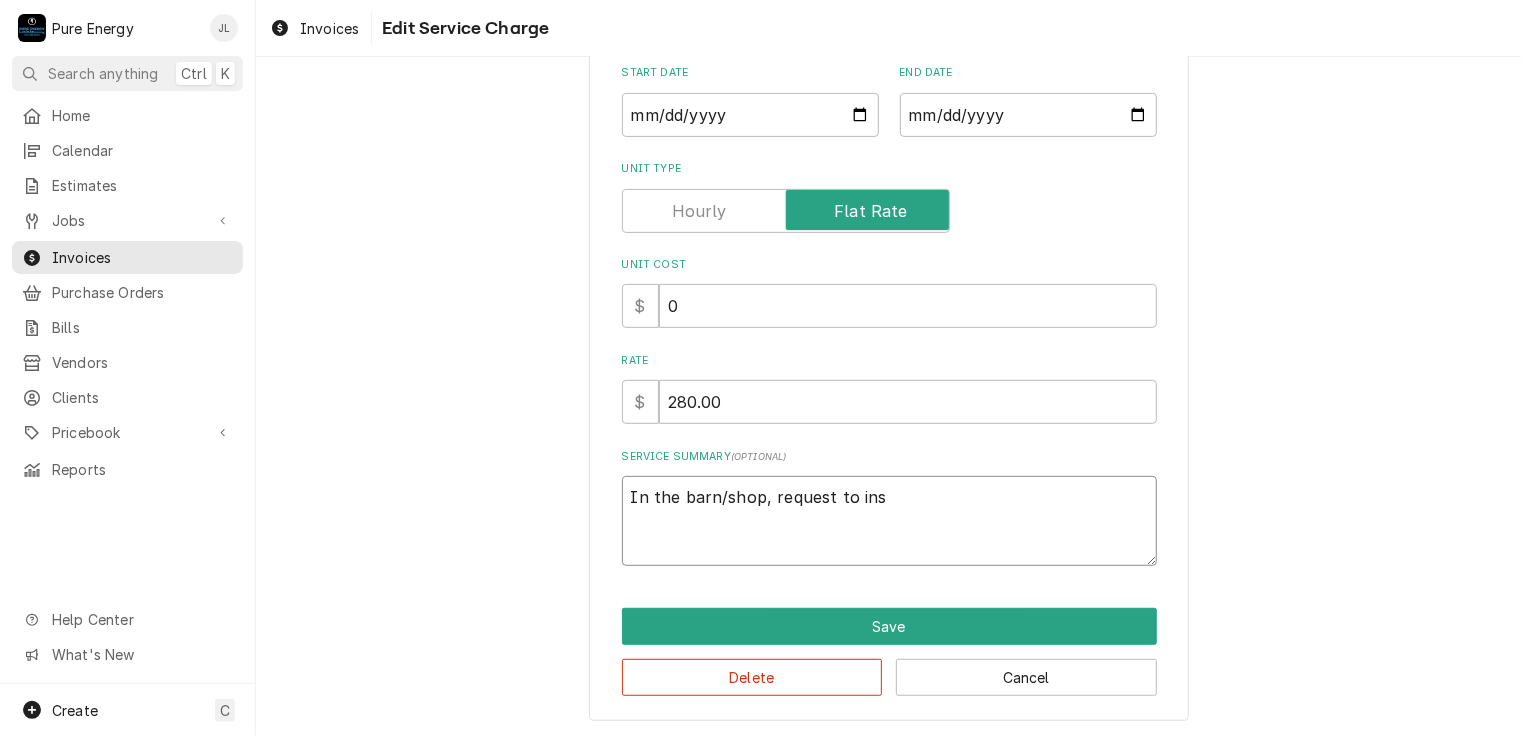 type on "x" 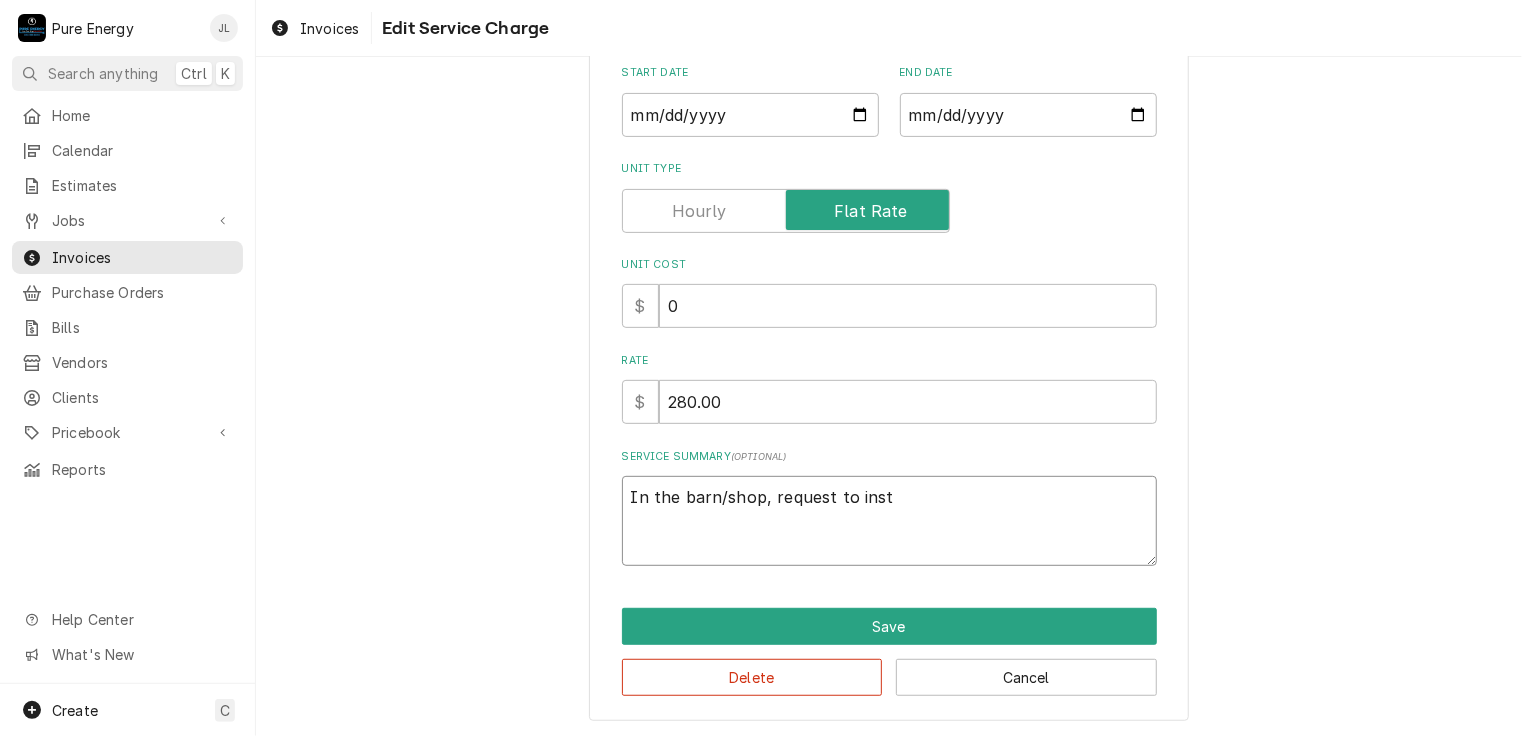 type on "x" 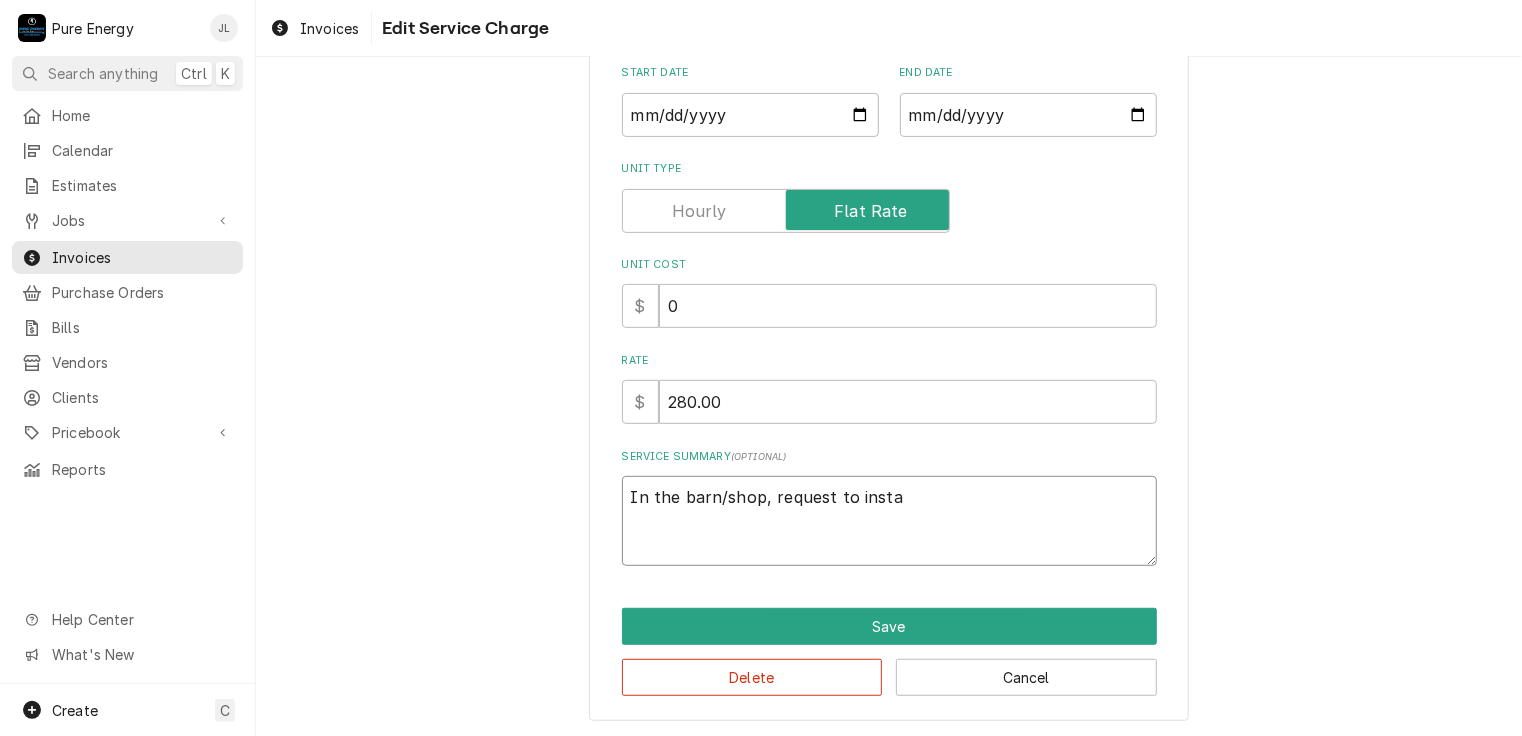 type on "In the barn/shop, request to instal" 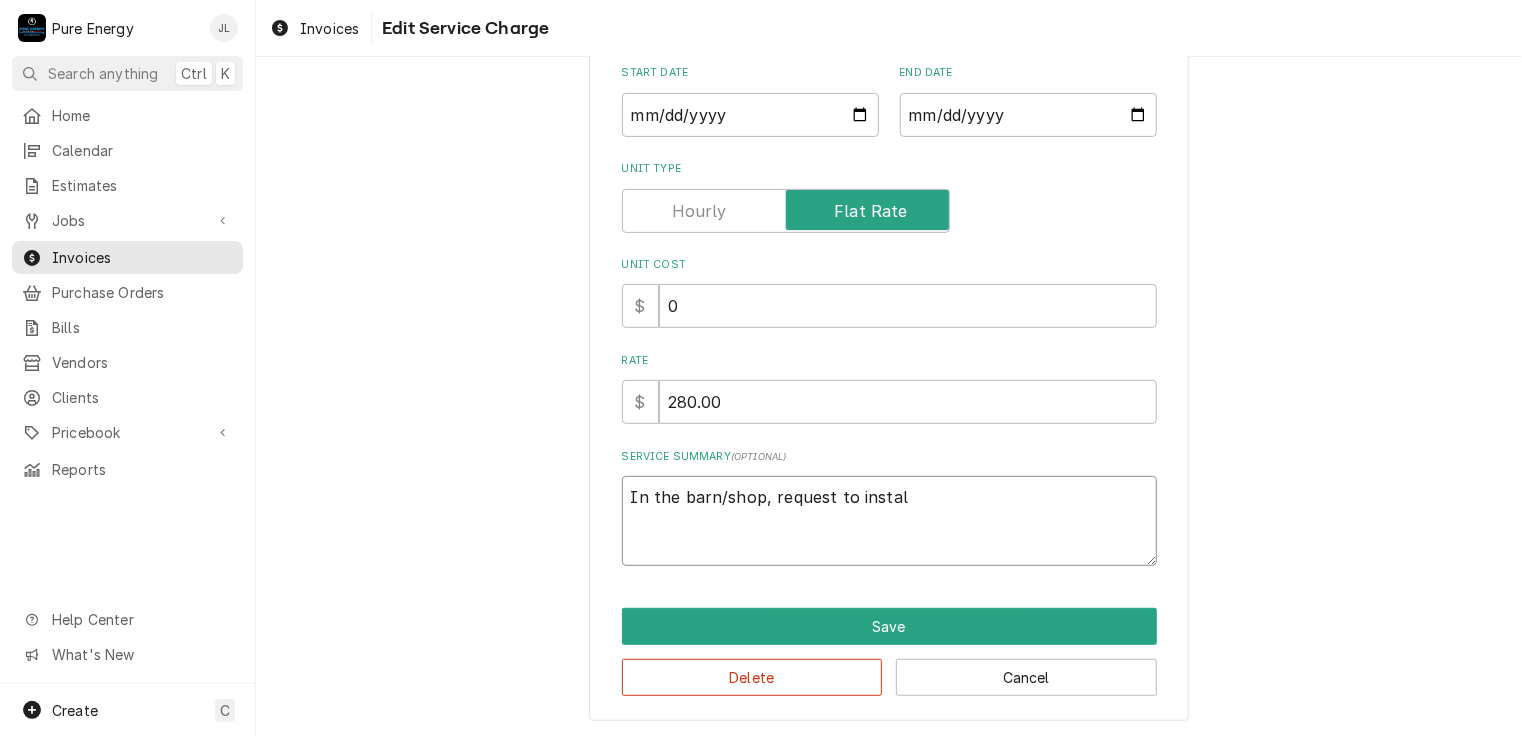 type on "x" 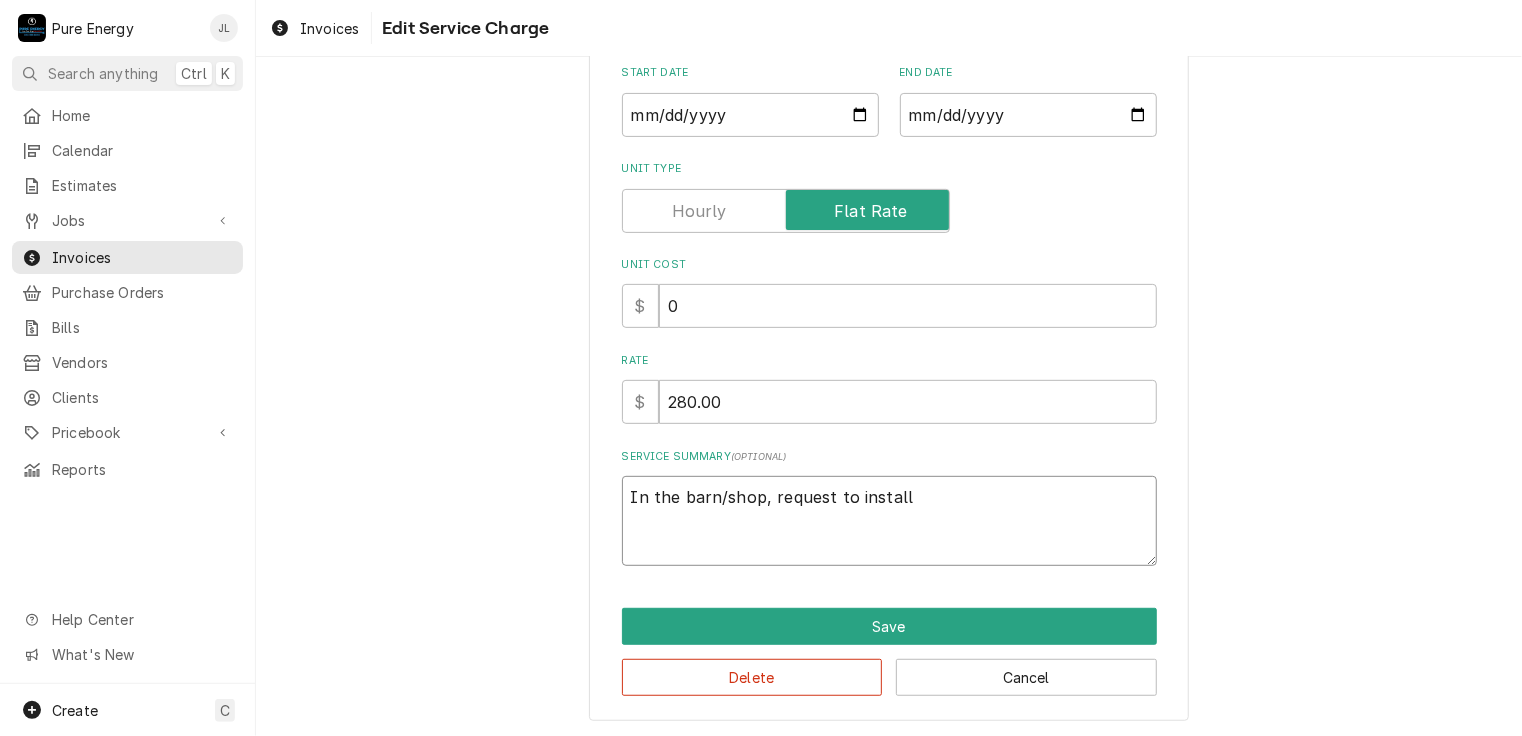 type on "x" 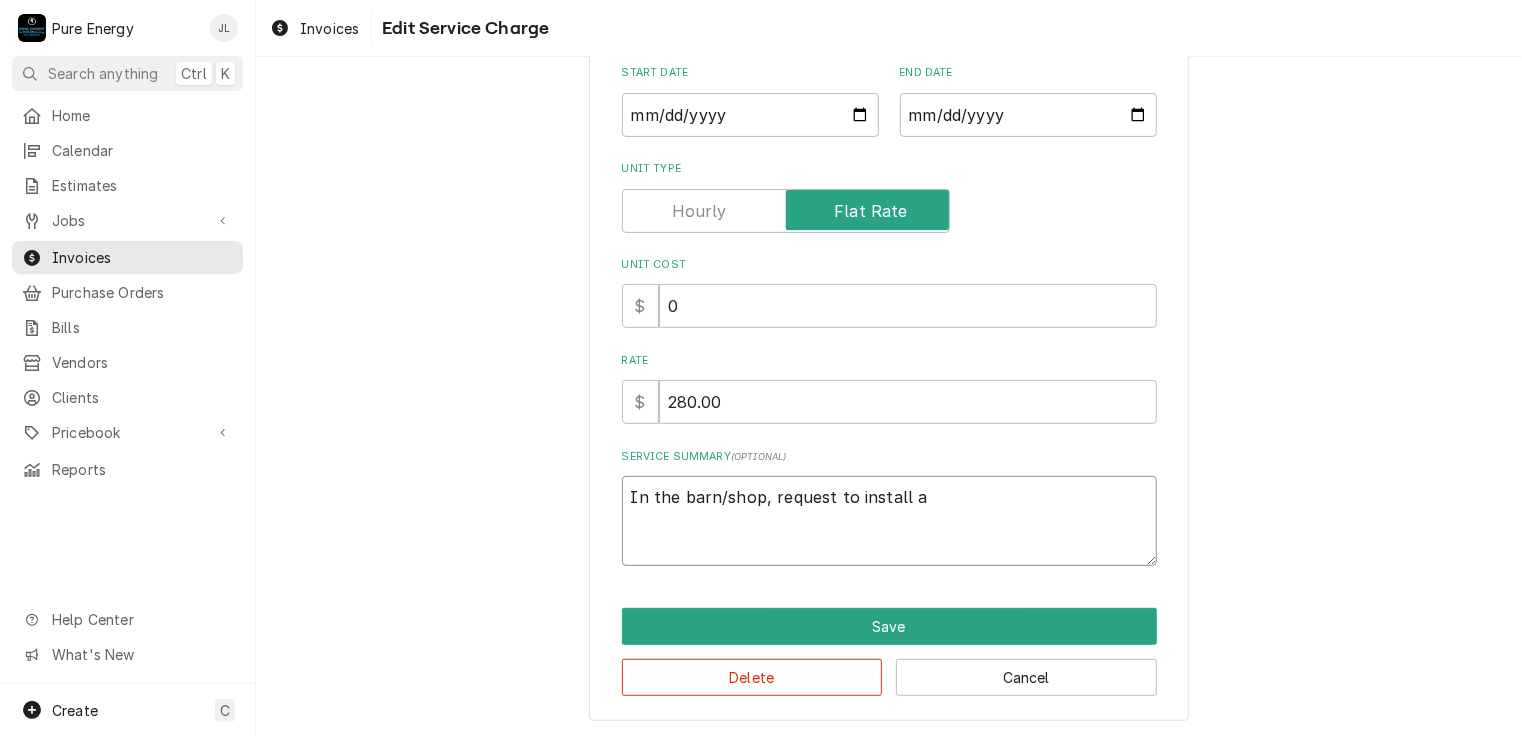 type on "In the barn/shop, request to install a" 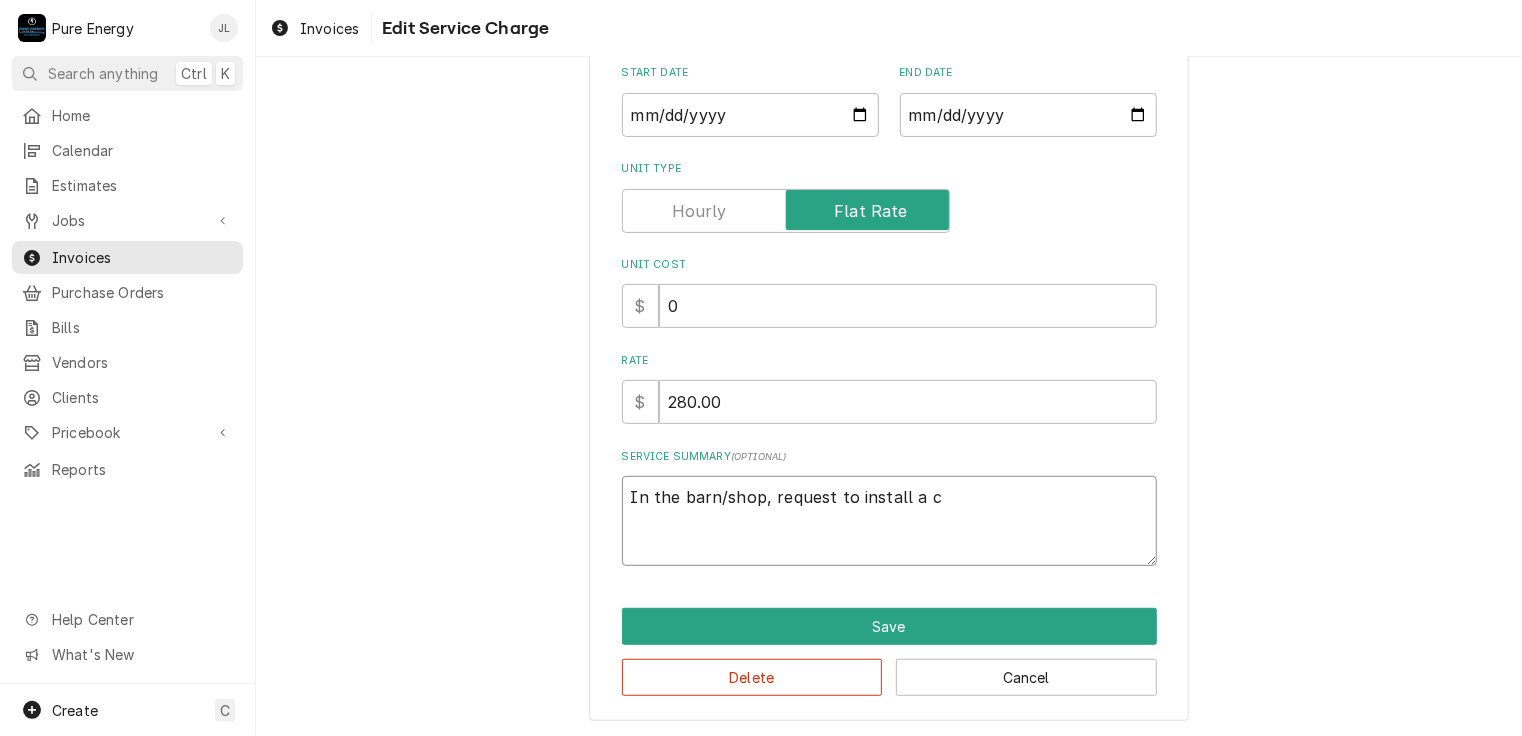type on "In the barn/shop, request to install a cu" 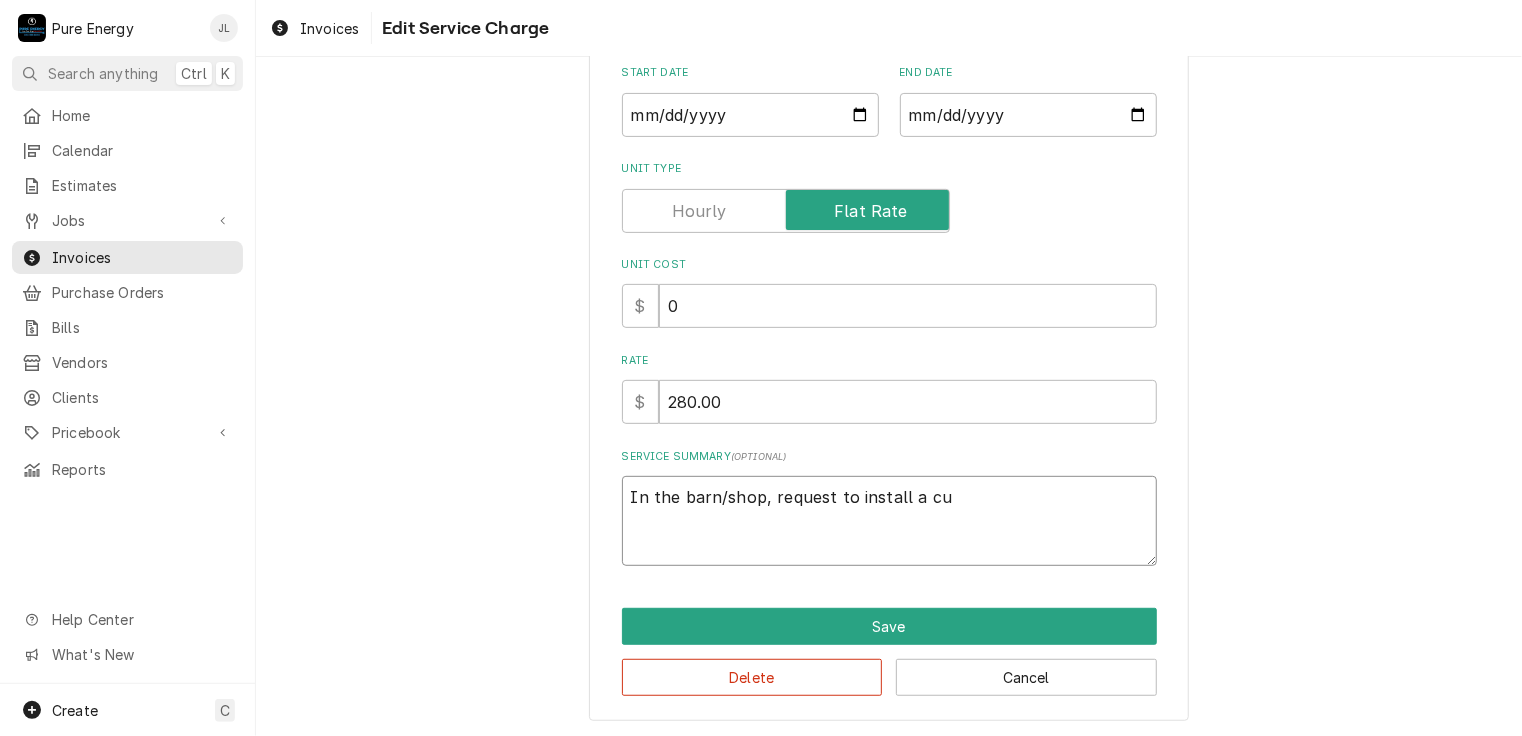 type on "x" 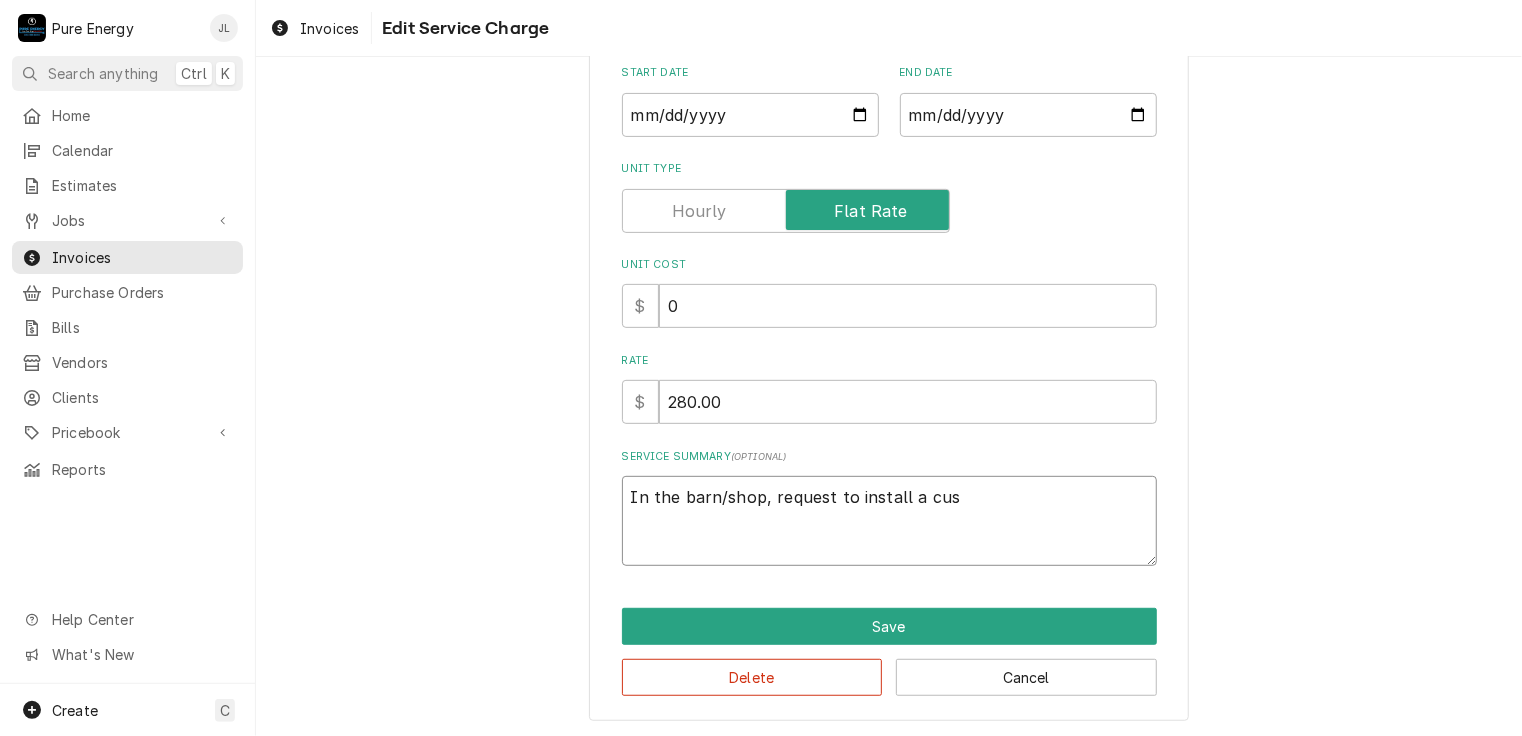 type on "x" 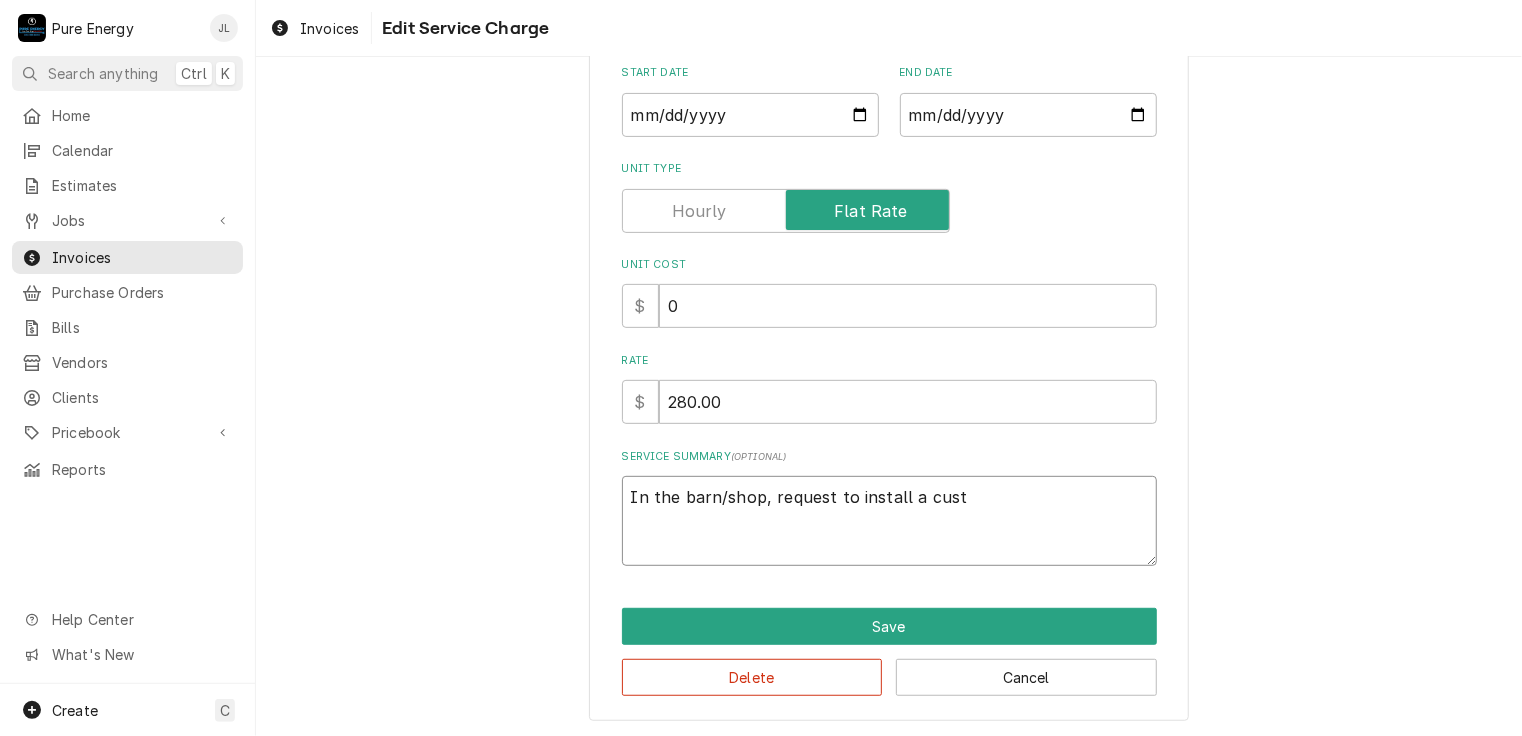 type on "x" 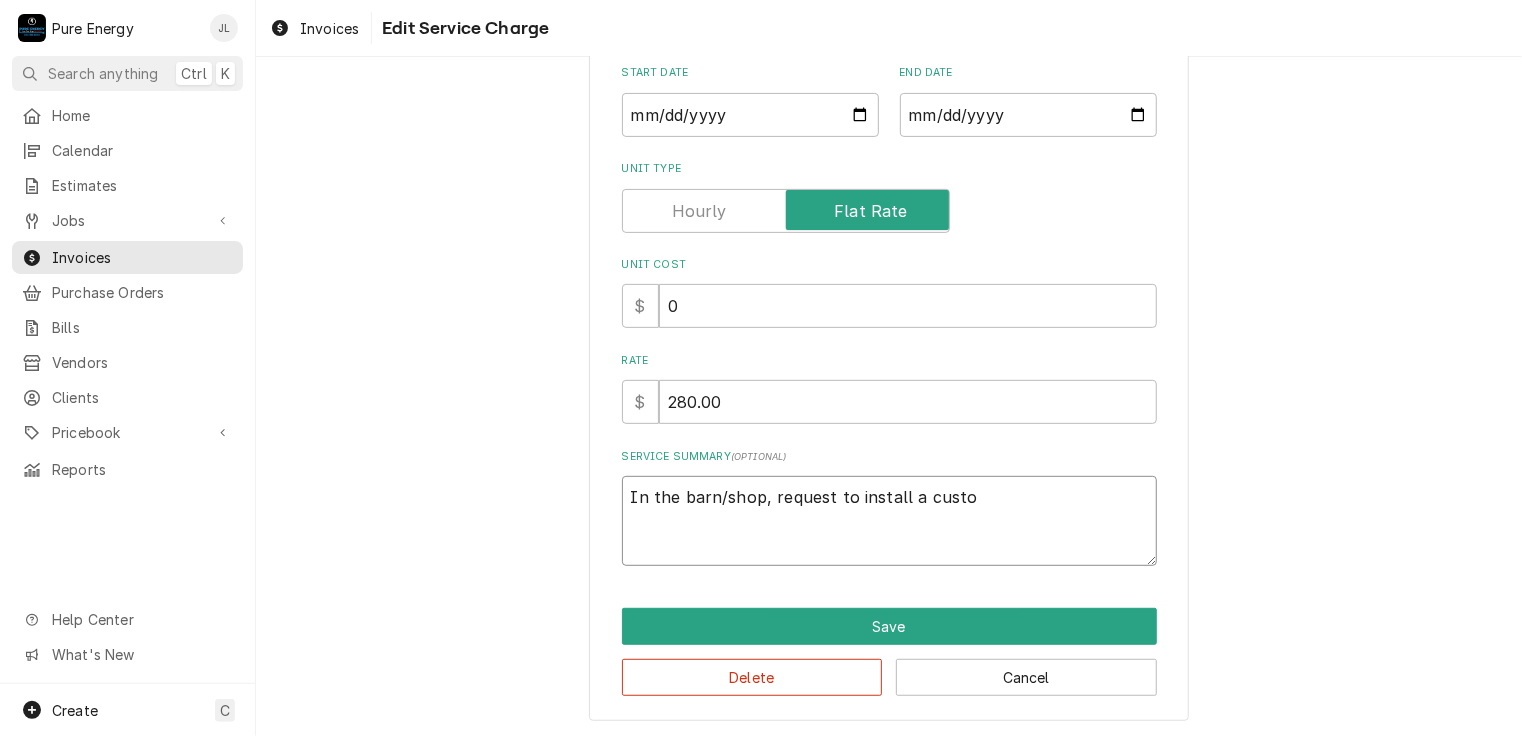 type on "x" 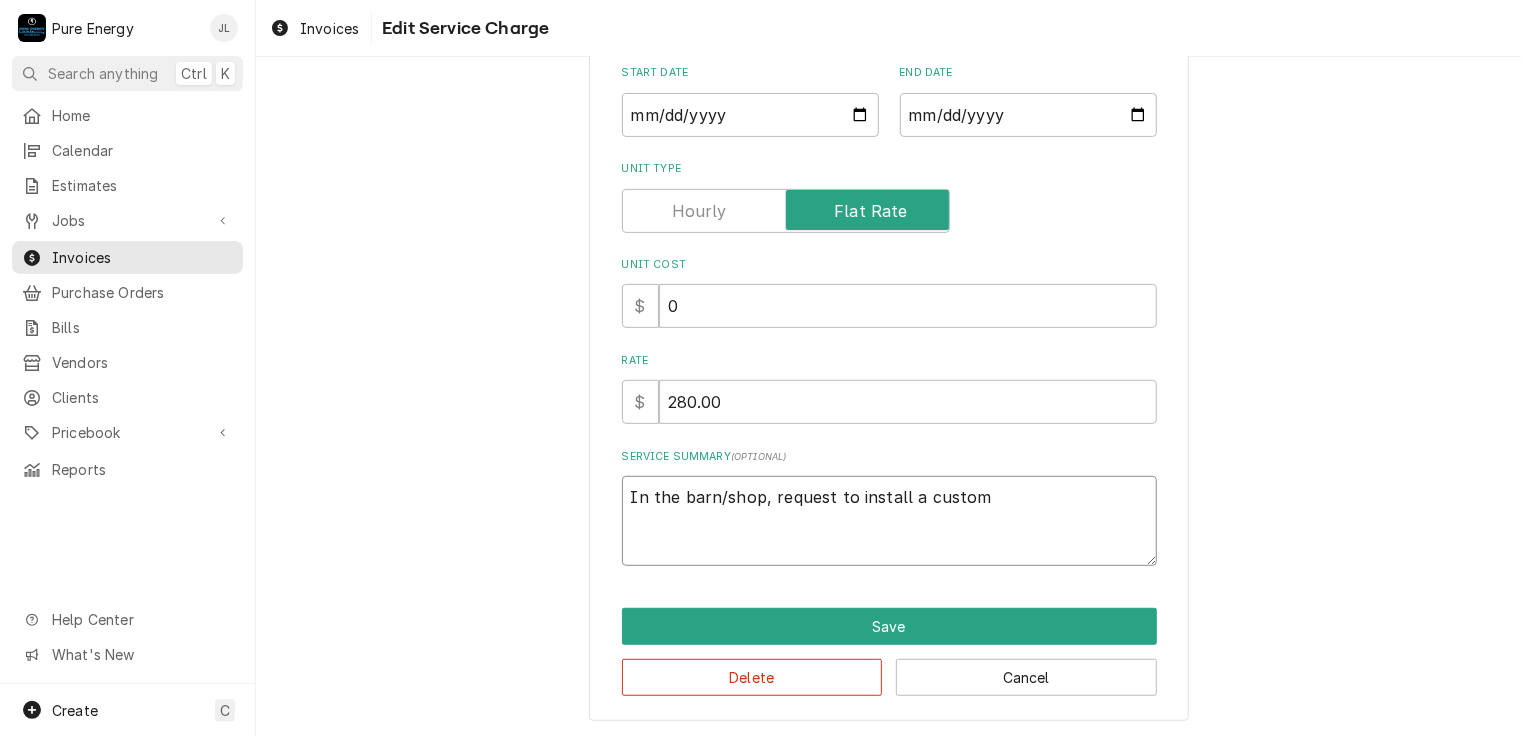 type on "x" 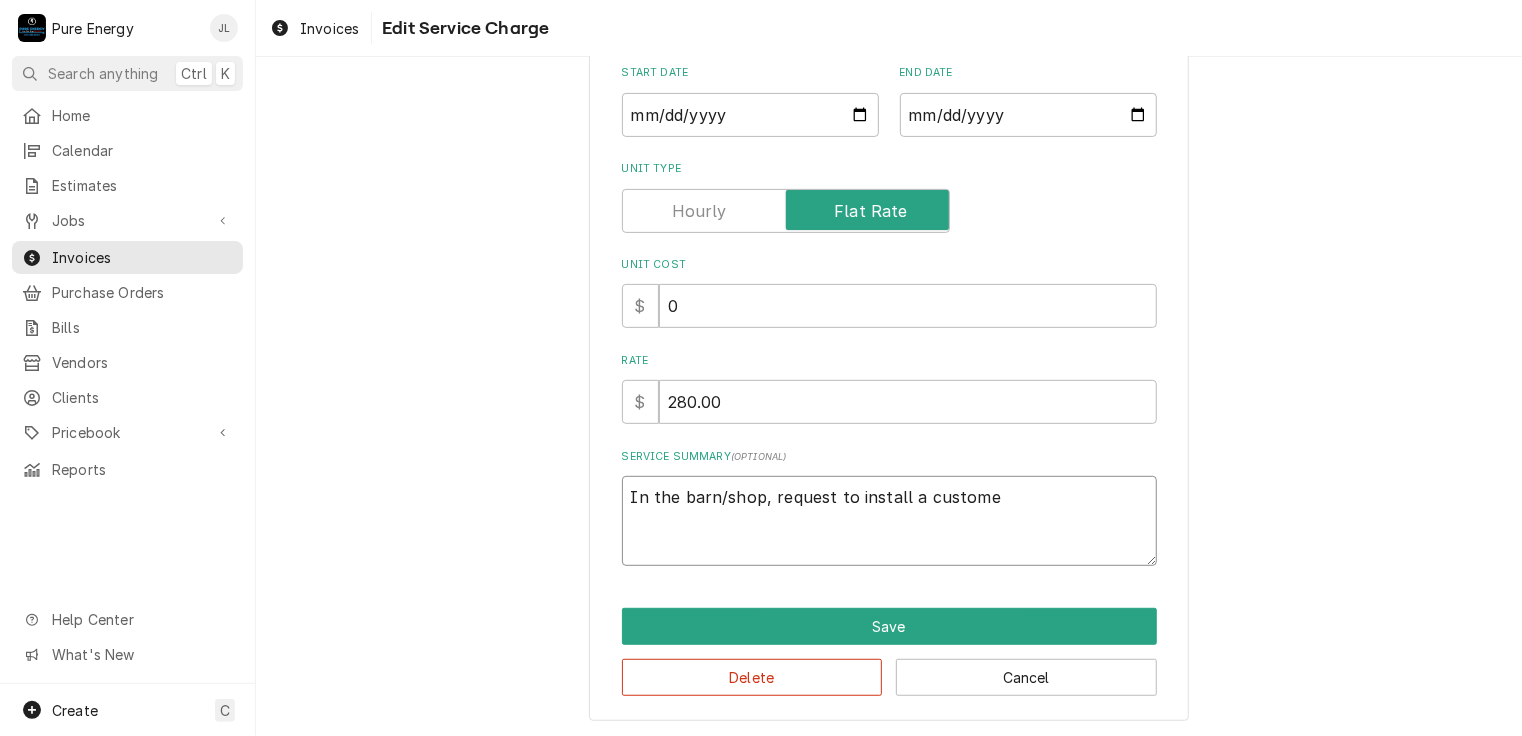 type on "x" 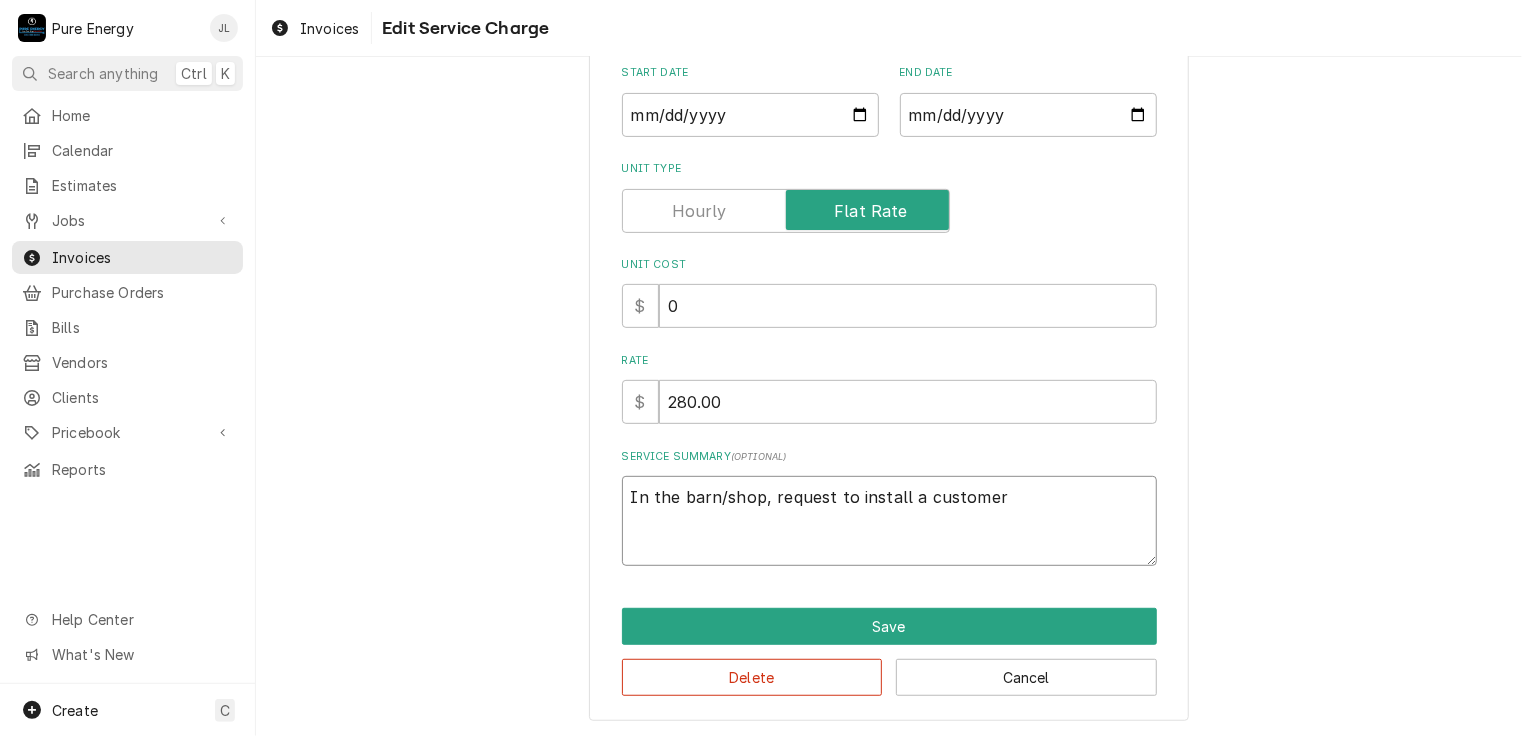 type on "x" 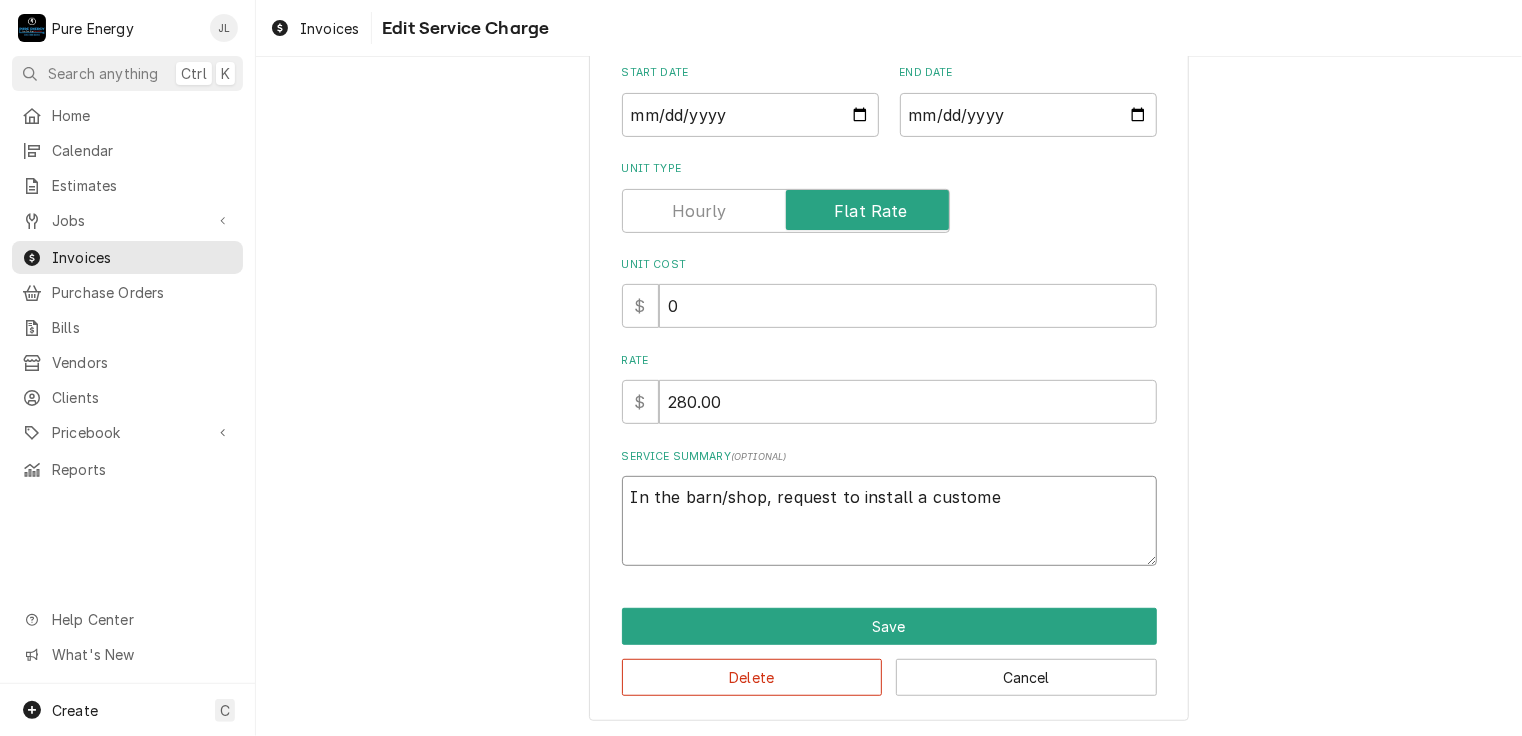 type on "x" 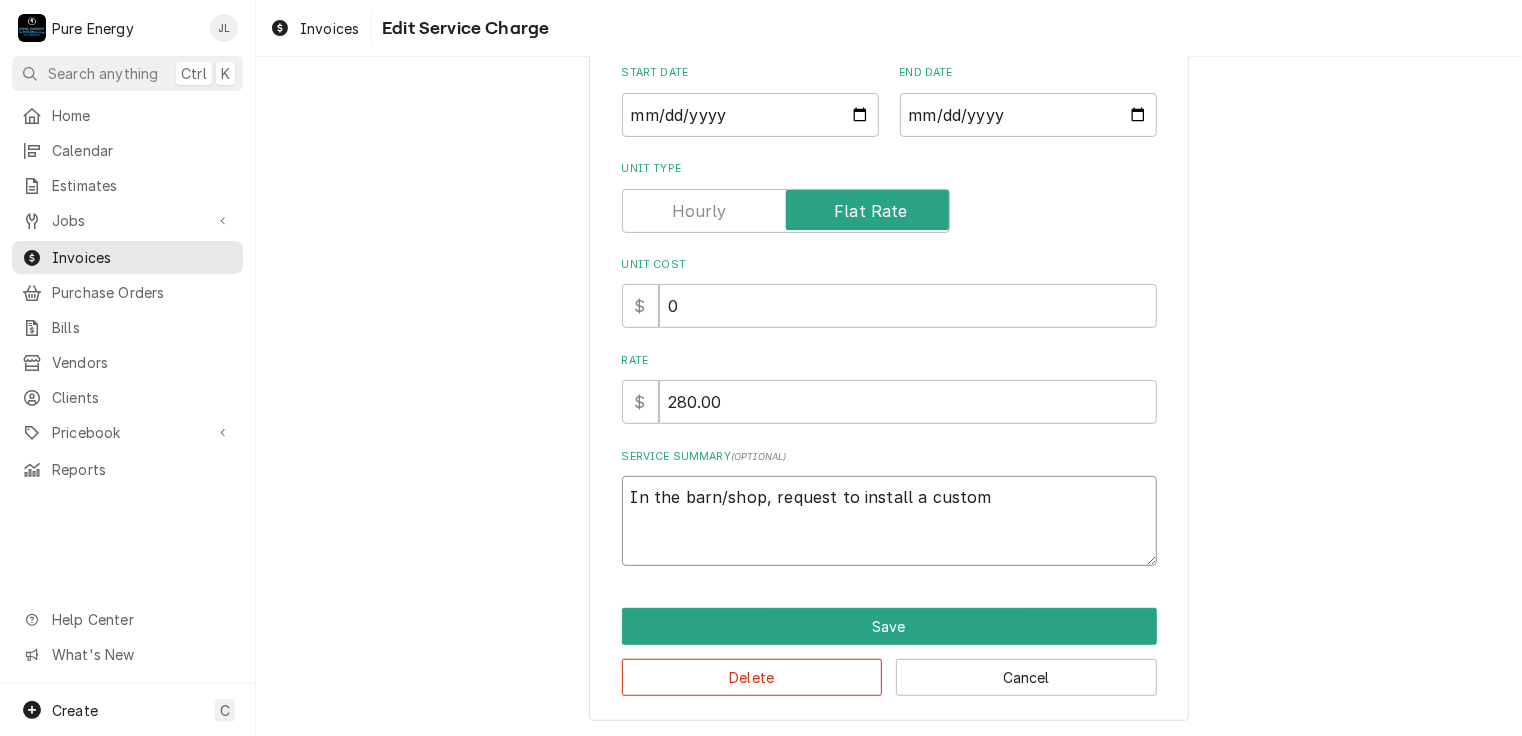 type on "x" 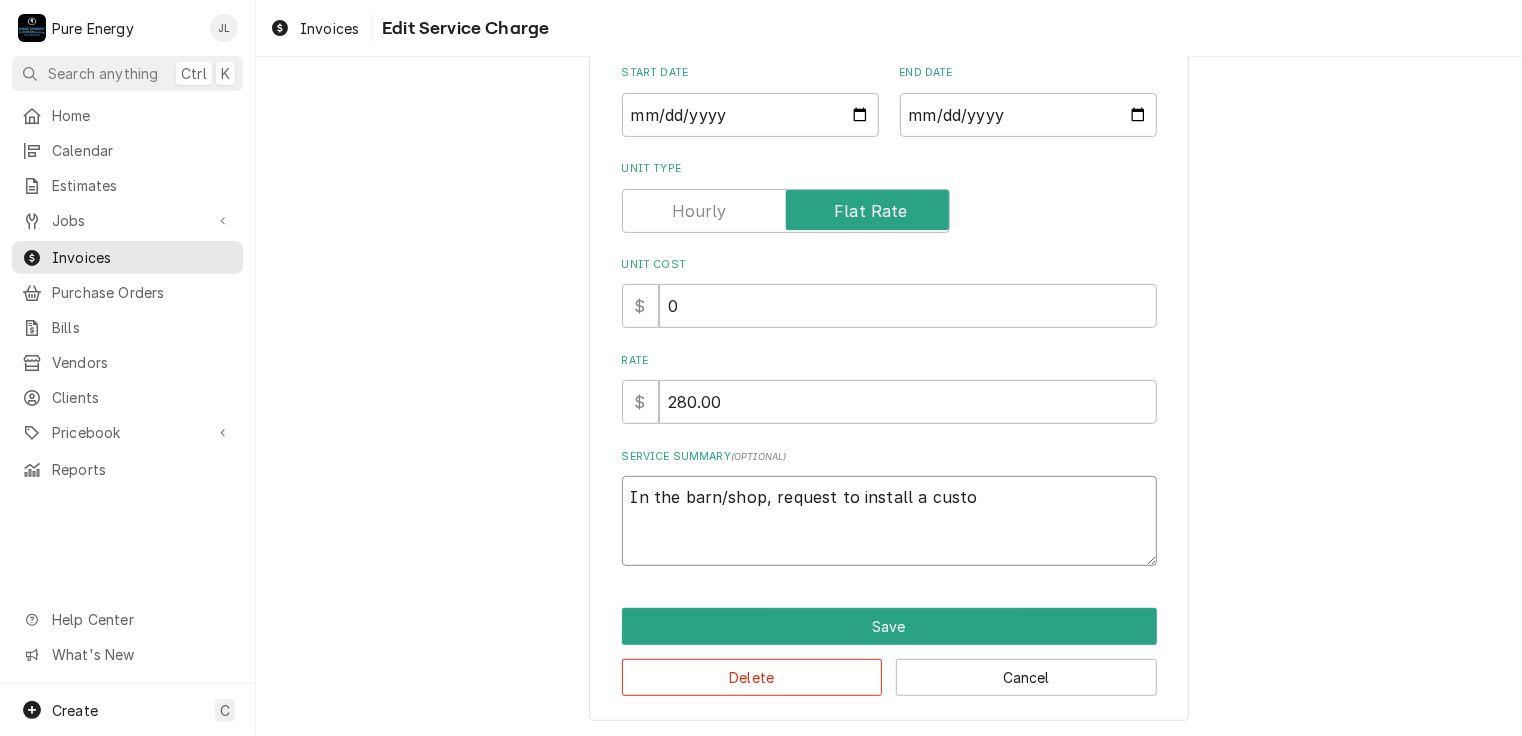 type on "x" 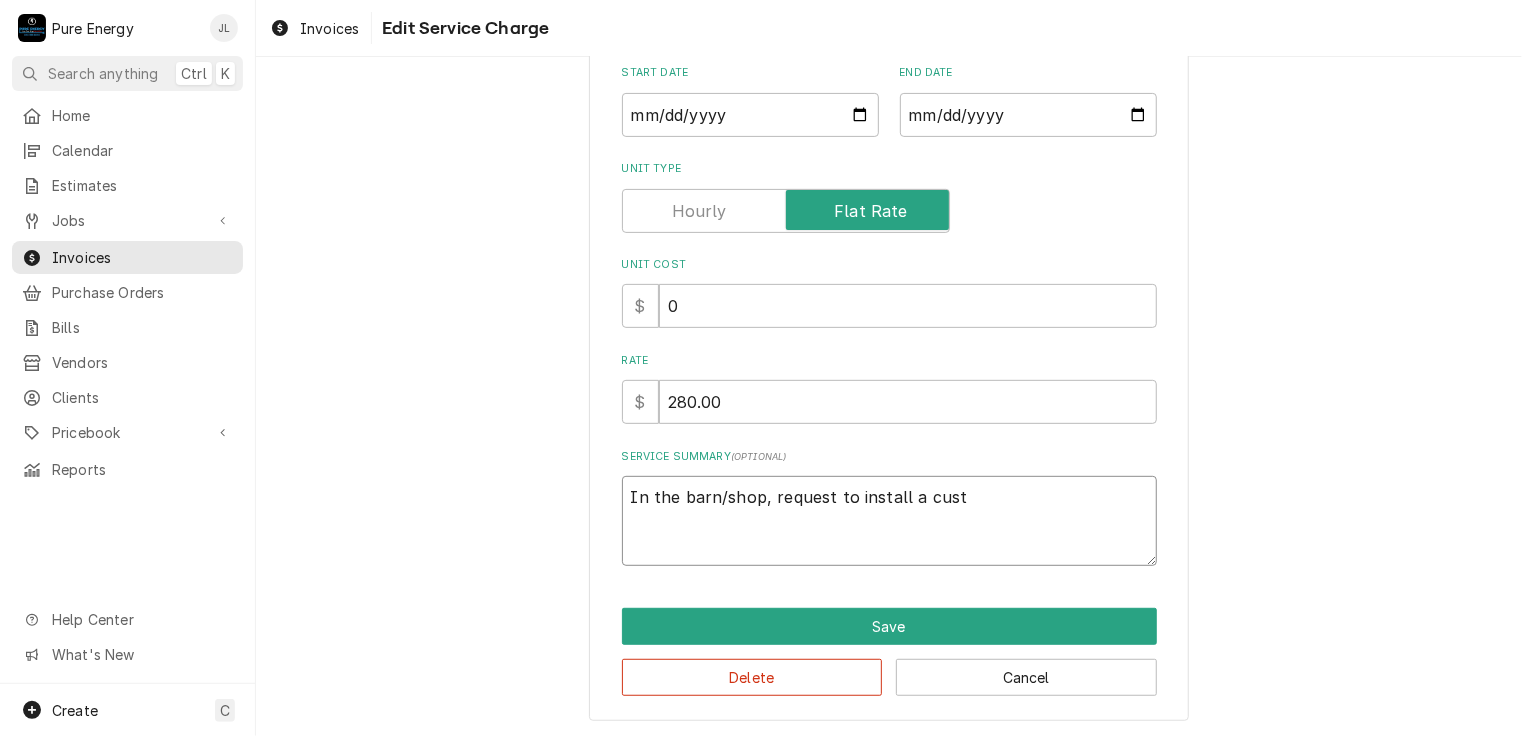 type on "x" 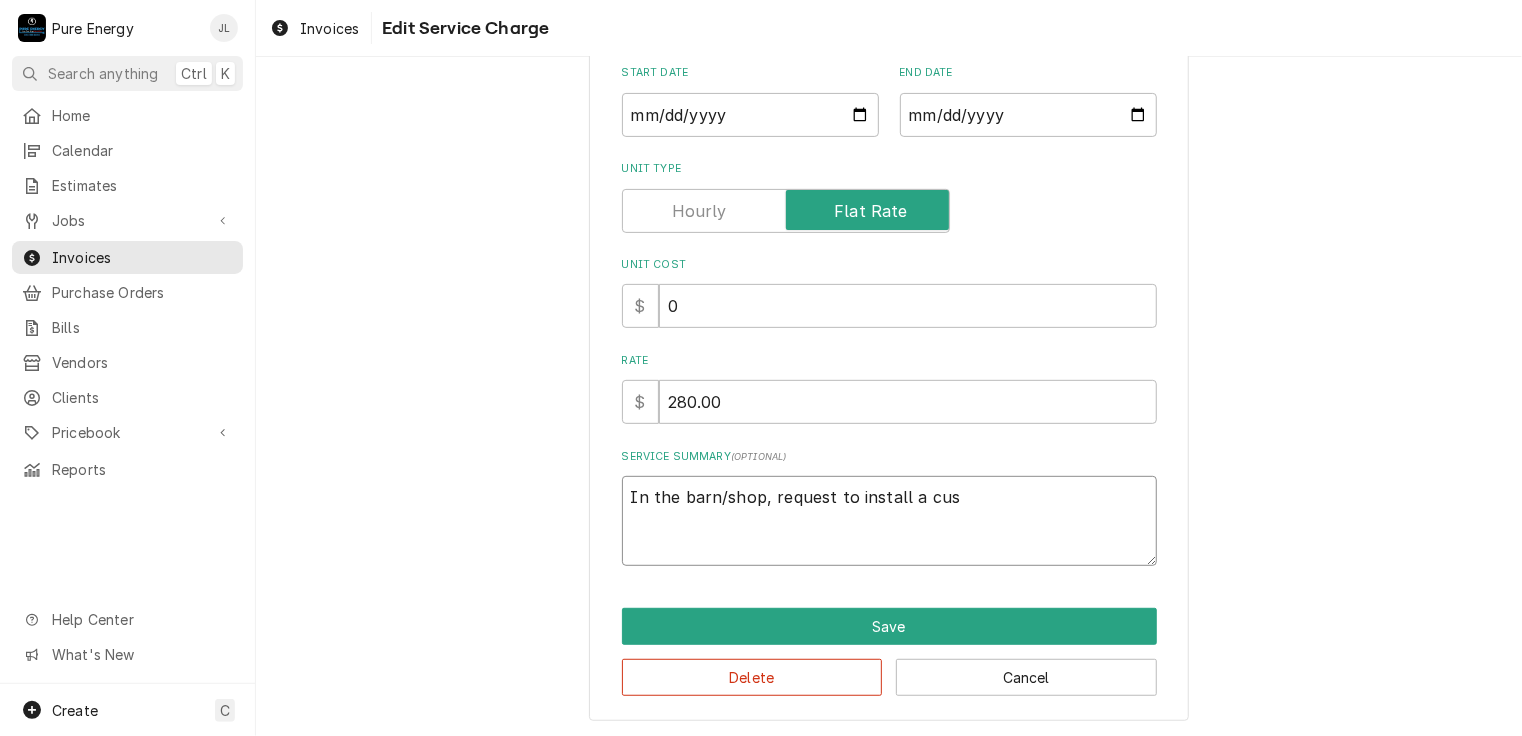 type on "x" 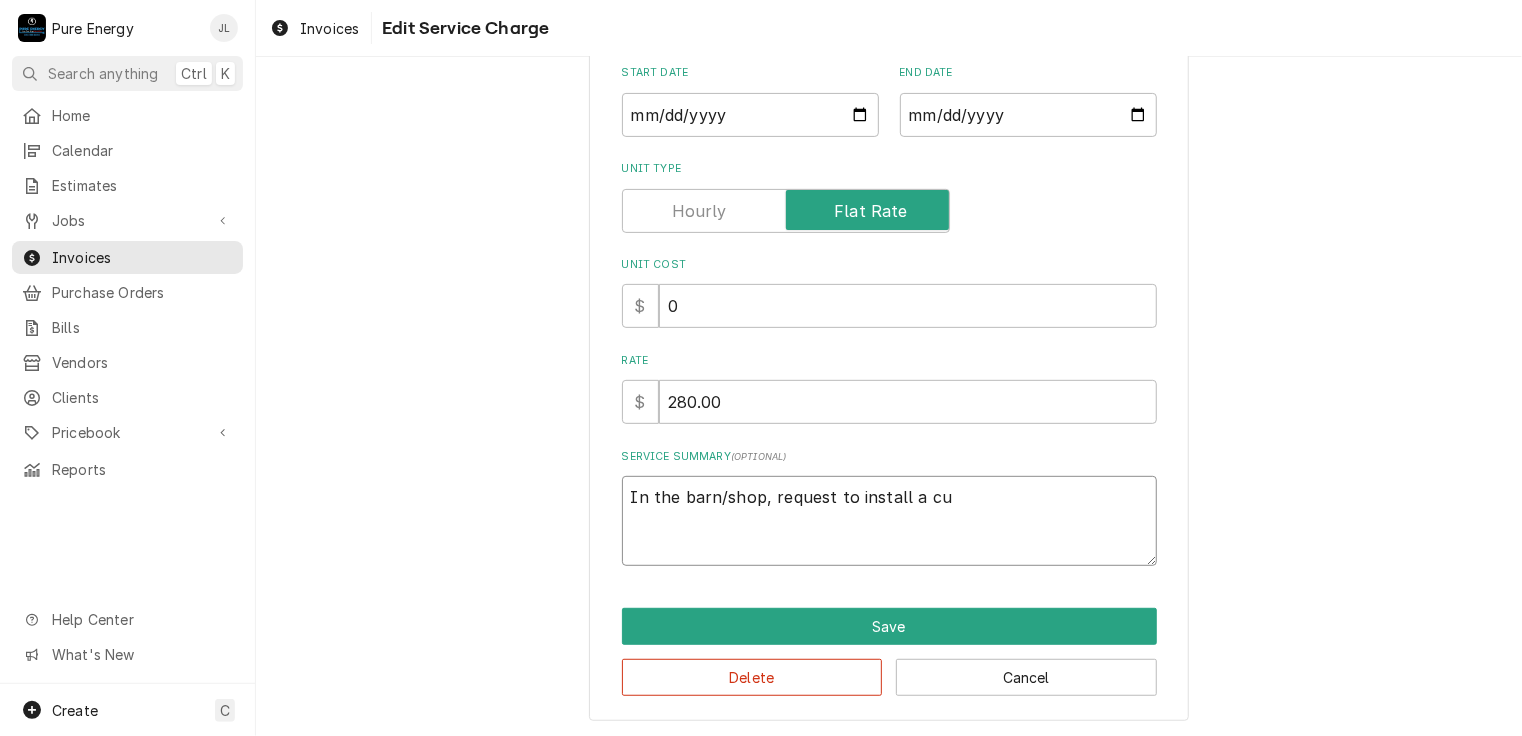 type on "x" 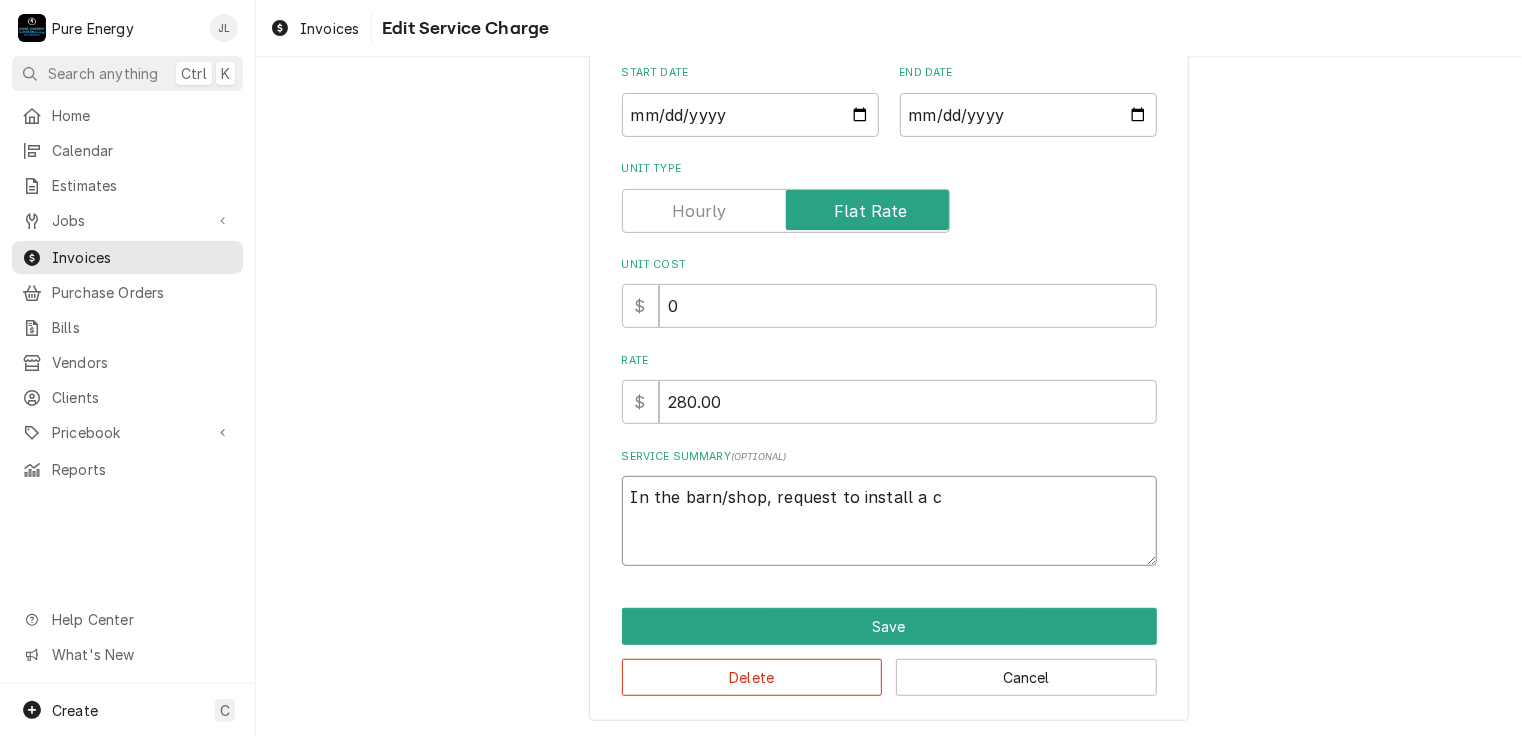type on "x" 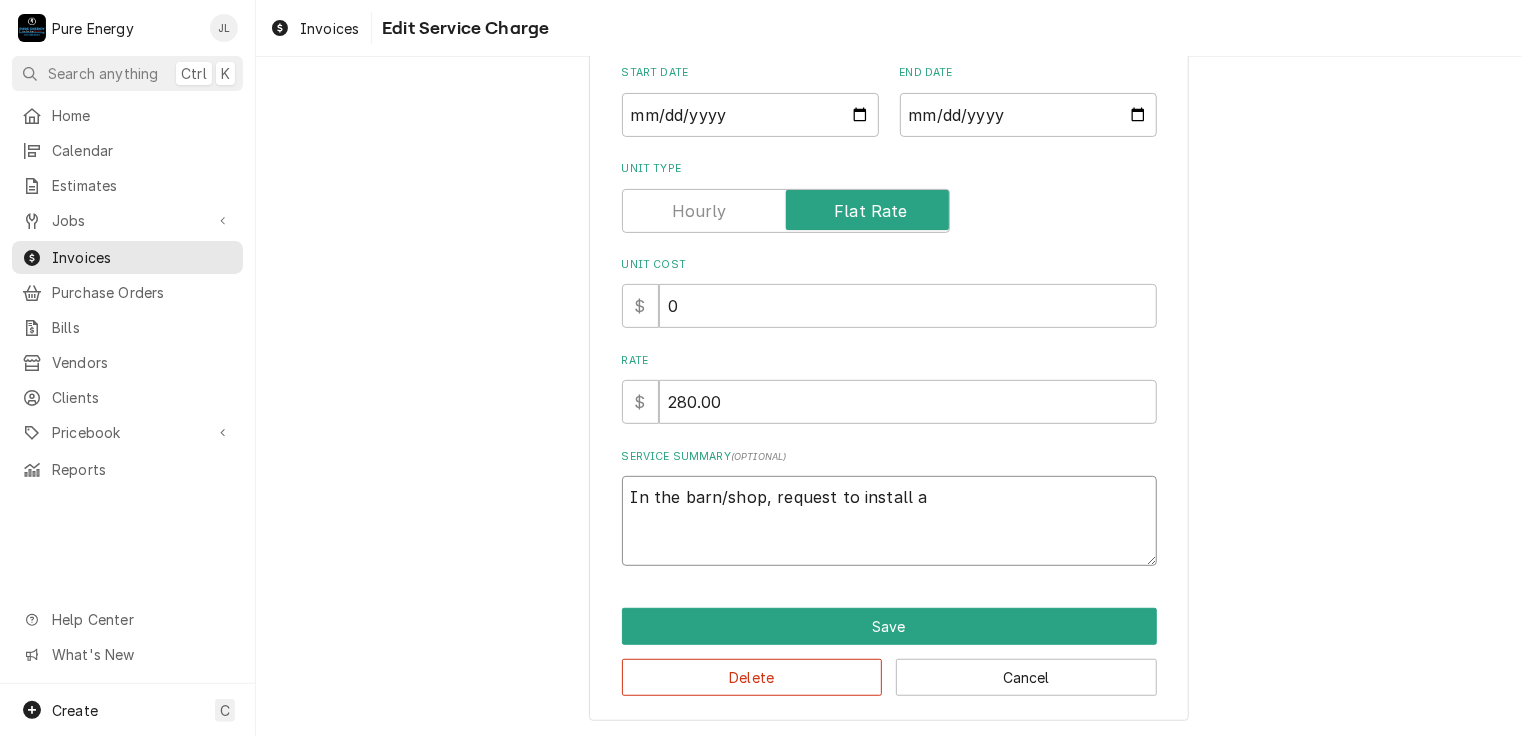 type on "x" 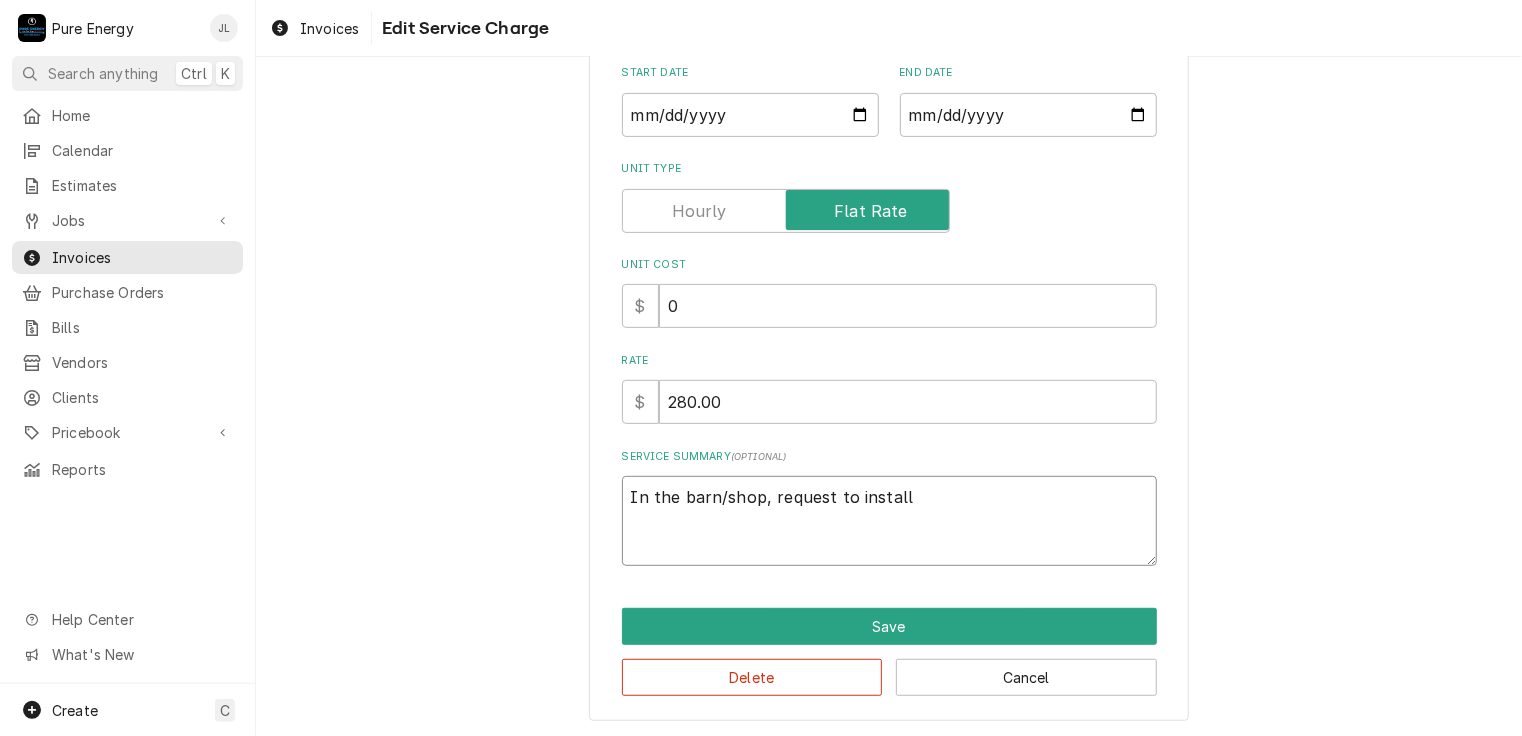 type on "x" 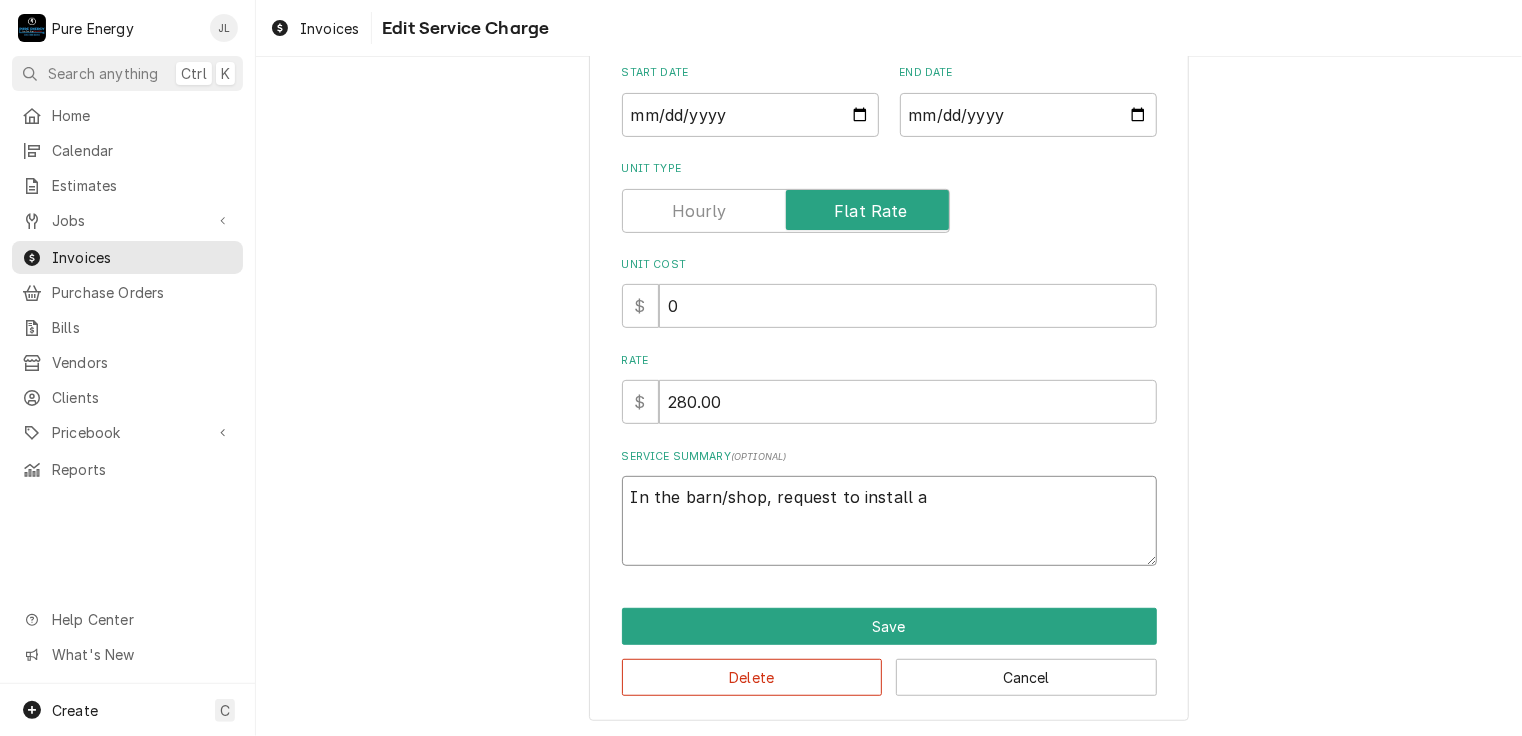 type on "x" 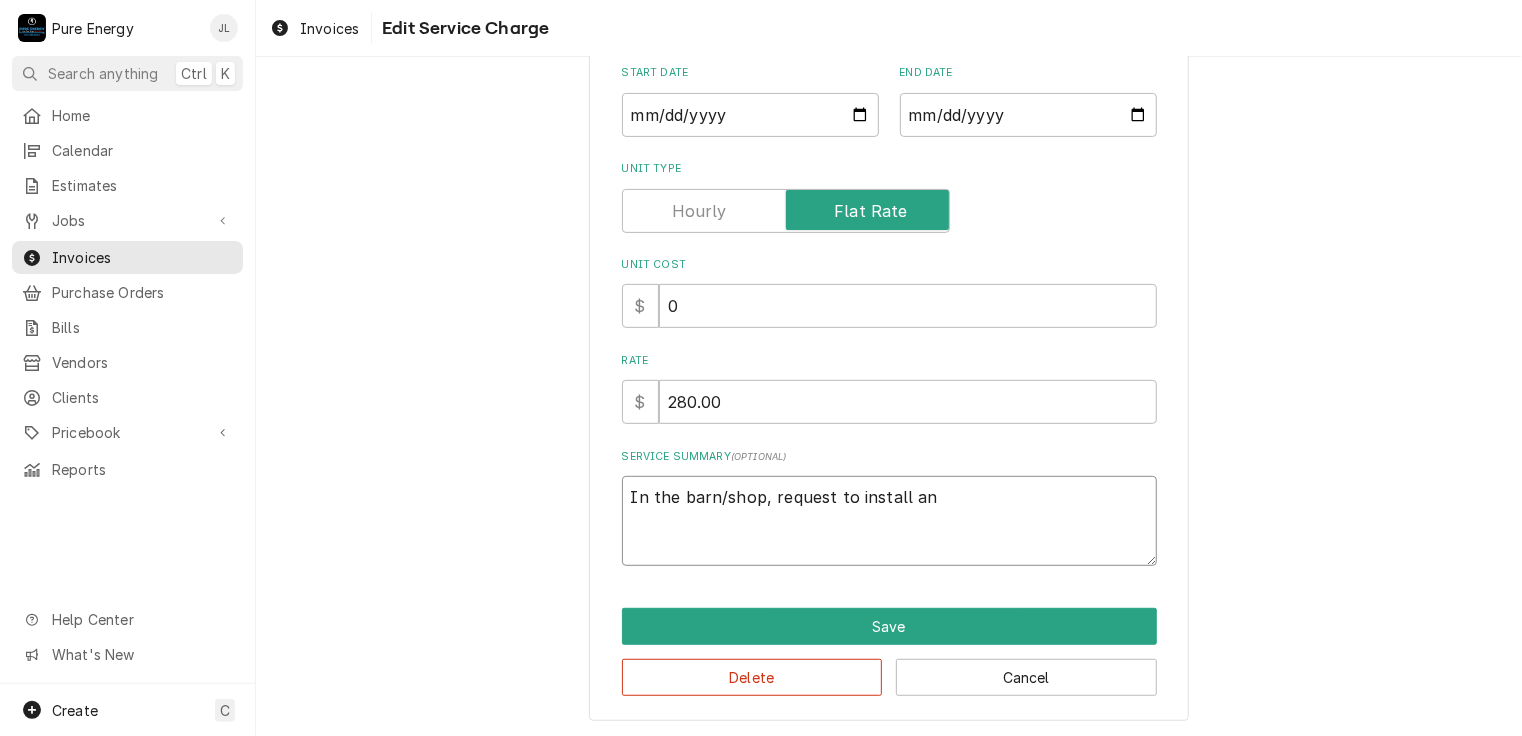 type on "x" 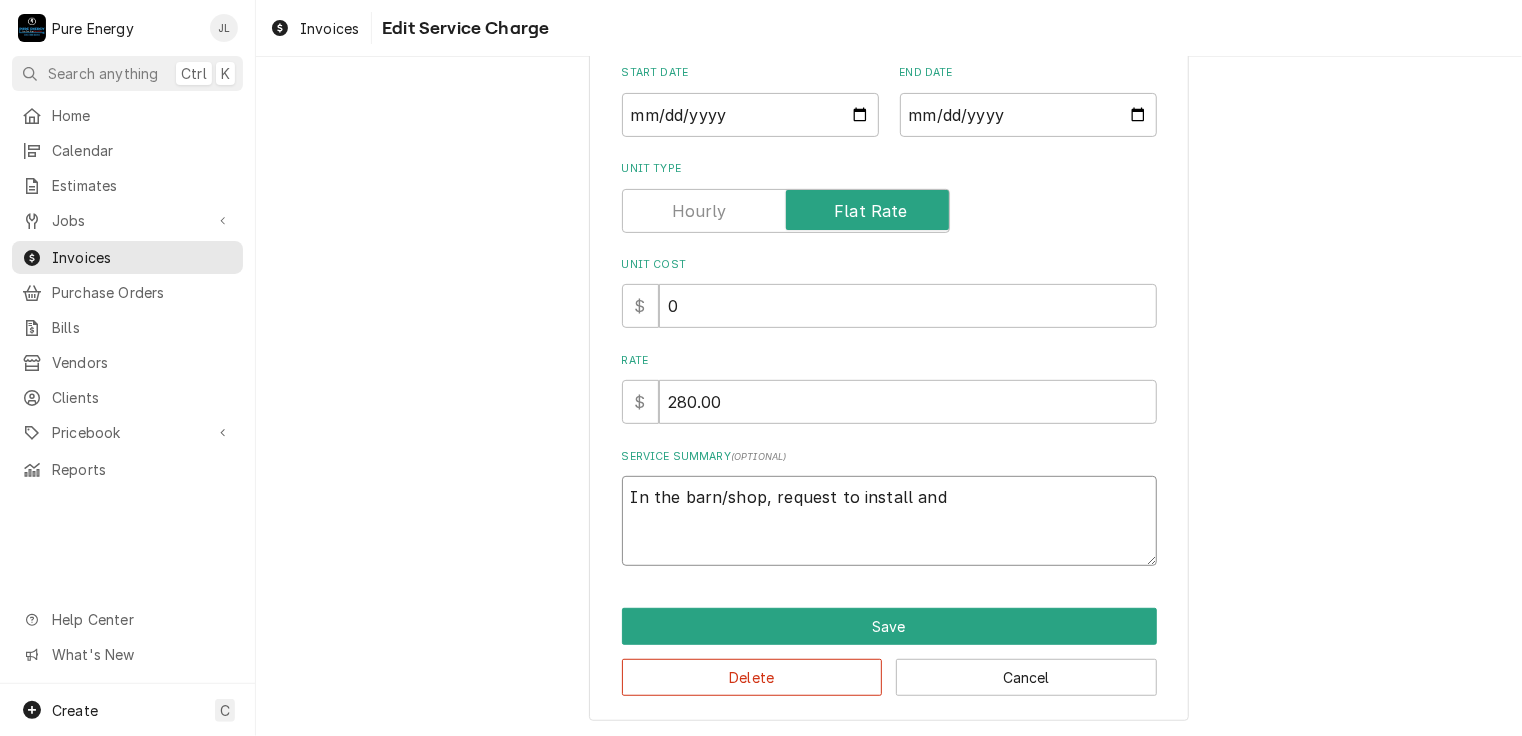 type on "In the barn/shop, request to install and" 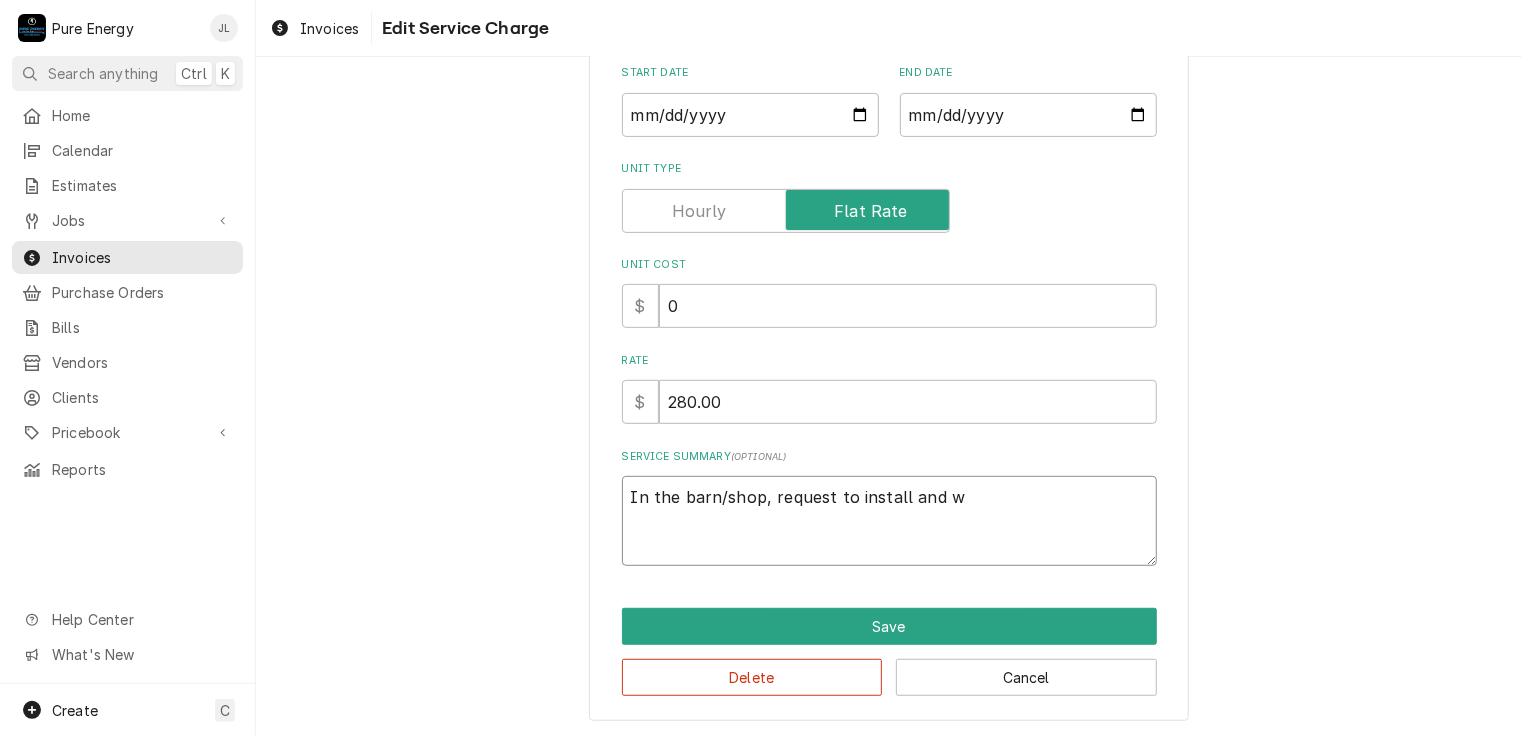 type on "x" 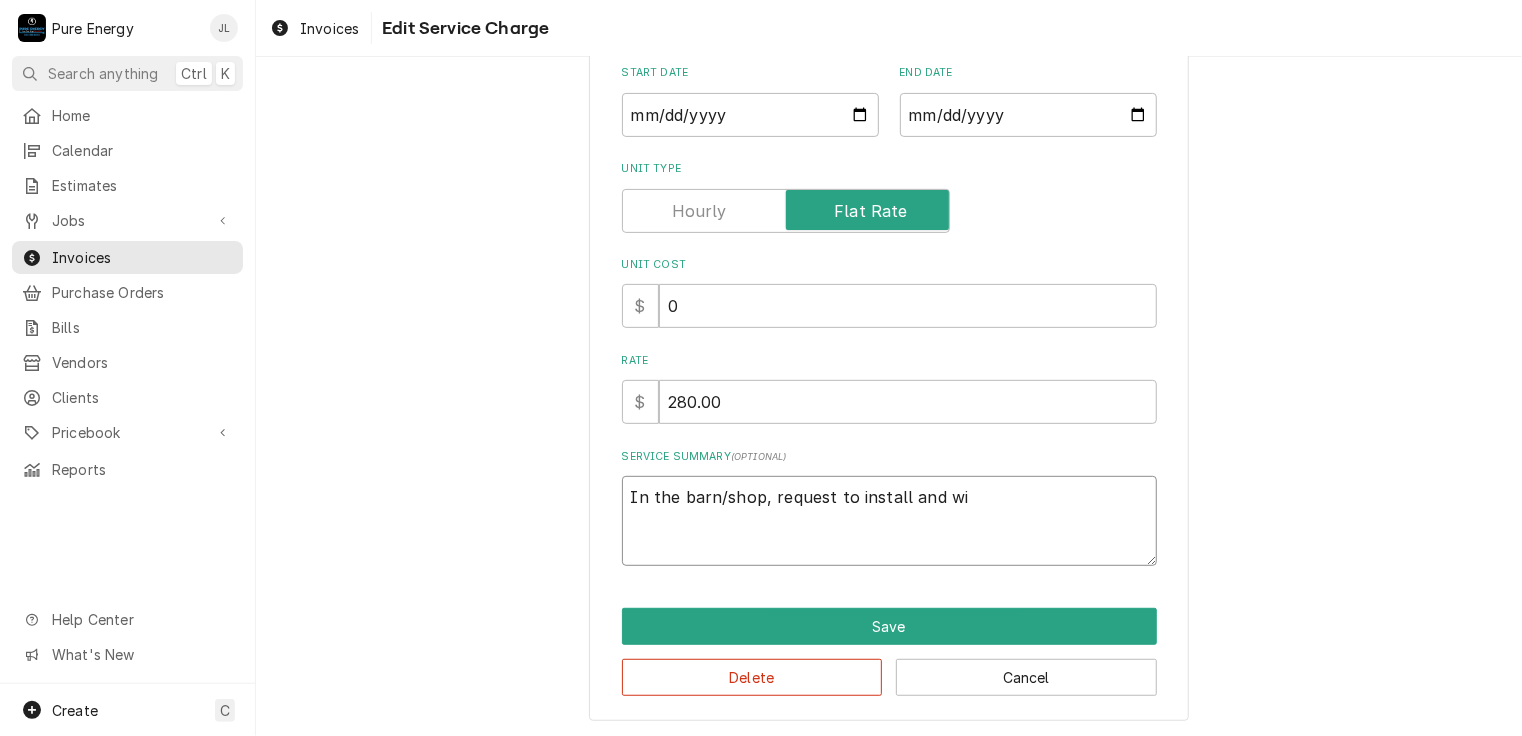 type on "x" 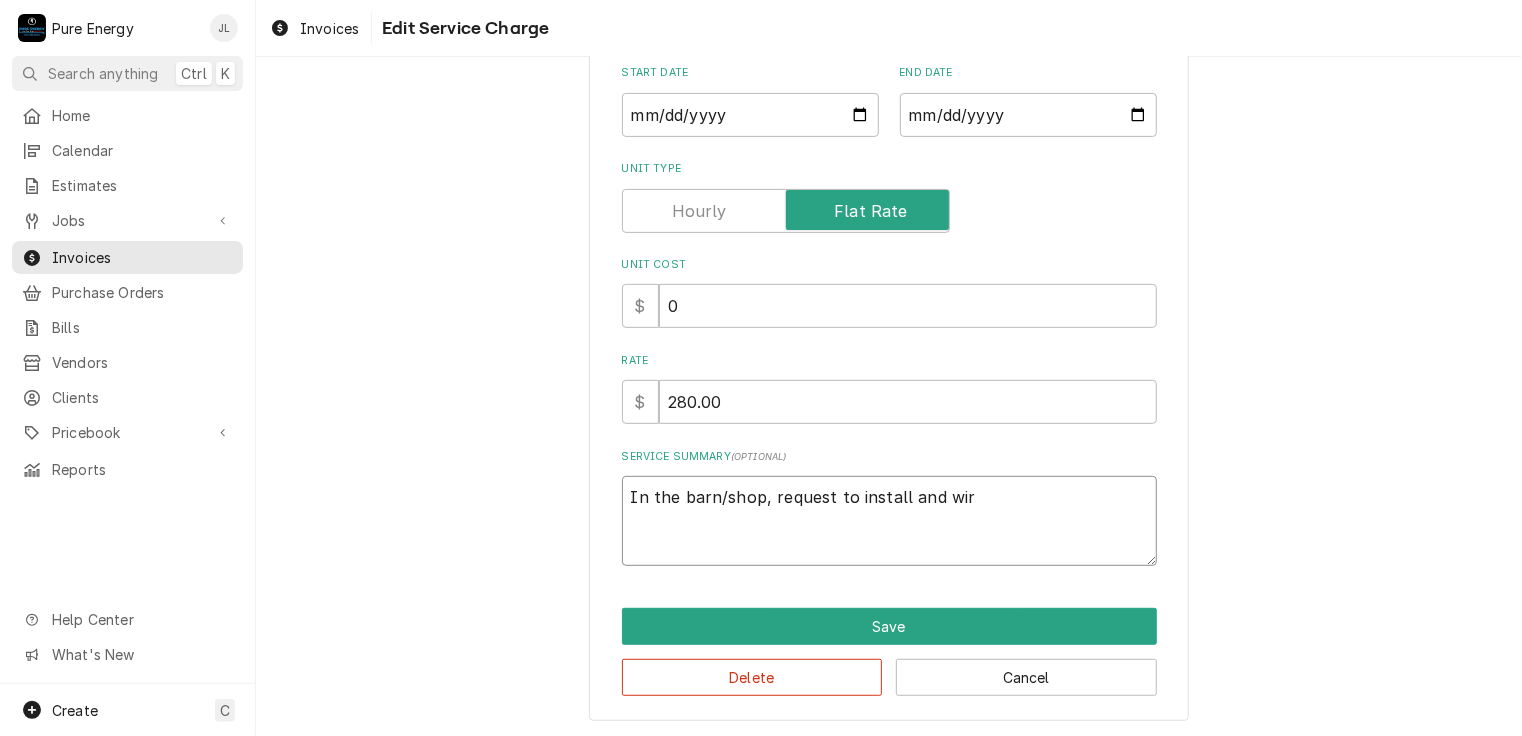 type 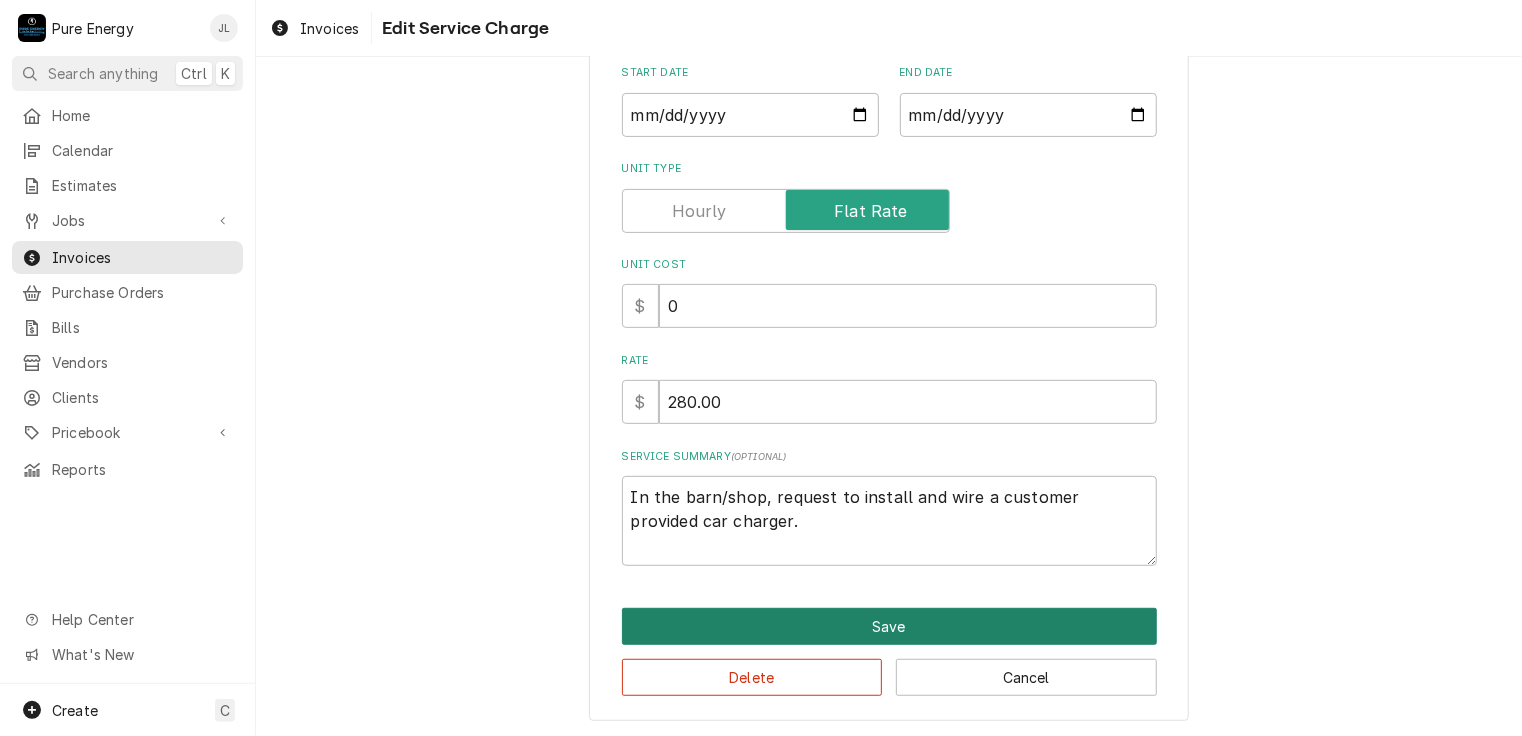 click on "Save" at bounding box center (889, 626) 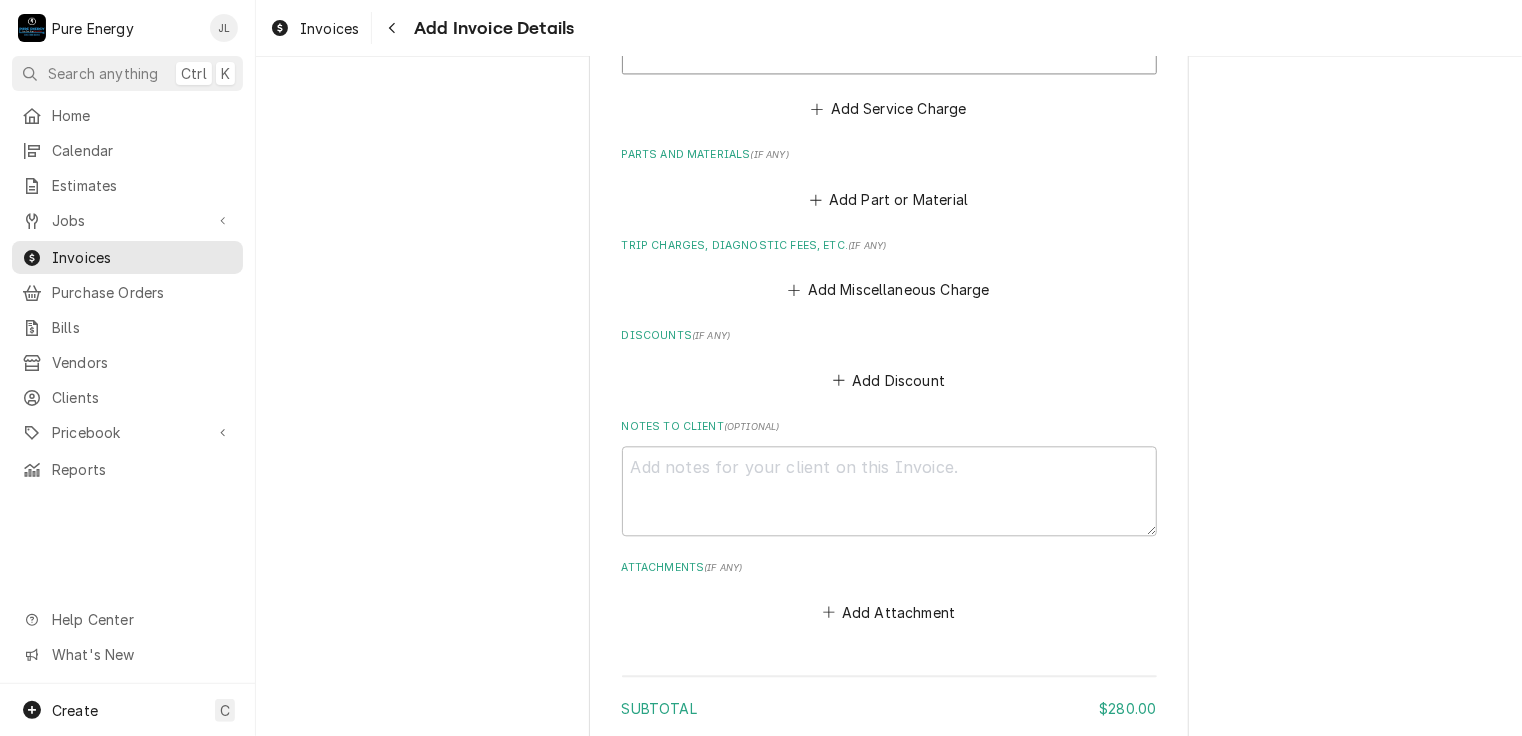 scroll, scrollTop: 1975, scrollLeft: 0, axis: vertical 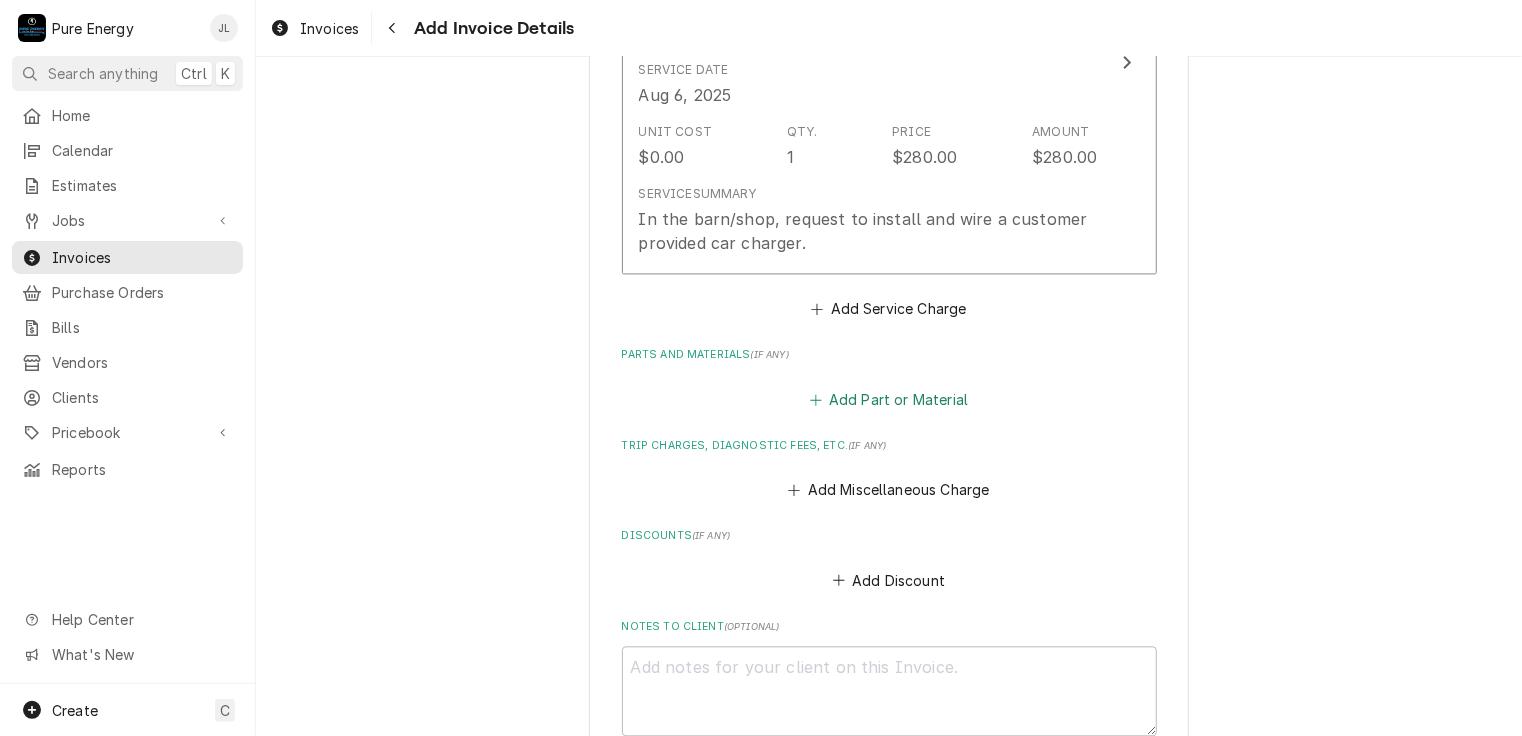 click on "Add Part or Material" at bounding box center [888, 399] 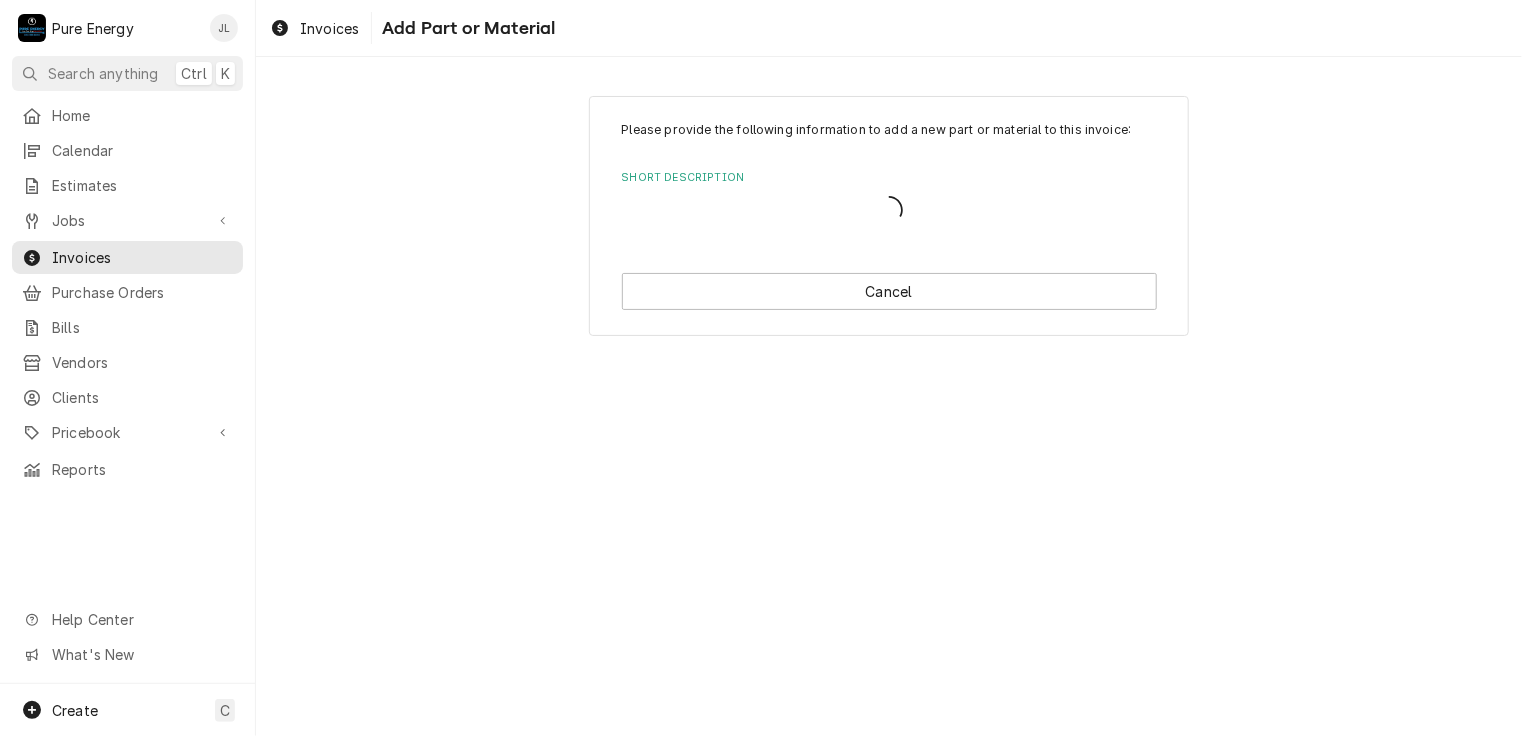 scroll, scrollTop: 0, scrollLeft: 0, axis: both 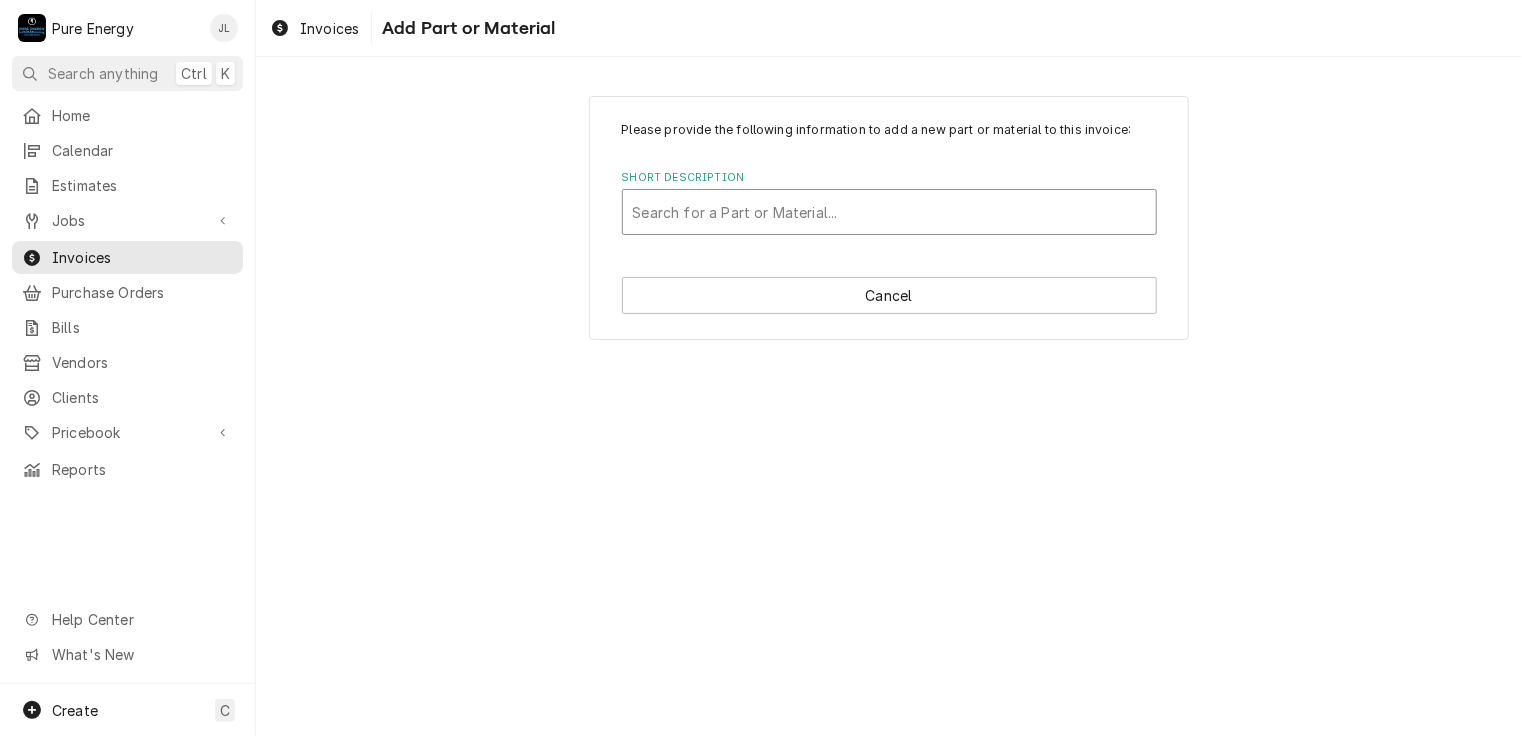 click at bounding box center (889, 212) 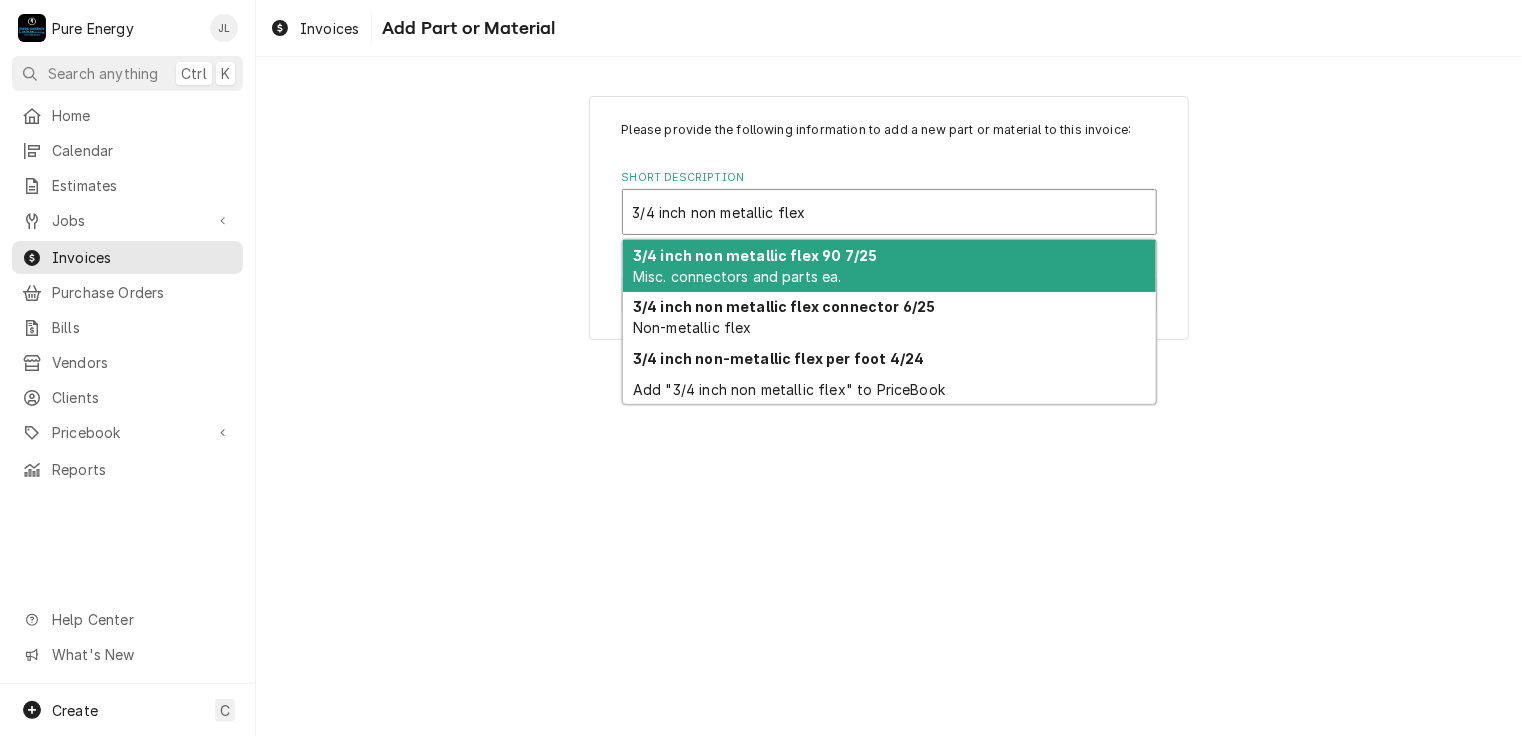 click on "Misc. connectors and parts ea." at bounding box center [737, 276] 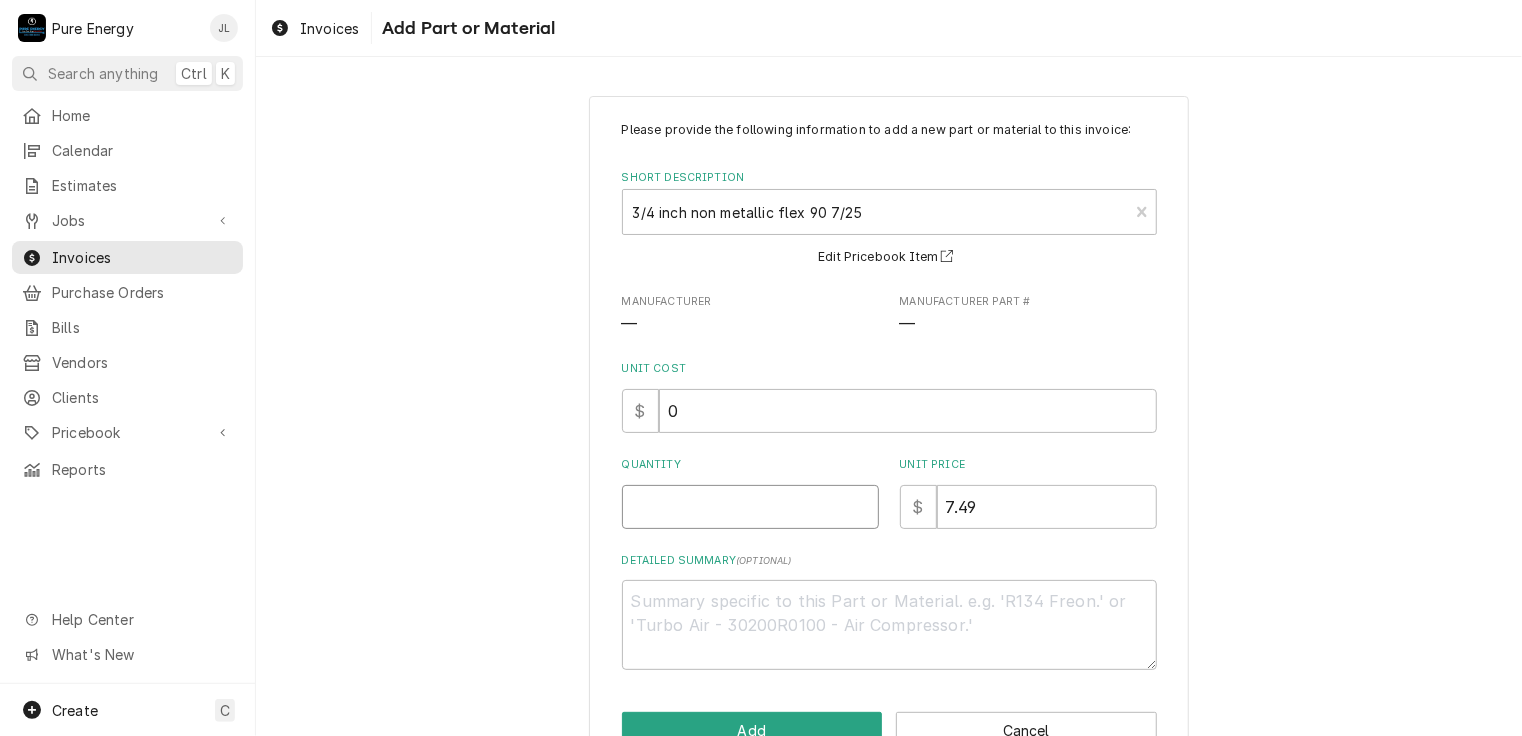 click on "Quantity" at bounding box center (750, 507) 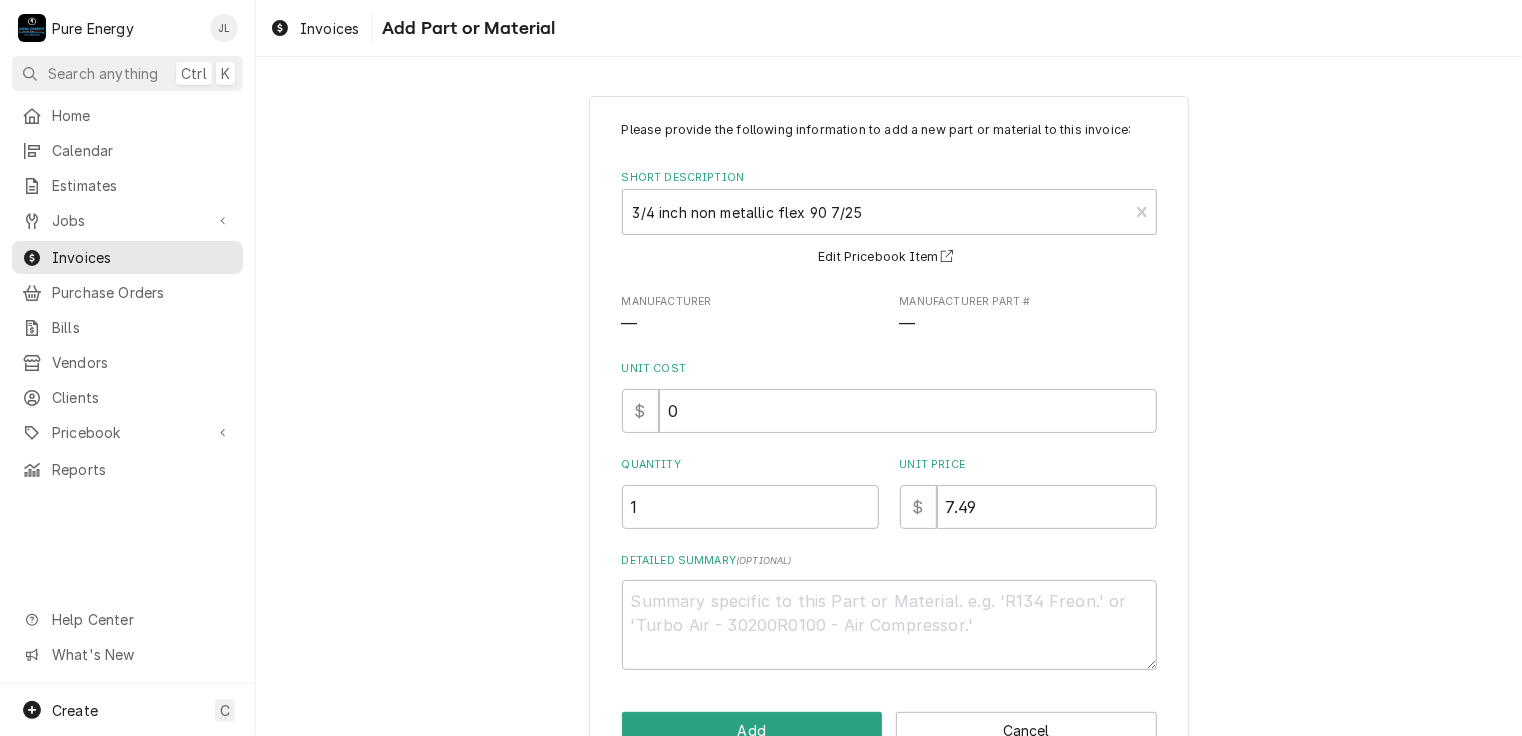 scroll, scrollTop: 54, scrollLeft: 0, axis: vertical 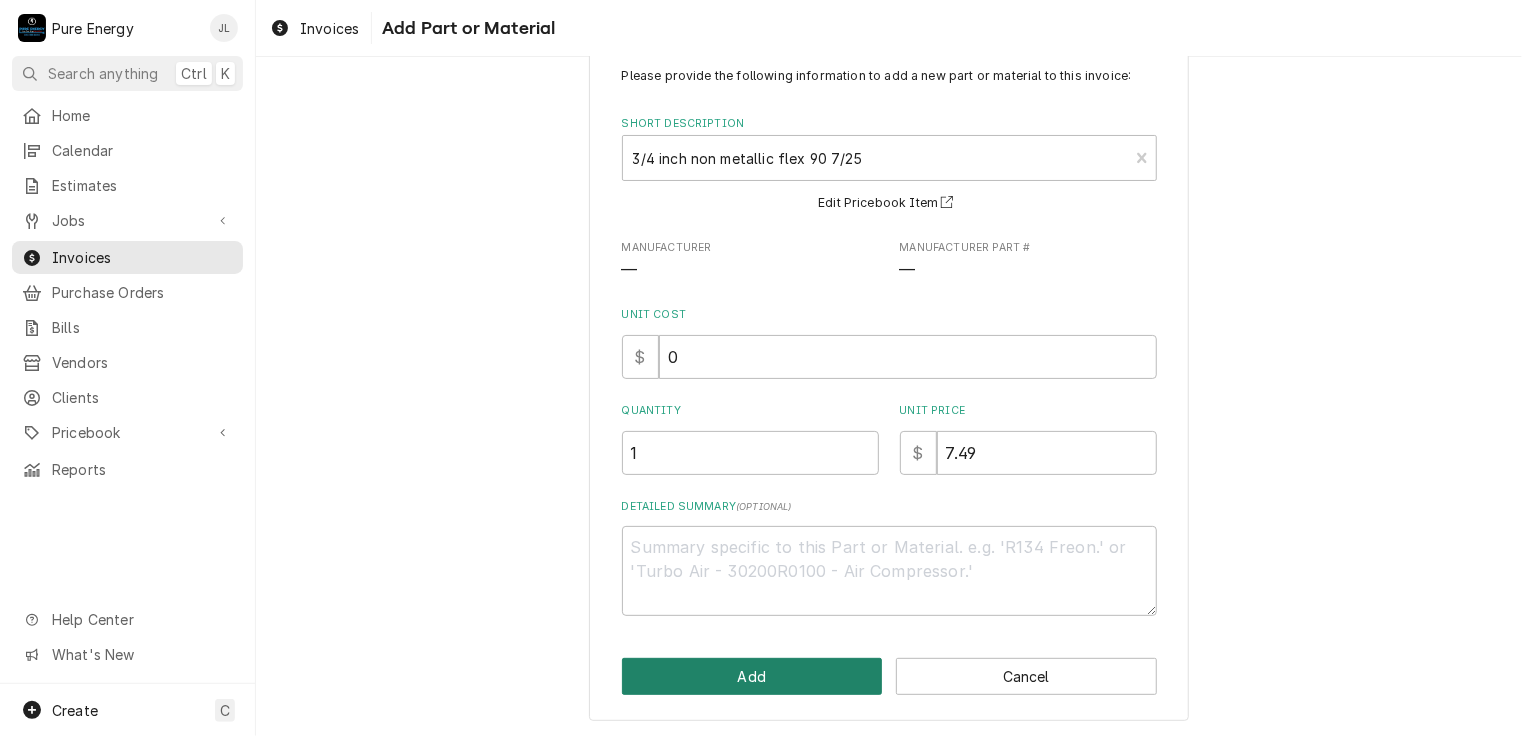 click on "Add" at bounding box center [752, 676] 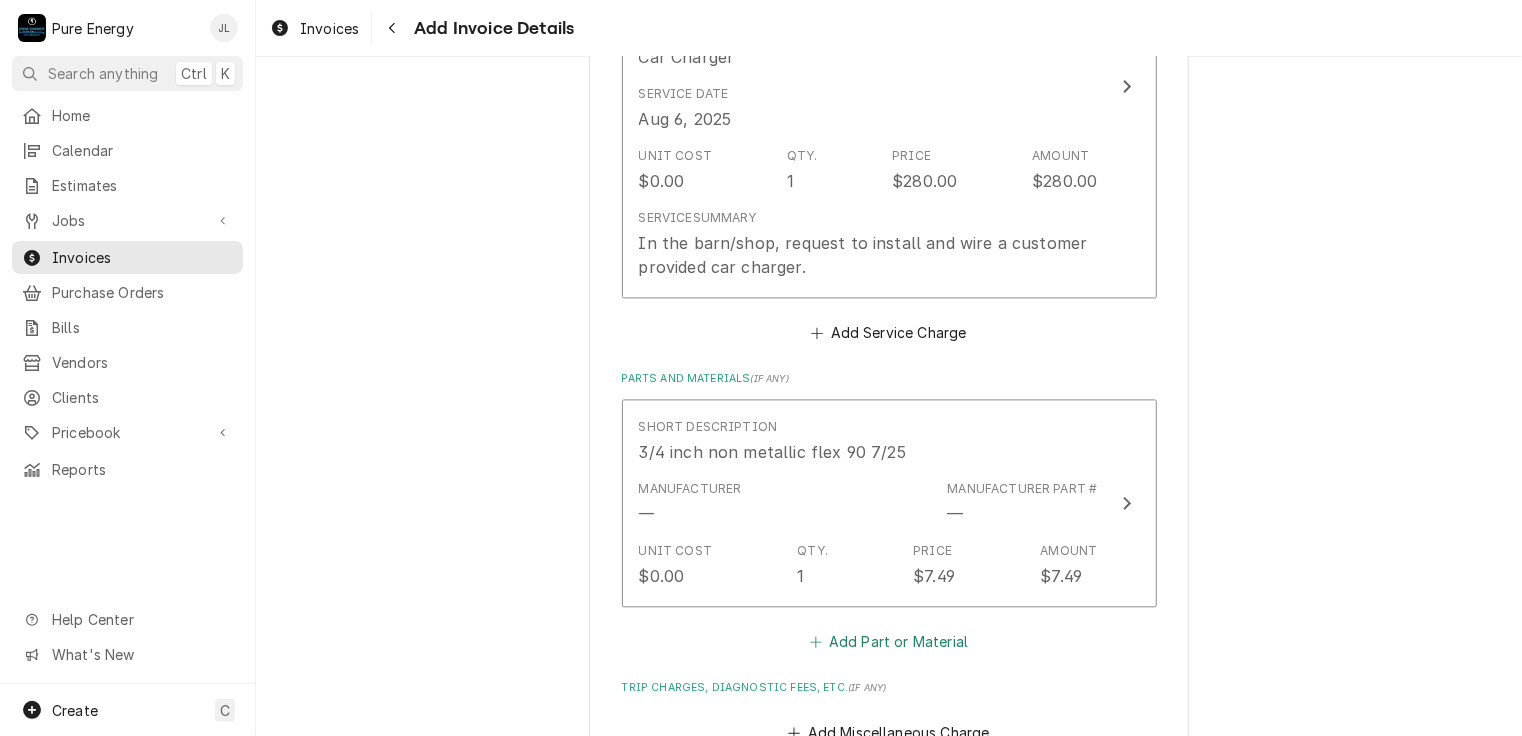 scroll, scrollTop: 1951, scrollLeft: 0, axis: vertical 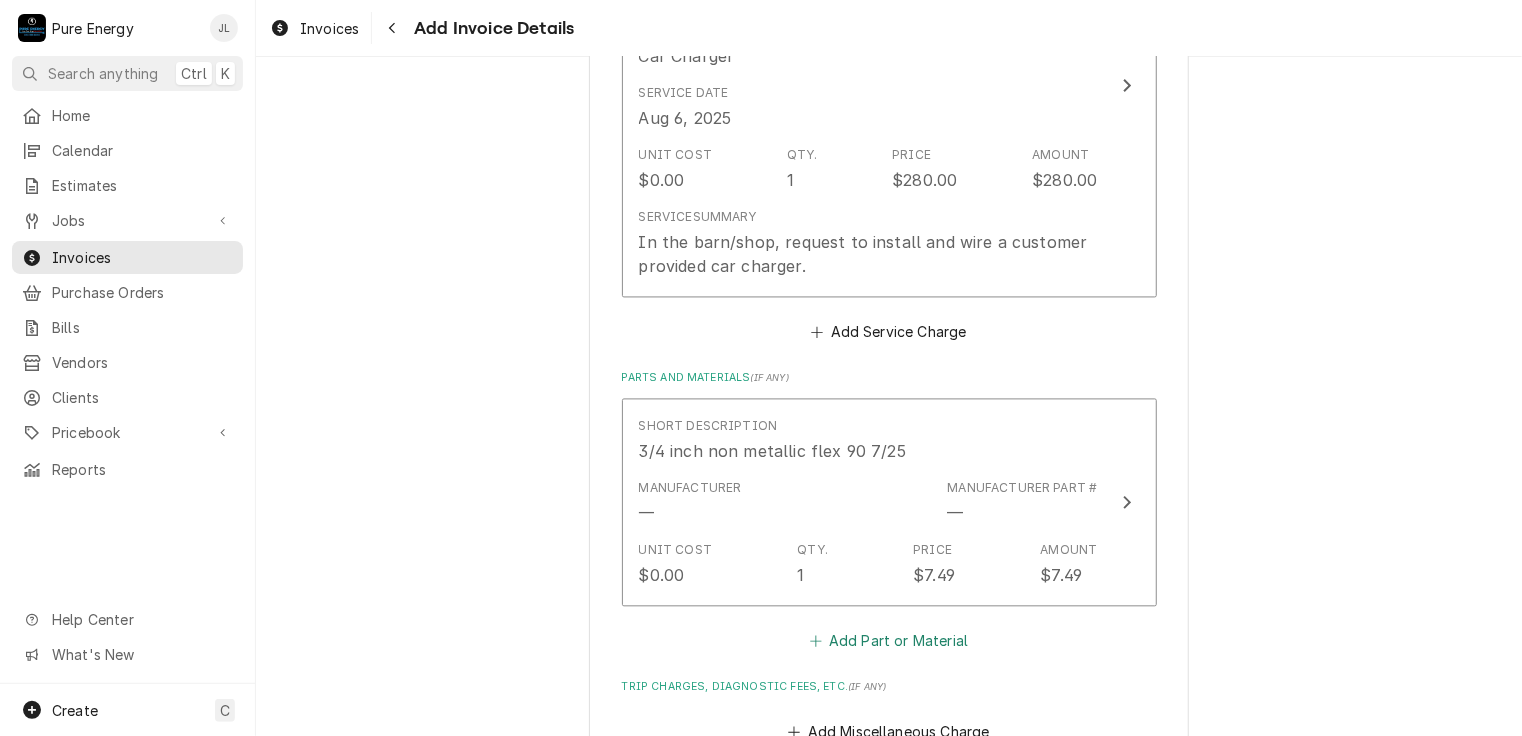 click on "Add Part or Material" at bounding box center [888, 642] 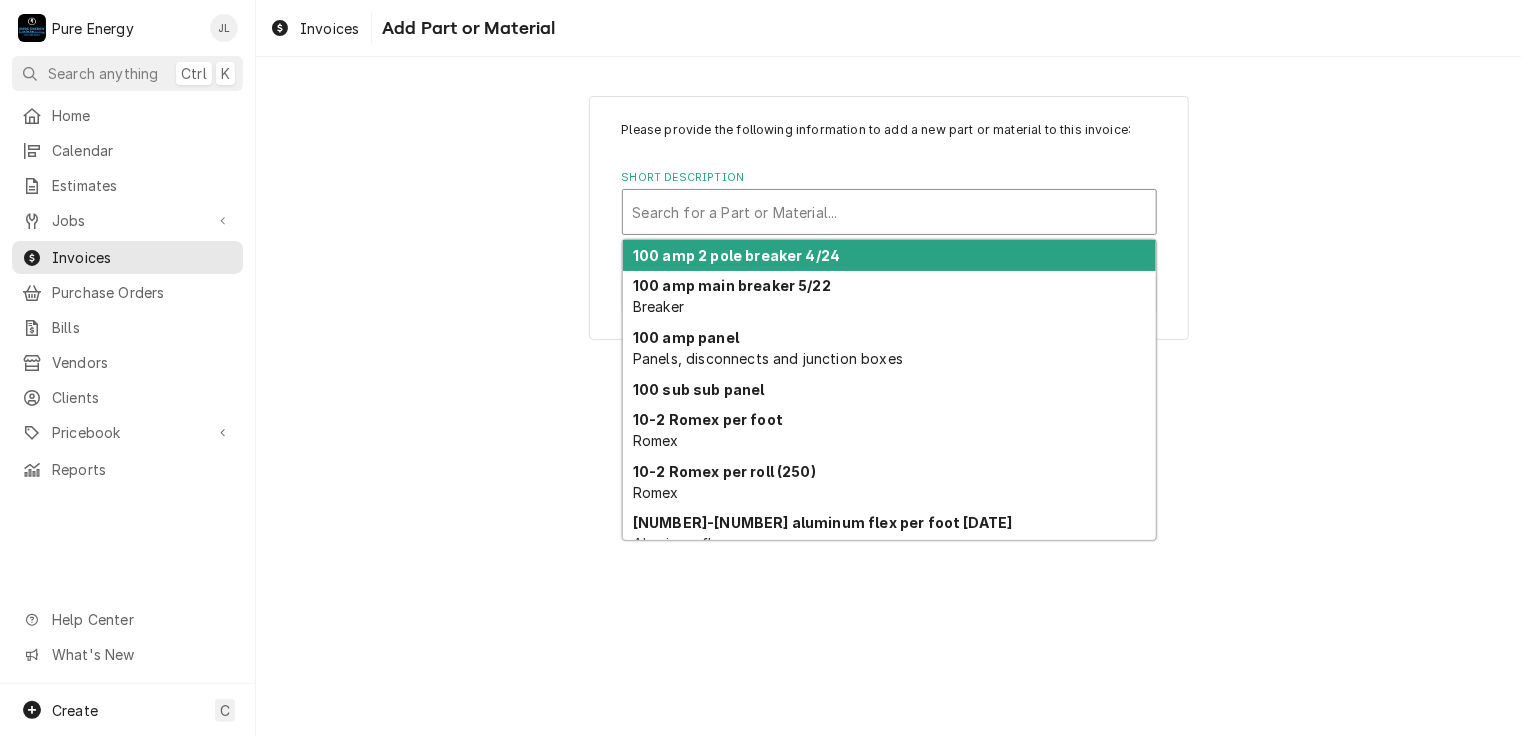 click at bounding box center [889, 212] 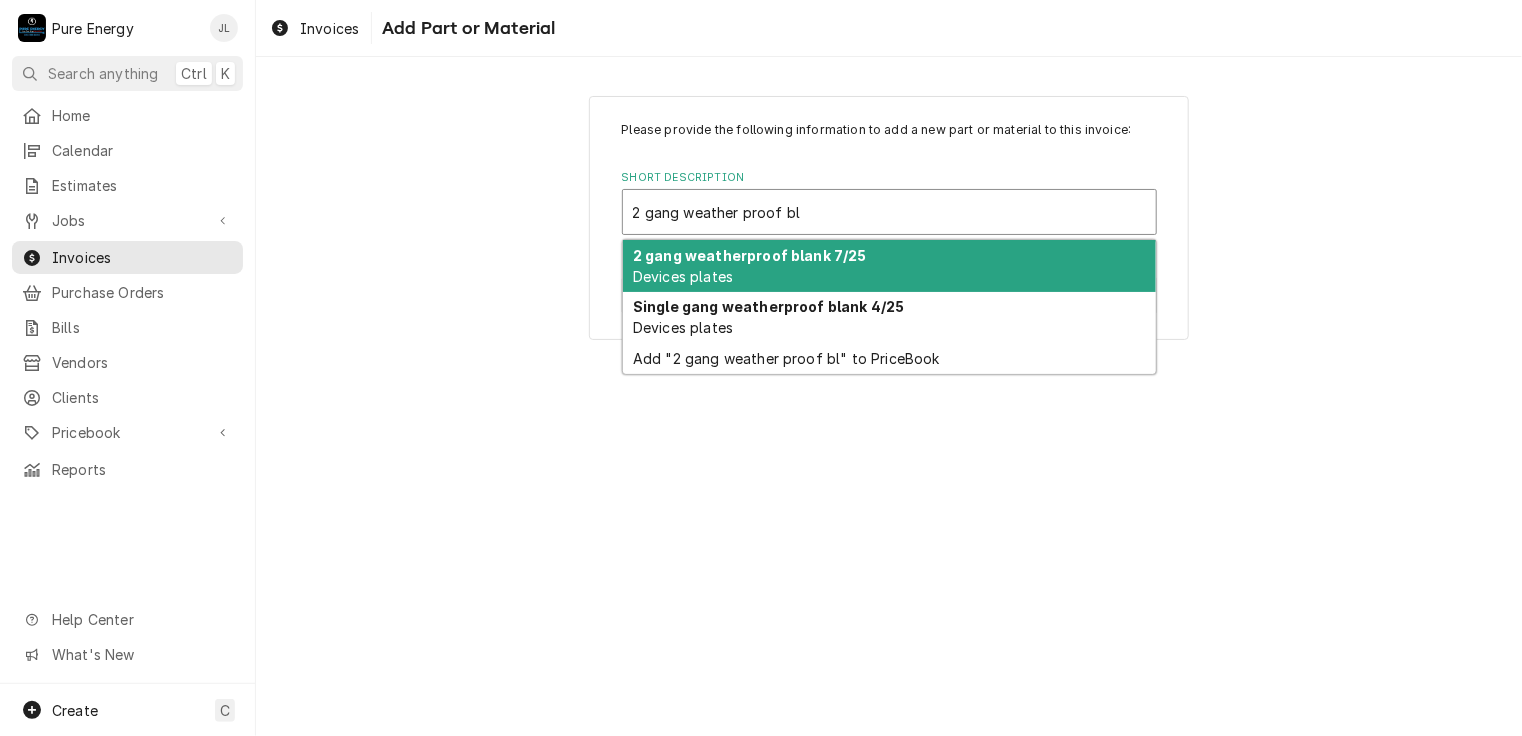 click on "2 gang weatherproof blank 7/25" at bounding box center (750, 255) 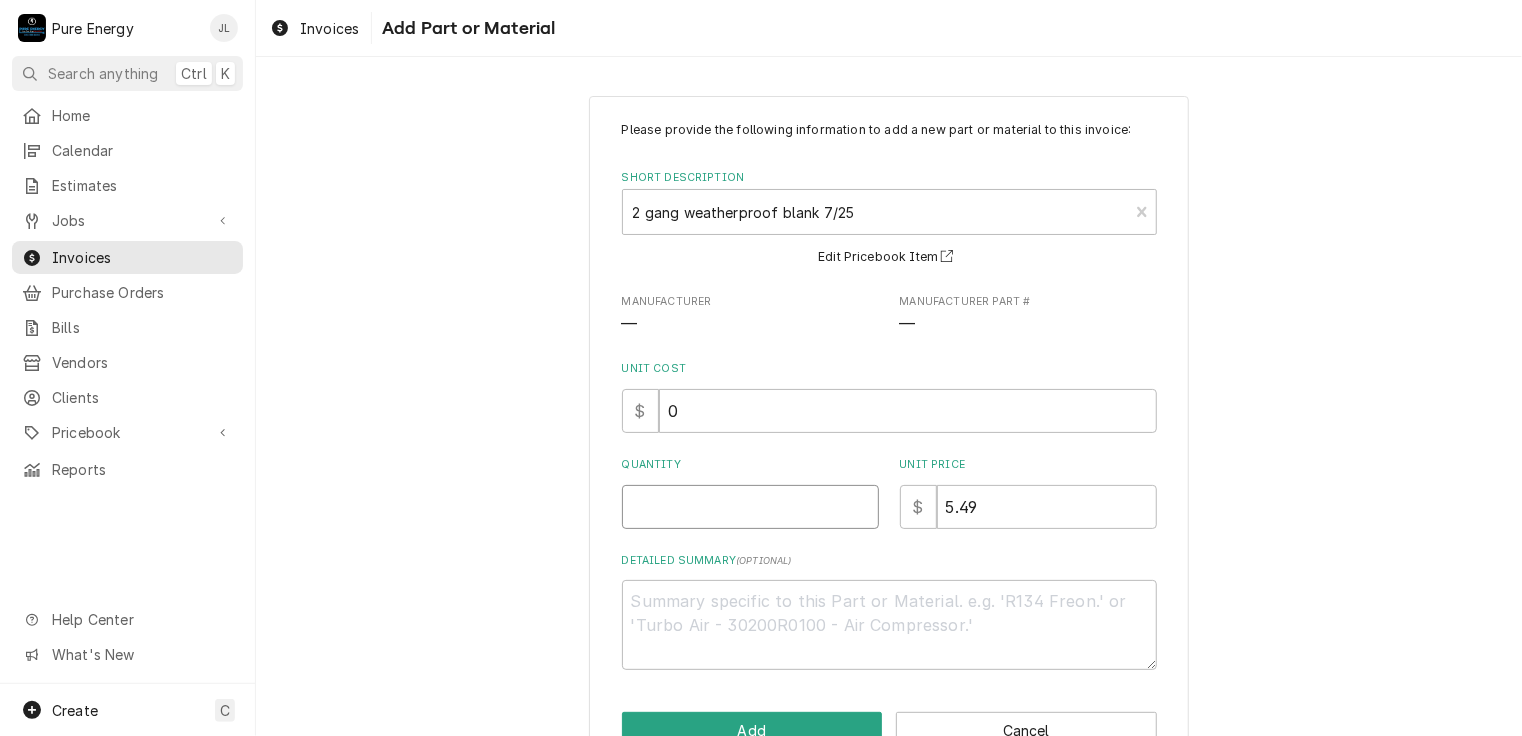 click on "Quantity" at bounding box center (750, 507) 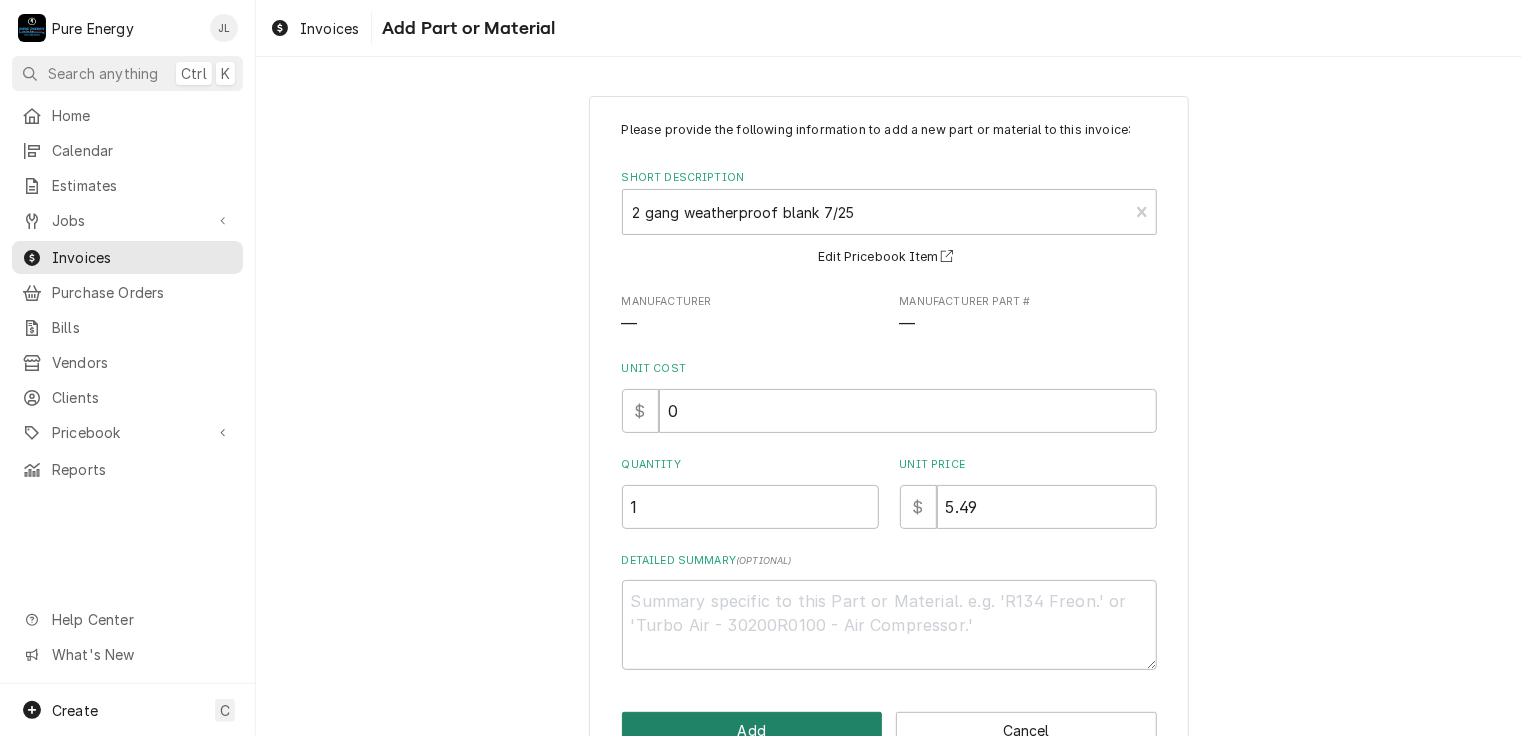 click on "Add" at bounding box center (752, 730) 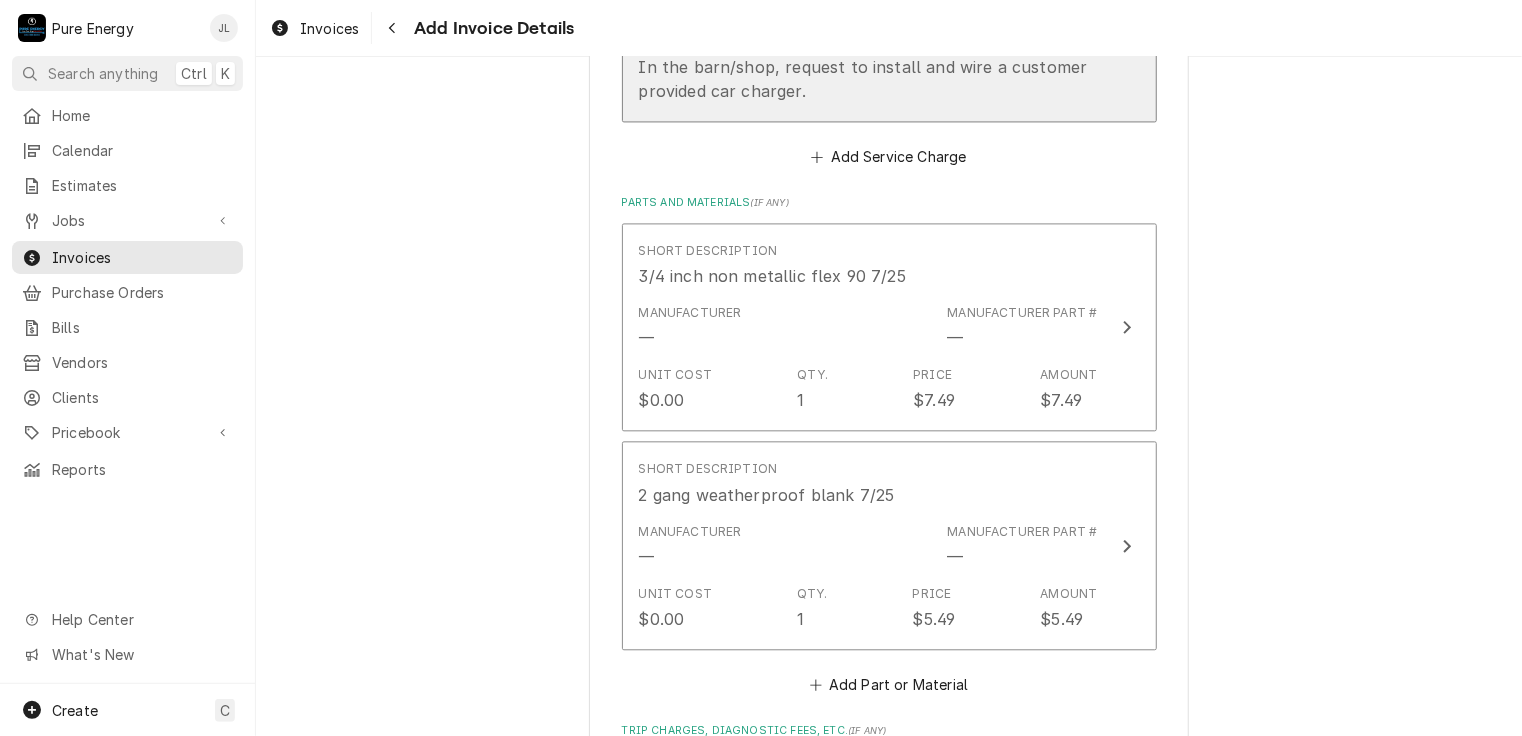 scroll, scrollTop: 2227, scrollLeft: 0, axis: vertical 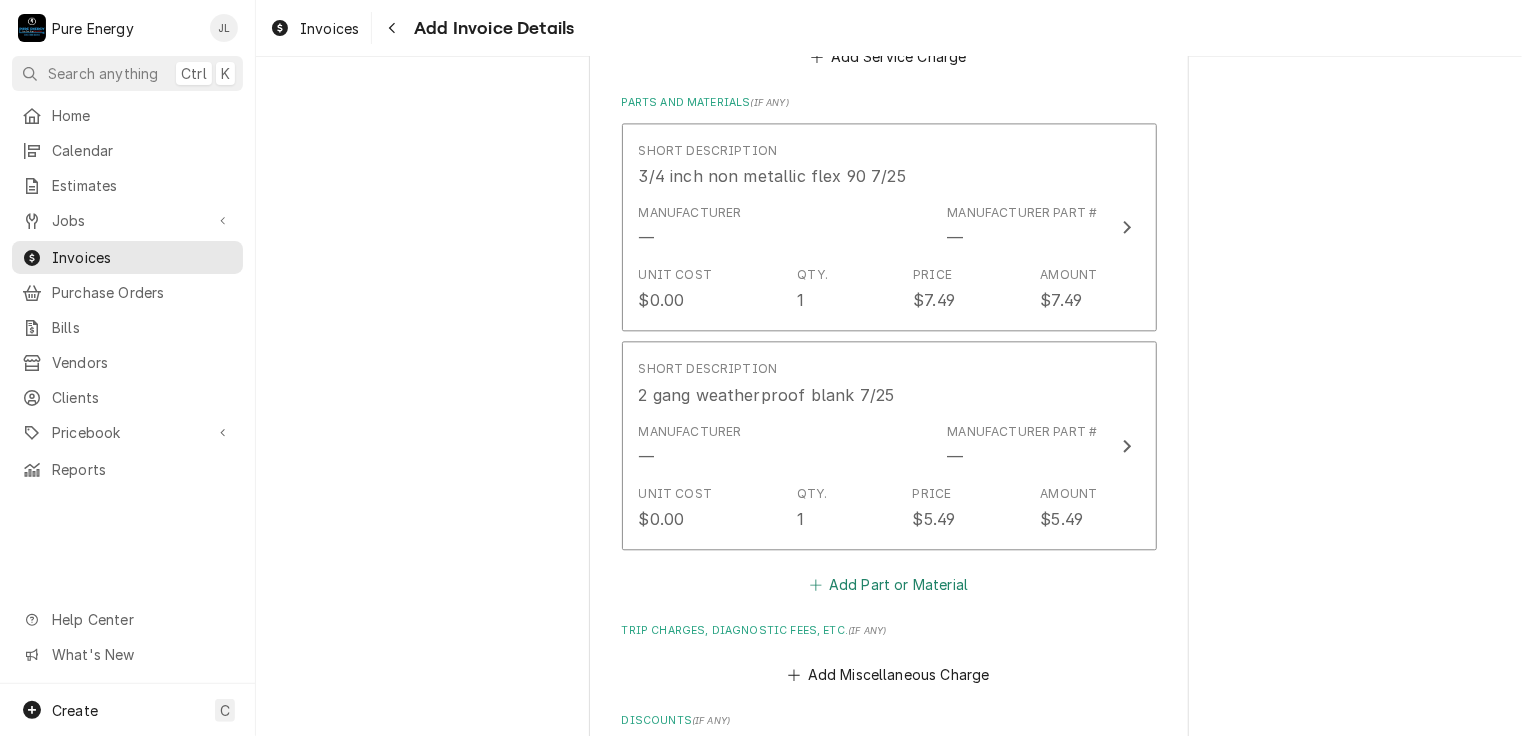 click on "Add Part or Material" at bounding box center [888, 584] 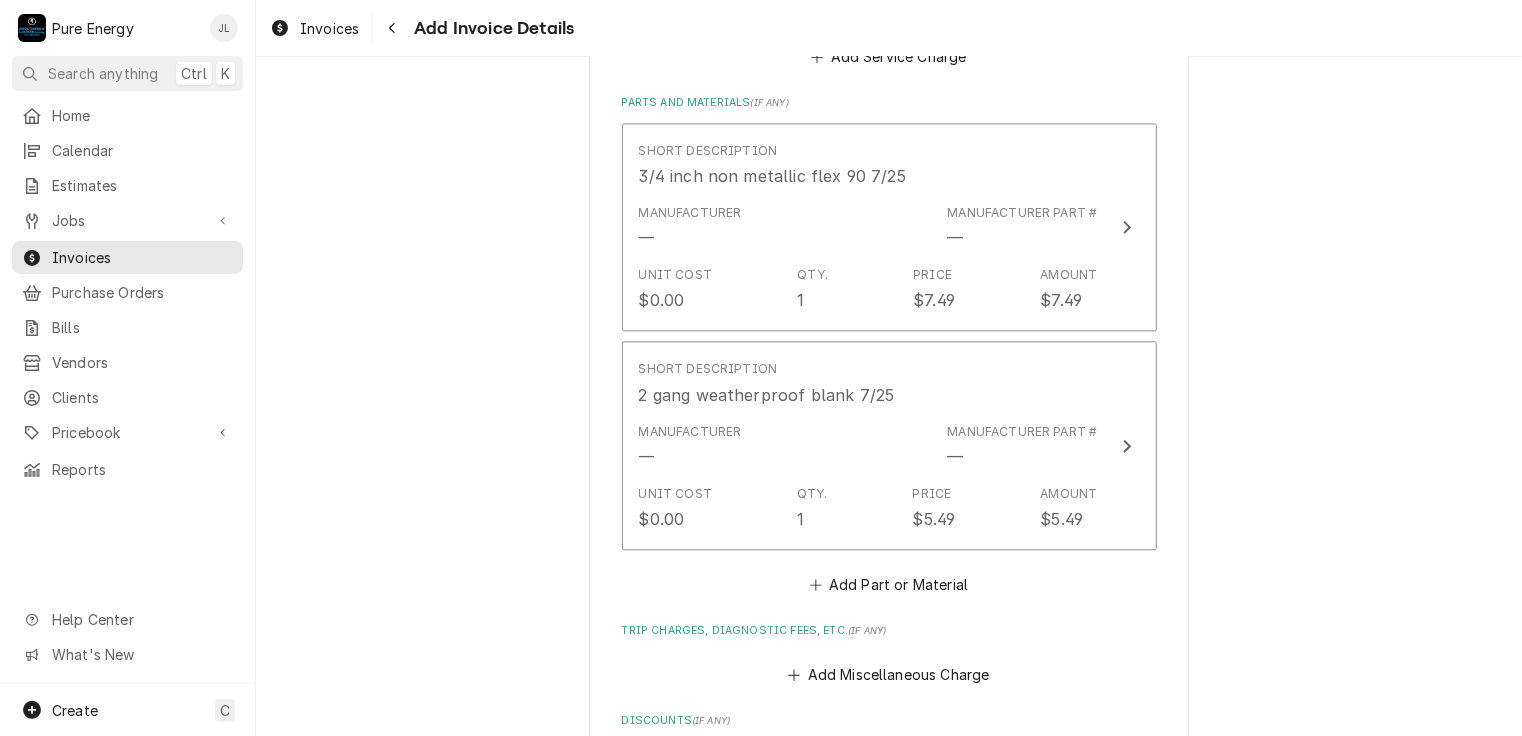 scroll, scrollTop: 0, scrollLeft: 0, axis: both 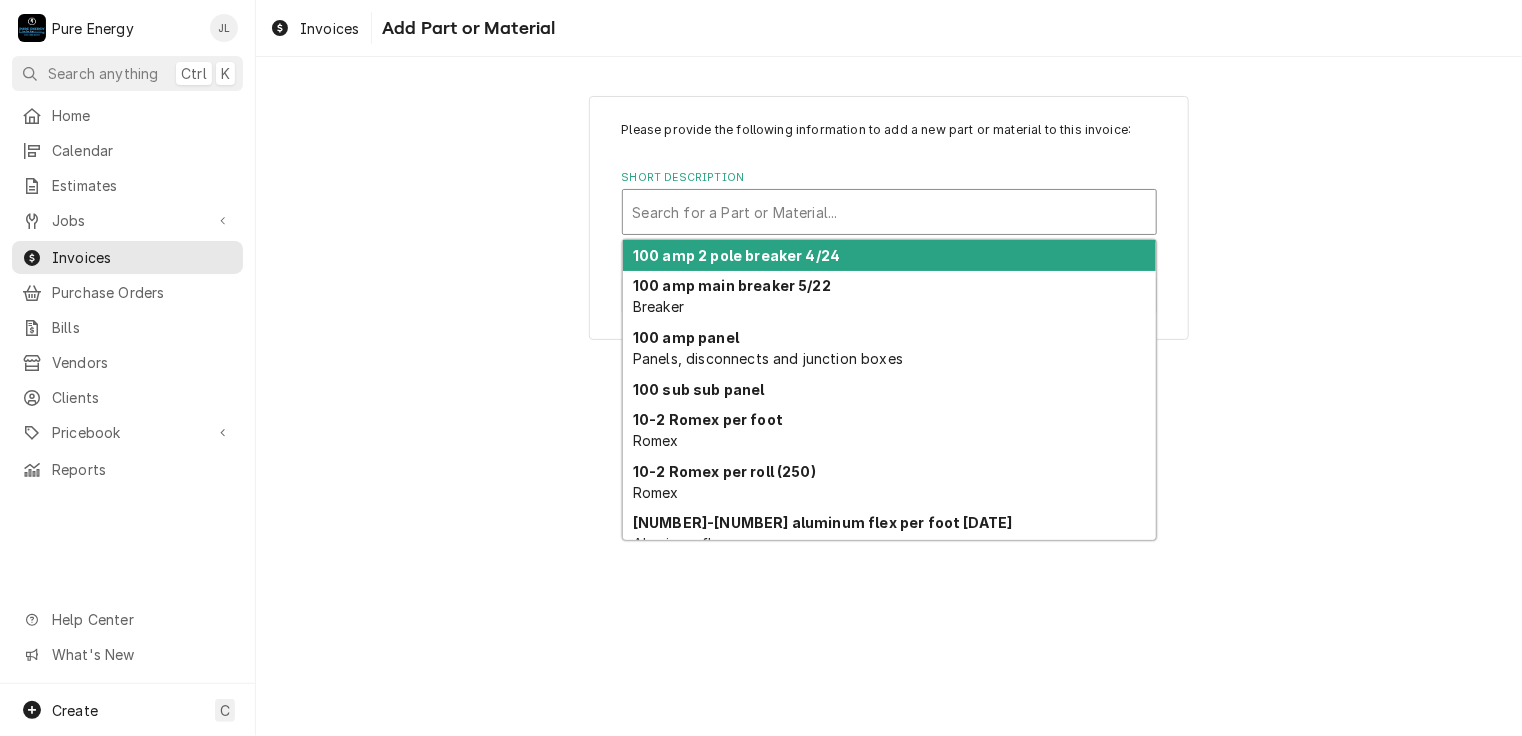 click at bounding box center [889, 212] 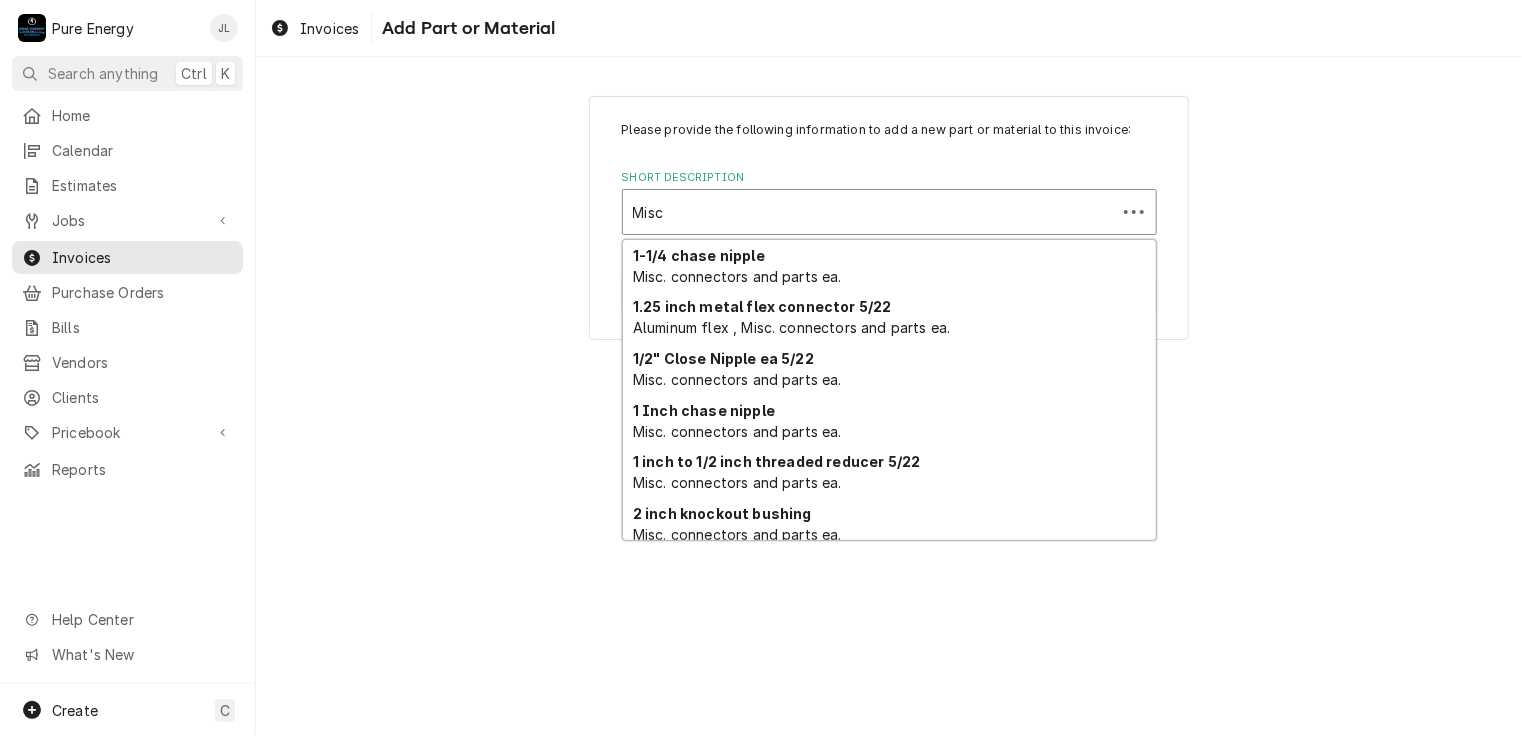 scroll, scrollTop: 216, scrollLeft: 0, axis: vertical 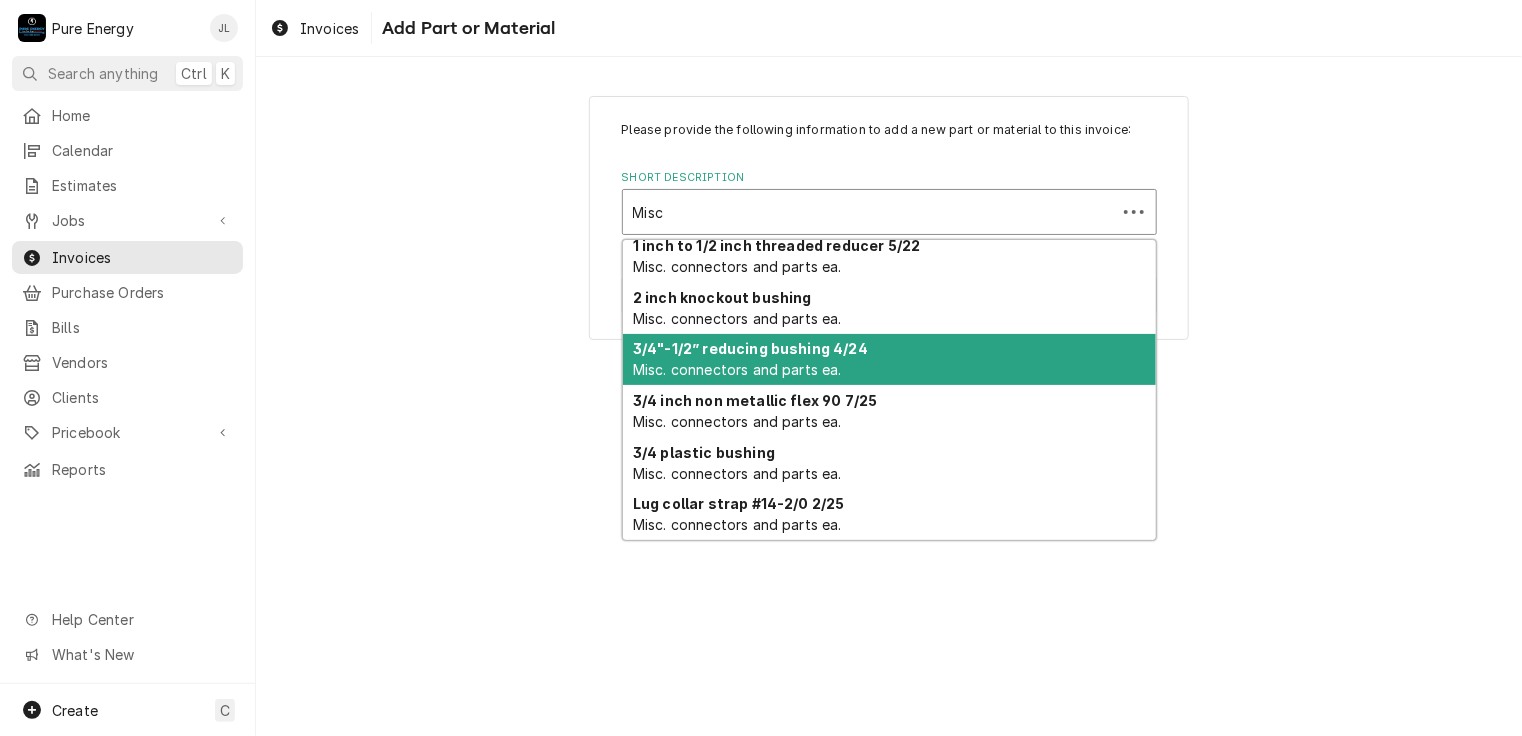 click on "3/4"-1/2” reducing bushing 4/24 Misc. connectors and parts ea." at bounding box center [889, 360] 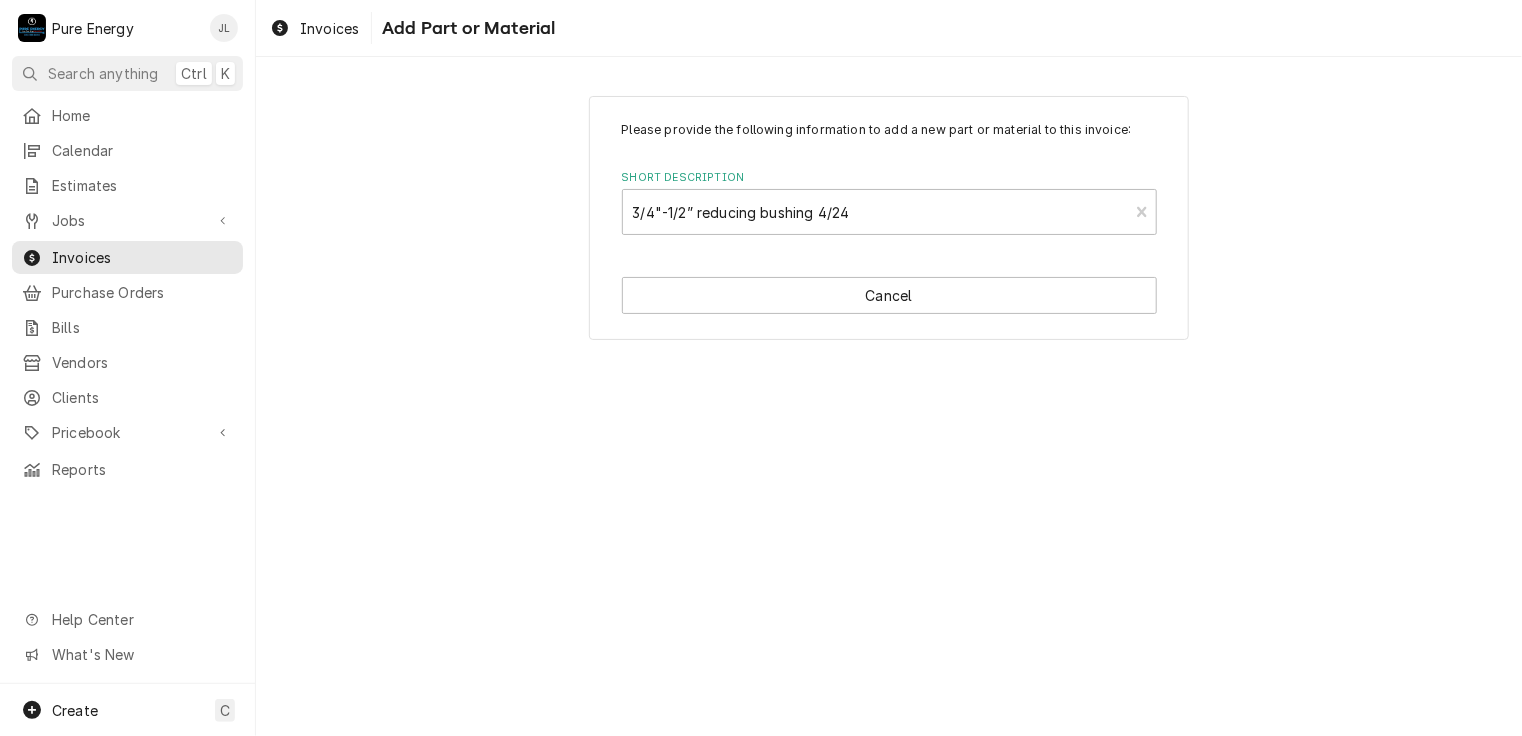 click on "Please provide the following information to add a new part or material to this invoice: Short Description 3/4"-1/2” reducing bushing 4/24 Misc. connectors and parts ea.  Cancel" at bounding box center [889, 218] 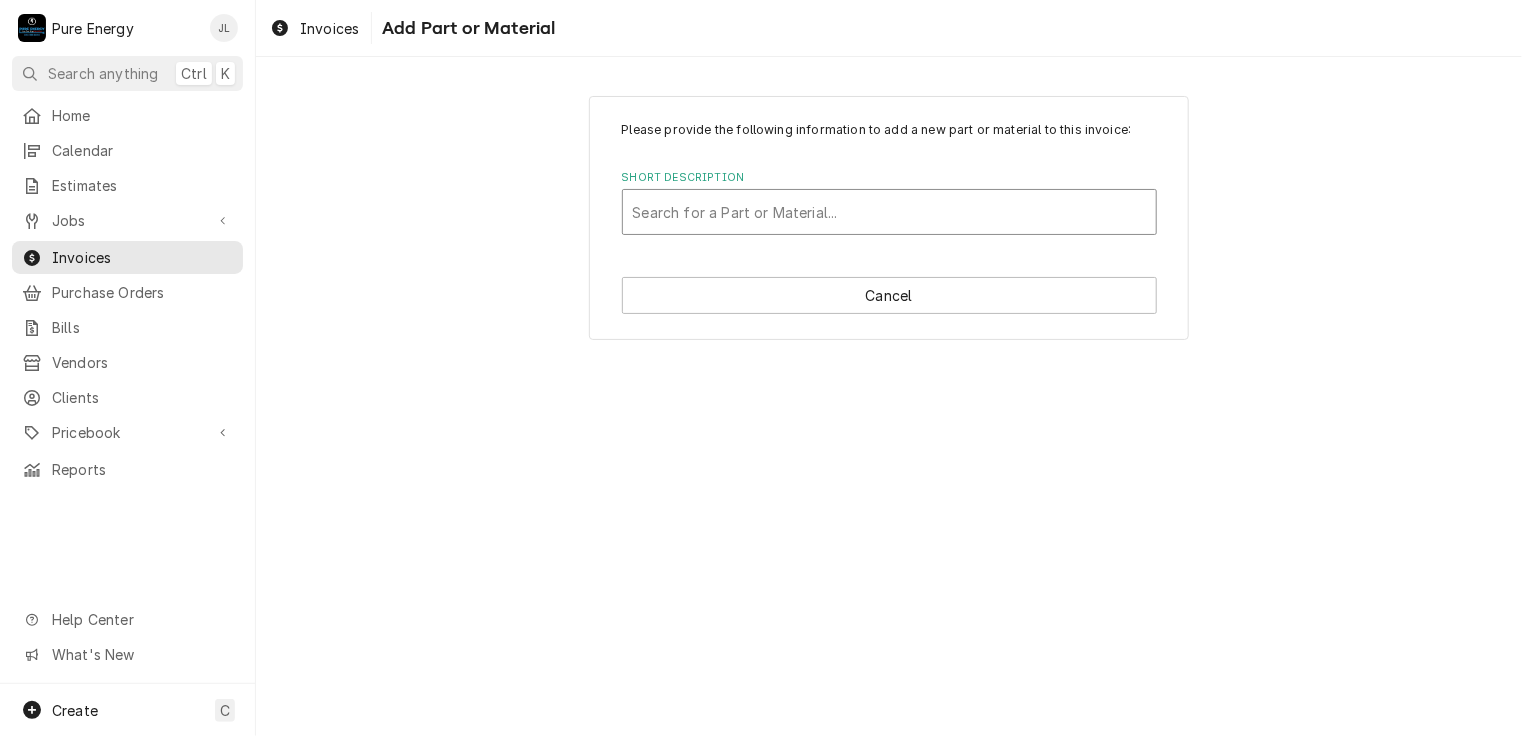 click at bounding box center (889, 212) 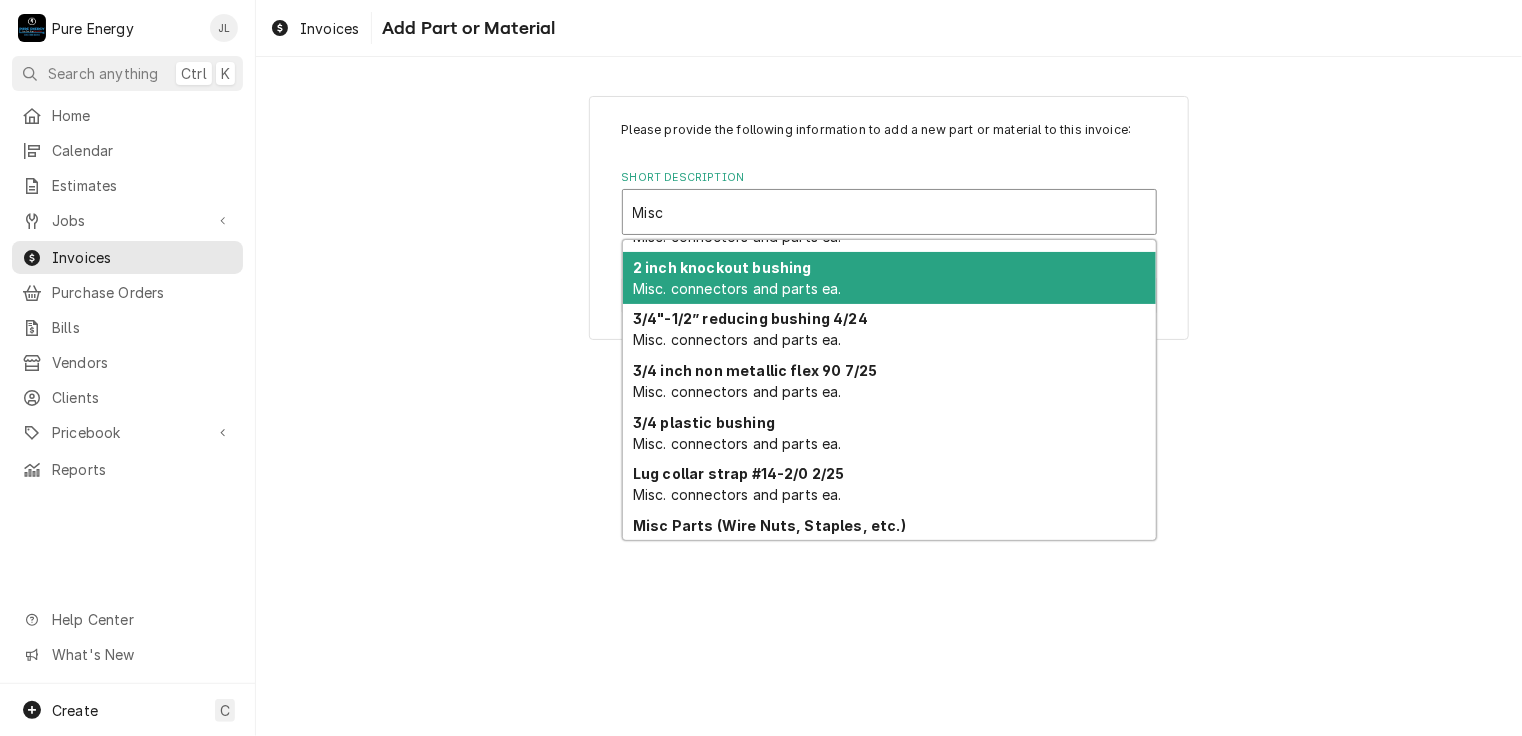 scroll, scrollTop: 380, scrollLeft: 0, axis: vertical 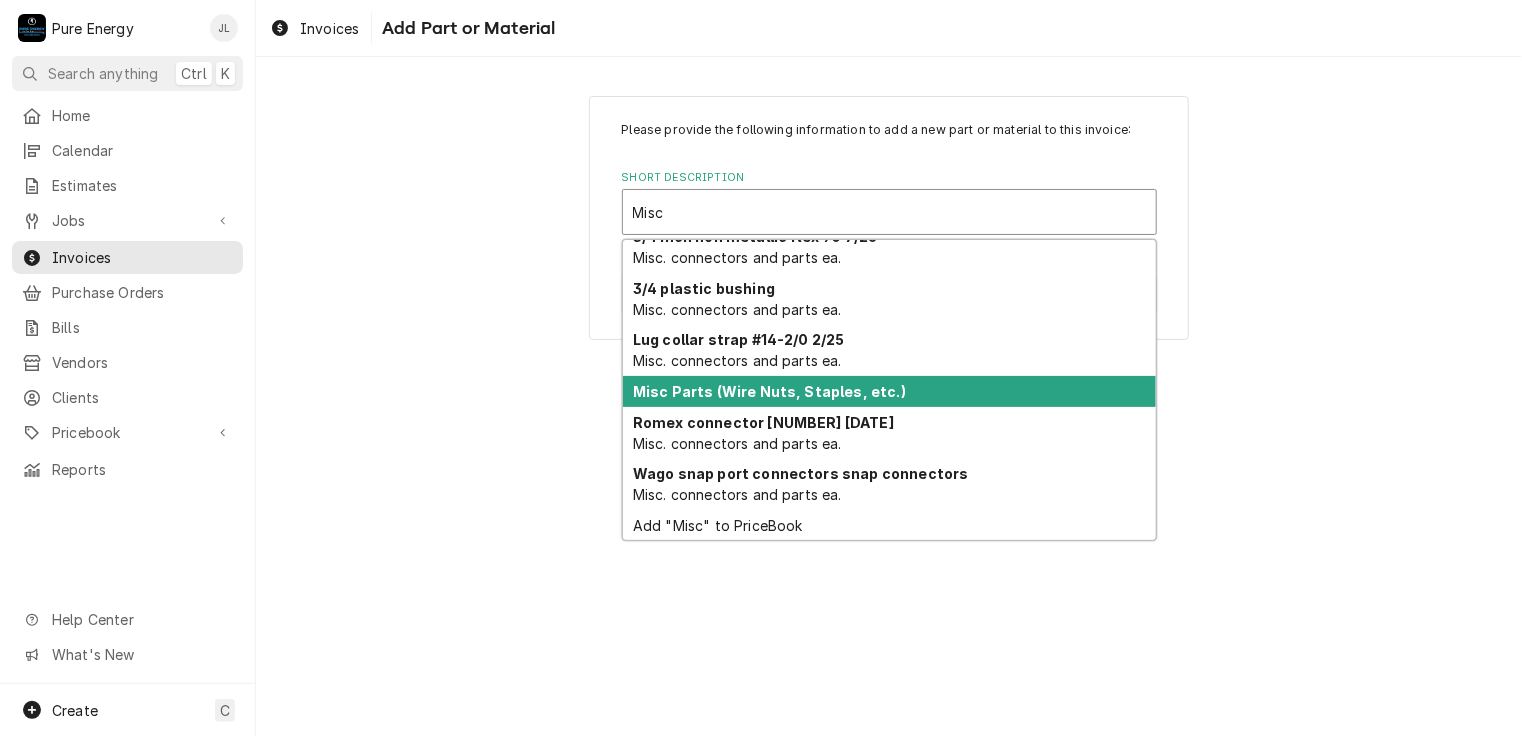 click on "Misc Parts (Wire Nuts, Staples, etc.)" at bounding box center [769, 391] 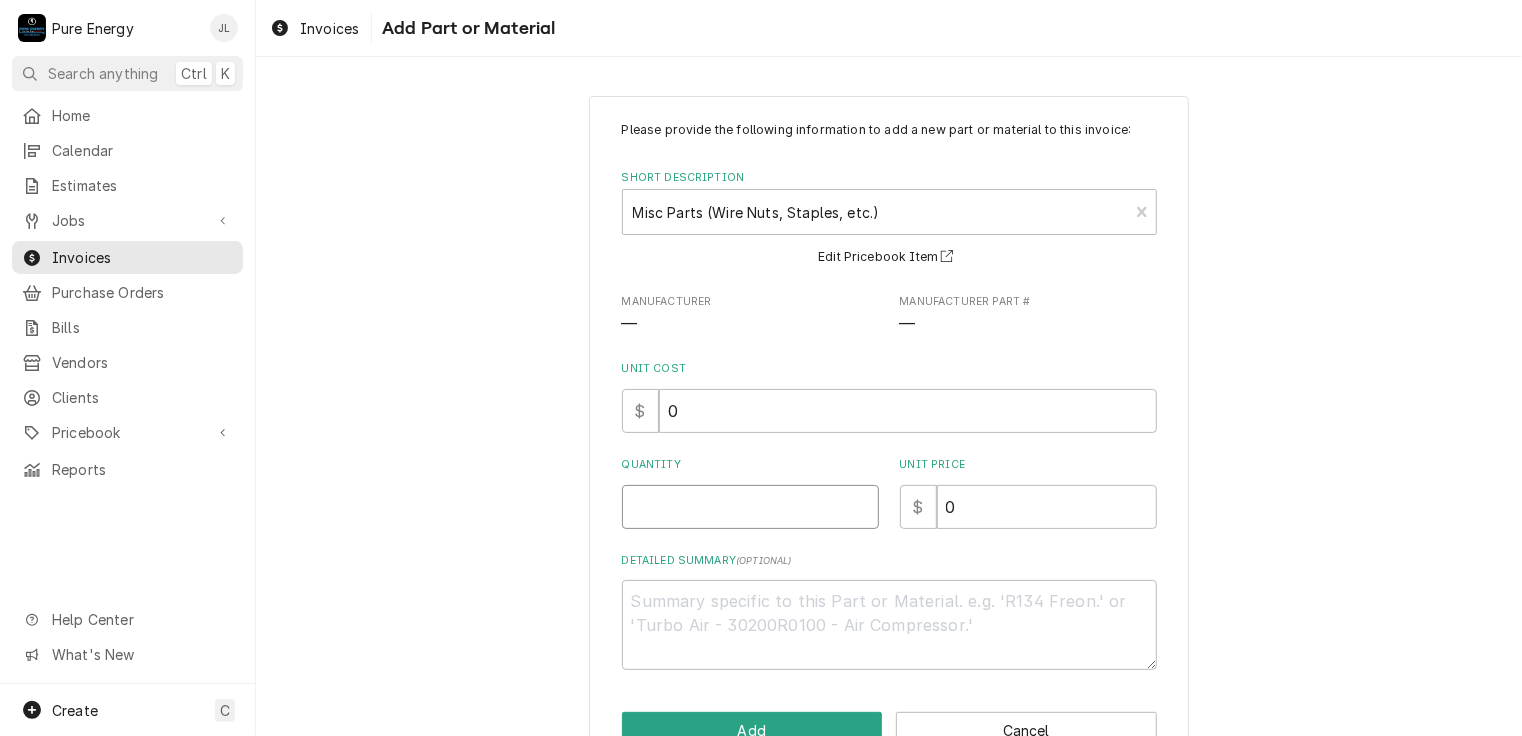 click on "Quantity" at bounding box center [750, 507] 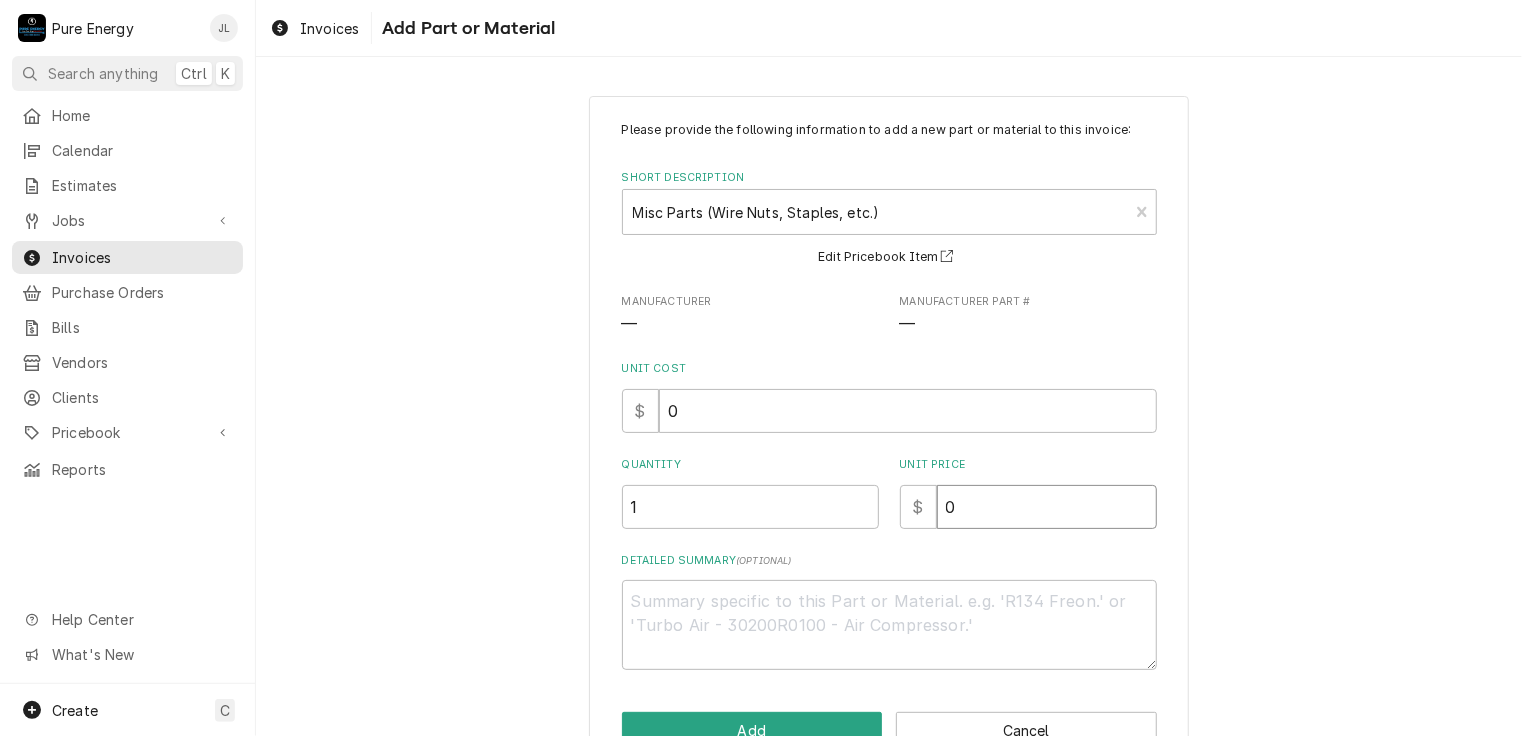 click on "0" at bounding box center [1047, 507] 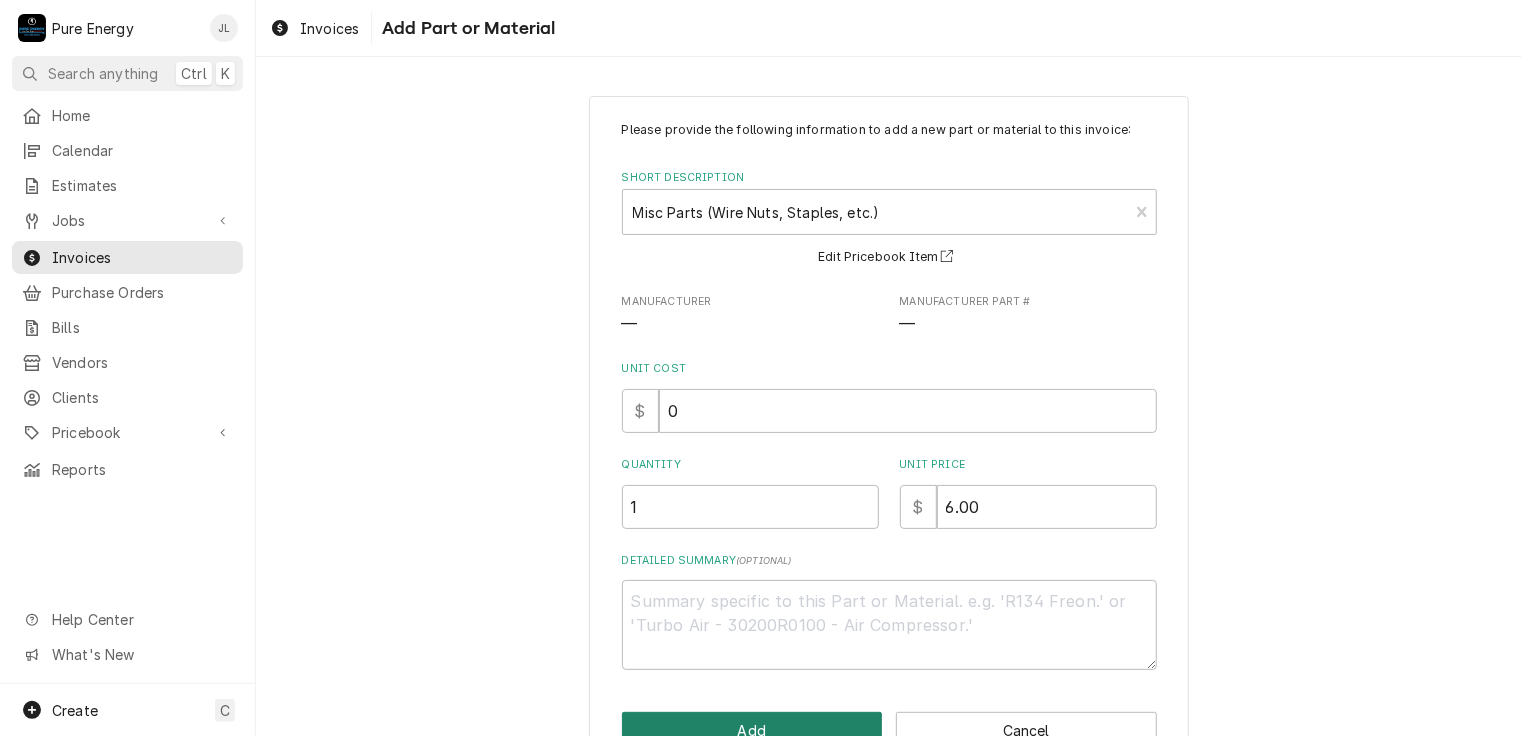 click on "Add" at bounding box center (752, 730) 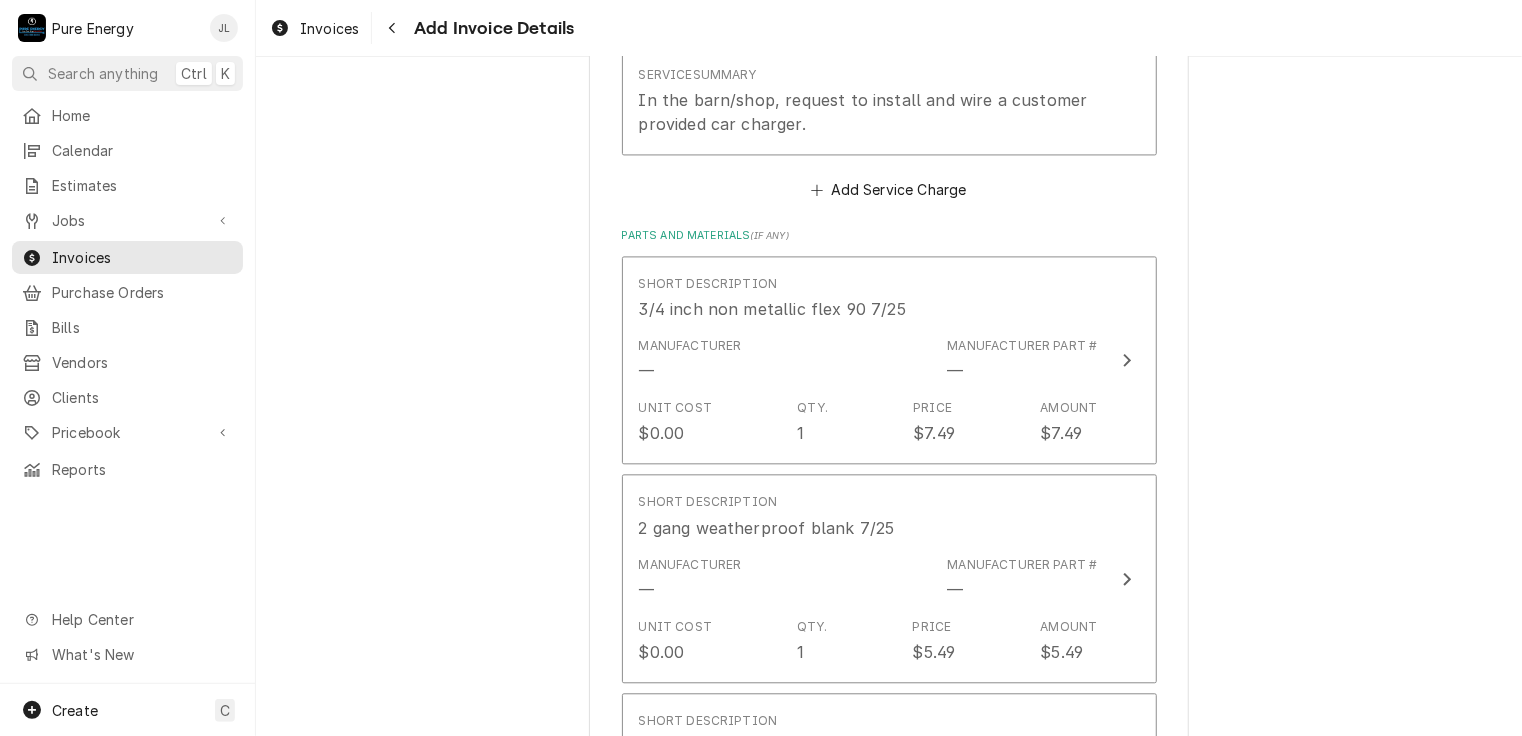 scroll, scrollTop: 1894, scrollLeft: 0, axis: vertical 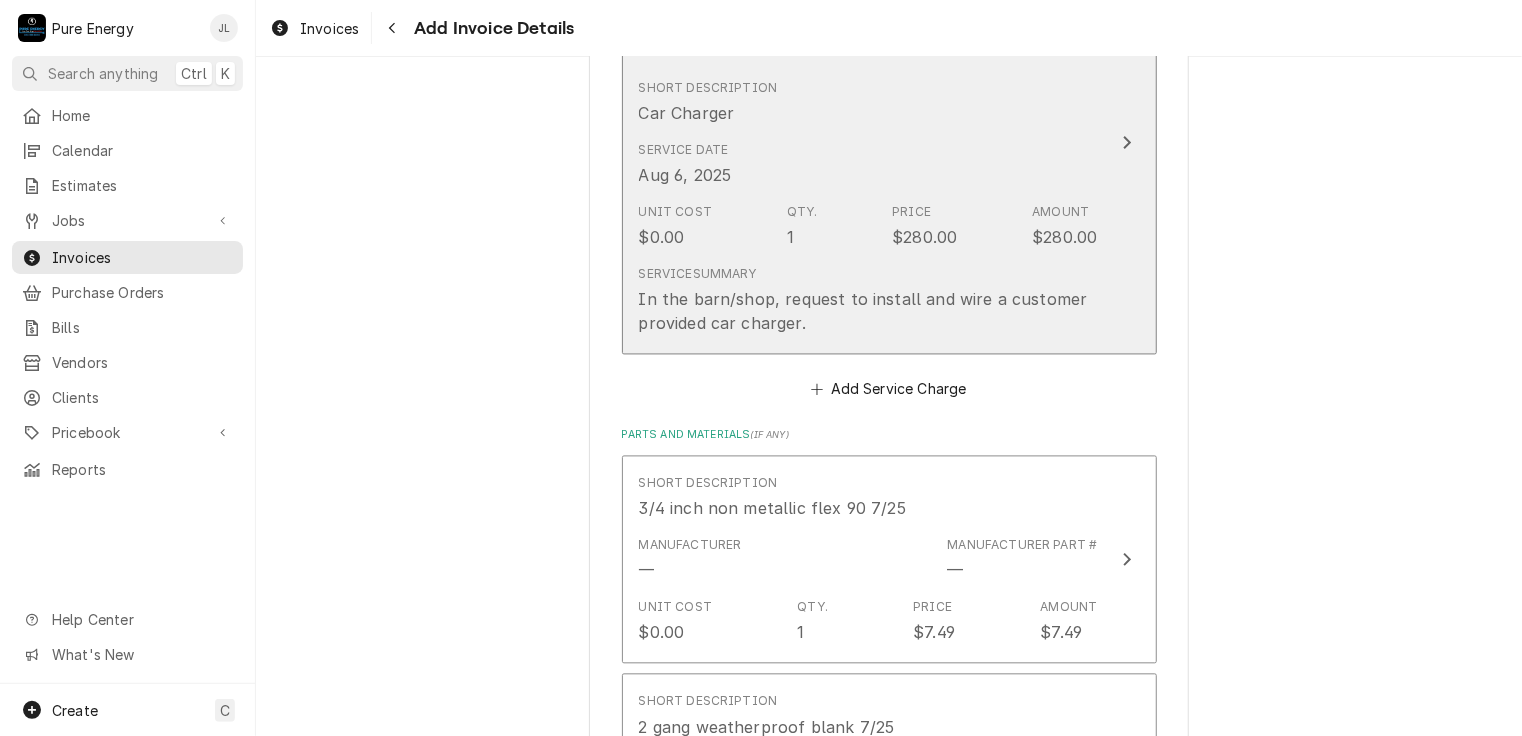 click on "Service  Summary In the barn/shop, request to install and wire a customer provided car charger." at bounding box center (868, 301) 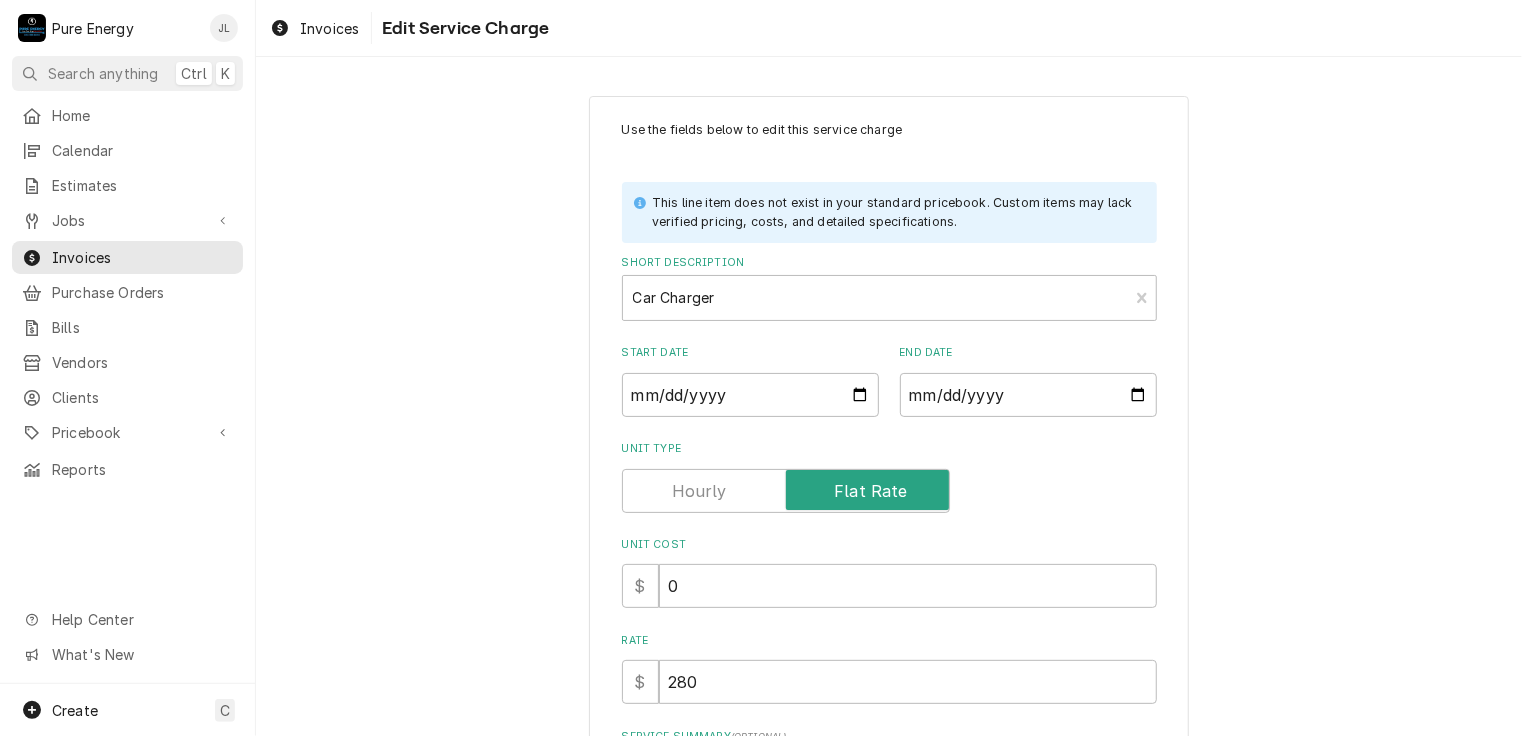 scroll, scrollTop: 280, scrollLeft: 0, axis: vertical 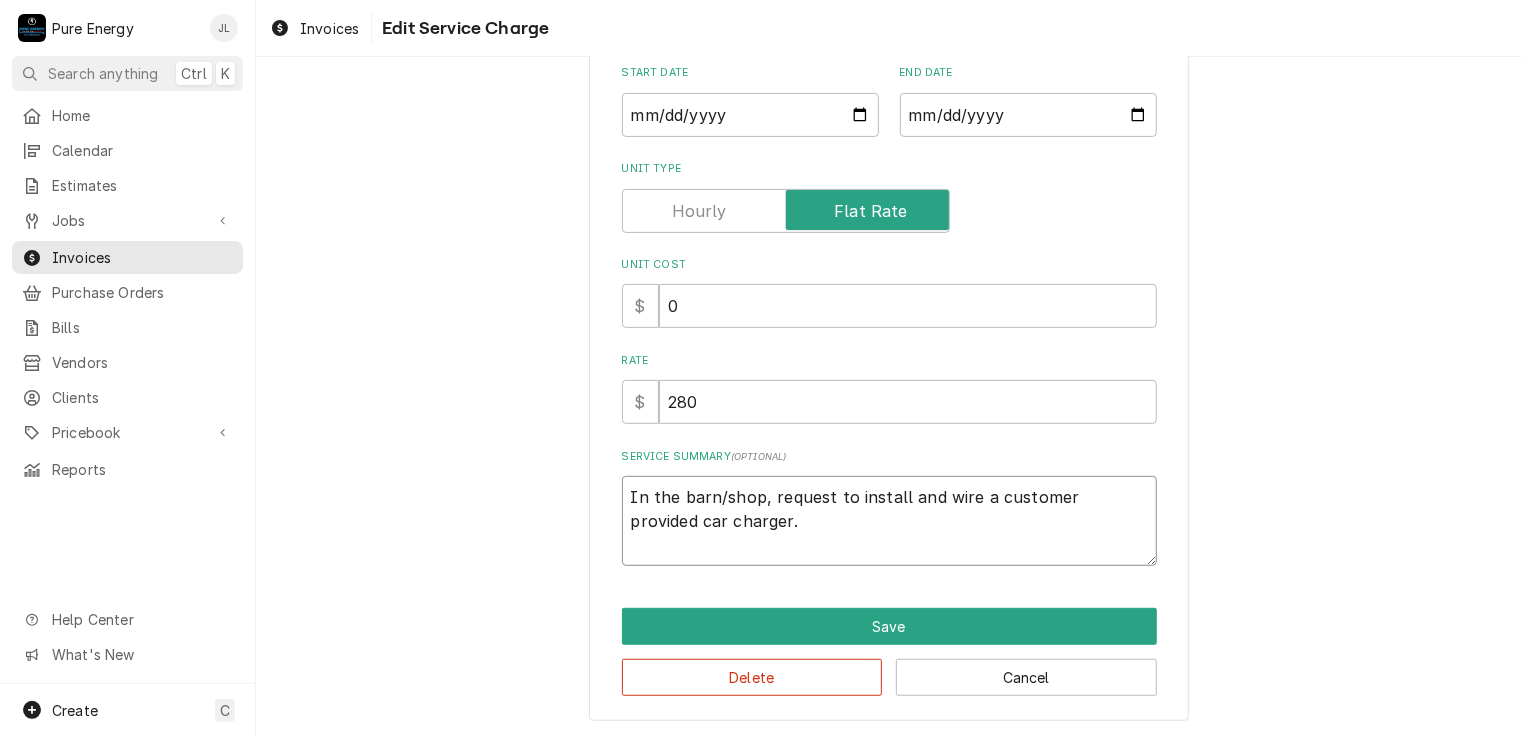 click on "In the barn/shop, request to install and wire a customer provided car charger." at bounding box center (889, 521) 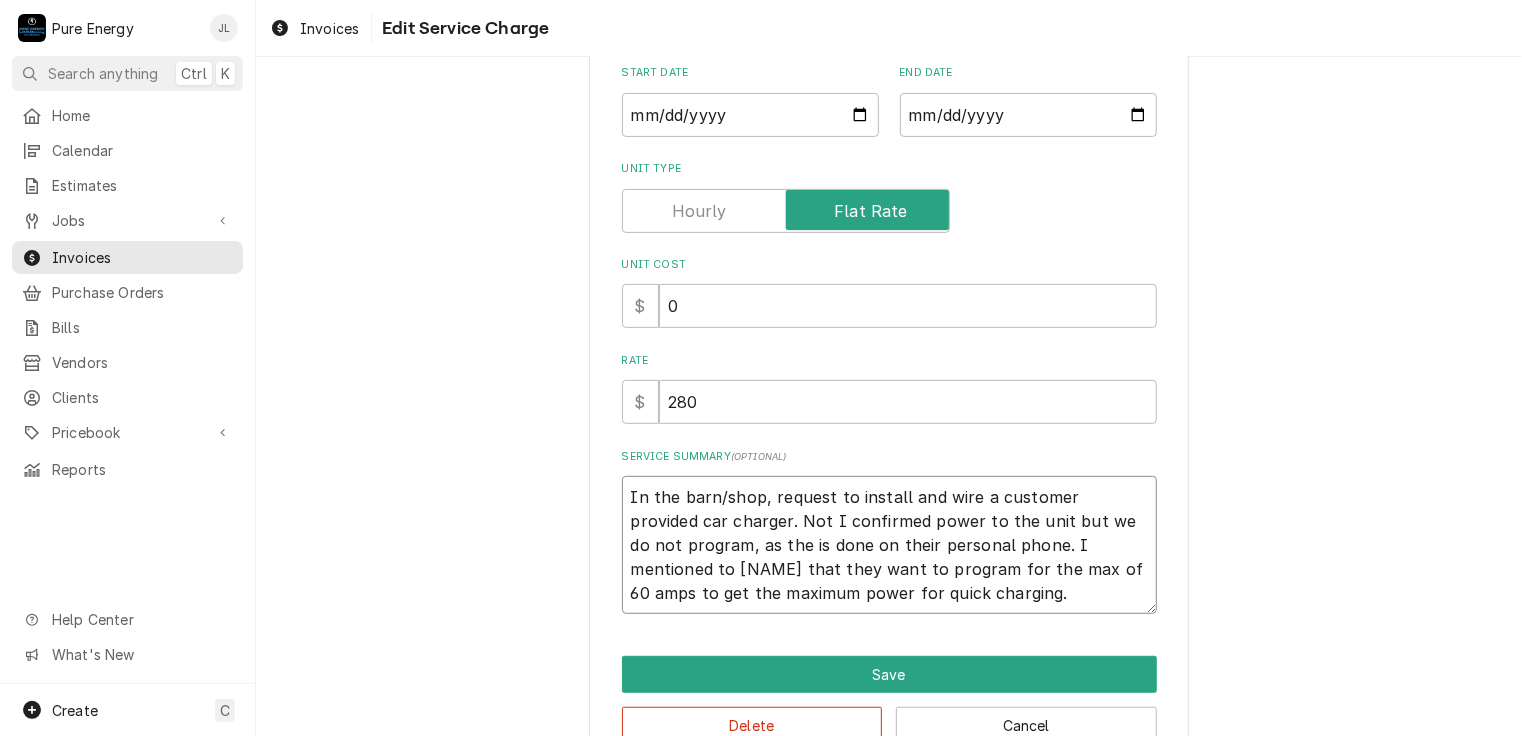 scroll, scrollTop: 328, scrollLeft: 0, axis: vertical 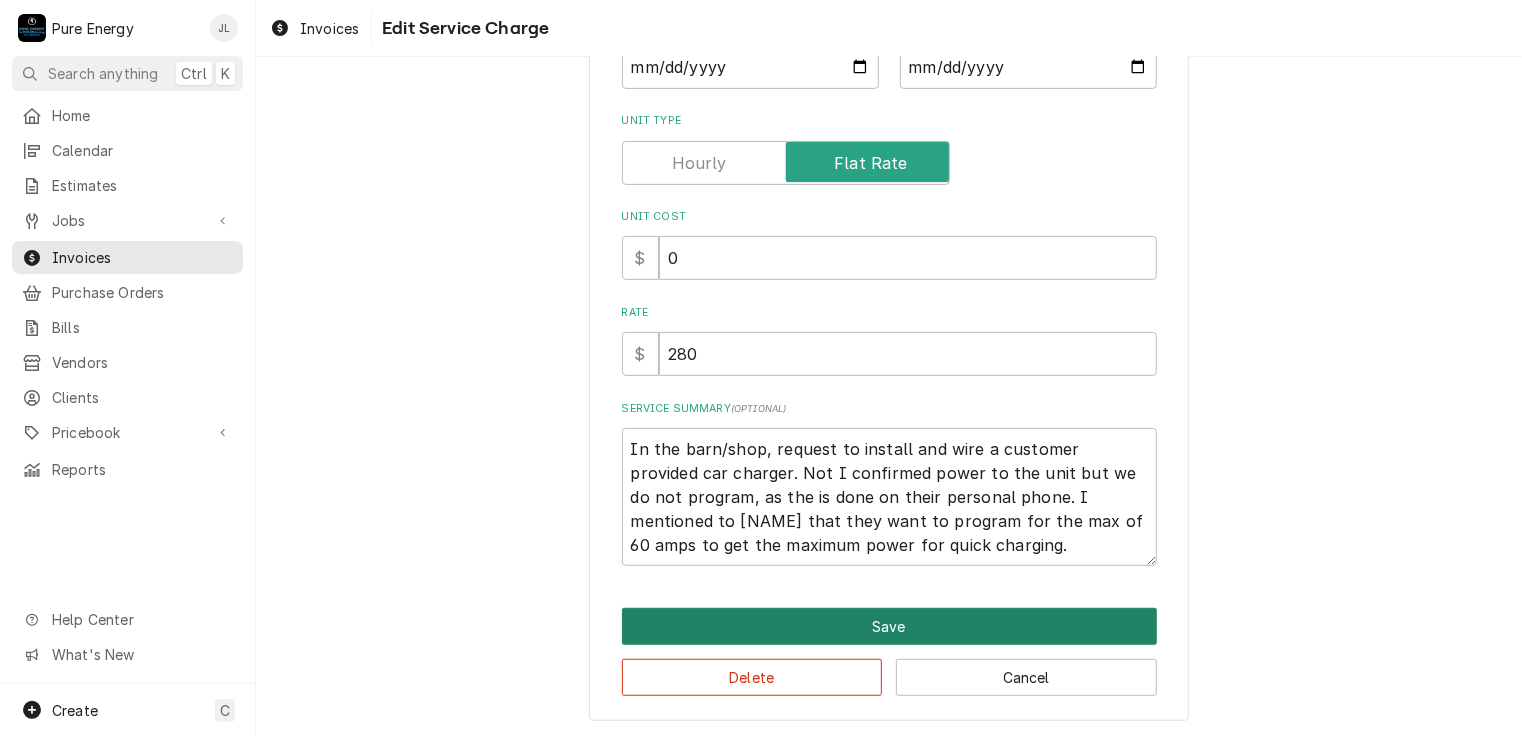 click on "Save" at bounding box center (889, 626) 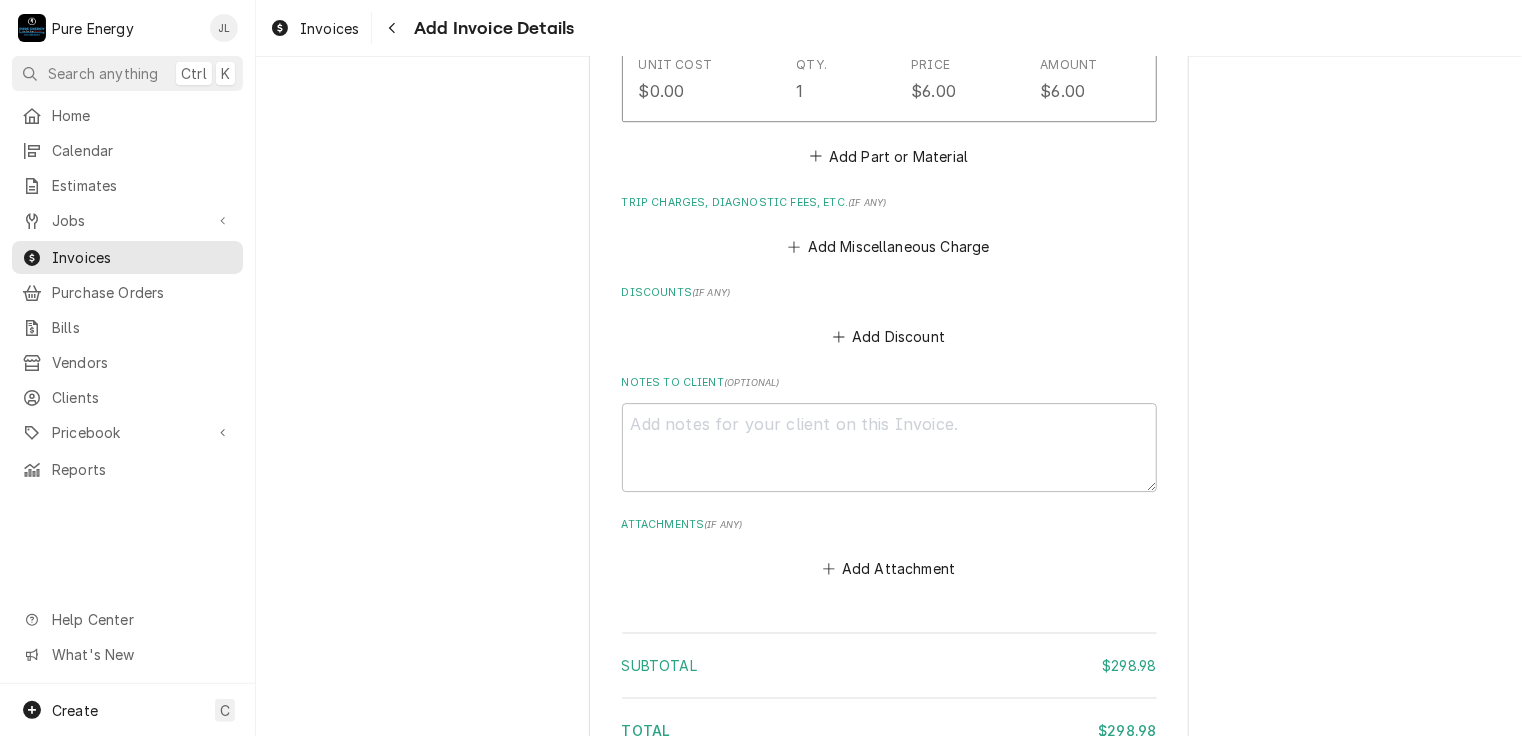 scroll, scrollTop: 3190, scrollLeft: 0, axis: vertical 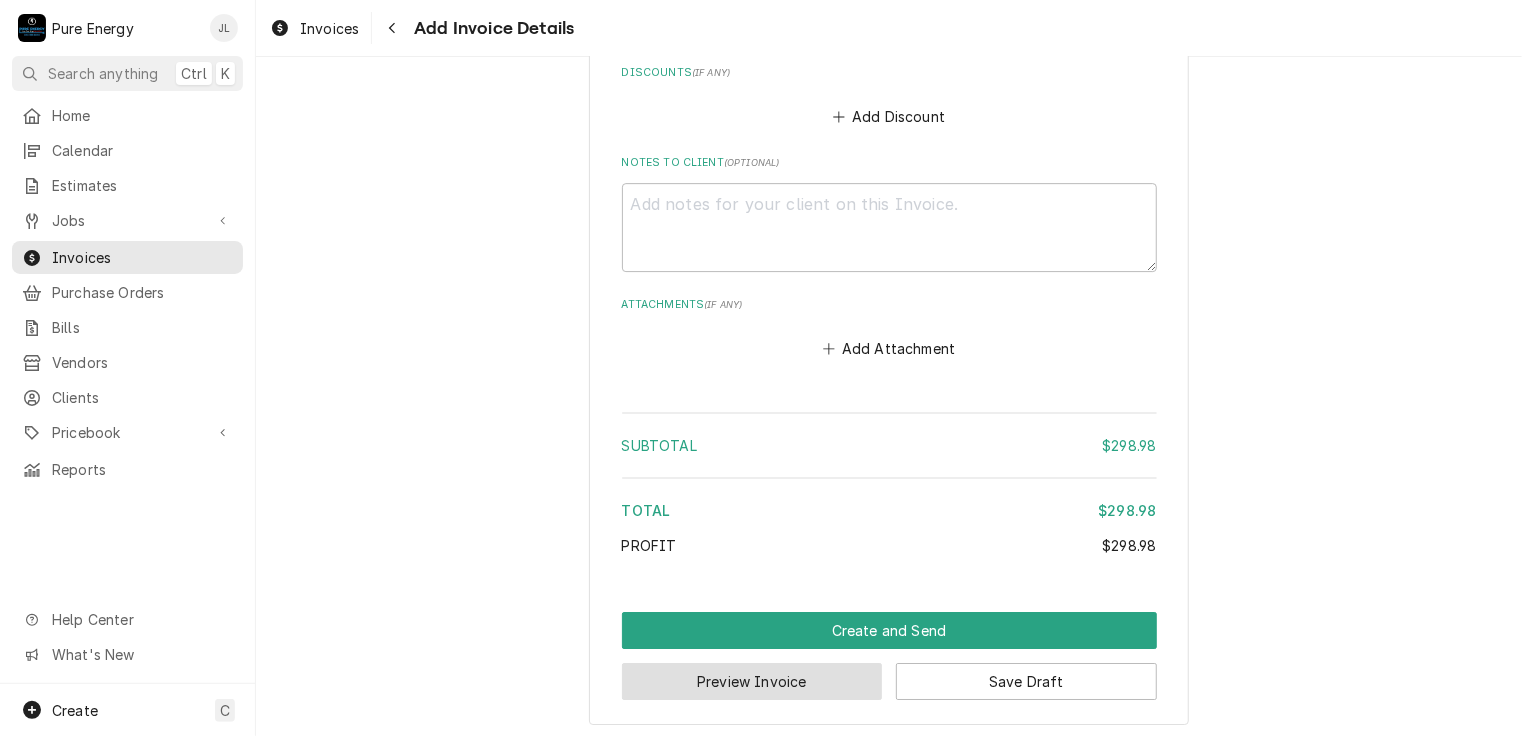 click on "Preview Invoice" at bounding box center (752, 681) 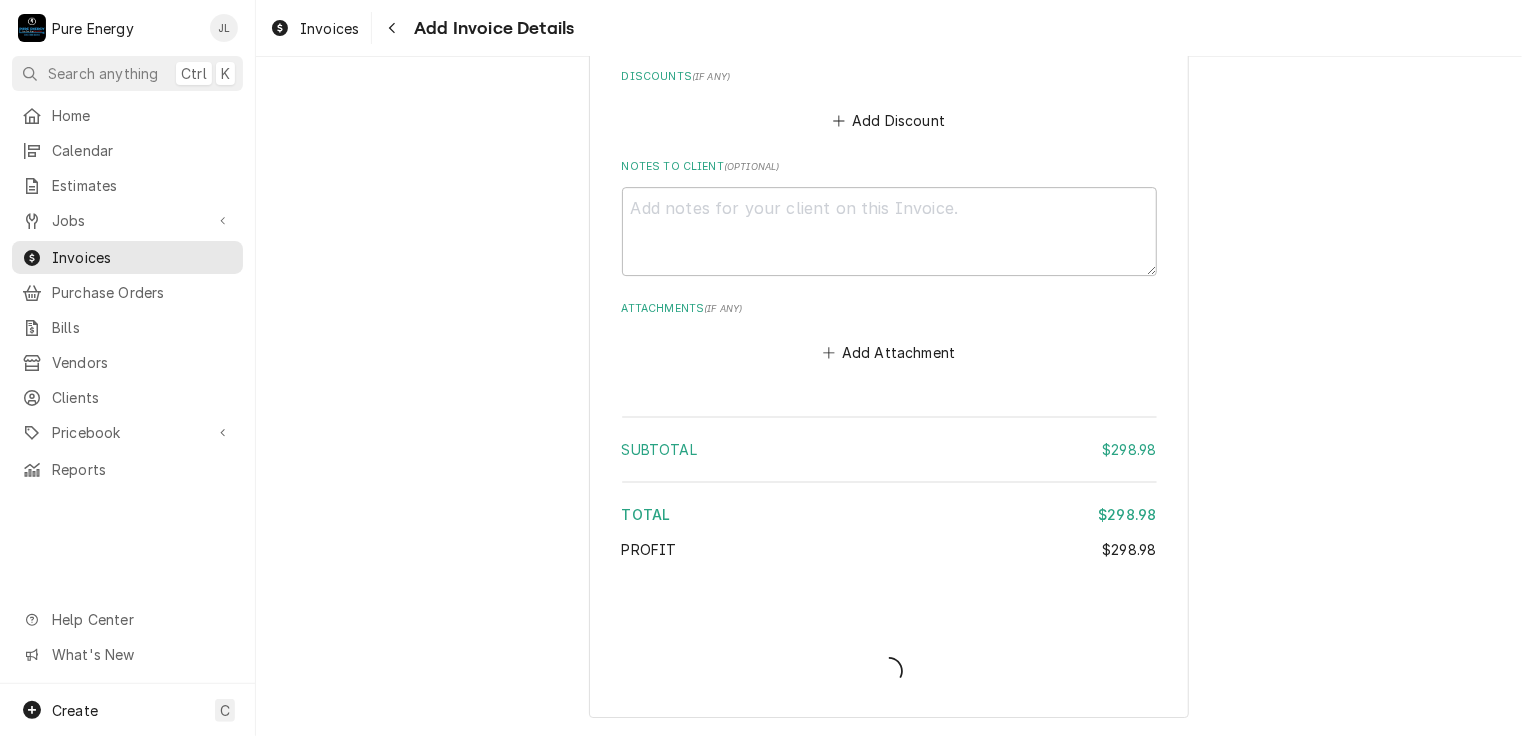 scroll, scrollTop: 3180, scrollLeft: 0, axis: vertical 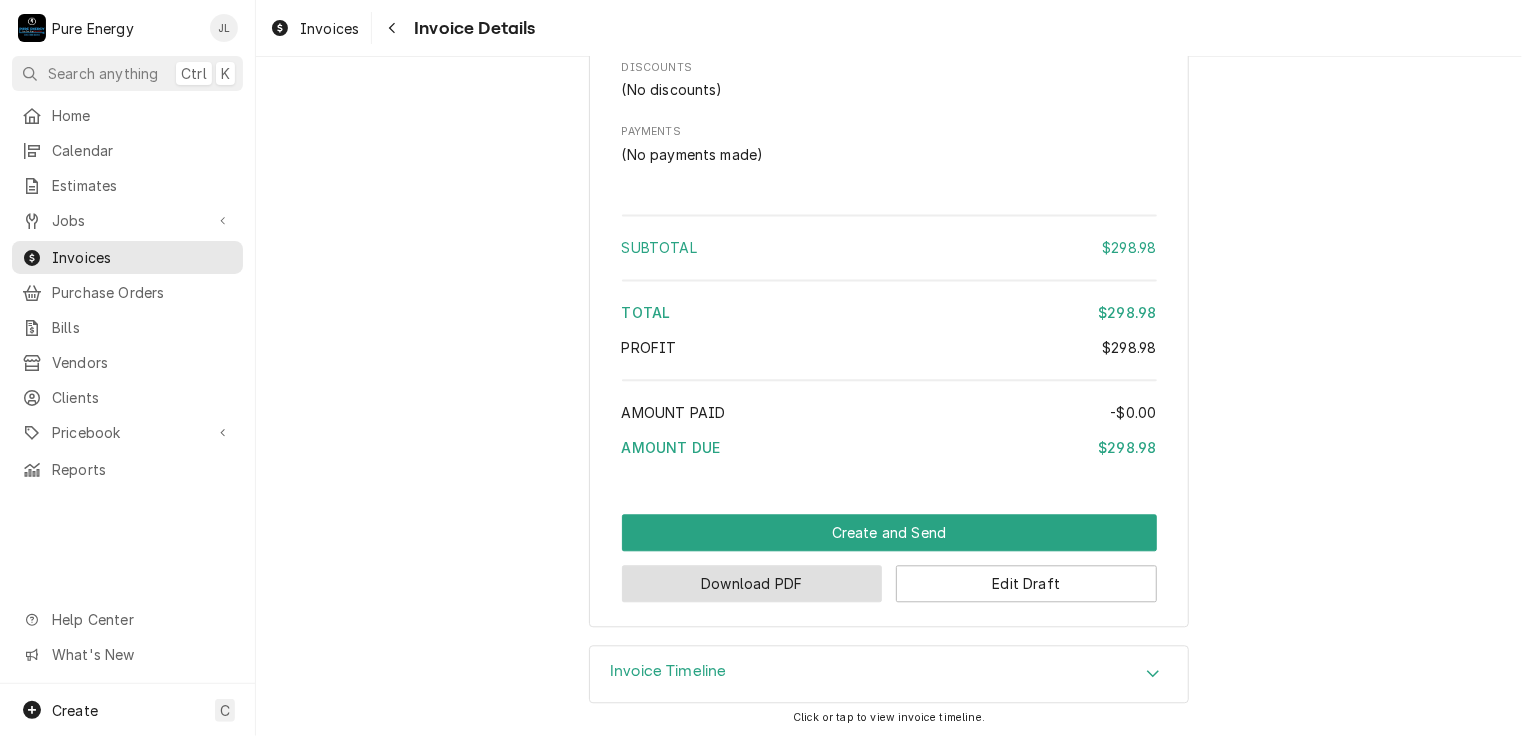 click on "Download PDF" at bounding box center (752, 583) 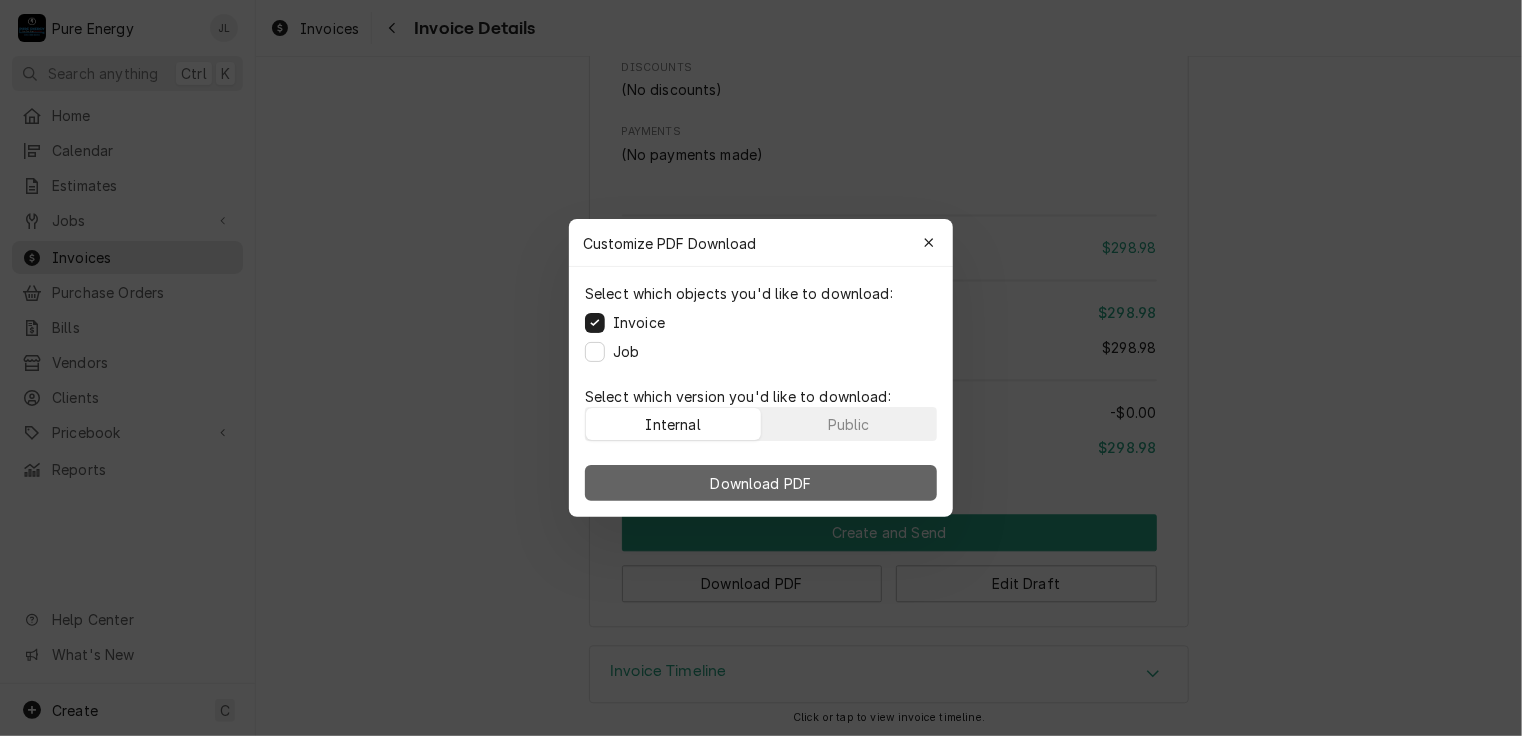 click on "Download PDF" at bounding box center (761, 483) 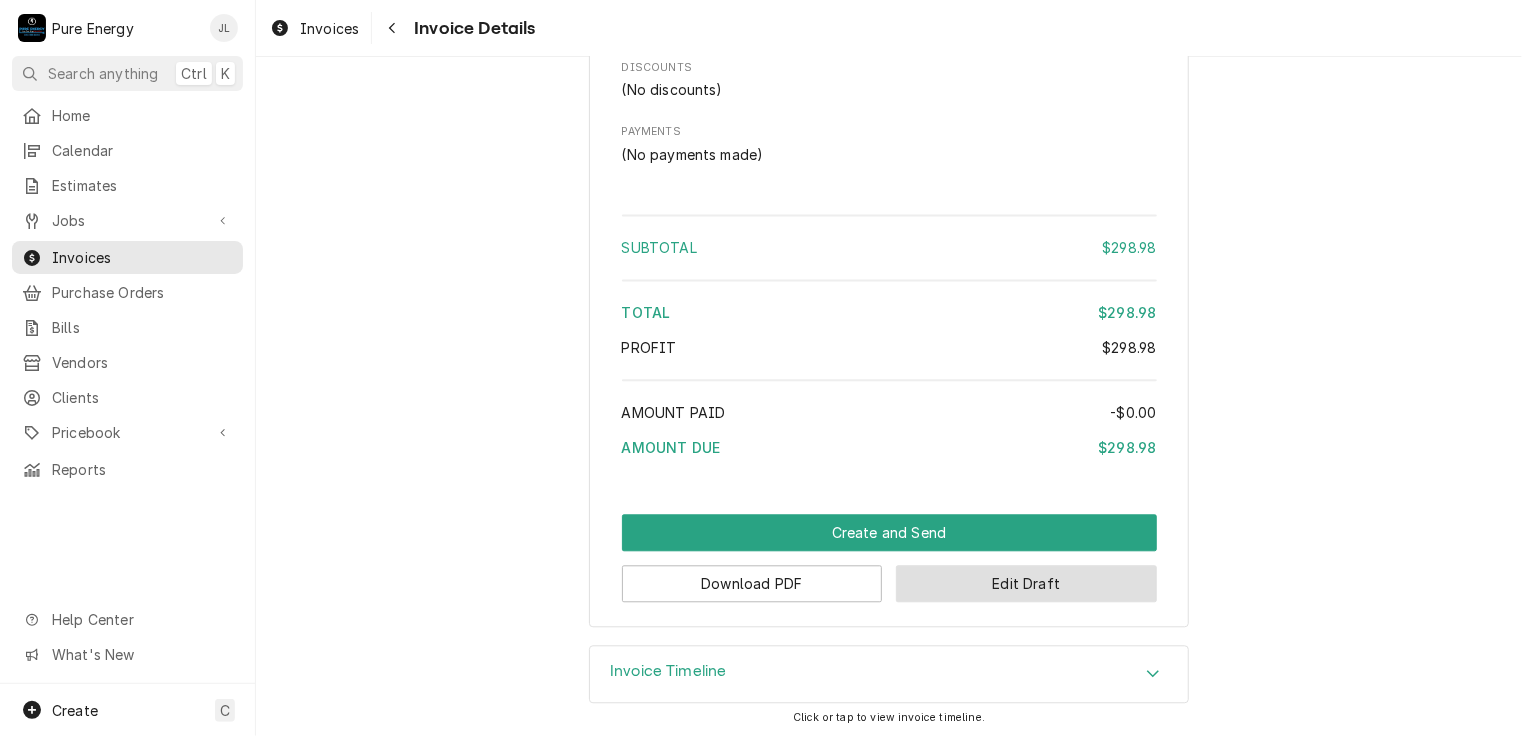 click on "Edit Draft" at bounding box center (1026, 583) 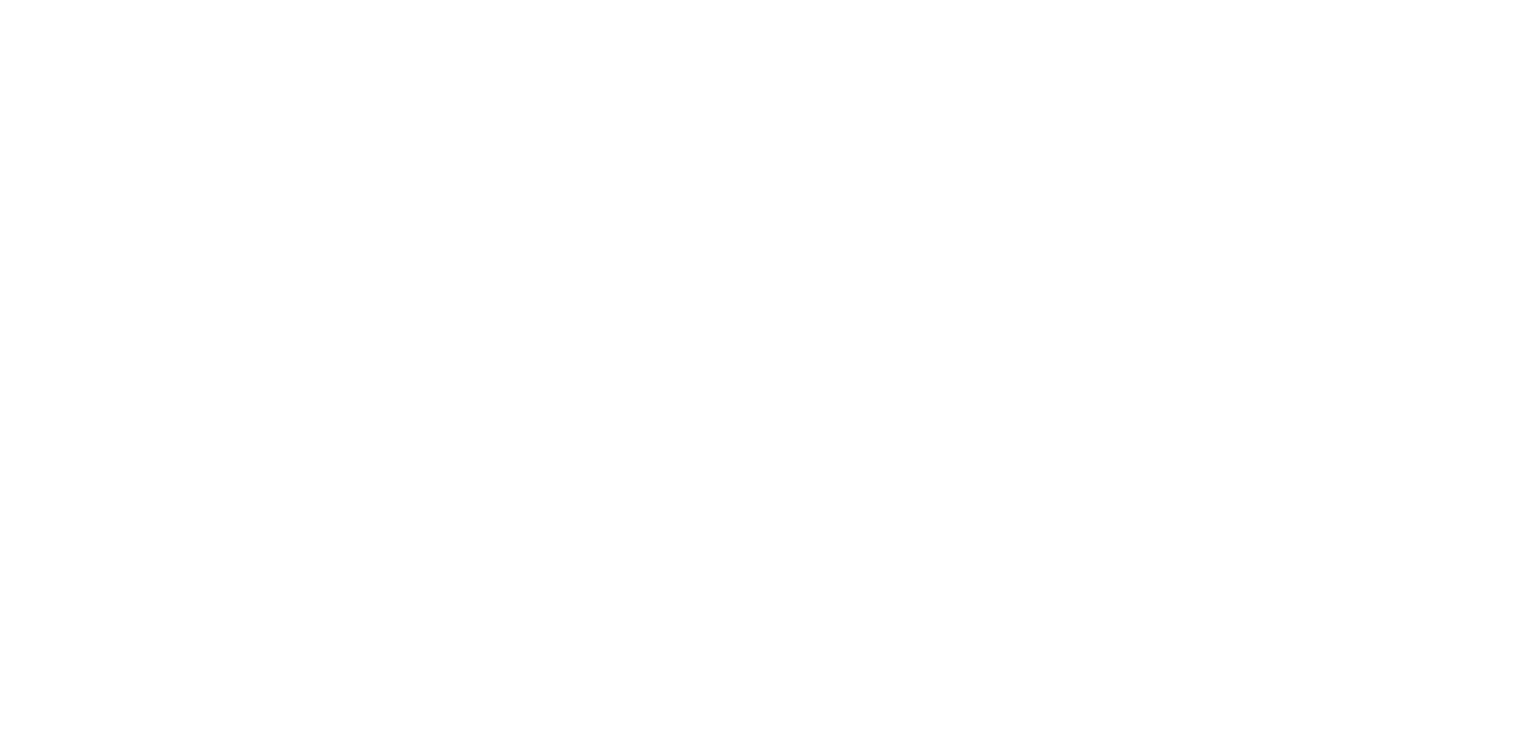 scroll, scrollTop: 0, scrollLeft: 0, axis: both 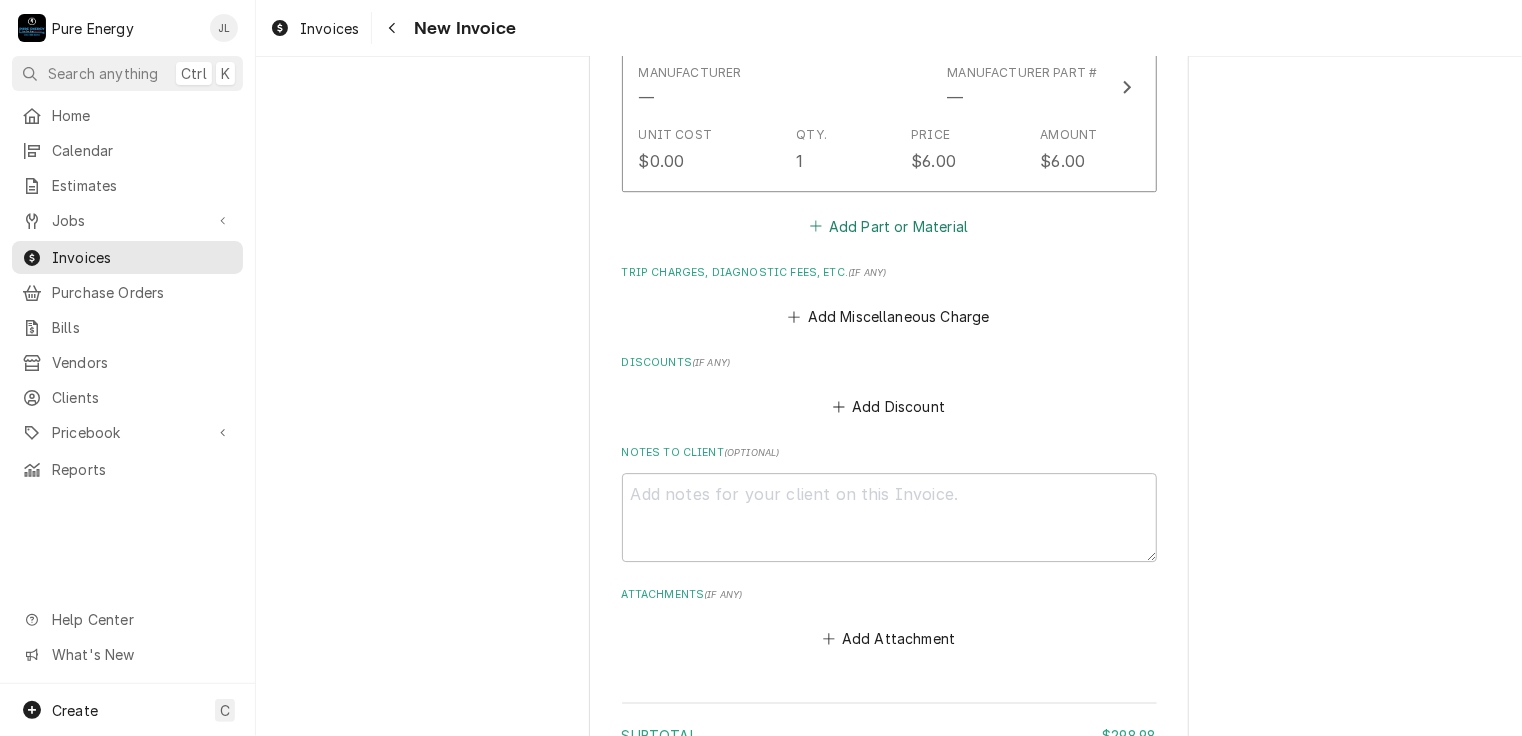 click on "Add Part or Material" at bounding box center [888, 226] 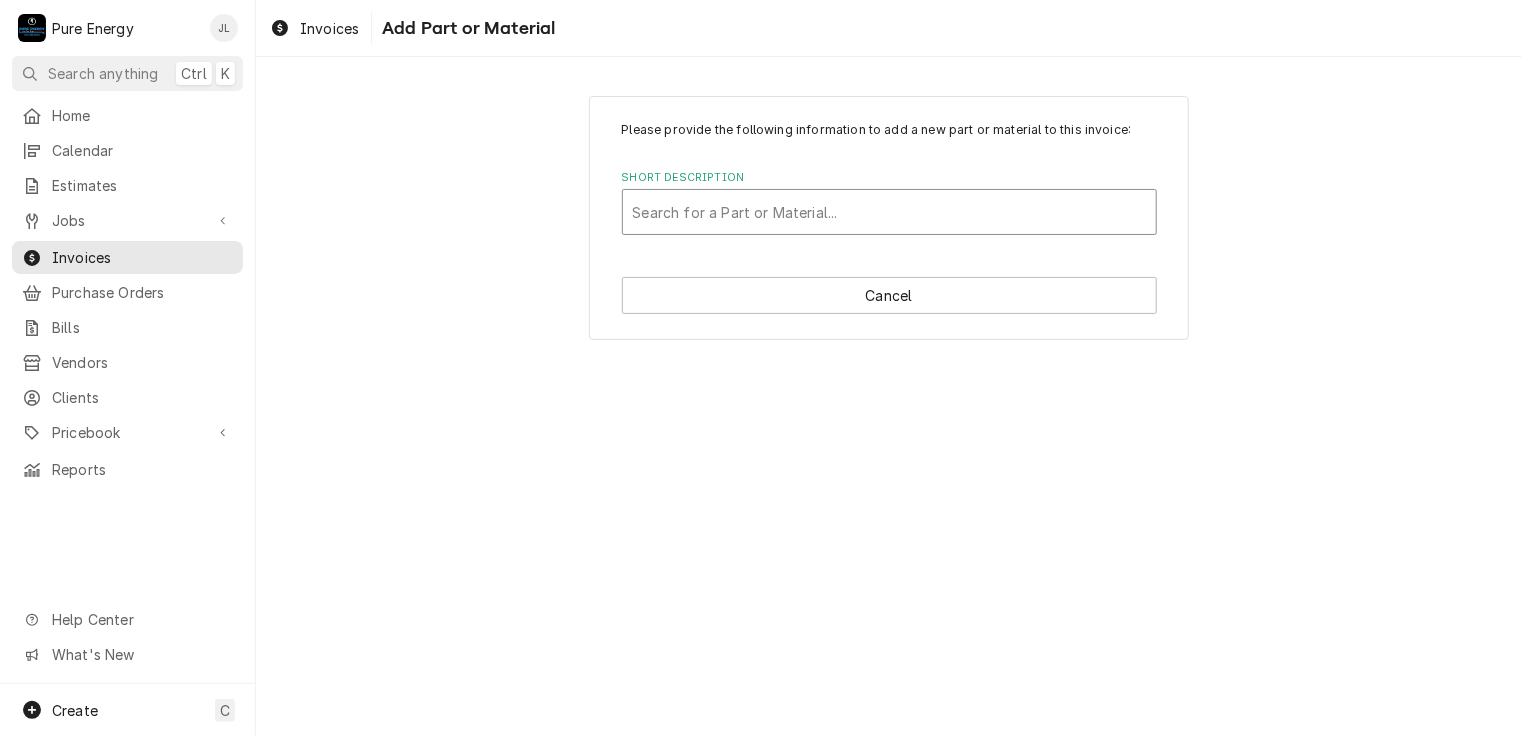 click at bounding box center (889, 212) 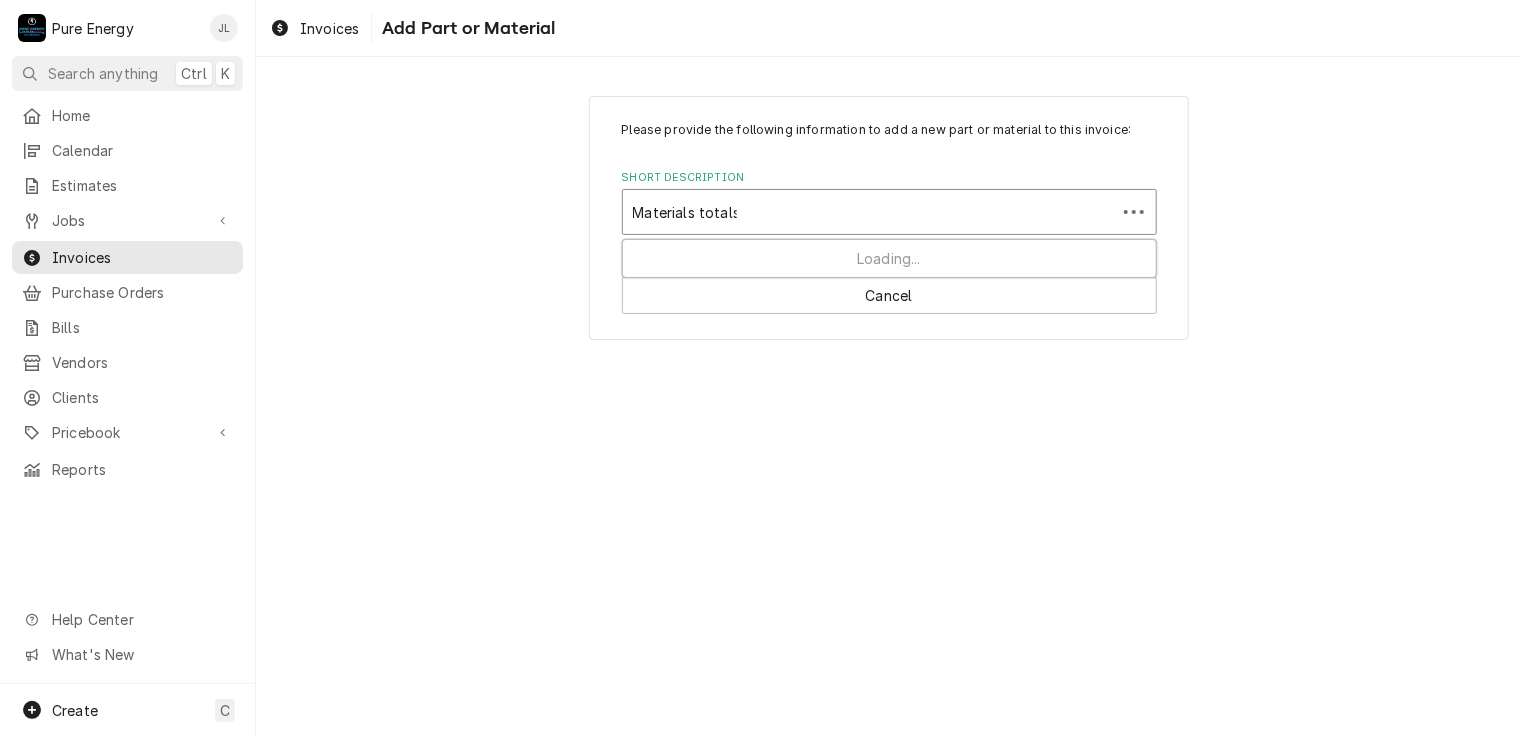 type on "Materials totals" 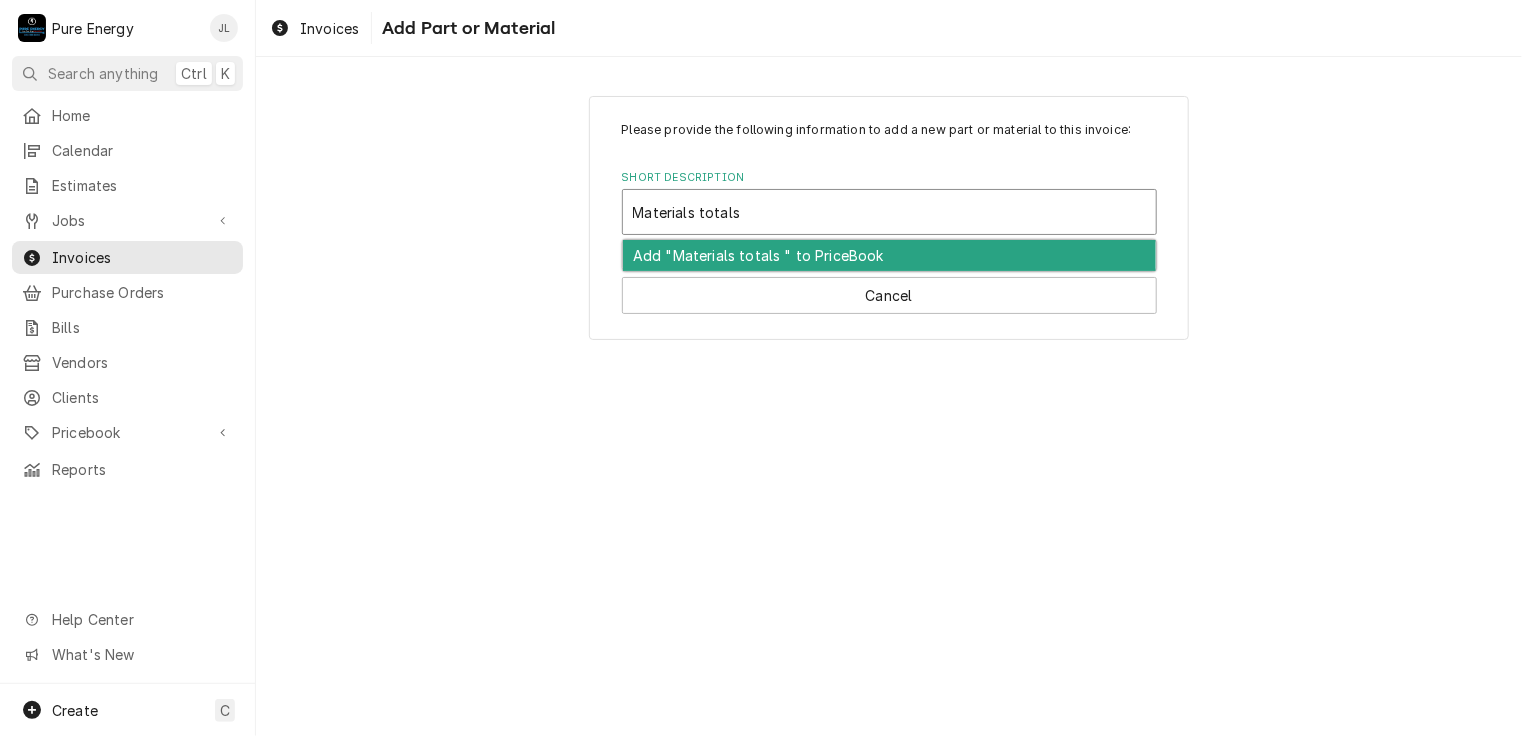 click on "Add "Materials totals " to PriceBook" at bounding box center [889, 255] 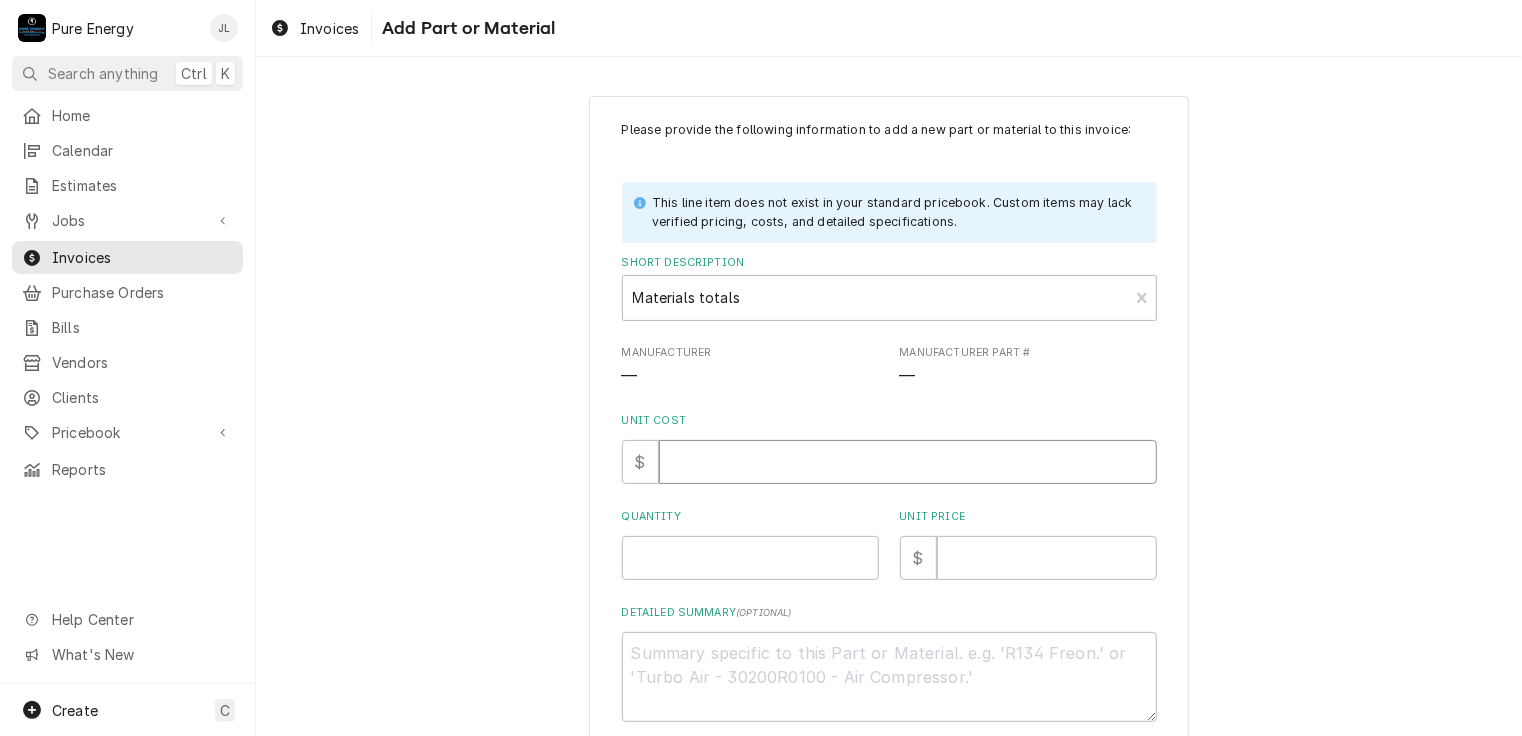 click on "Unit Cost" at bounding box center [908, 462] 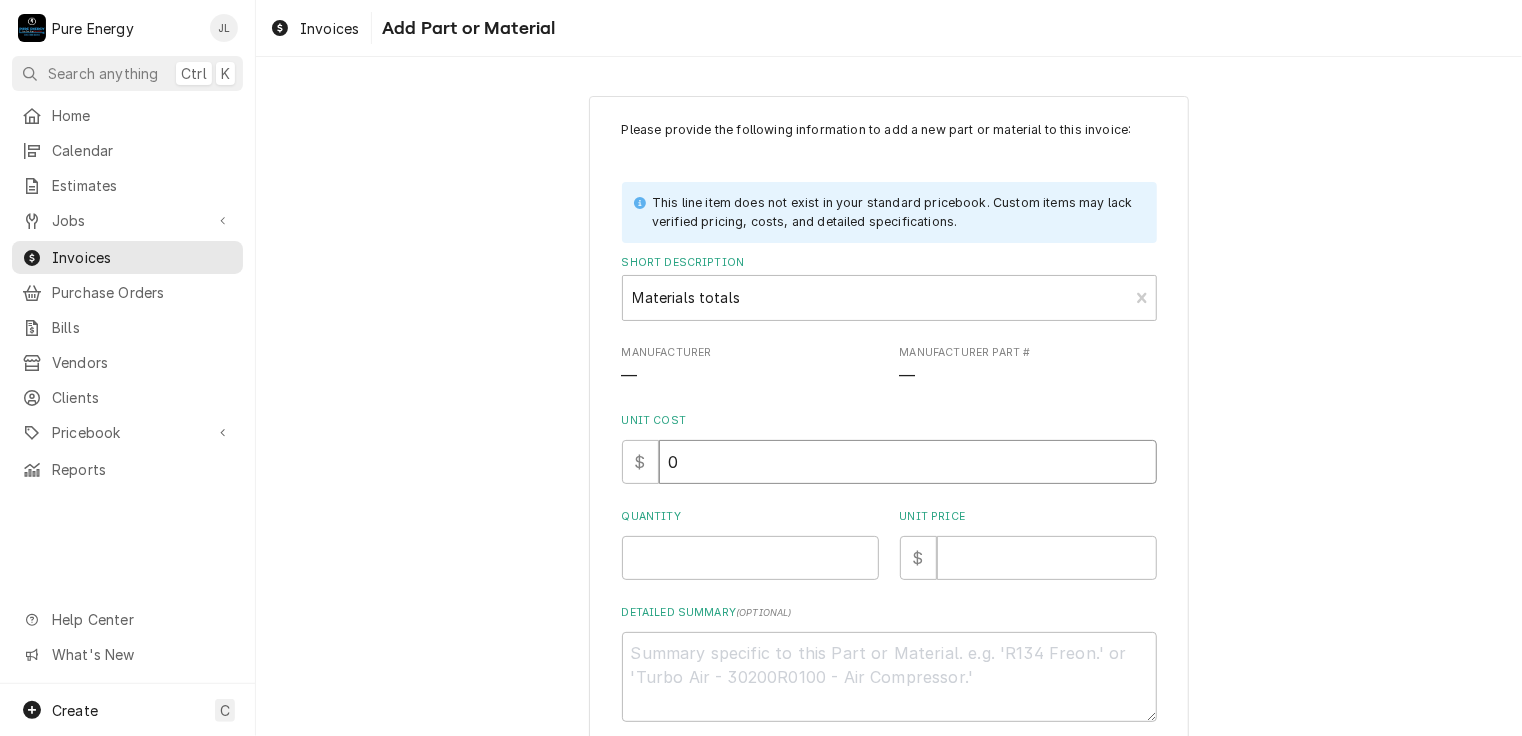 type on "x" 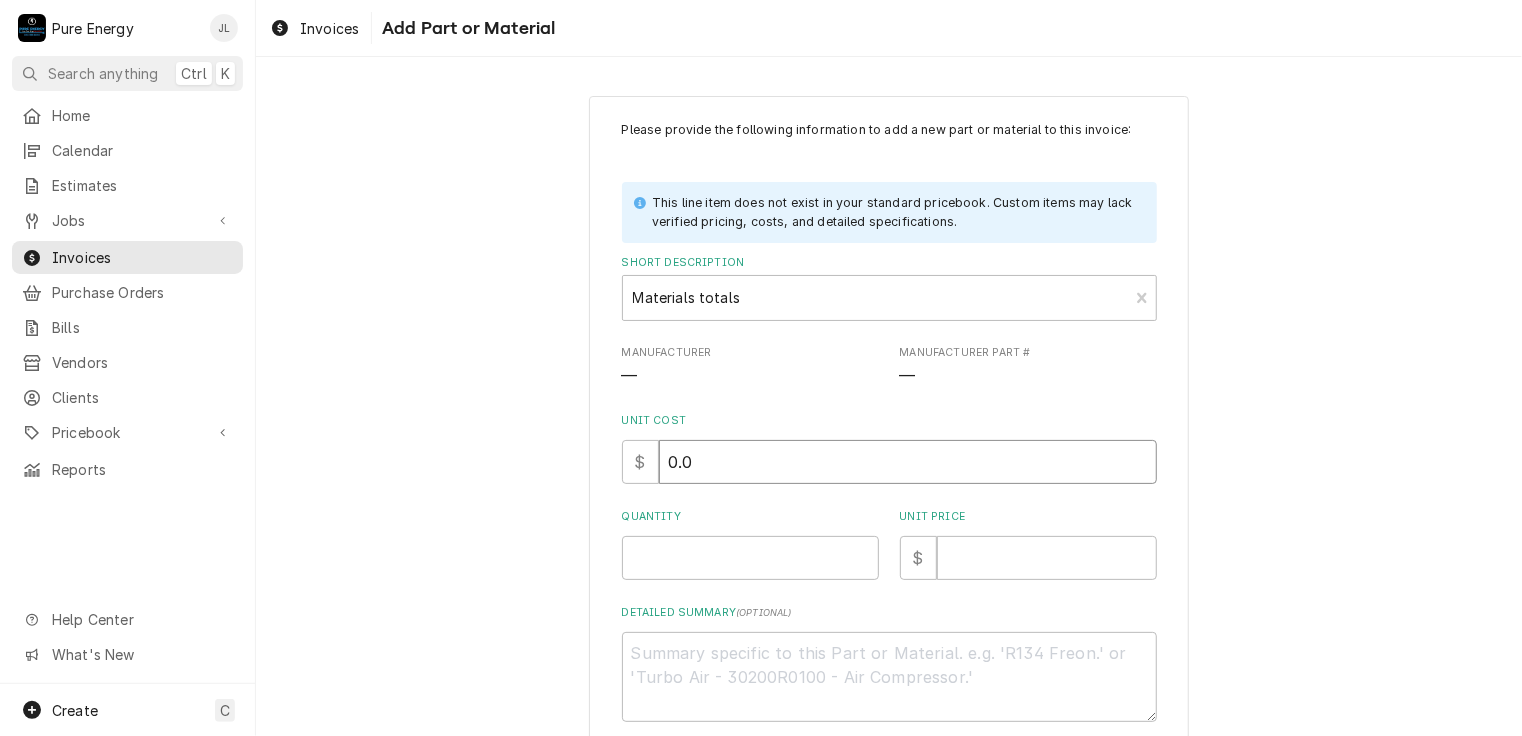 type on "0.0" 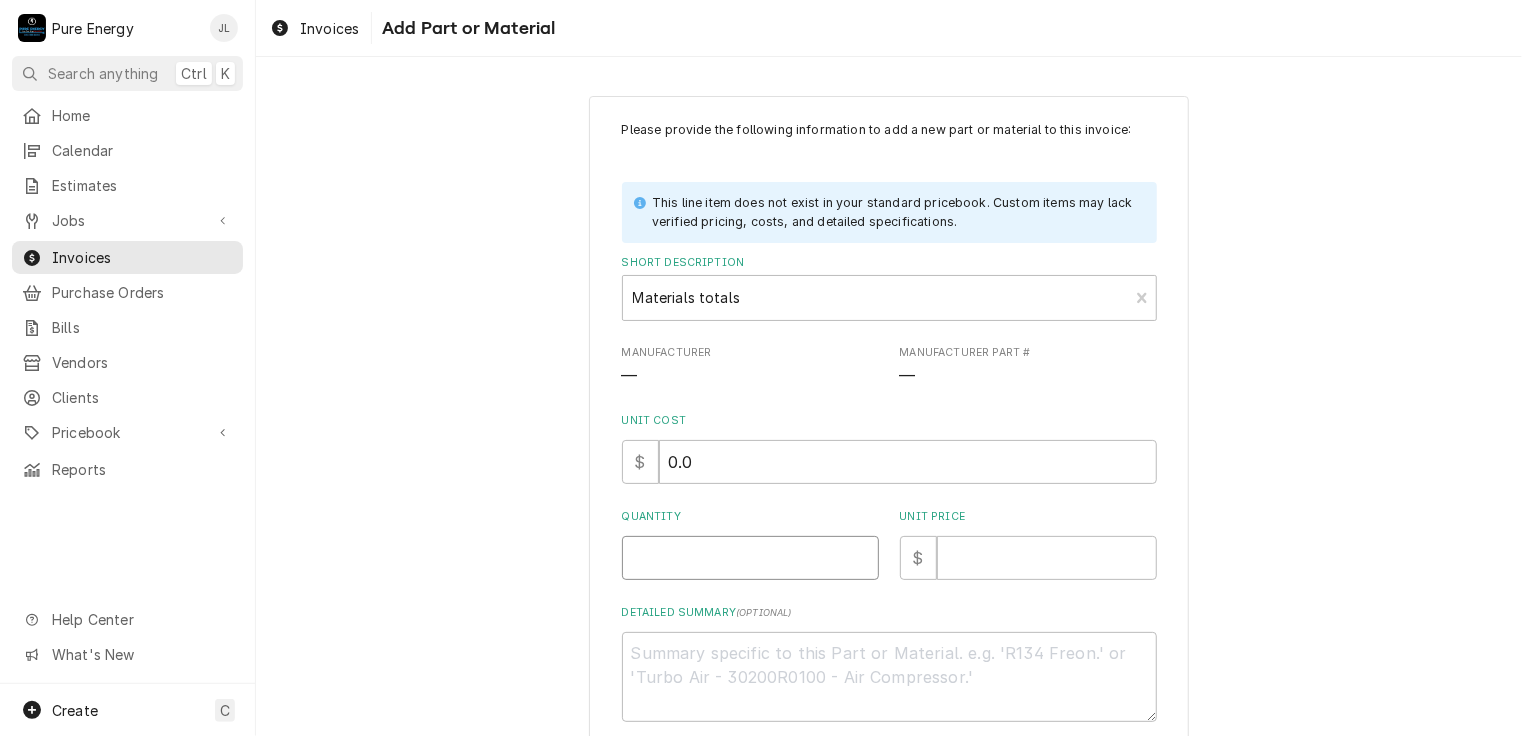 click on "Quantity" at bounding box center (750, 558) 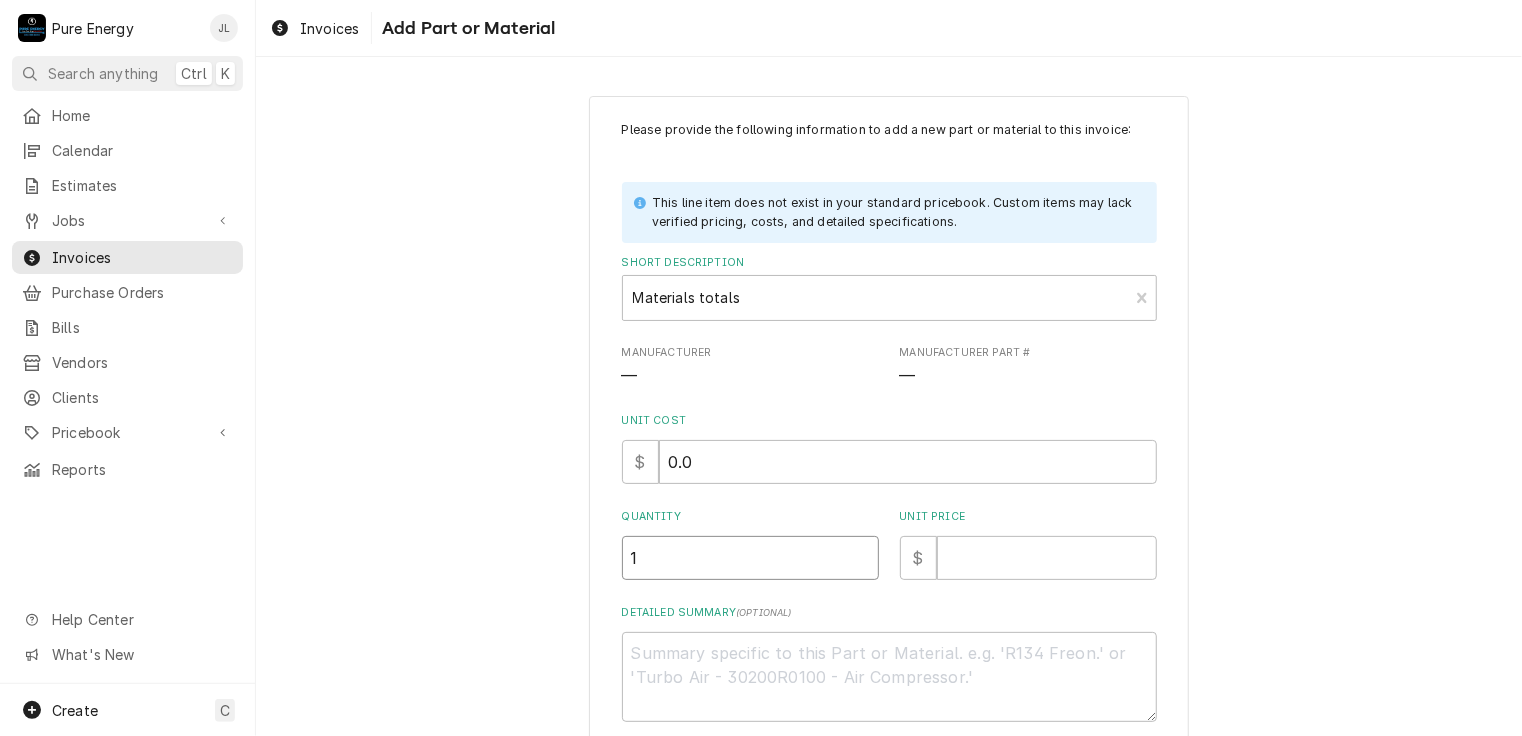 type on "1" 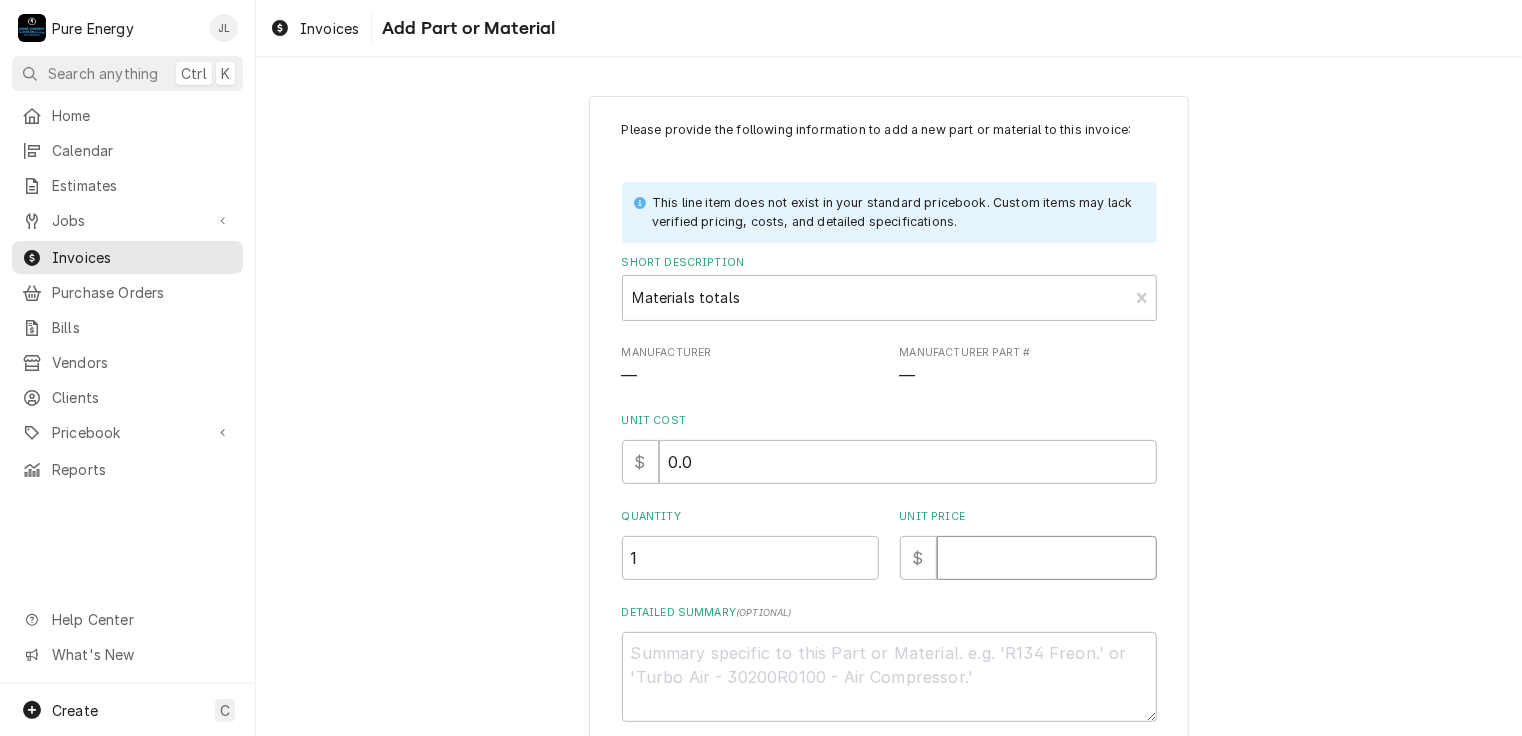 click on "Unit Price" at bounding box center [1047, 558] 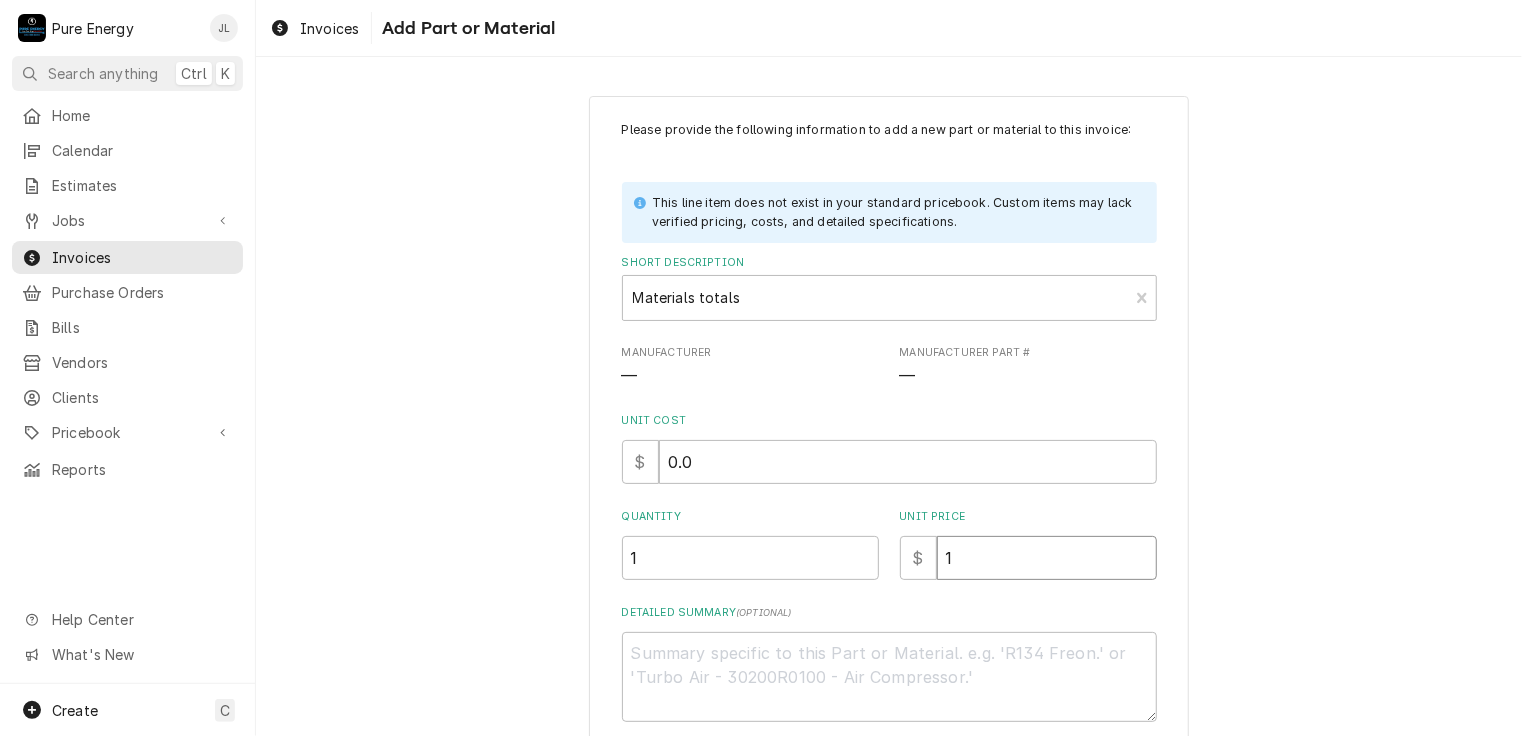 type on "x" 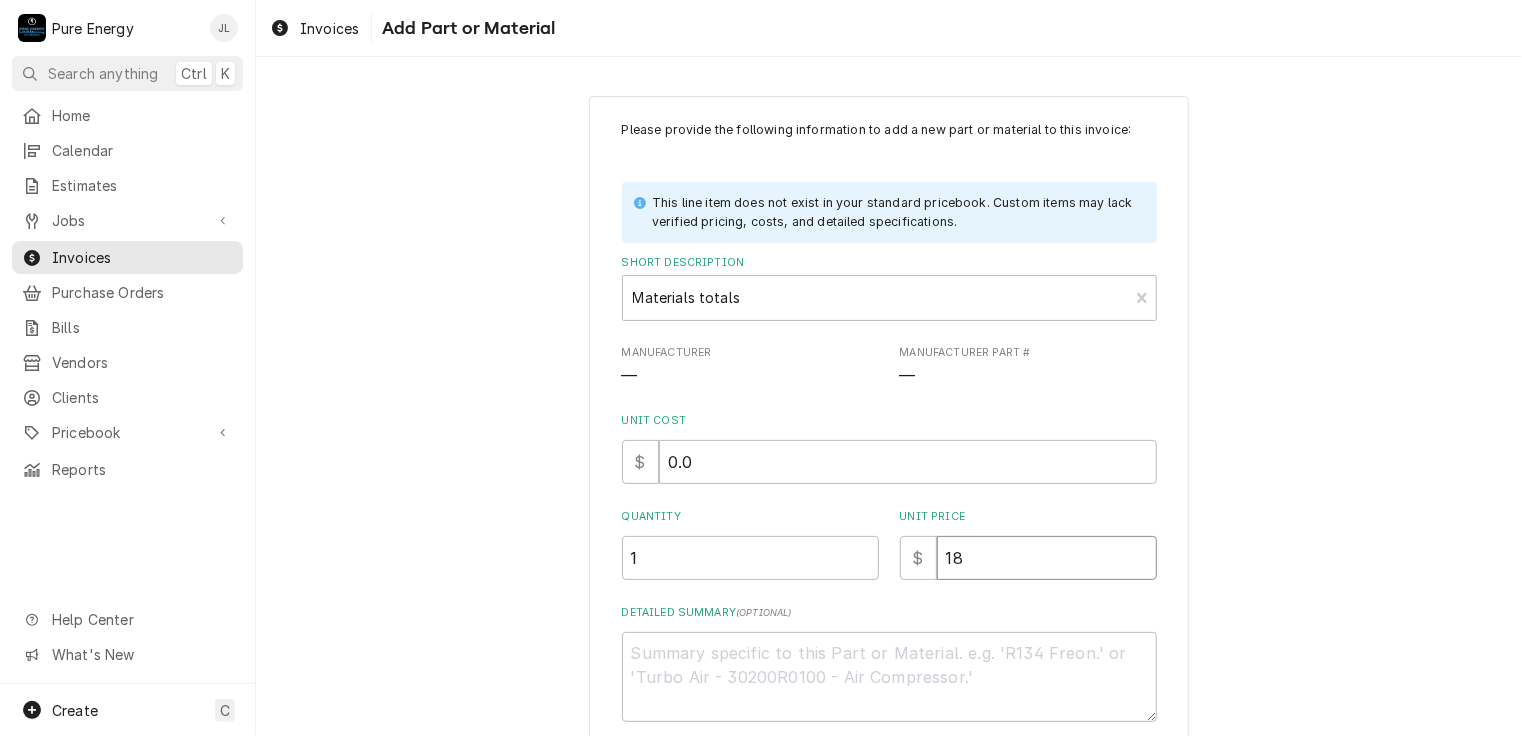 type on "x" 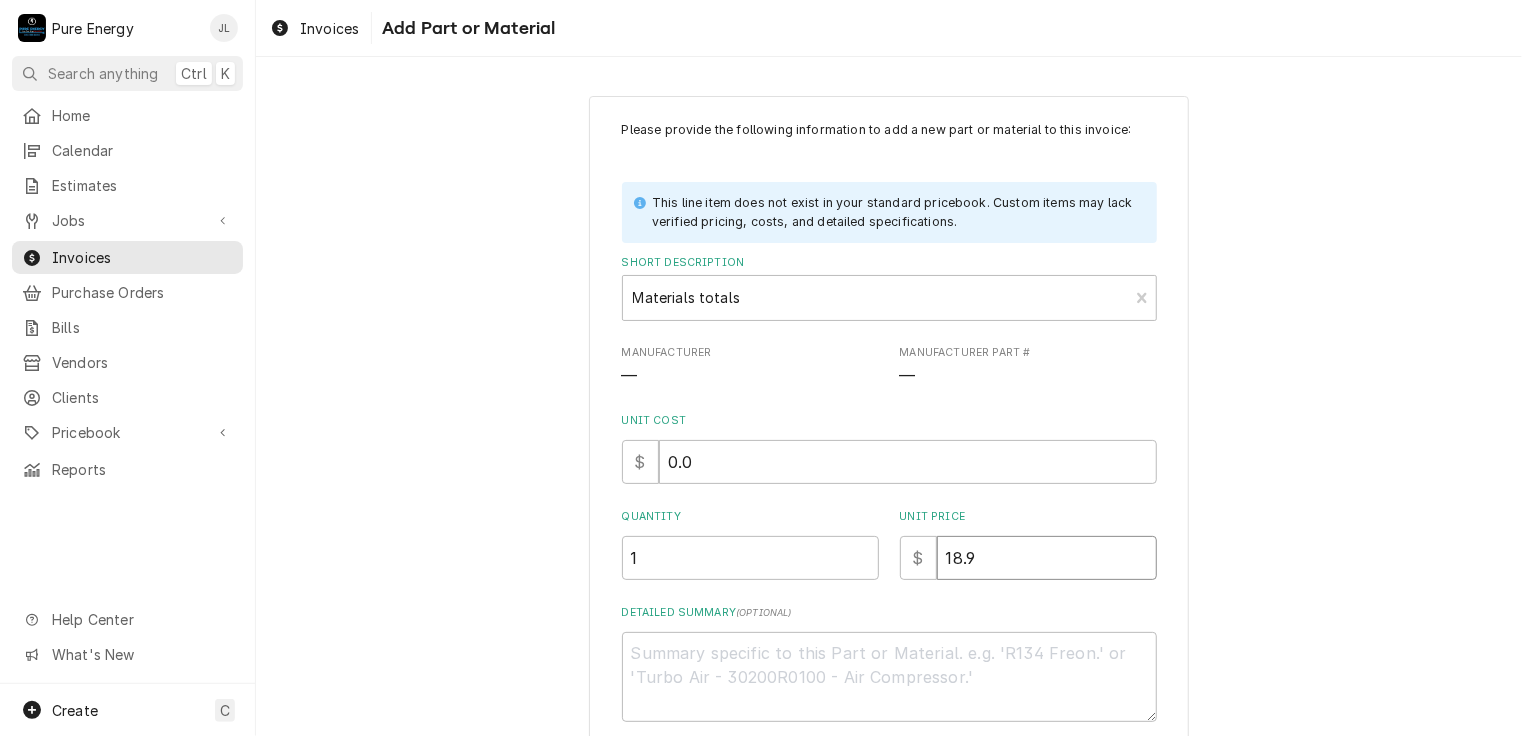 type on "x" 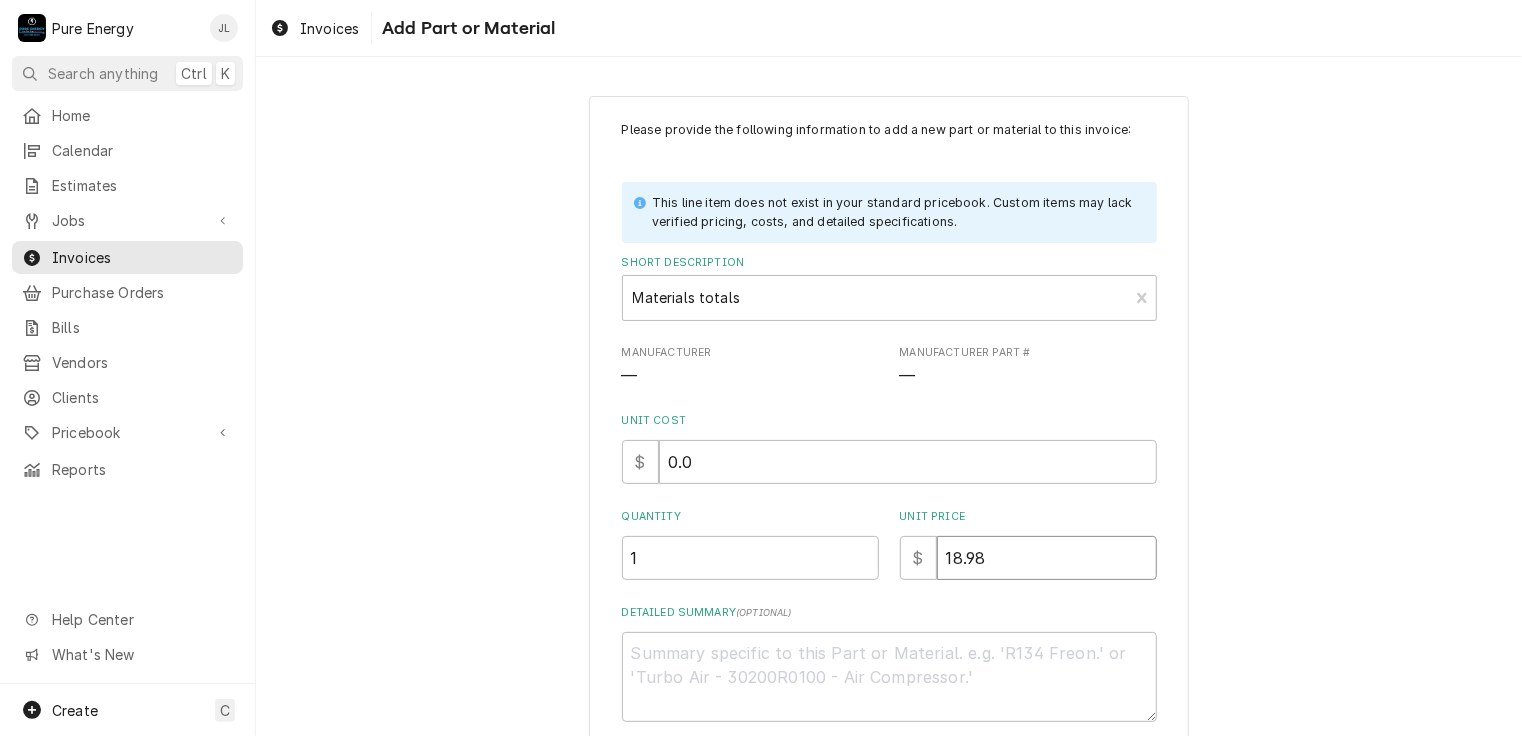 type on "18.98" 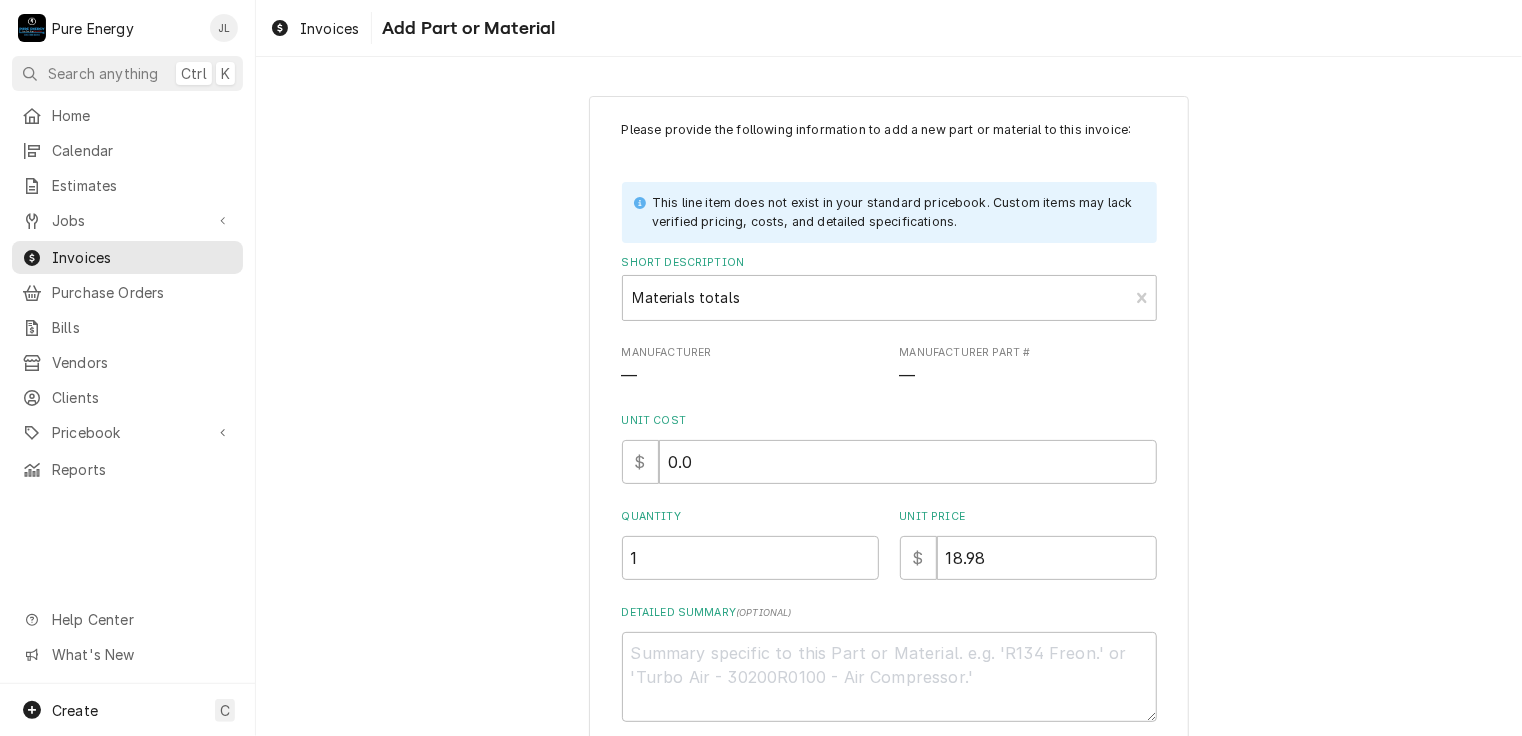 scroll, scrollTop: 100, scrollLeft: 0, axis: vertical 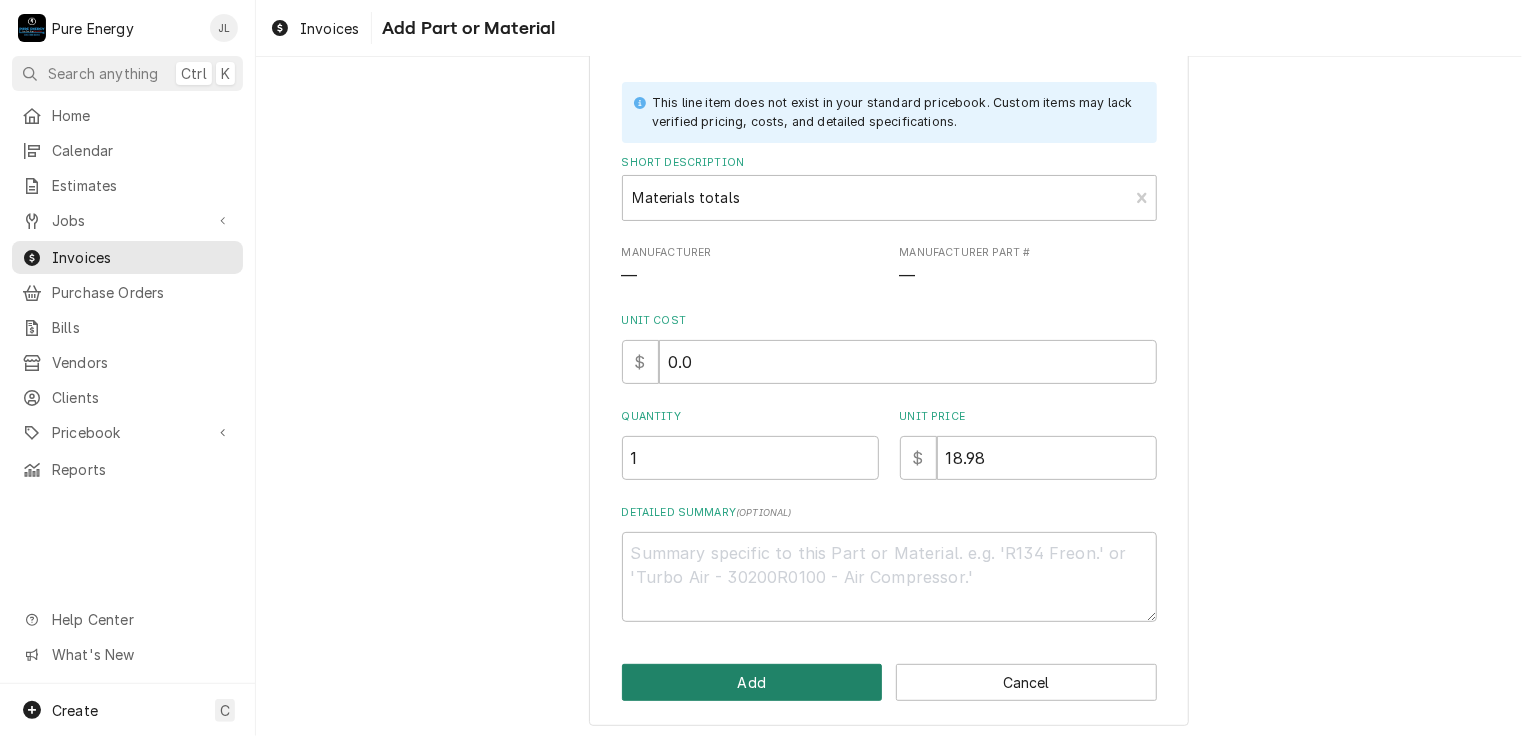 click on "Add" at bounding box center (752, 682) 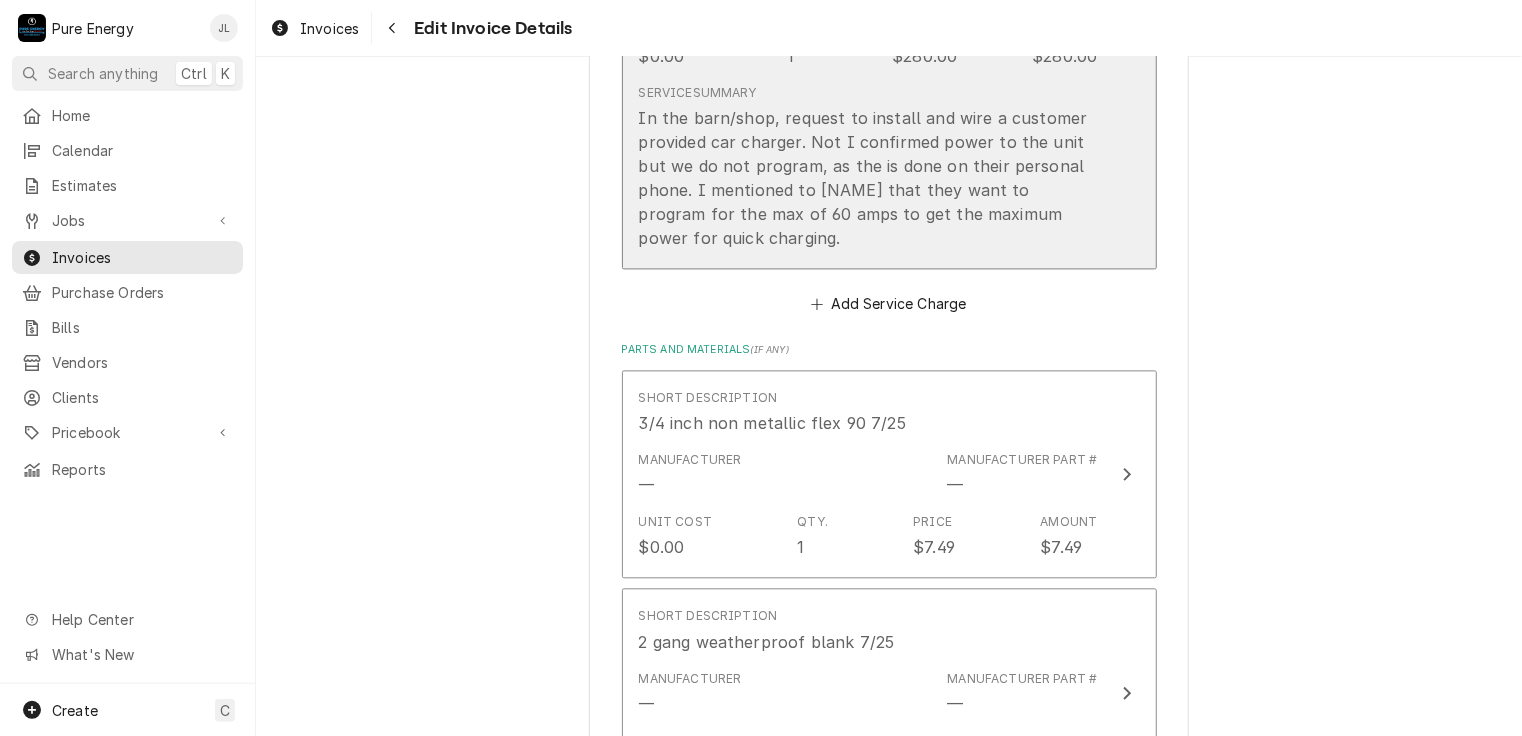 scroll, scrollTop: 2376, scrollLeft: 0, axis: vertical 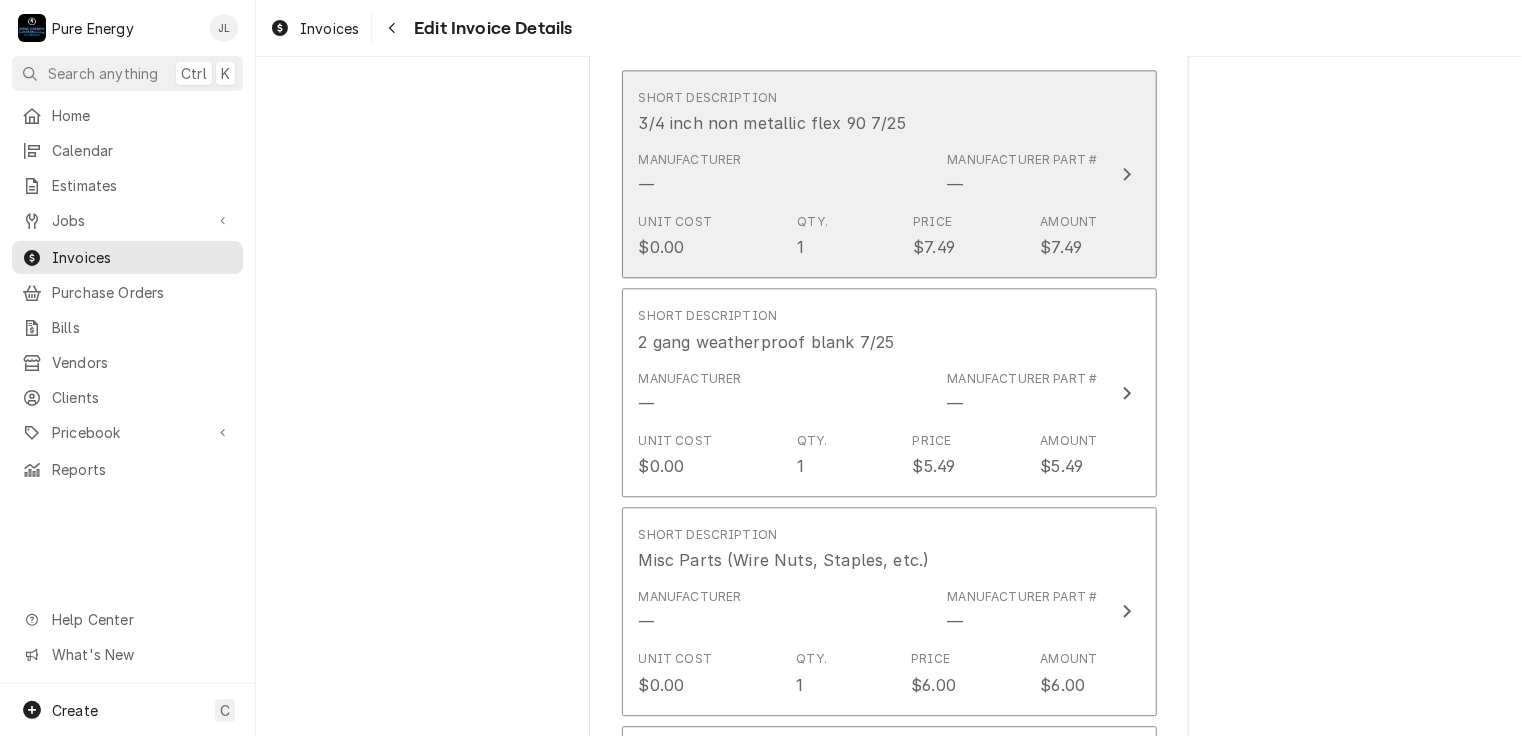 click on "Short Description 3/4 inch non metallic flex 90 7/25" at bounding box center (868, 112) 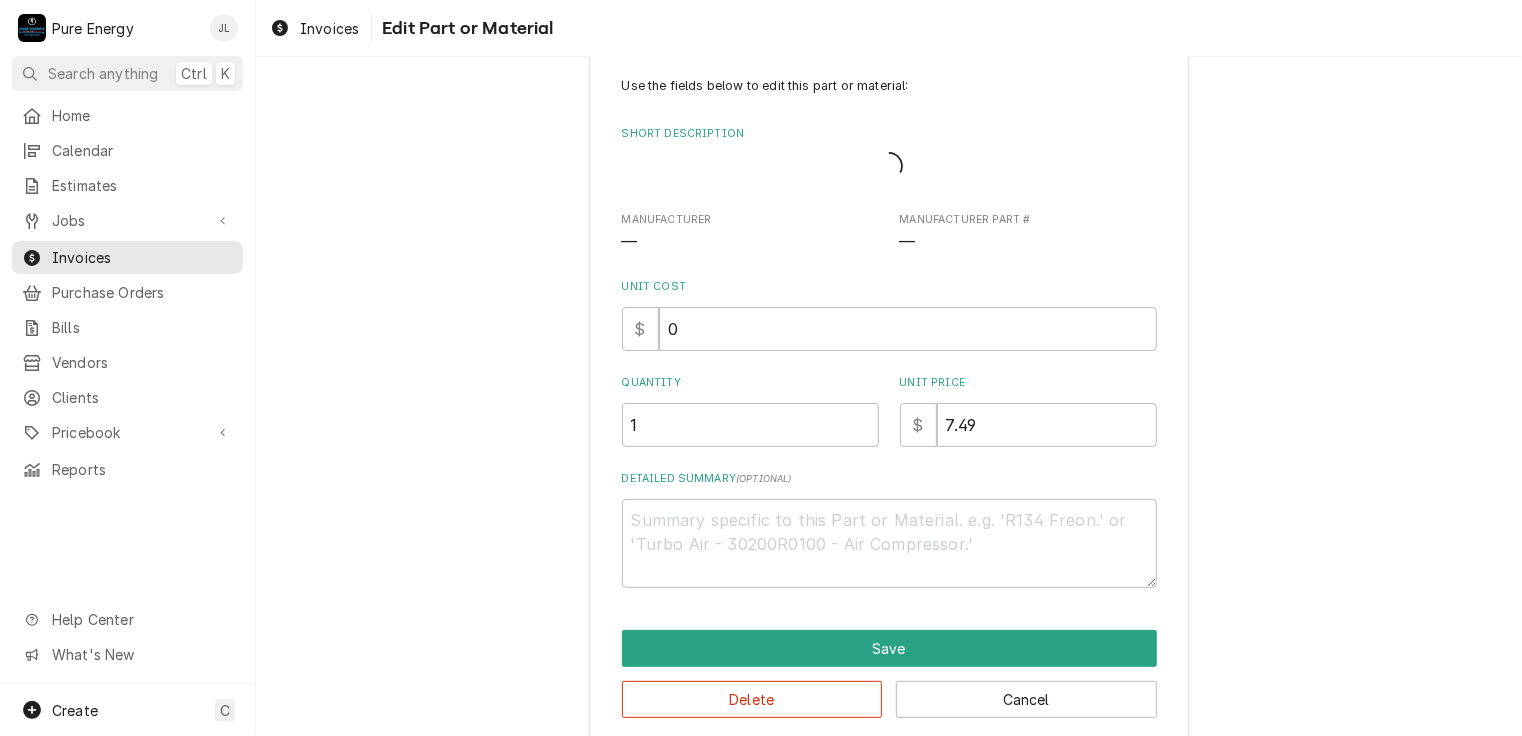 scroll, scrollTop: 0, scrollLeft: 0, axis: both 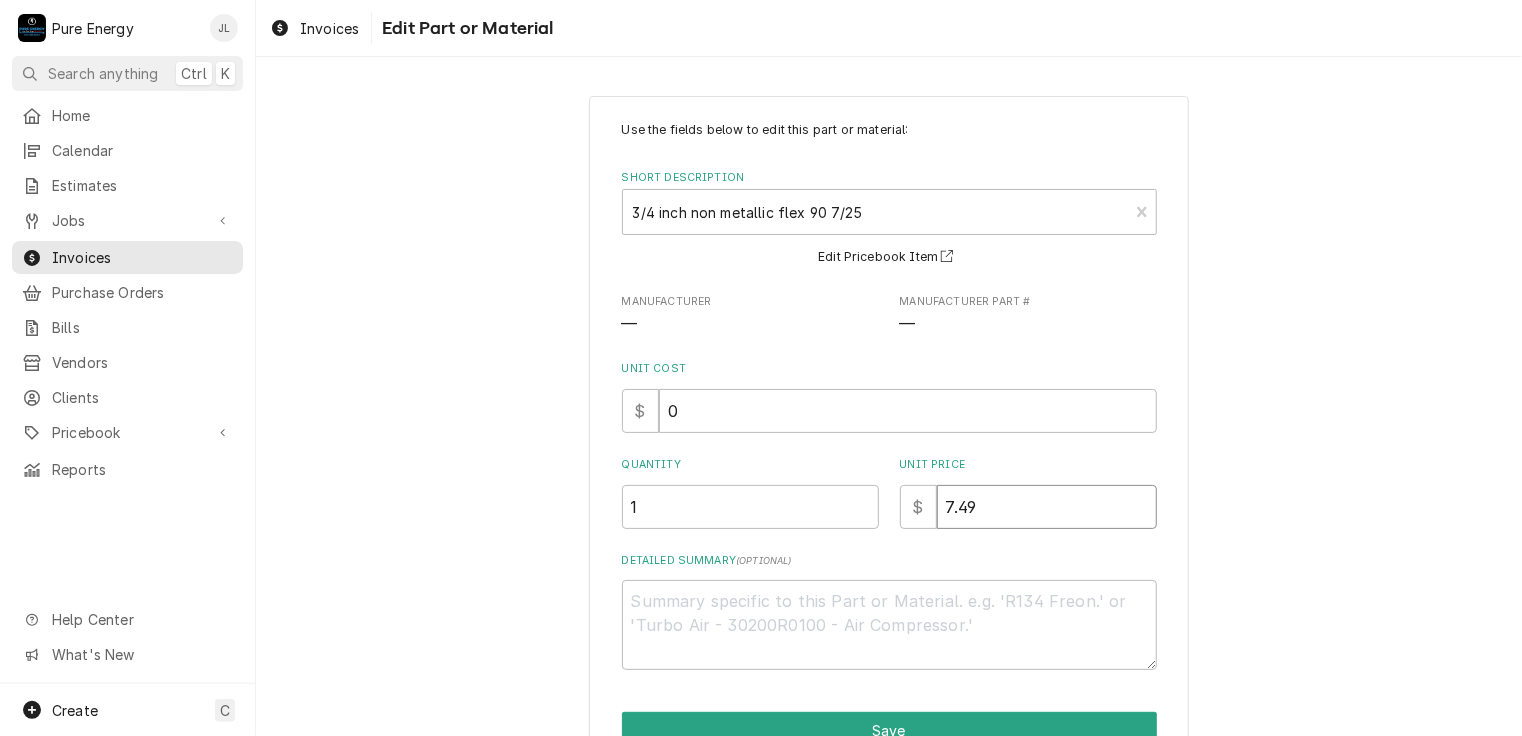 click on "7.49" at bounding box center [1047, 507] 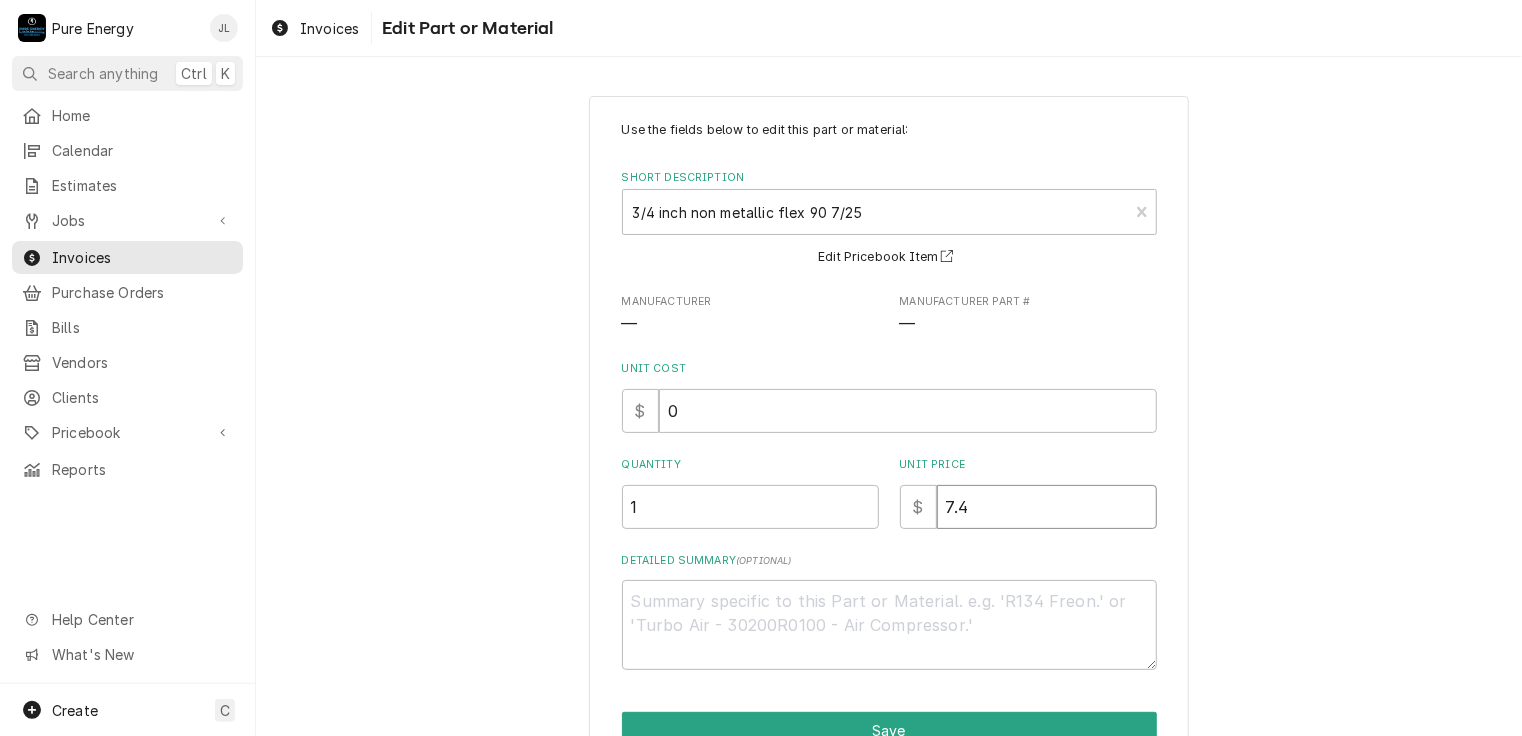 type on "x" 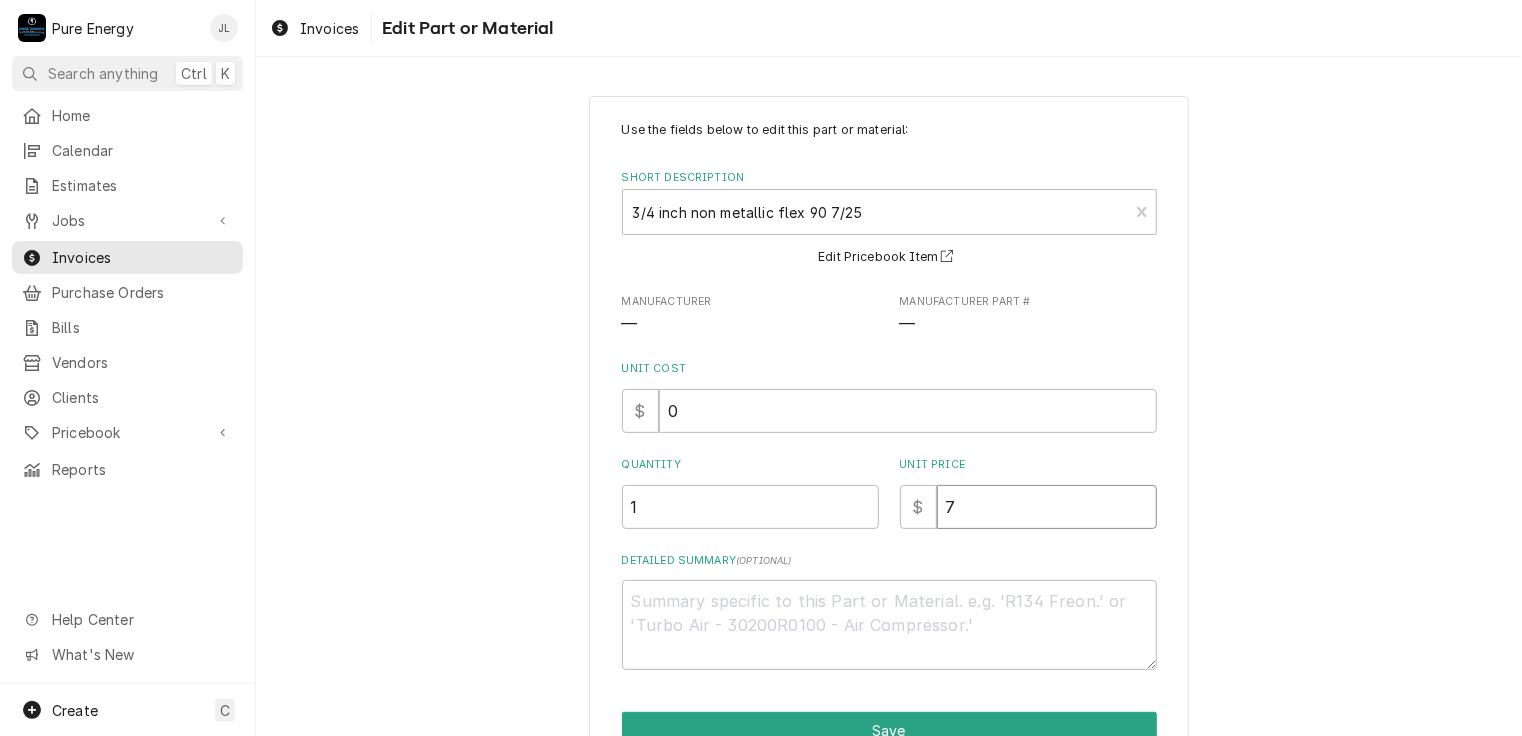 type on "x" 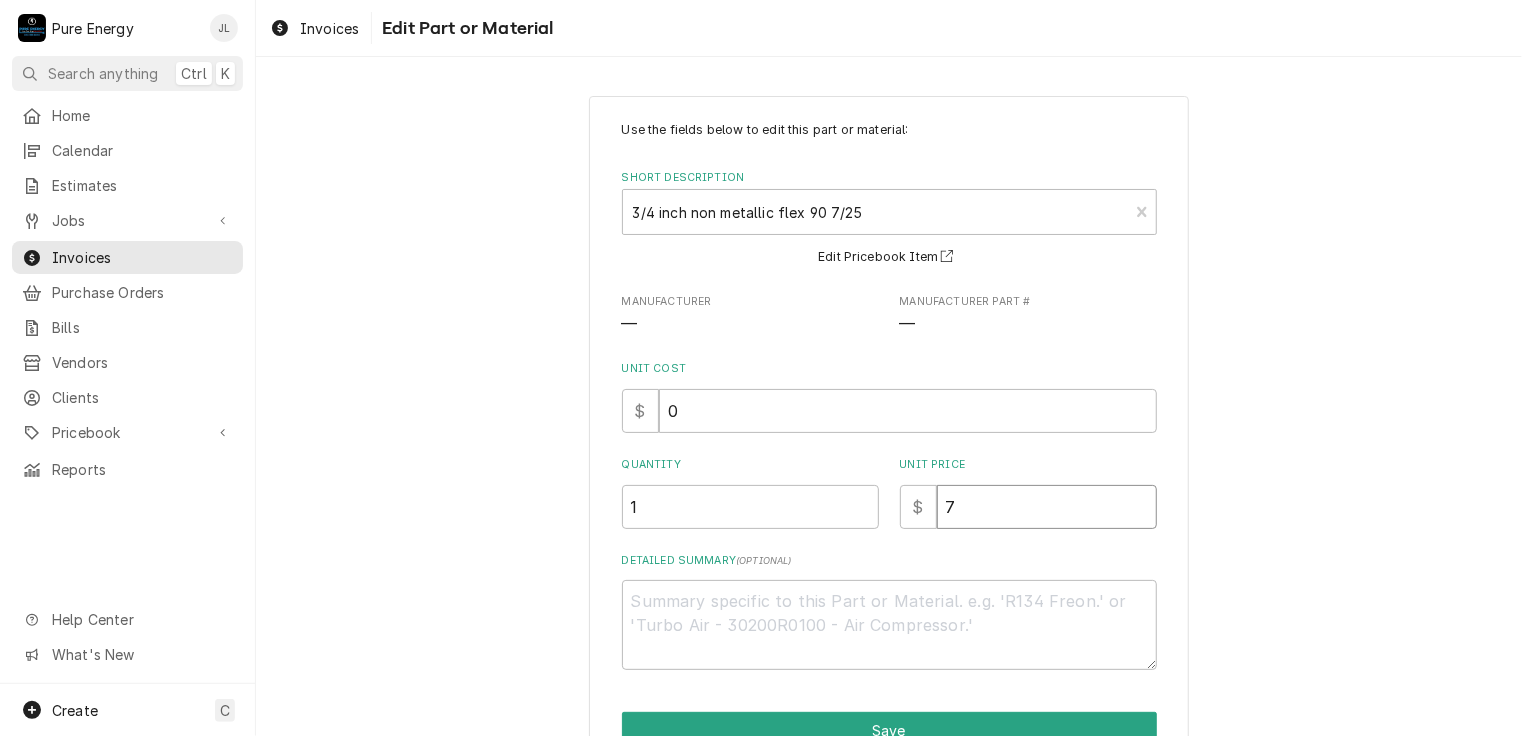 type 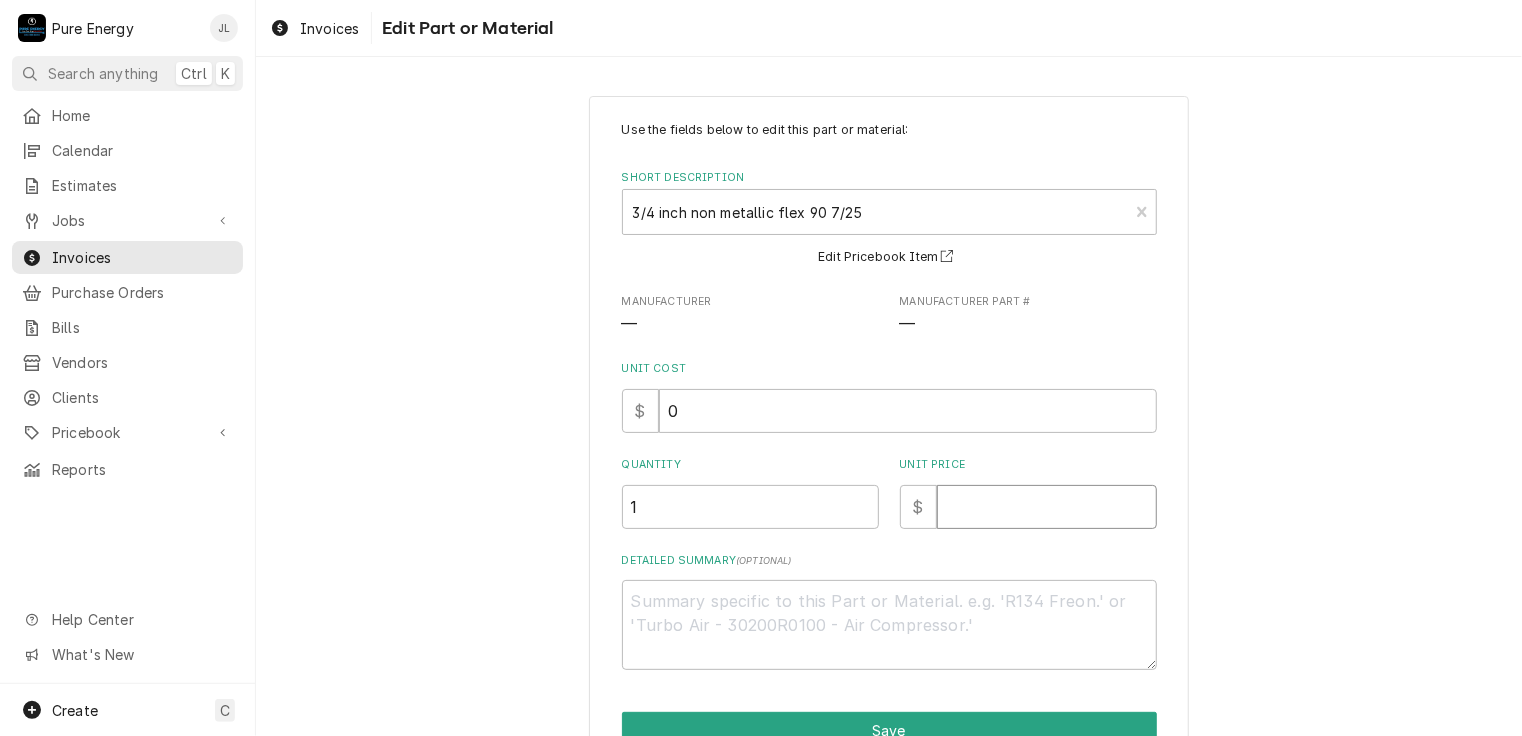 type on "x" 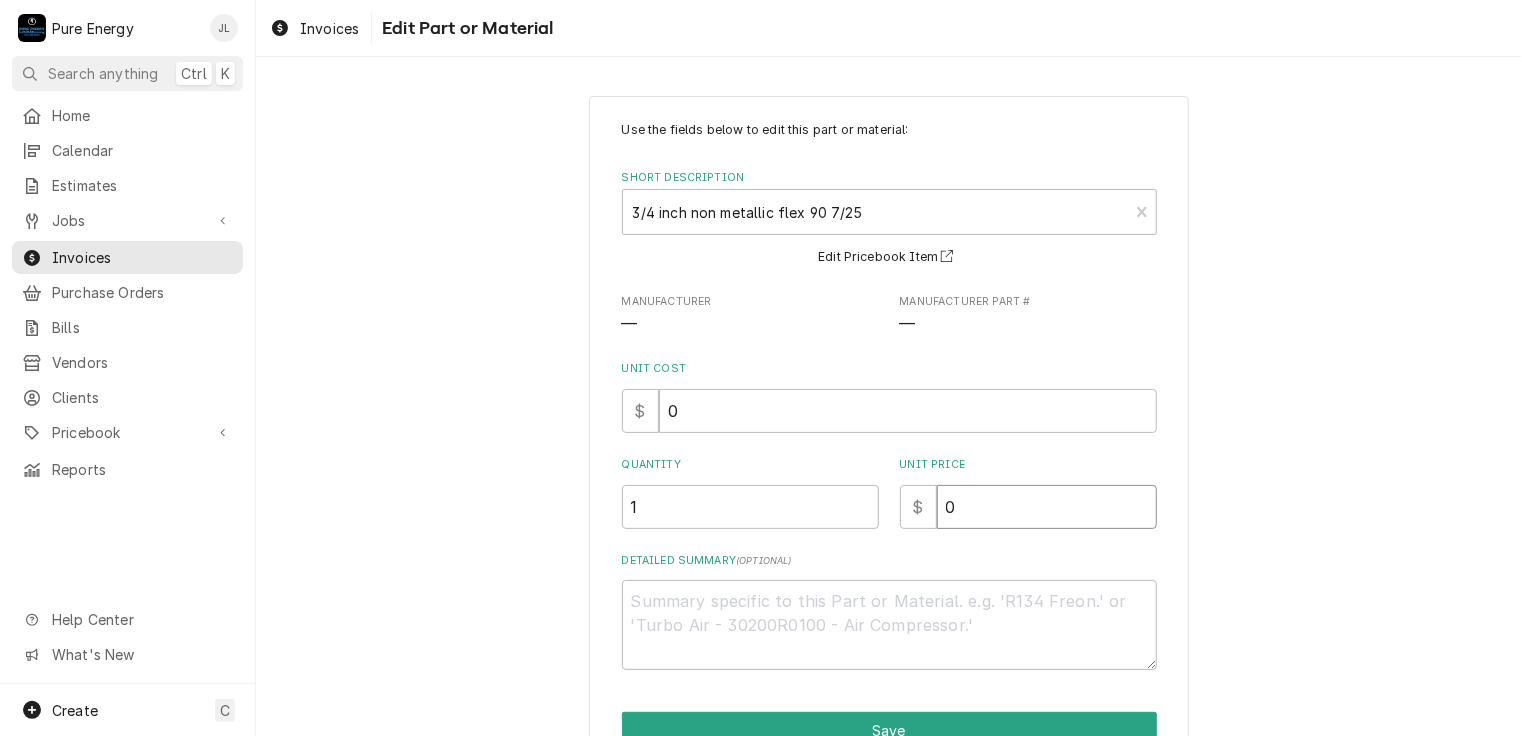 type on "x" 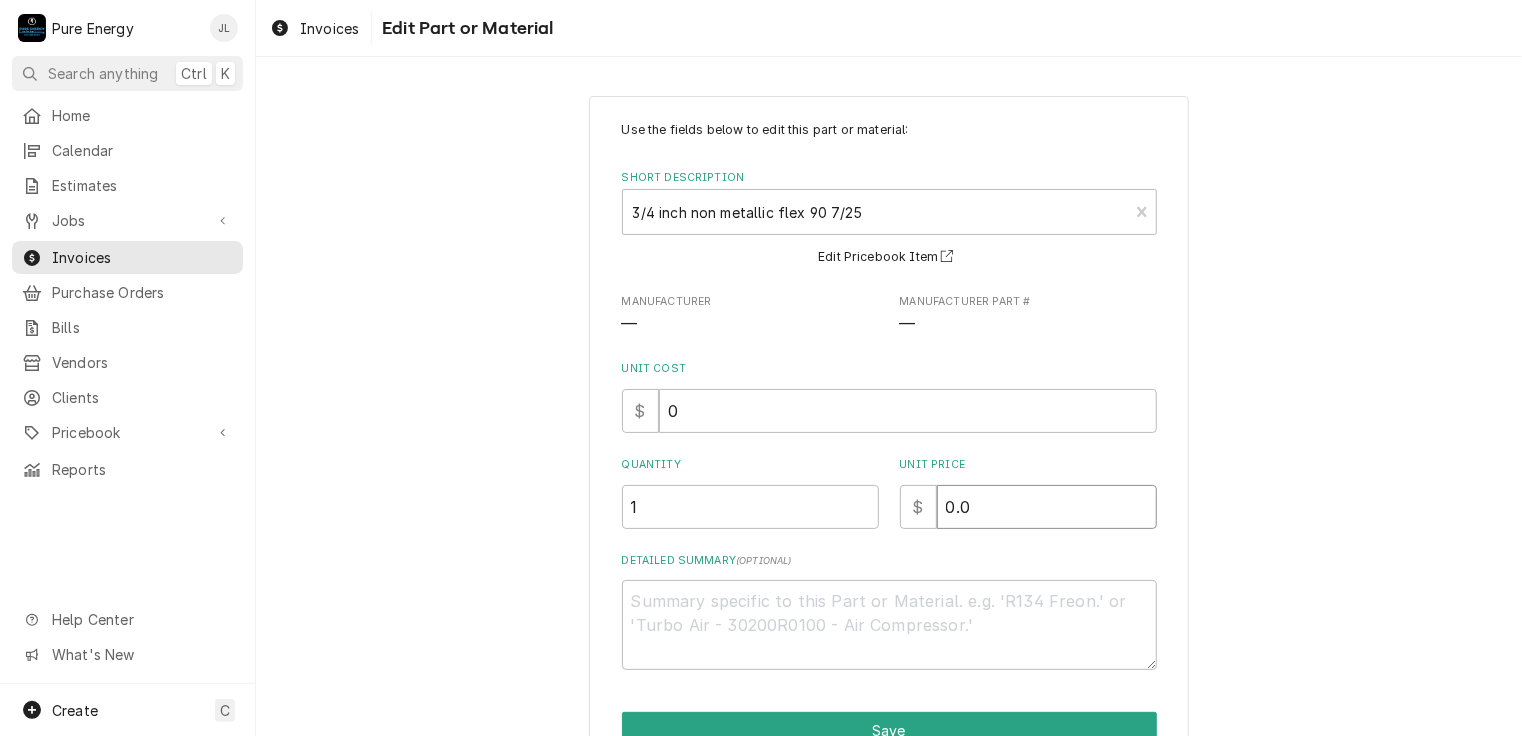 type on "0.0" 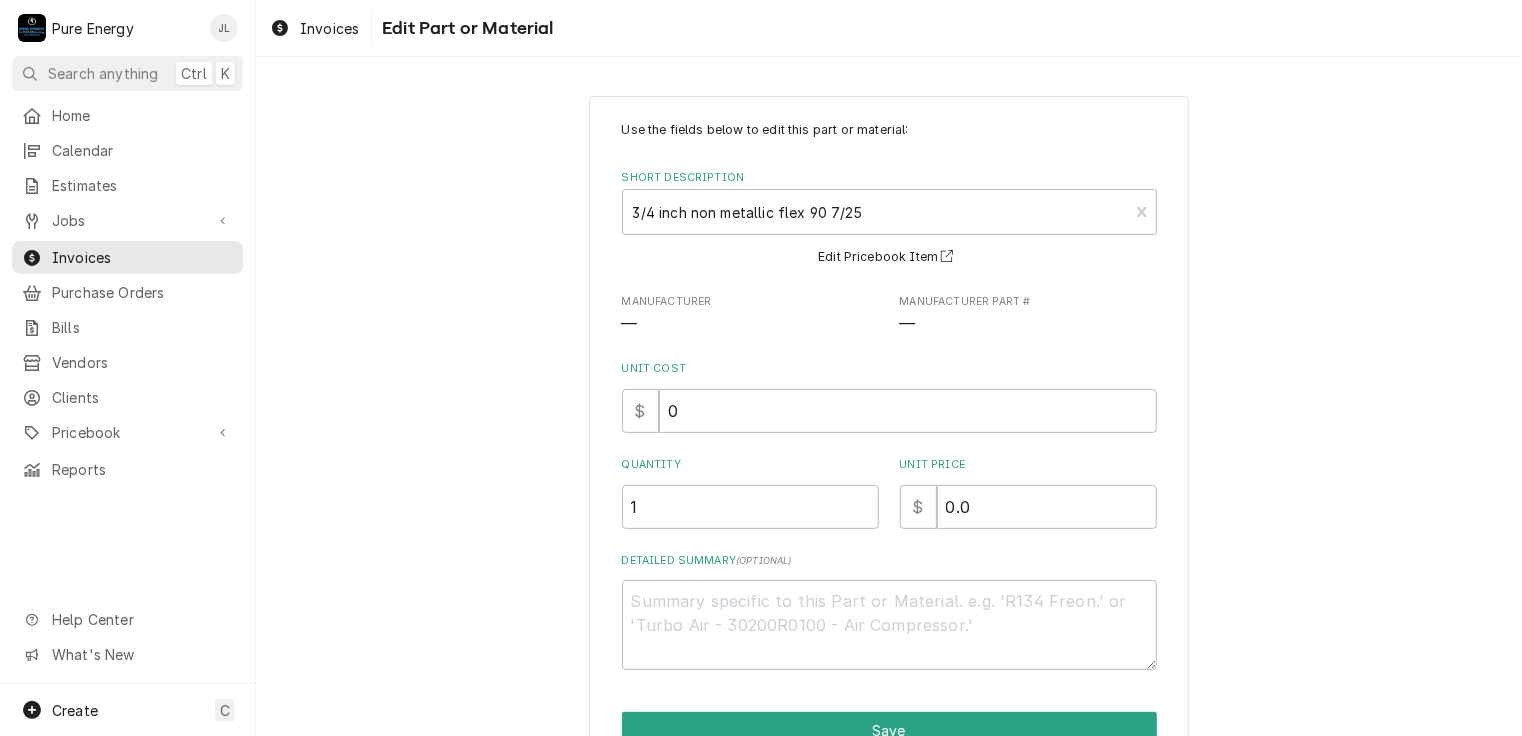 scroll, scrollTop: 100, scrollLeft: 0, axis: vertical 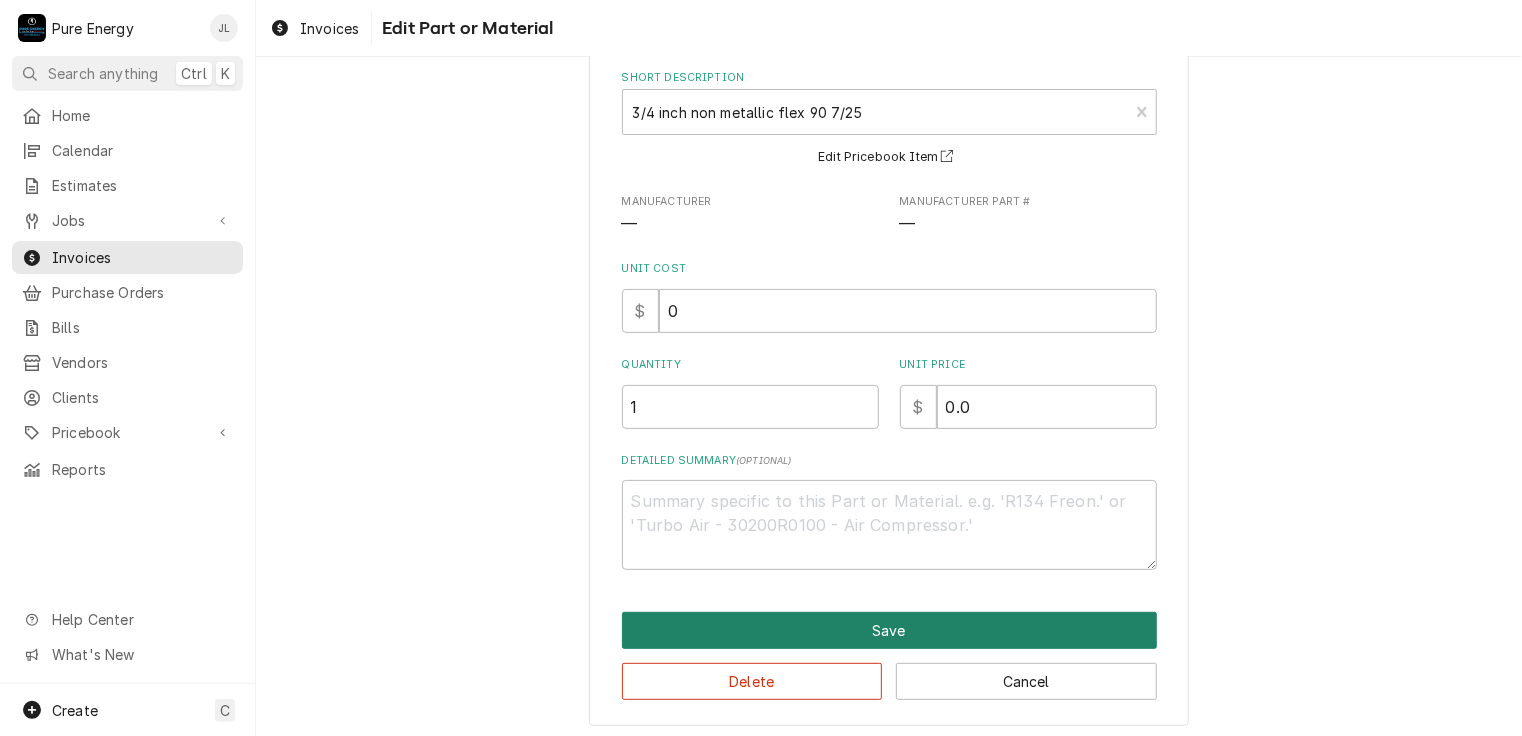 click on "Save" at bounding box center [889, 630] 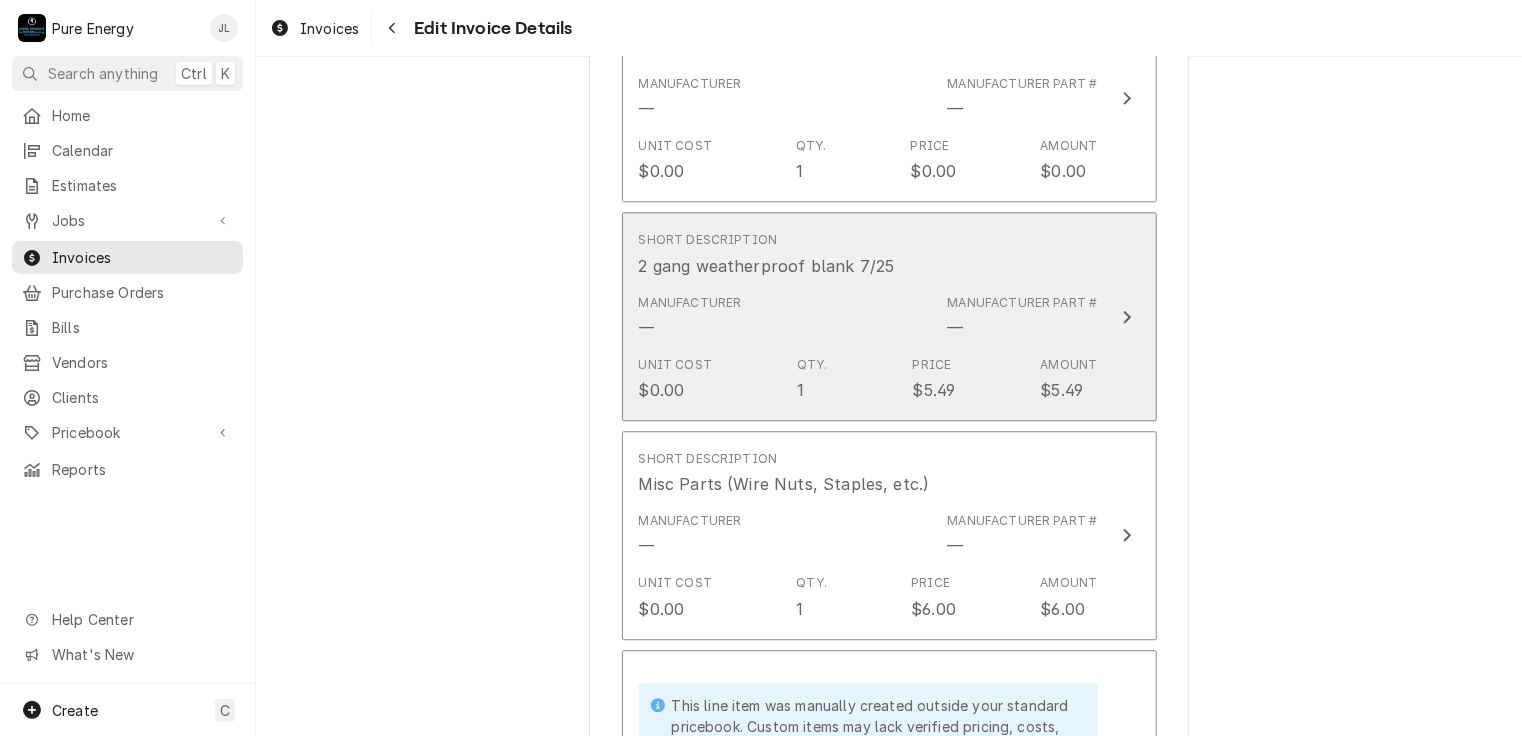 scroll, scrollTop: 2552, scrollLeft: 0, axis: vertical 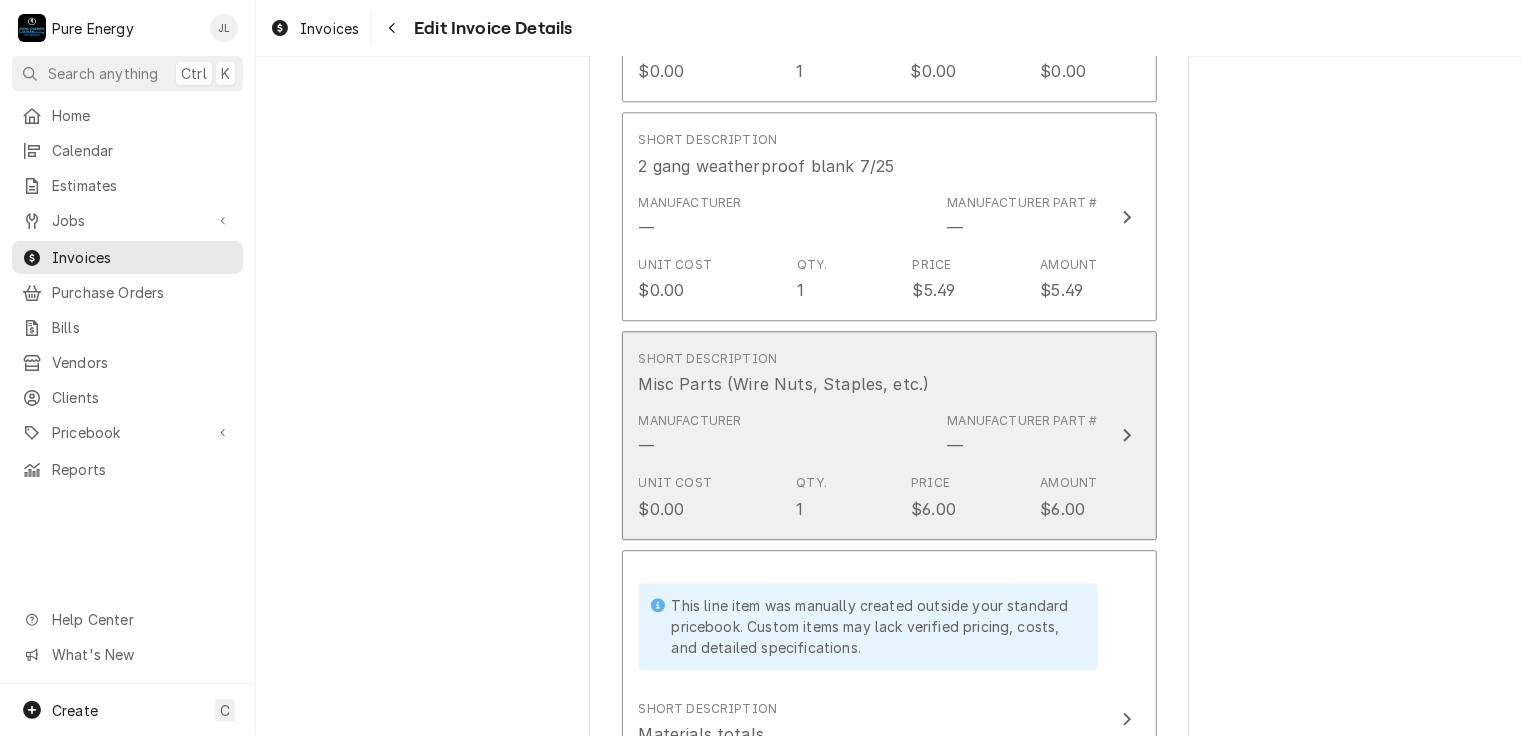 click on "Short Description Misc Parts (Wire Nuts, Staples, etc.)" at bounding box center [868, 373] 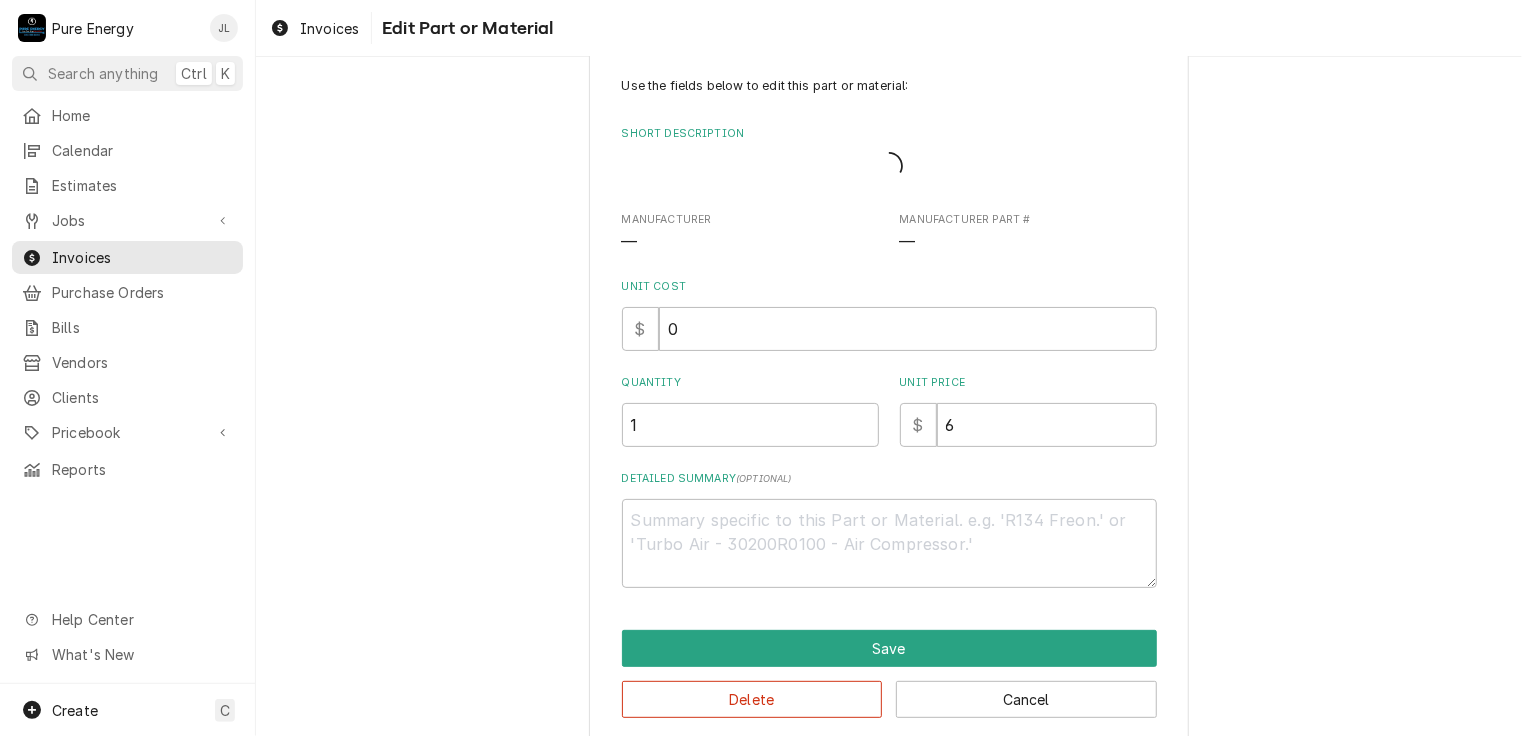 scroll, scrollTop: 0, scrollLeft: 0, axis: both 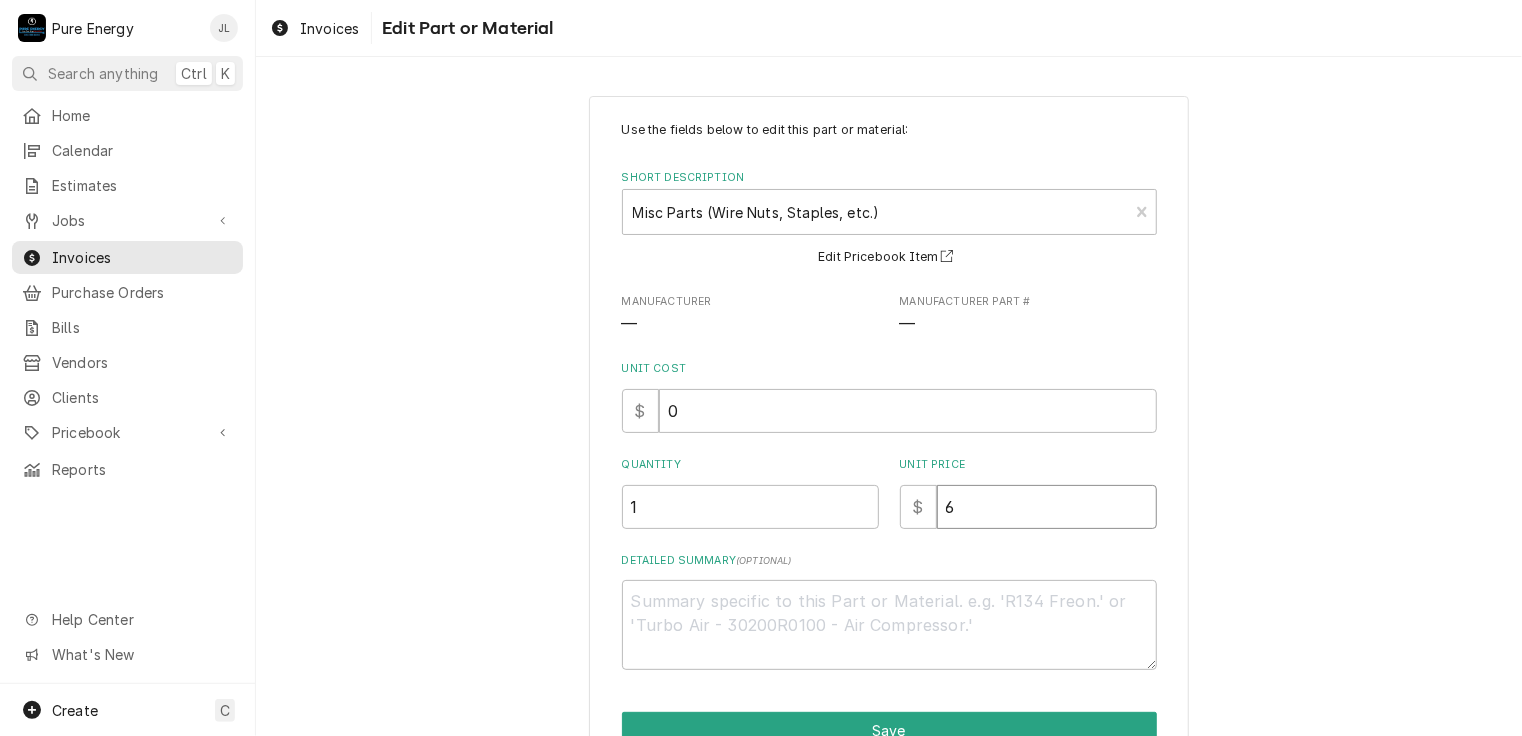 click on "6" at bounding box center (1047, 507) 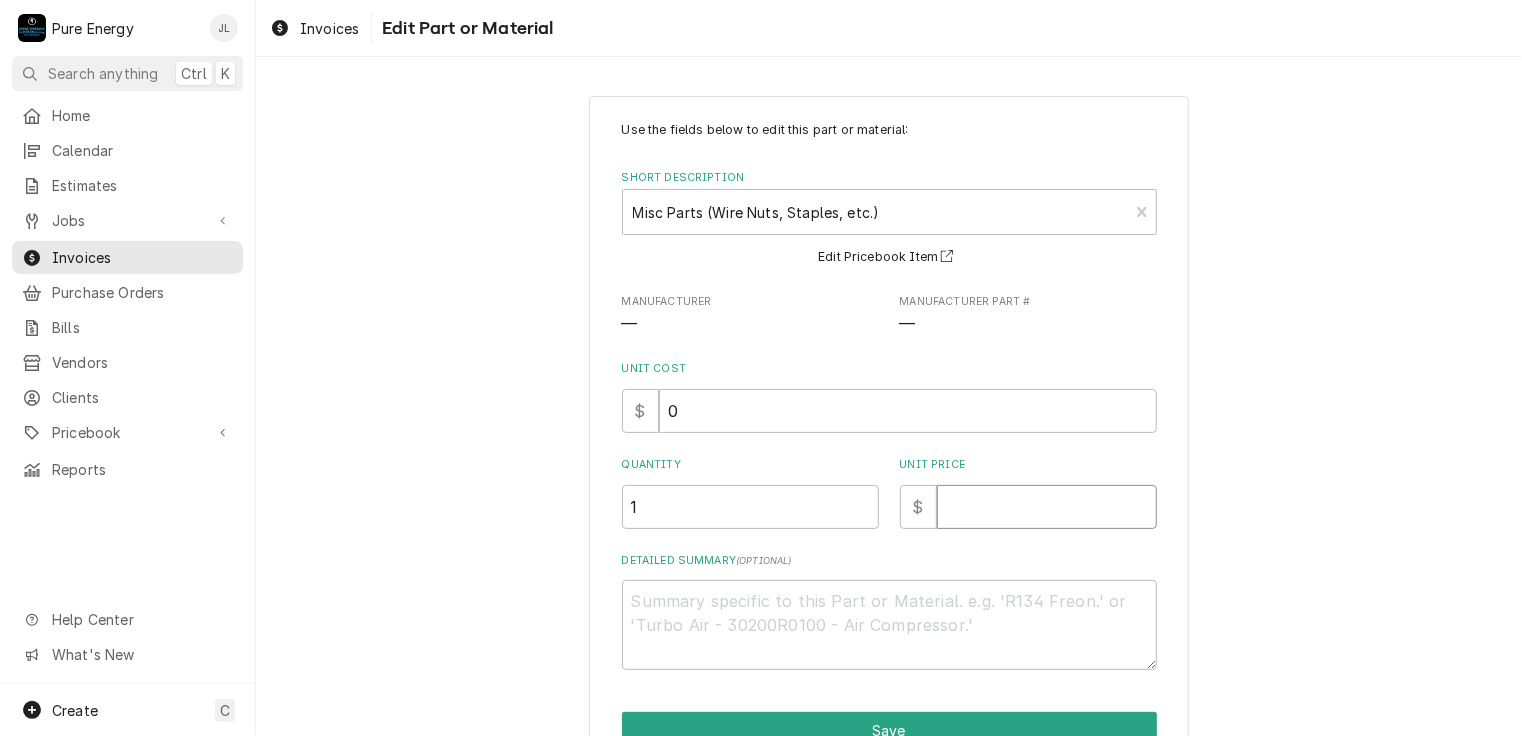 type on "x" 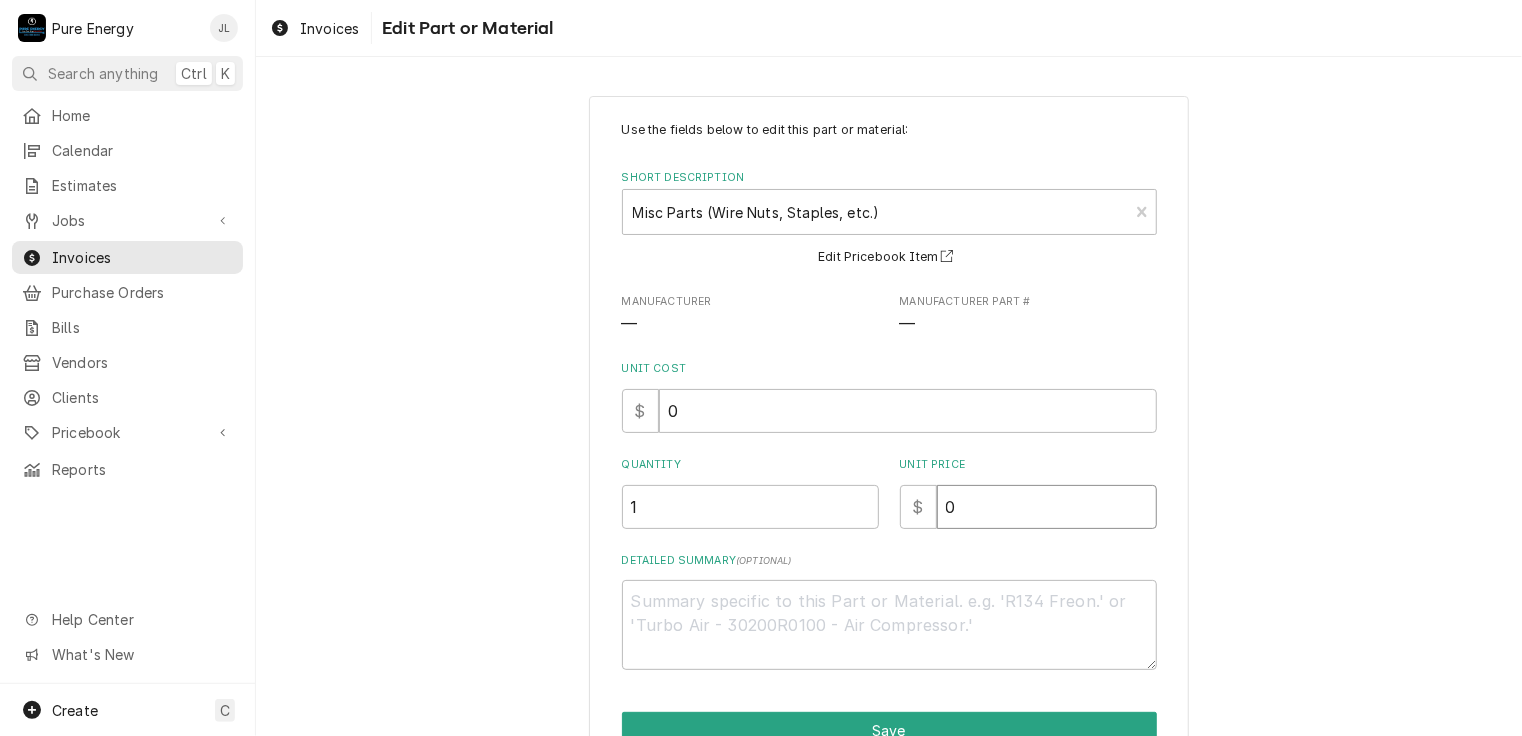 type on "x" 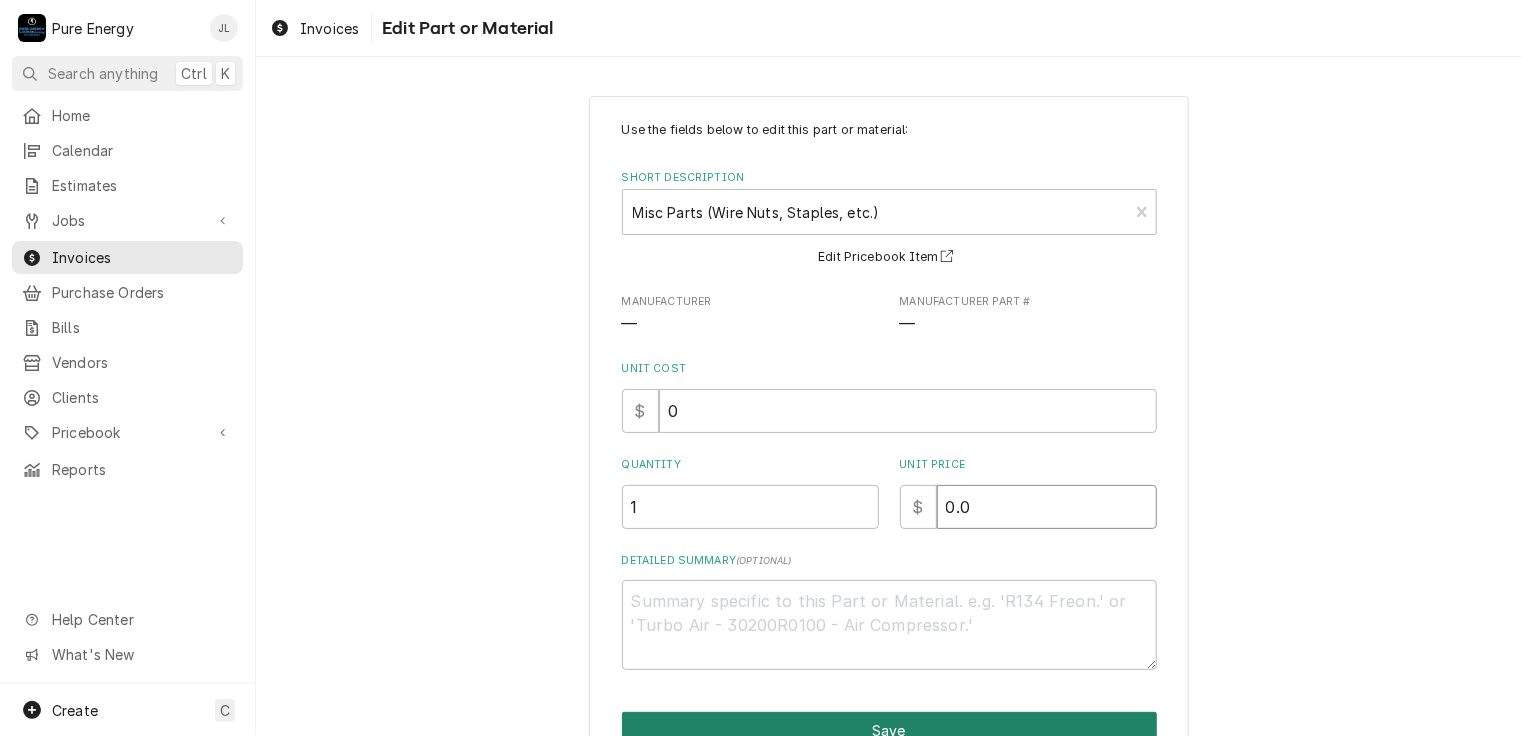 type on "0.0" 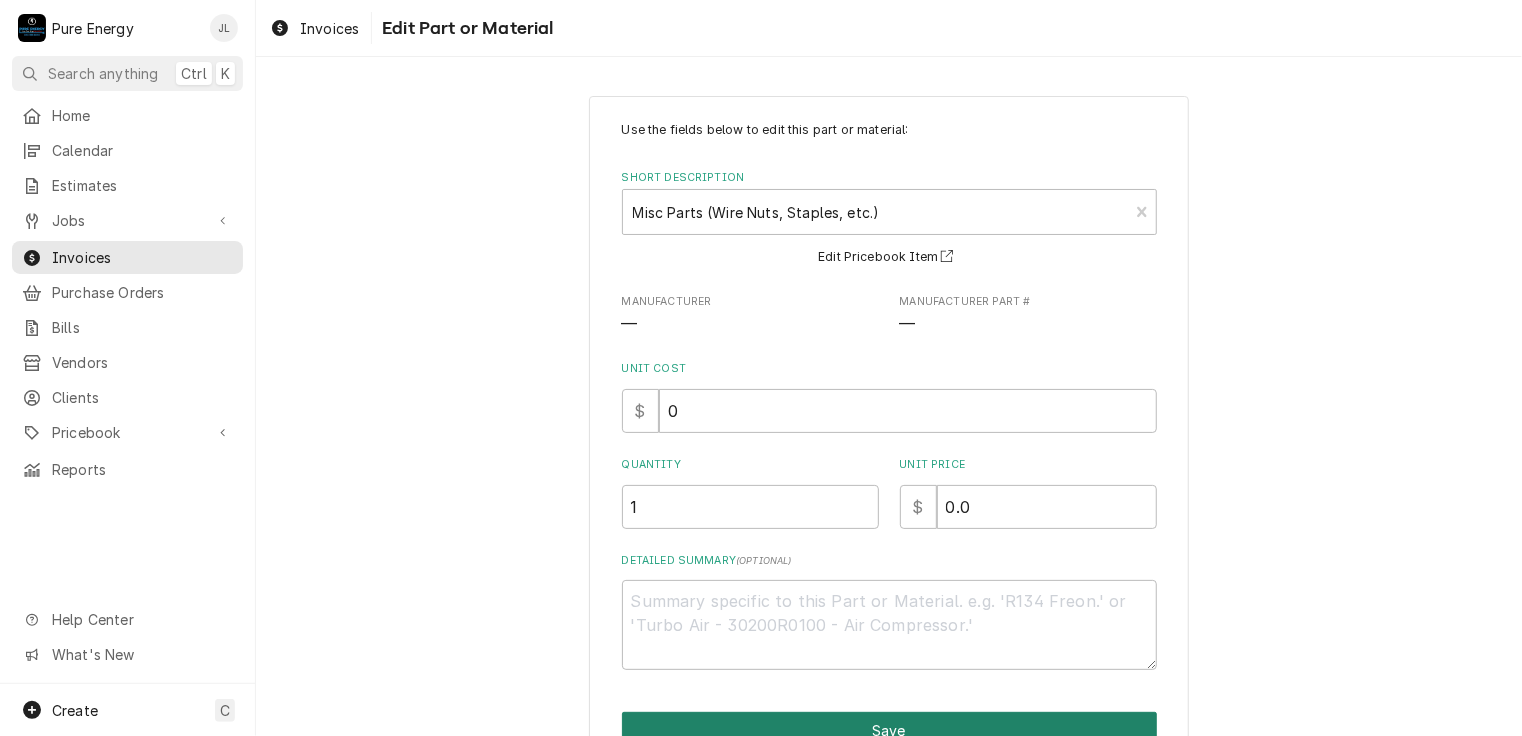 click on "Save" at bounding box center (889, 730) 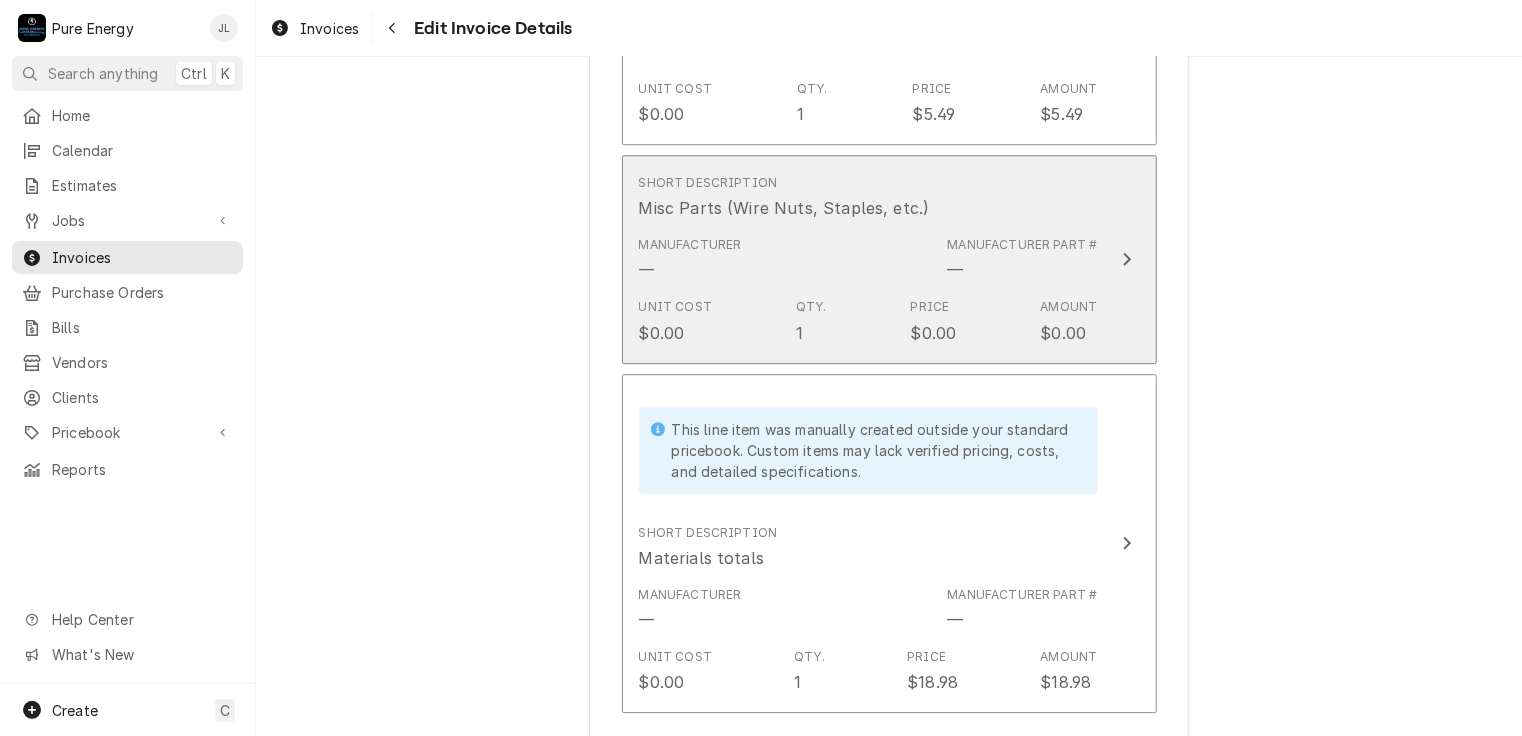 scroll, scrollTop: 2528, scrollLeft: 0, axis: vertical 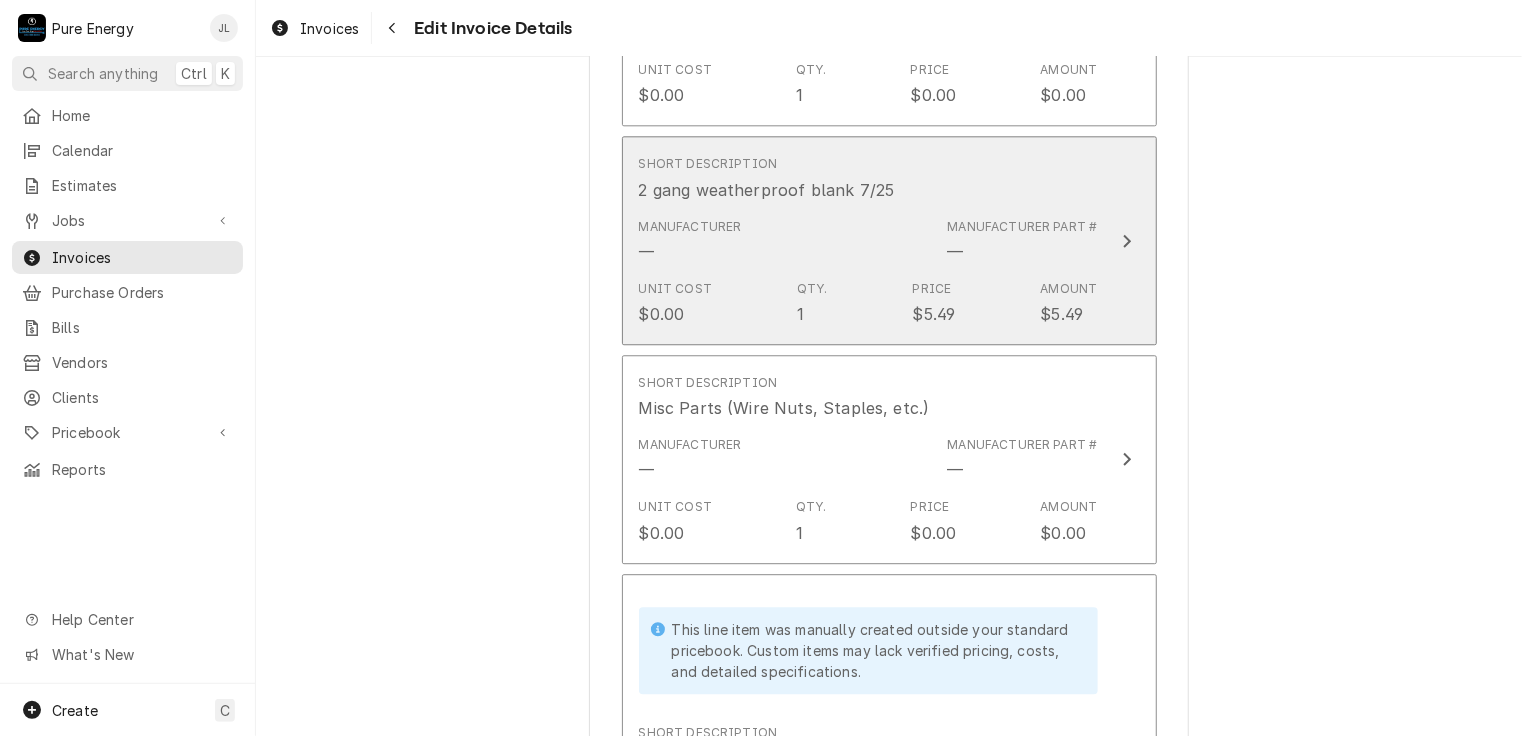 click on "Short Description 2 gang weatherproof blank 7/25" at bounding box center [868, 178] 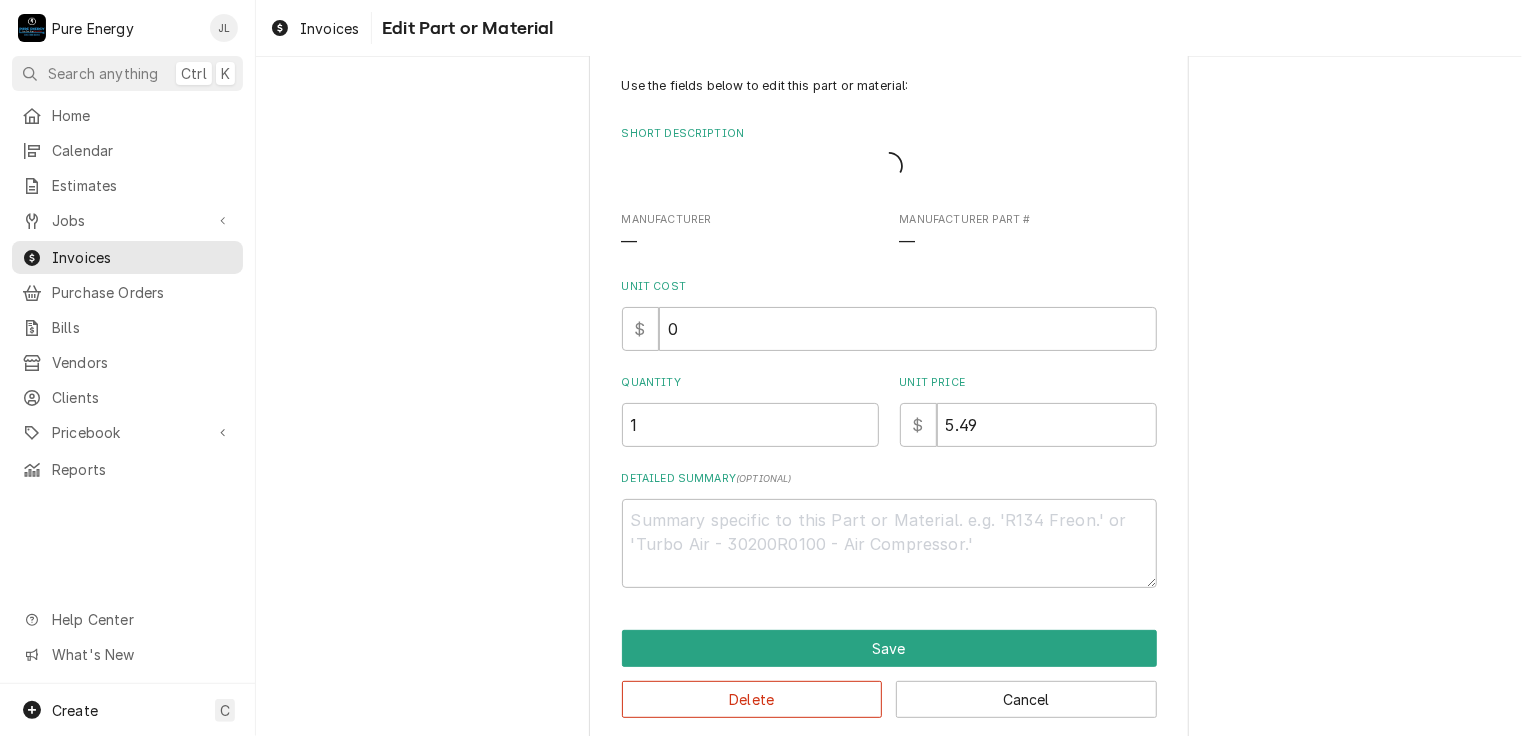 scroll, scrollTop: 0, scrollLeft: 0, axis: both 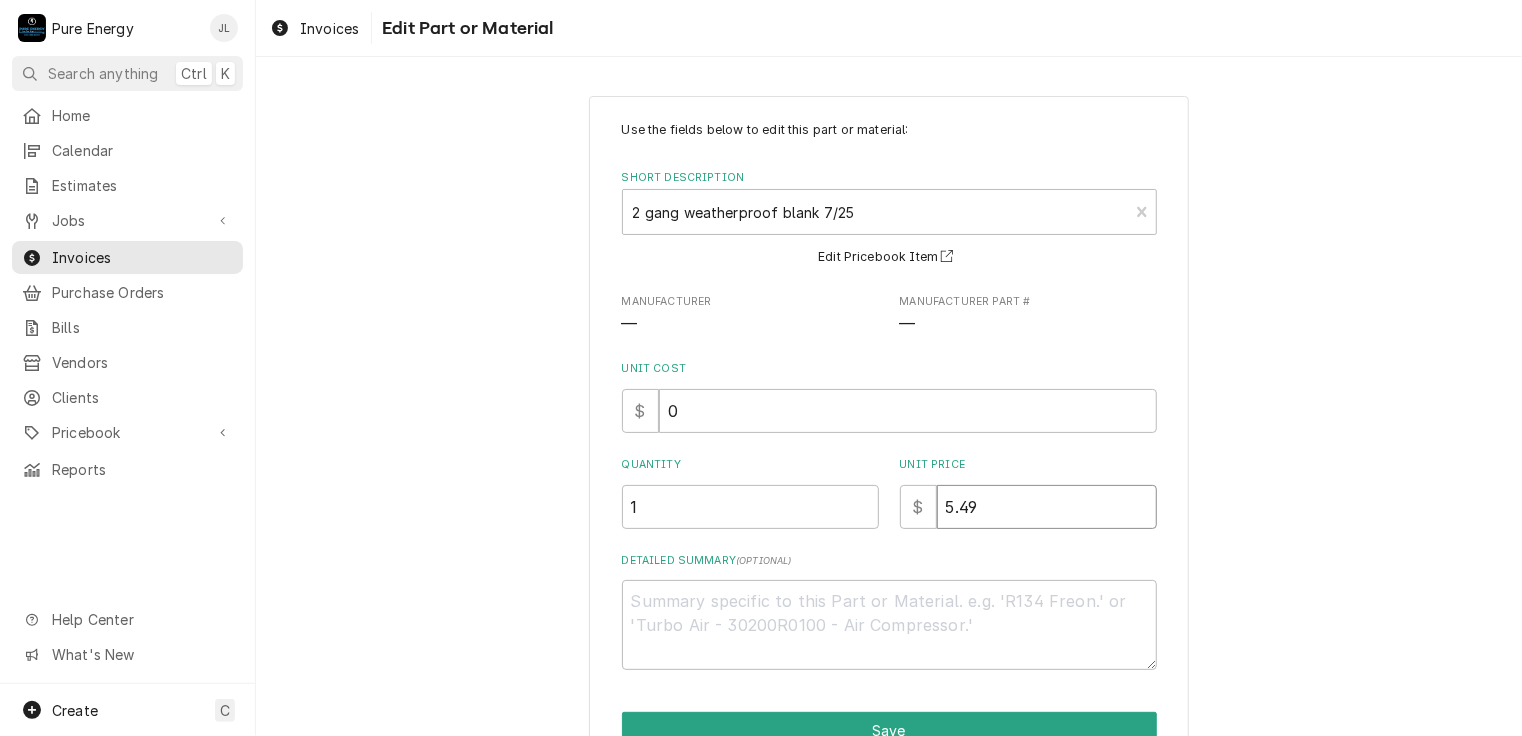 click on "5.49" at bounding box center [1047, 507] 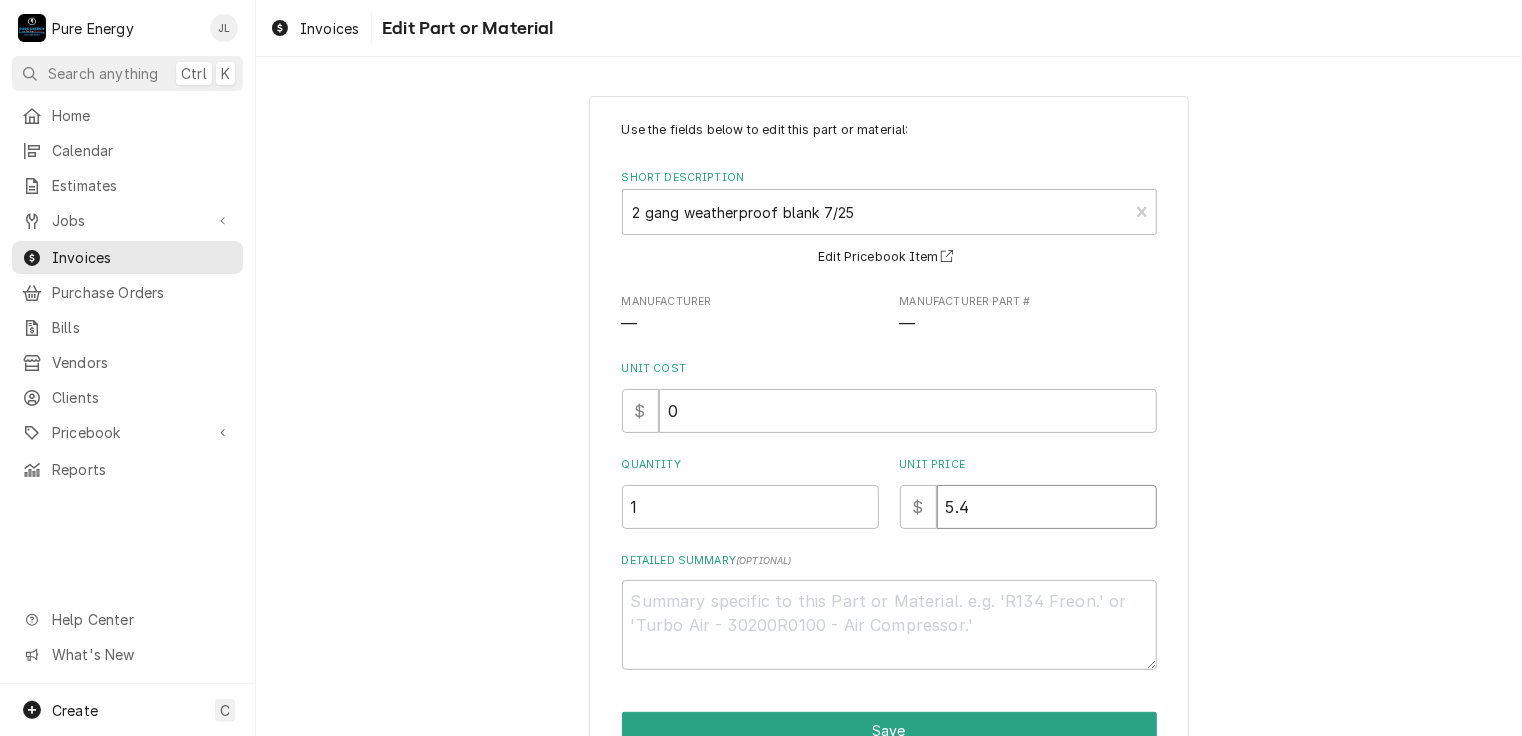 type on "x" 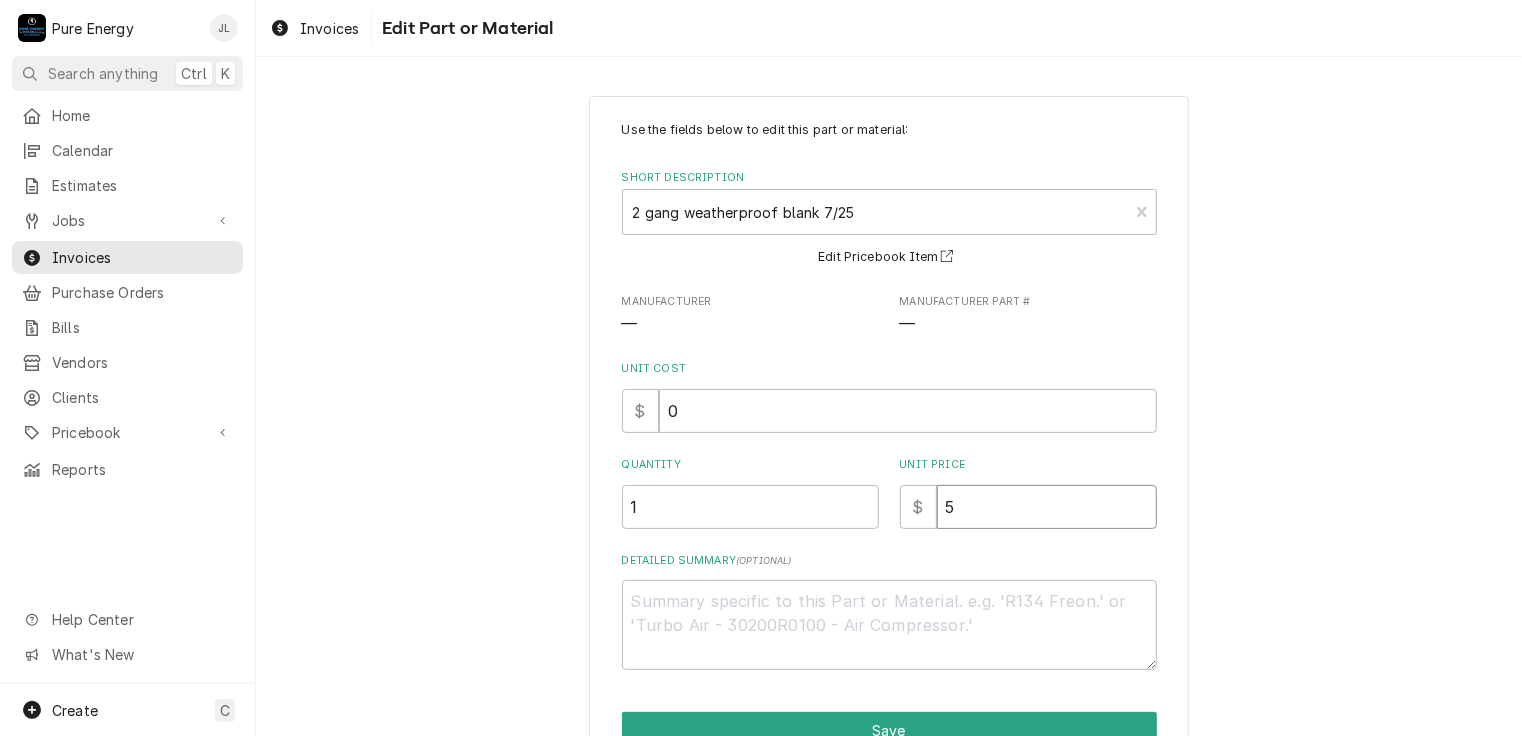 type on "x" 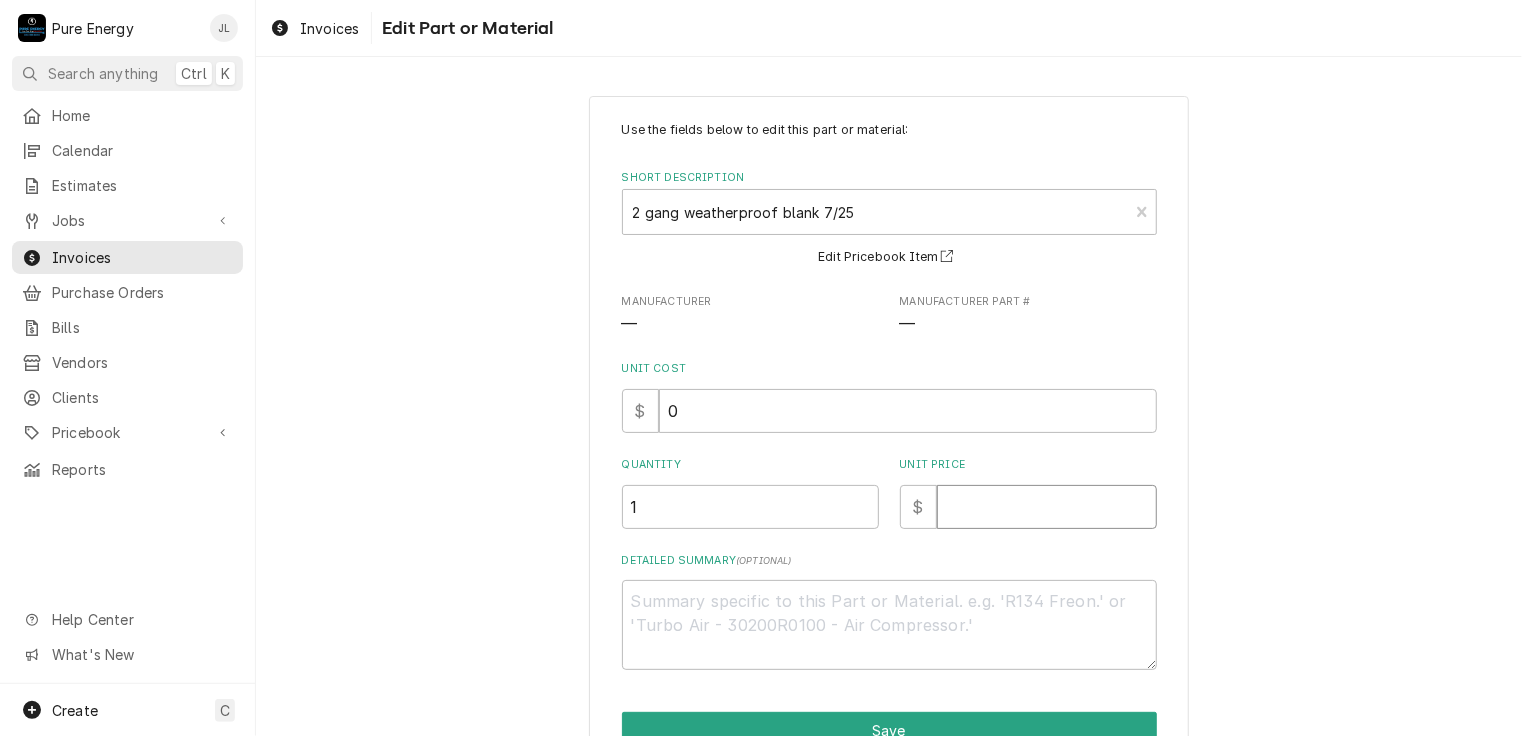 type on "x" 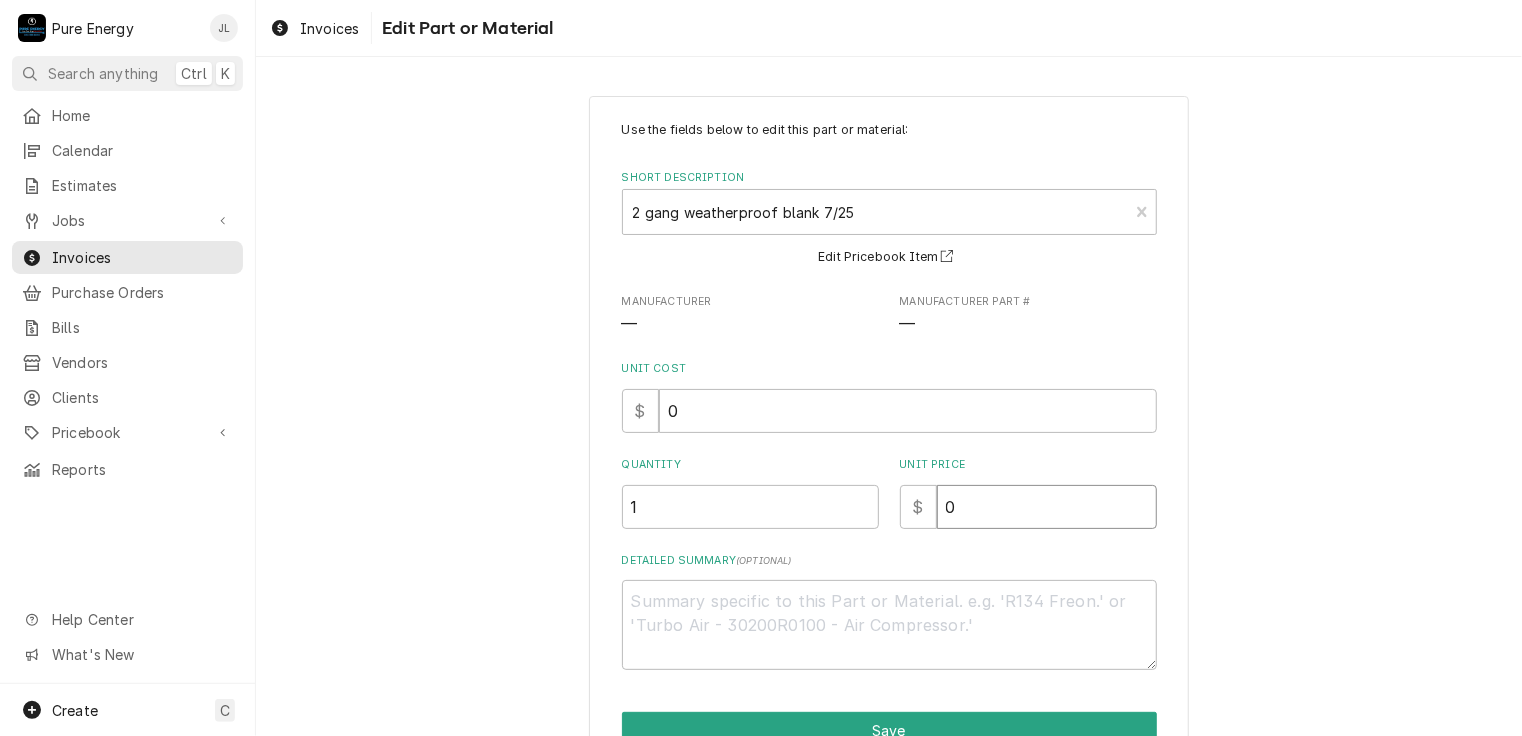 type on "x" 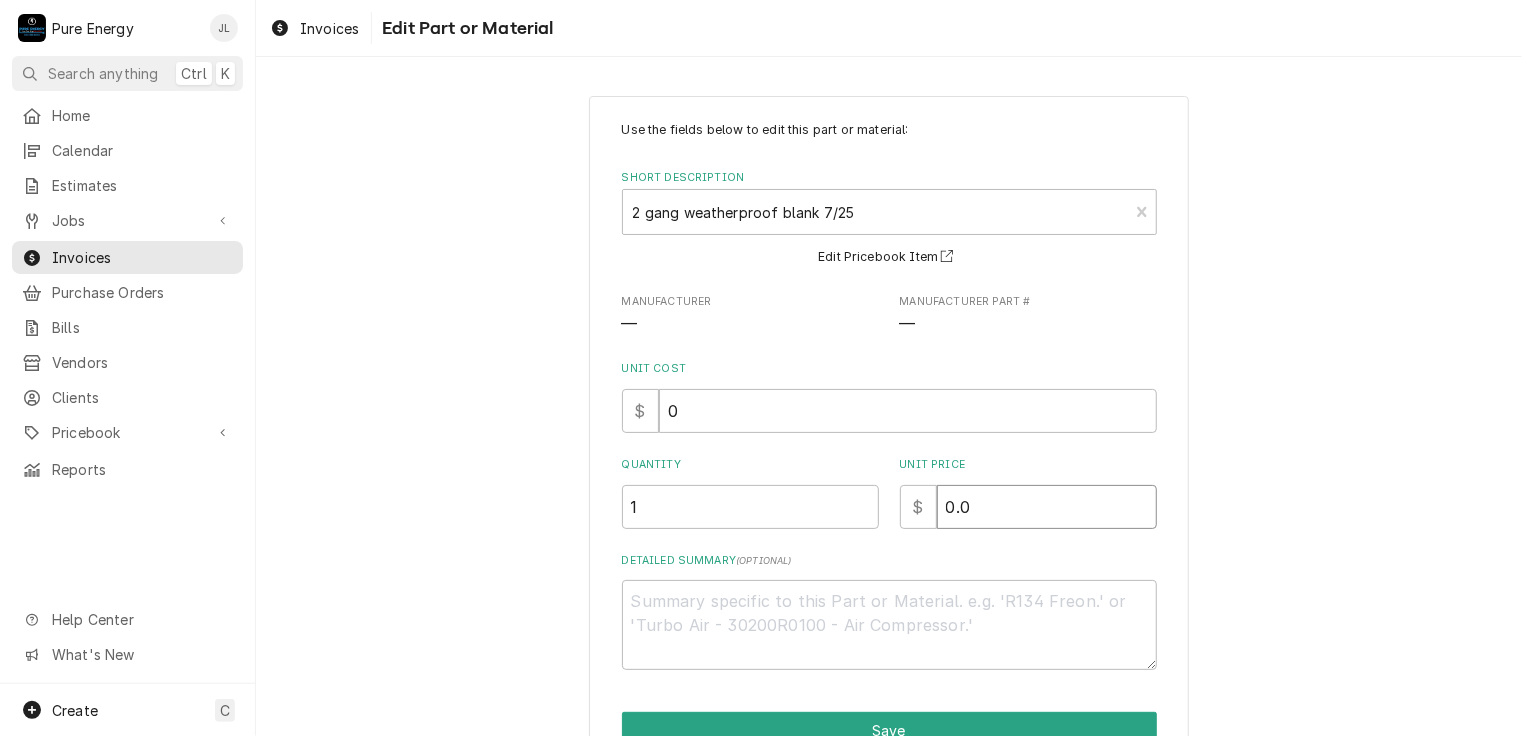 type on "0.0" 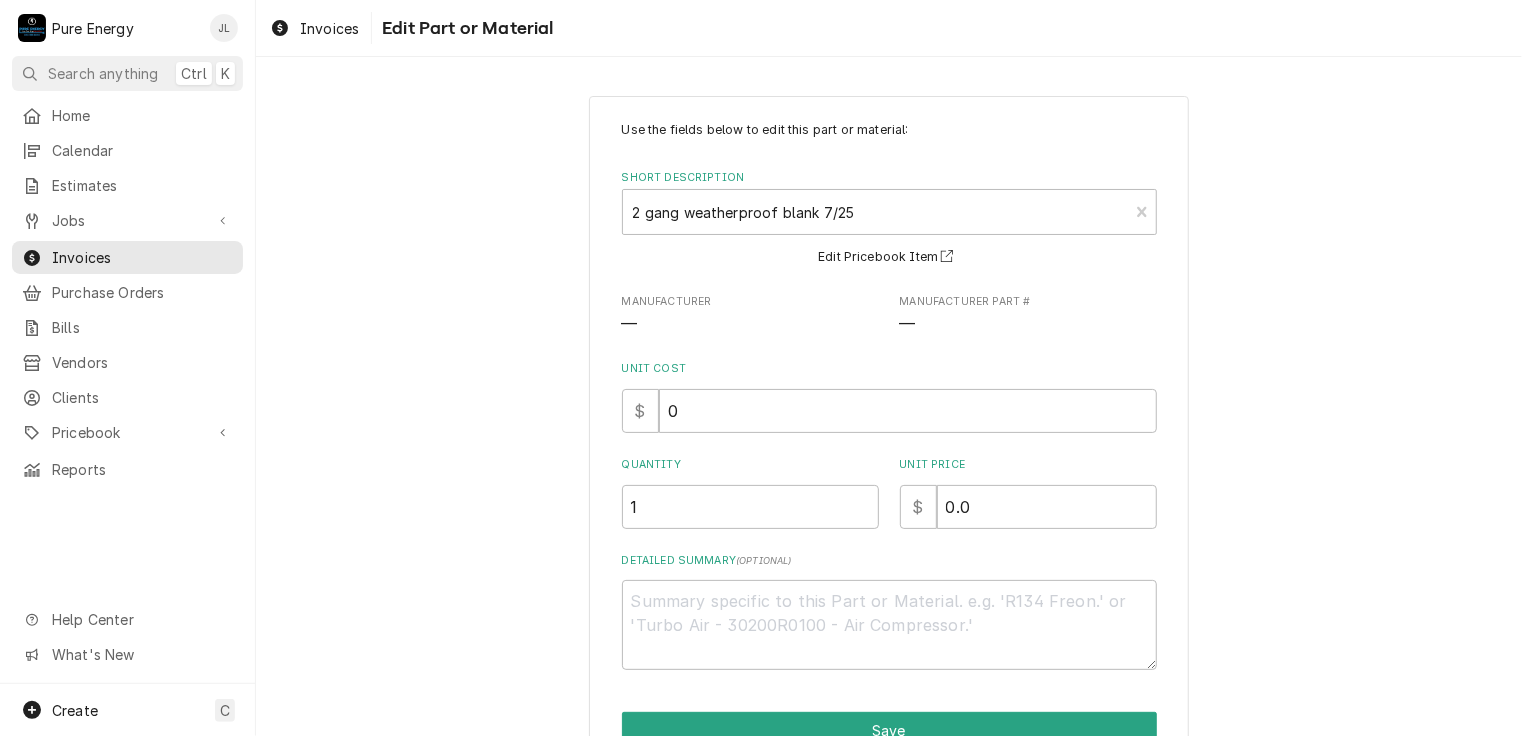 scroll, scrollTop: 105, scrollLeft: 0, axis: vertical 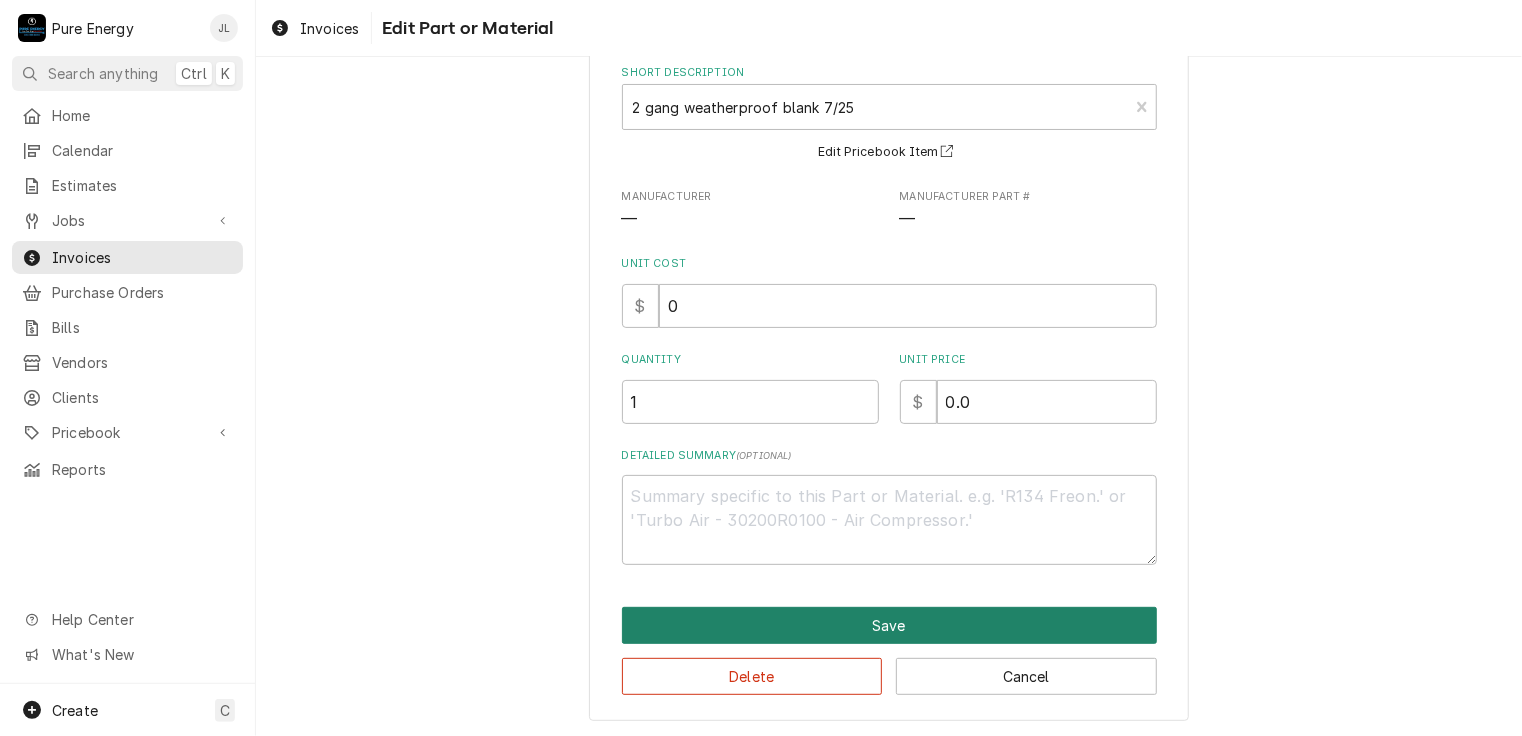 click on "Save" at bounding box center (889, 625) 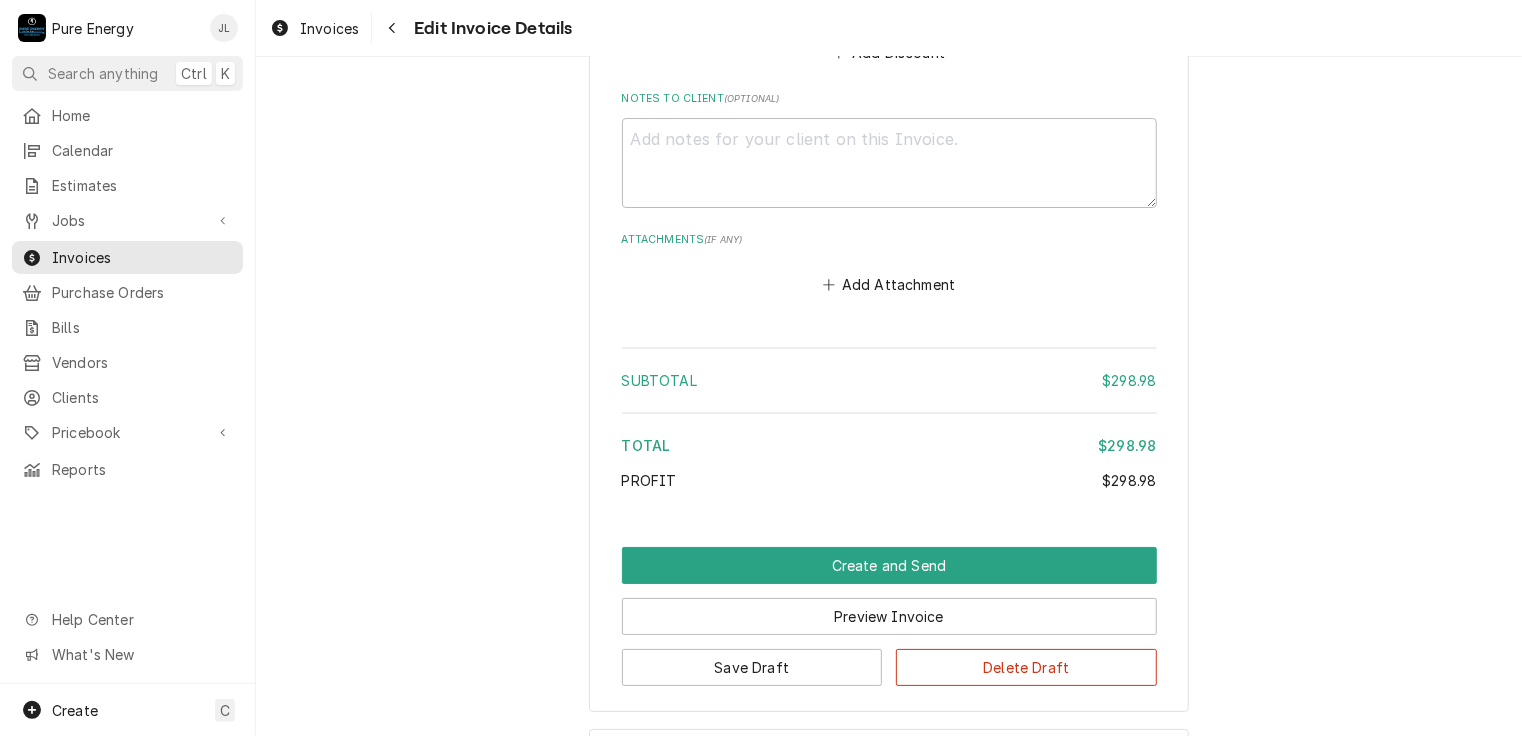 scroll, scrollTop: 3684, scrollLeft: 0, axis: vertical 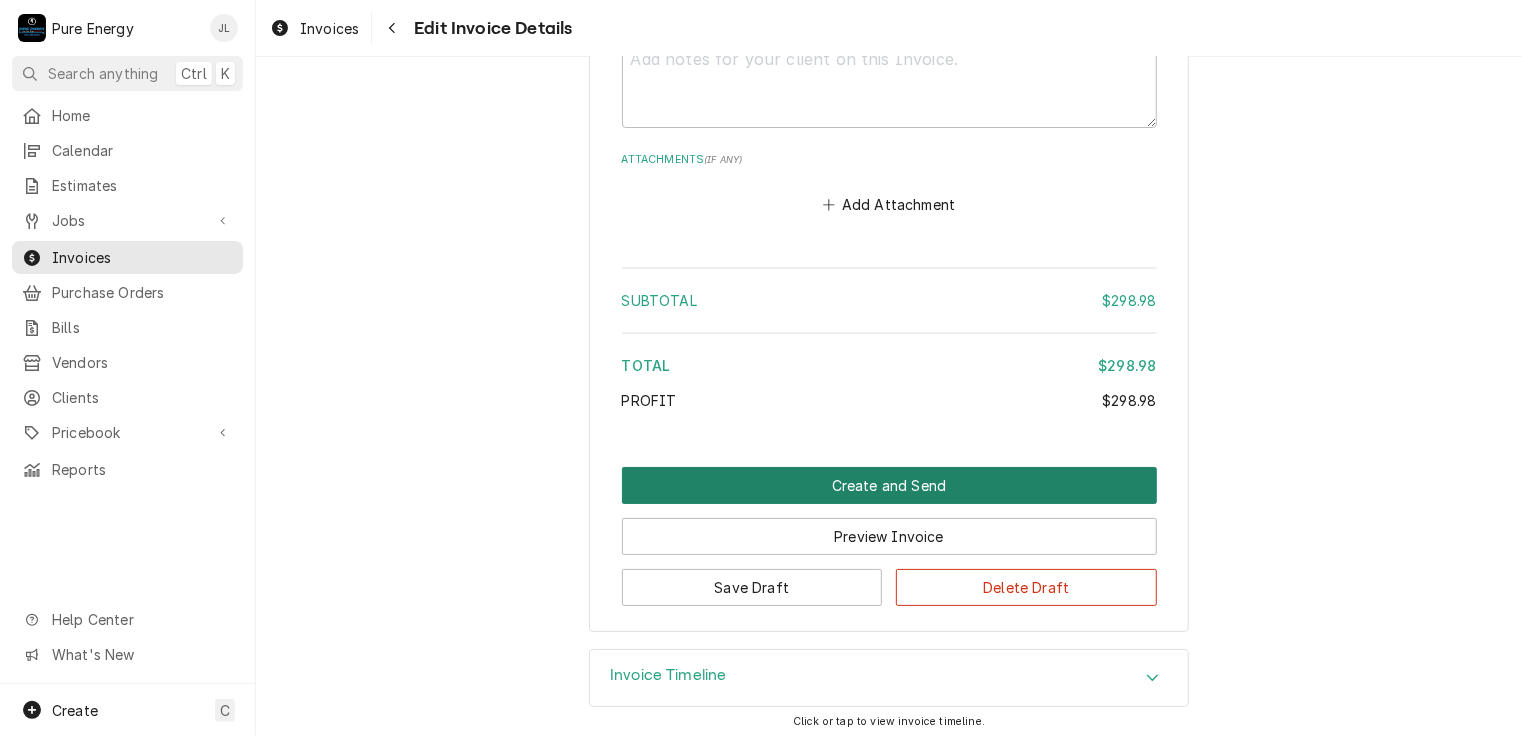 click on "Create and Send" at bounding box center (889, 485) 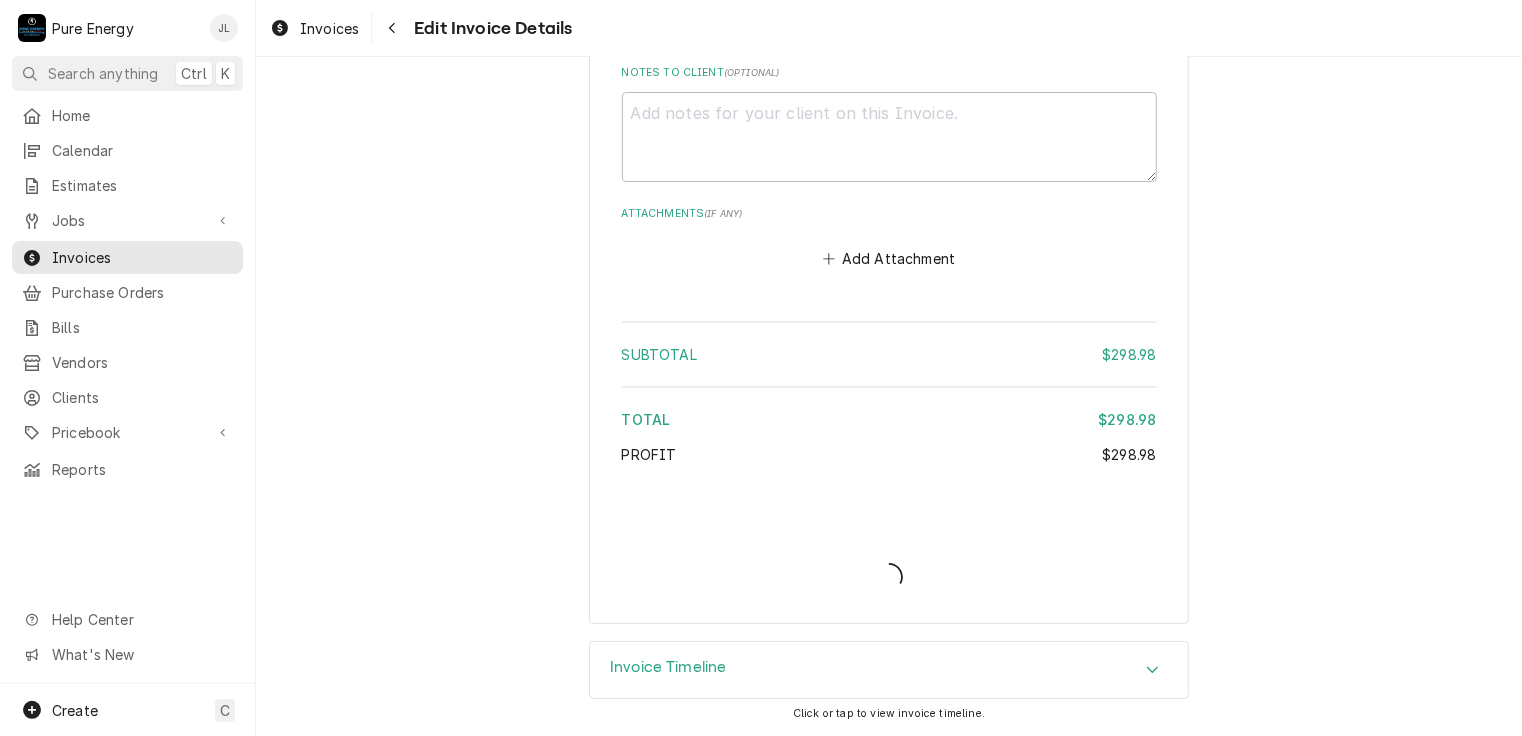 scroll, scrollTop: 3623, scrollLeft: 0, axis: vertical 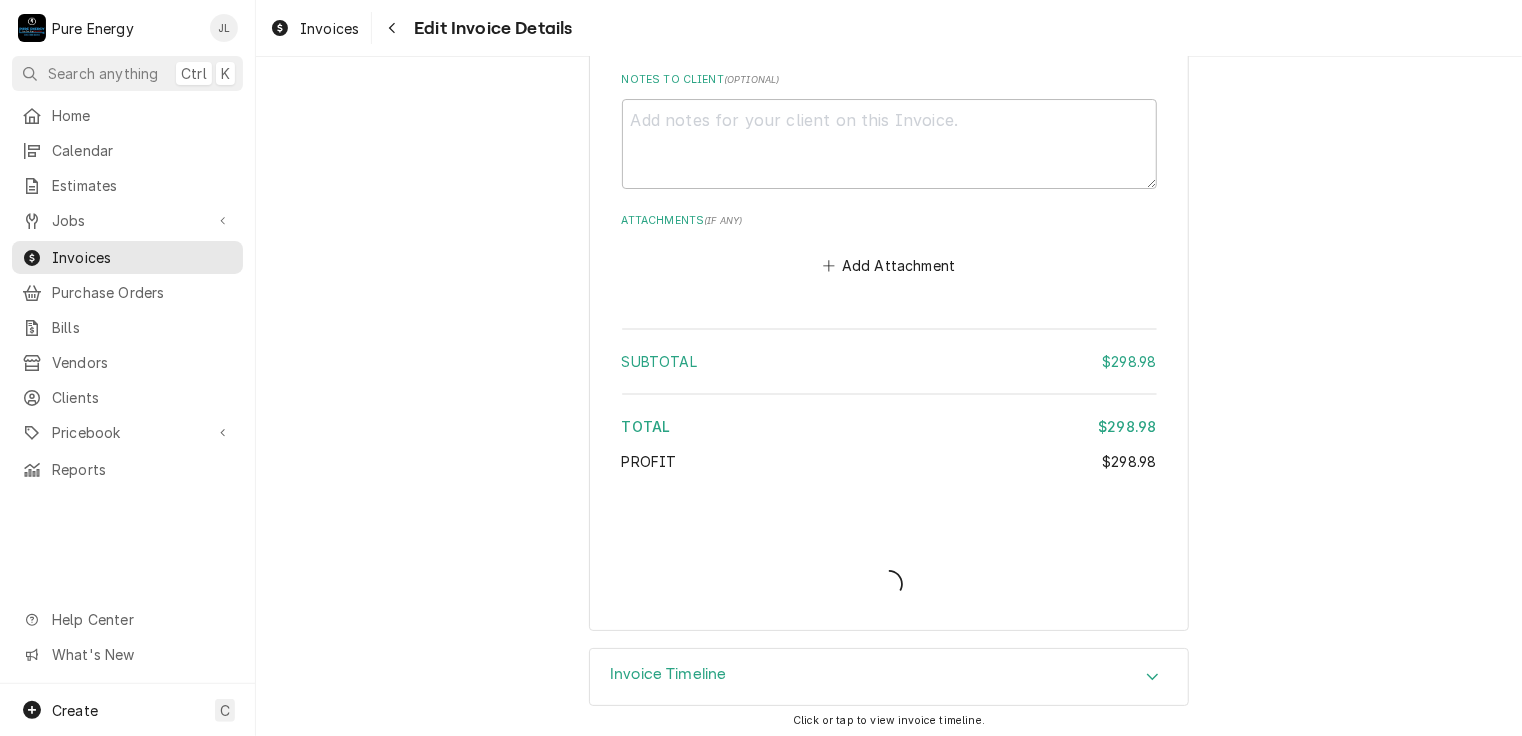 type on "x" 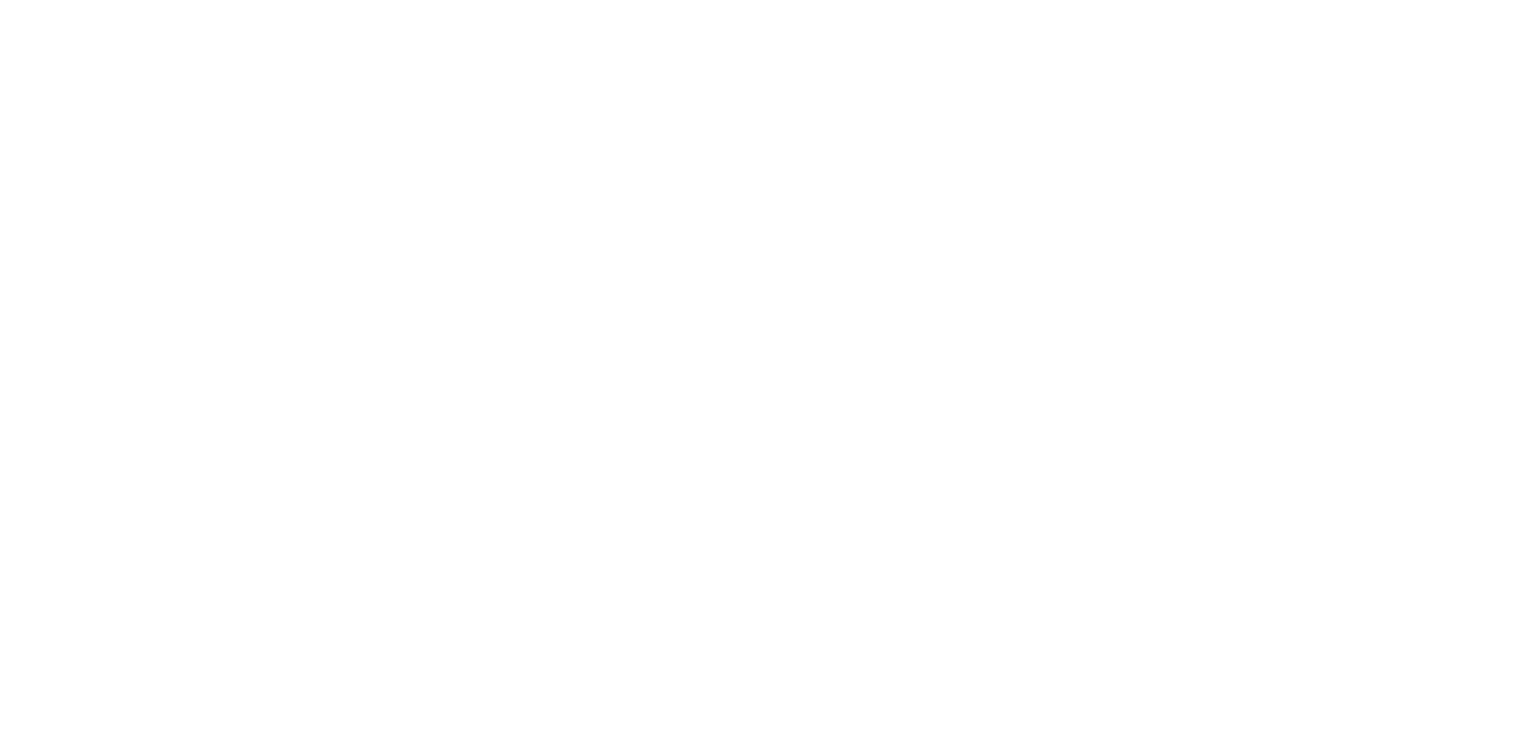 scroll, scrollTop: 0, scrollLeft: 0, axis: both 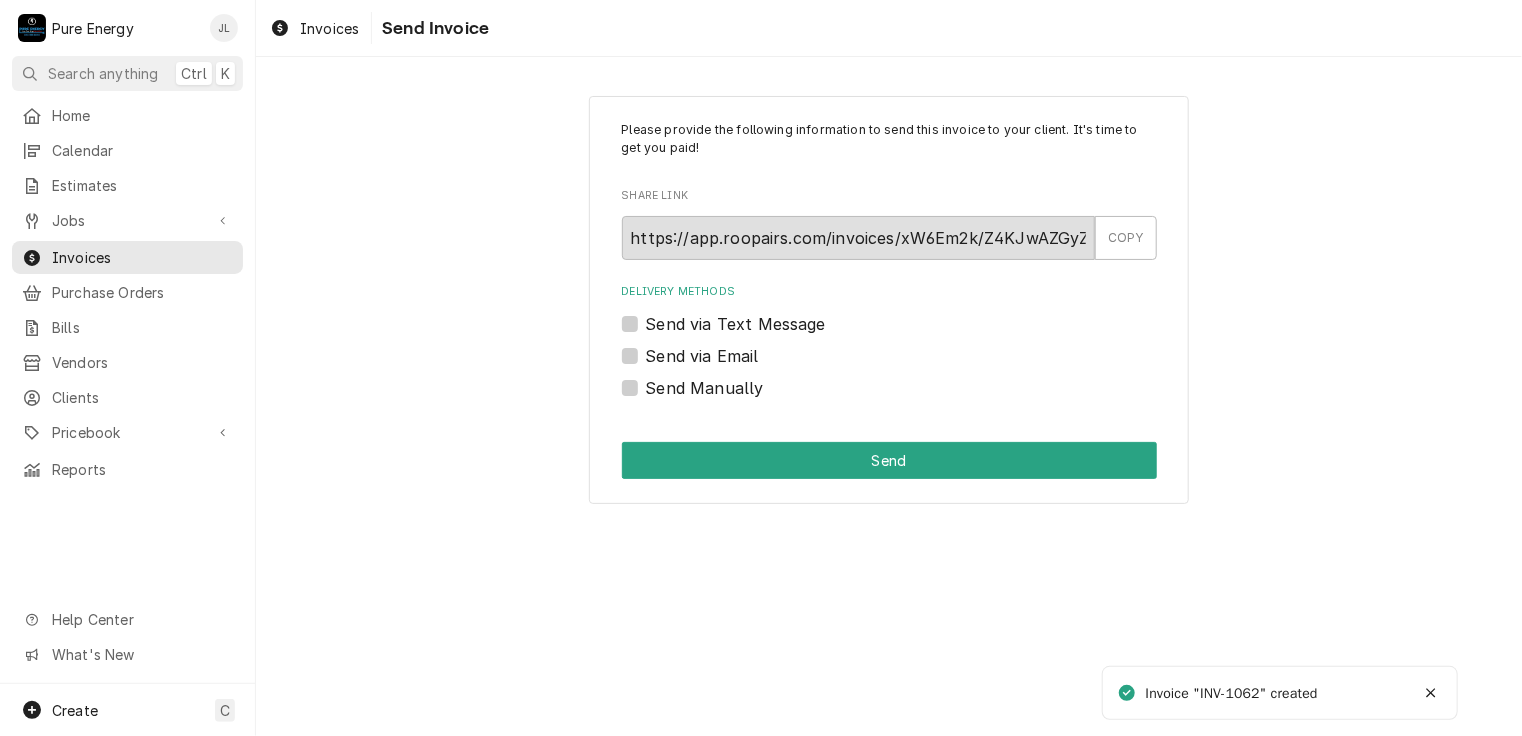 click on "Send Manually" at bounding box center (705, 388) 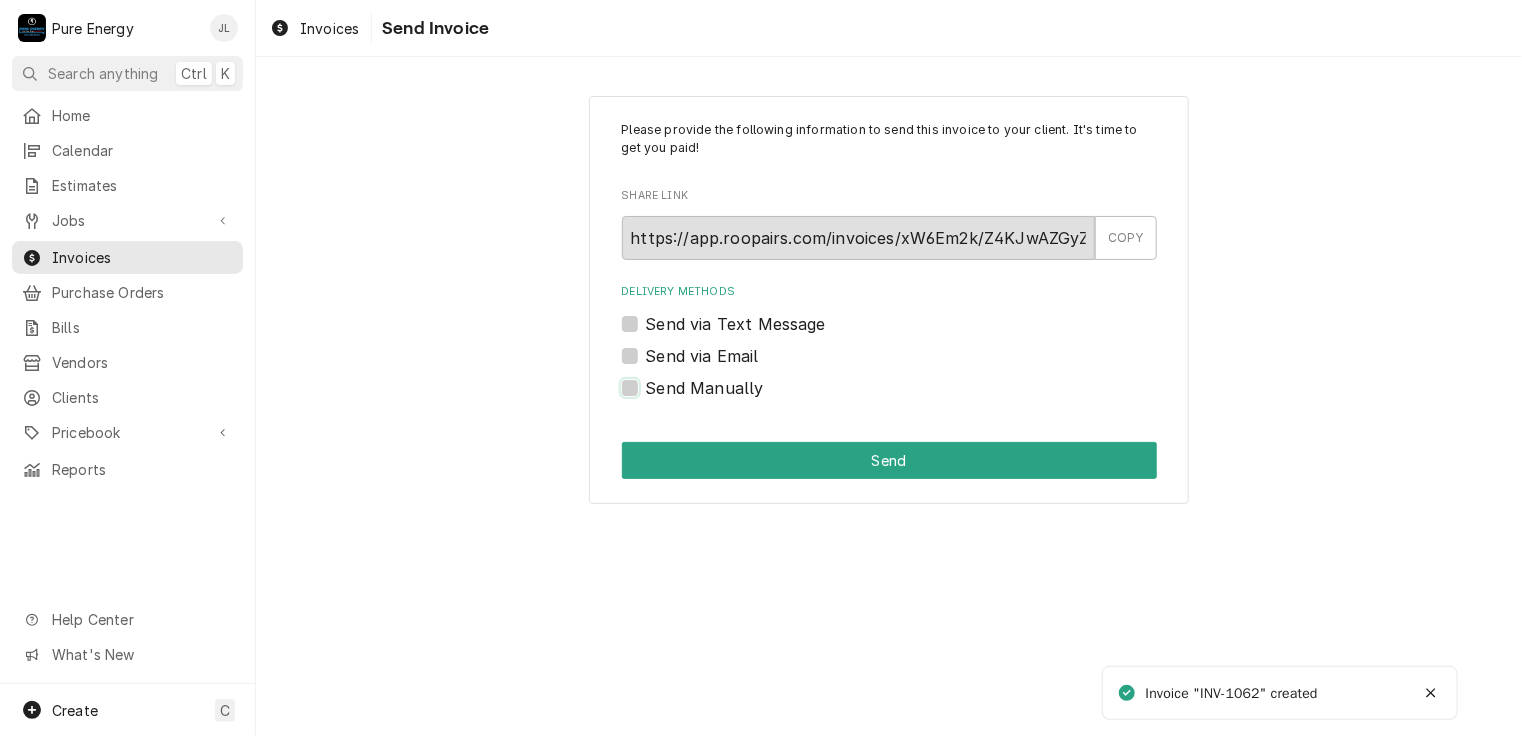 click on "Send Manually" at bounding box center [913, 398] 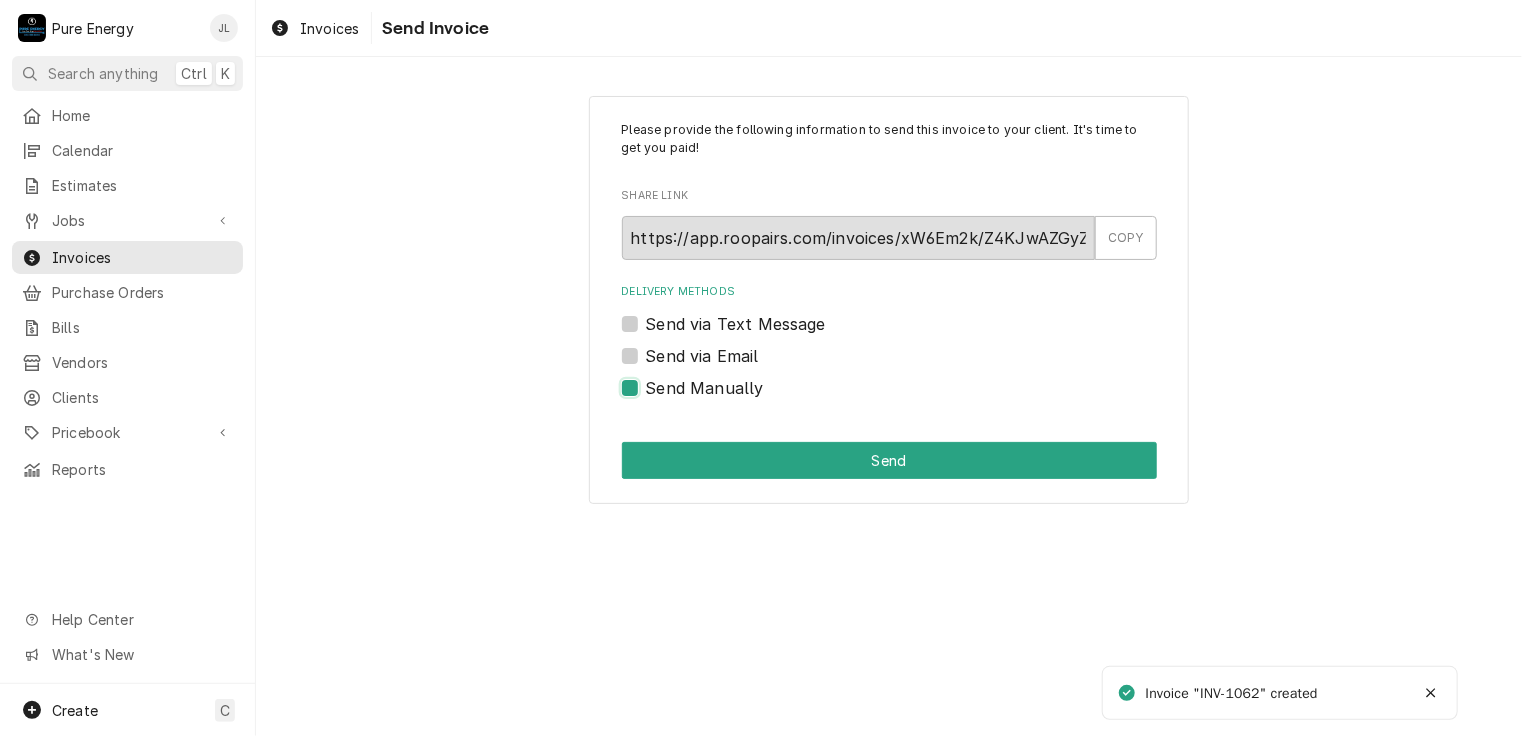 checkbox on "true" 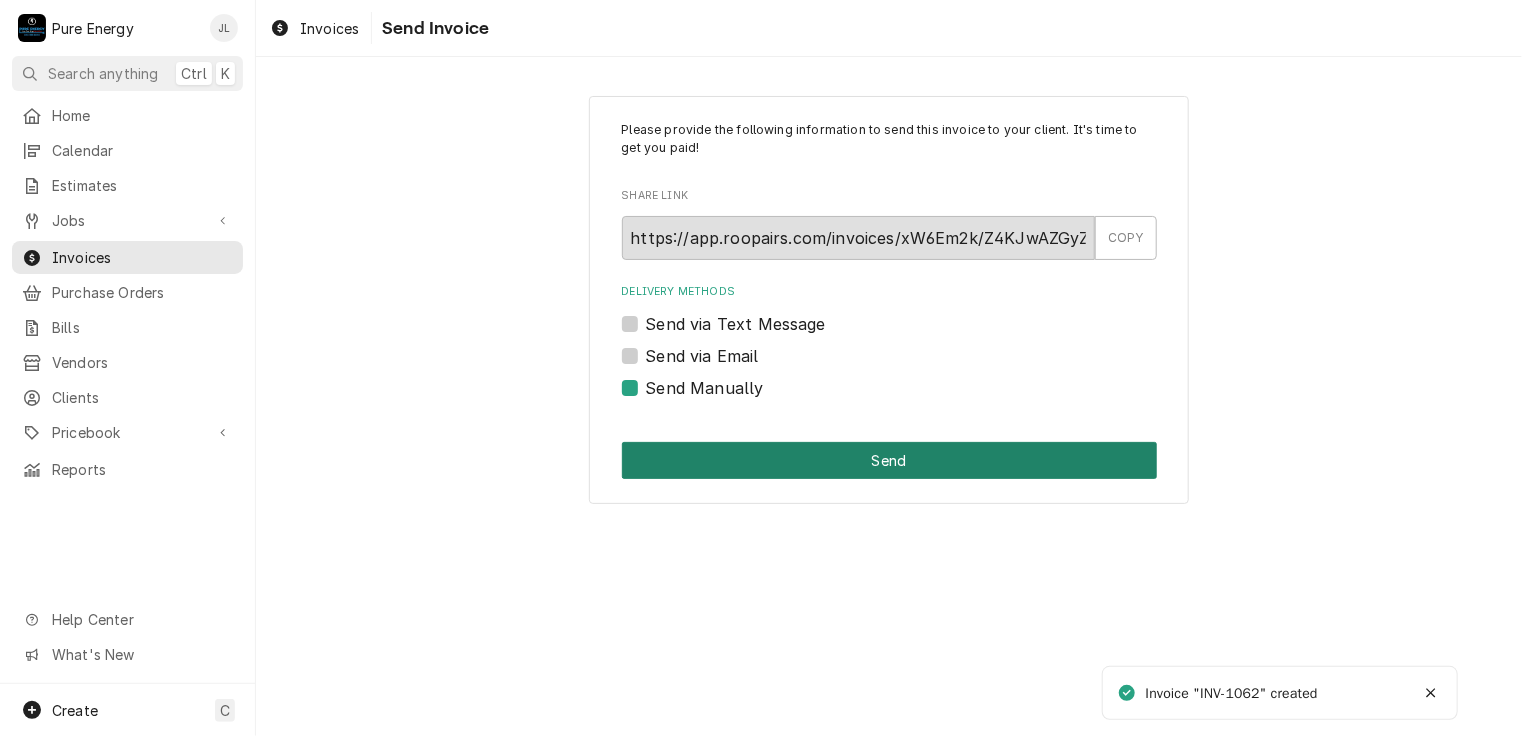 click on "Send" at bounding box center (889, 460) 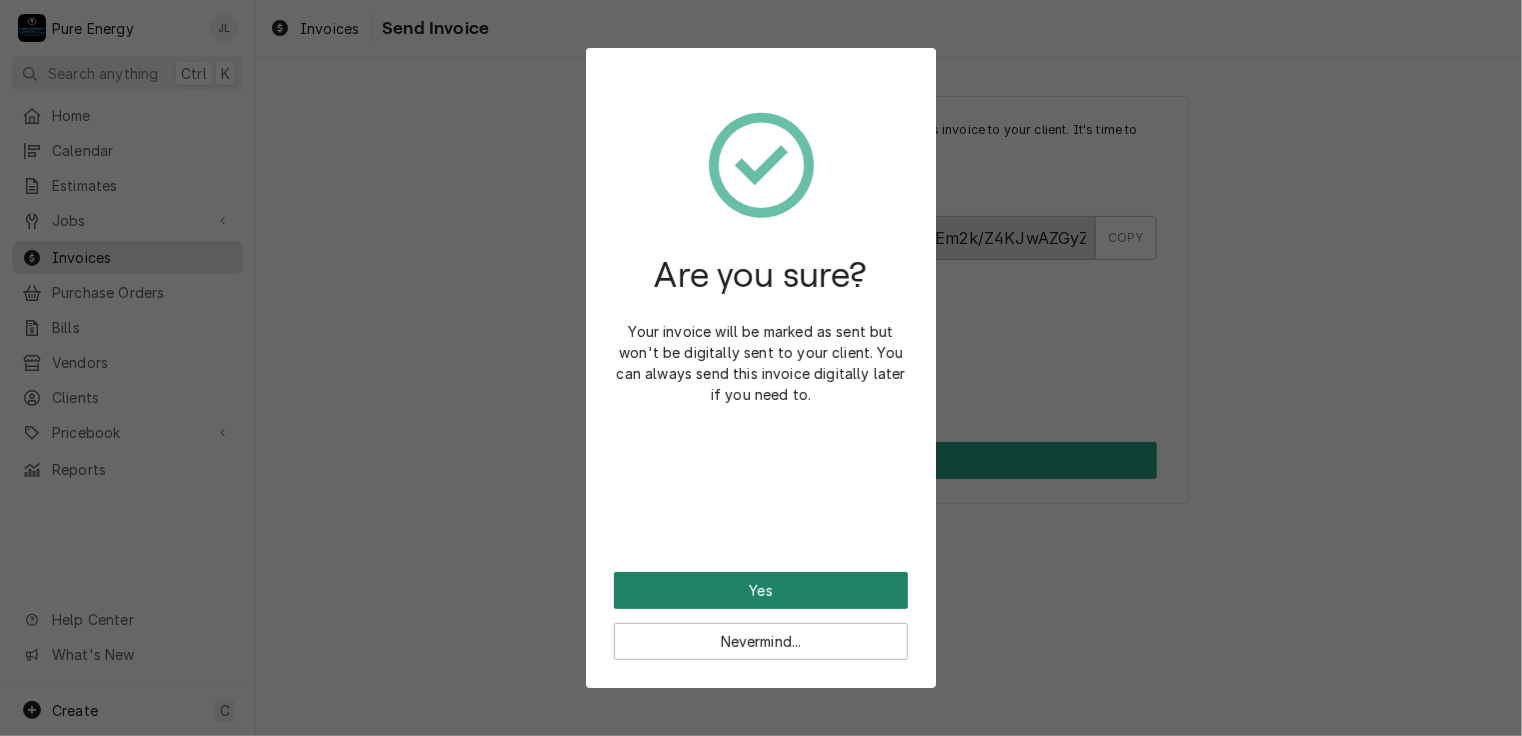 click on "Yes" at bounding box center (761, 590) 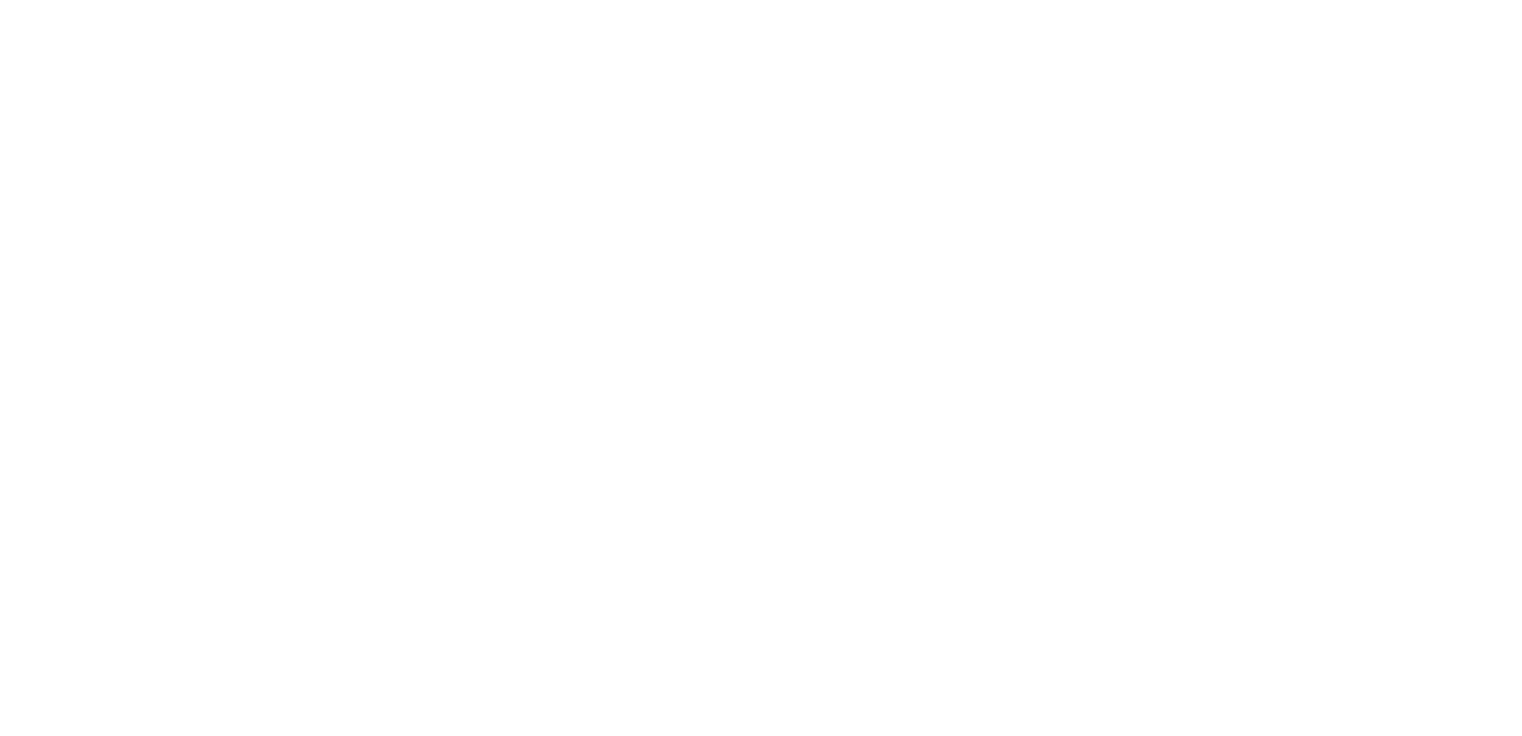 scroll, scrollTop: 0, scrollLeft: 0, axis: both 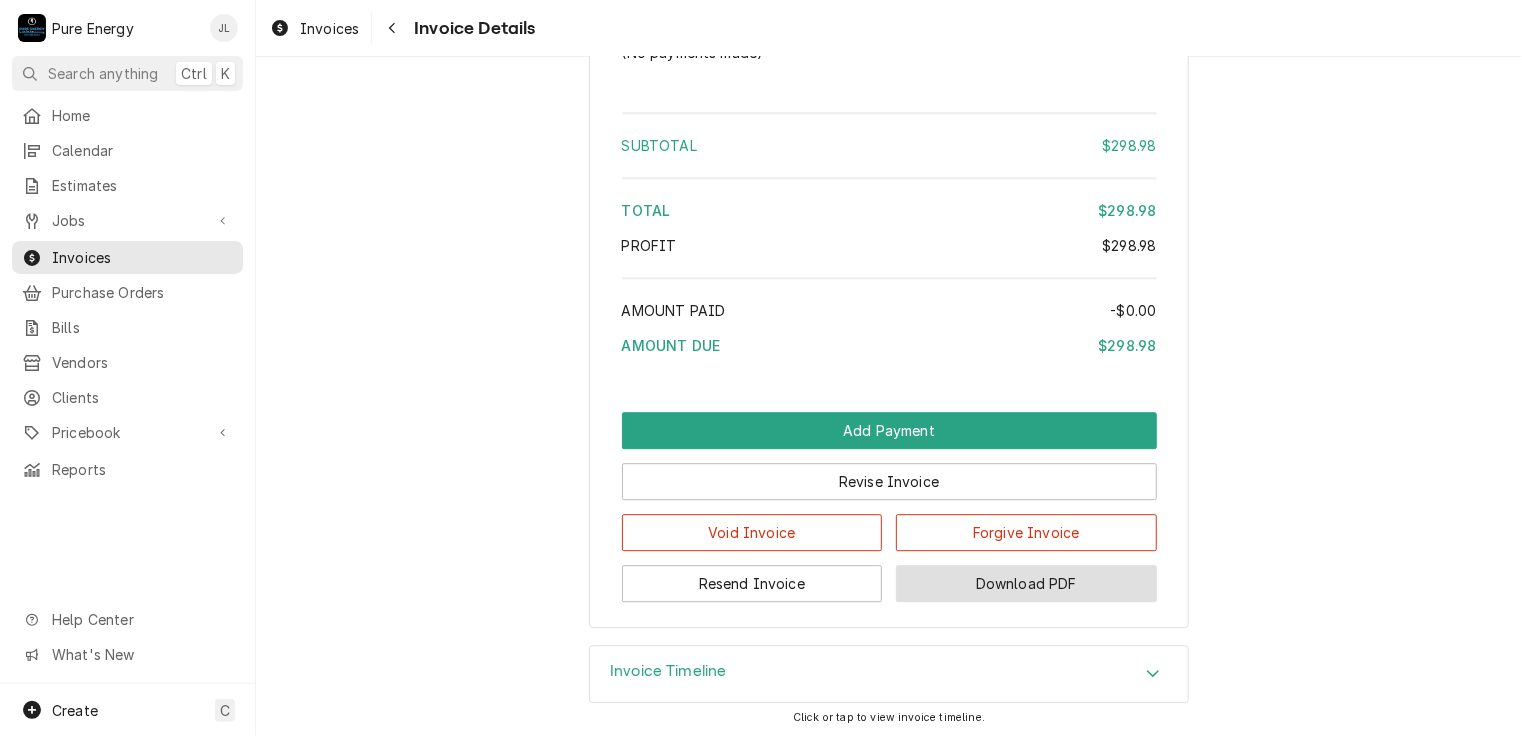 click on "Download PDF" at bounding box center (1026, 583) 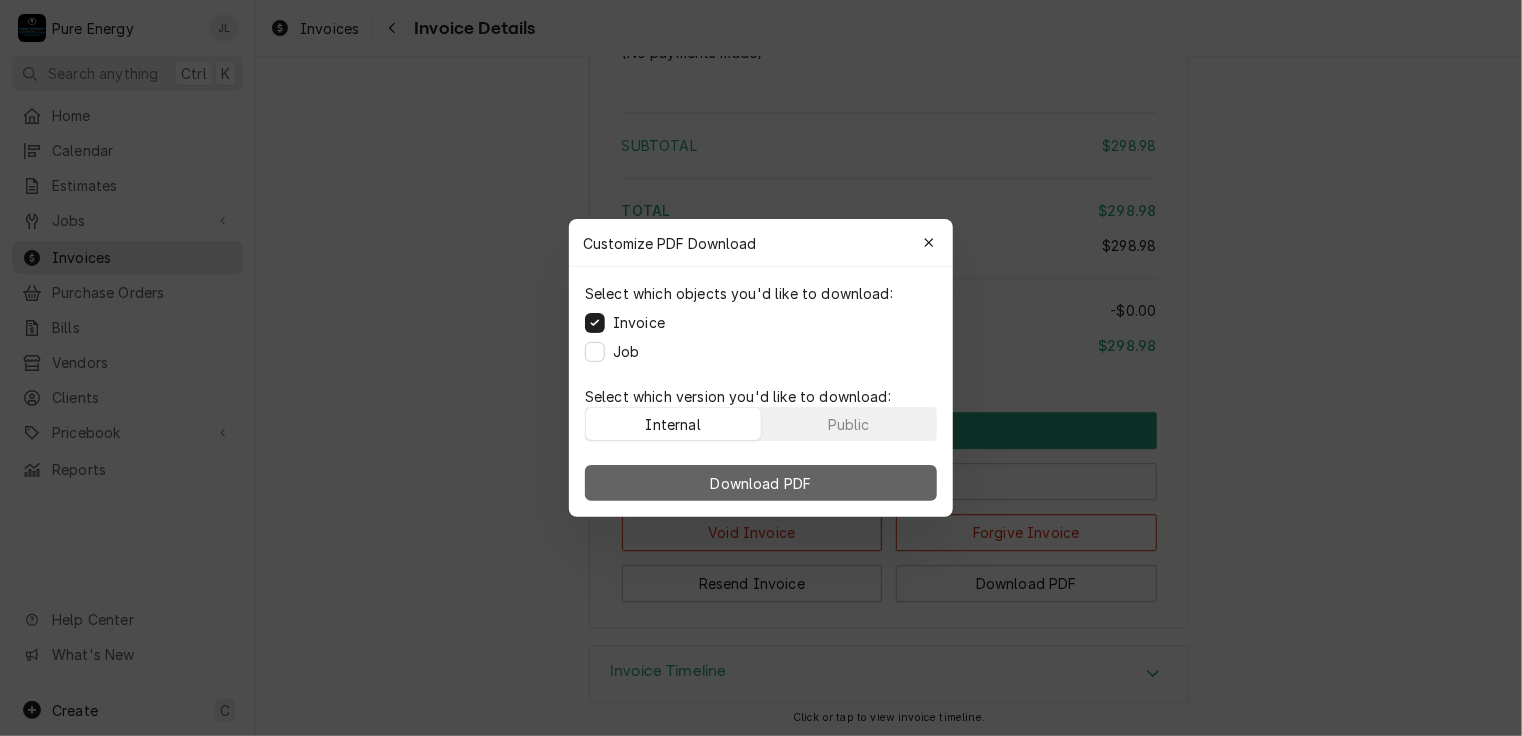 click on "Download PDF" at bounding box center [761, 483] 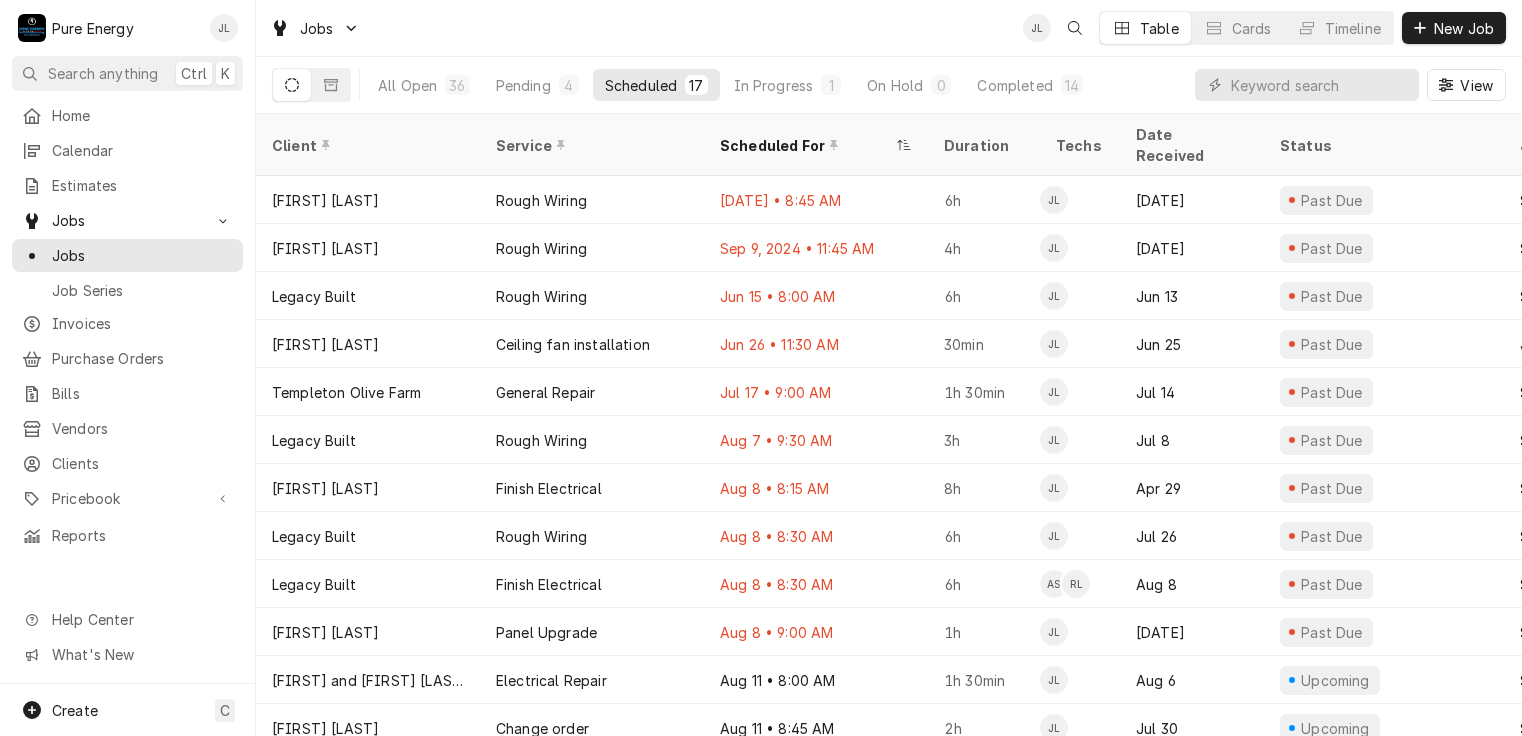 scroll, scrollTop: 0, scrollLeft: 0, axis: both 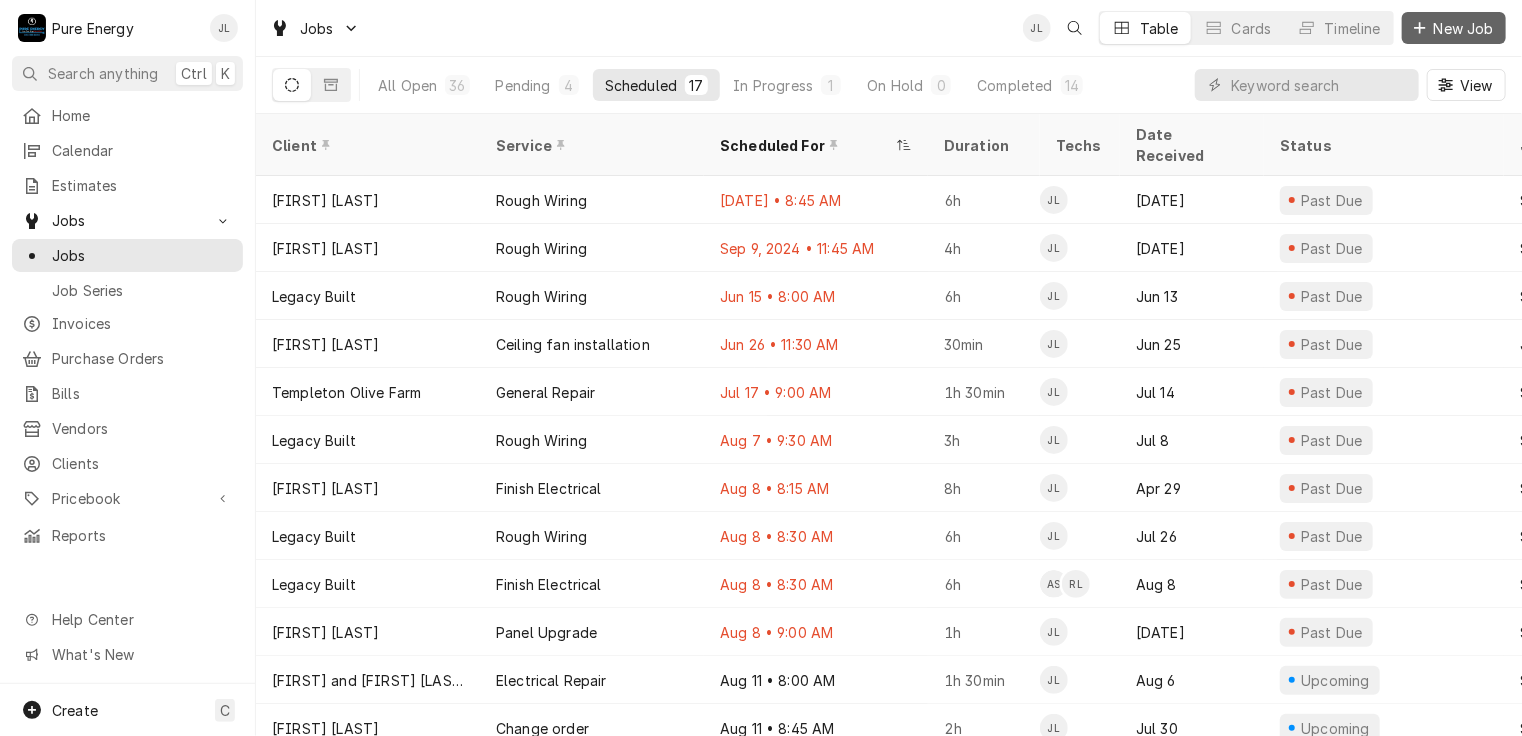 click on "New Job" at bounding box center (1464, 28) 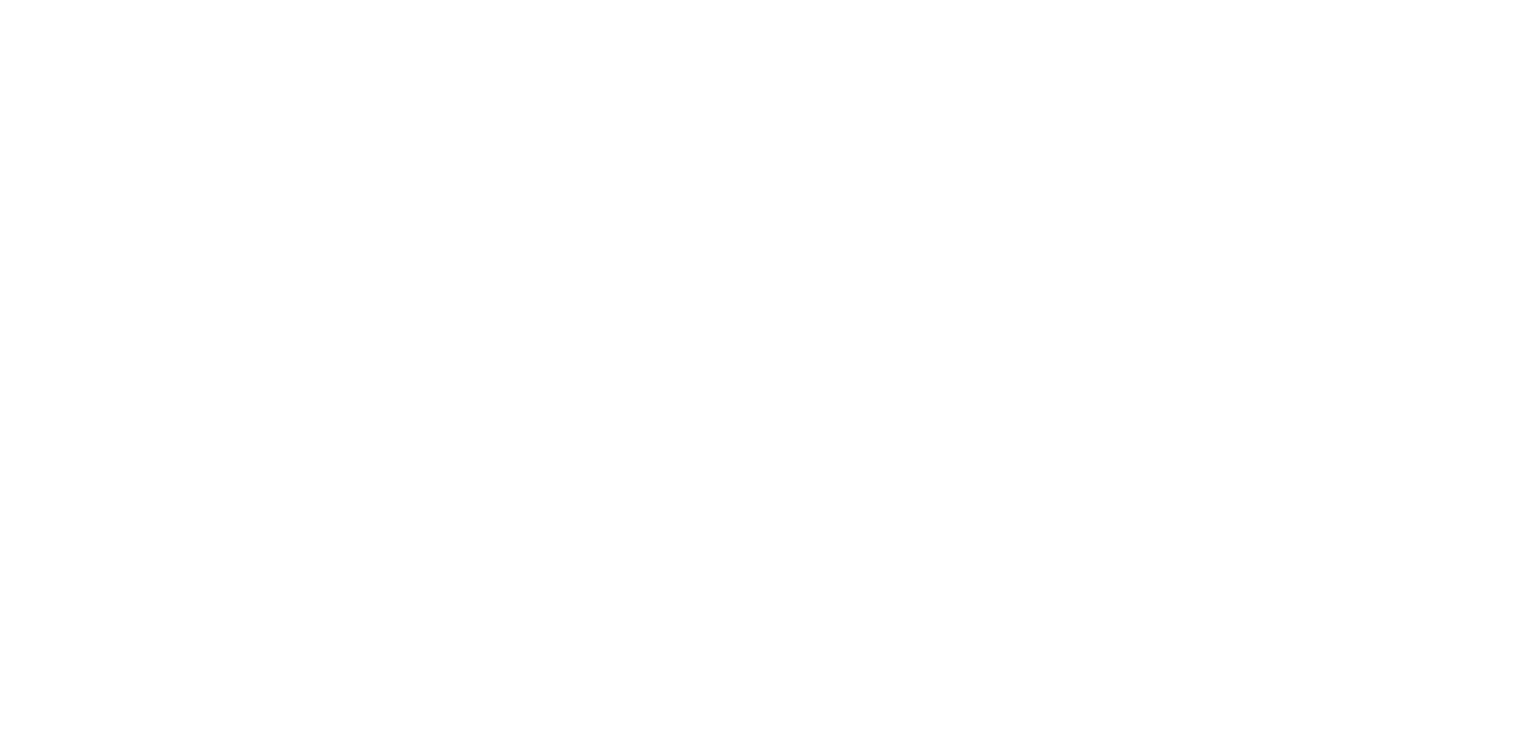 scroll, scrollTop: 0, scrollLeft: 0, axis: both 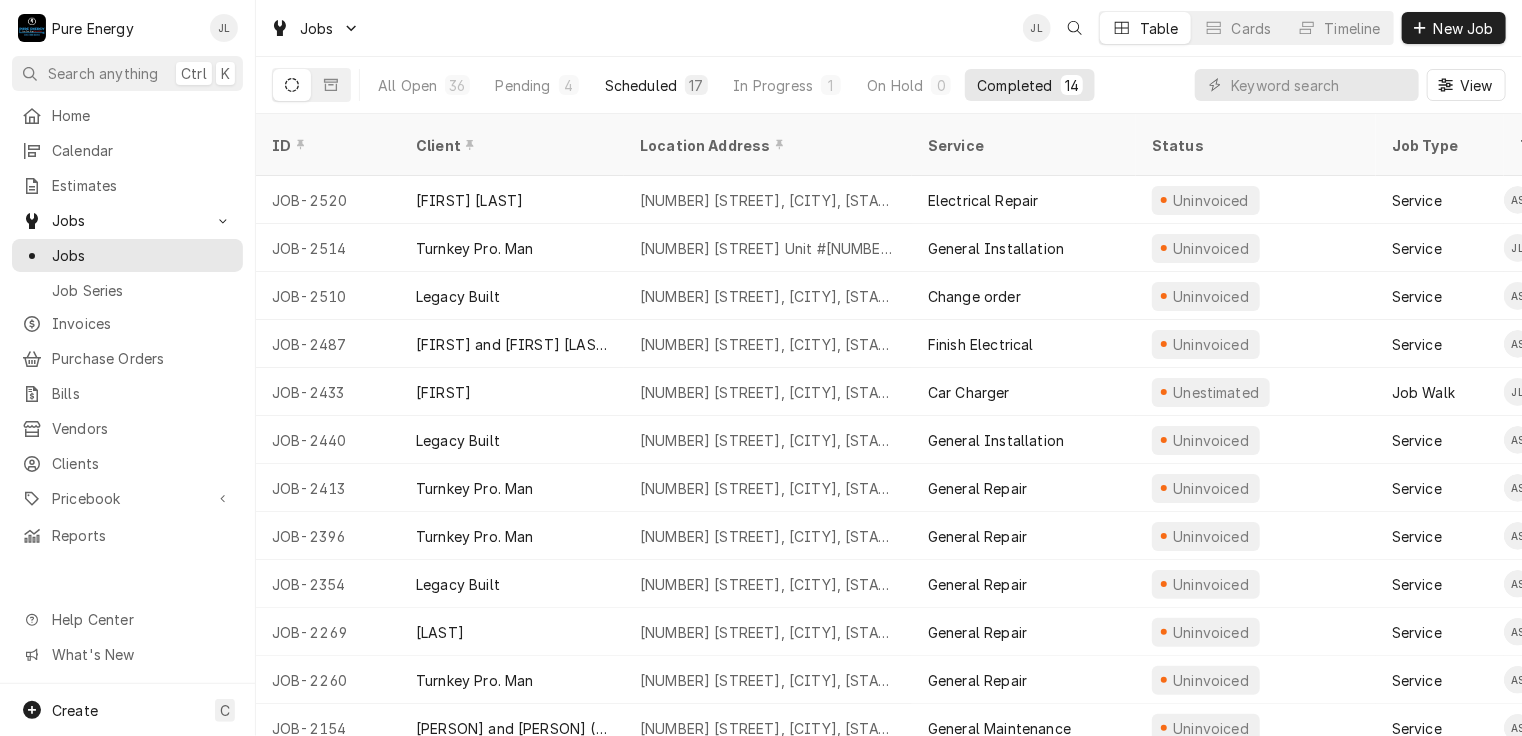 click on "Scheduled" at bounding box center (641, 85) 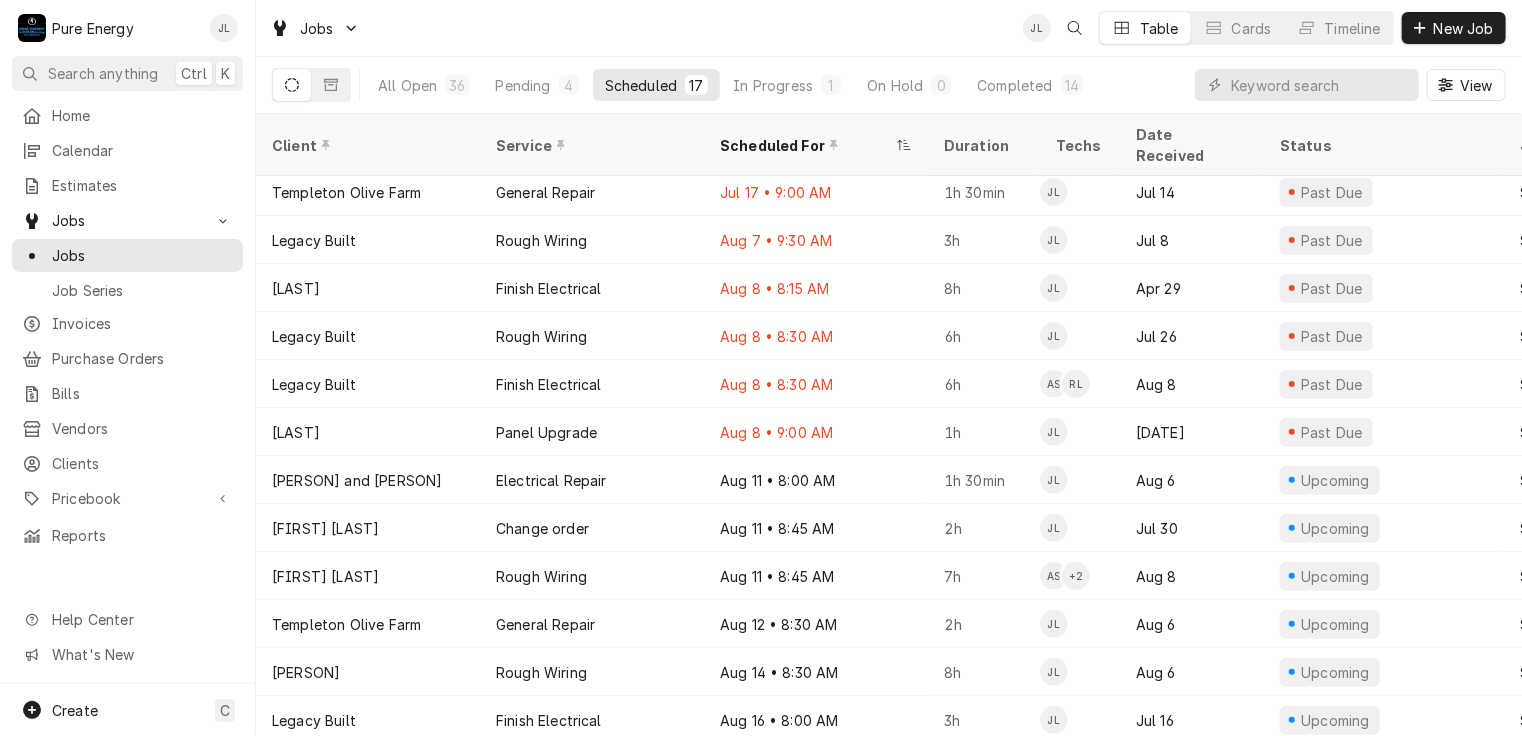 scroll, scrollTop: 247, scrollLeft: 0, axis: vertical 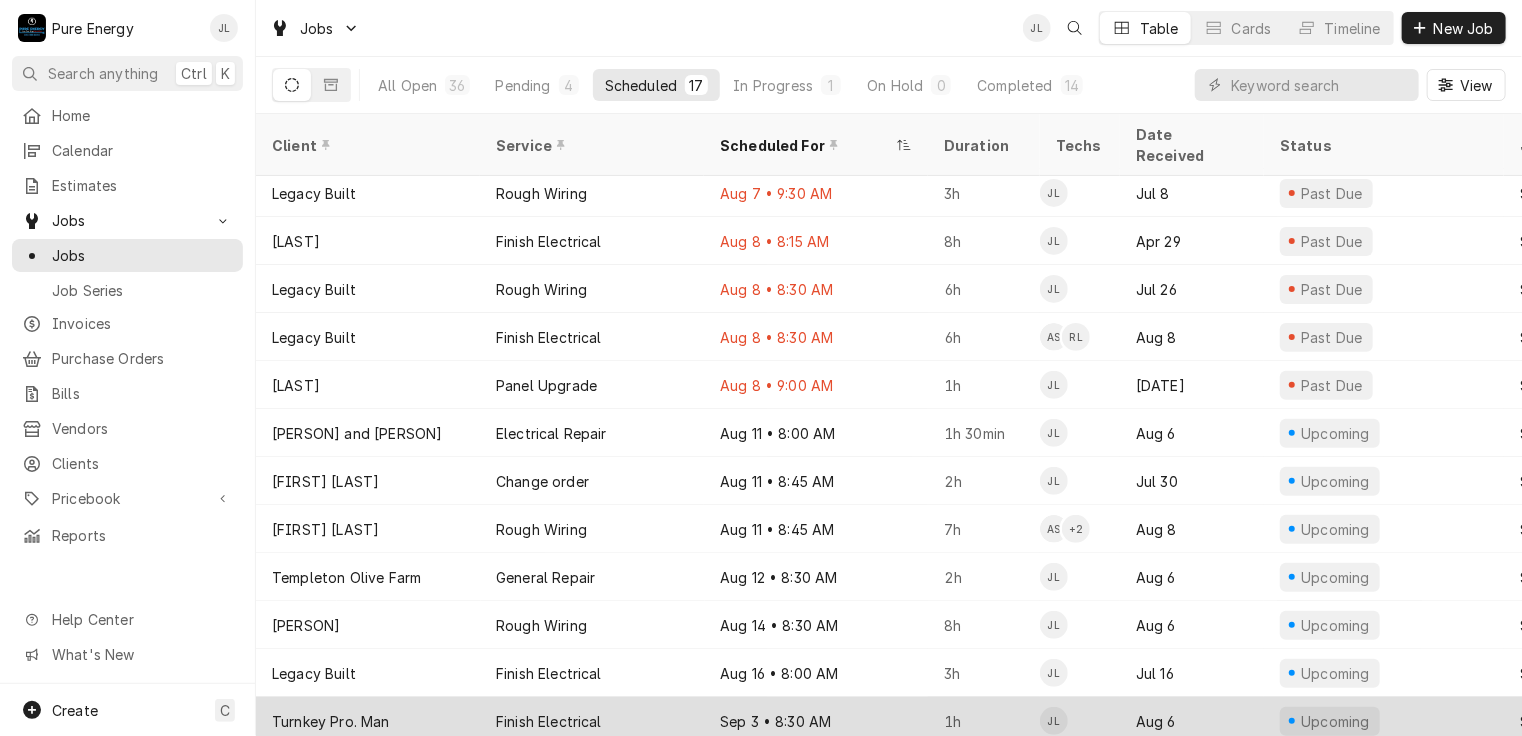 click on "Sep 3   • 8:30 AM" at bounding box center (816, 721) 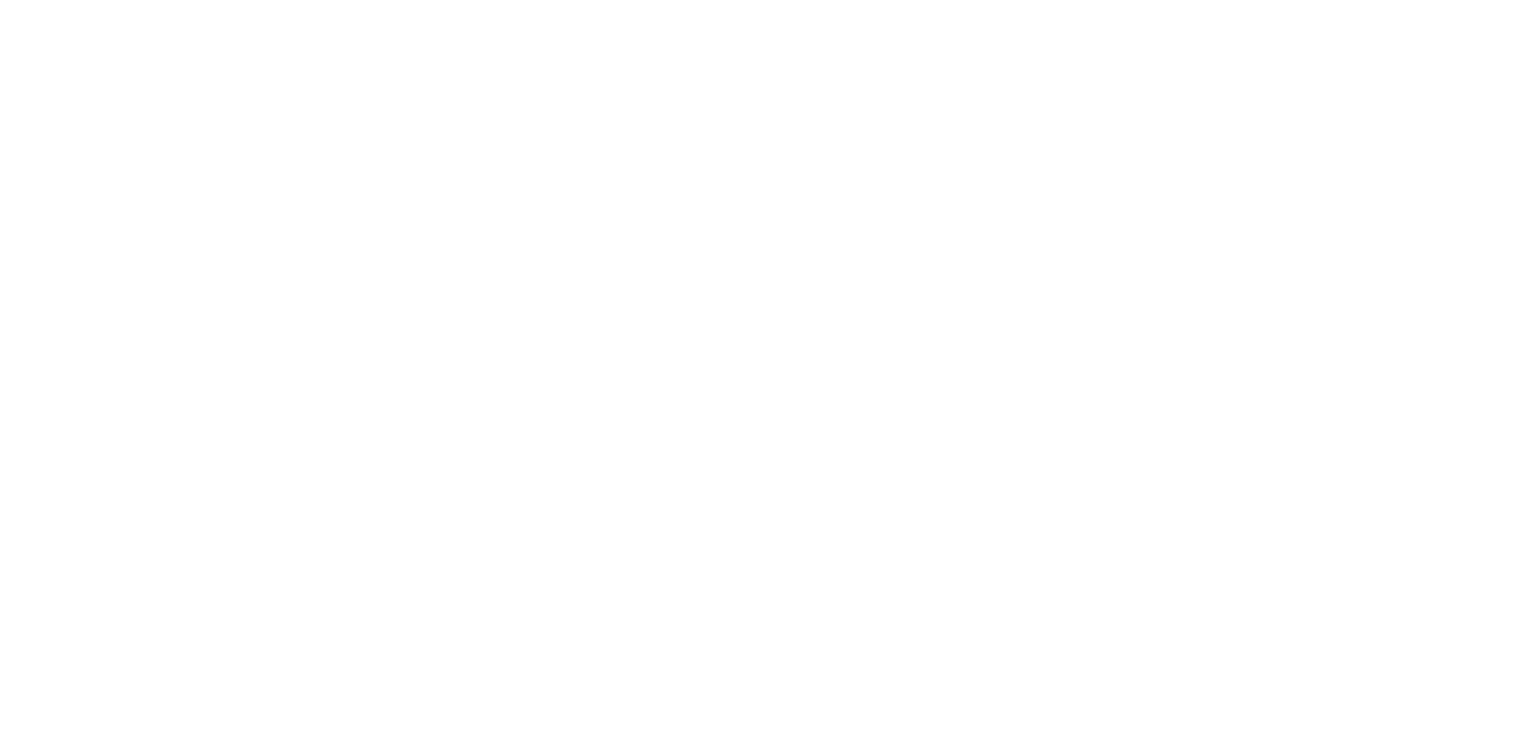 scroll, scrollTop: 0, scrollLeft: 0, axis: both 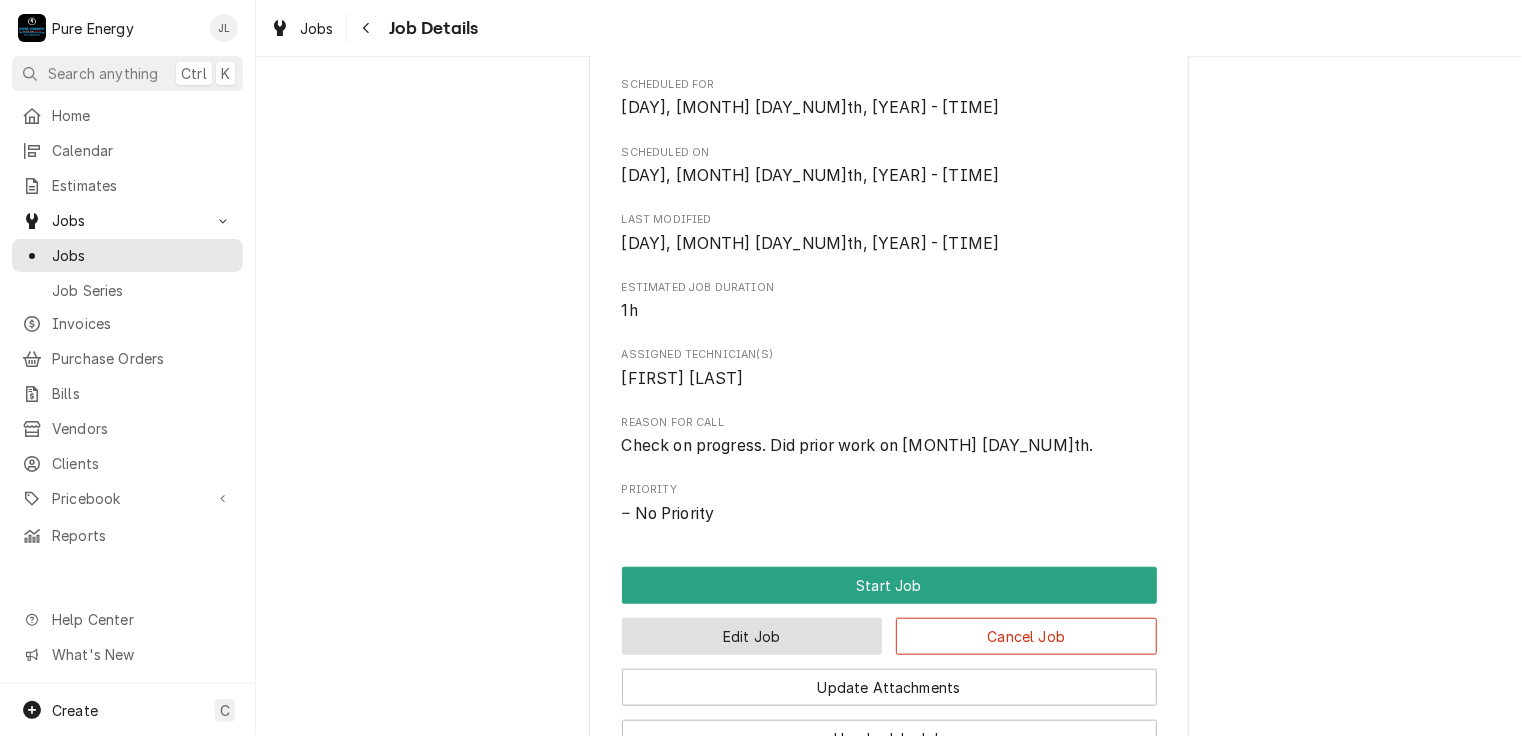 click on "Edit Job" at bounding box center (752, 636) 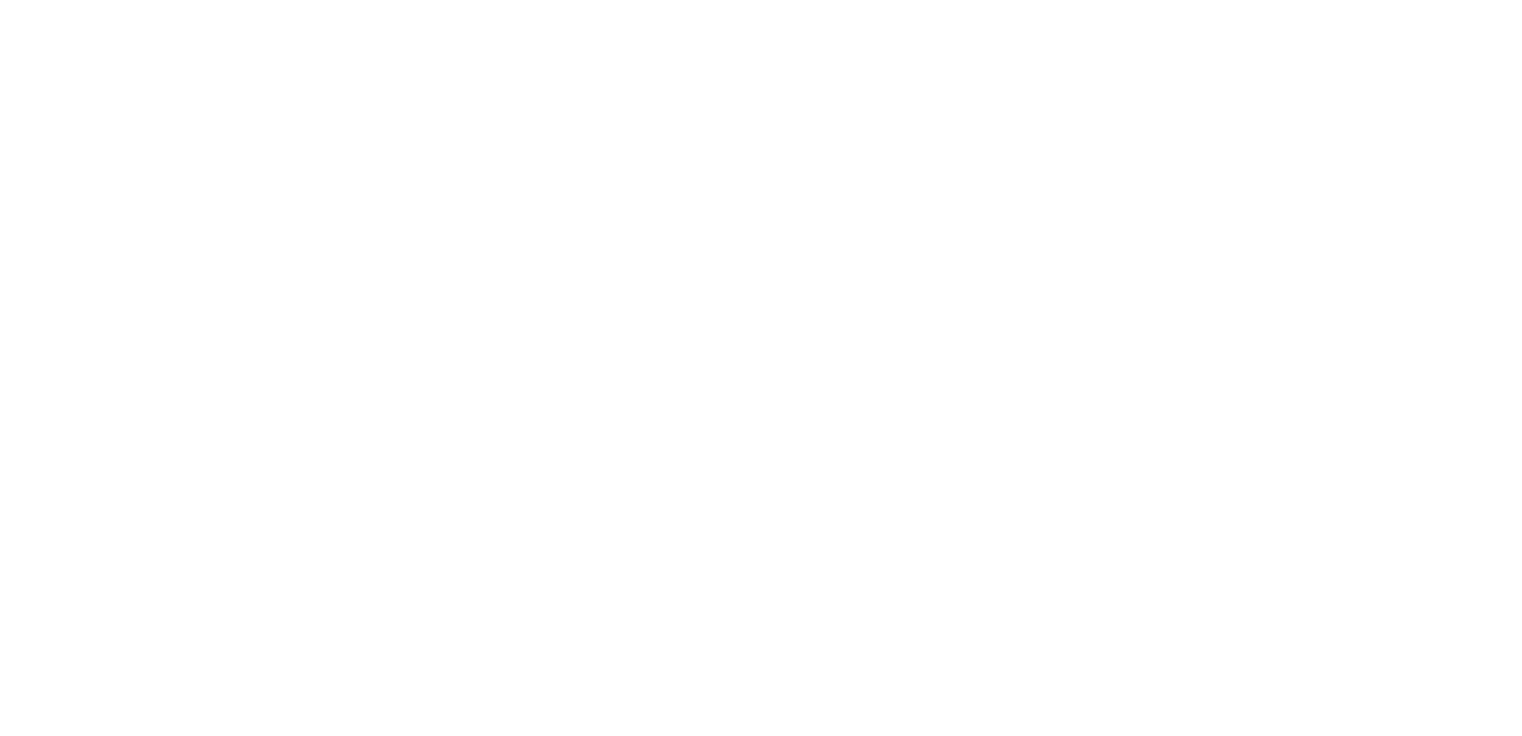 scroll, scrollTop: 0, scrollLeft: 0, axis: both 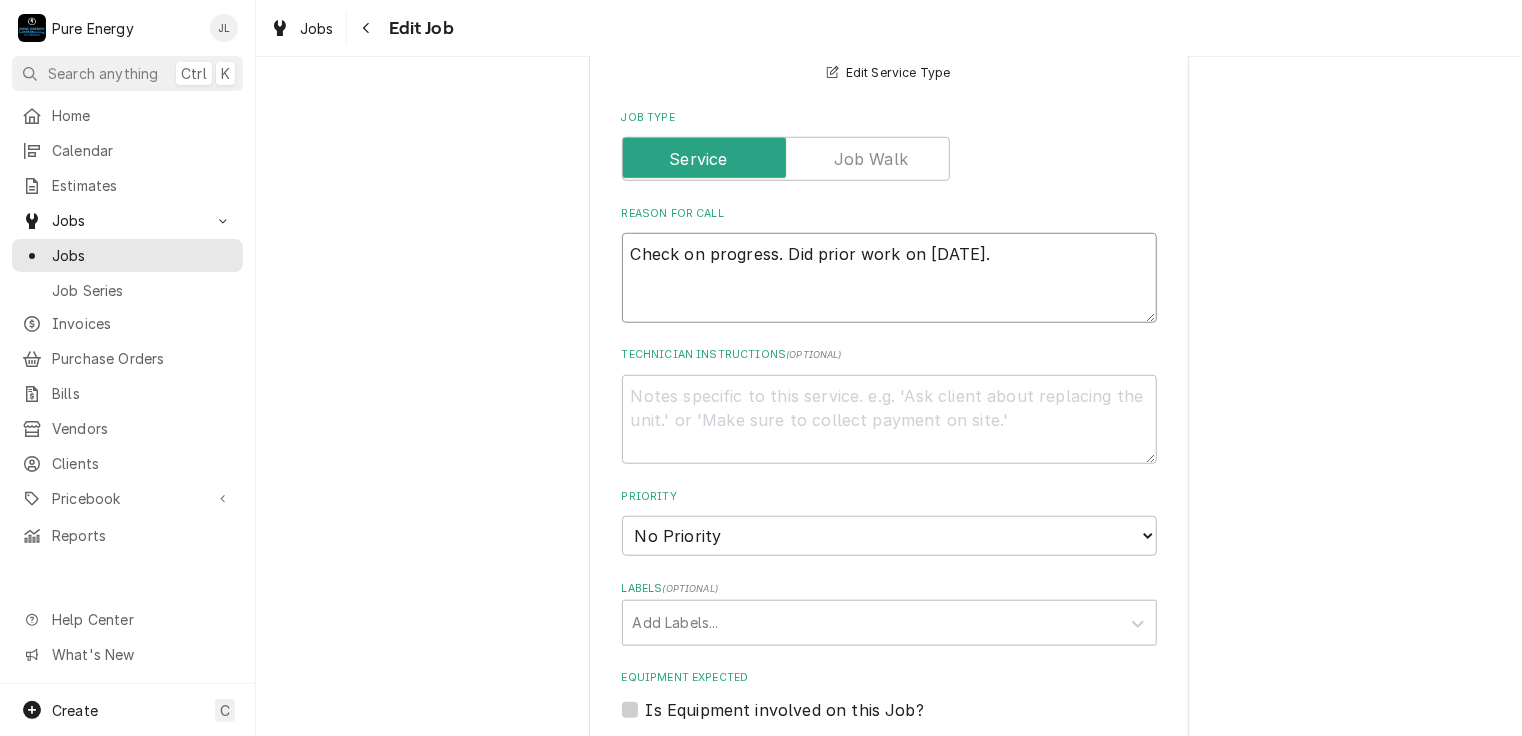 click on "Check on progress. Did prior work on [DATE]." at bounding box center (889, 278) 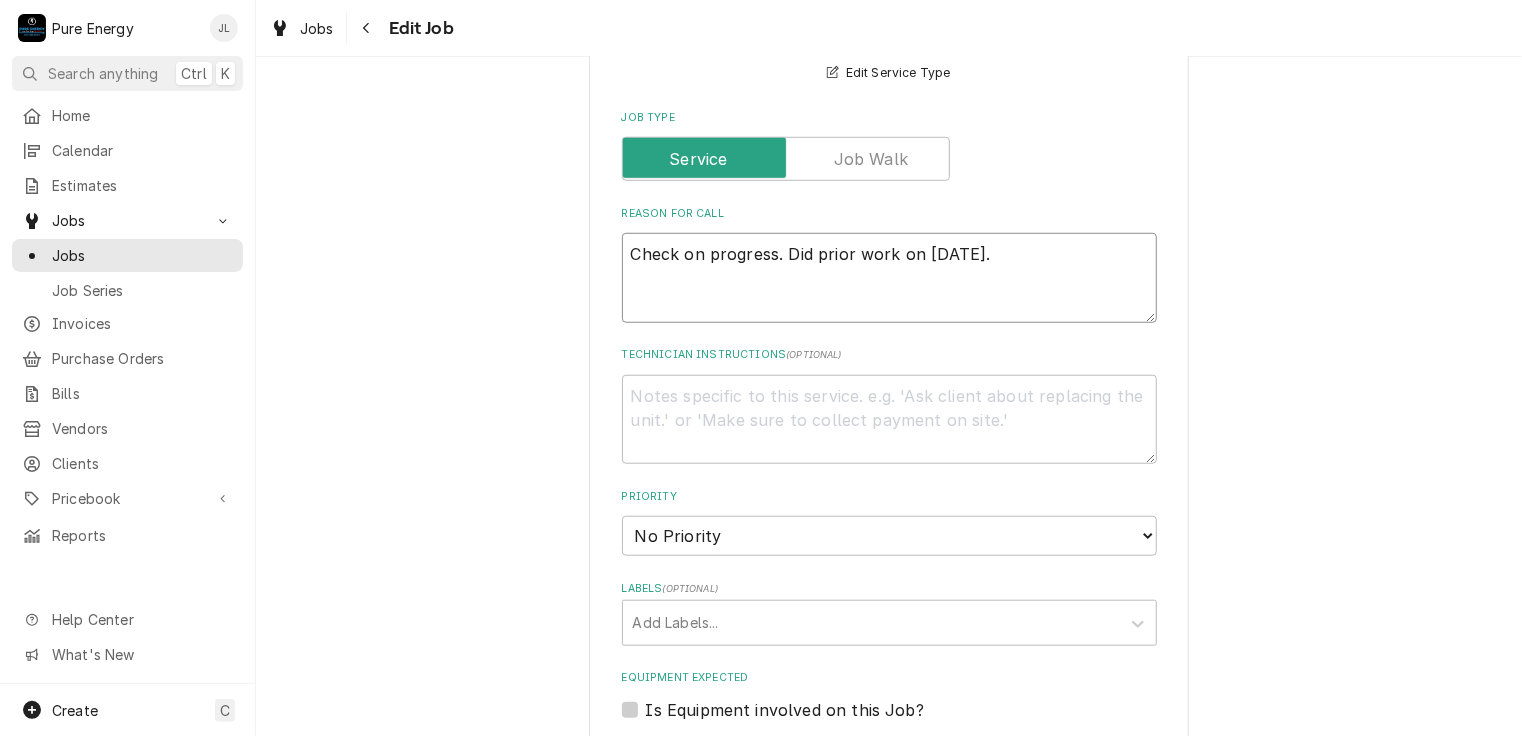type on "x" 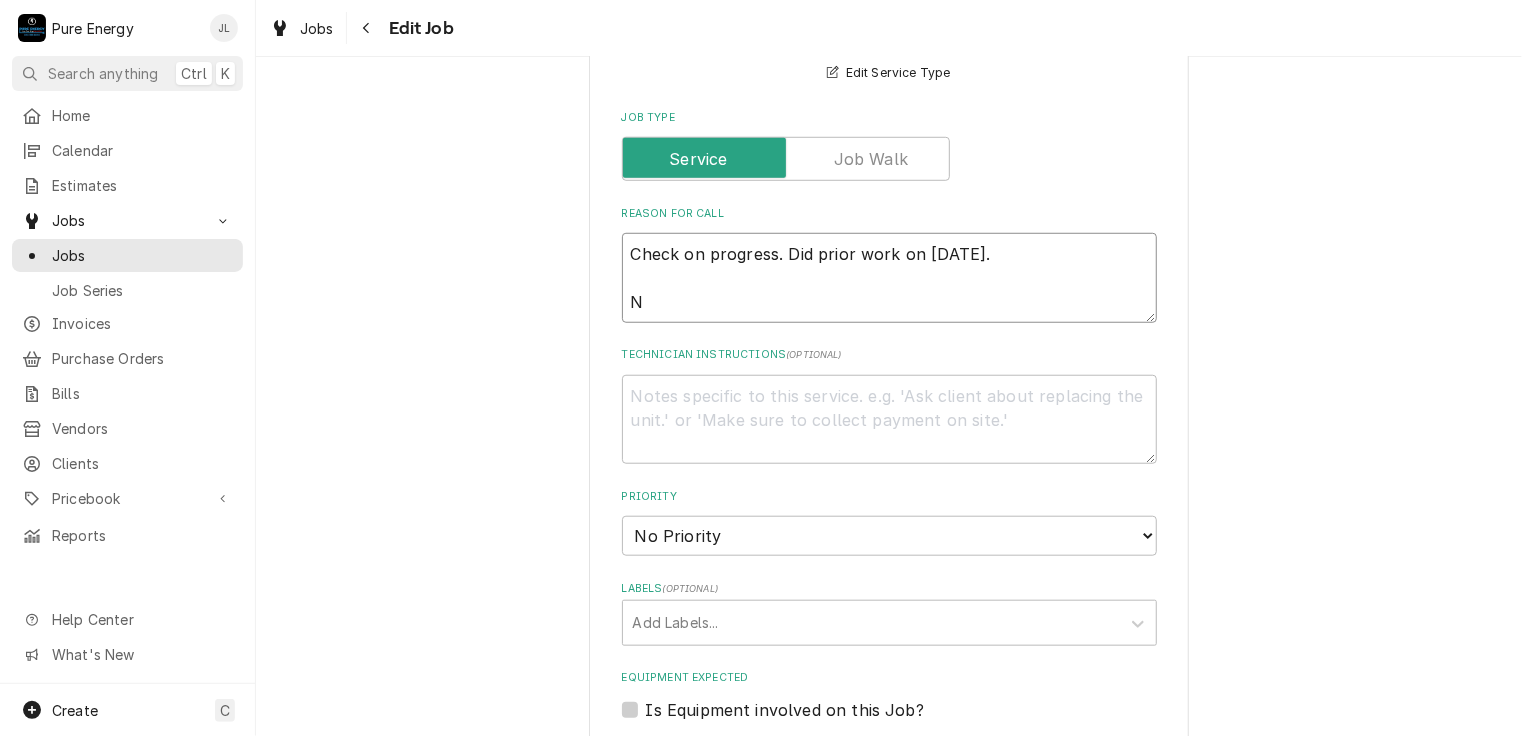 type on "x" 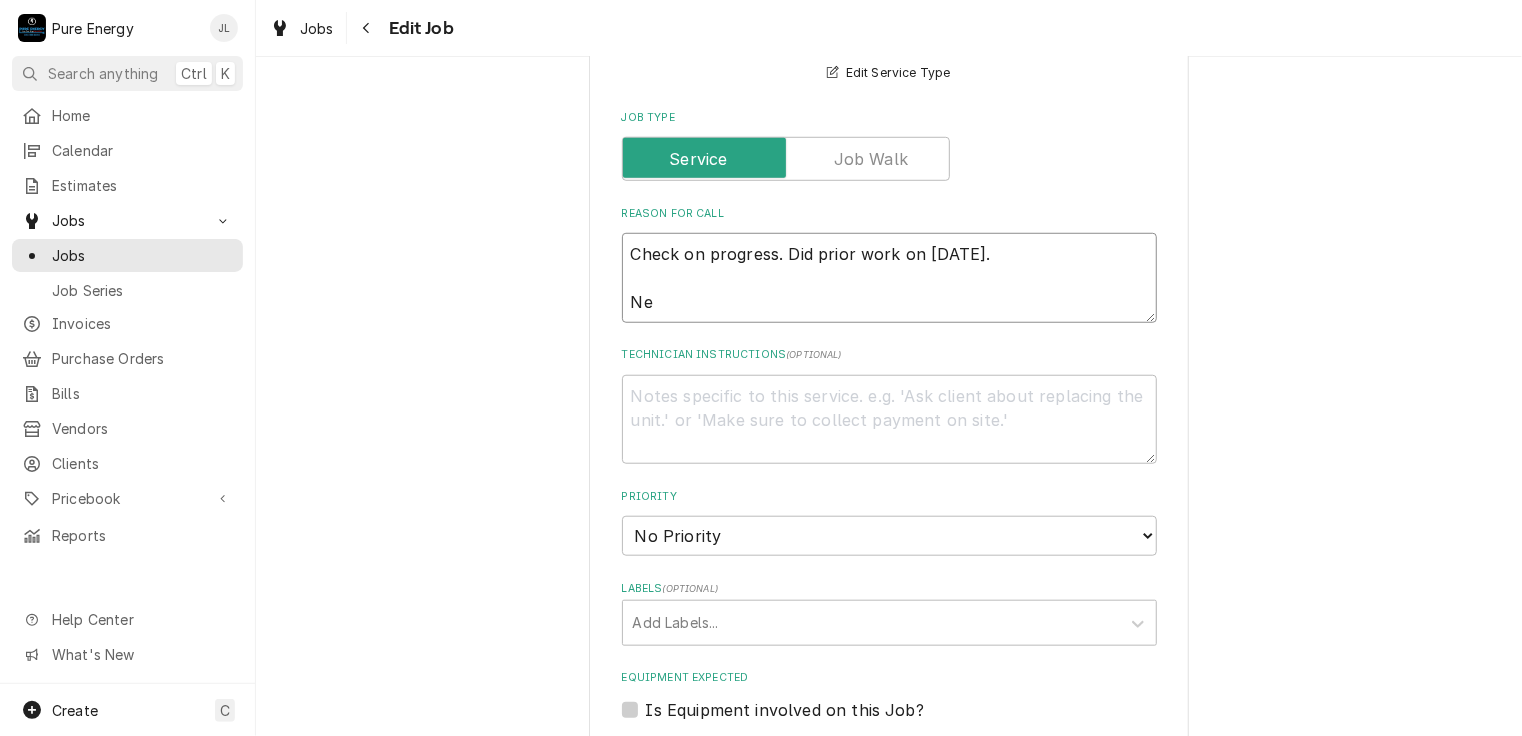type on "x" 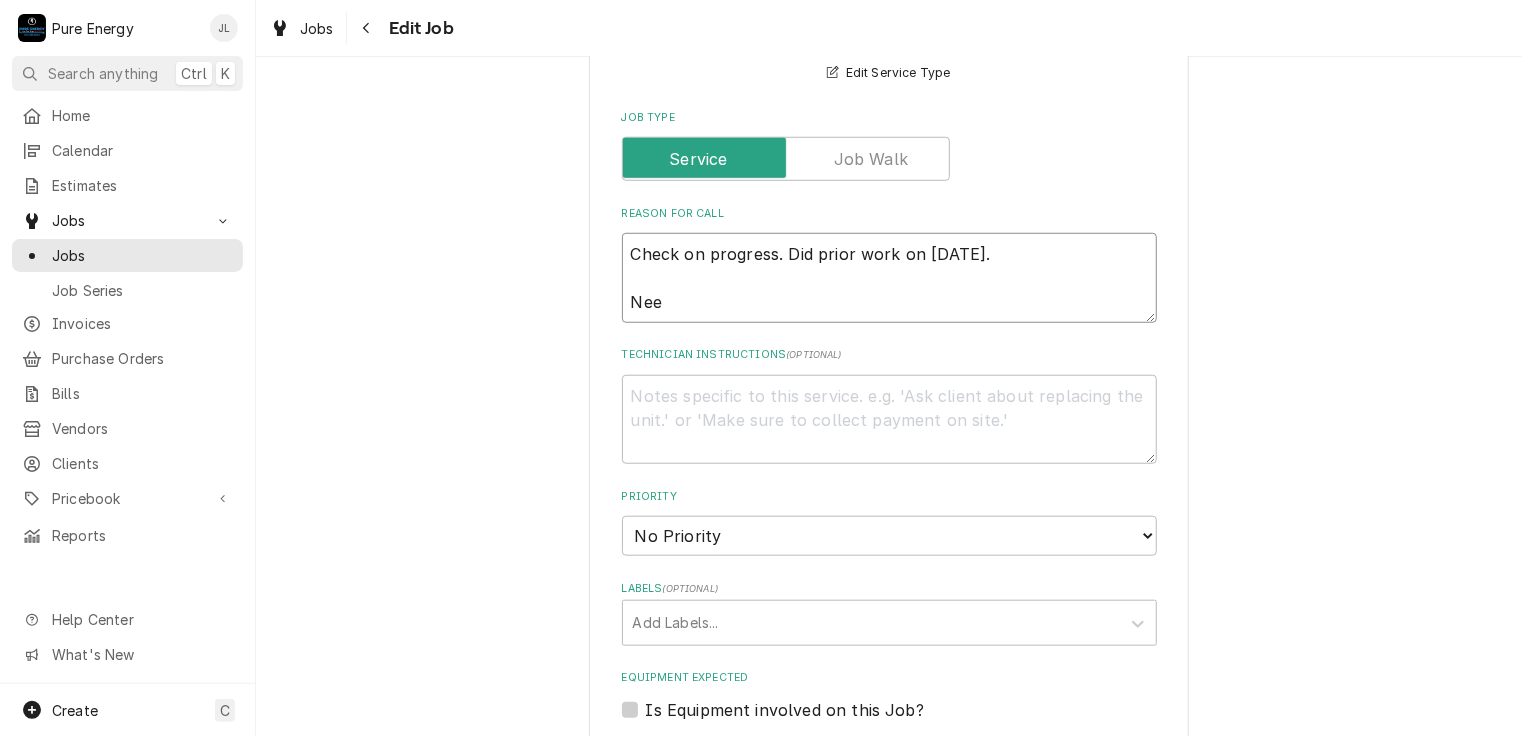 type on "x" 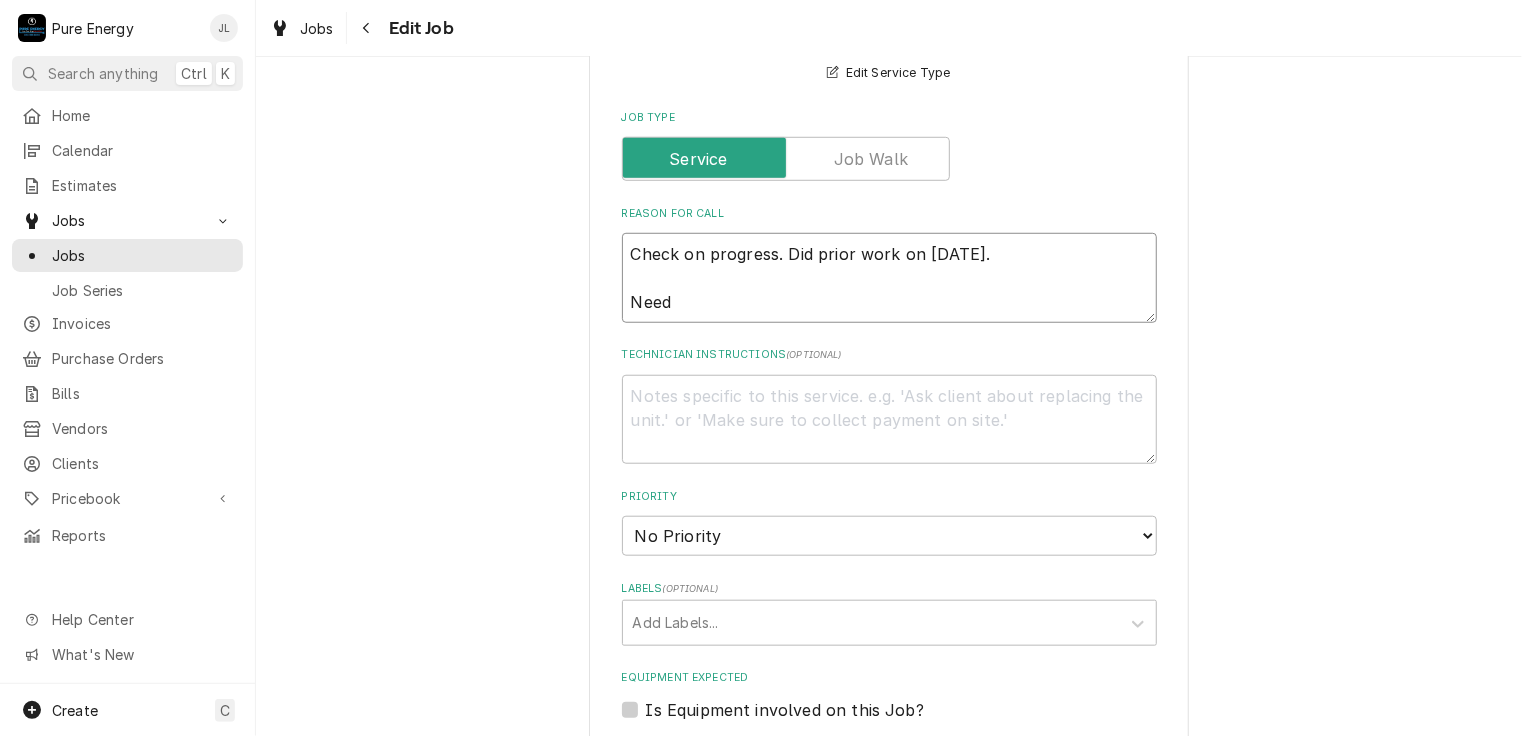 type on "Check on progress. Did prior work on [DATE].
Need" 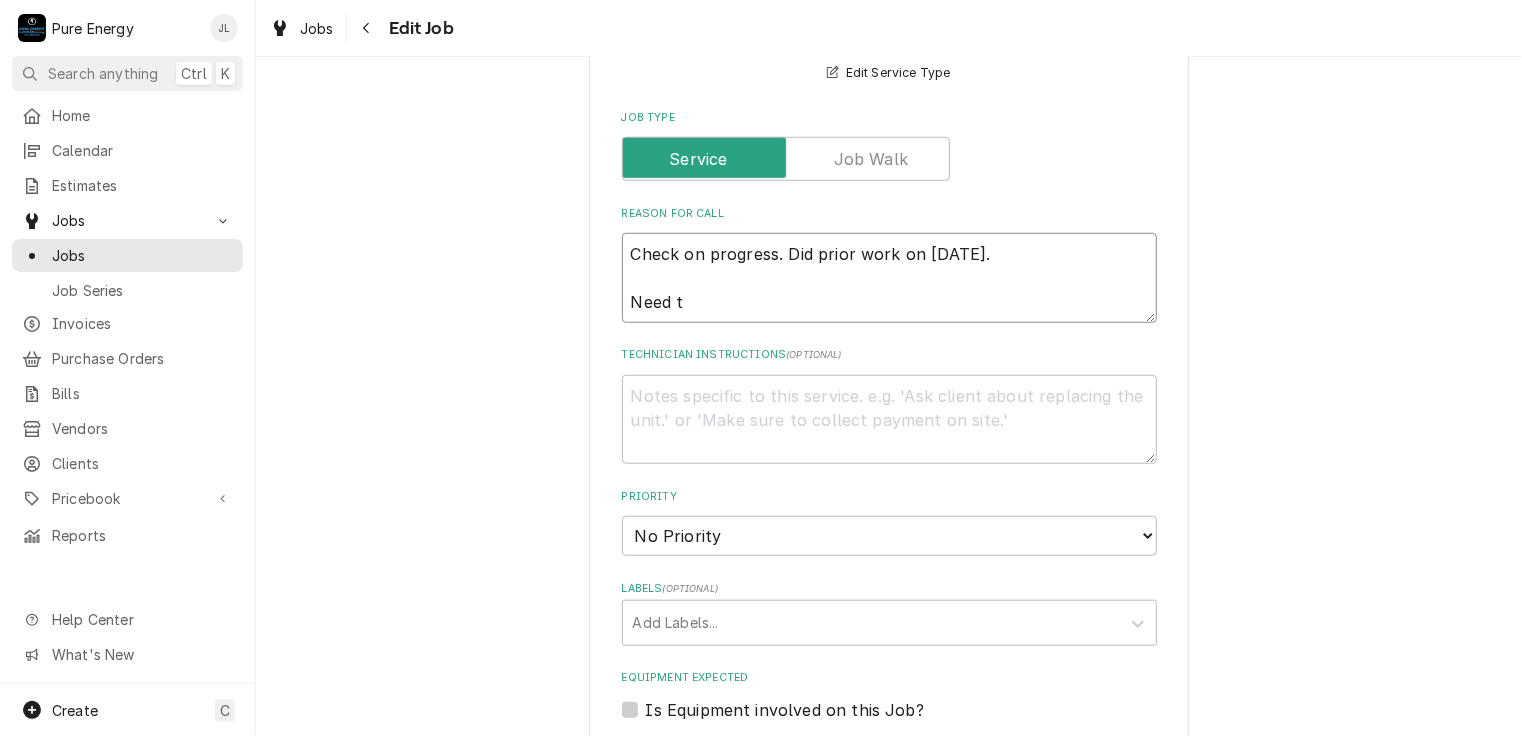type on "Check on progress. Did prior work on [DATE].
Need th" 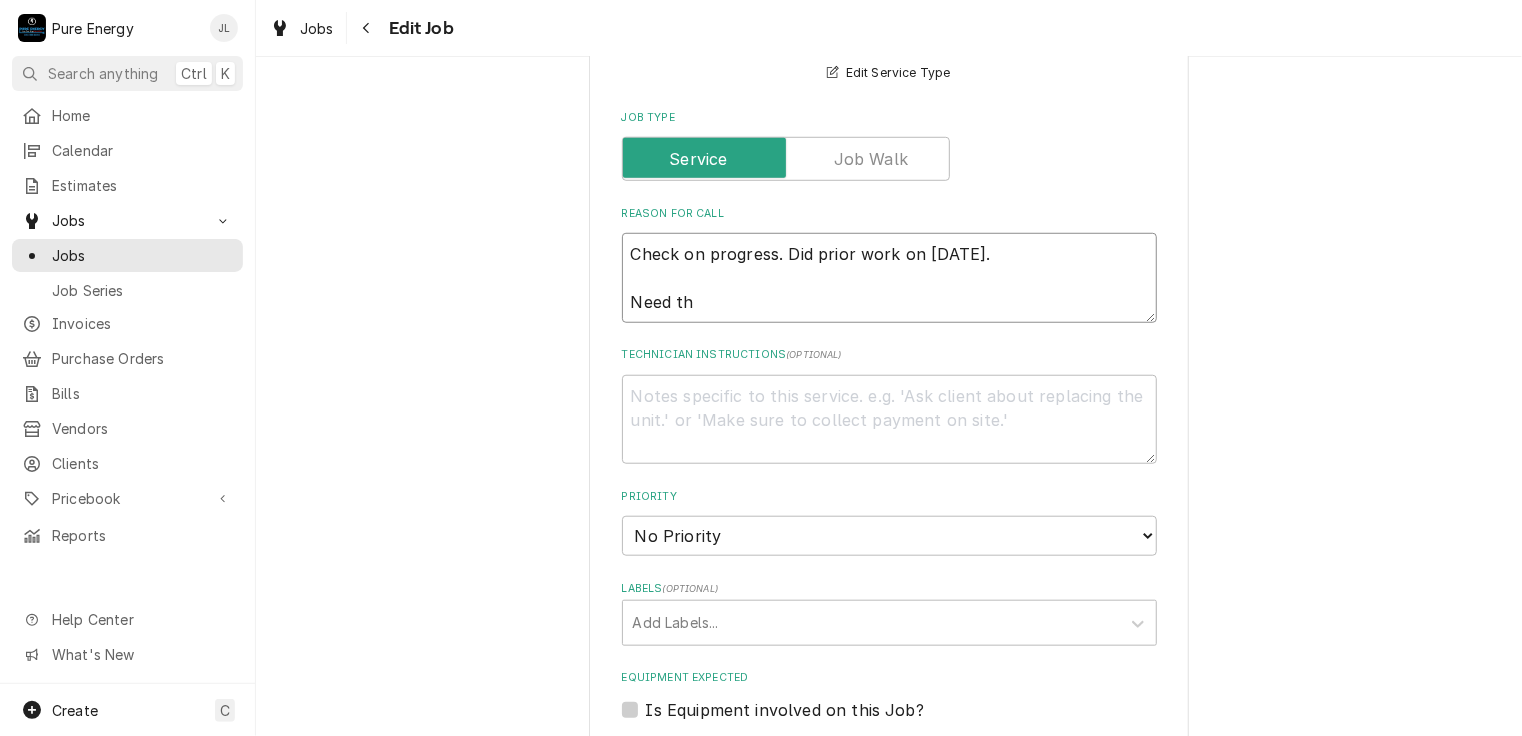 type on "x" 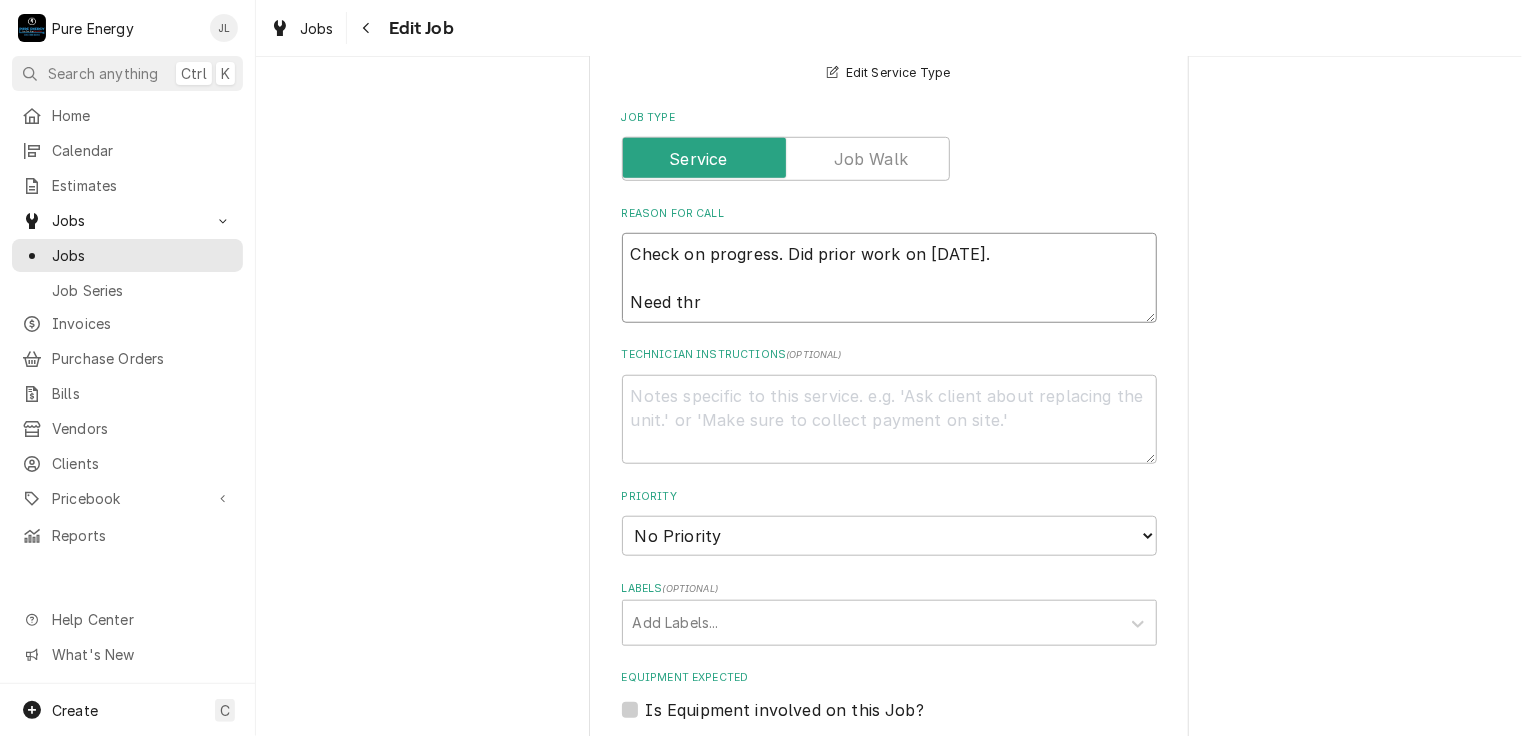 type on "x" 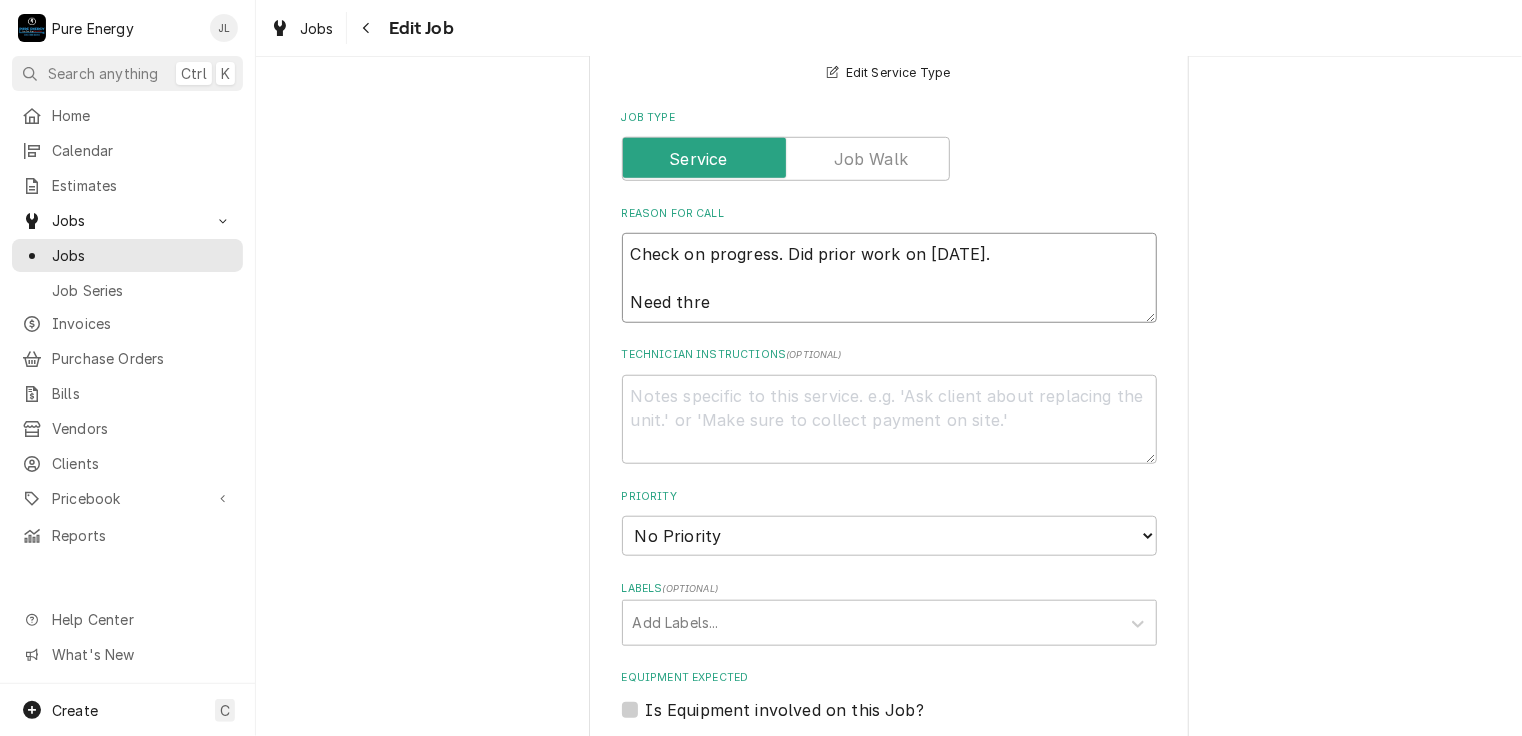 type on "x" 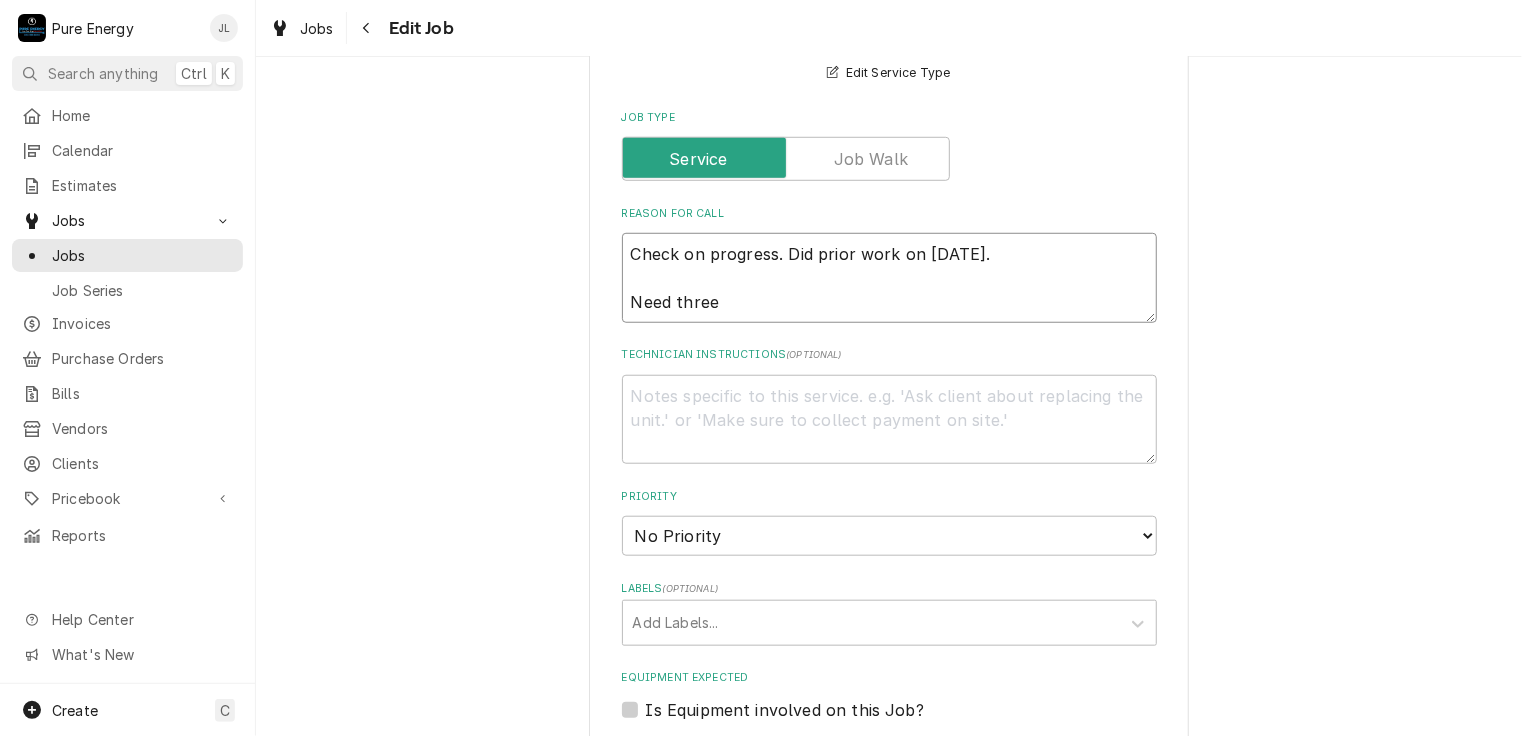type on "x" 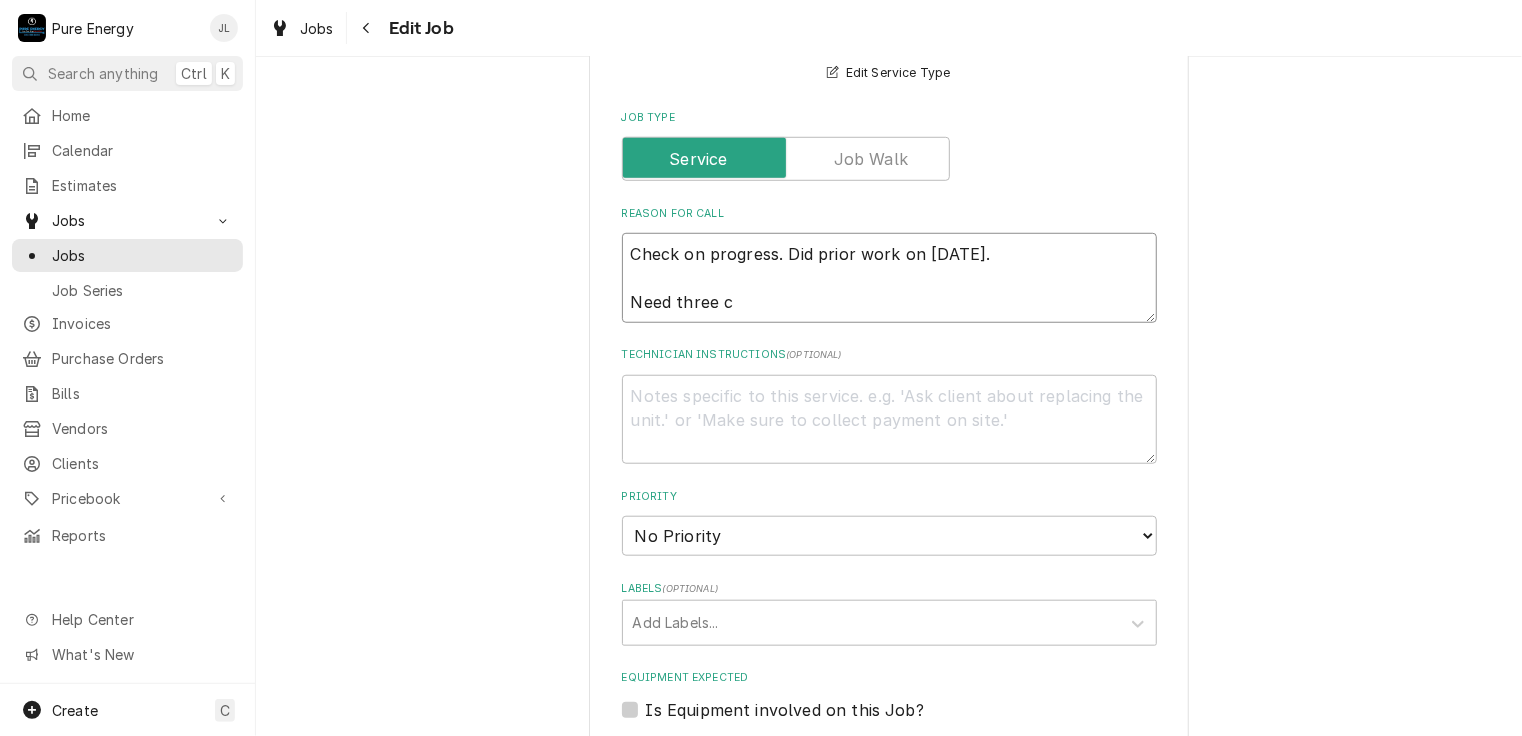 type on "x" 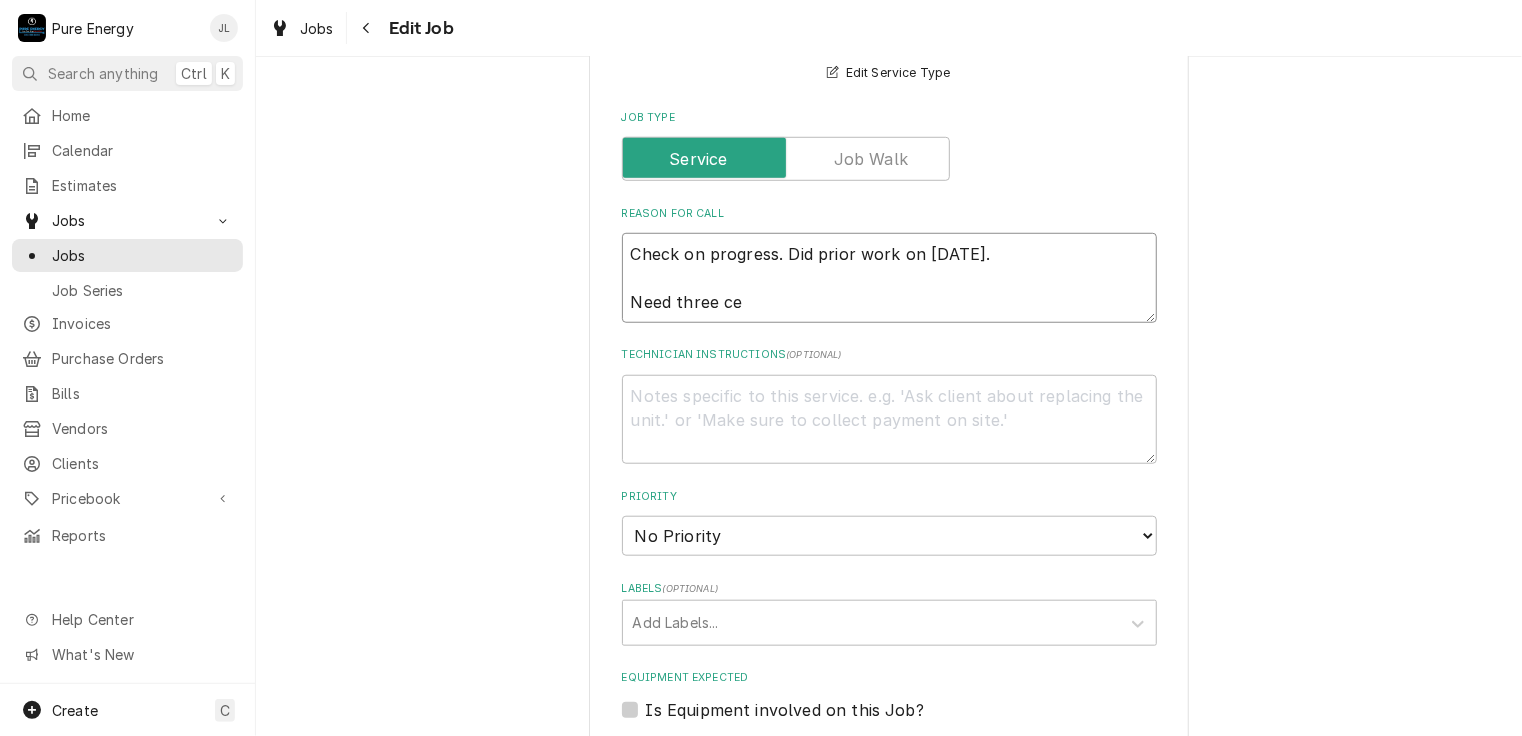 type on "Check on progress. Did prior work on [DATE].
Need three cei" 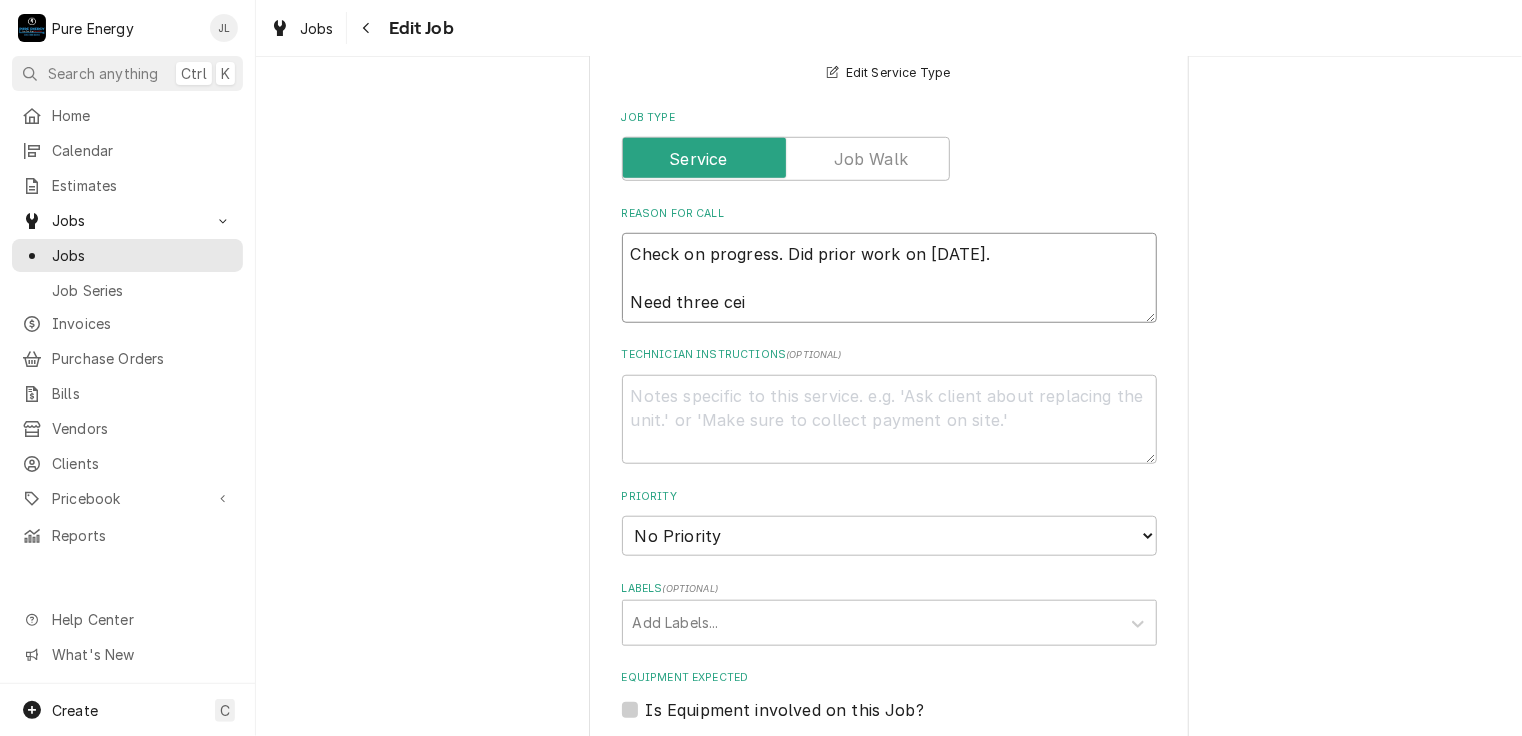type on "x" 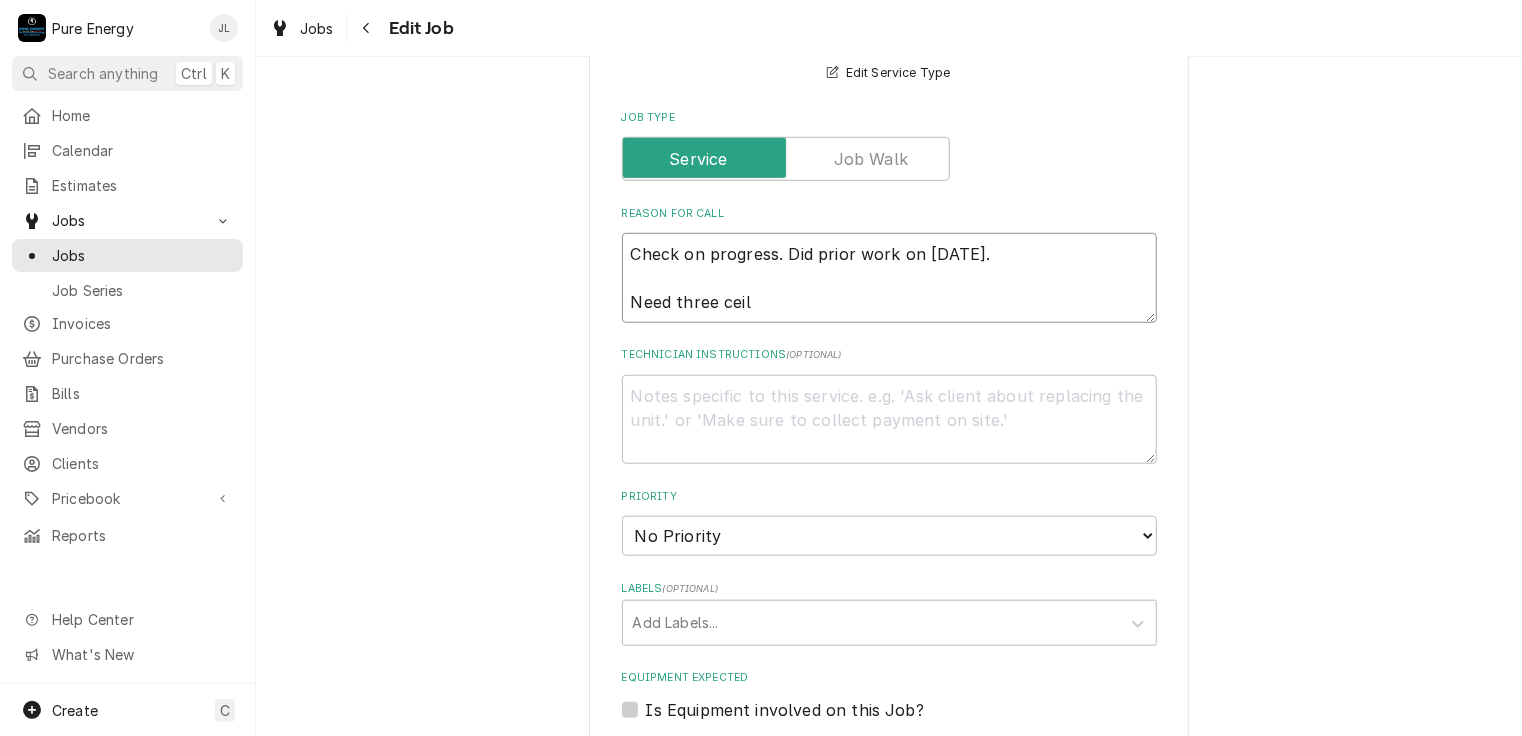 type on "x" 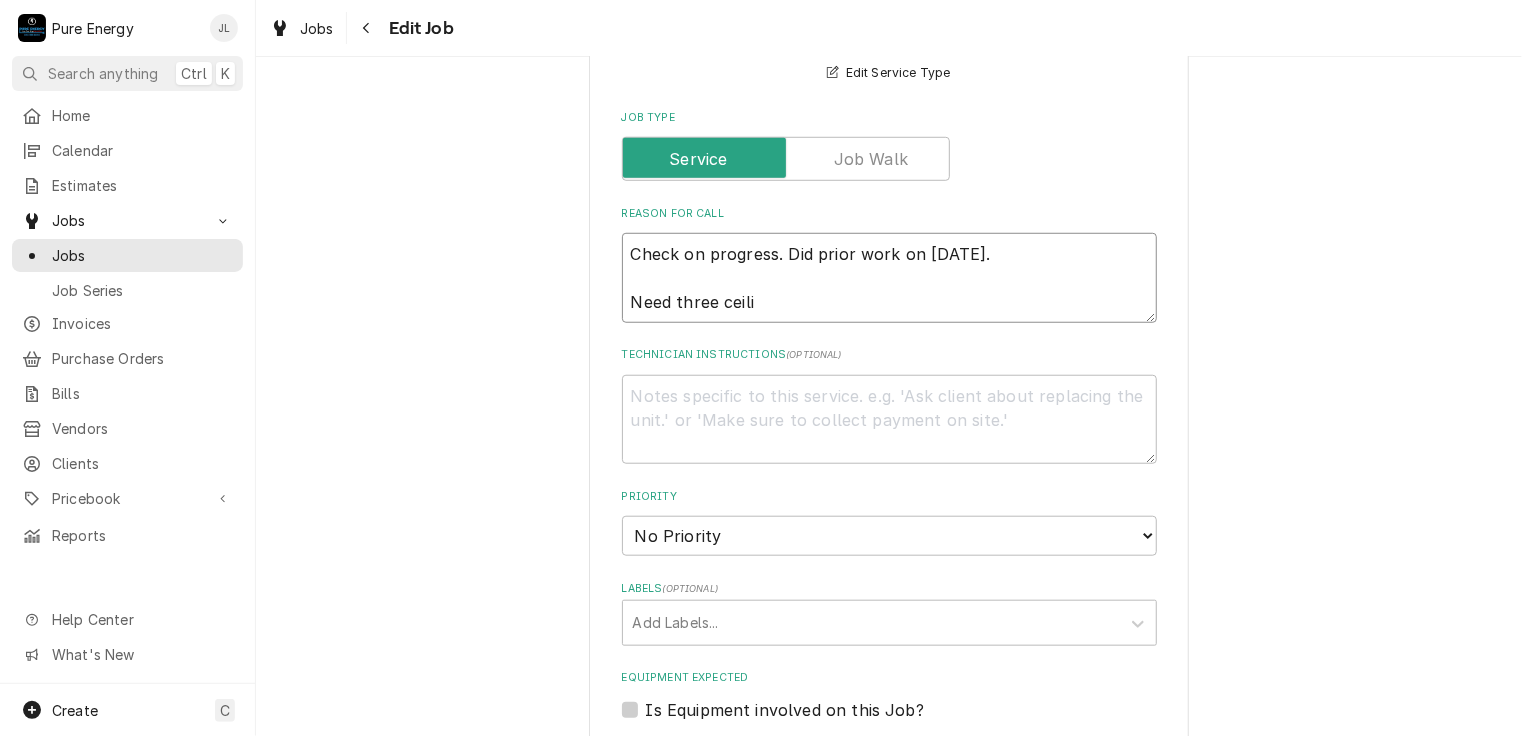 type on "x" 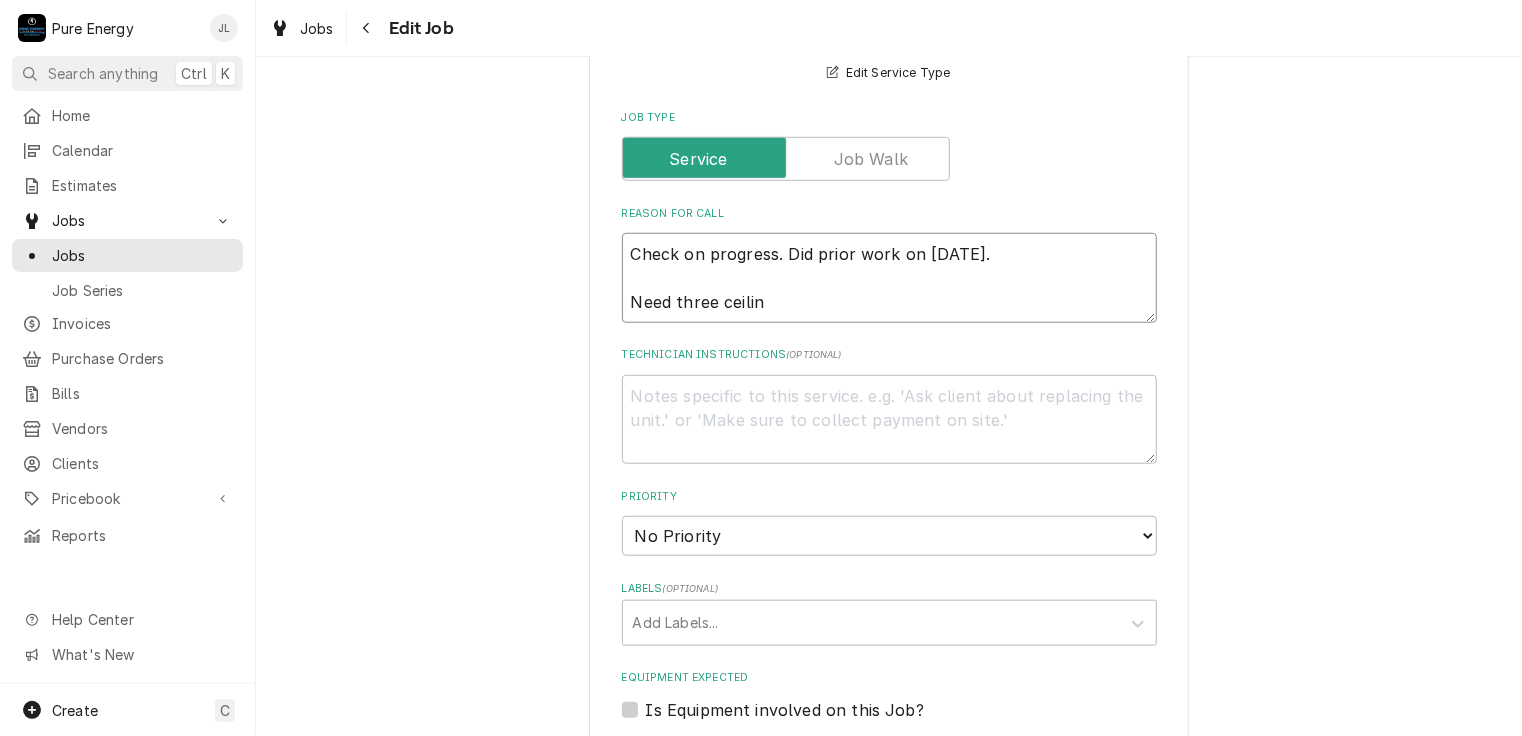 type on "x" 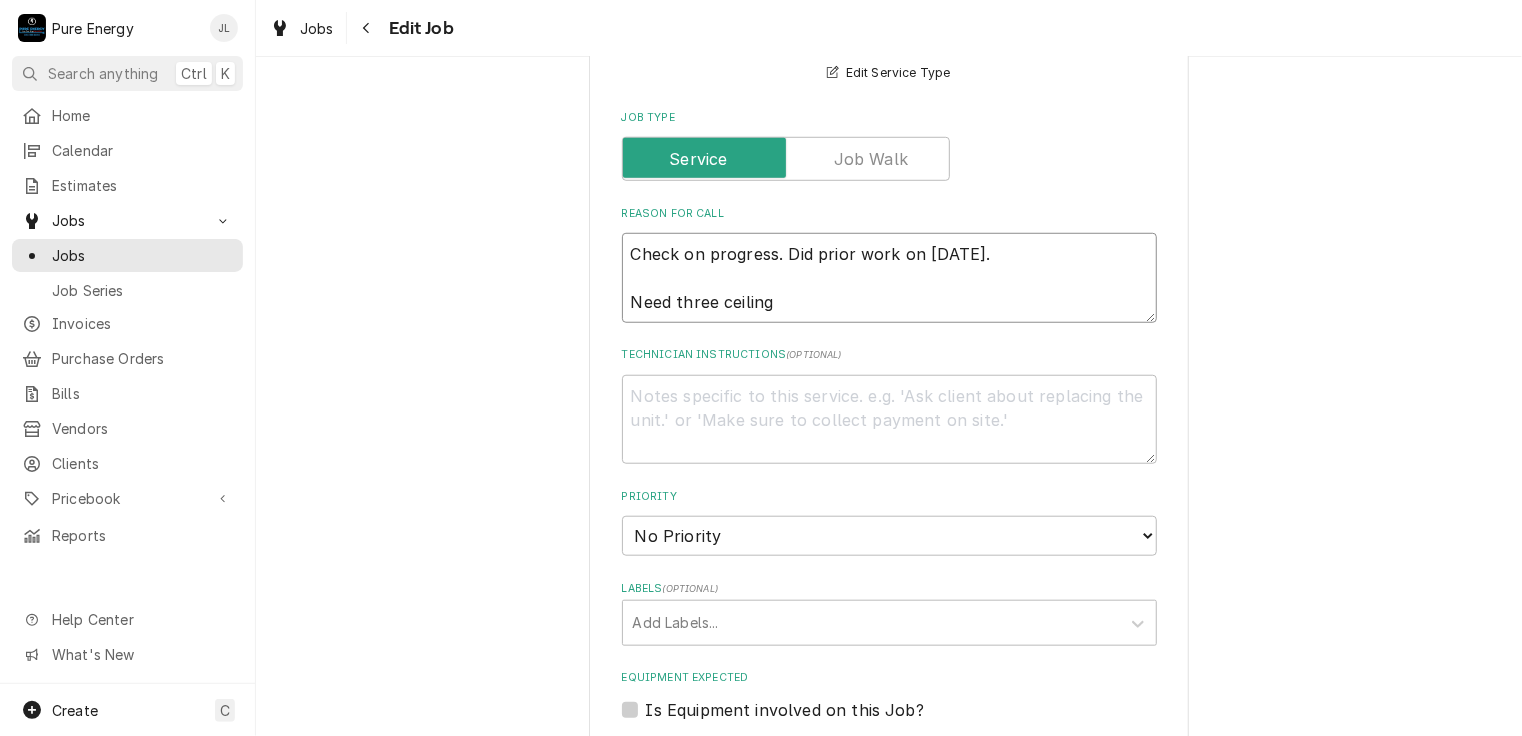 type on "x" 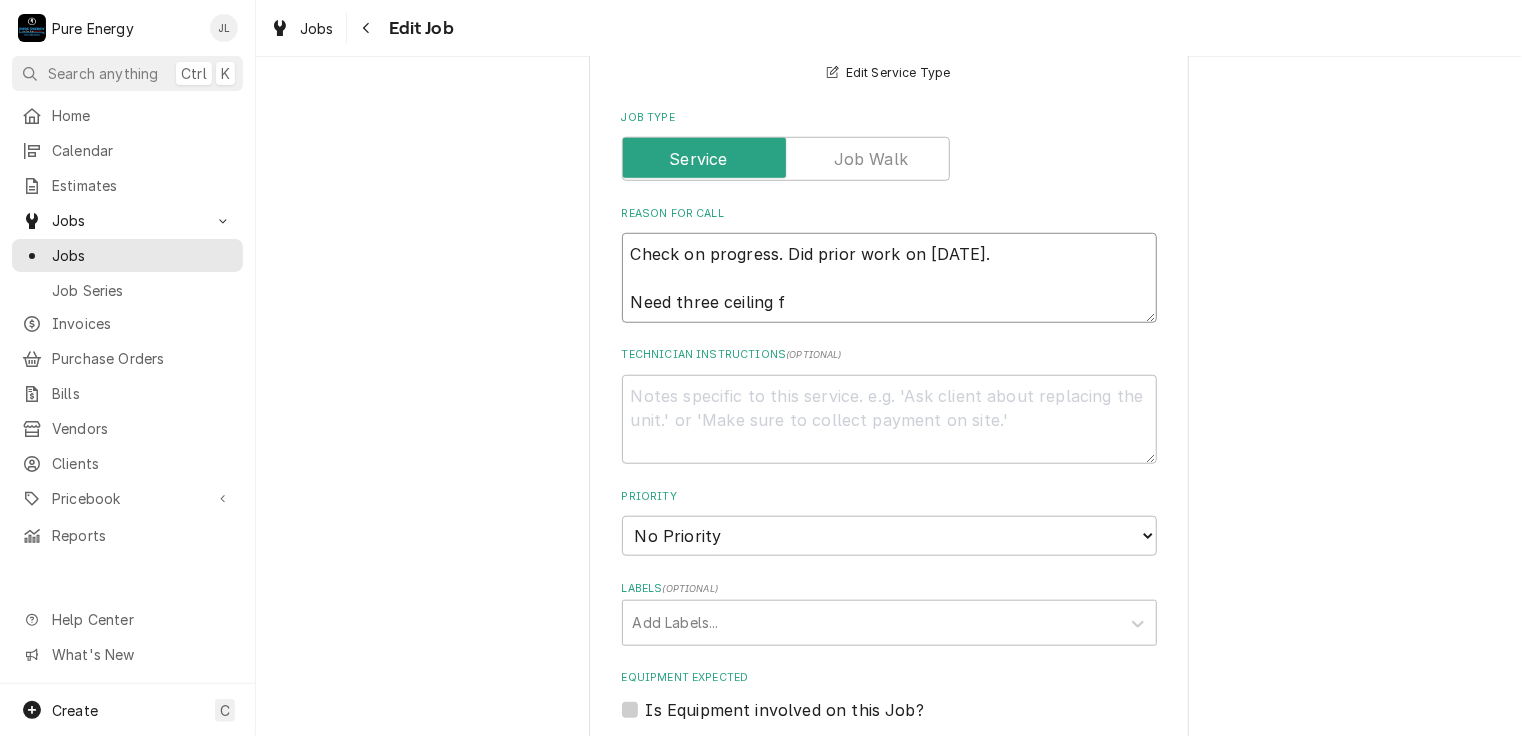 type on "x" 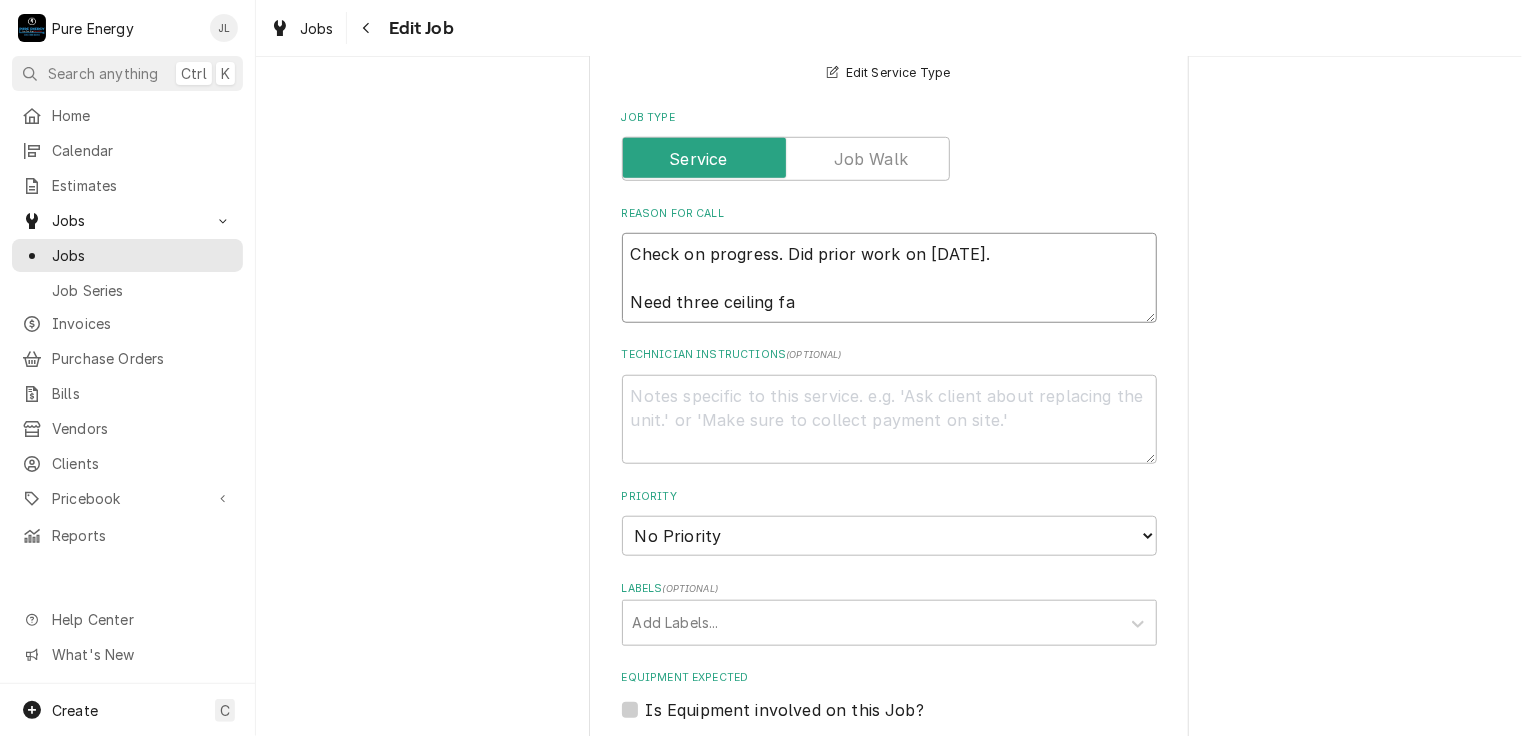 type on "x" 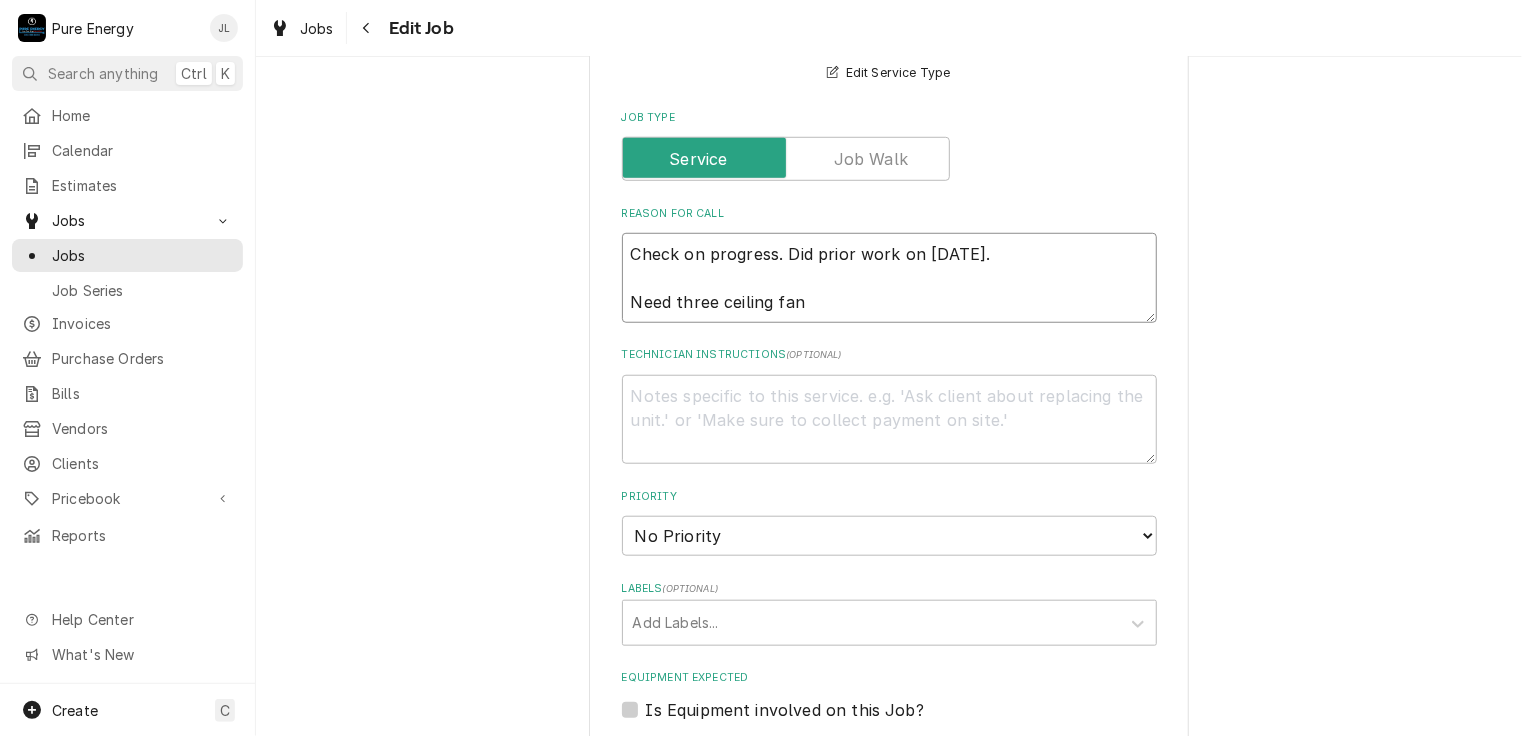 type on "x" 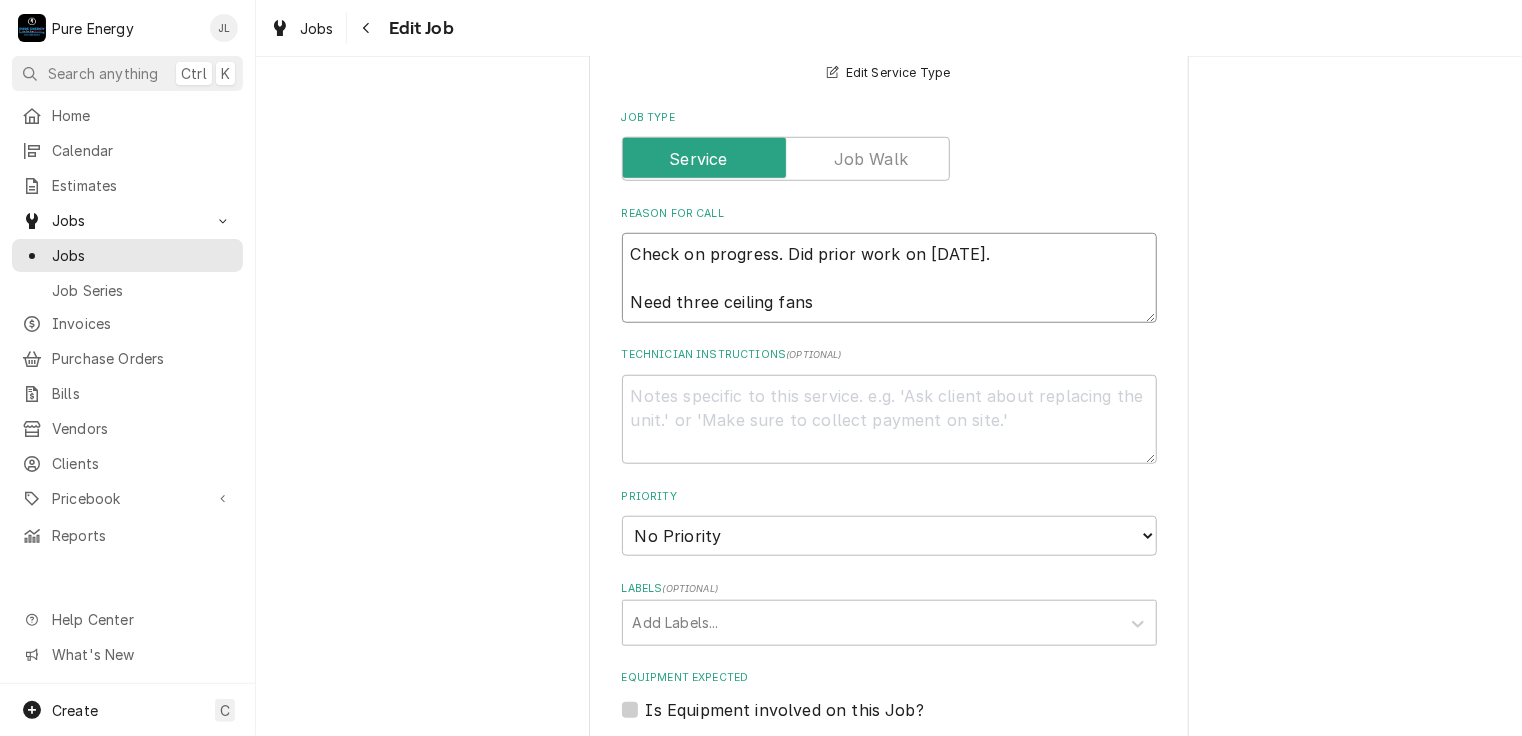 type on "x" 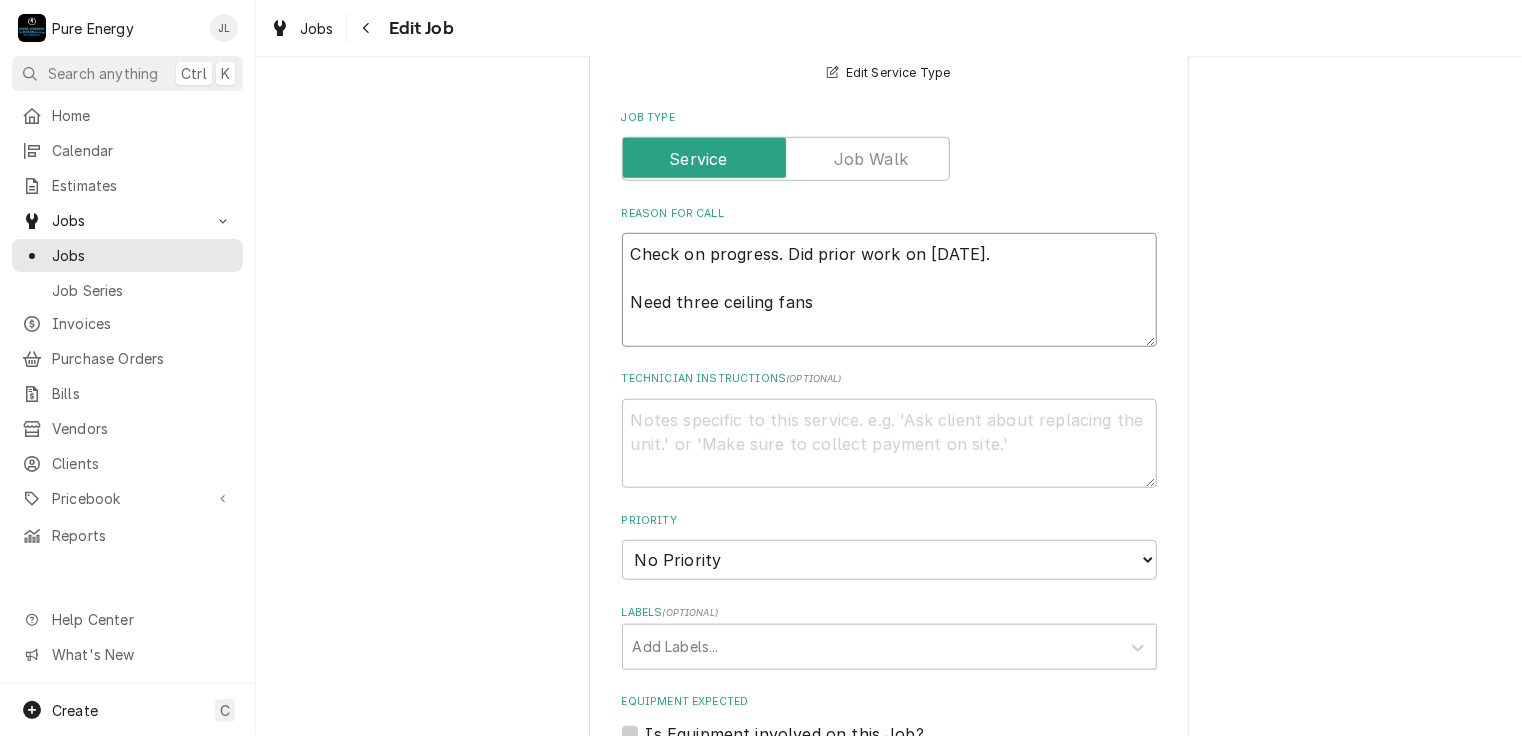 type on "x" 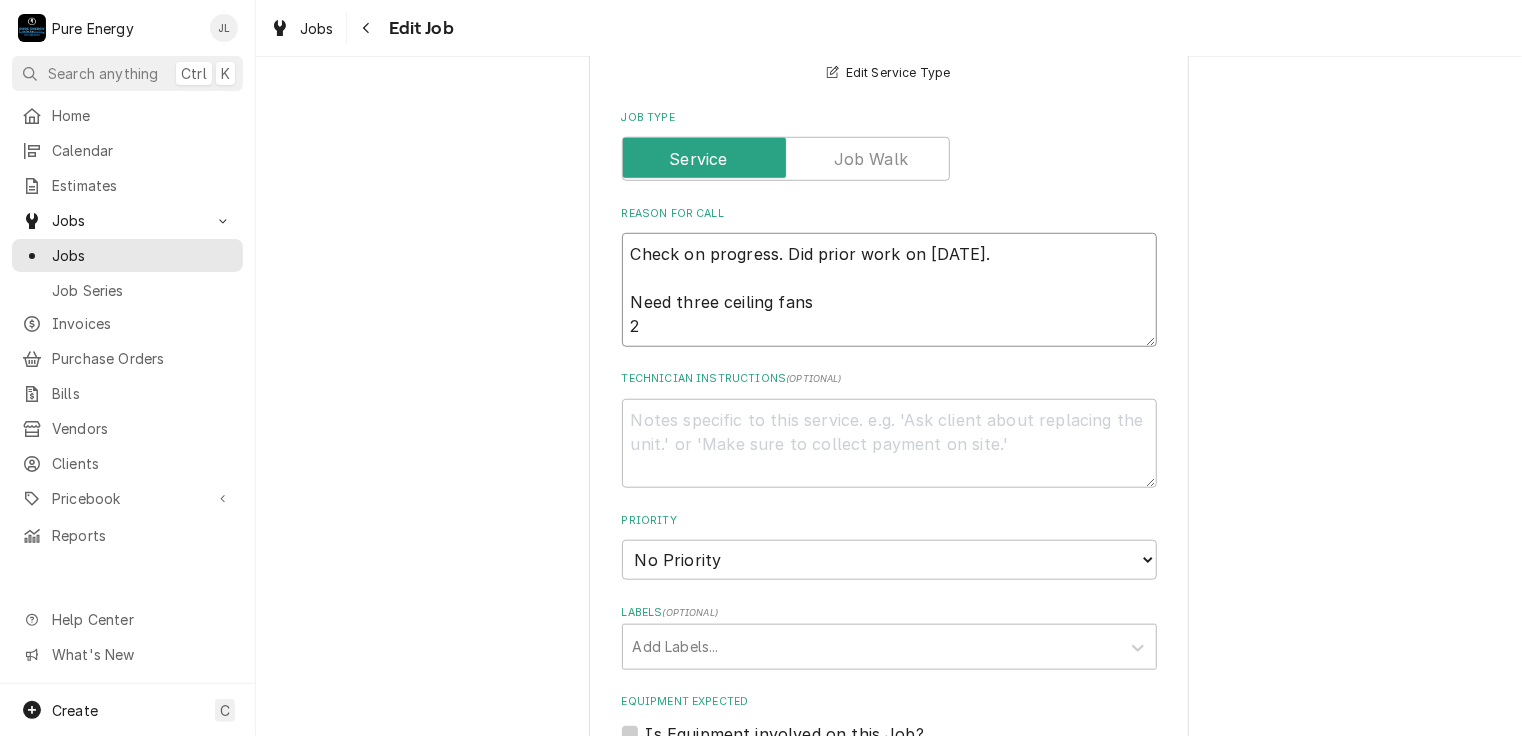 type on "x" 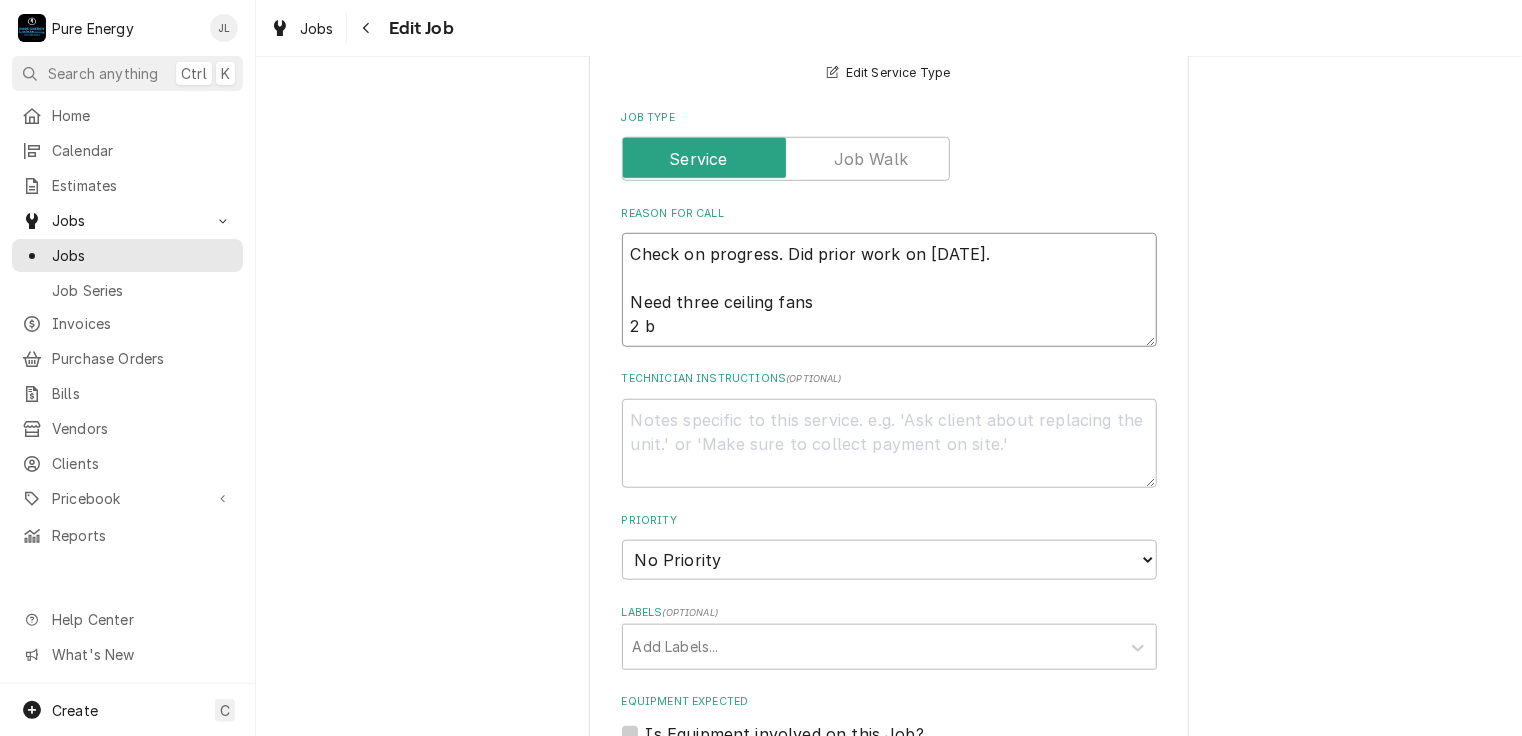 type on "x" 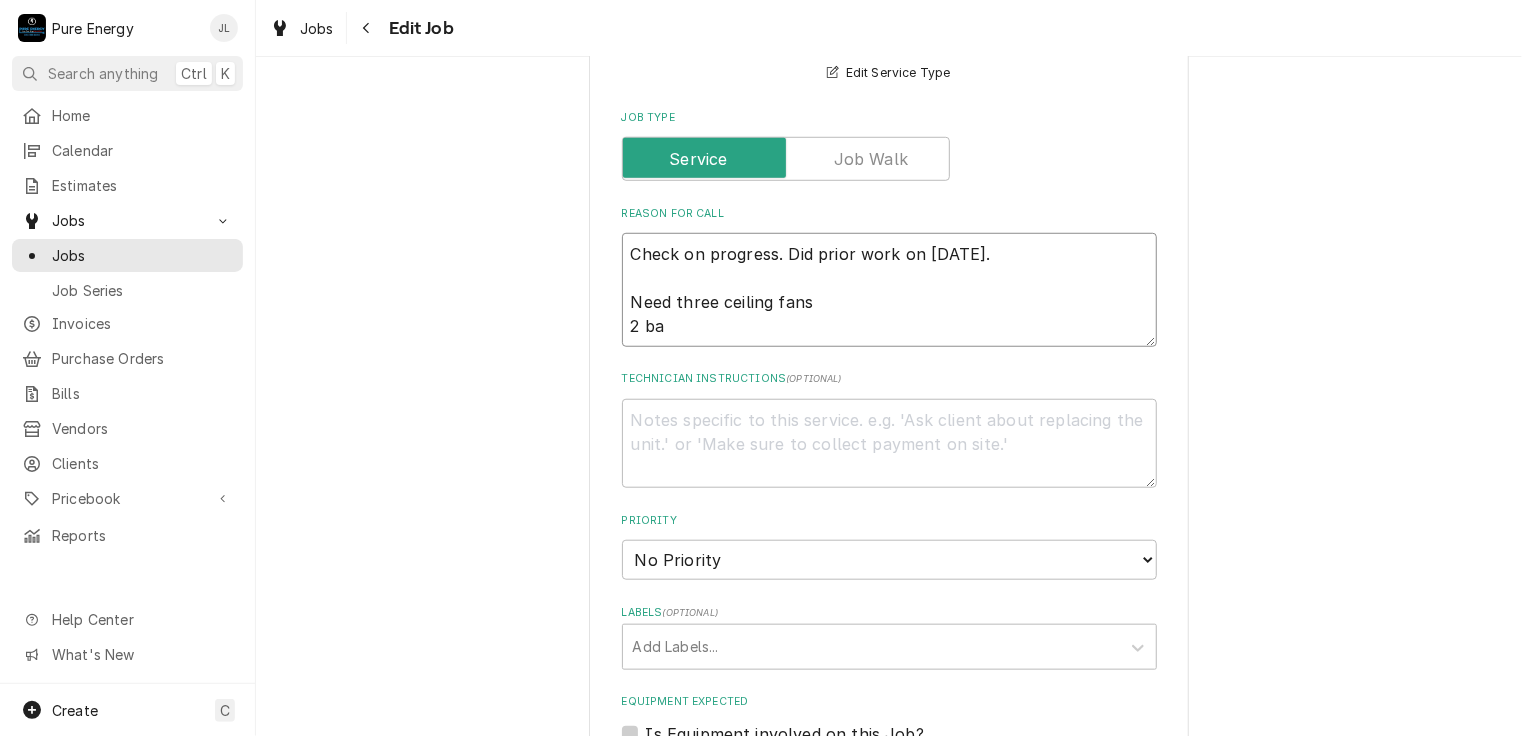 type on "Check on progress. Did prior work on [DATE].
Need three ceiling fans
2 bat" 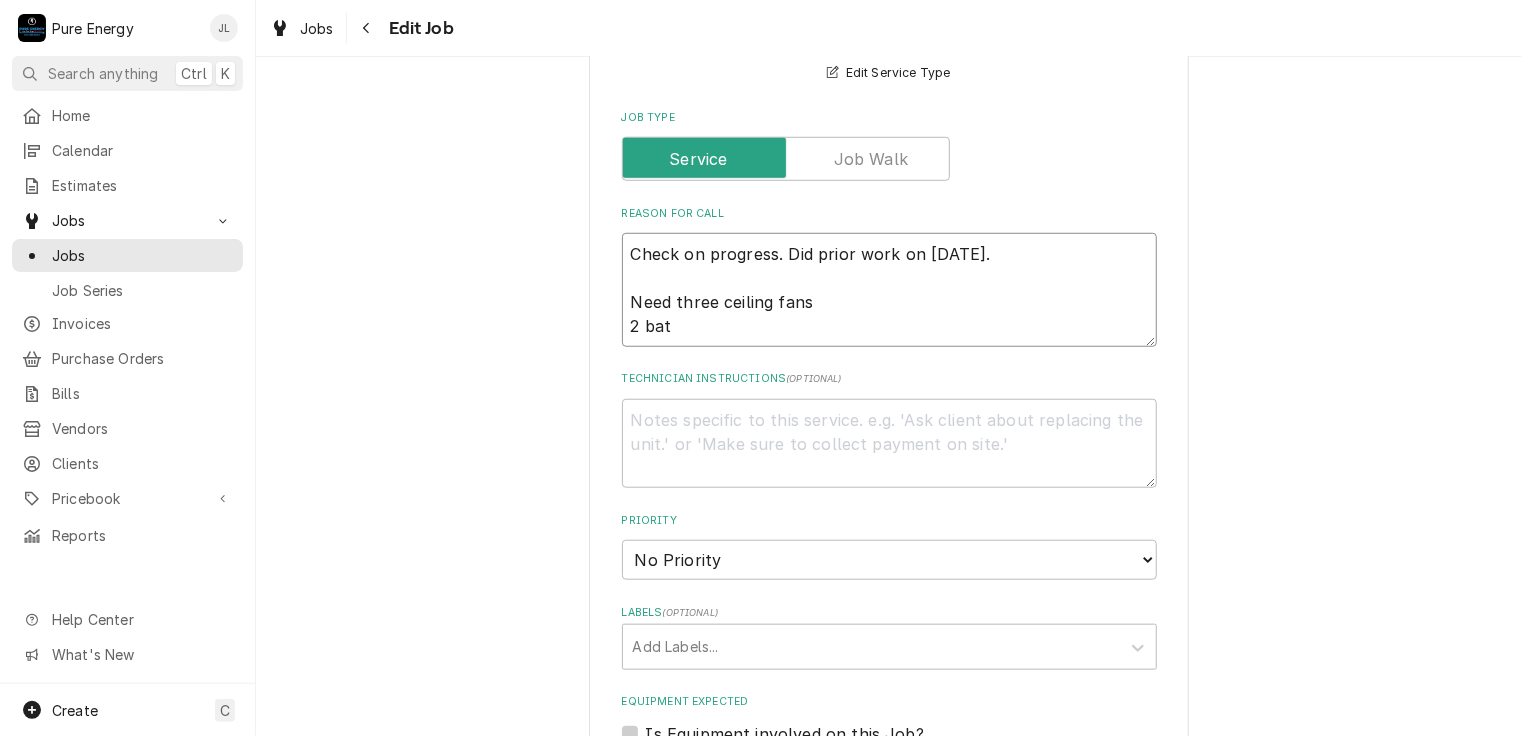 type on "x" 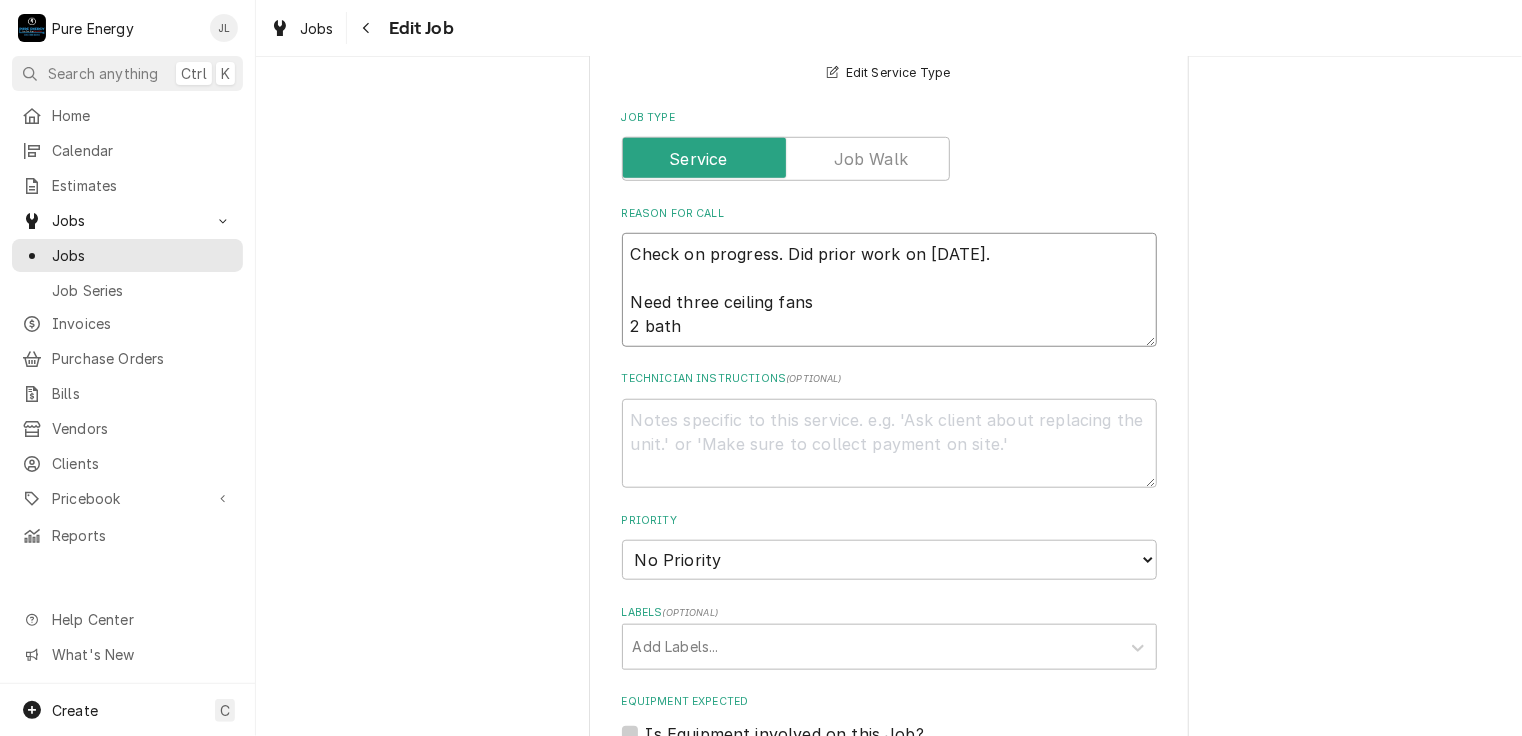 type on "x" 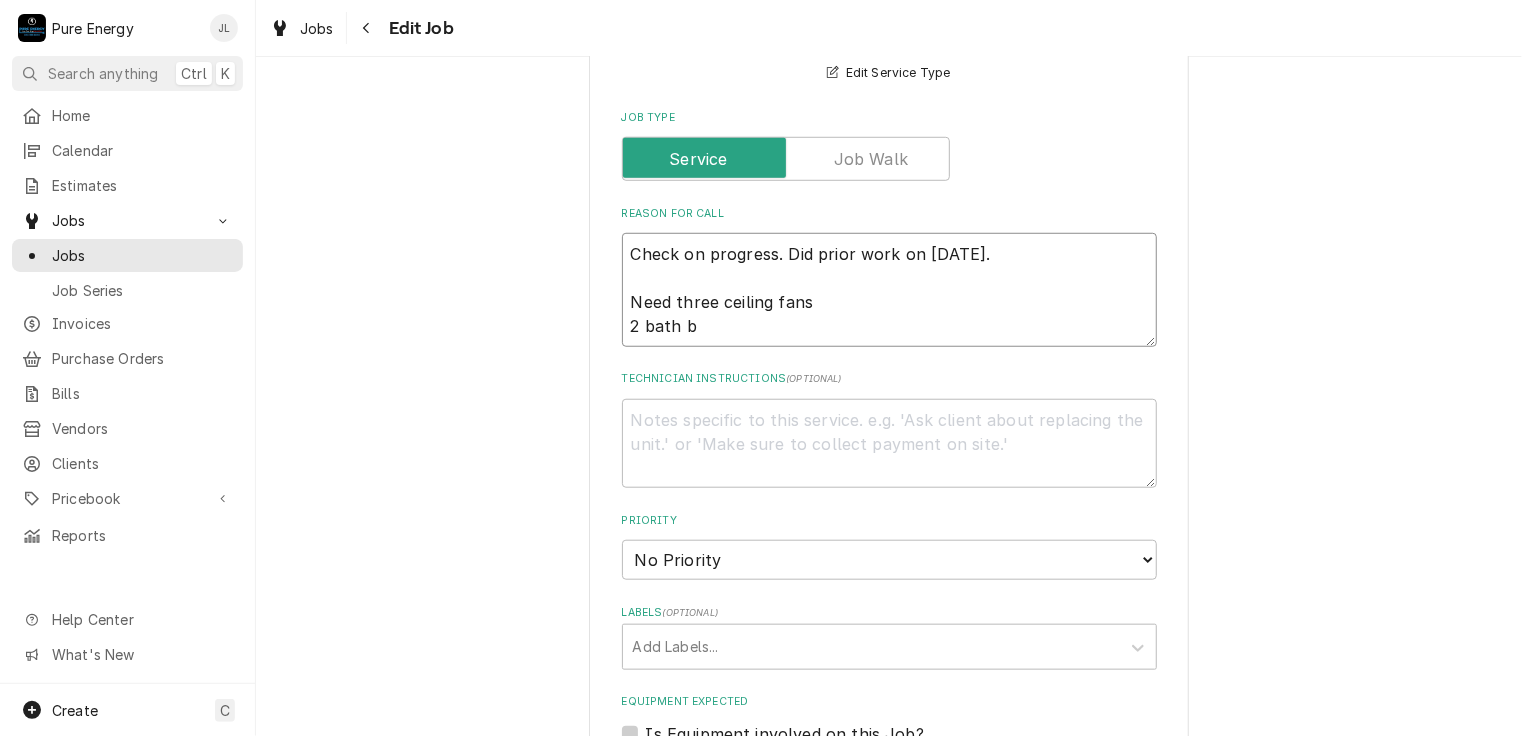 type on "x" 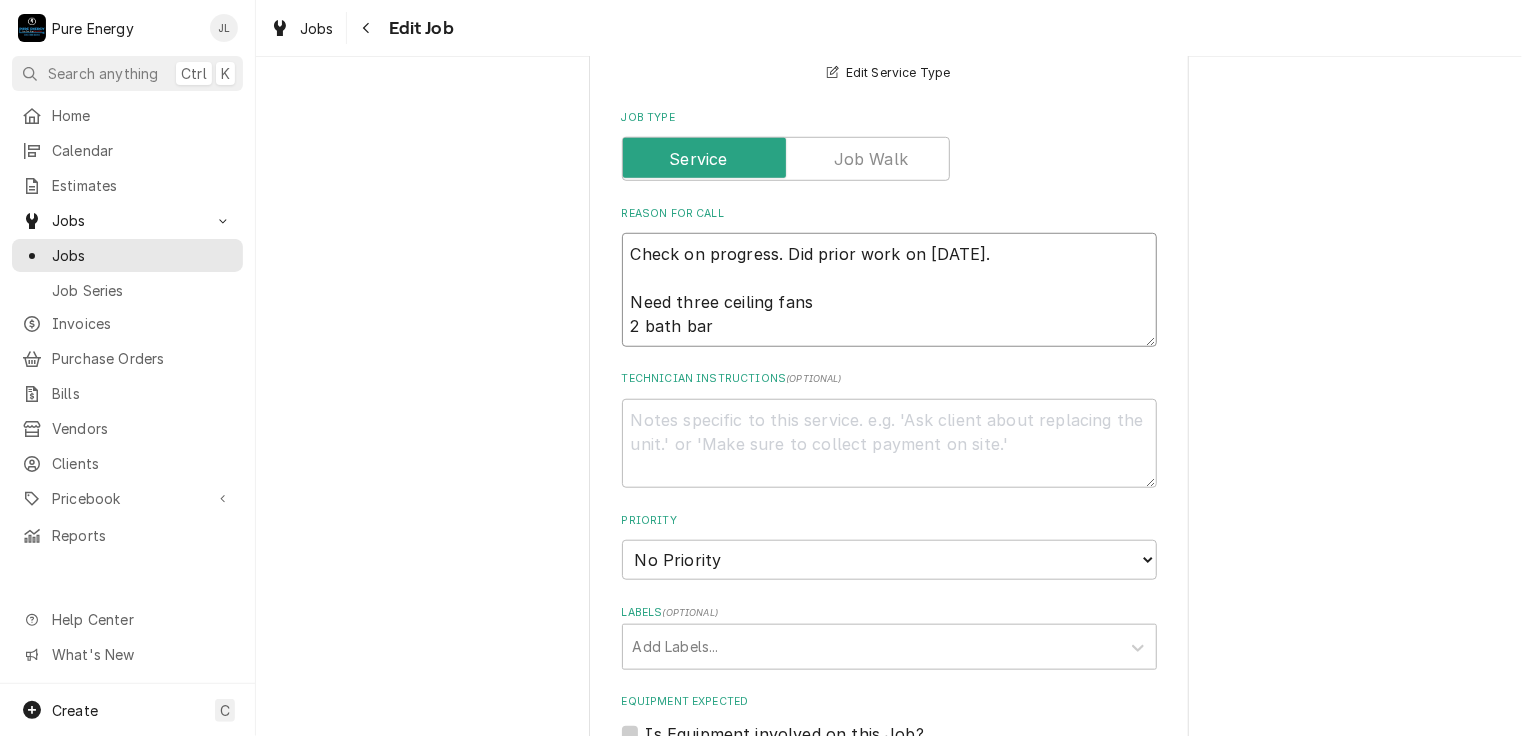 type on "x" 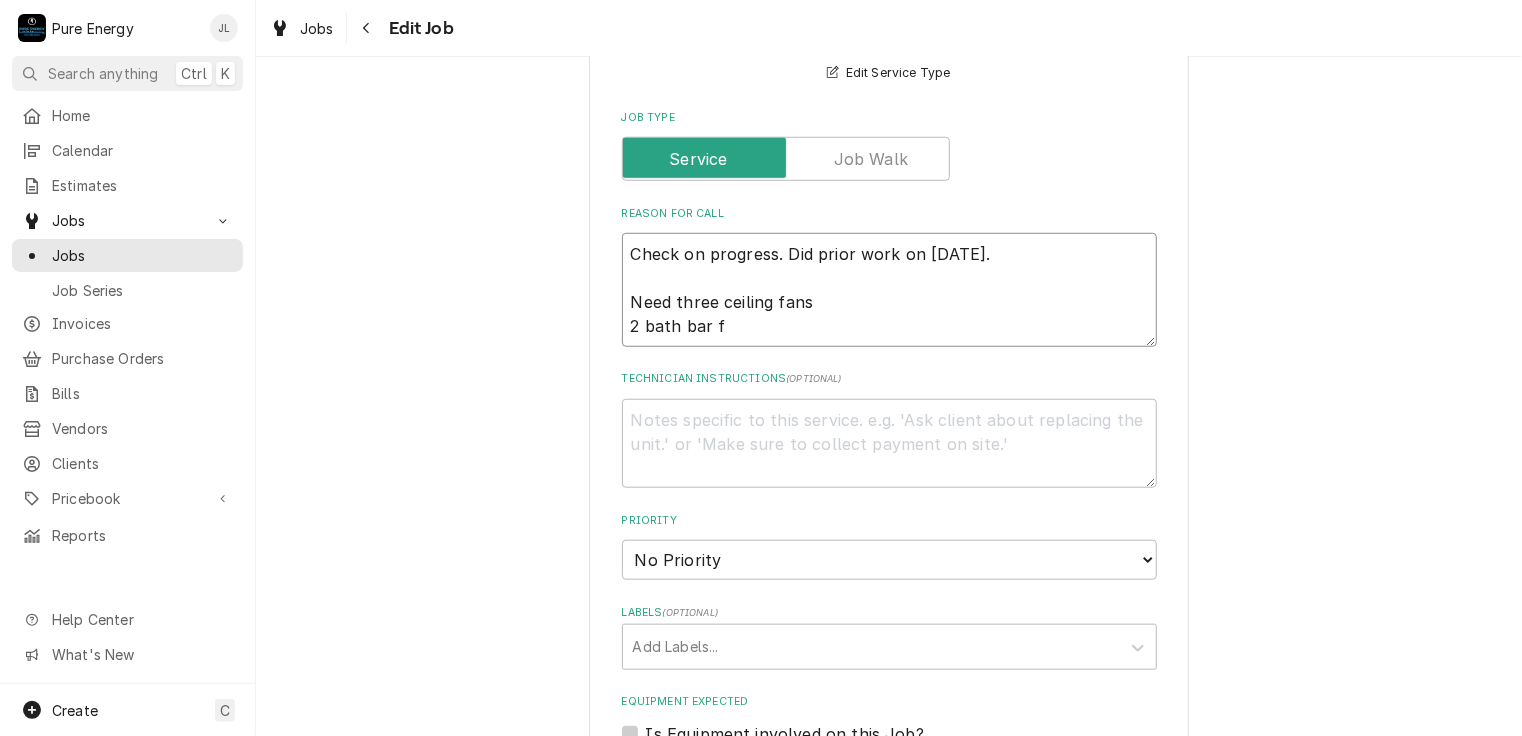 type on "x" 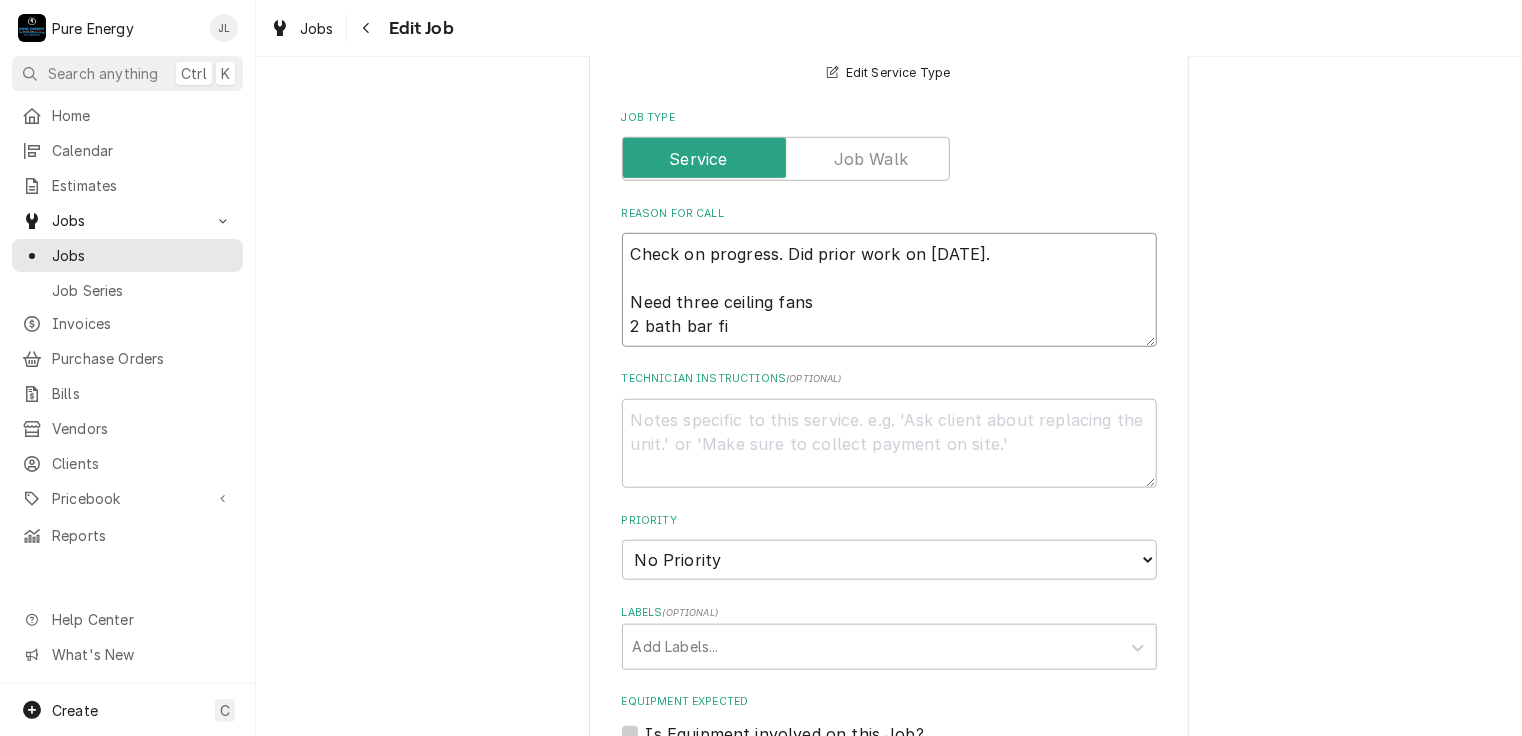 type on "x" 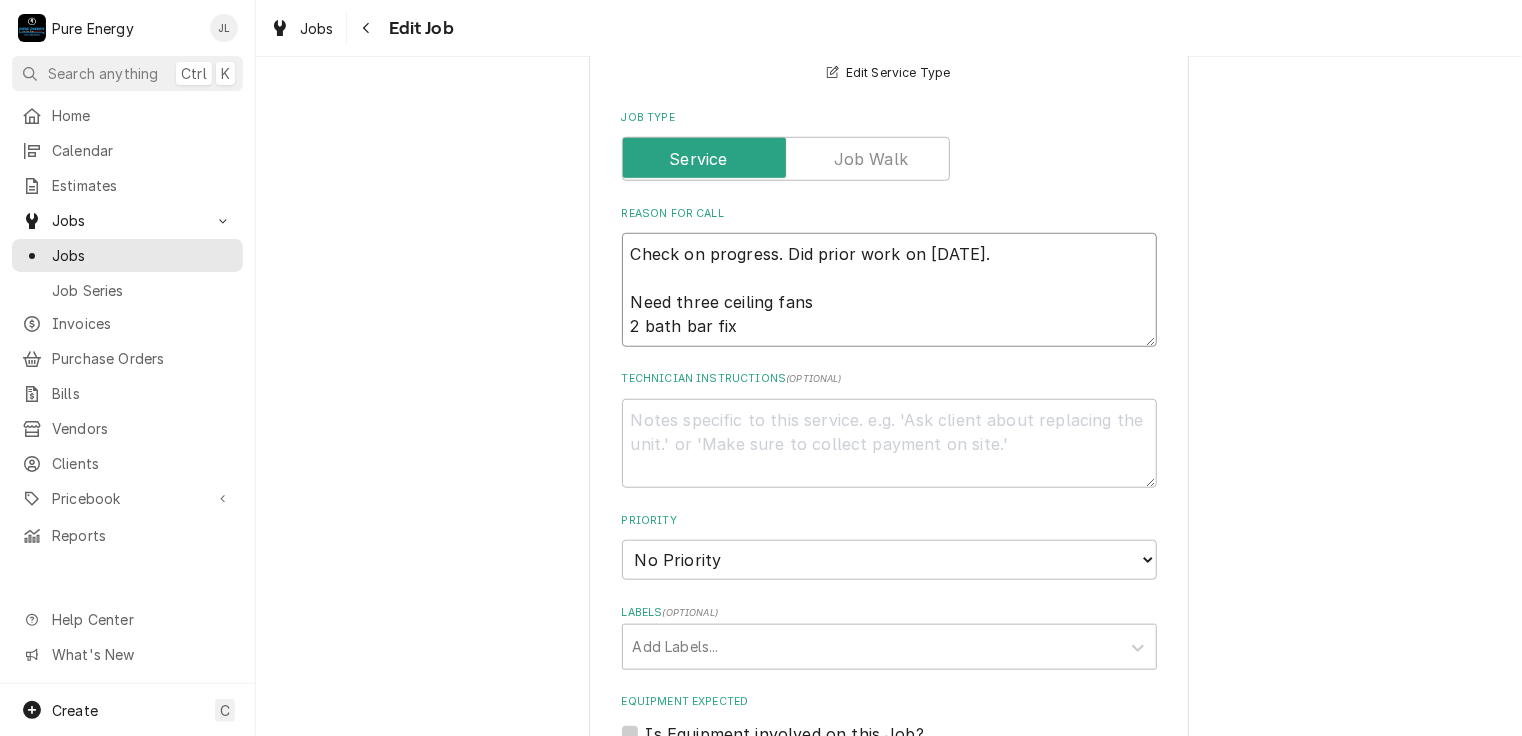 type on "x" 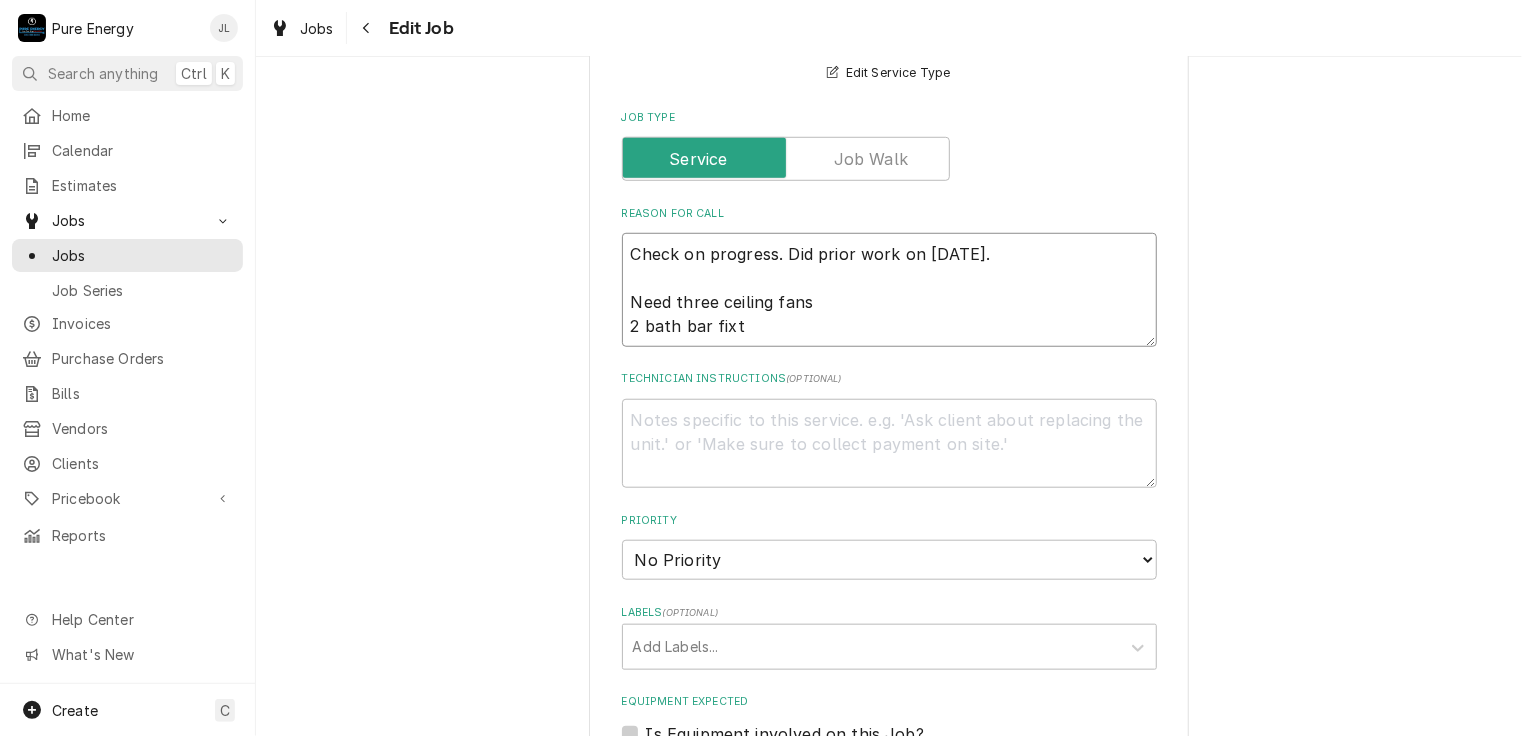type on "Check on progress.  Did prior work on Aug 6th.
Need three ceiling fans
2 bath bar fixtu" 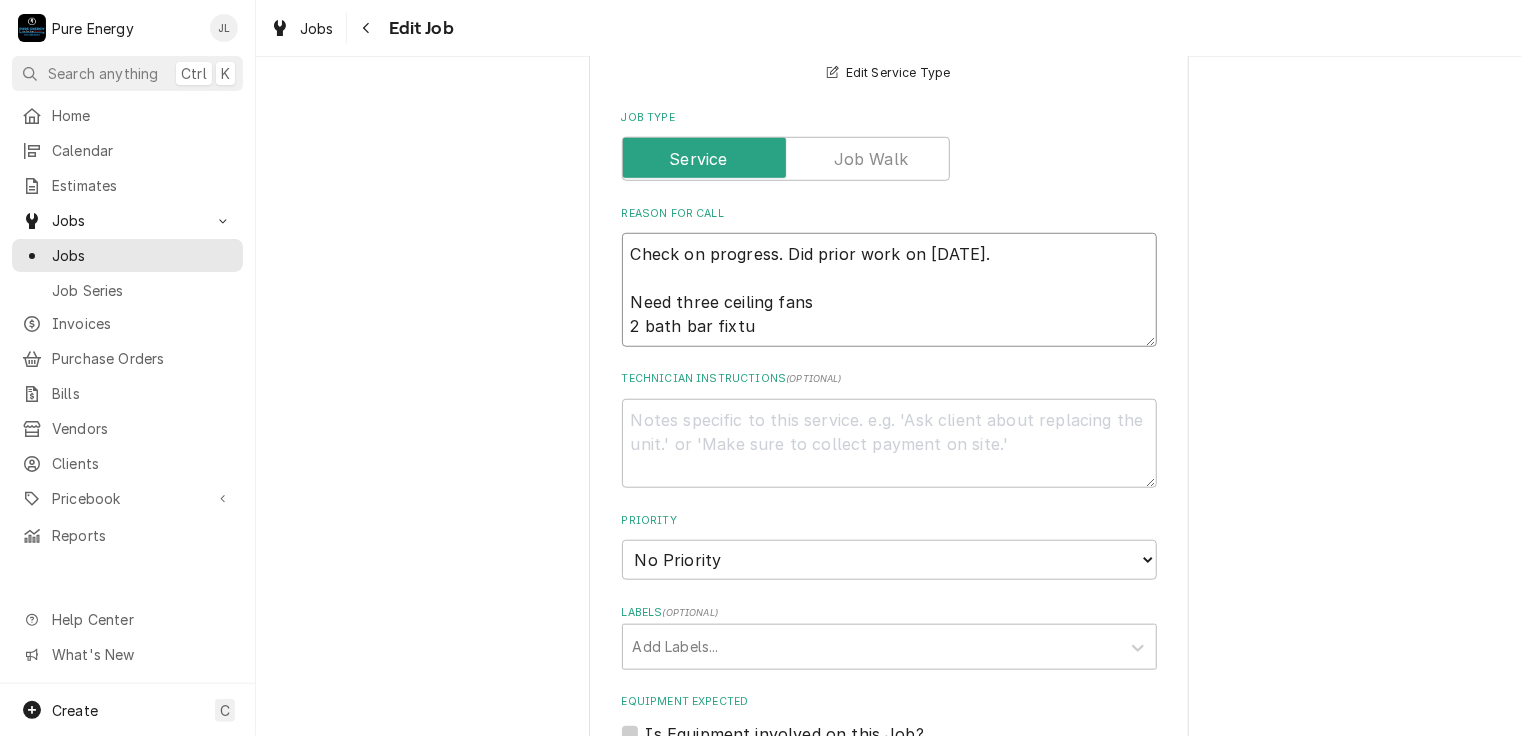 type on "x" 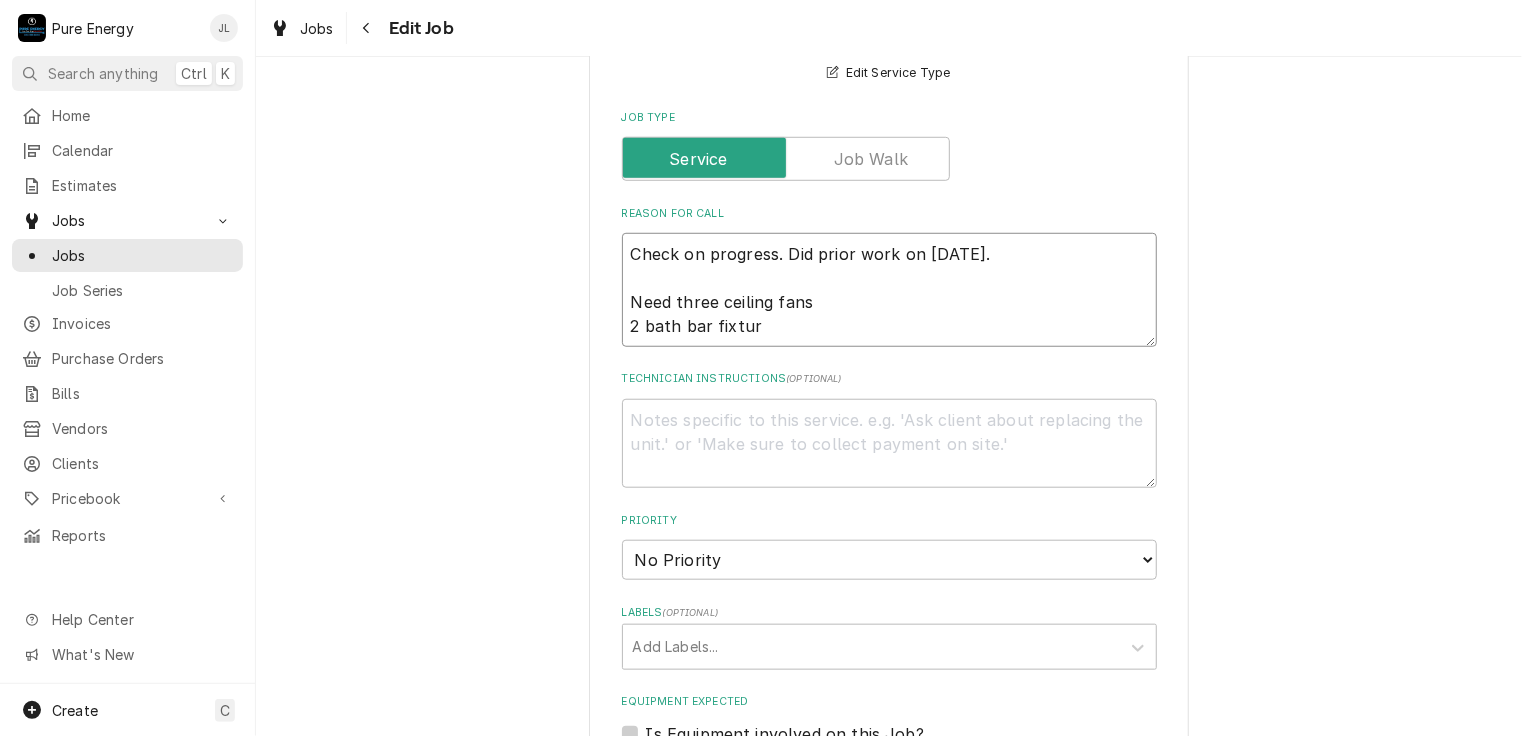 type on "x" 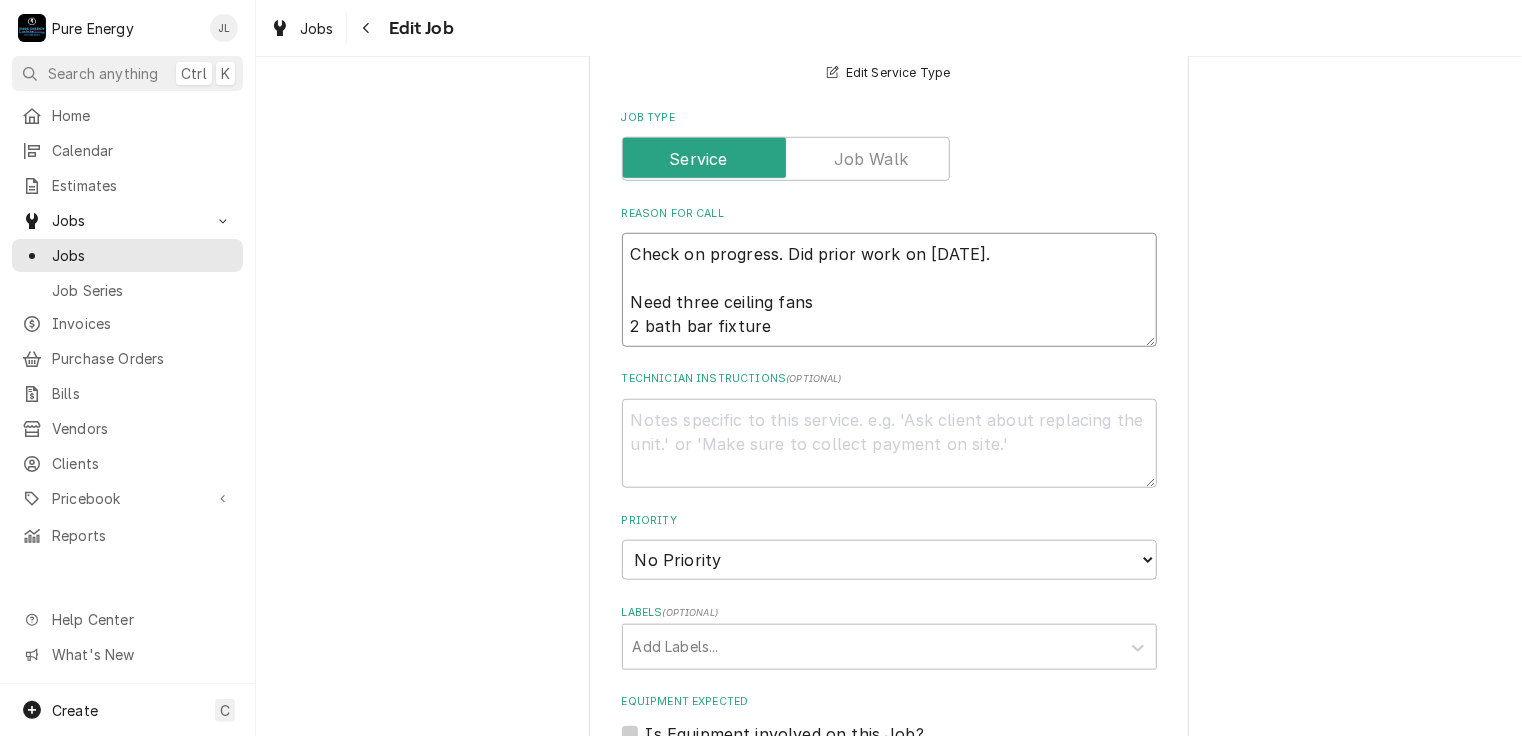 type on "x" 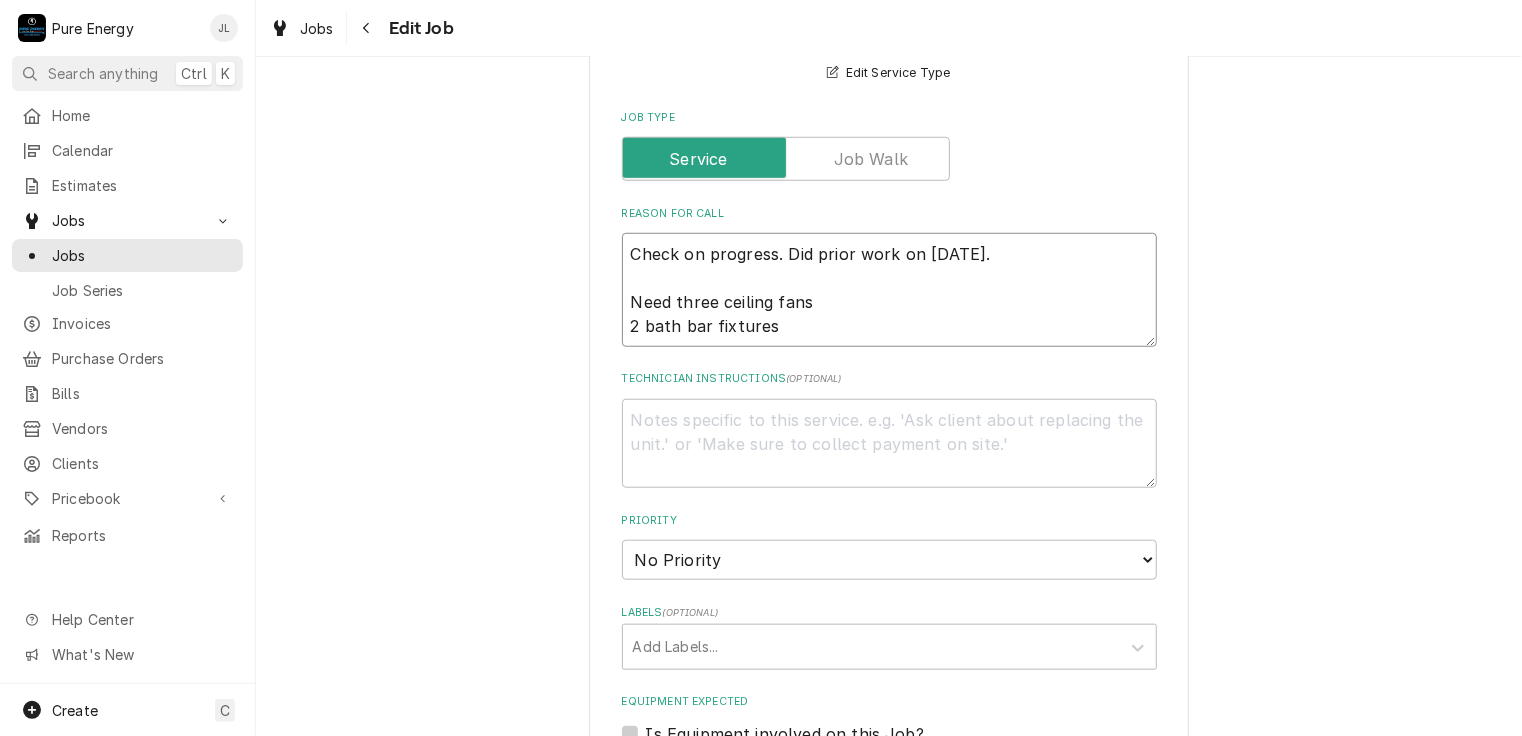 type on "x" 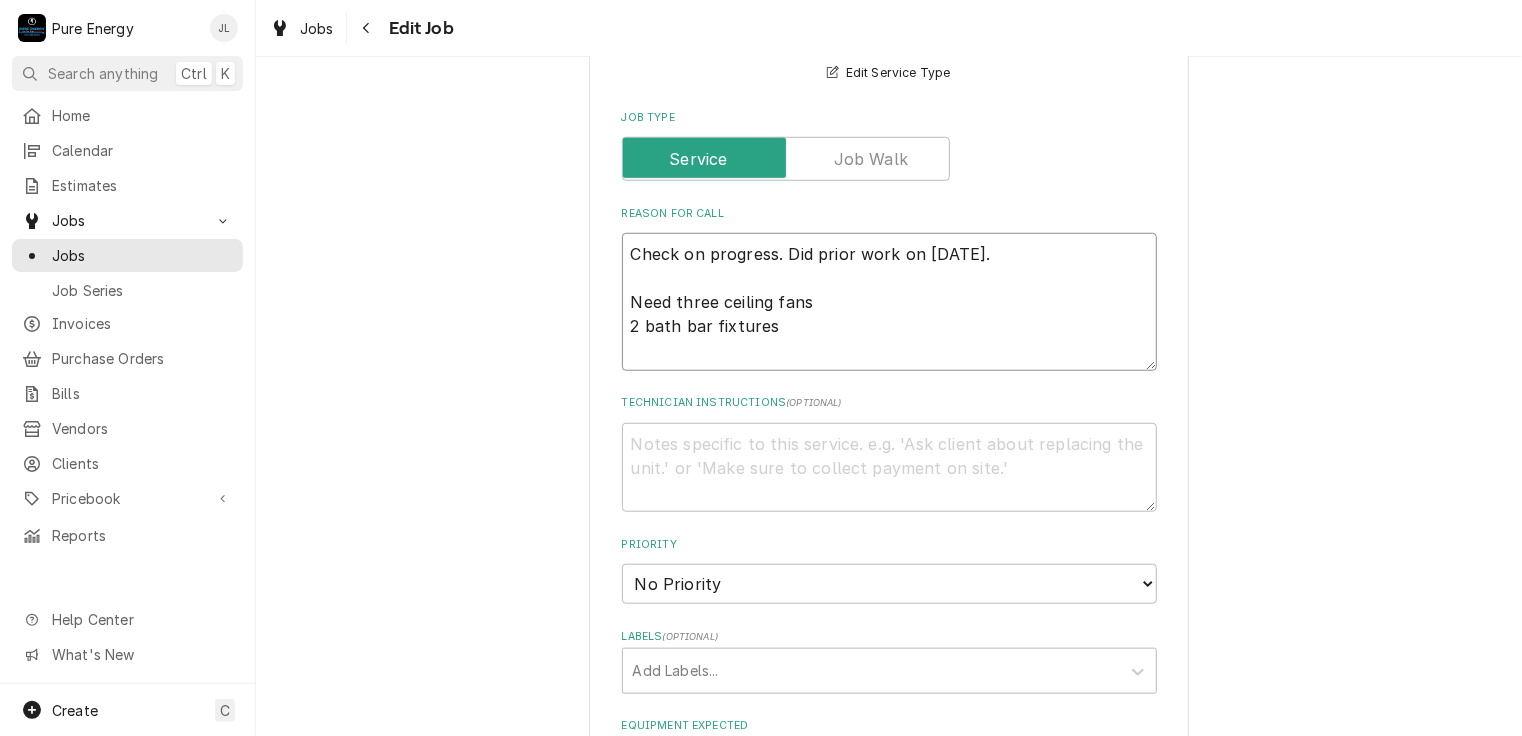 type on "x" 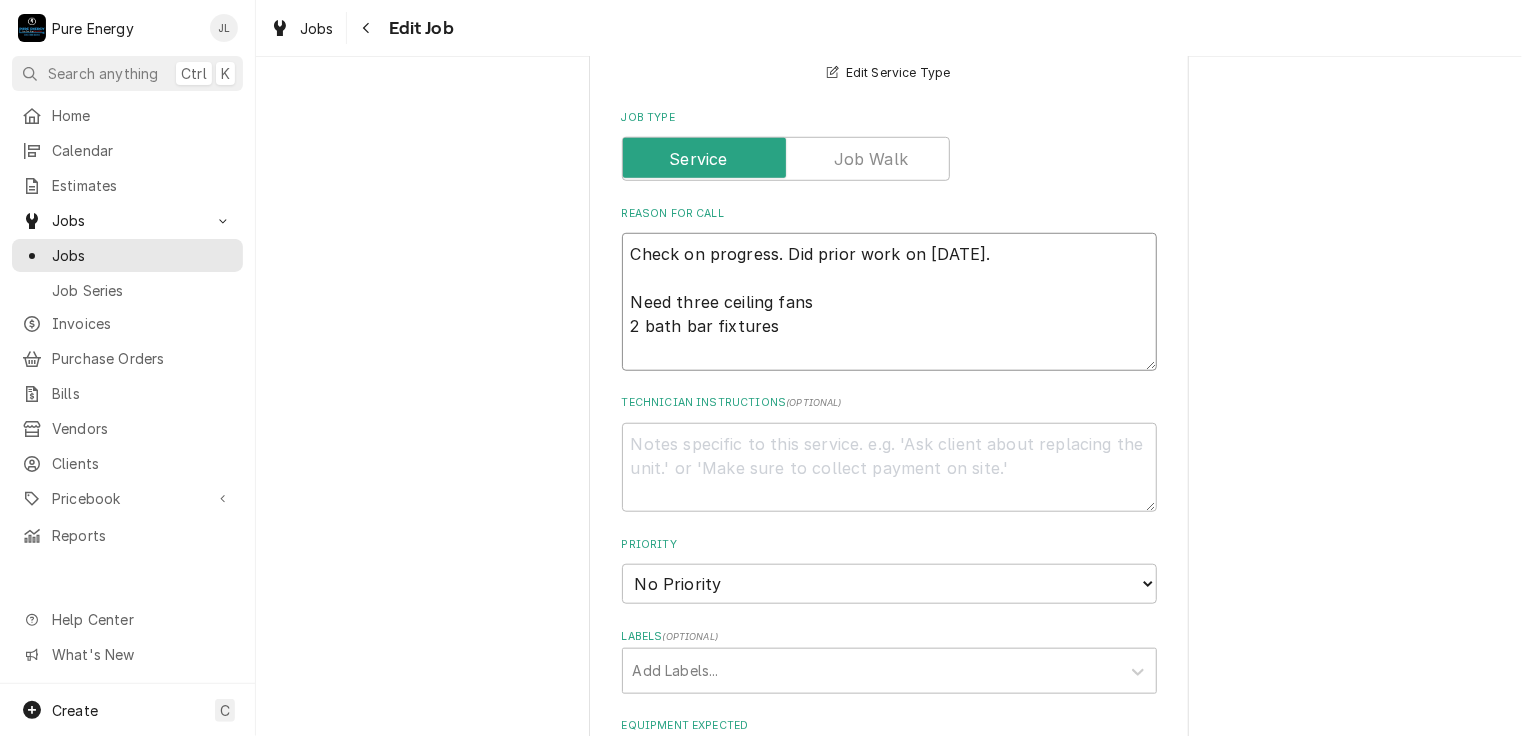 type on "Check on progress.  Did prior work on Aug 6th.
Need three ceiling fans
2 bath bar fixtures
F" 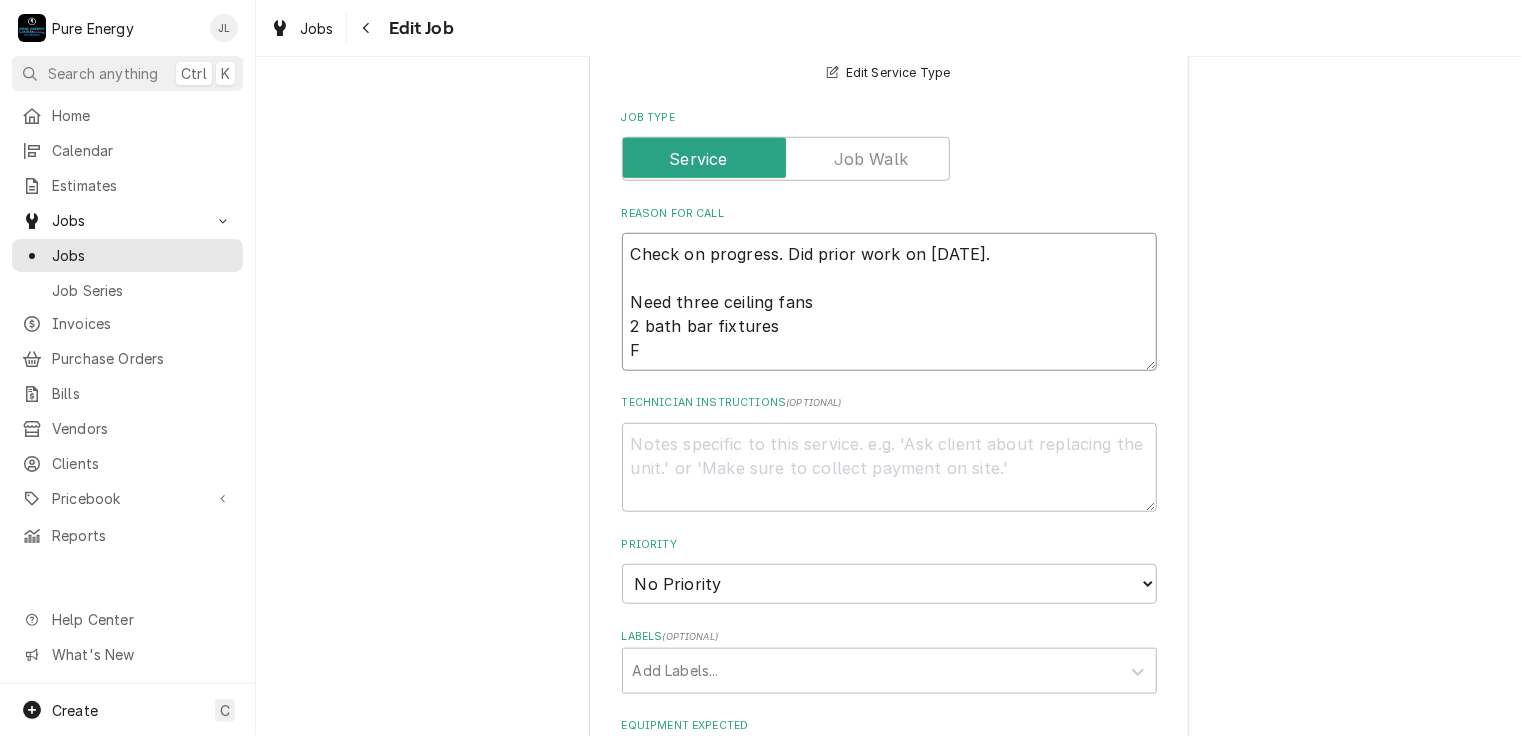 type on "x" 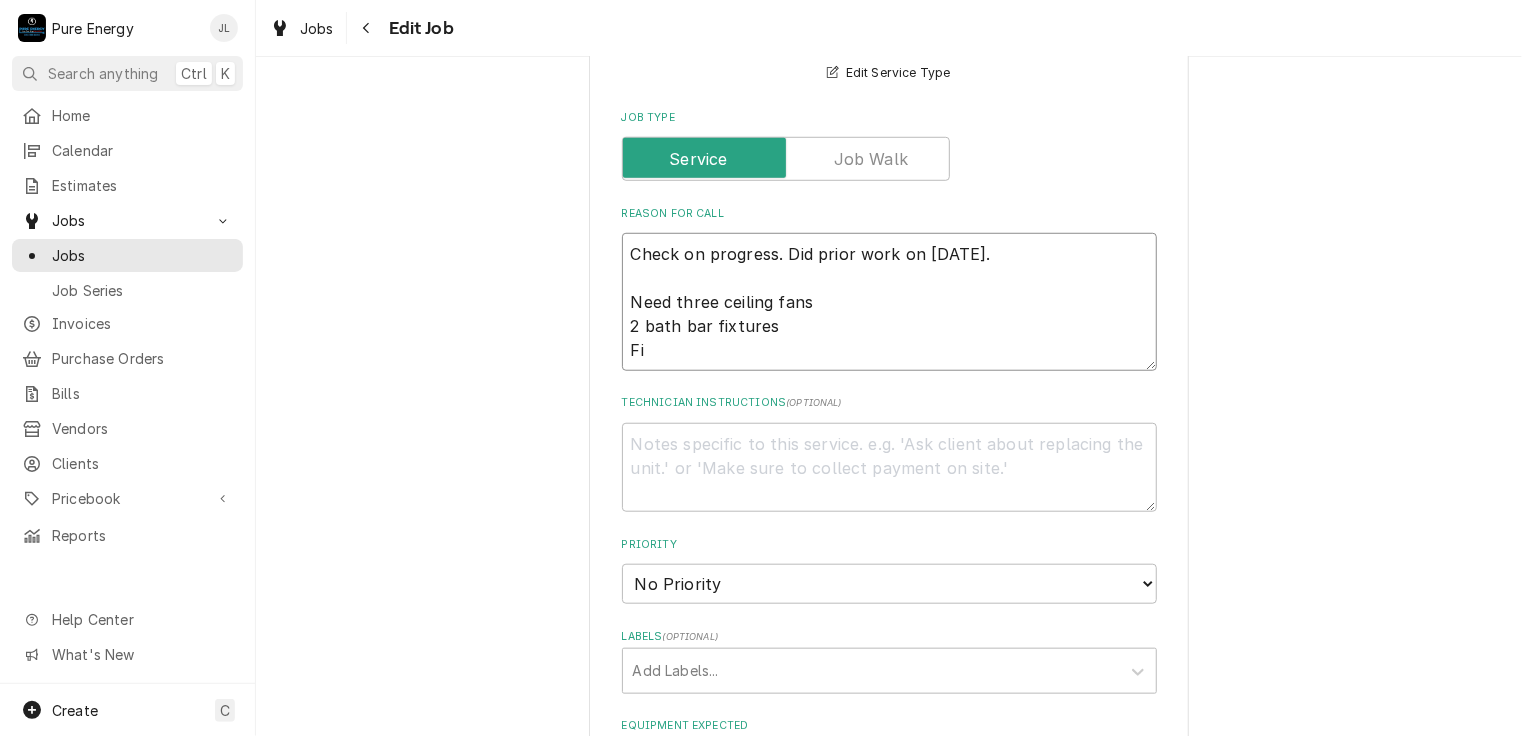 type on "x" 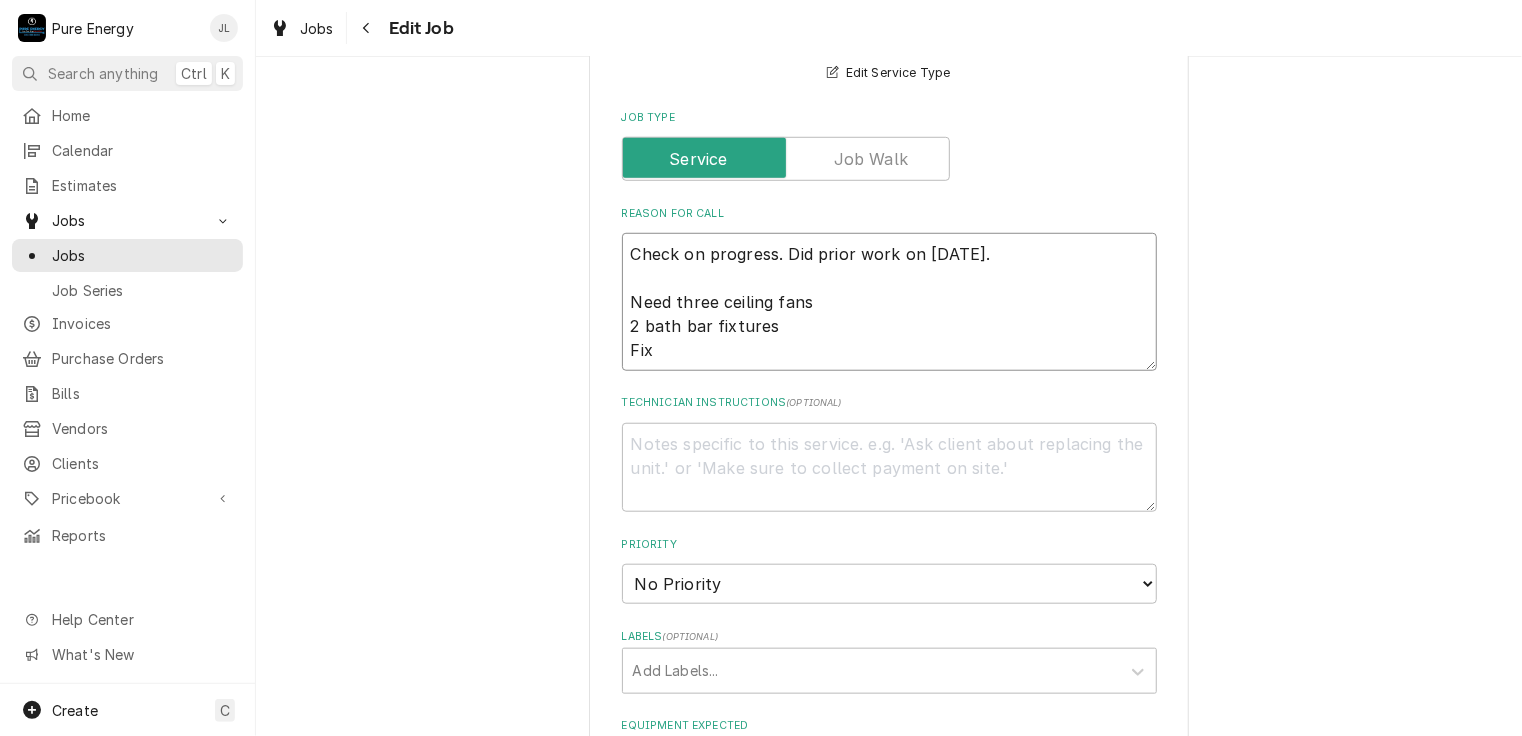 type on "x" 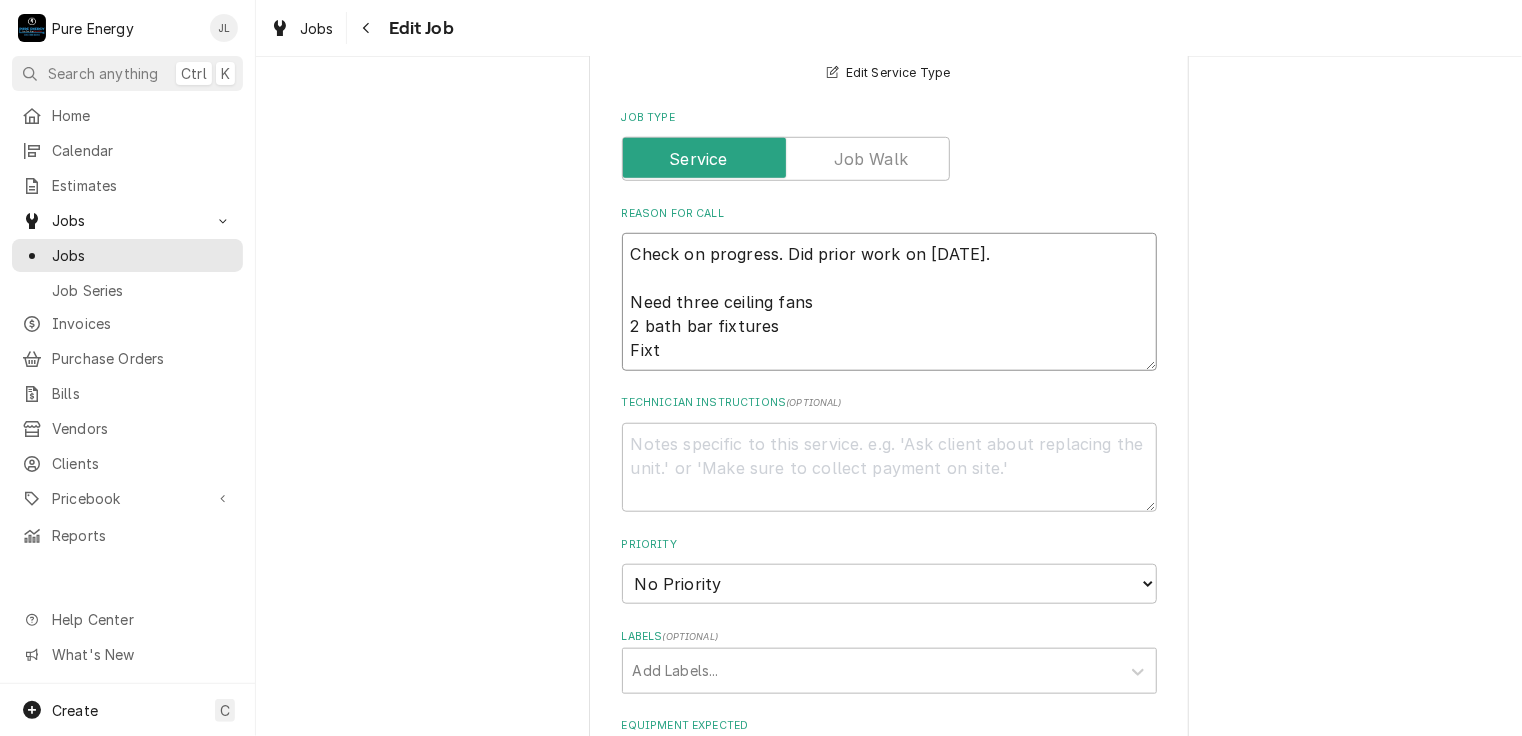 type on "Check on progress.  Did prior work on Aug 6th.
Need three ceiling fans
2 bath bar fixtures
Fixtu" 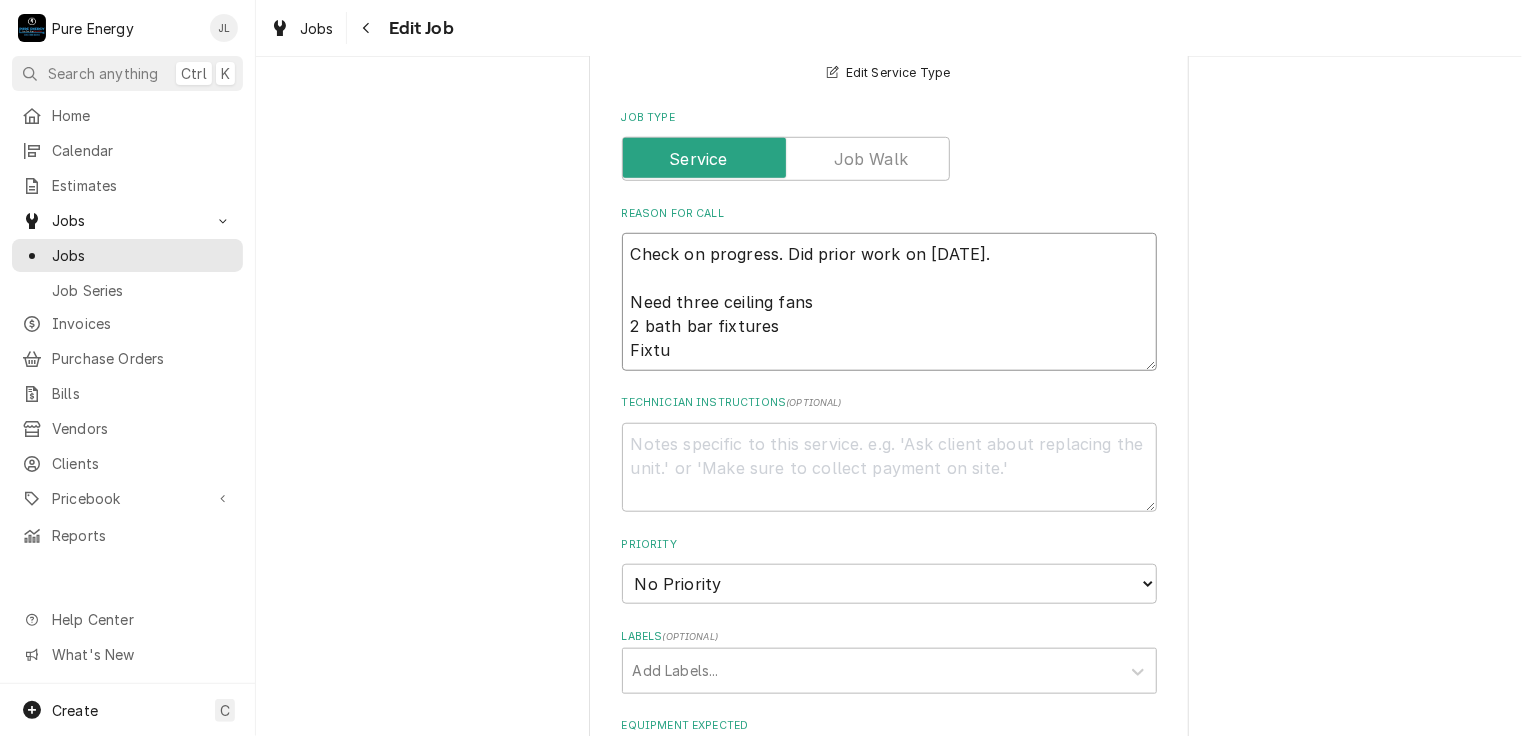 type on "x" 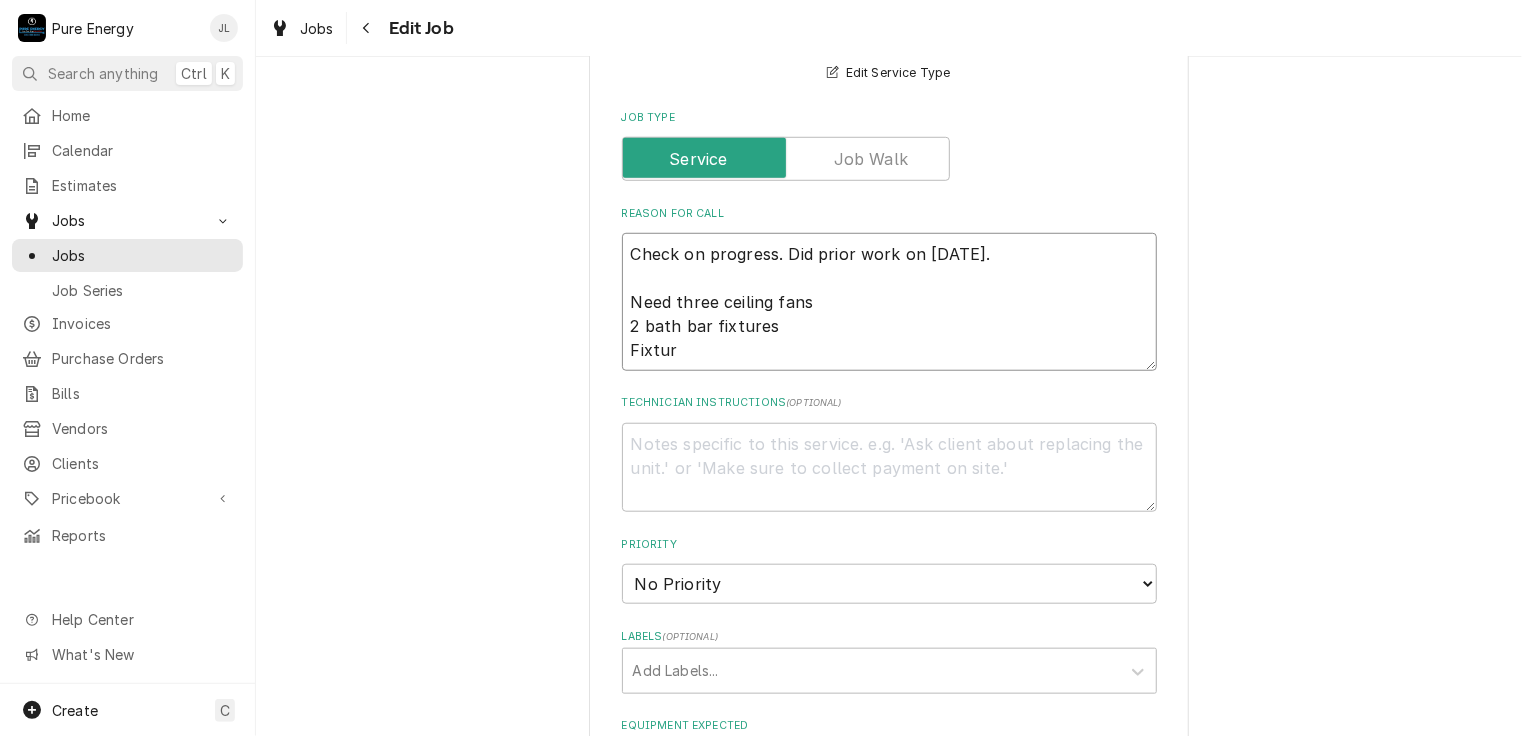 type on "x" 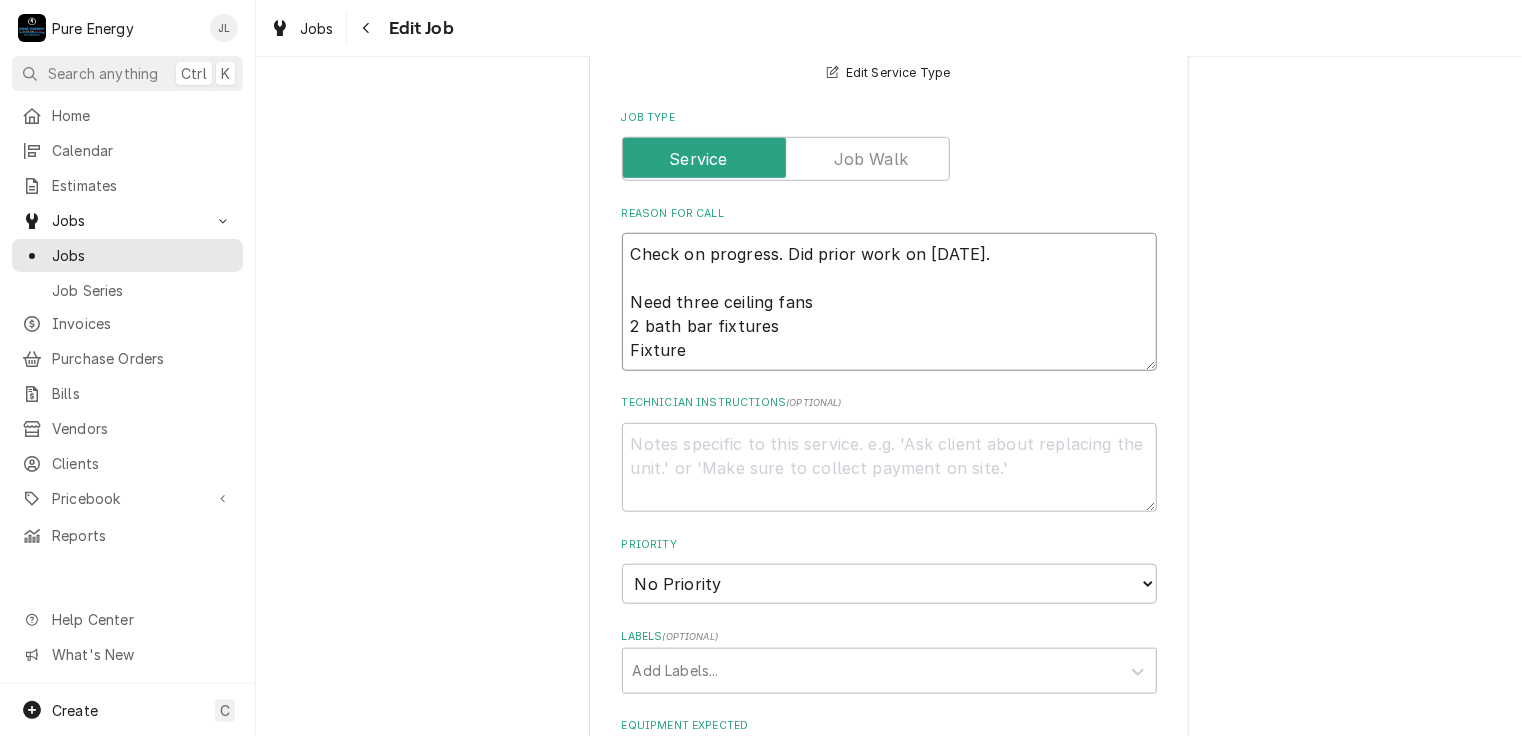 type on "Check on progress.  Did prior work on Aug 6th.
Need three ceiling fans
2 bath bar fixtures
Fixture" 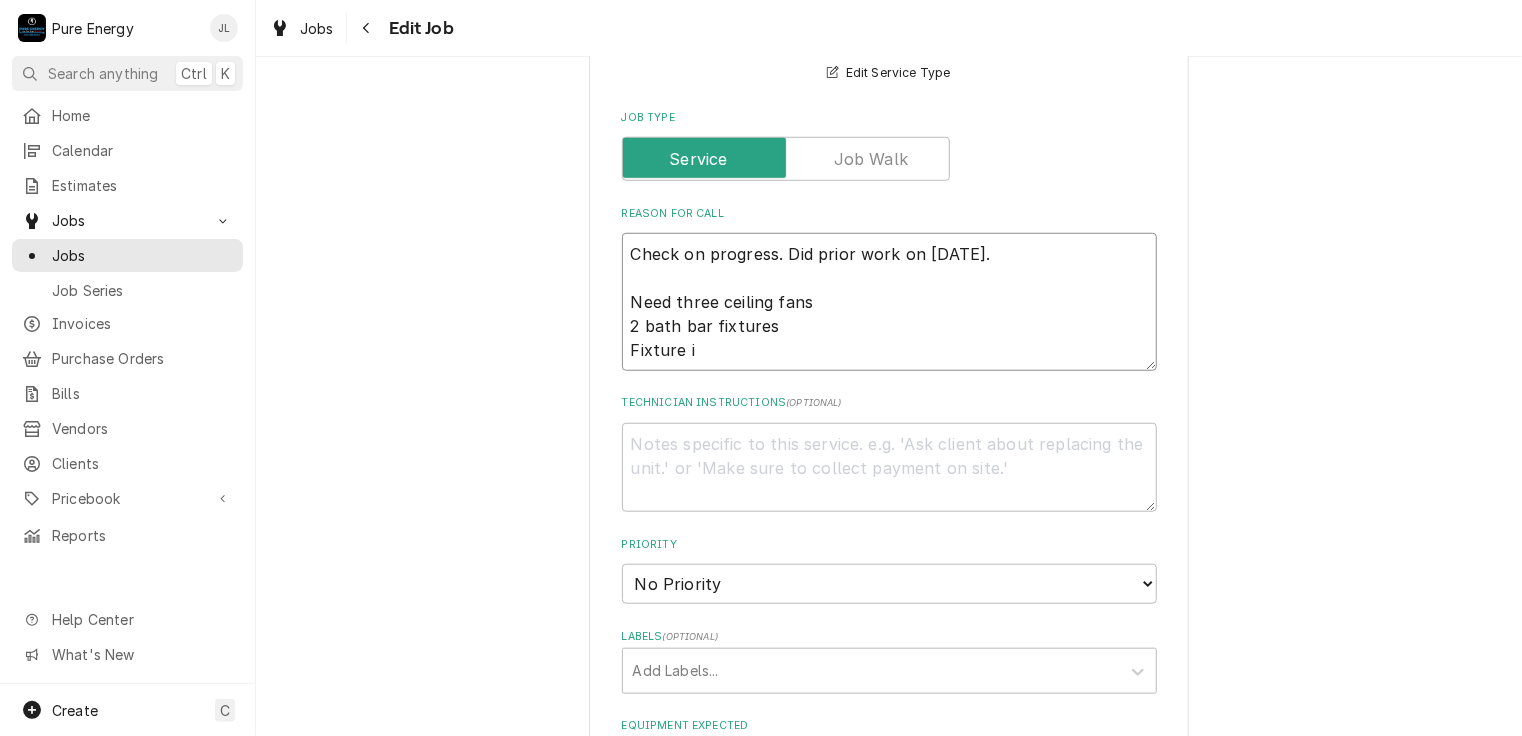 type on "x" 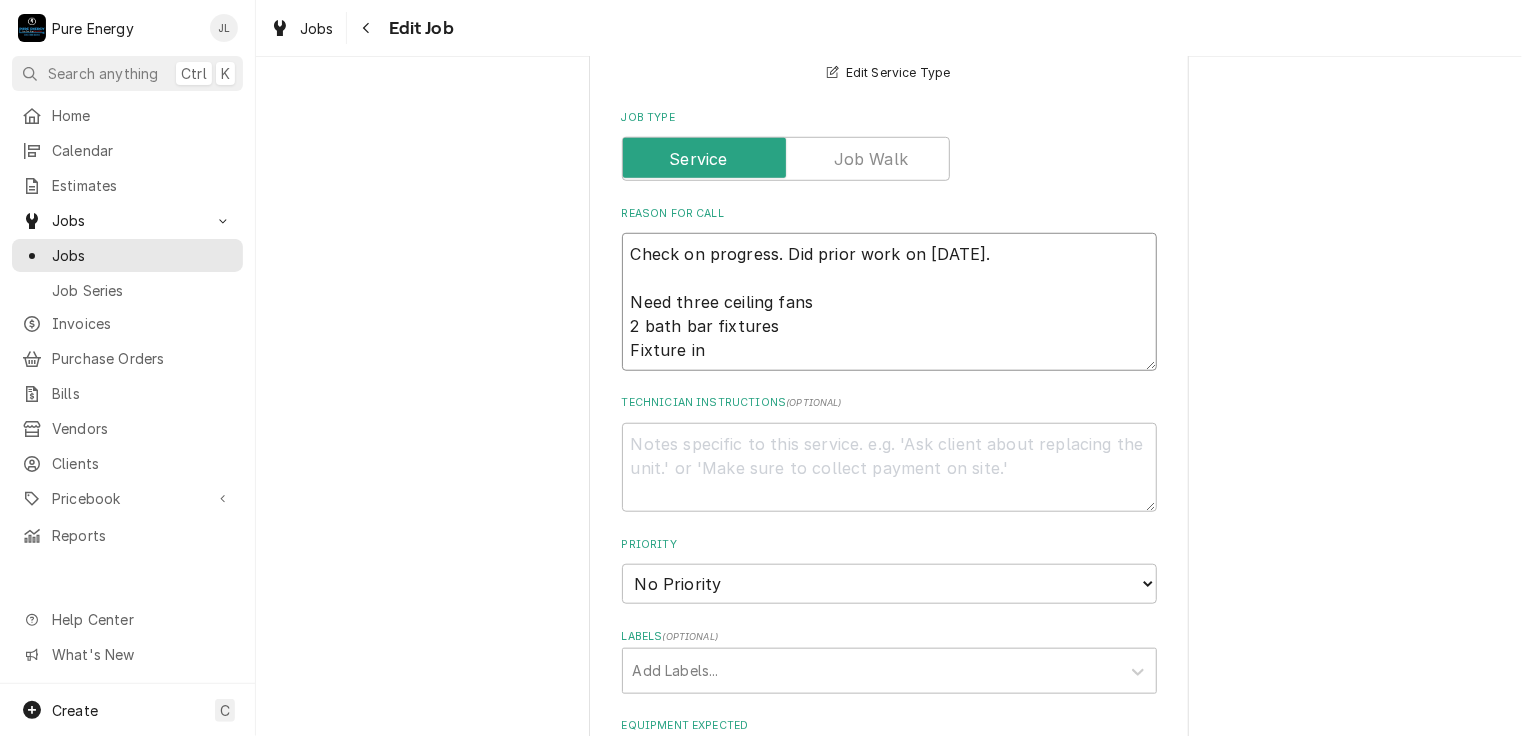 type on "x" 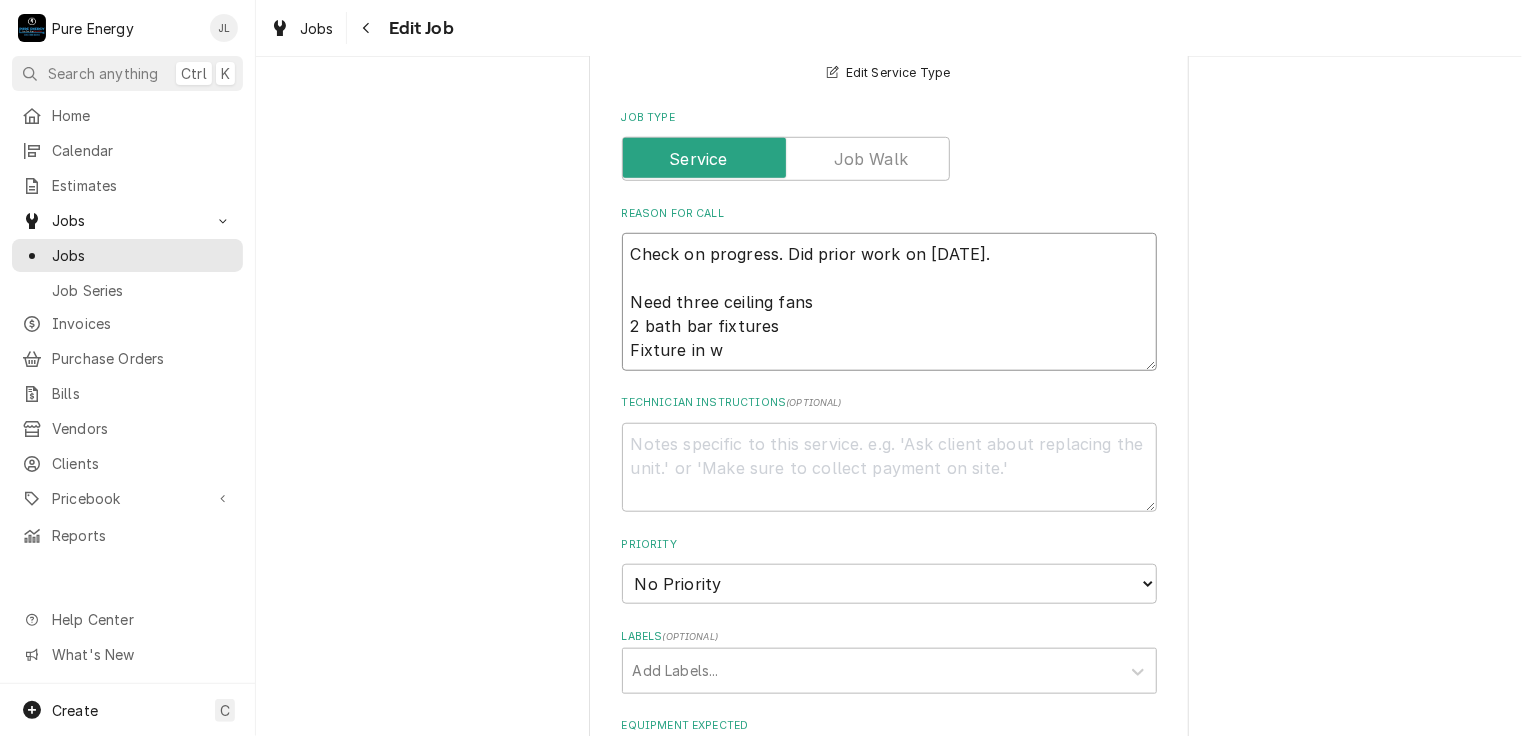 type on "x" 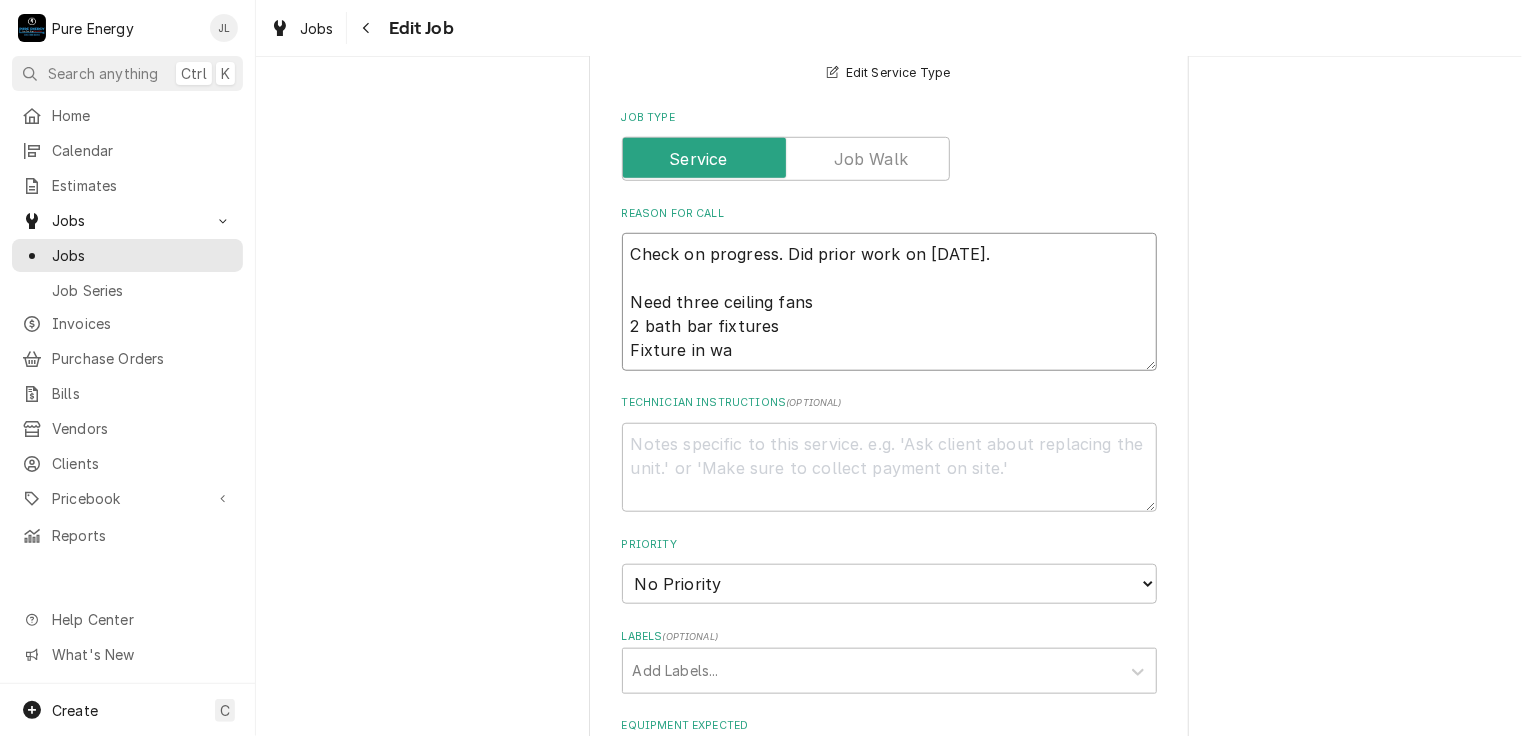 type on "Check on progress.  Did prior work on Aug 6th.
Need three ceiling fans
2 bath bar fixtures
Fixture in wal" 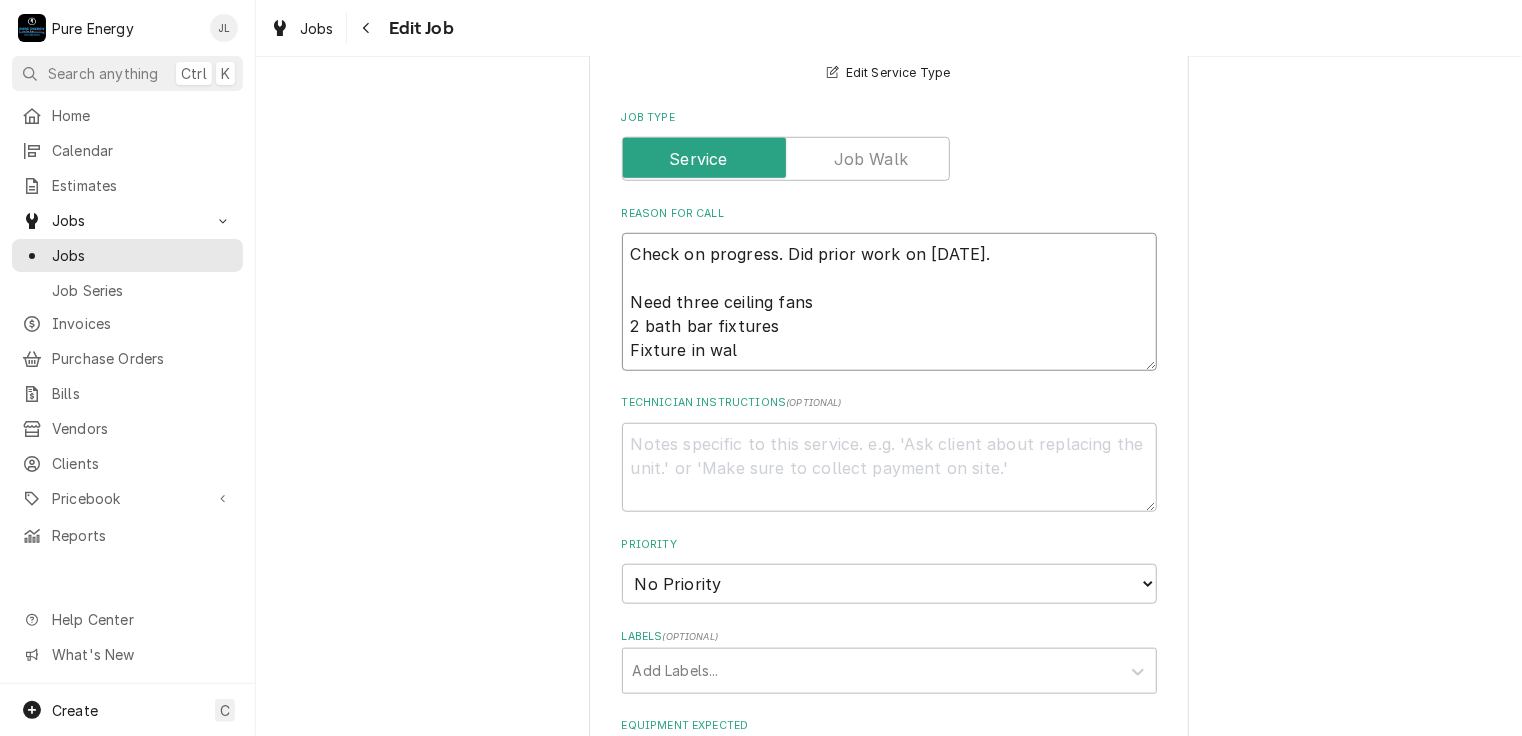 type on "x" 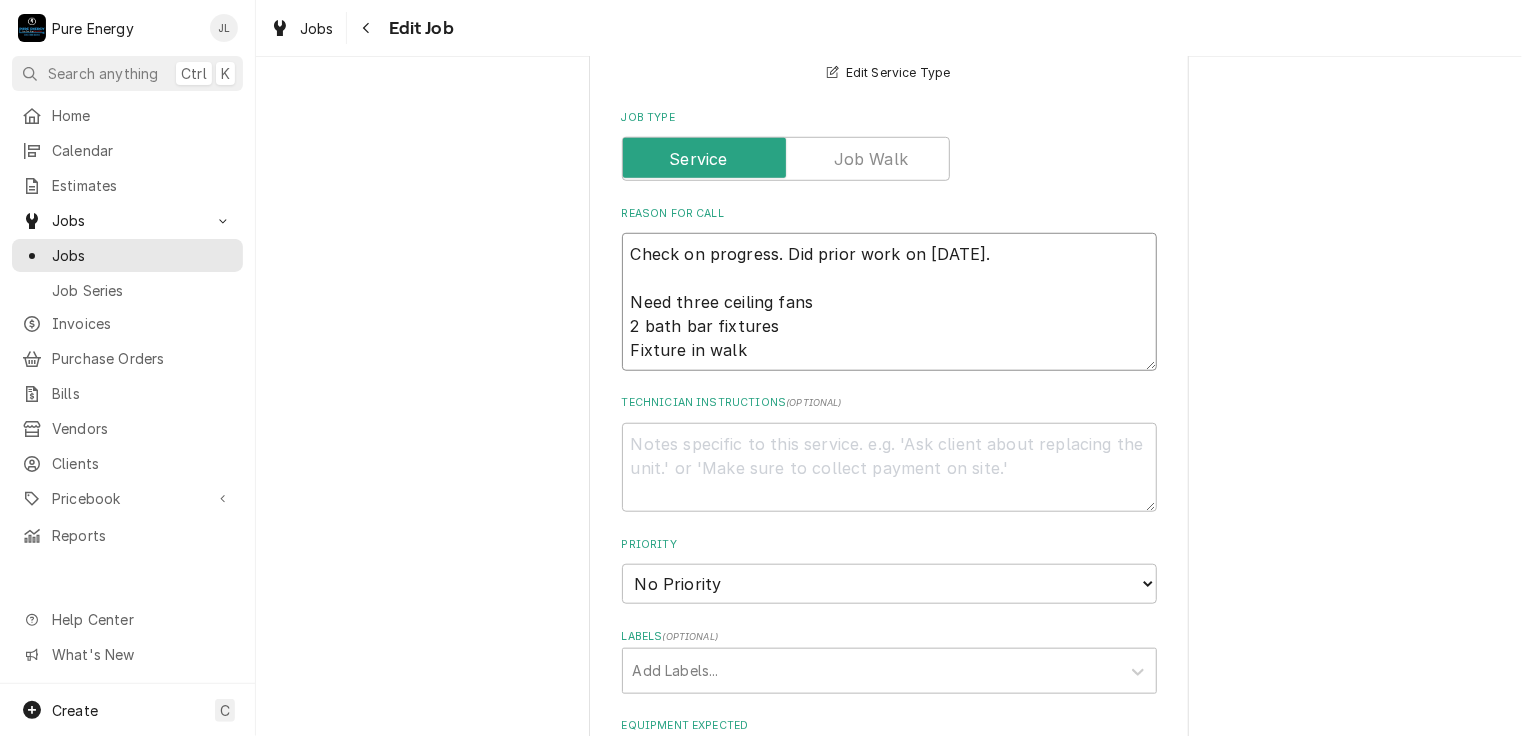type on "x" 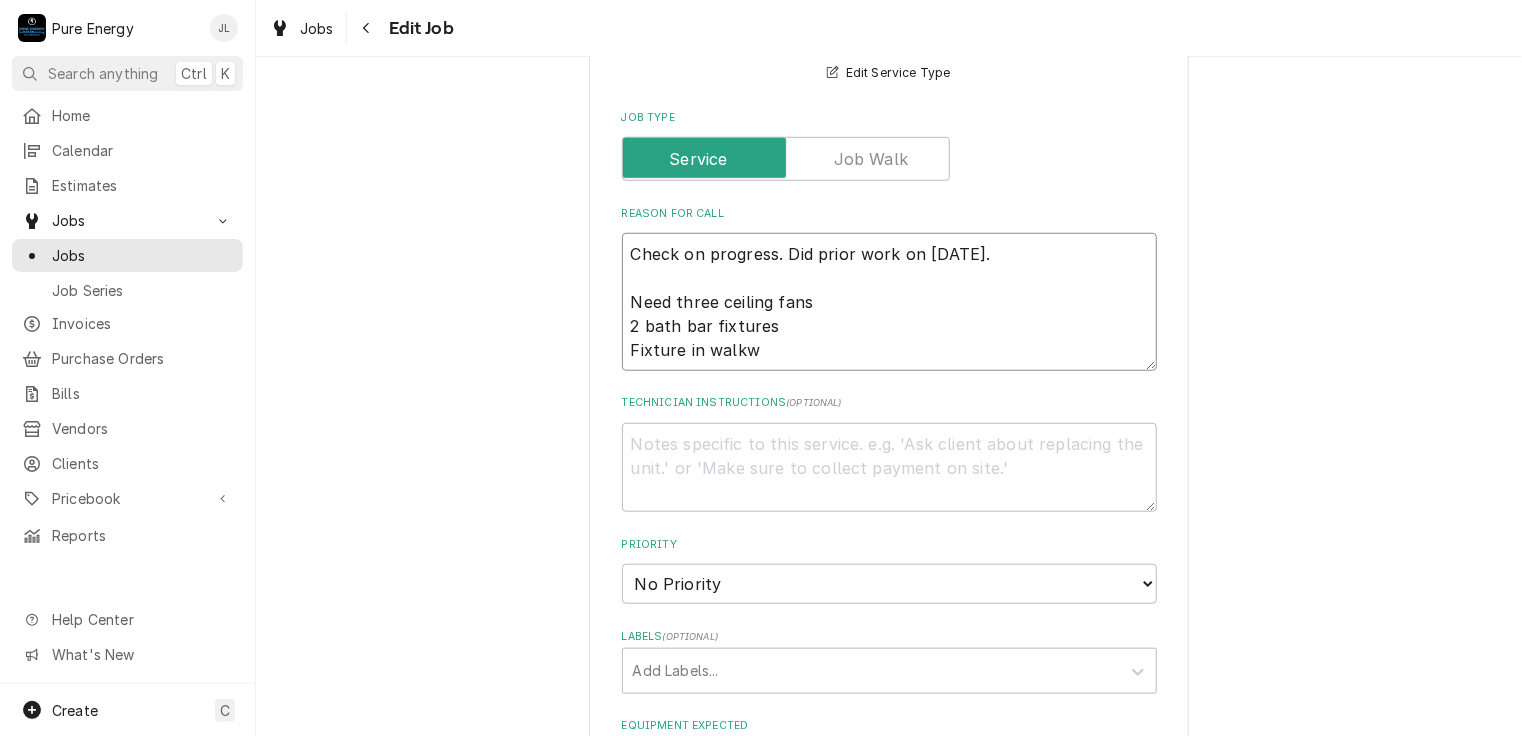 type on "x" 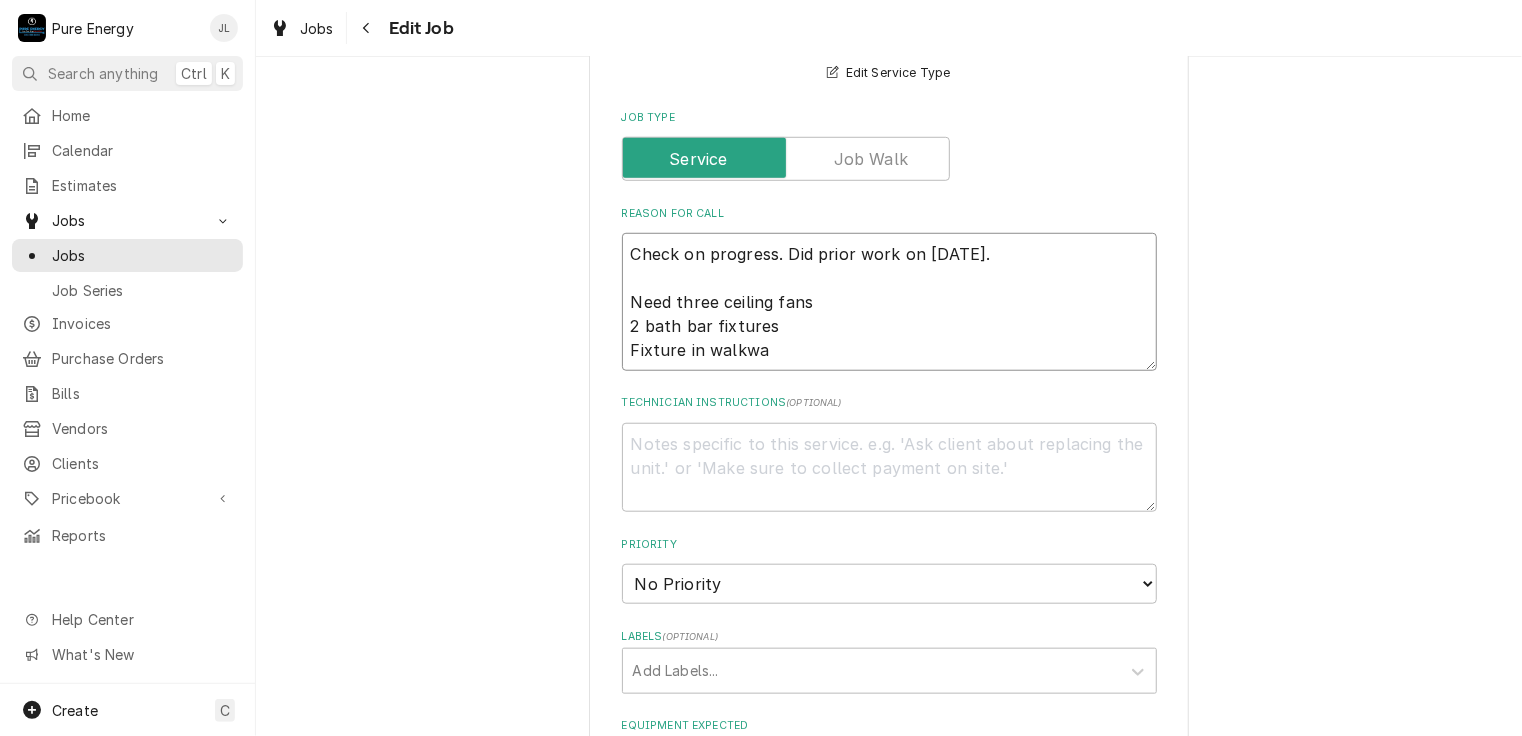 type on "x" 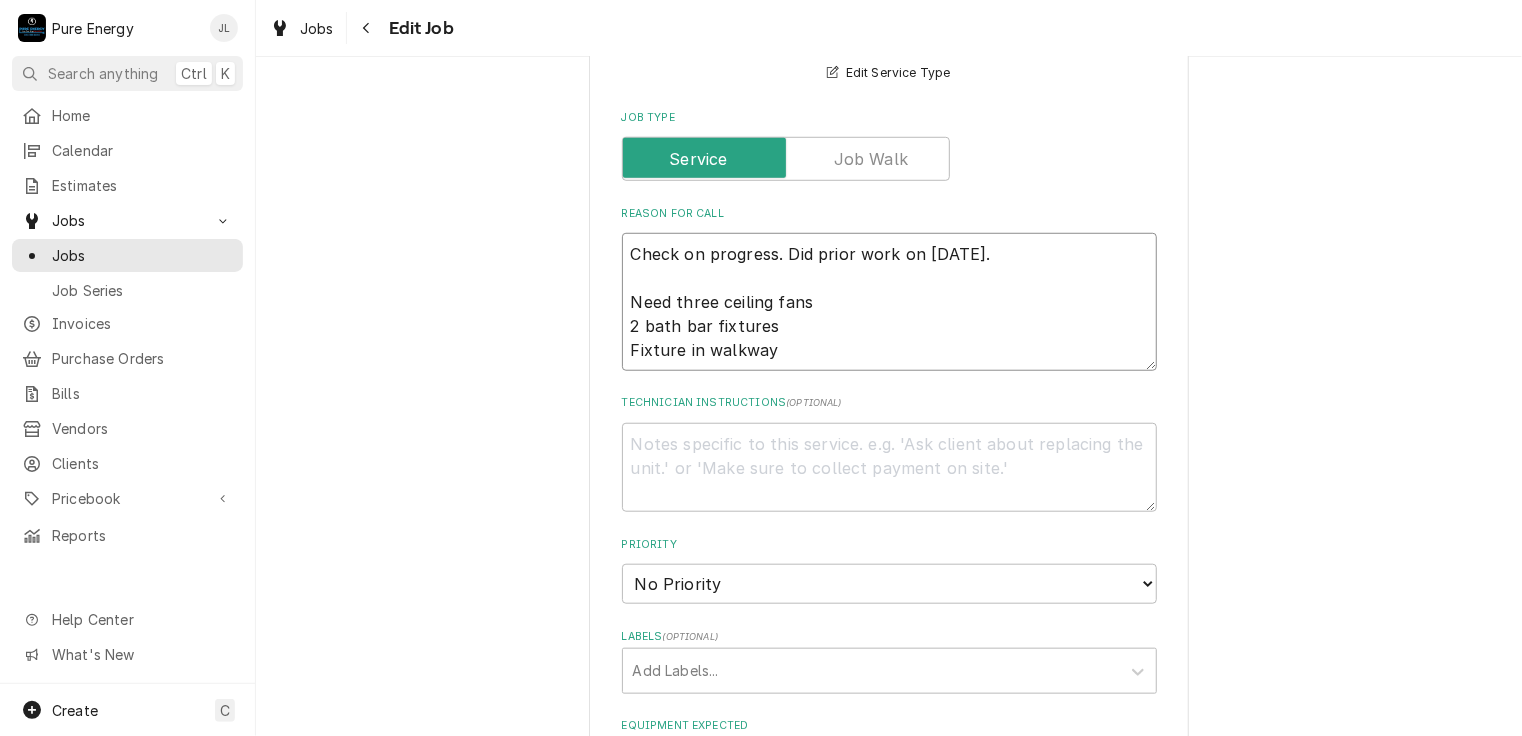 type on "x" 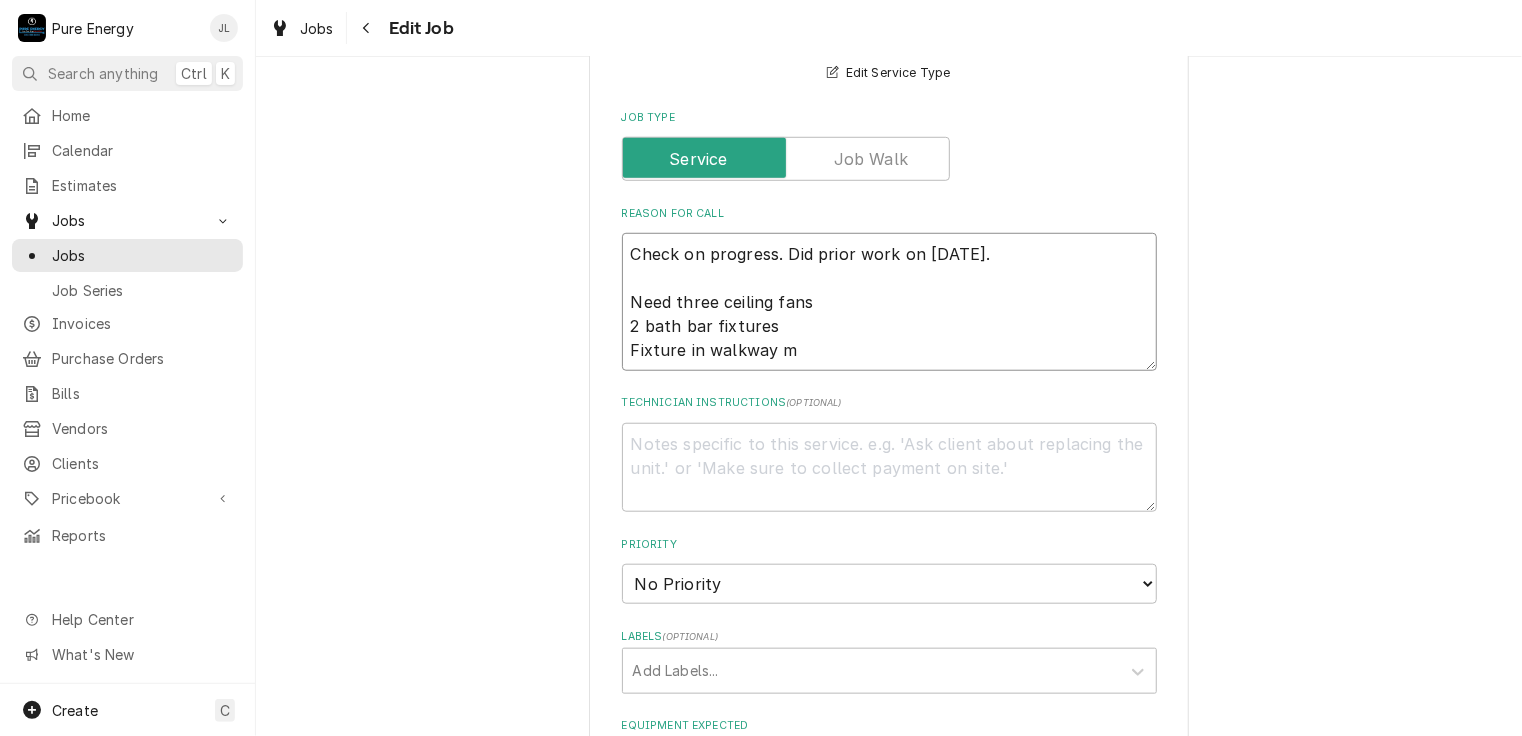 type on "x" 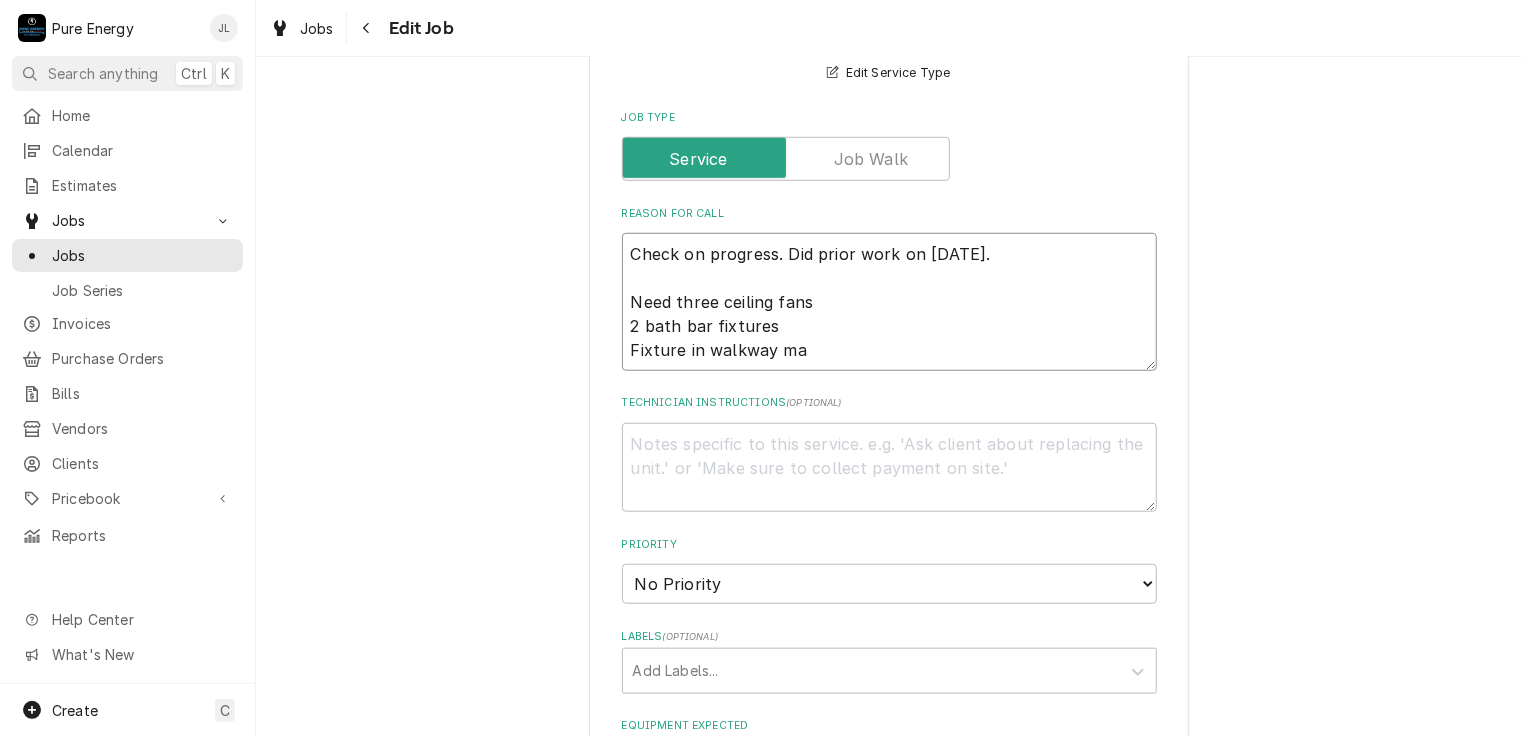 type on "x" 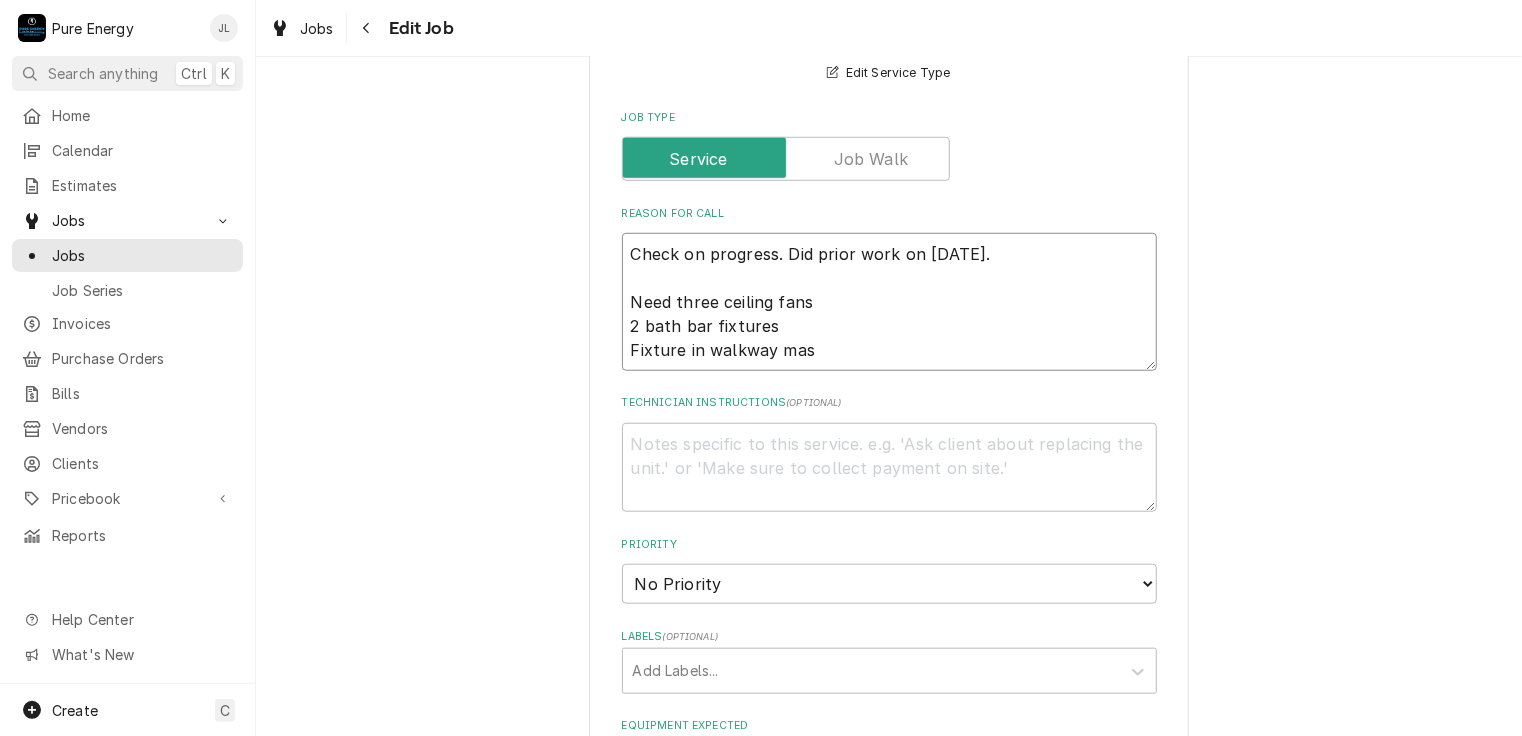type on "x" 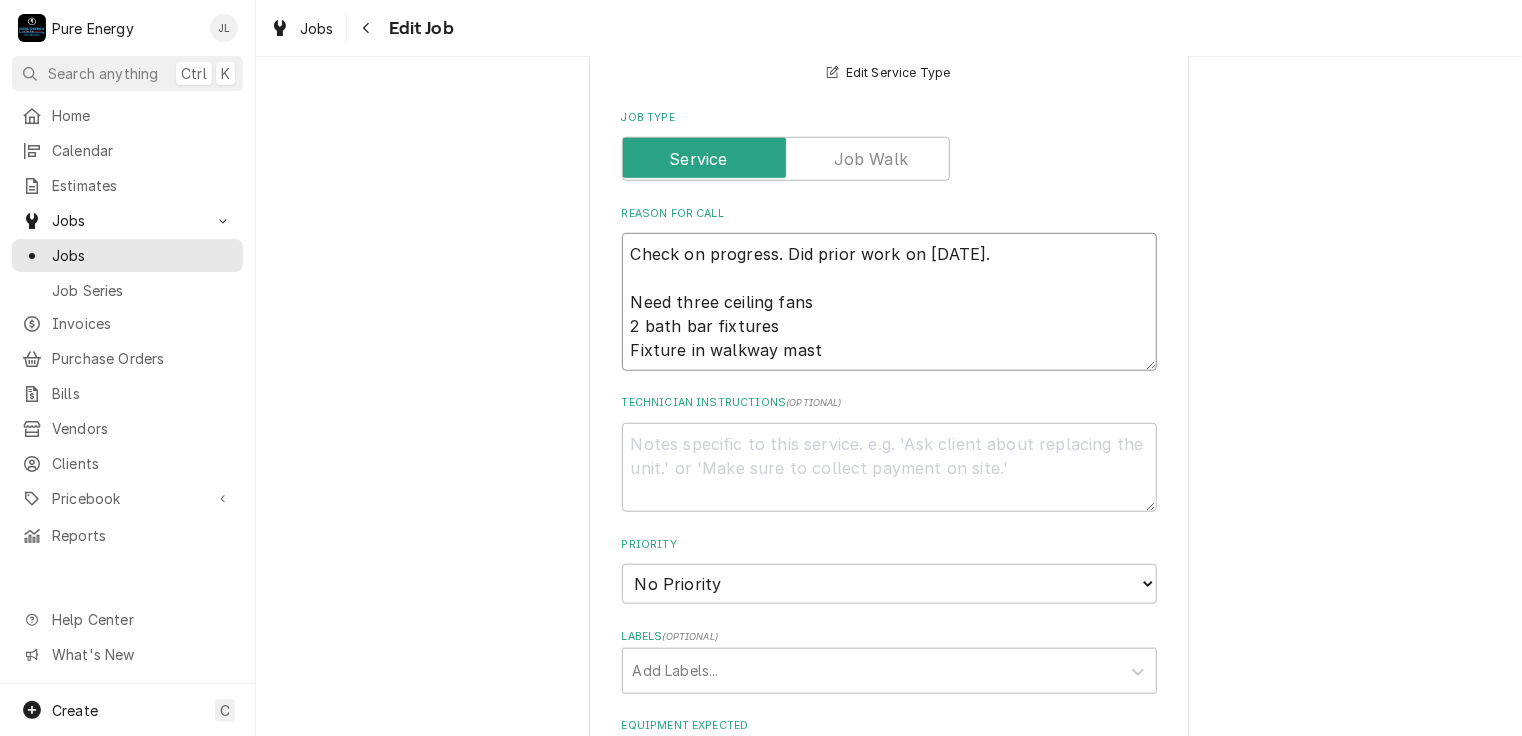 type on "x" 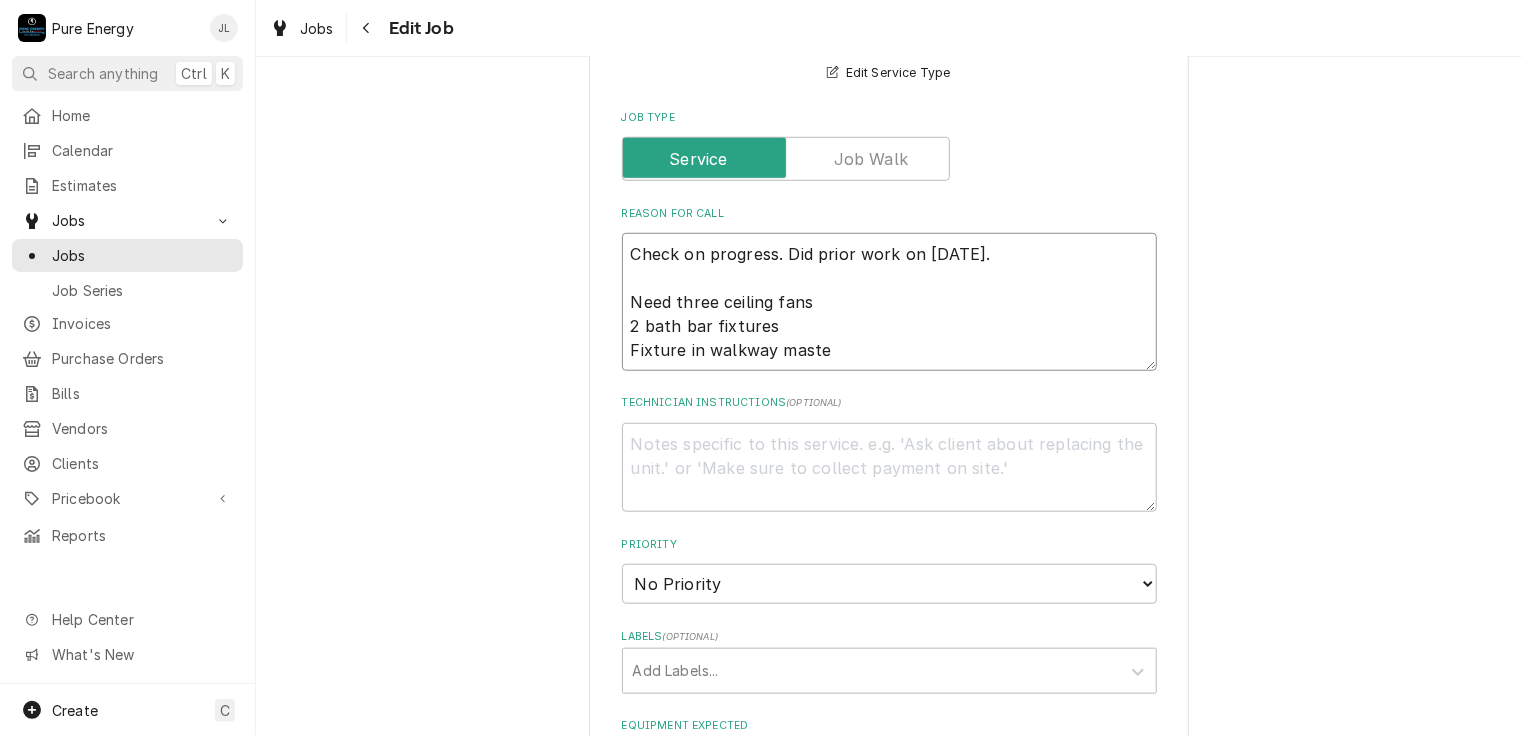 type on "x" 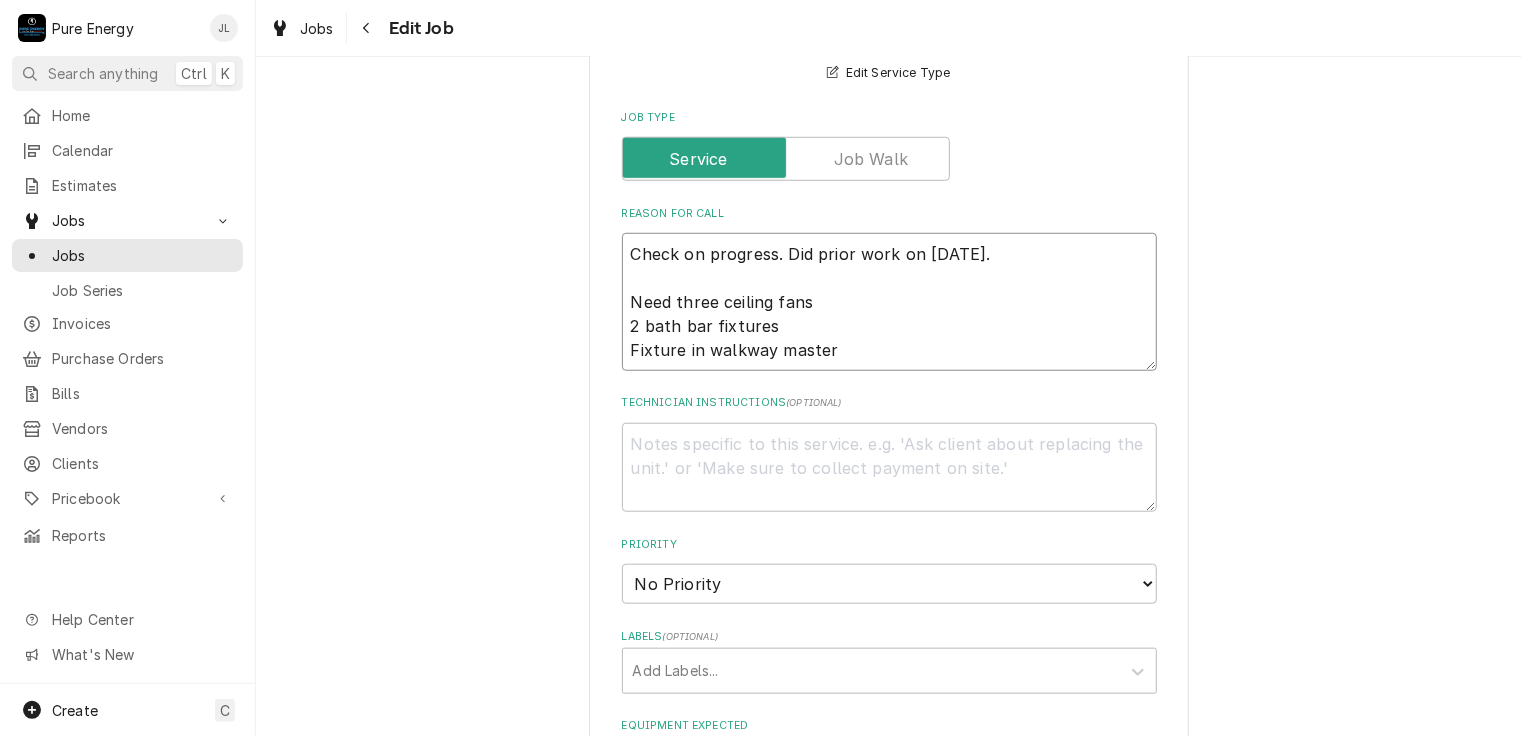 type on "x" 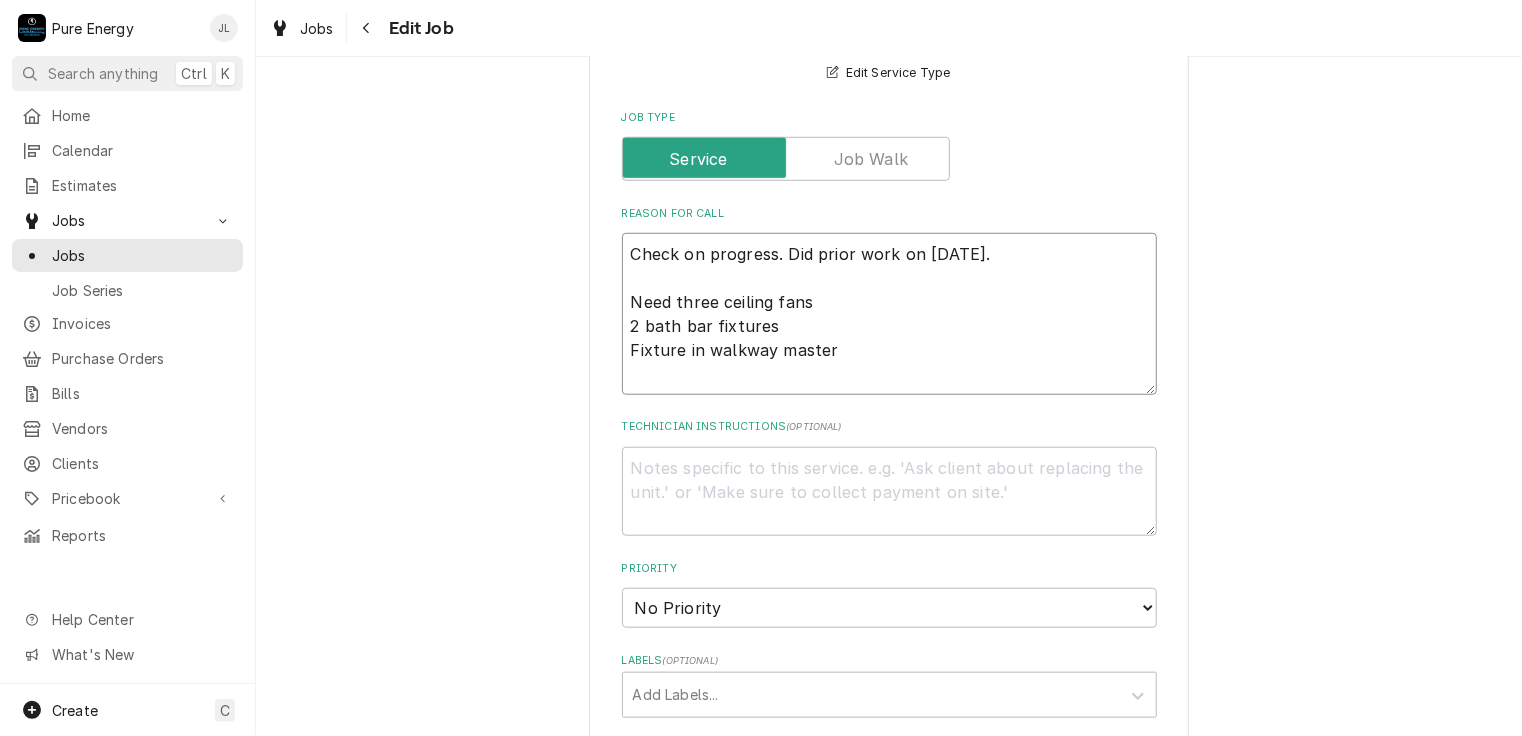 type on "x" 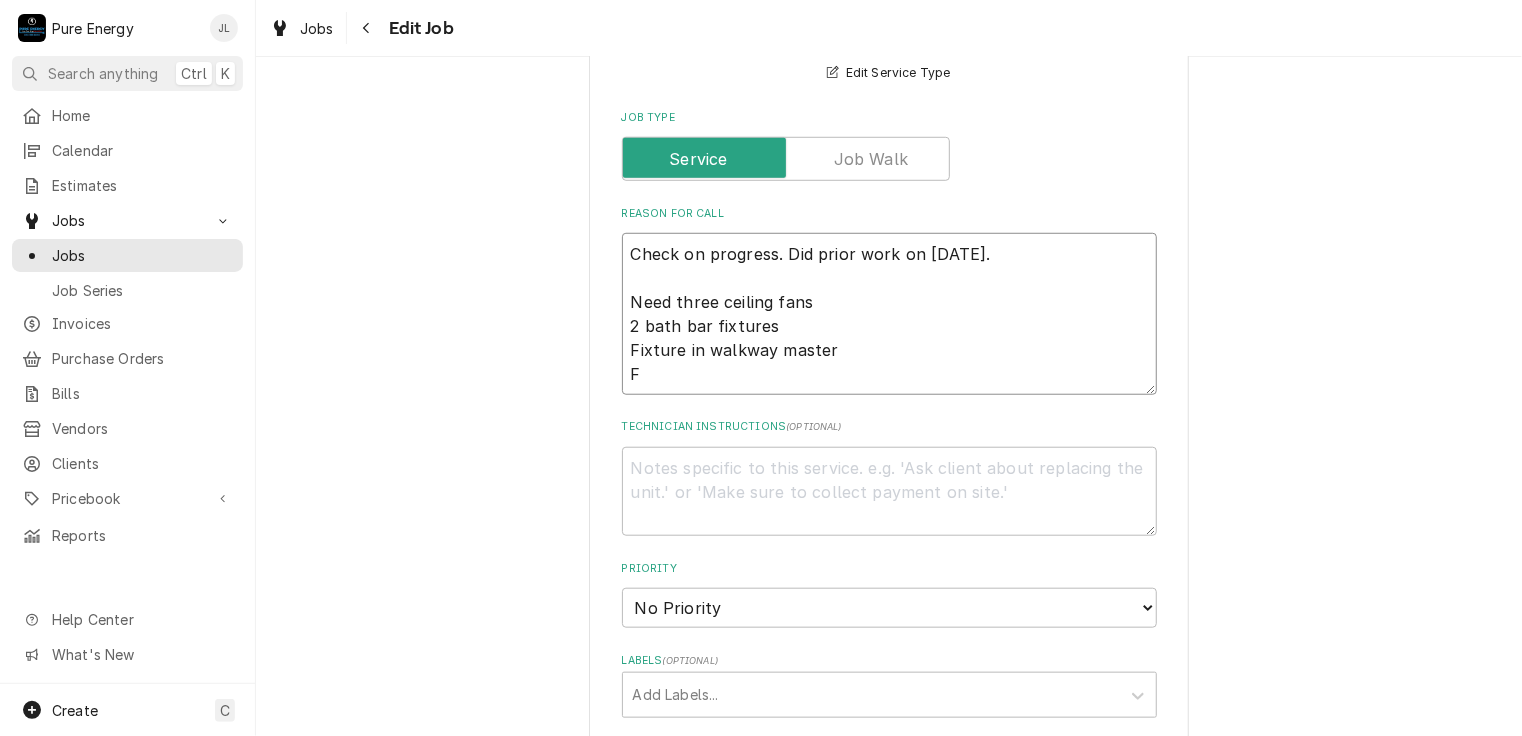 type on "Check on progress.  Did prior work on Aug 6th.
Need three ceiling fans
2 bath bar fixtures
Fixture in walkway master
Fi" 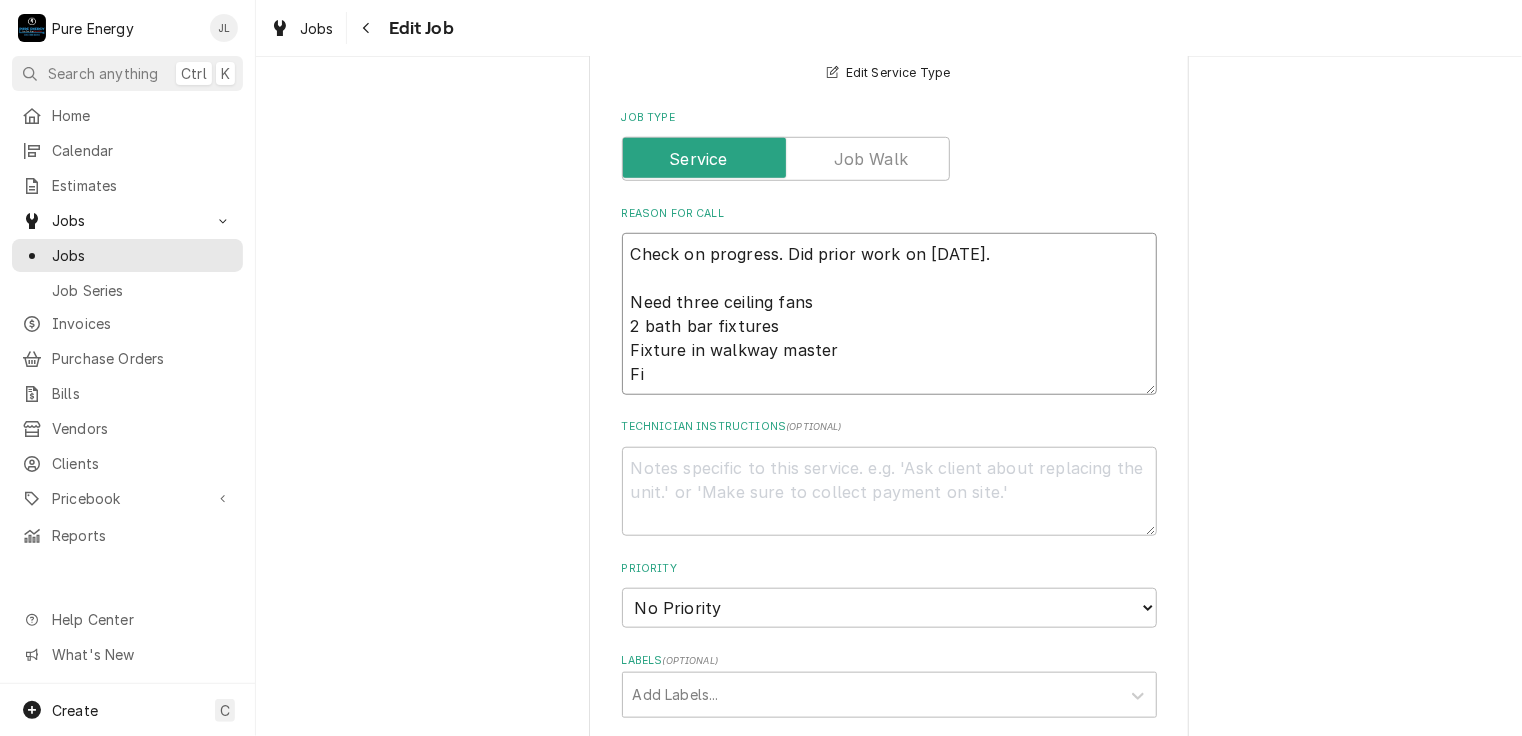 type on "x" 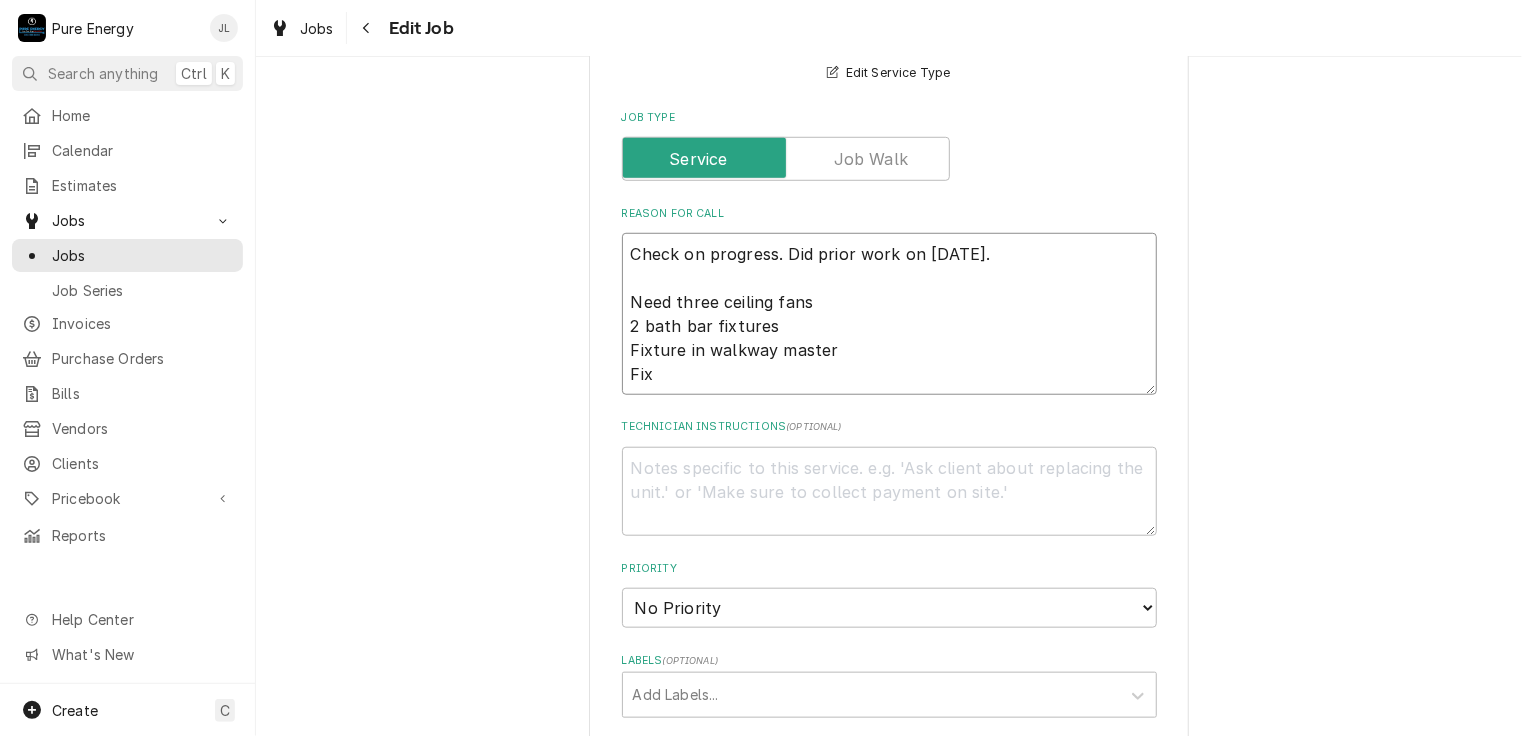 type on "x" 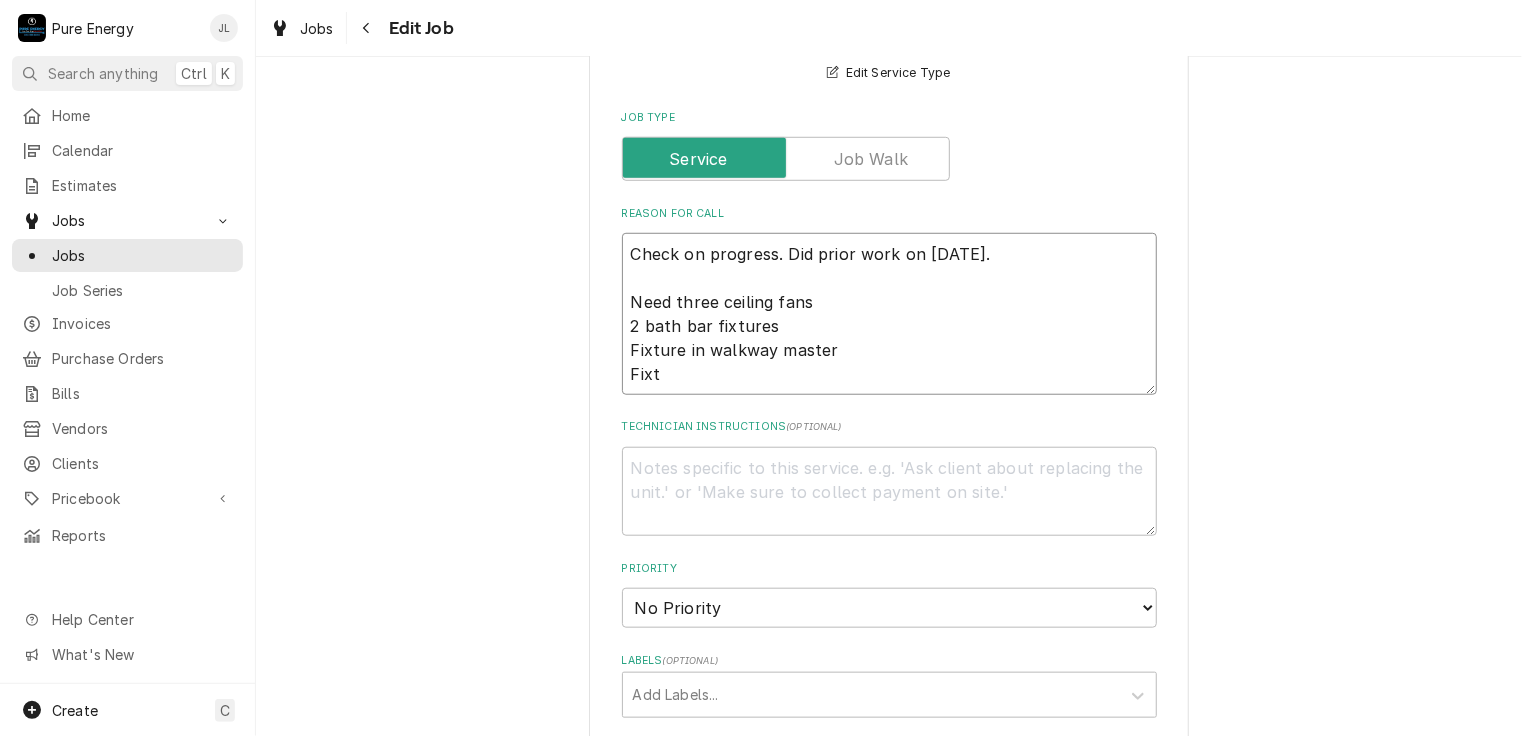 type on "x" 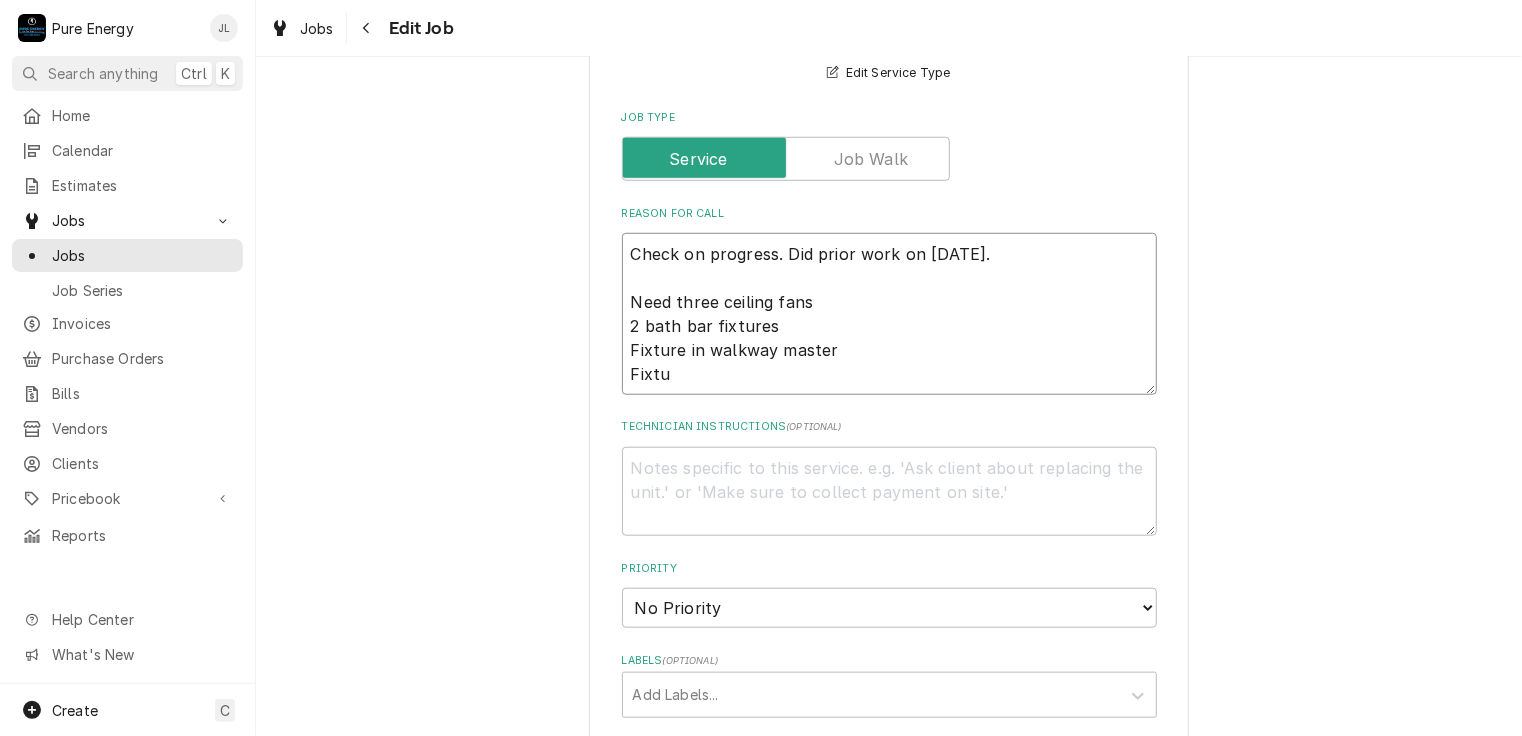type on "x" 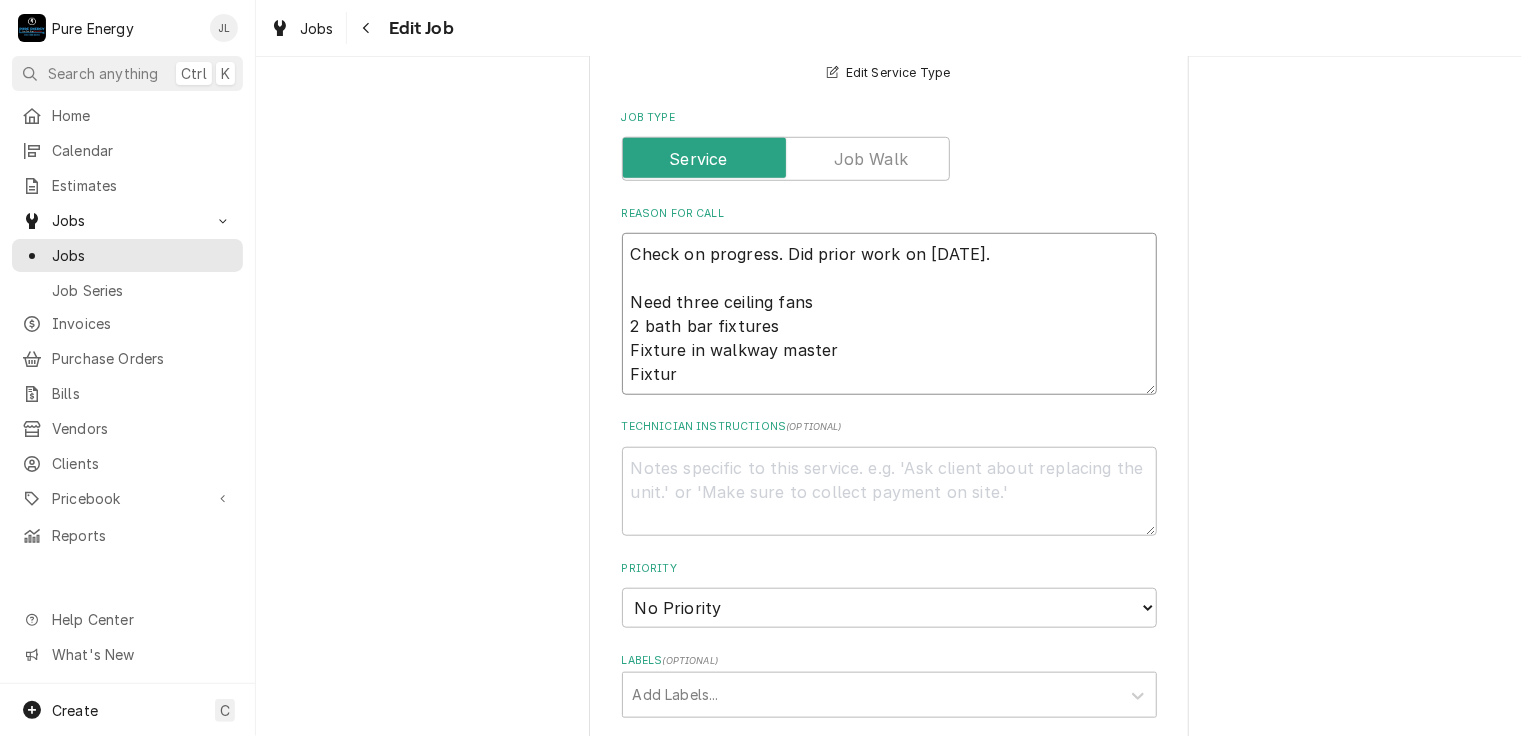 type on "x" 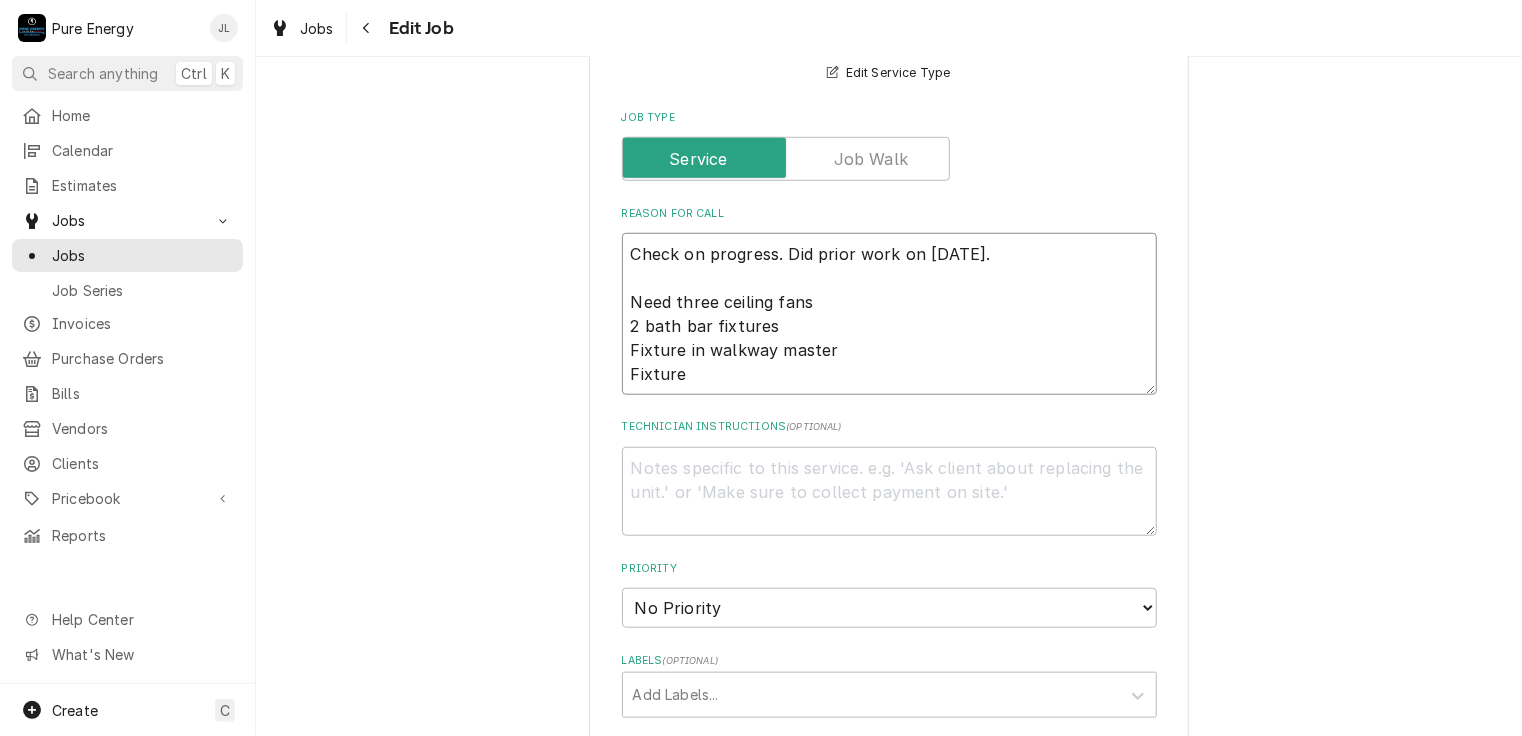 type on "Check on progress.  Did prior work on Aug 6th.
Need three ceiling fans
2 bath bar fixtures
Fixture in walkway master
Fixture" 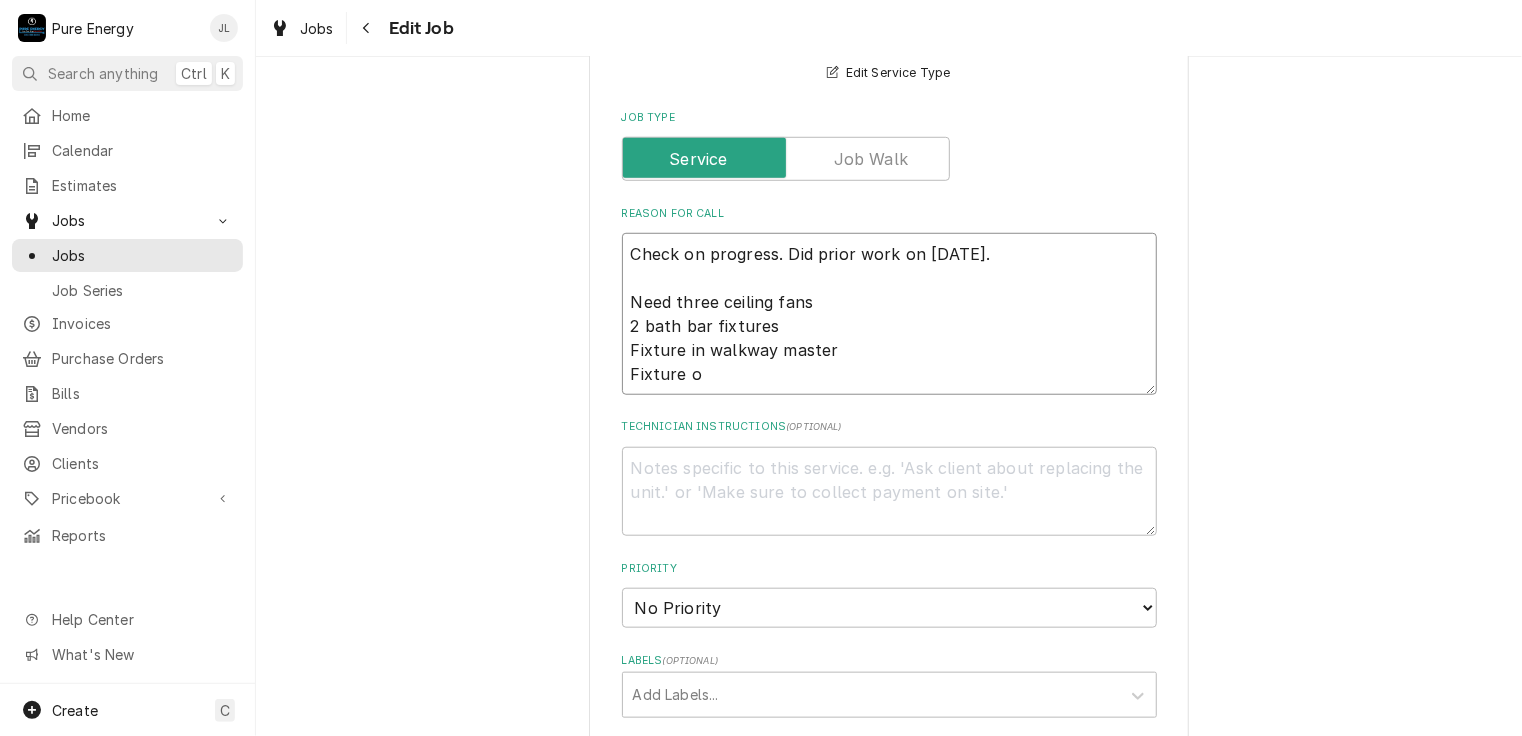 type on "x" 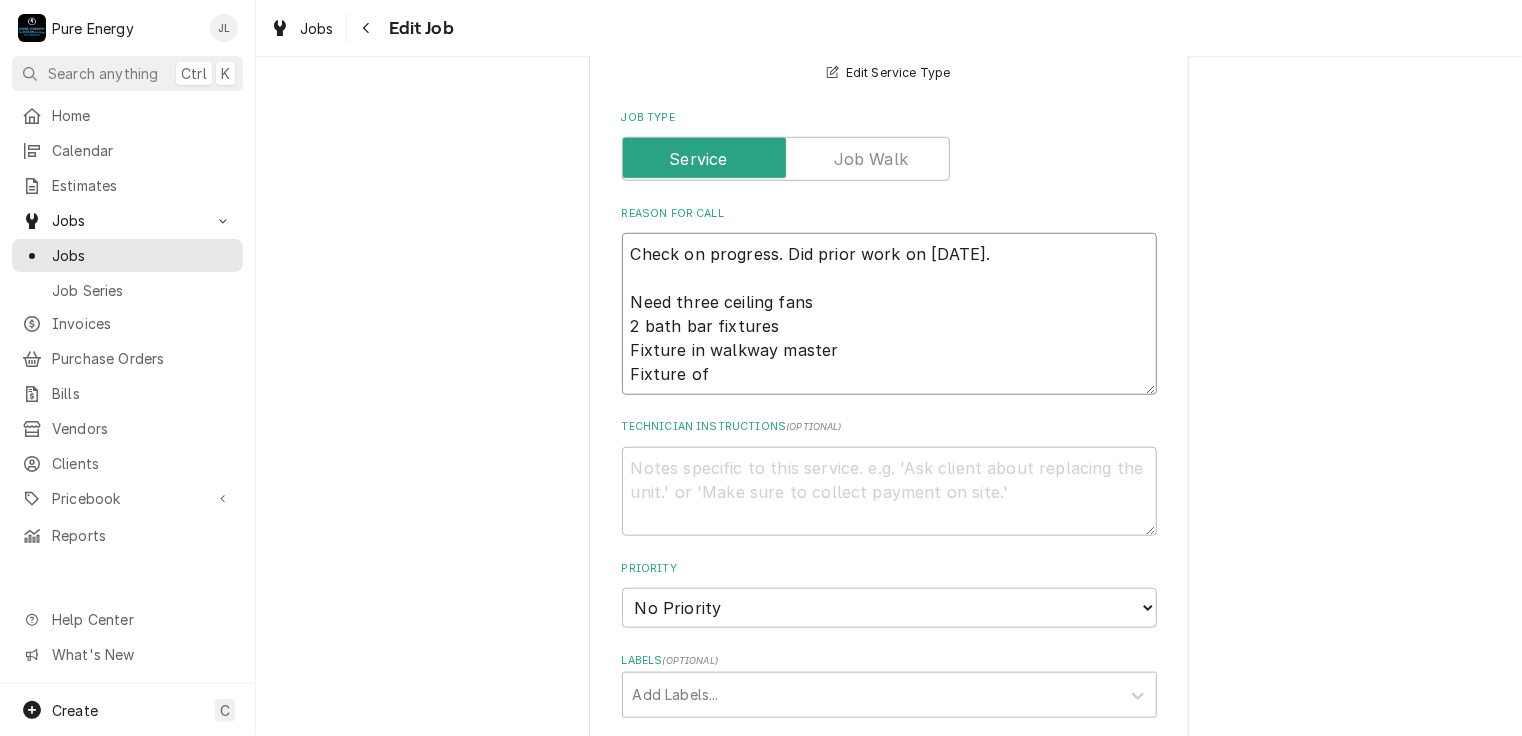 type on "x" 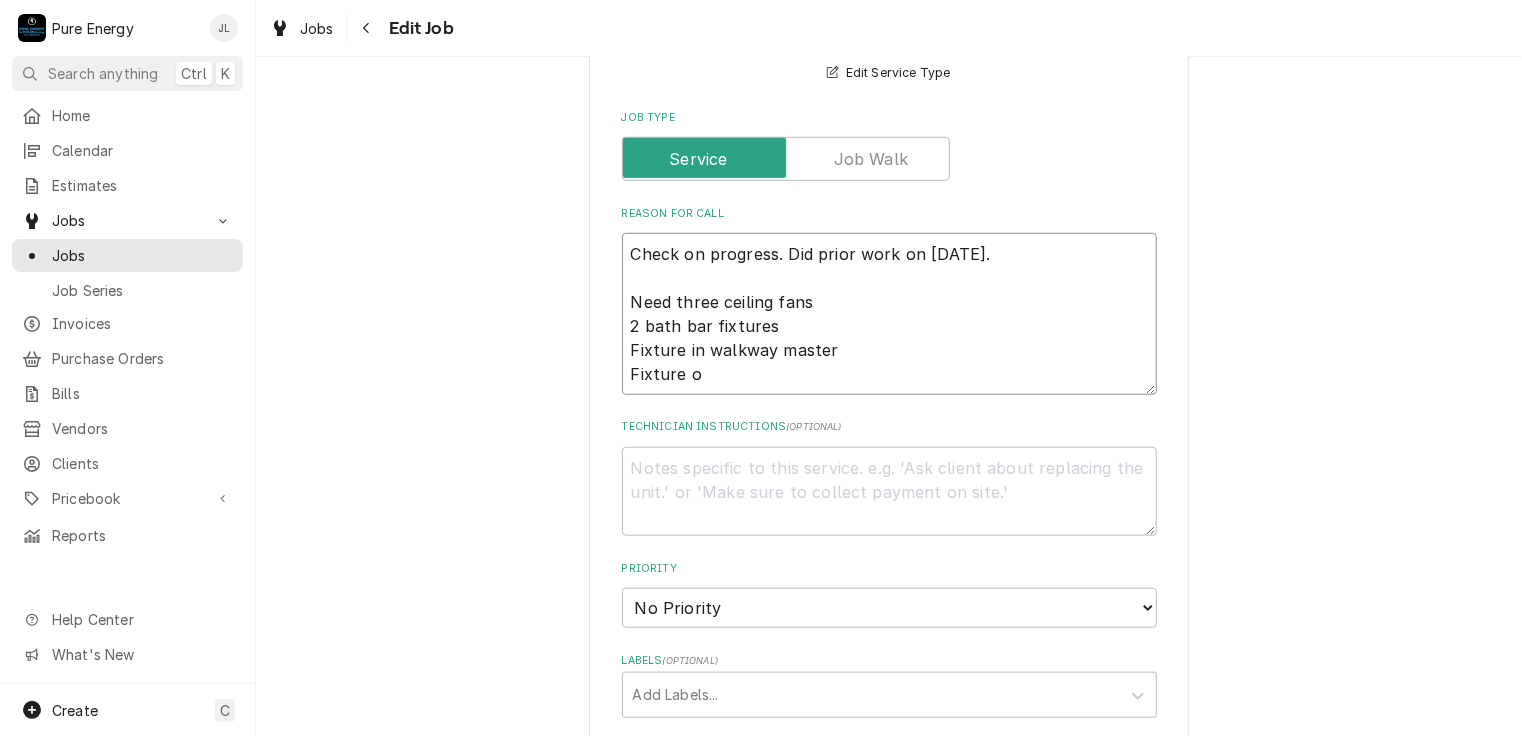 type on "x" 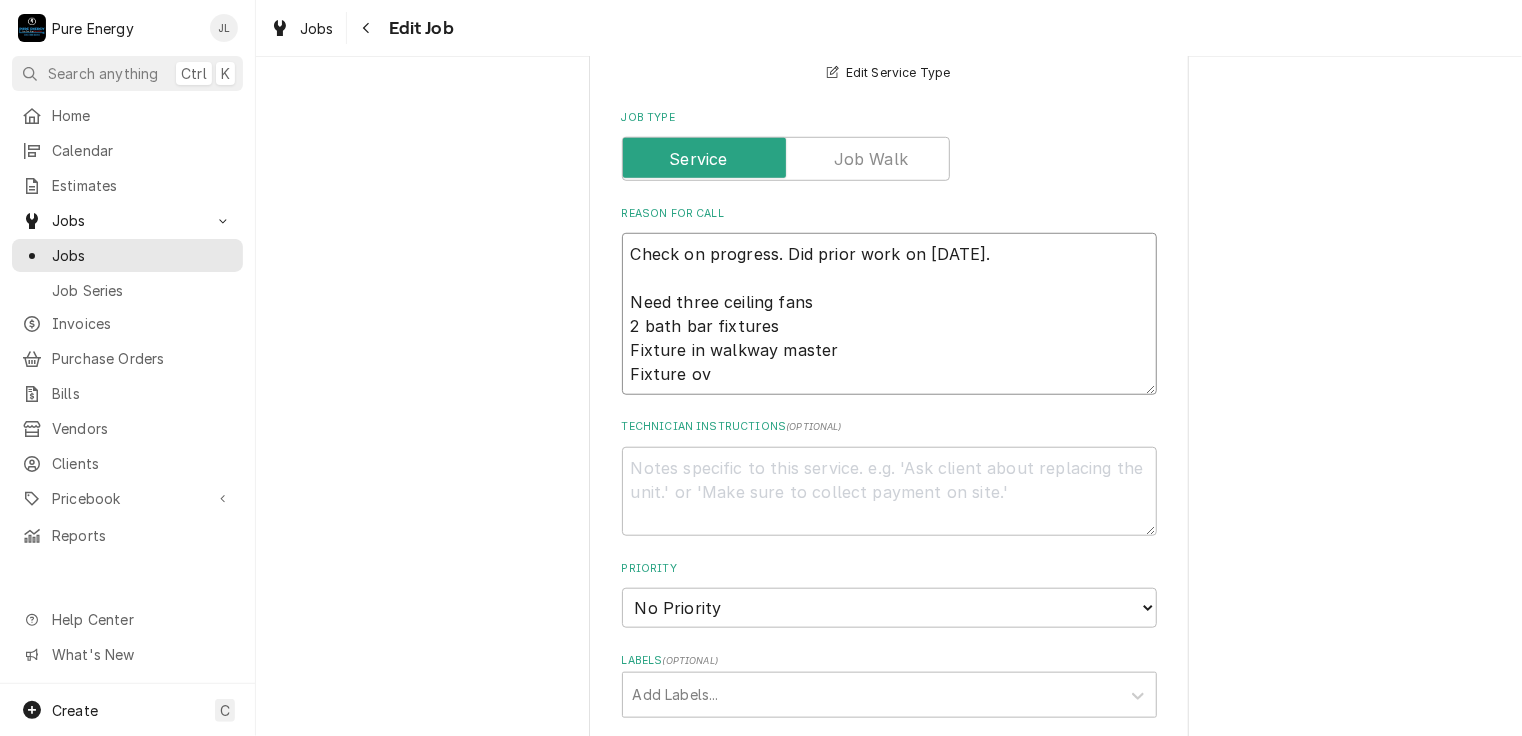 type on "x" 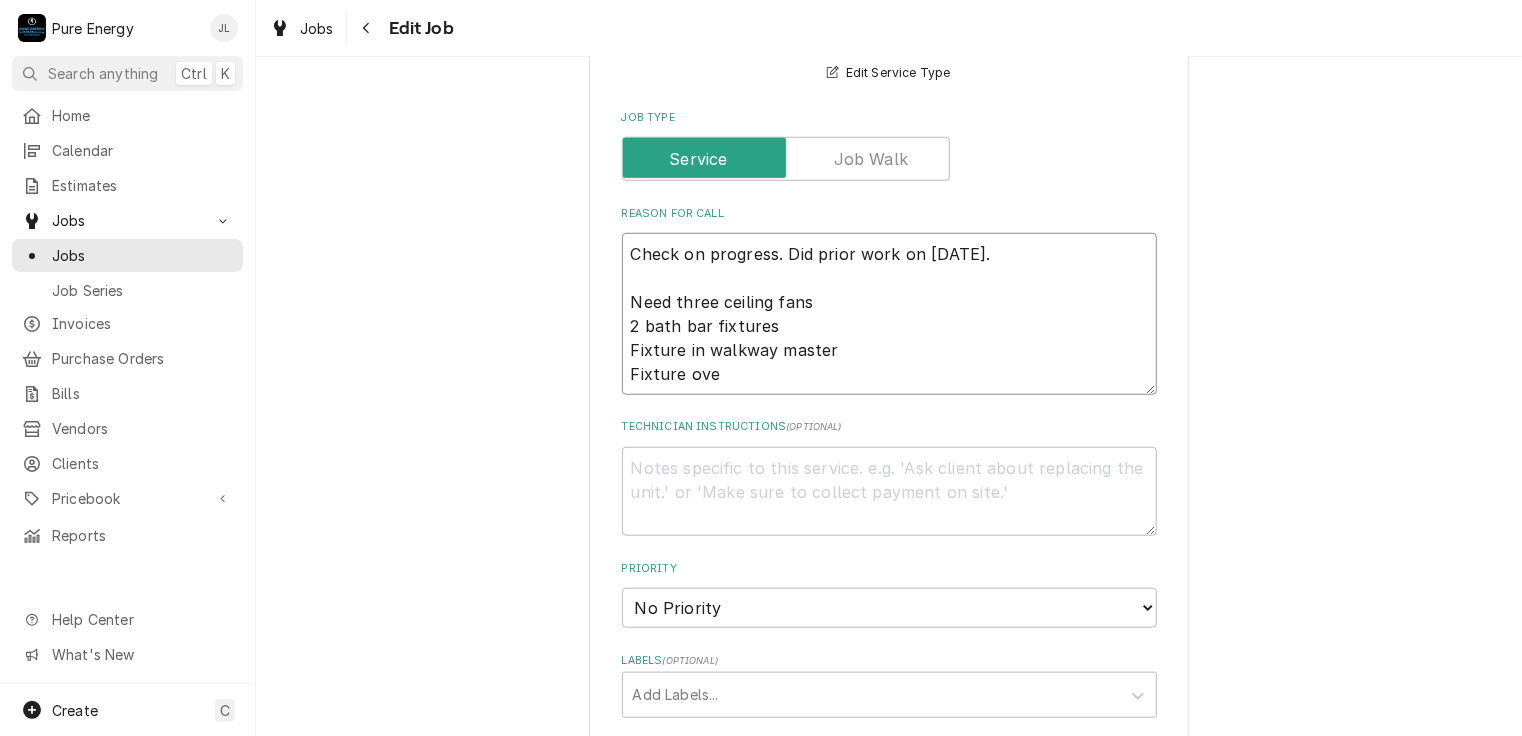 type on "x" 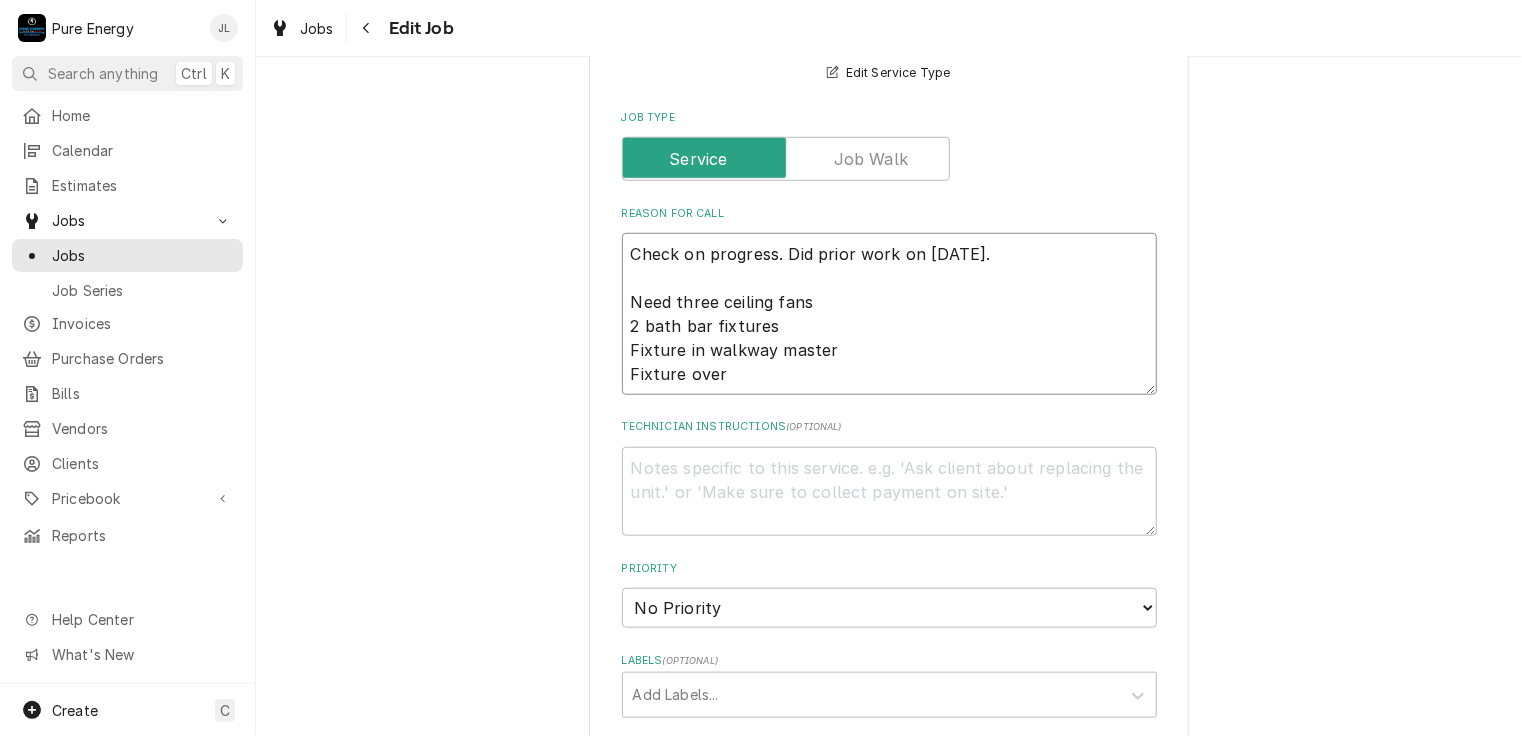 type on "Check on progress.  Did prior work on Aug 6th.
Need three ceiling fans
2 bath bar fixtures
Fixture in walkway master
Fixture over" 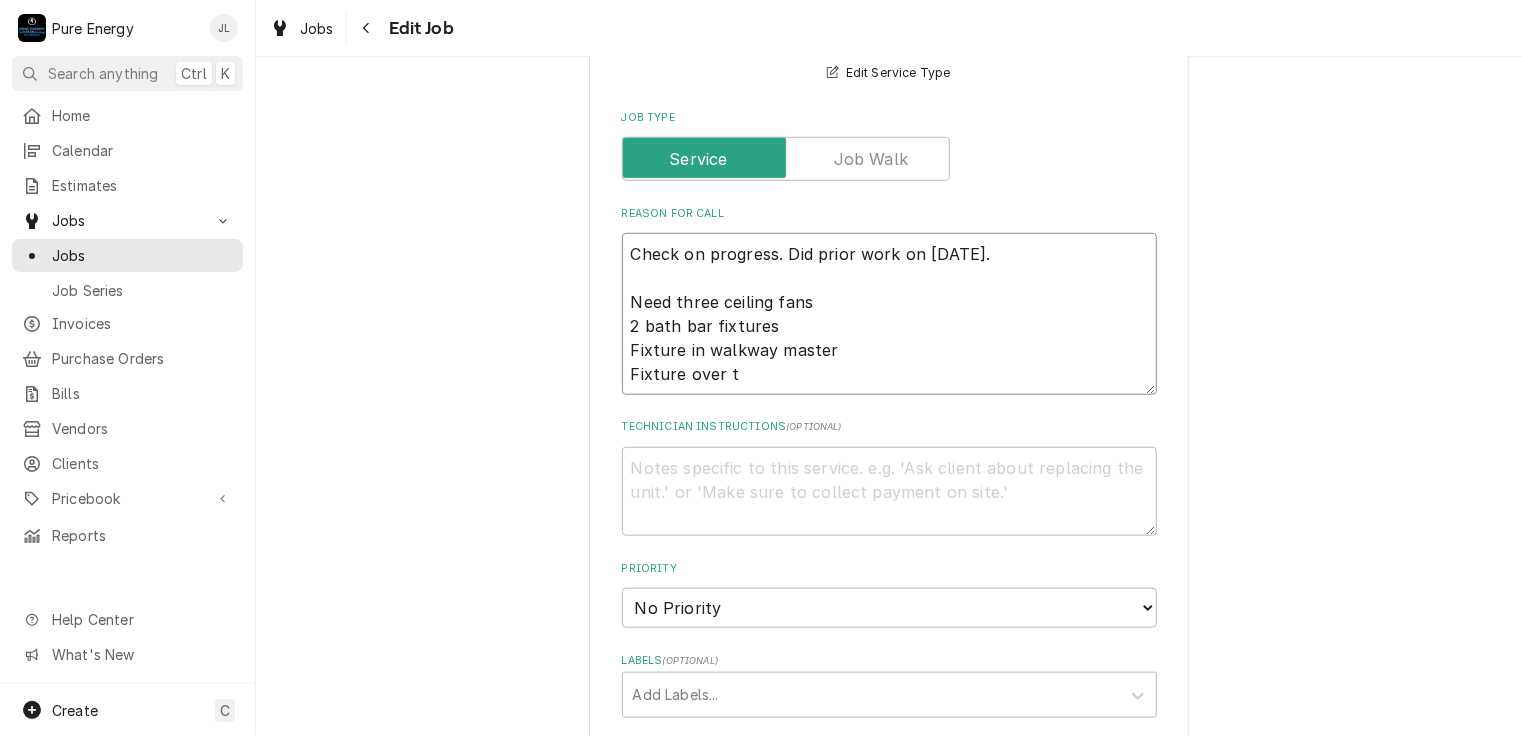 type on "Check on progress.  Did prior work on Aug 6th.
Need three ceiling fans
2 bath bar fixtures
Fixture in walkway master
Fixture over th" 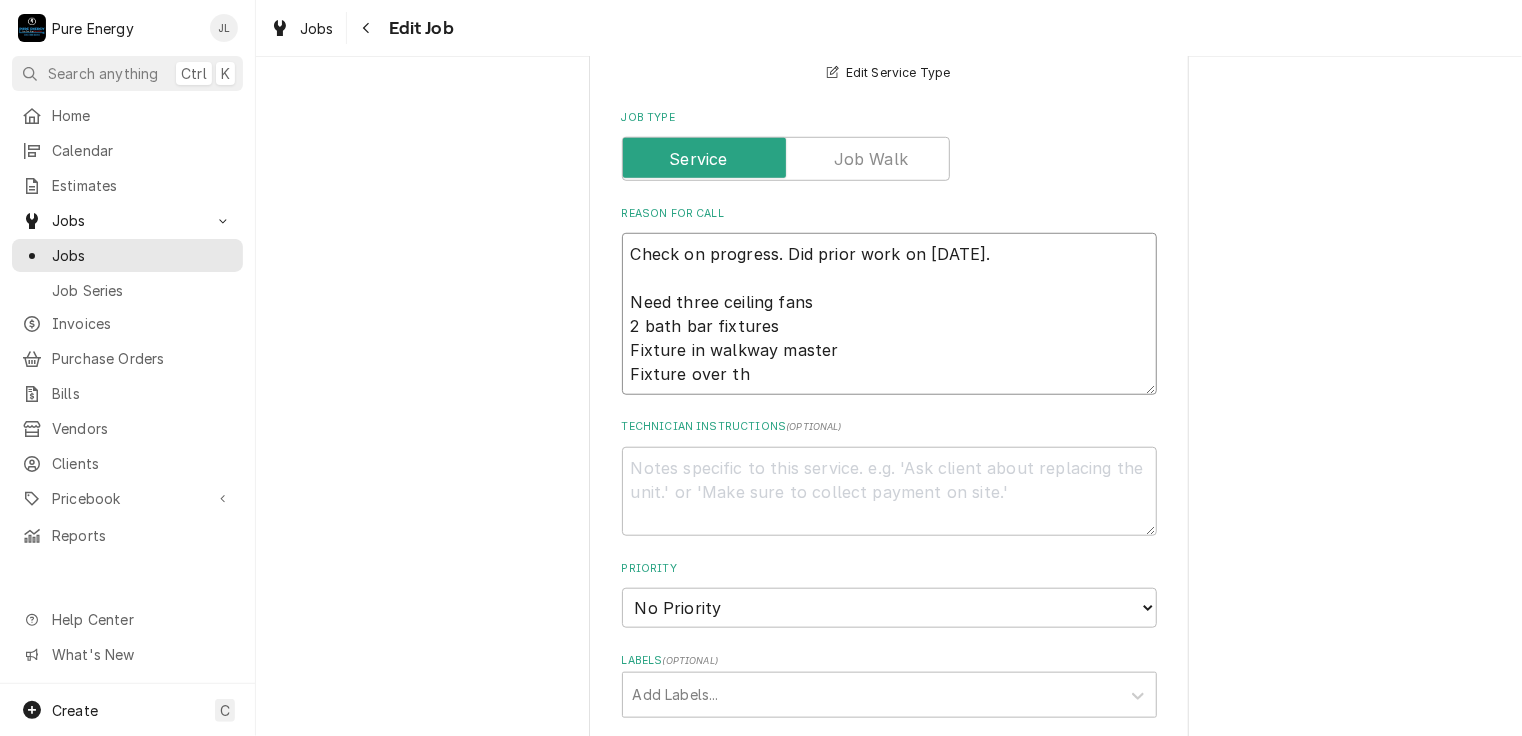 type on "x" 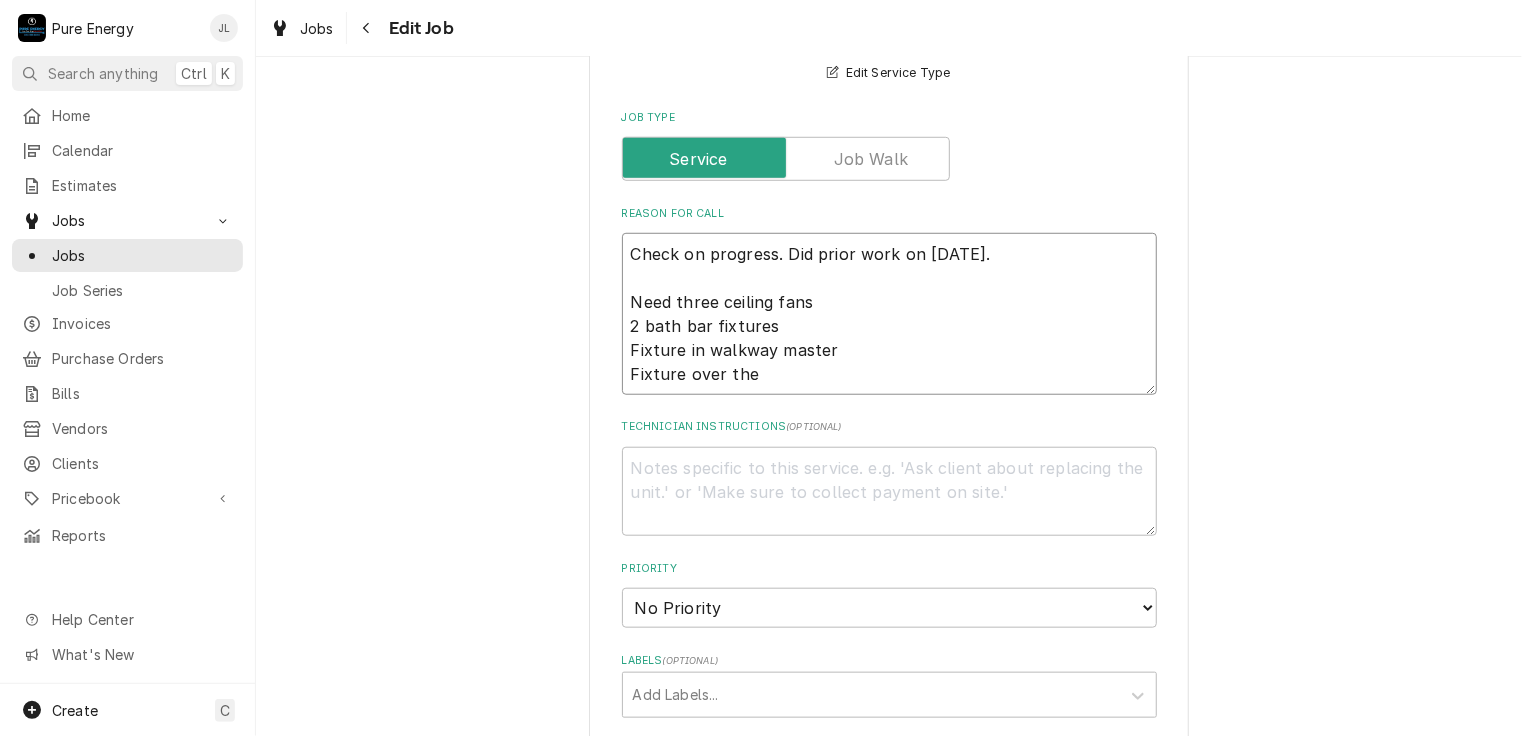 type on "x" 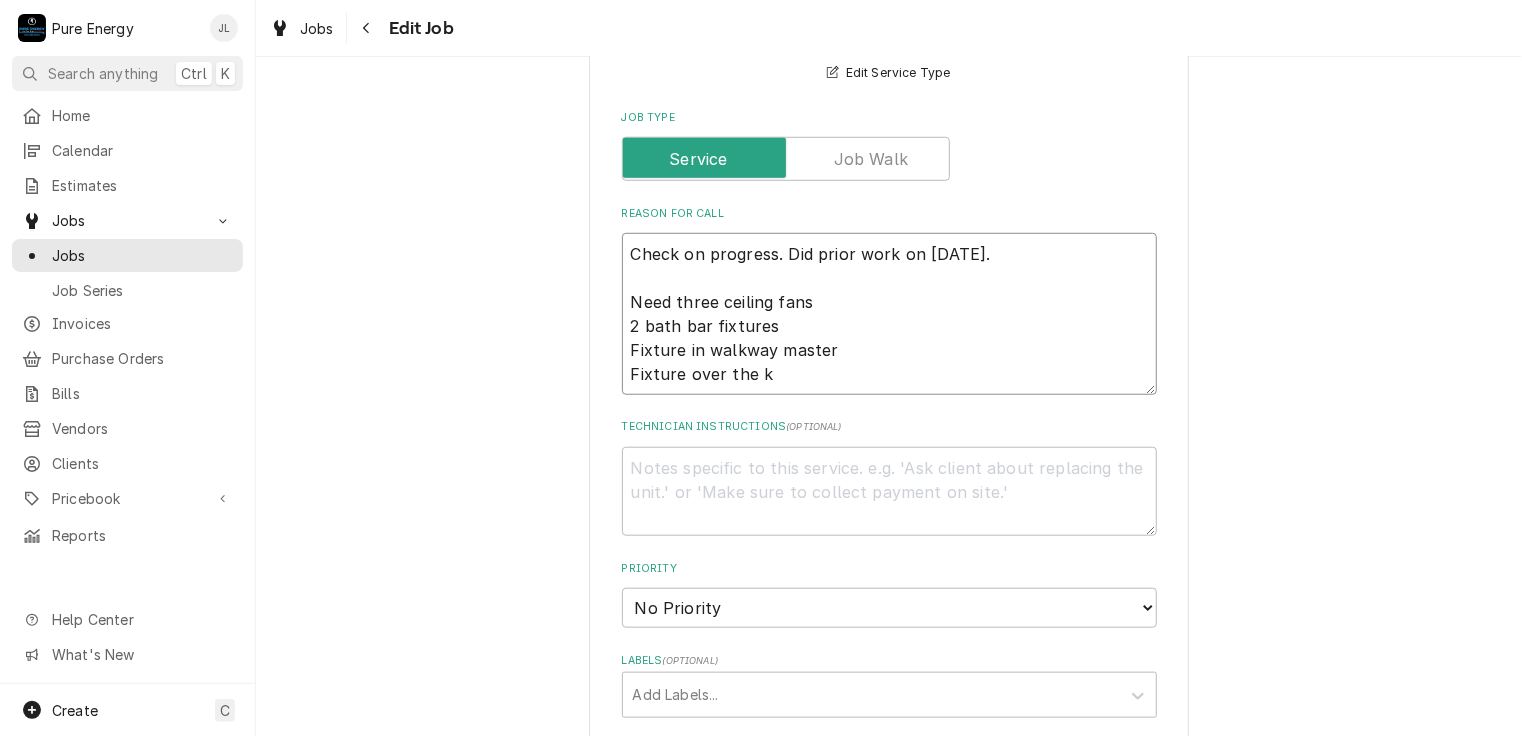 type on "x" 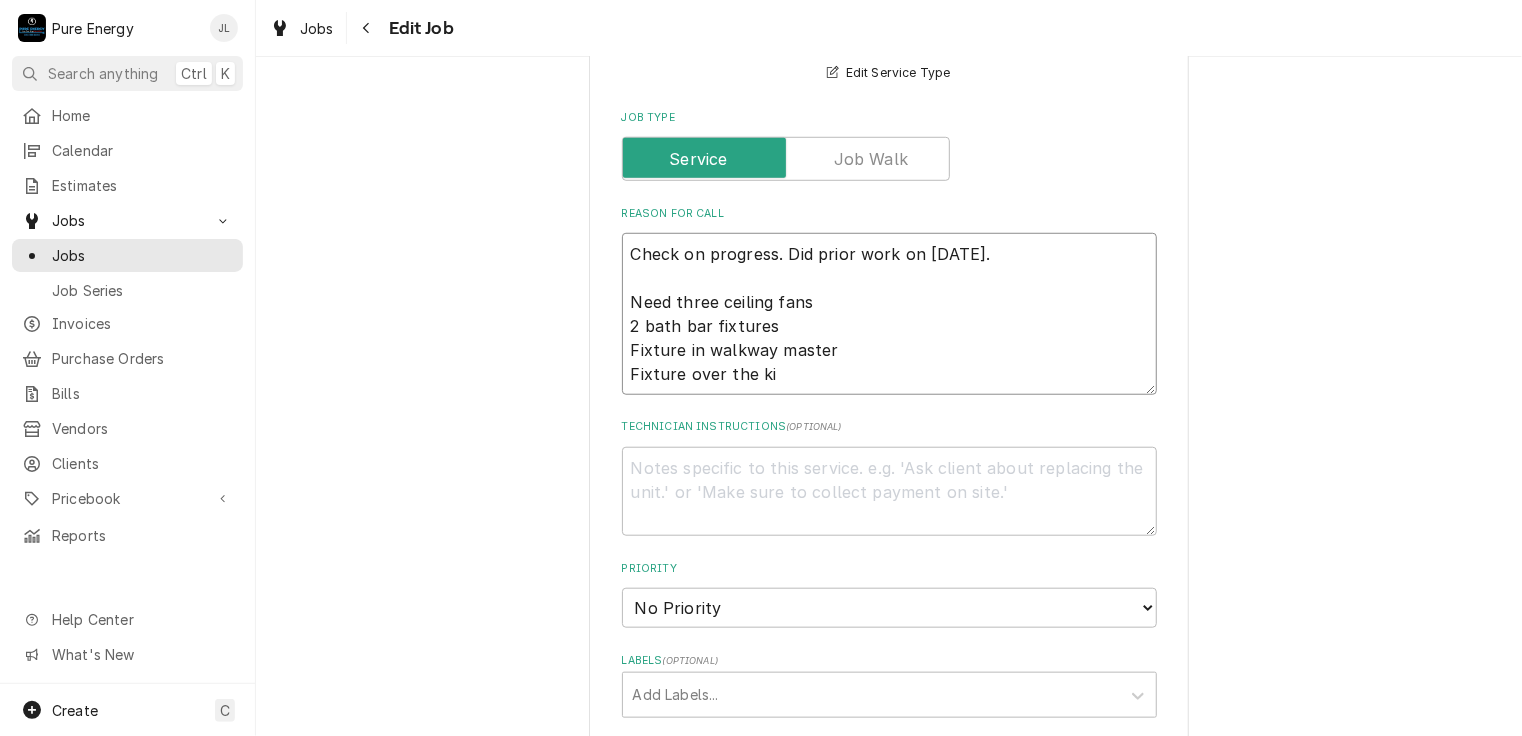 type on "x" 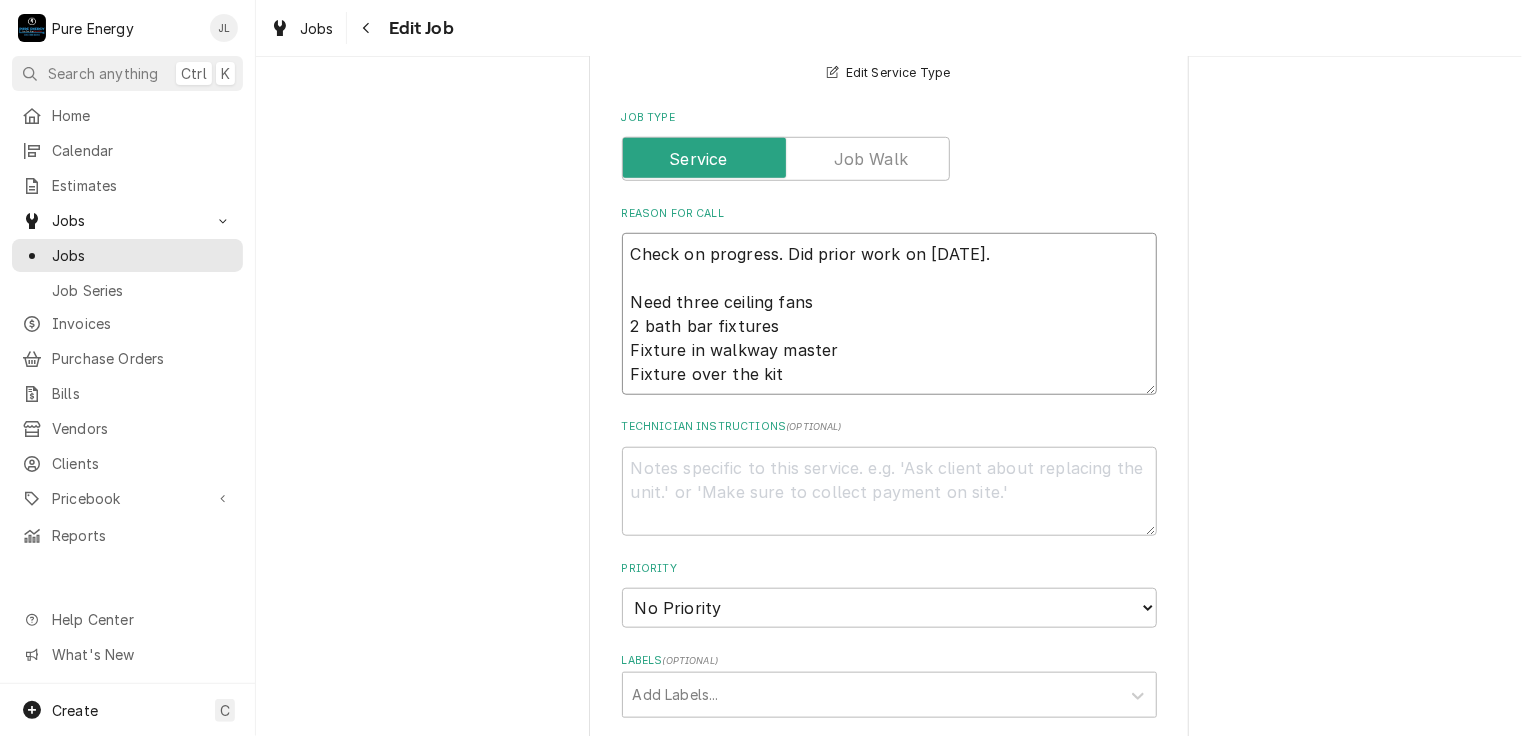 type on "x" 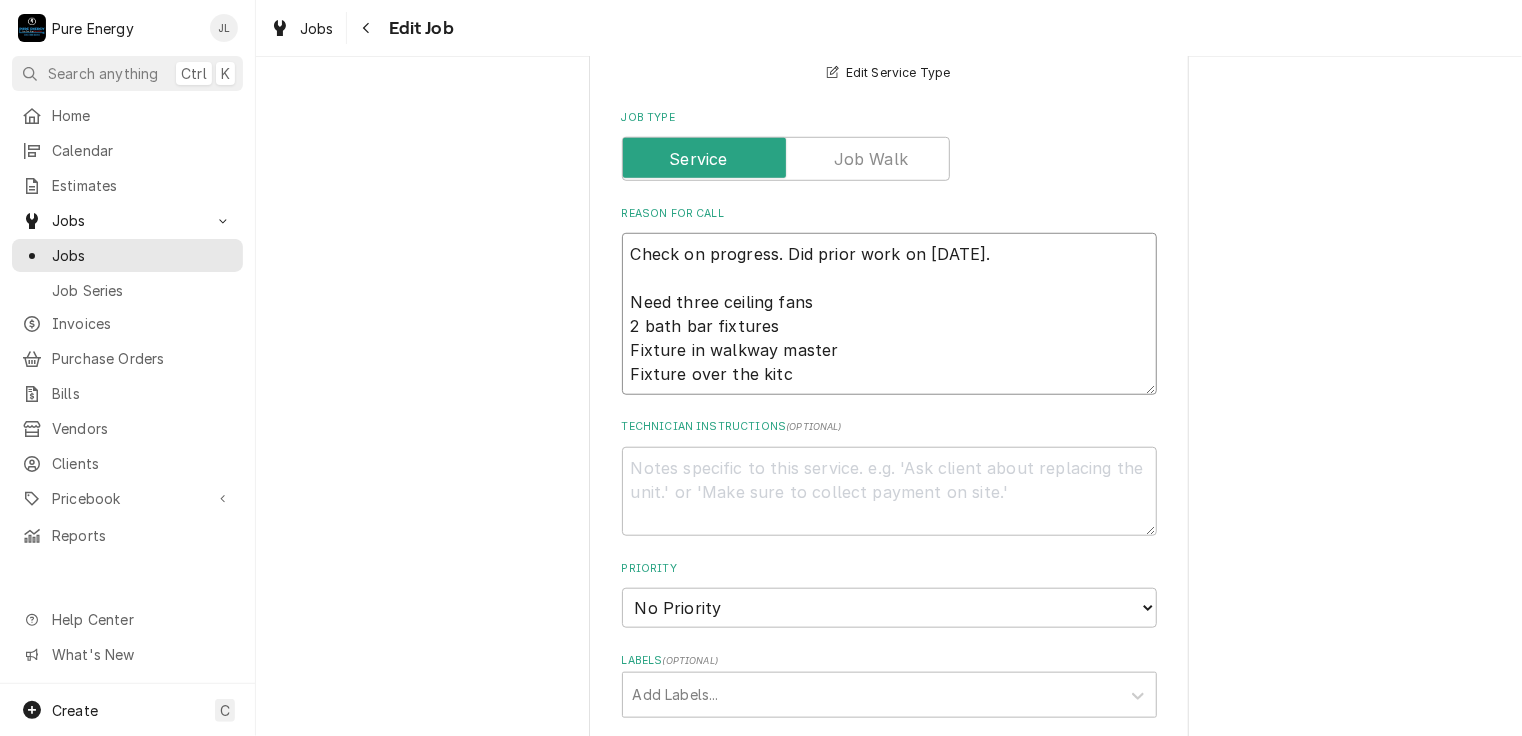 type on "x" 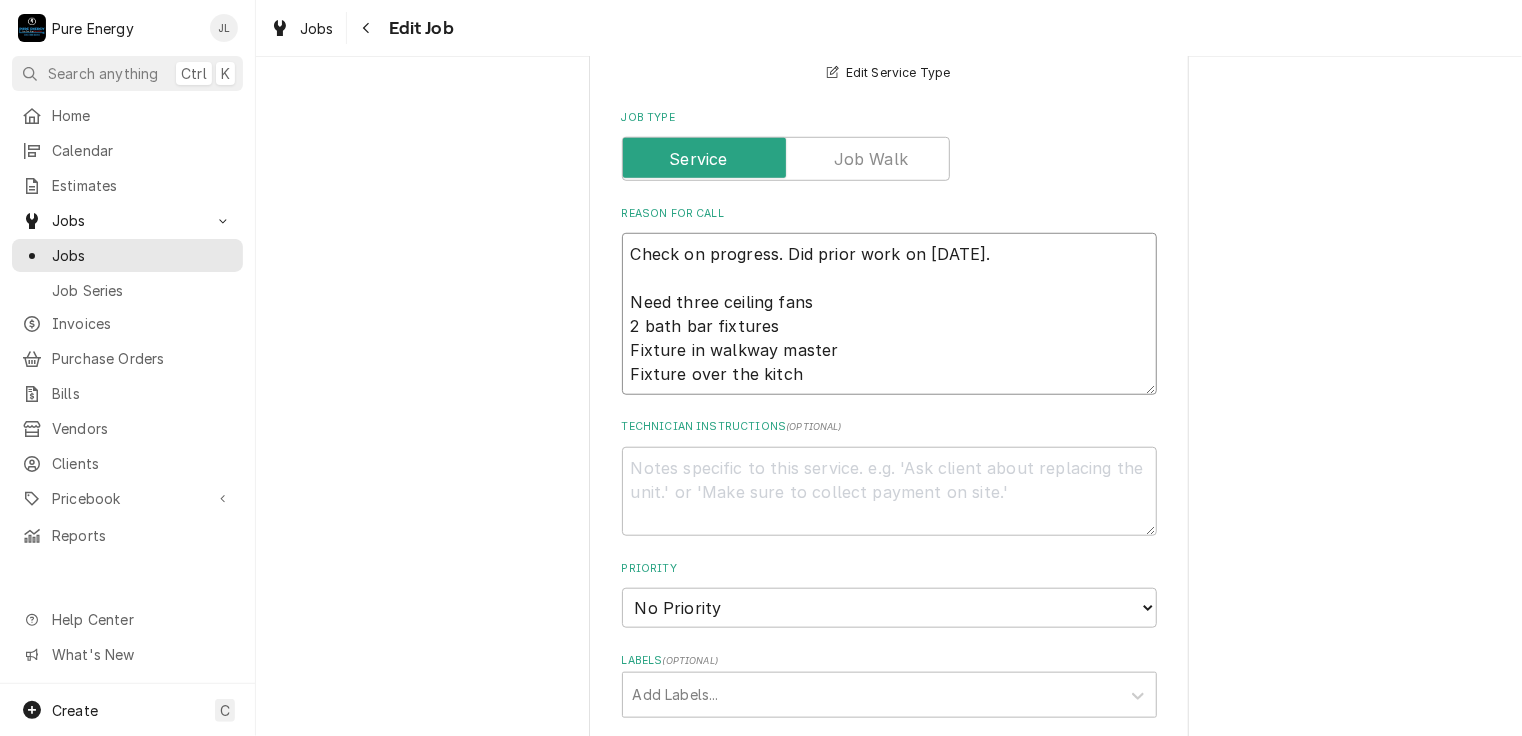 type on "x" 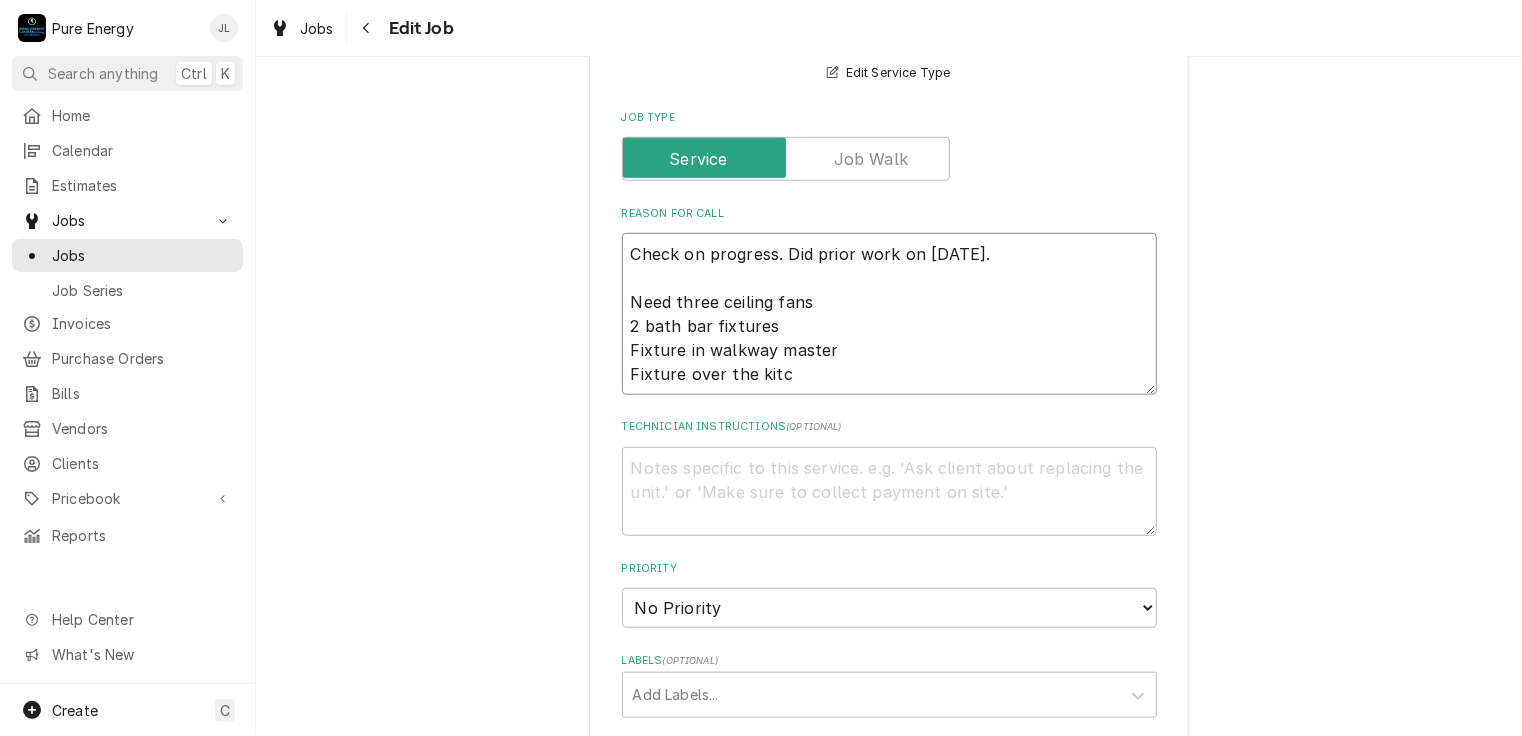 type on "Check on progress.  Did prior work on Aug 6th.
Need three ceiling fans
2 bath bar fixtures
Fixture in walkway master
Fixture over the kitchen" 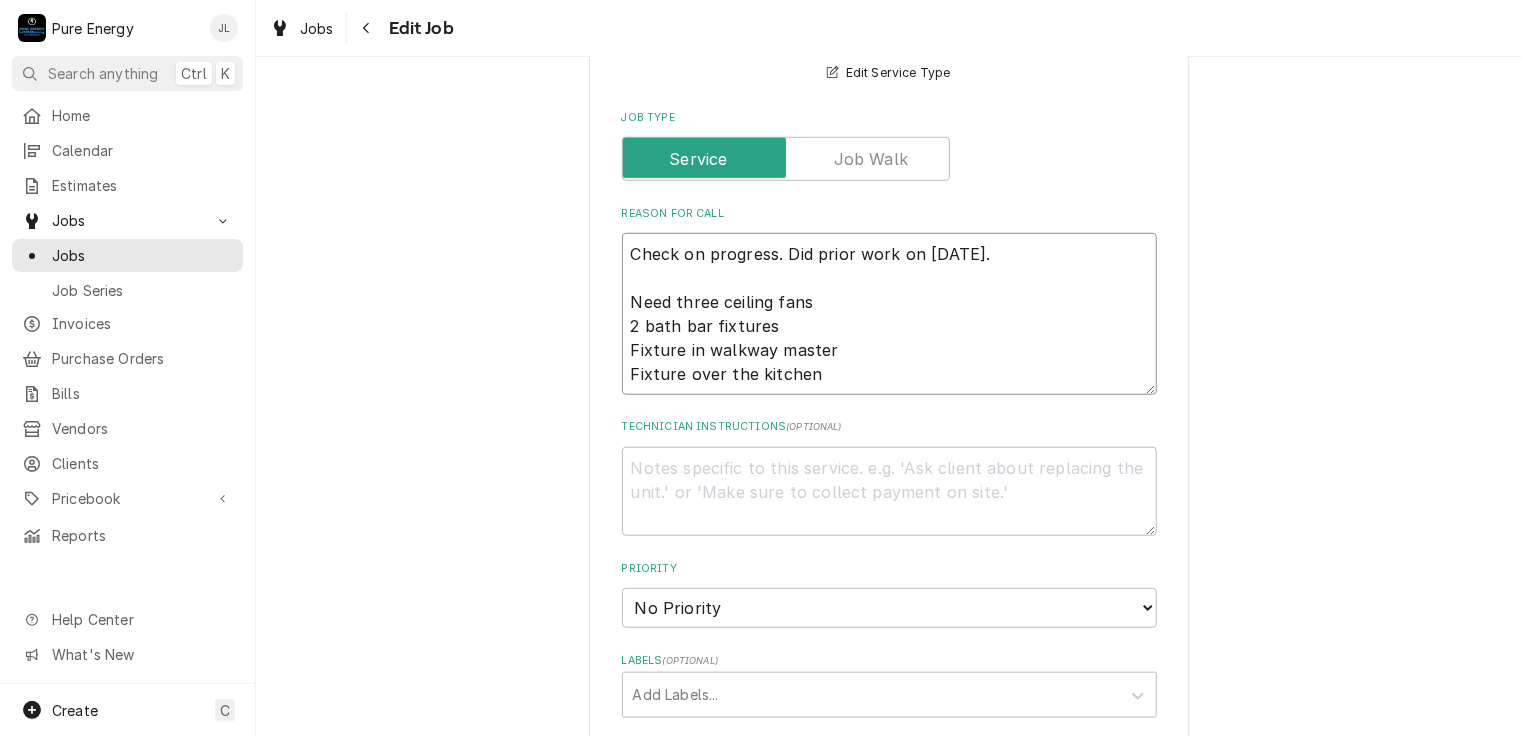 type on "x" 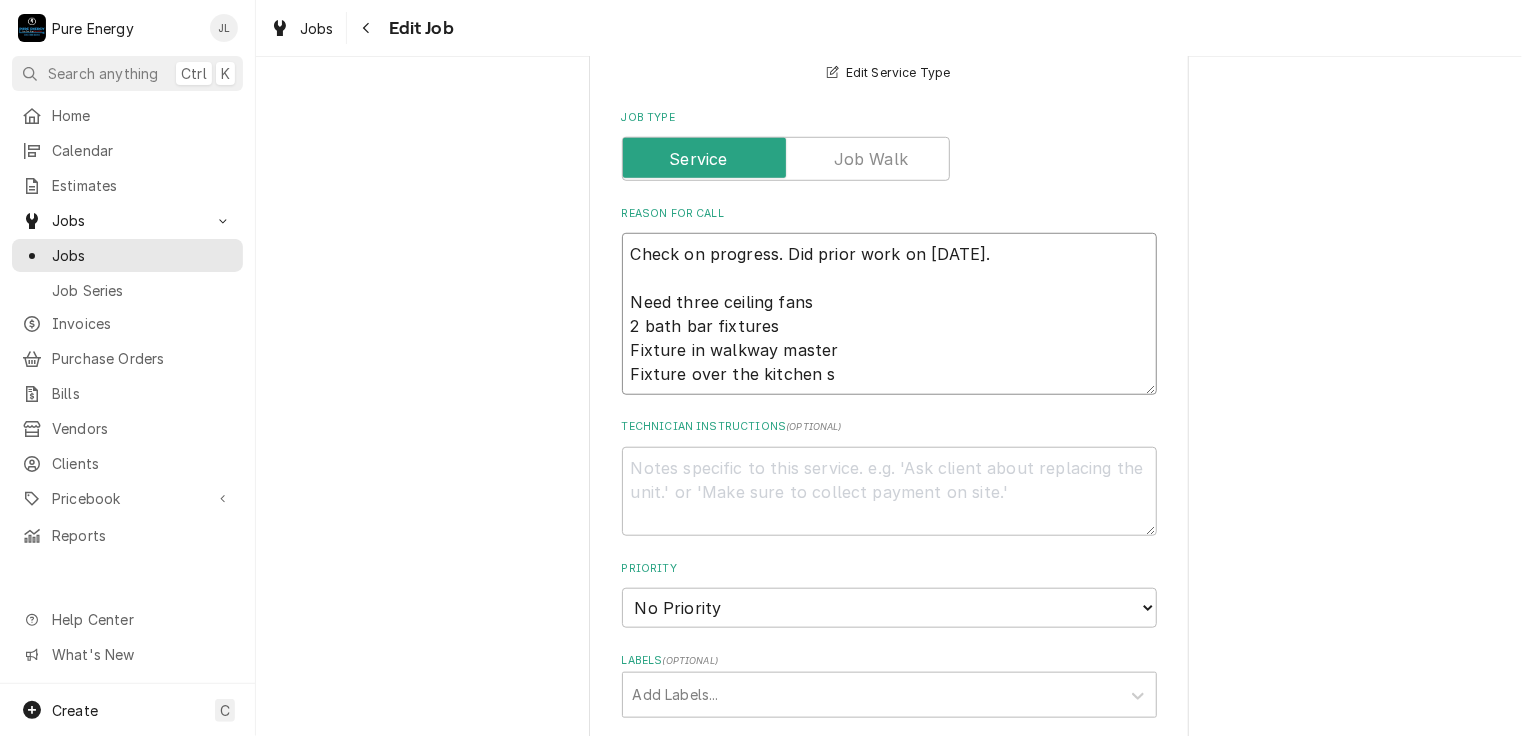 type on "Check on progress.  Did prior work on Aug 6th.
Need three ceiling fans
2 bath bar fixtures
Fixture in walkway master
Fixture over the kitchen si" 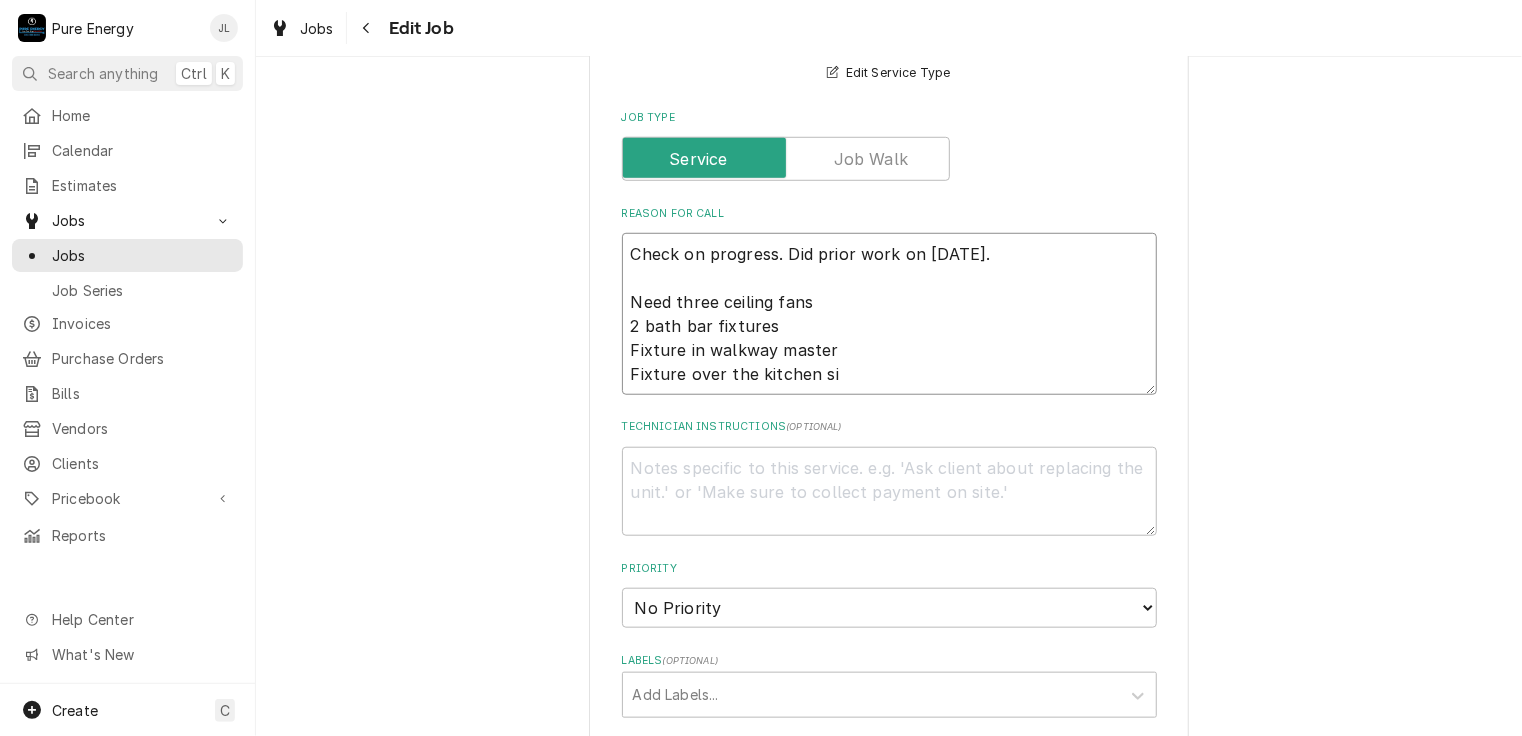 type on "x" 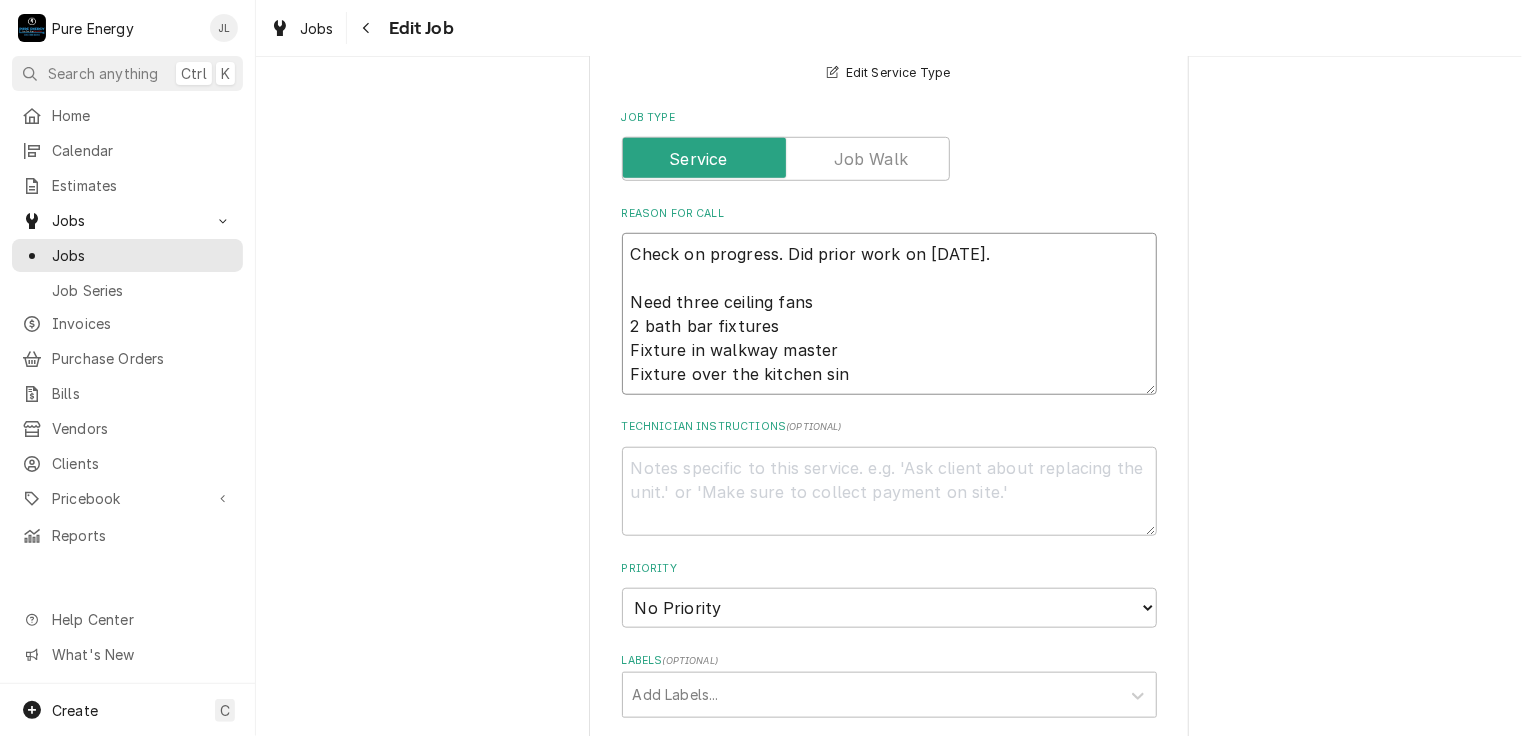 type on "x" 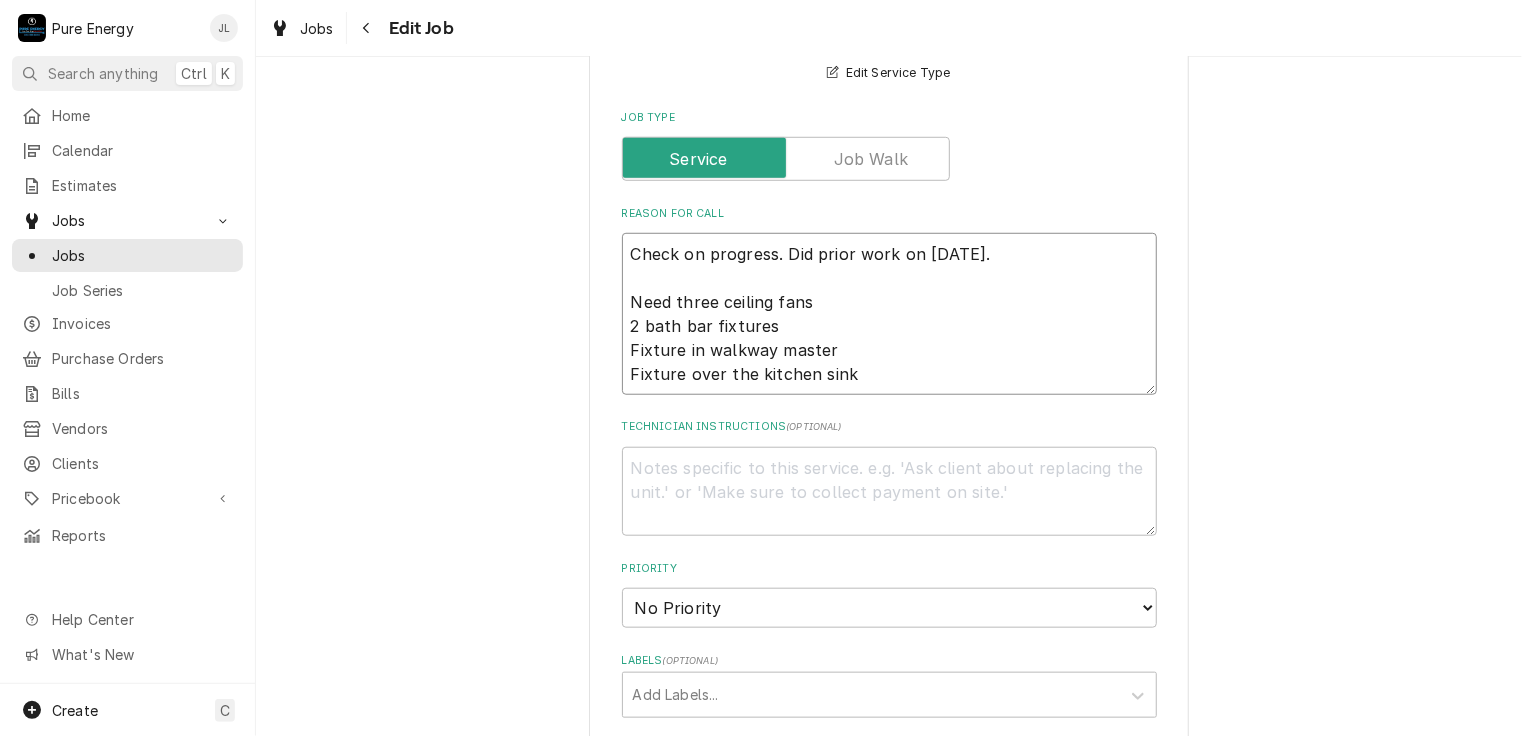 type on "x" 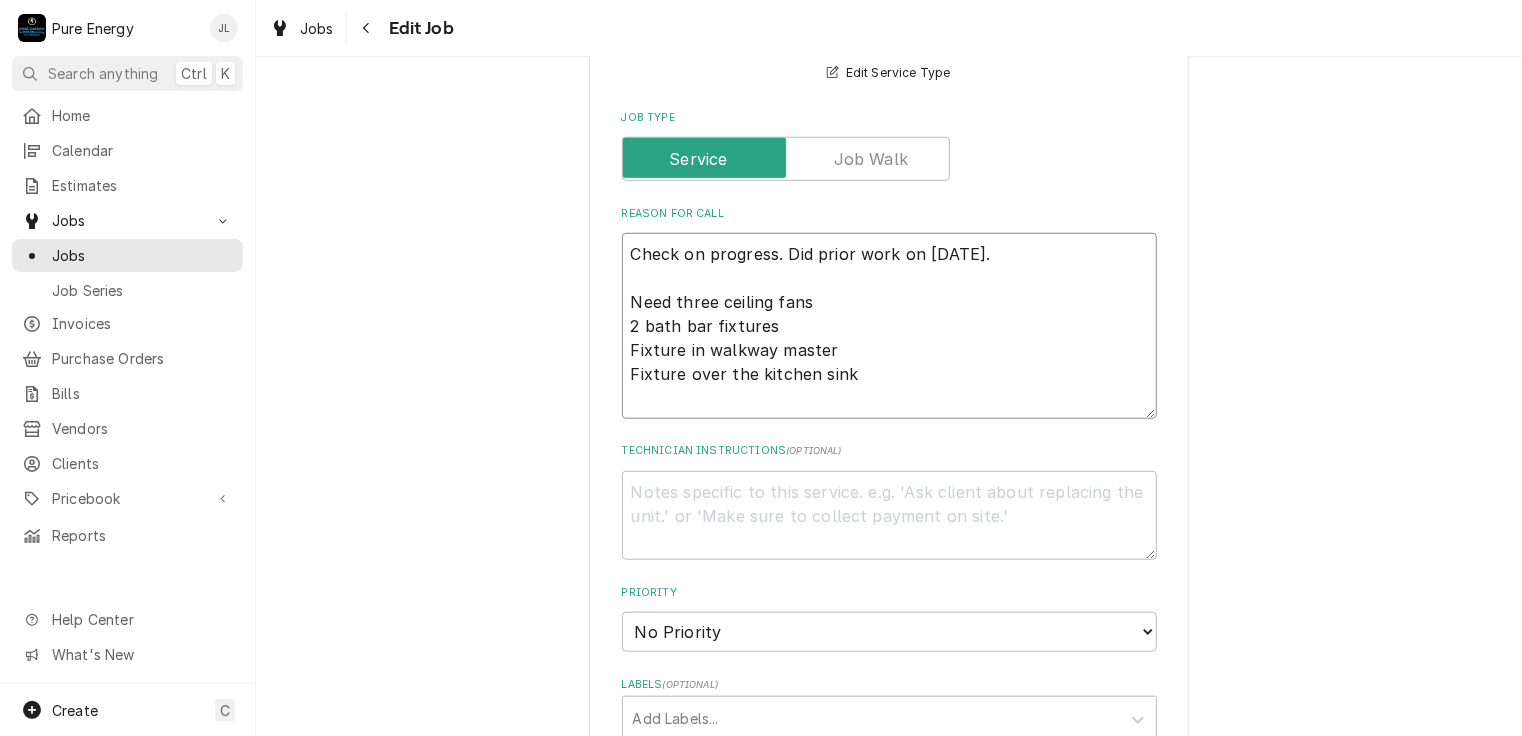type on "x" 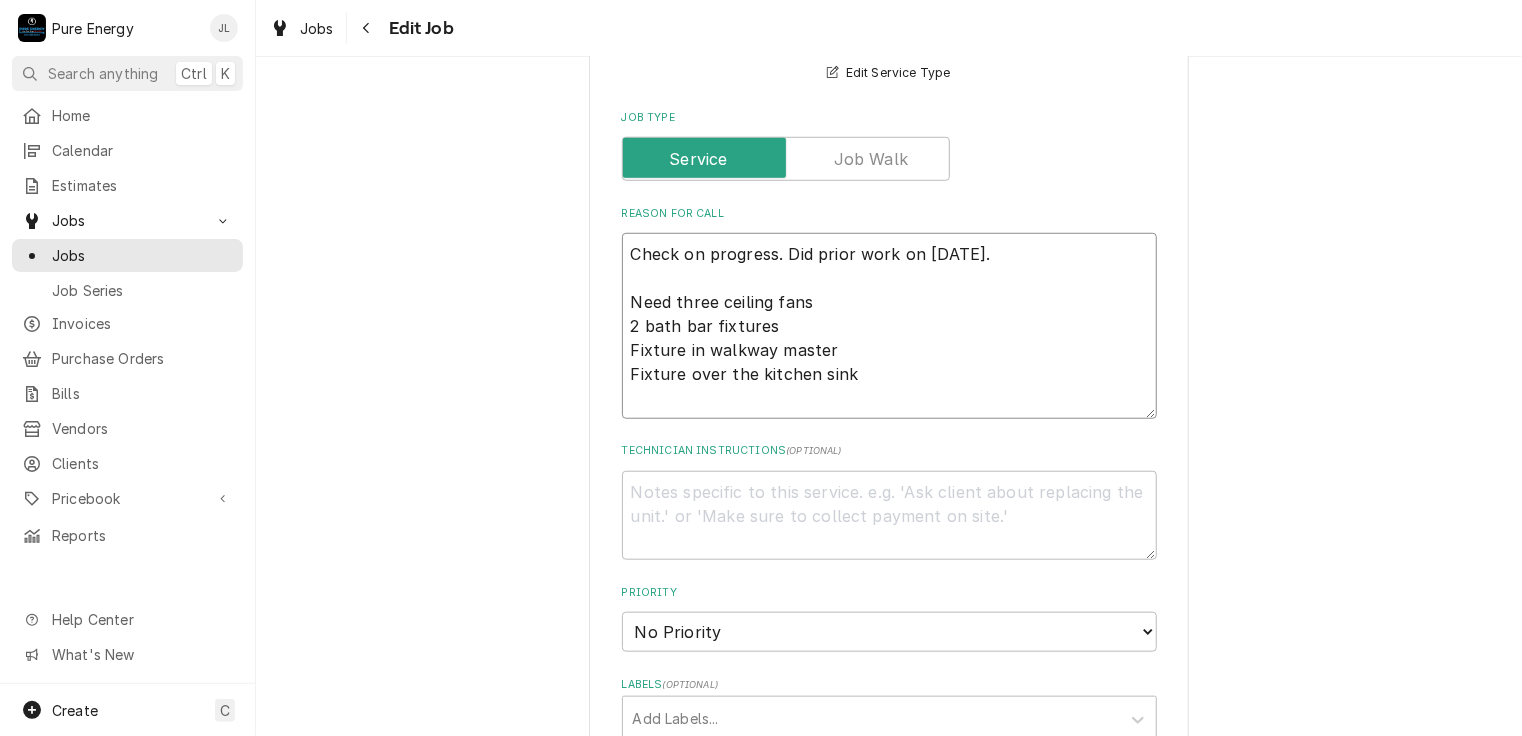type on "Check on progress.  Did prior work on Aug 6th.
Need three ceiling fans
2 bath bar fixtures
Fixture in walkway master
Fixture over the kitchen sink
F" 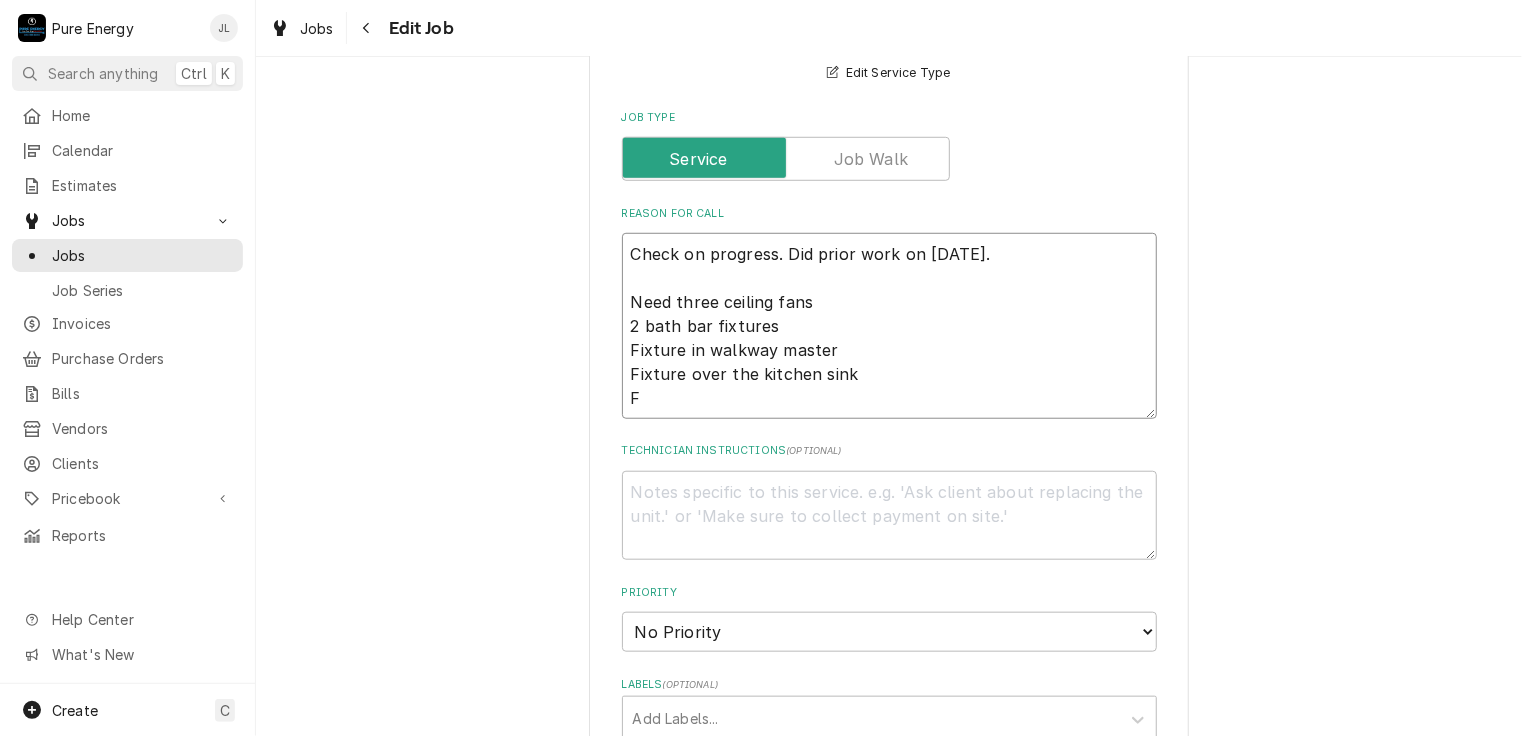 type on "x" 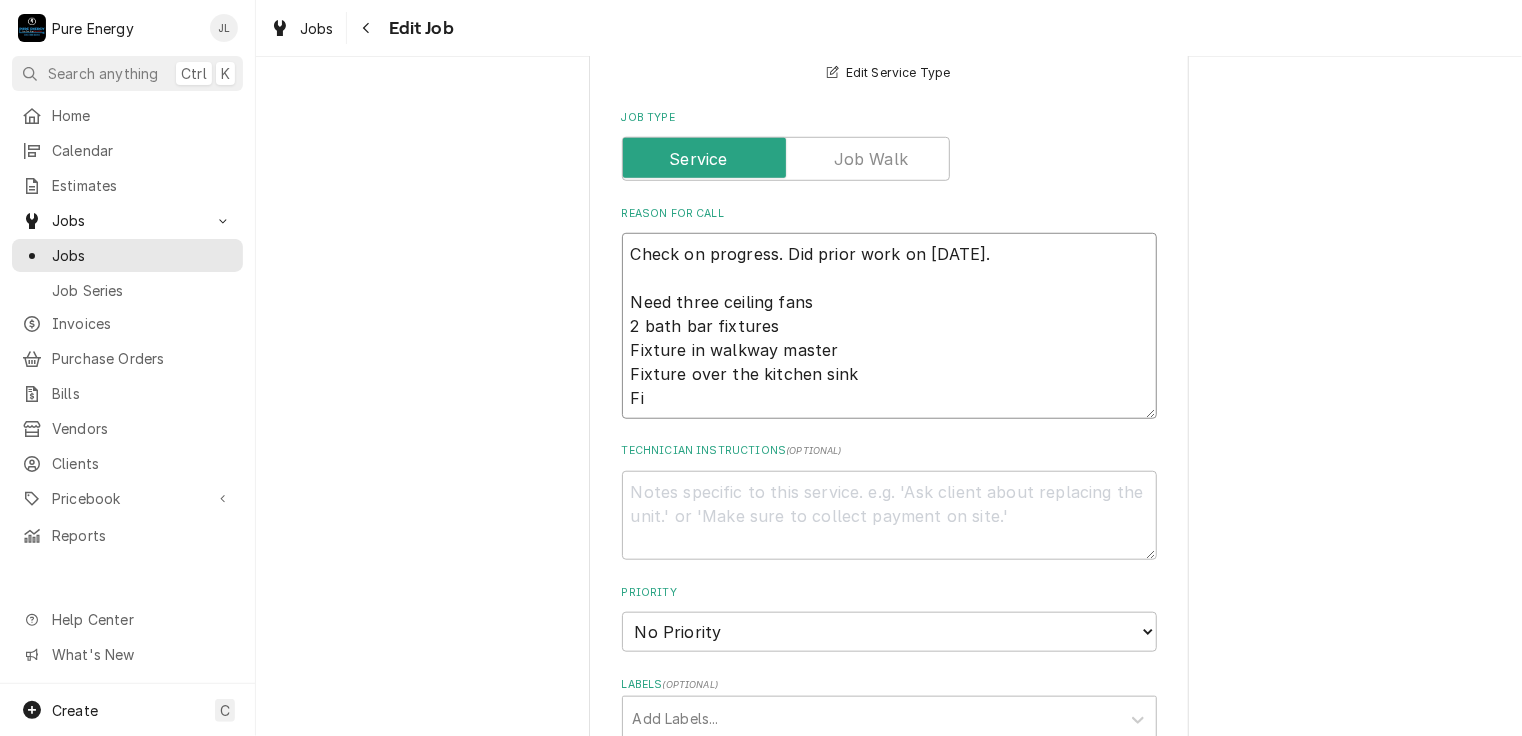 type on "x" 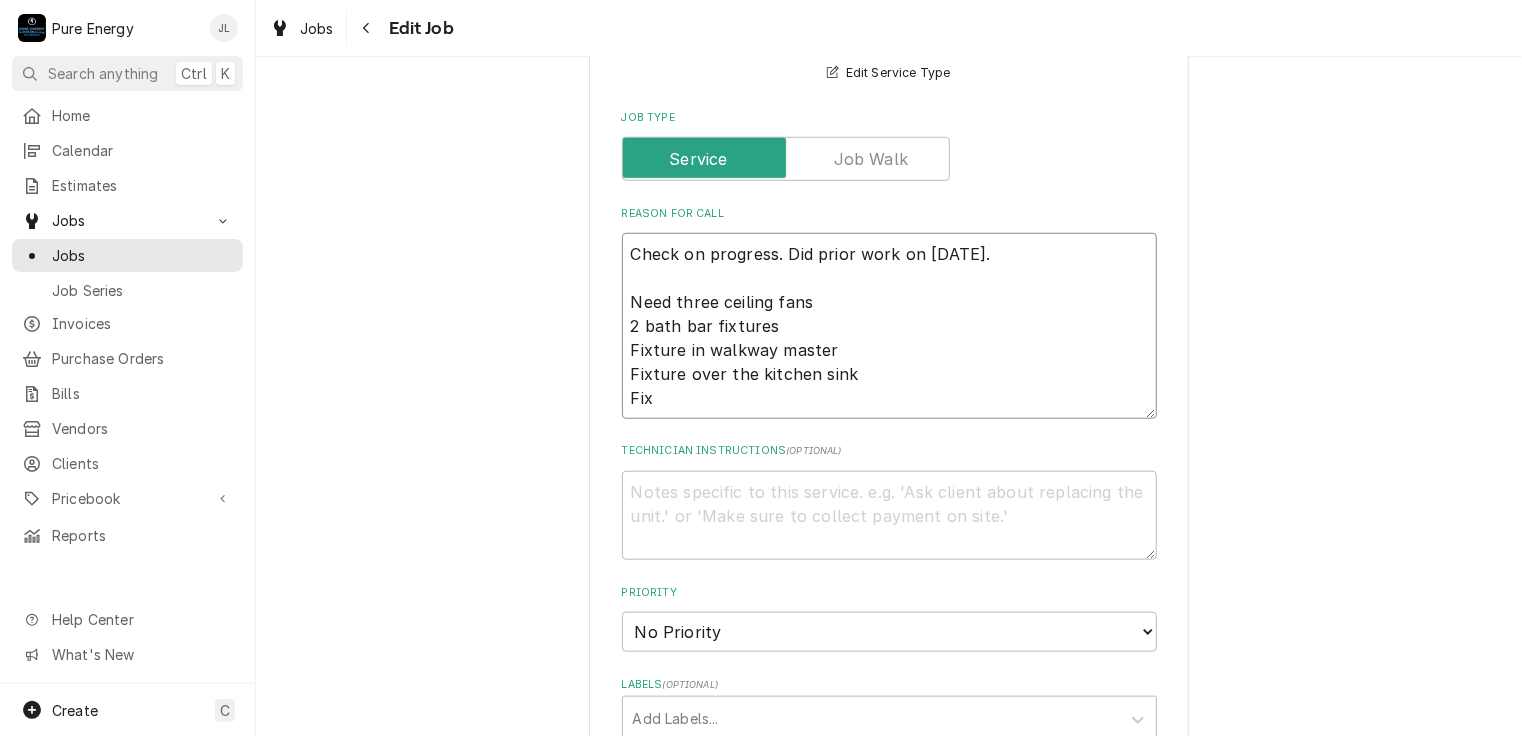 type on "x" 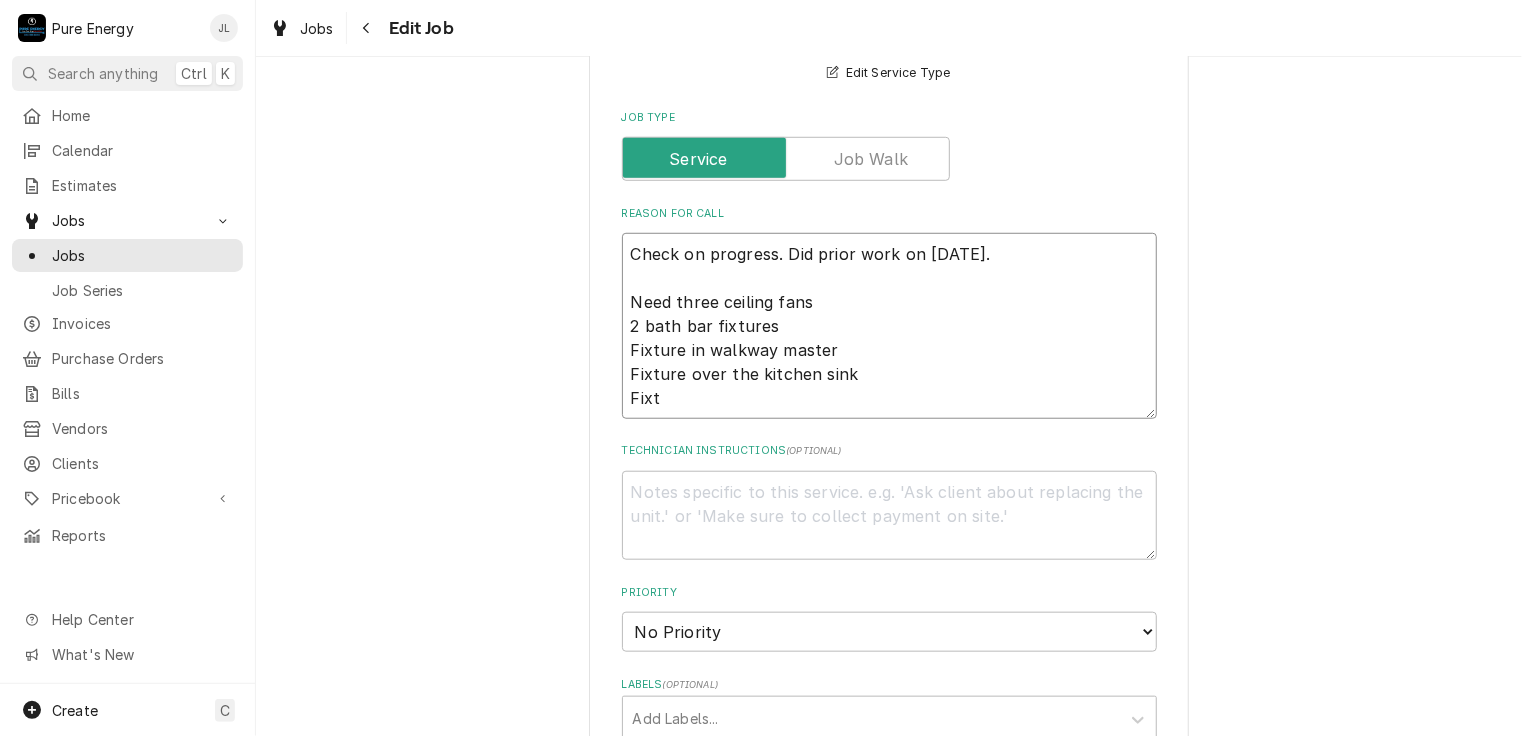 type on "x" 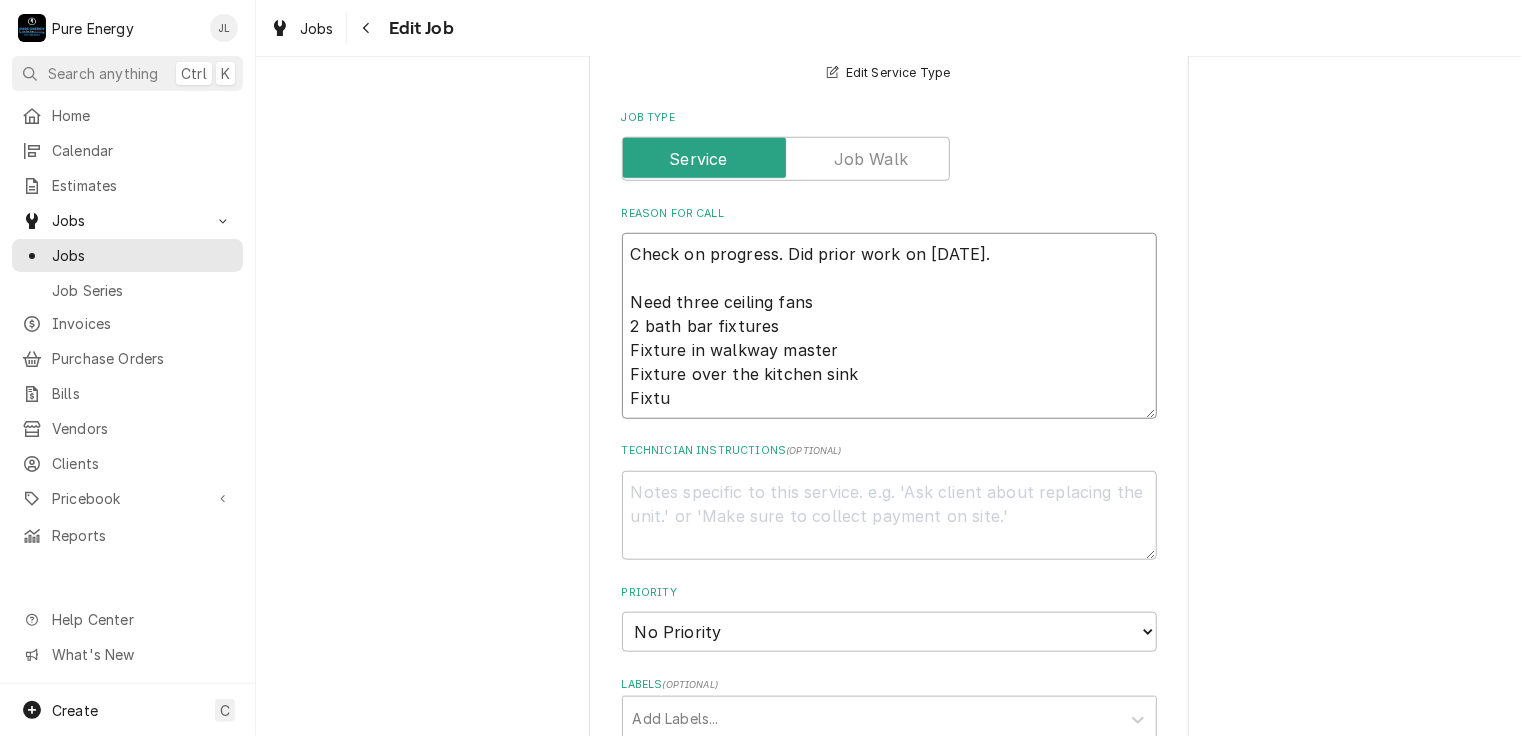 type on "x" 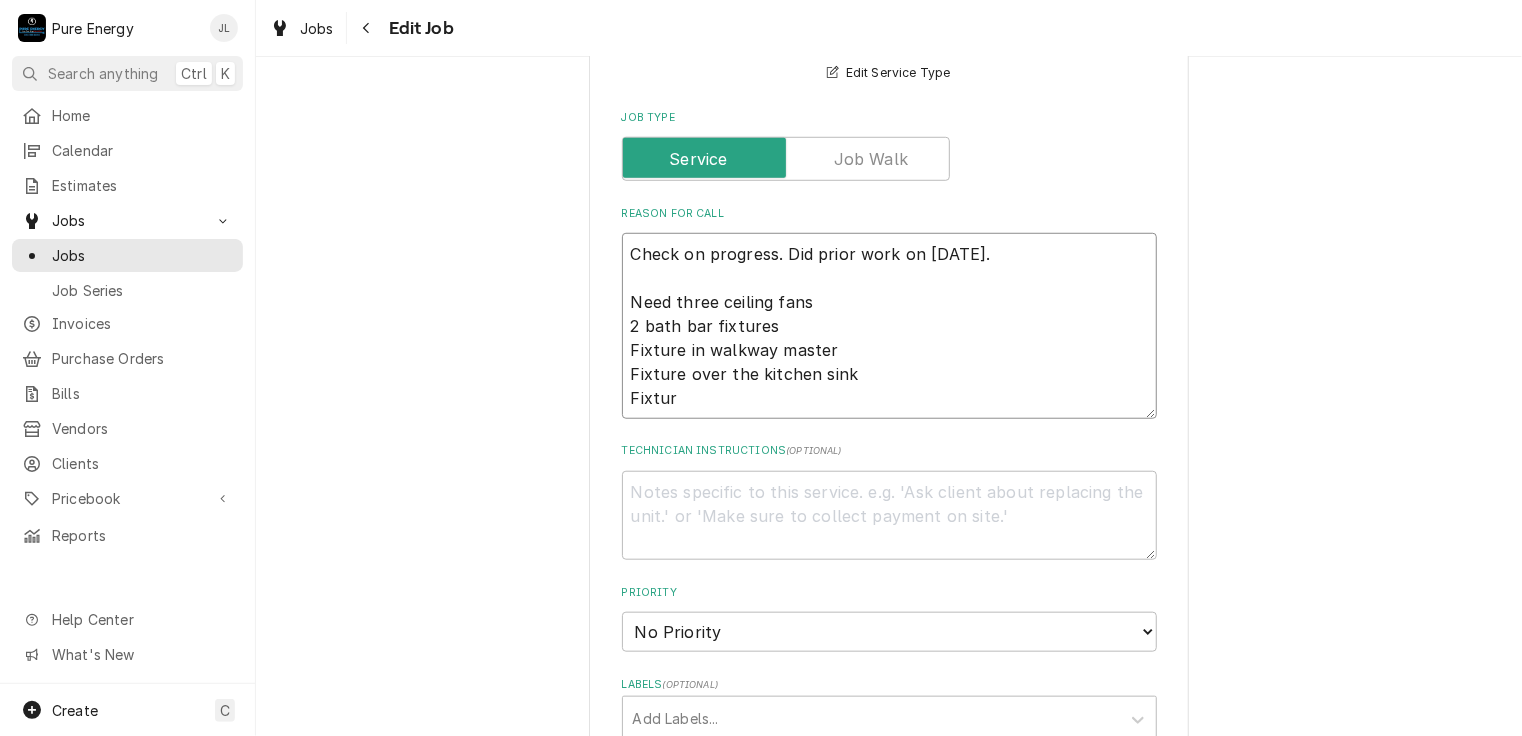 type on "x" 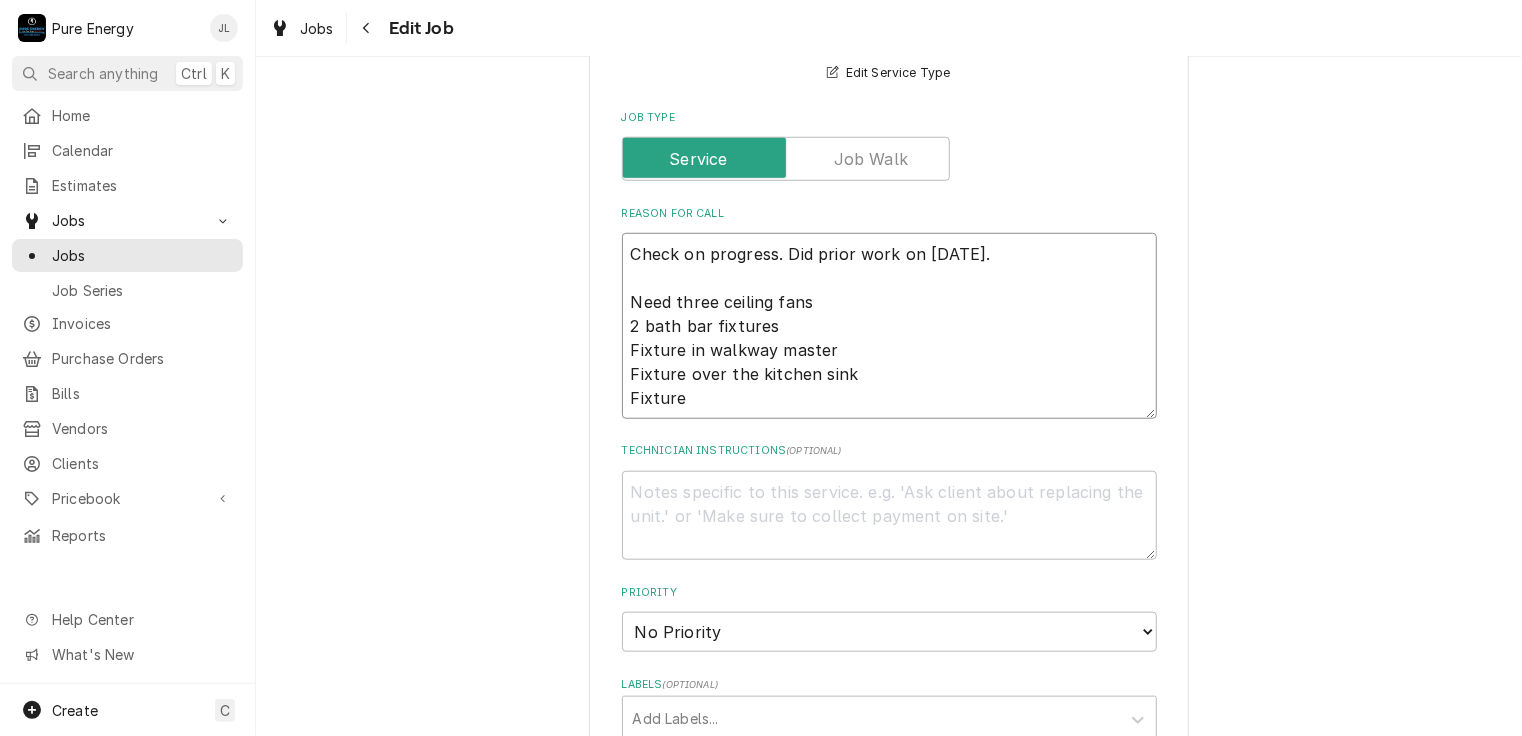 type on "Check on progress.  Did prior work on Aug 6th.
Need three ceiling fans
2 bath bar fixtures
Fixture in walkway master
Fixture over the kitchen sink
Fixture" 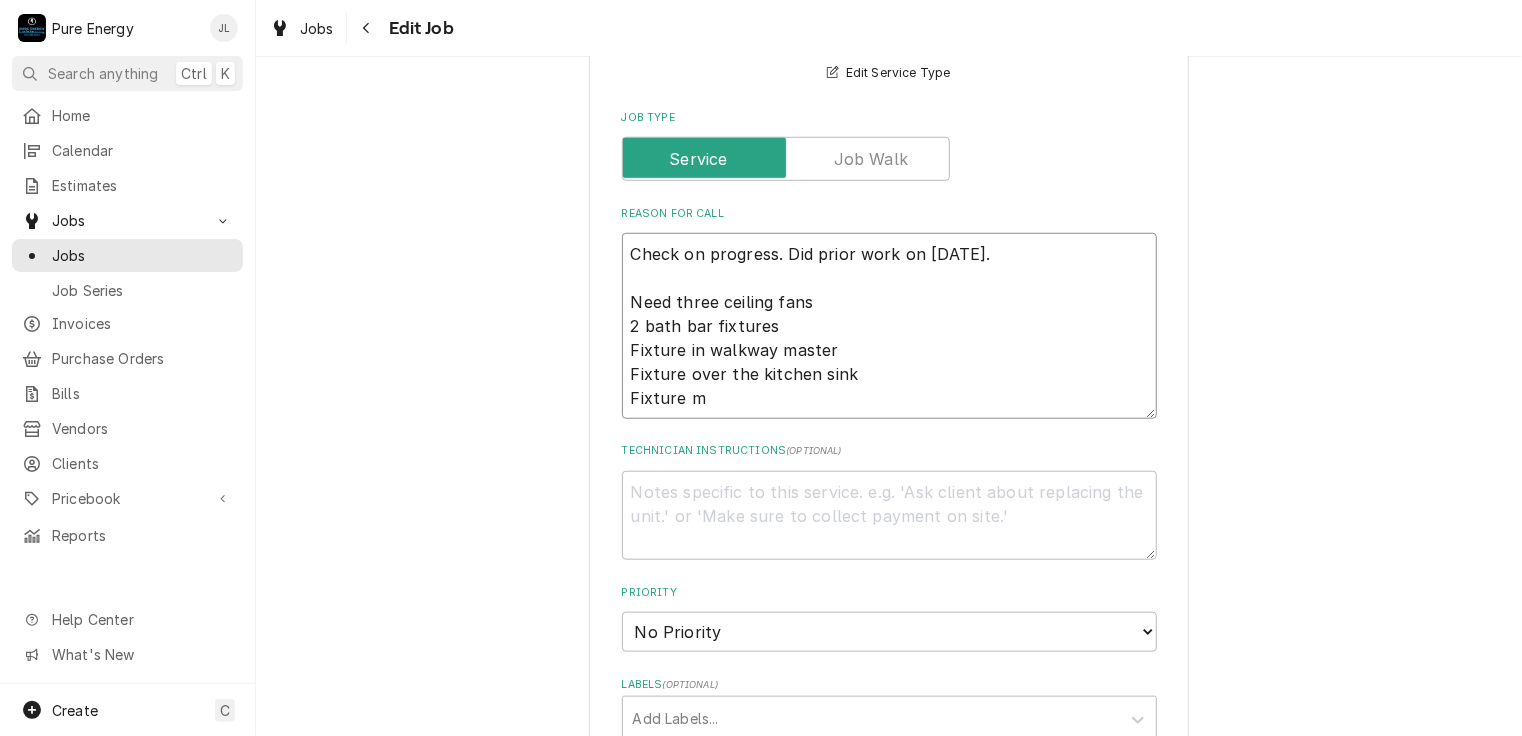 type 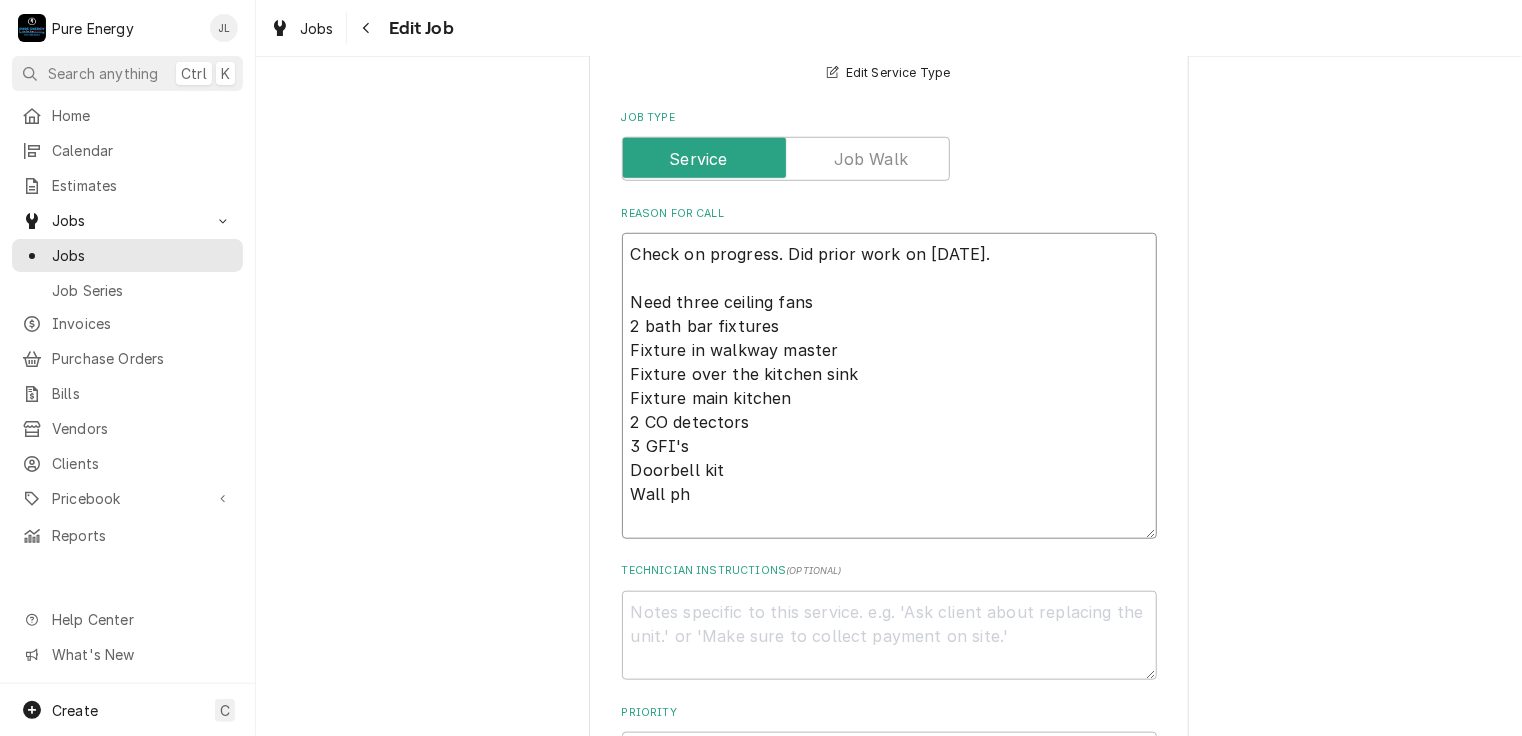 click on "Check on progress.  Did prior work on Aug 6th.
Need three ceiling fans
2 bath bar fixtures
Fixture in walkway master
Fixture over the kitchen sink
Fixture main kitchen
2 CO detectors
3 GFI's
Doorbell kit
Wall ph" at bounding box center (889, 386) 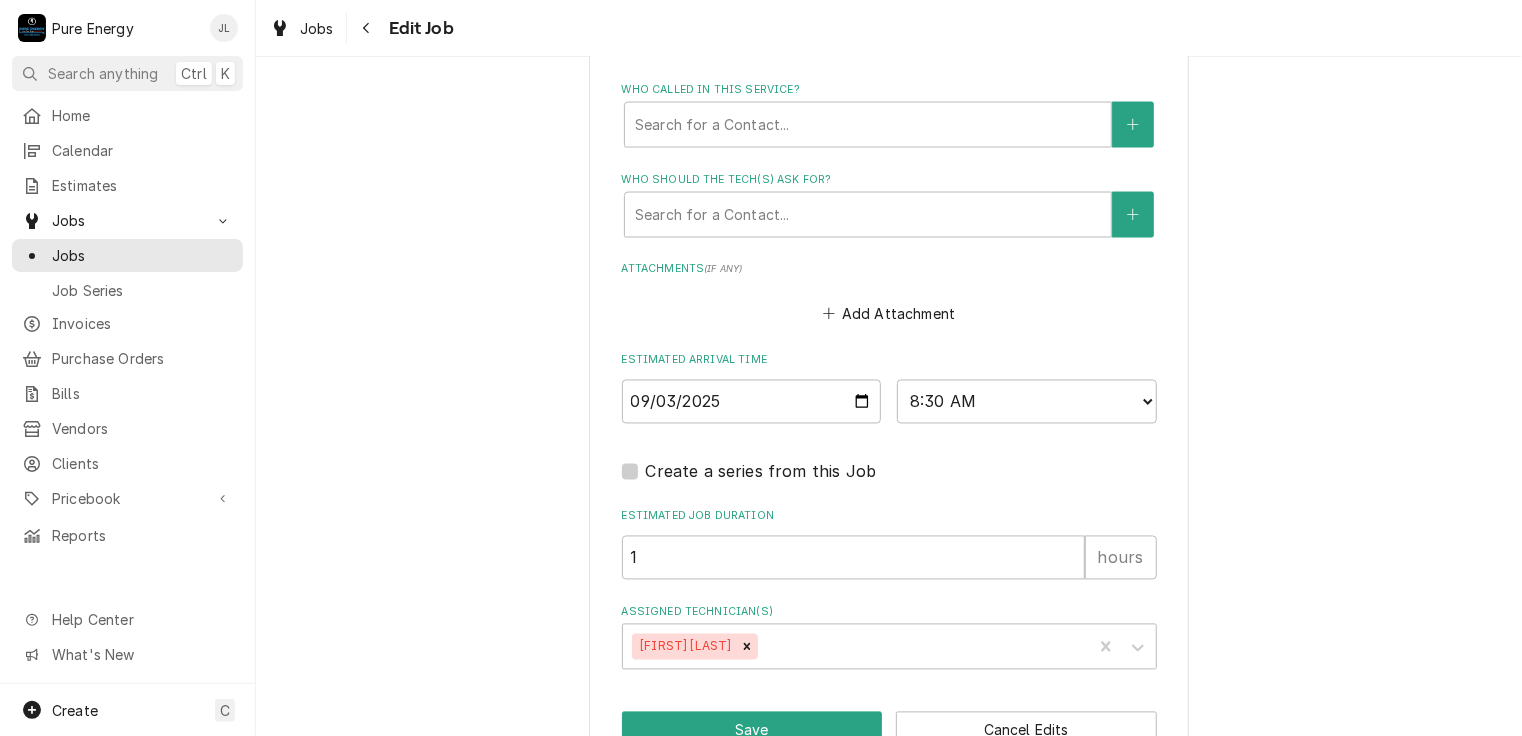 scroll, scrollTop: 1750, scrollLeft: 0, axis: vertical 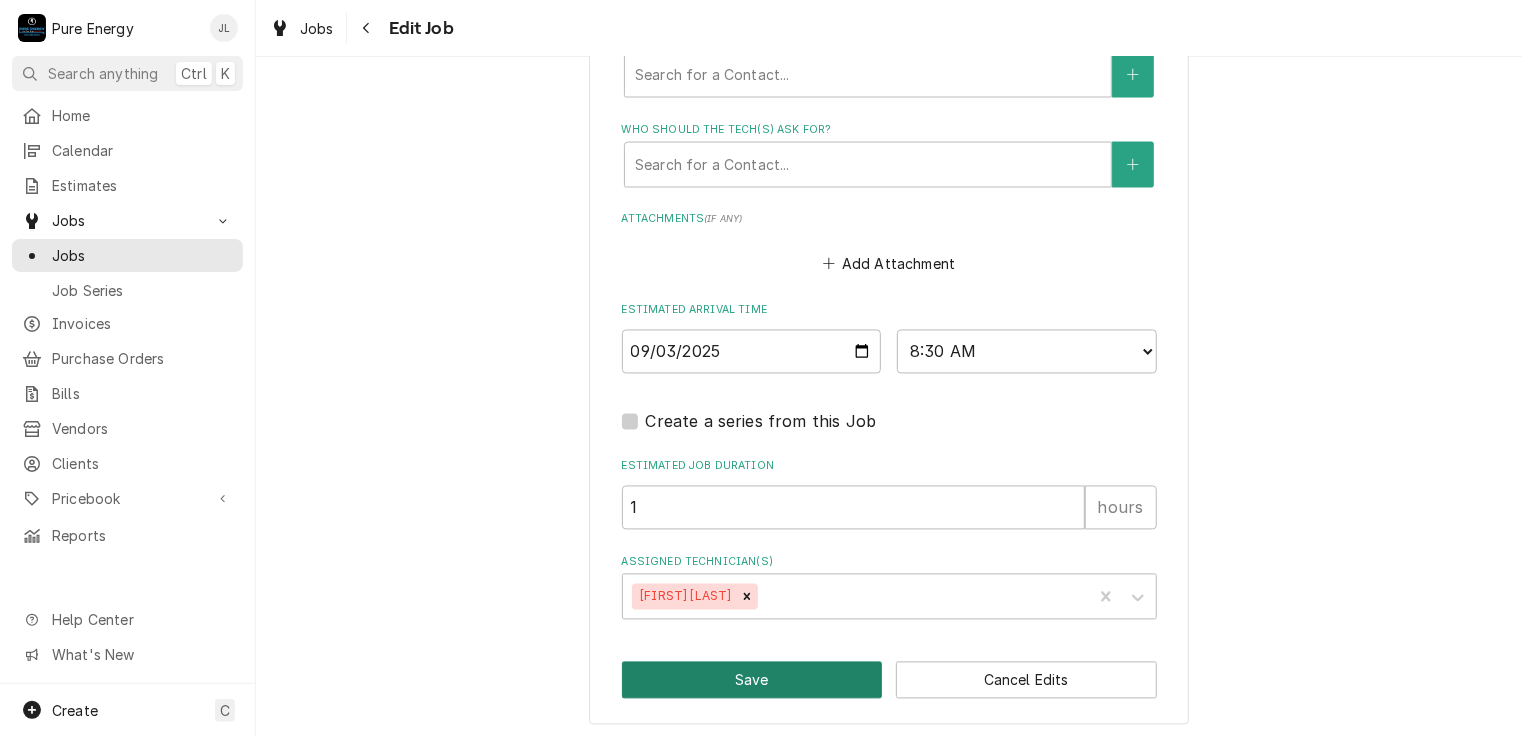 click on "Save" at bounding box center (752, 680) 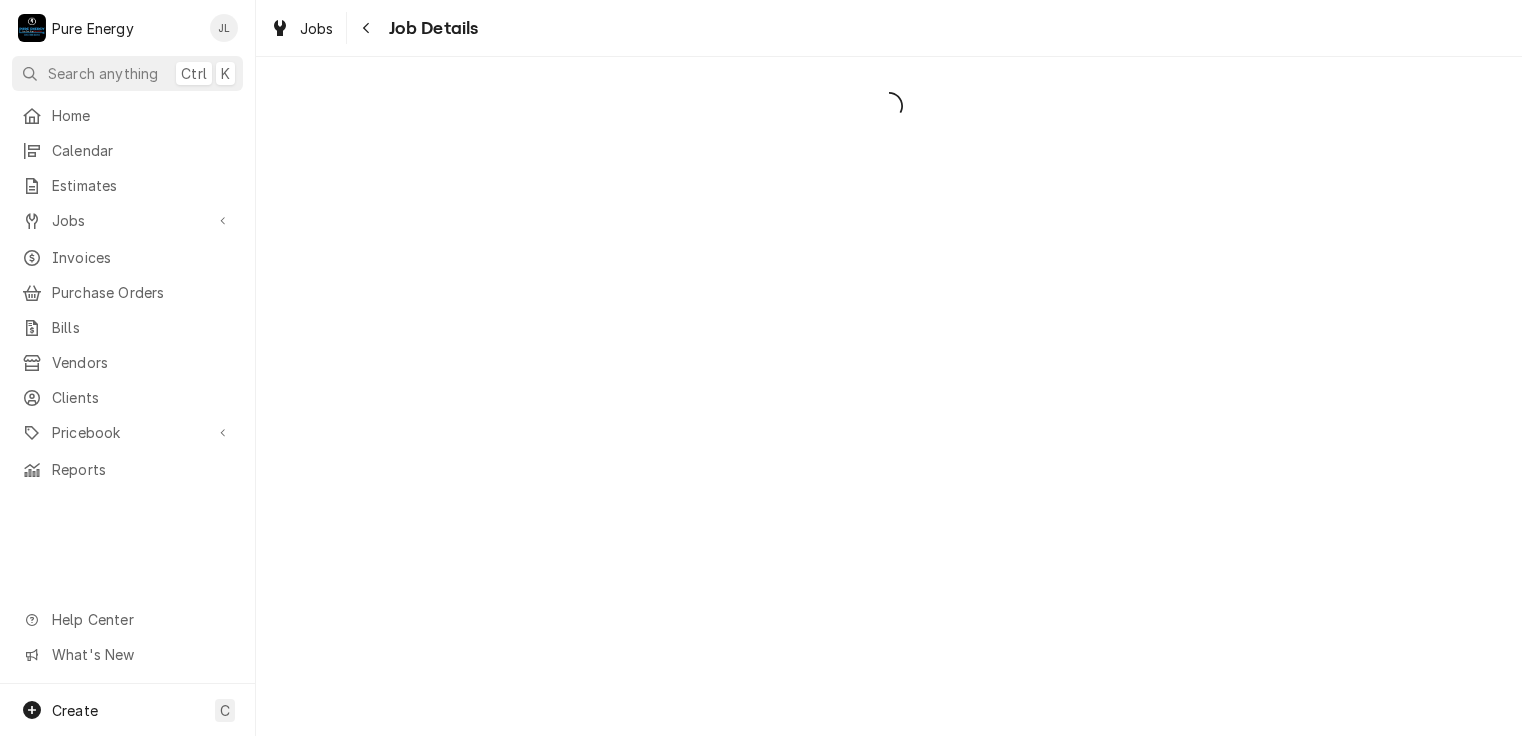 scroll, scrollTop: 0, scrollLeft: 0, axis: both 